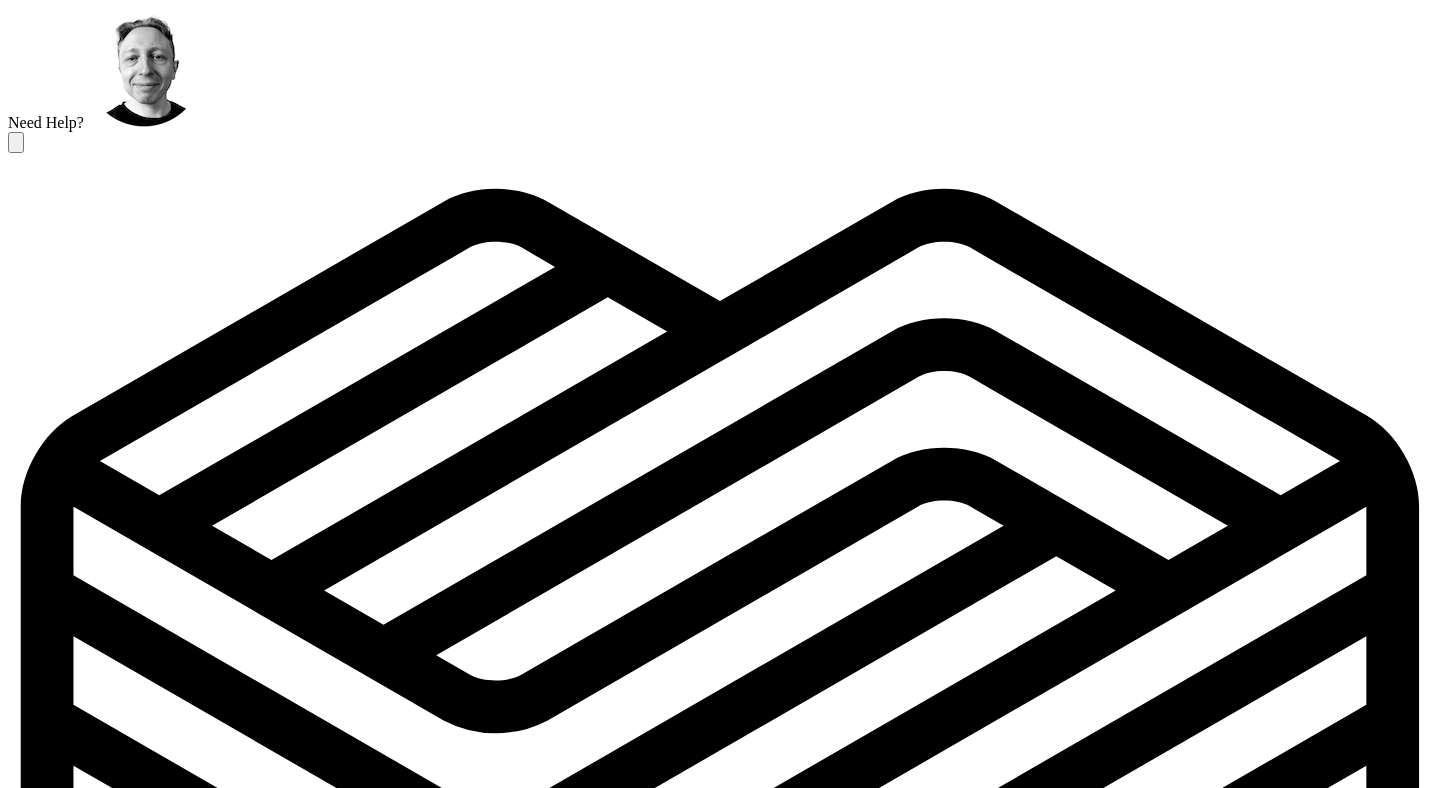scroll, scrollTop: 0, scrollLeft: 0, axis: both 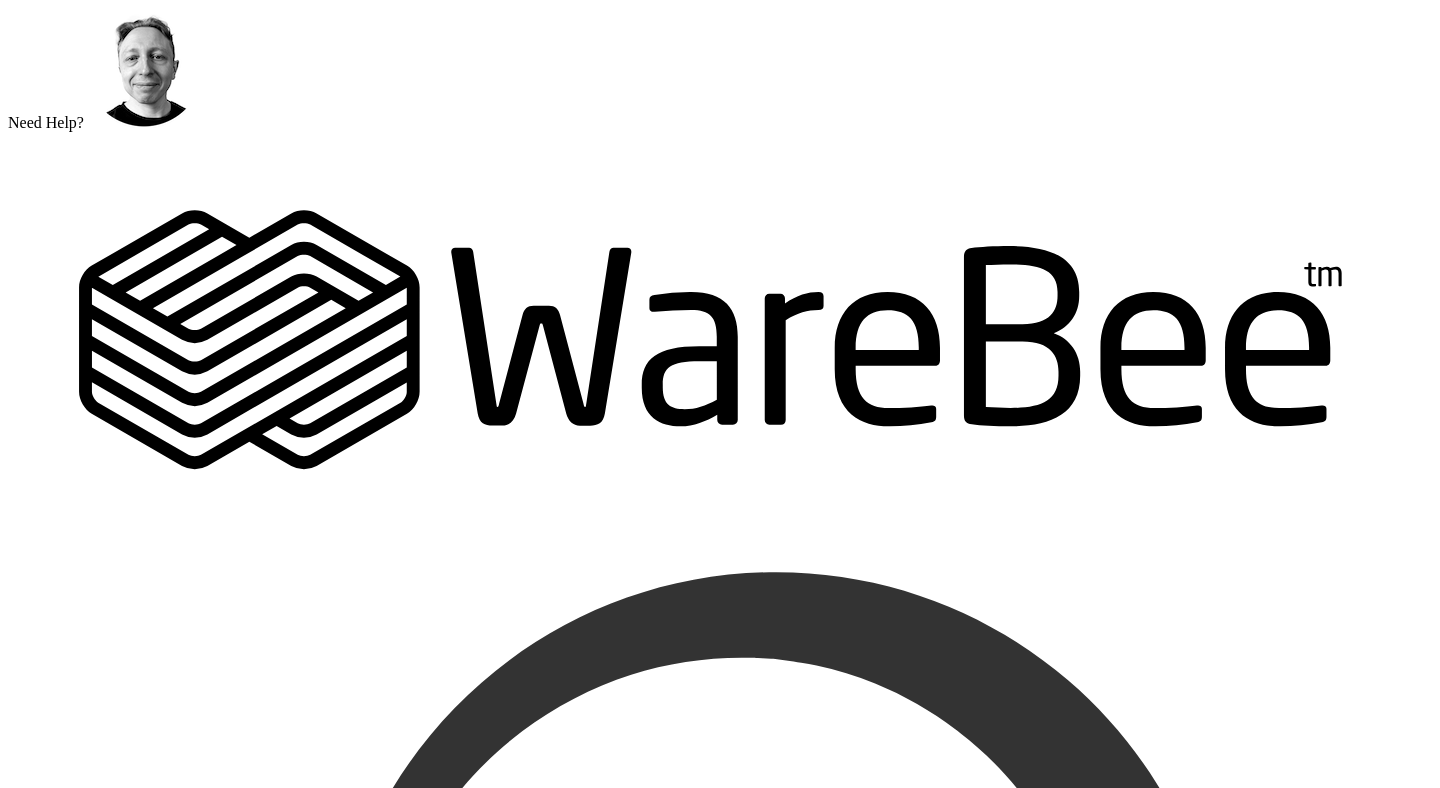 click on "Integrations" at bounding box center [51, 50004] 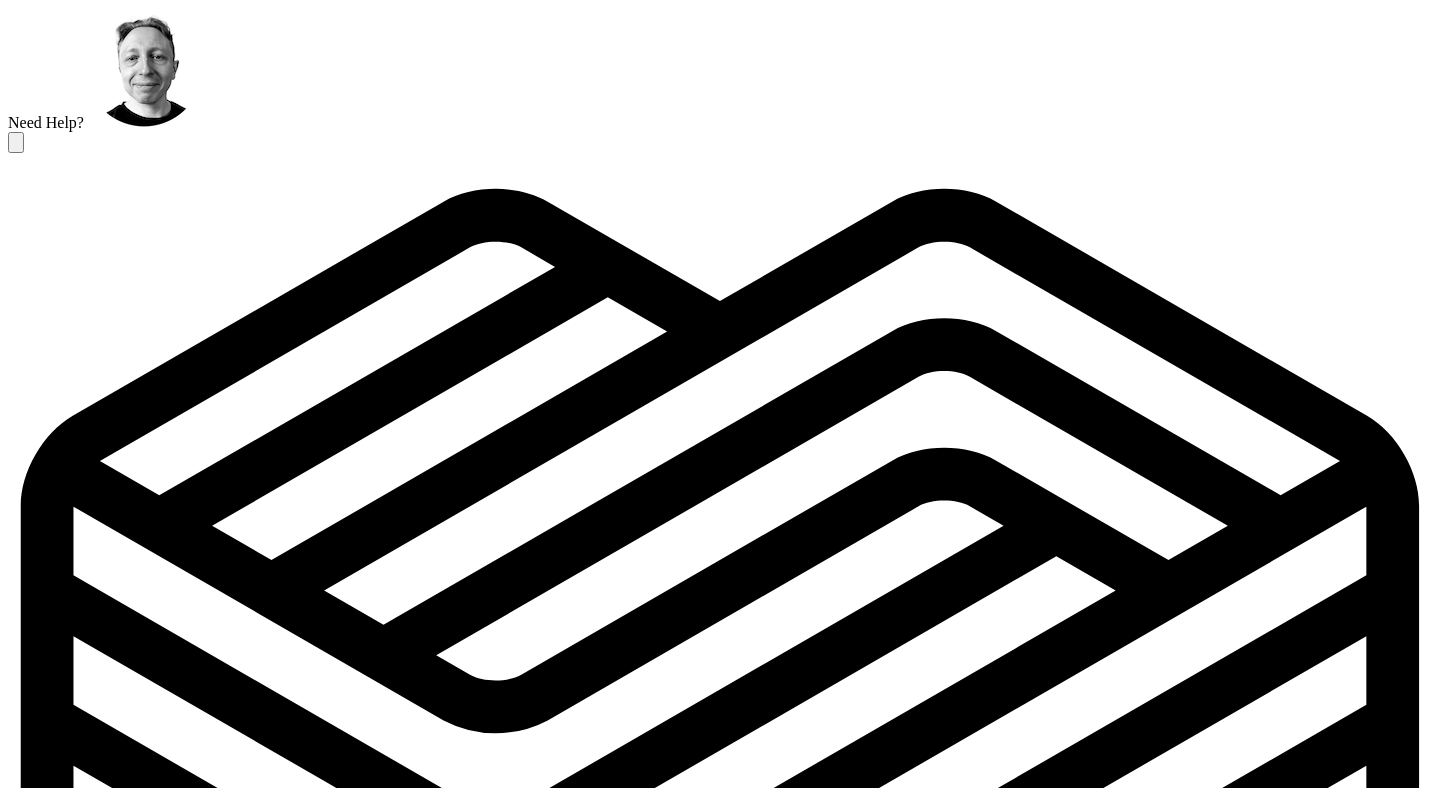 click 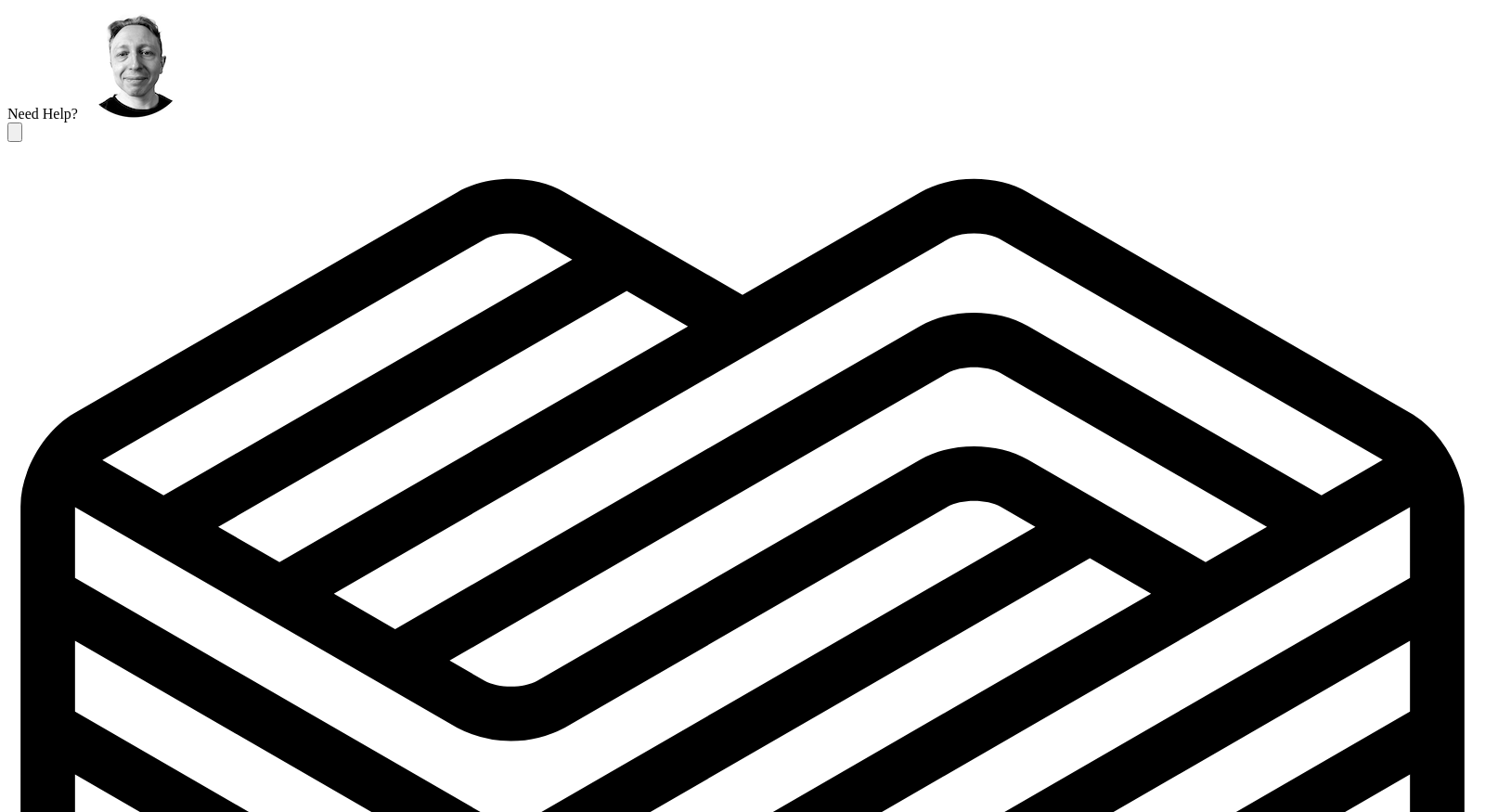 click on "Dataset: Activity Feed" at bounding box center [761, 9489] 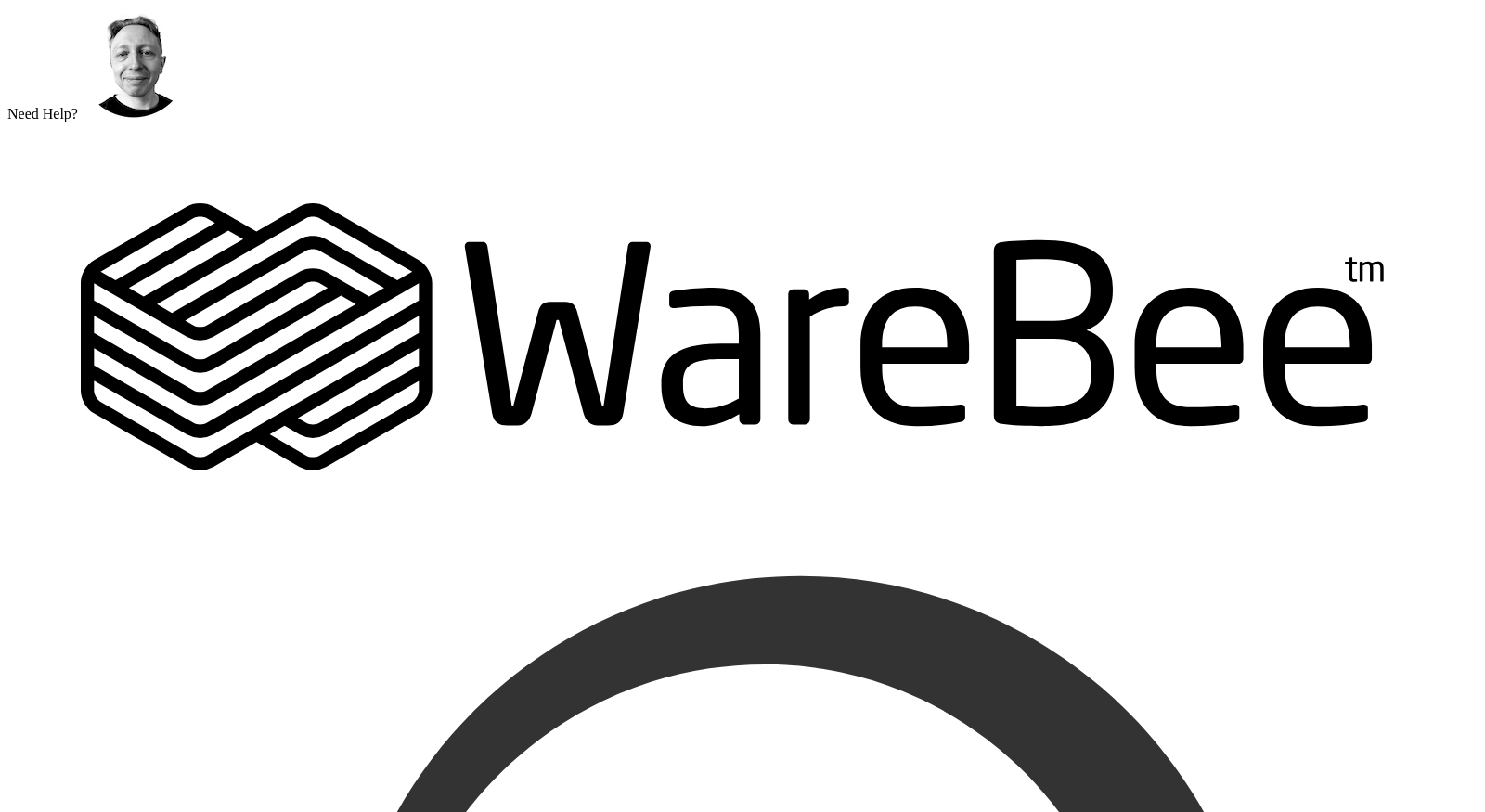 click on "Items 54,885" at bounding box center (761, 57597) 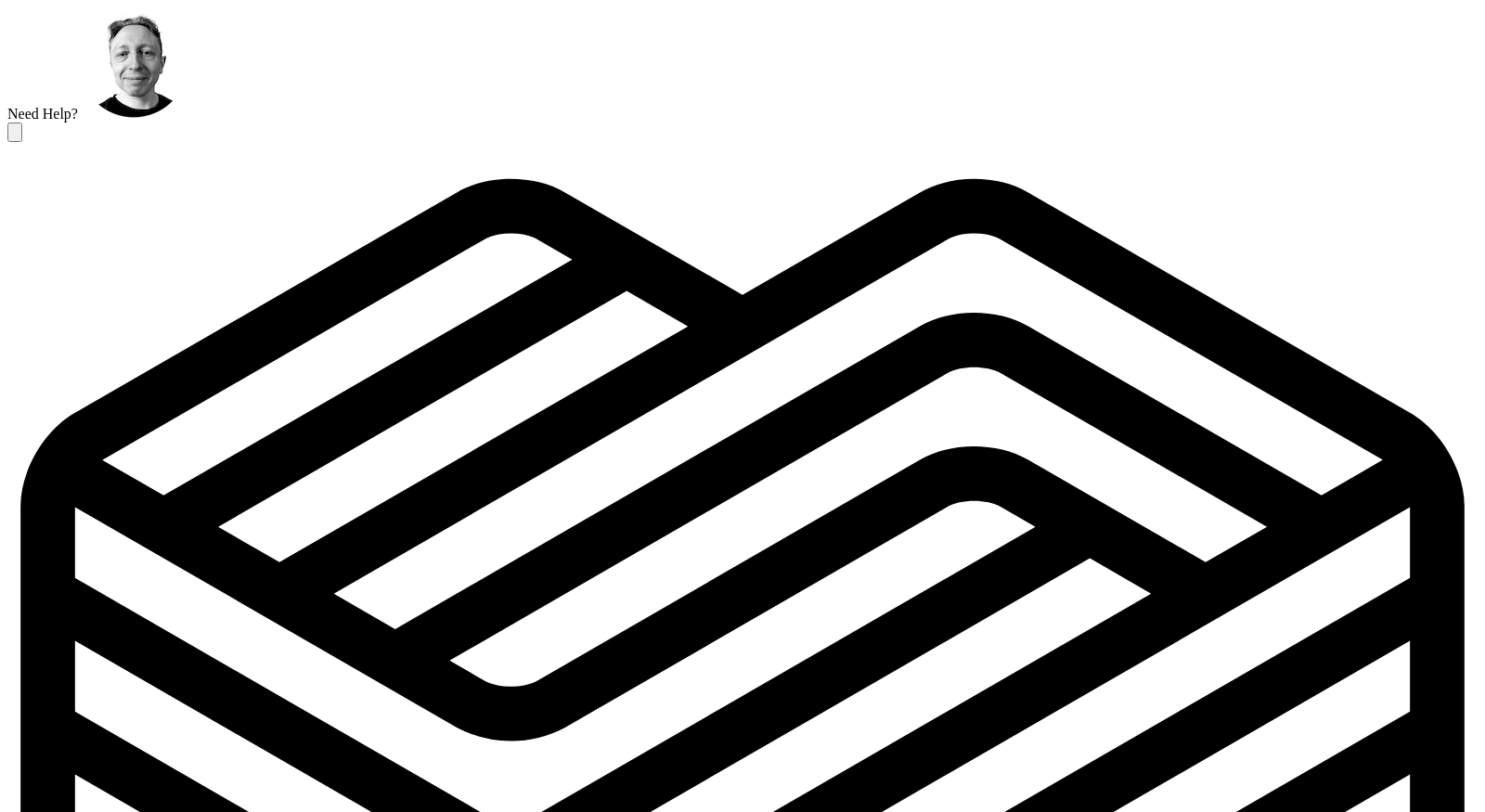 scroll, scrollTop: 1003, scrollLeft: 0, axis: vertical 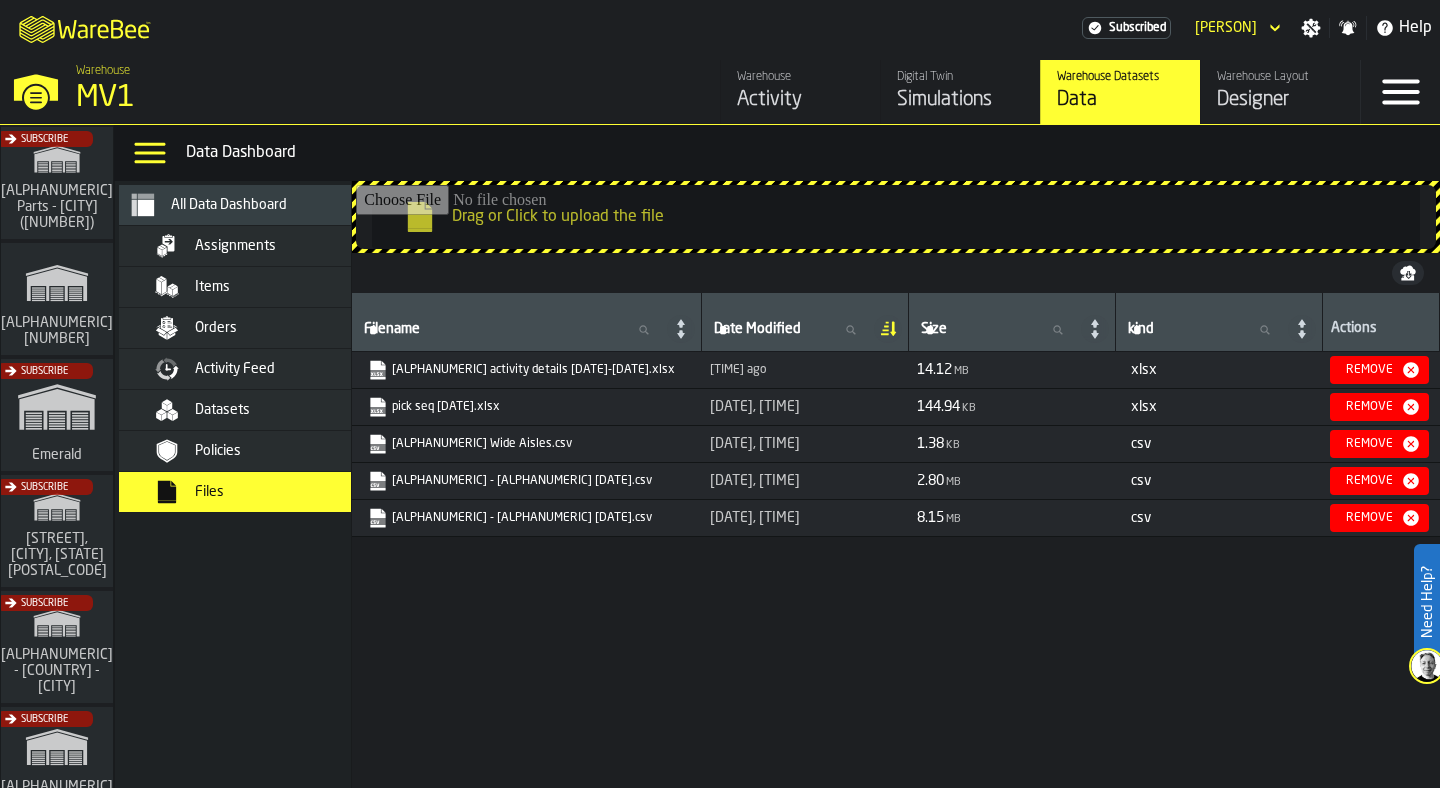 click on "[ALPHANUMERIC] activity details [DATE]-[DATE].xlsx" at bounding box center (525, 370) 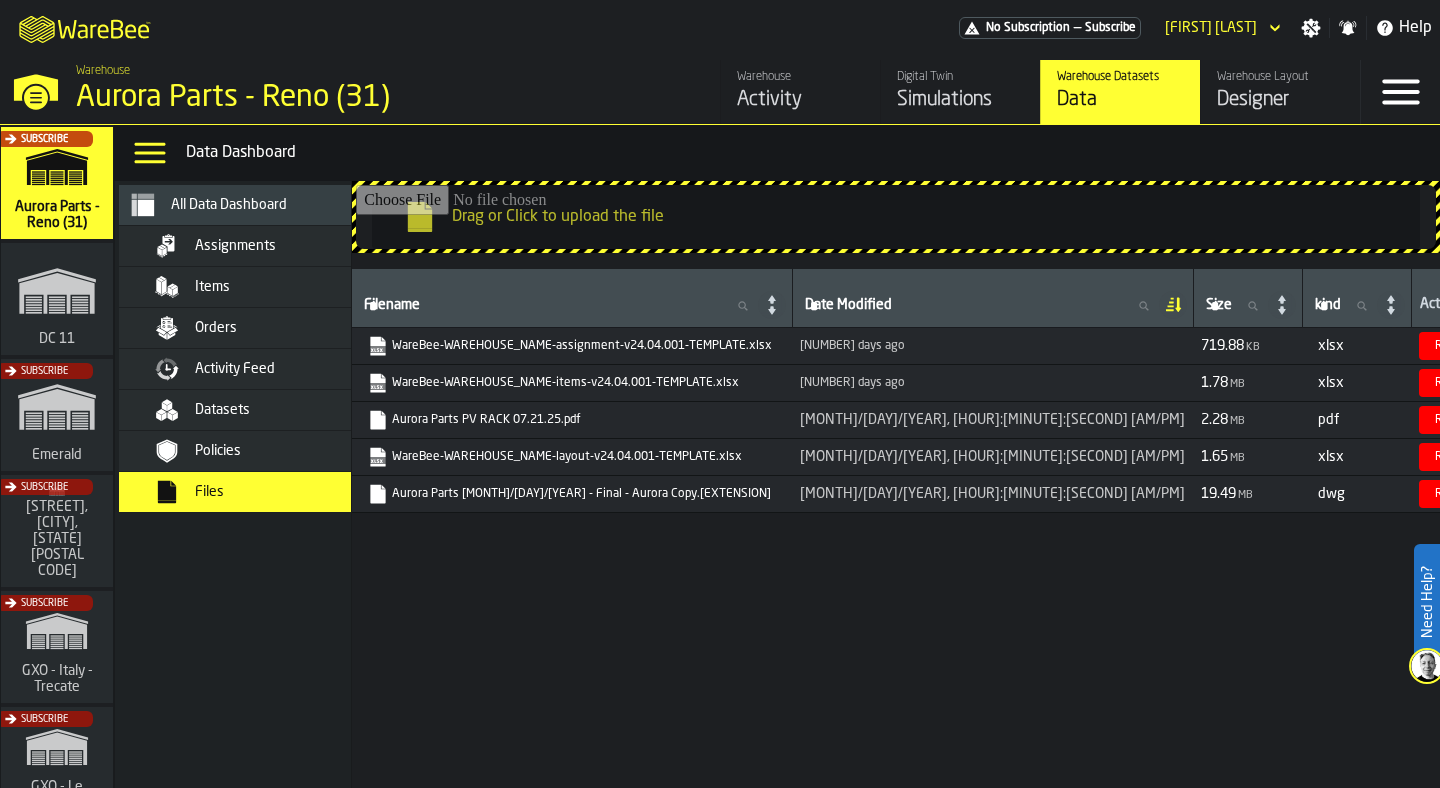scroll, scrollTop: 0, scrollLeft: 0, axis: both 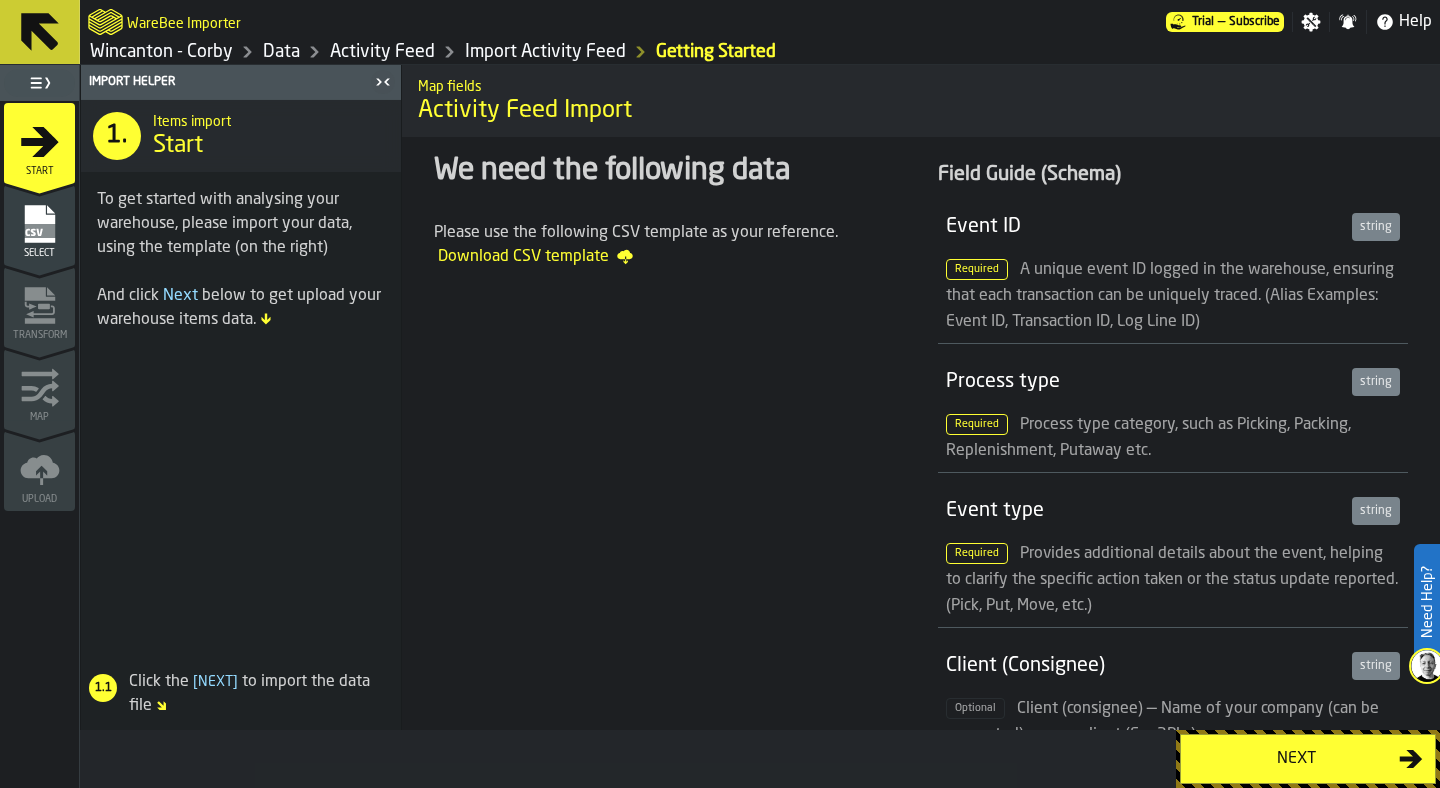 click 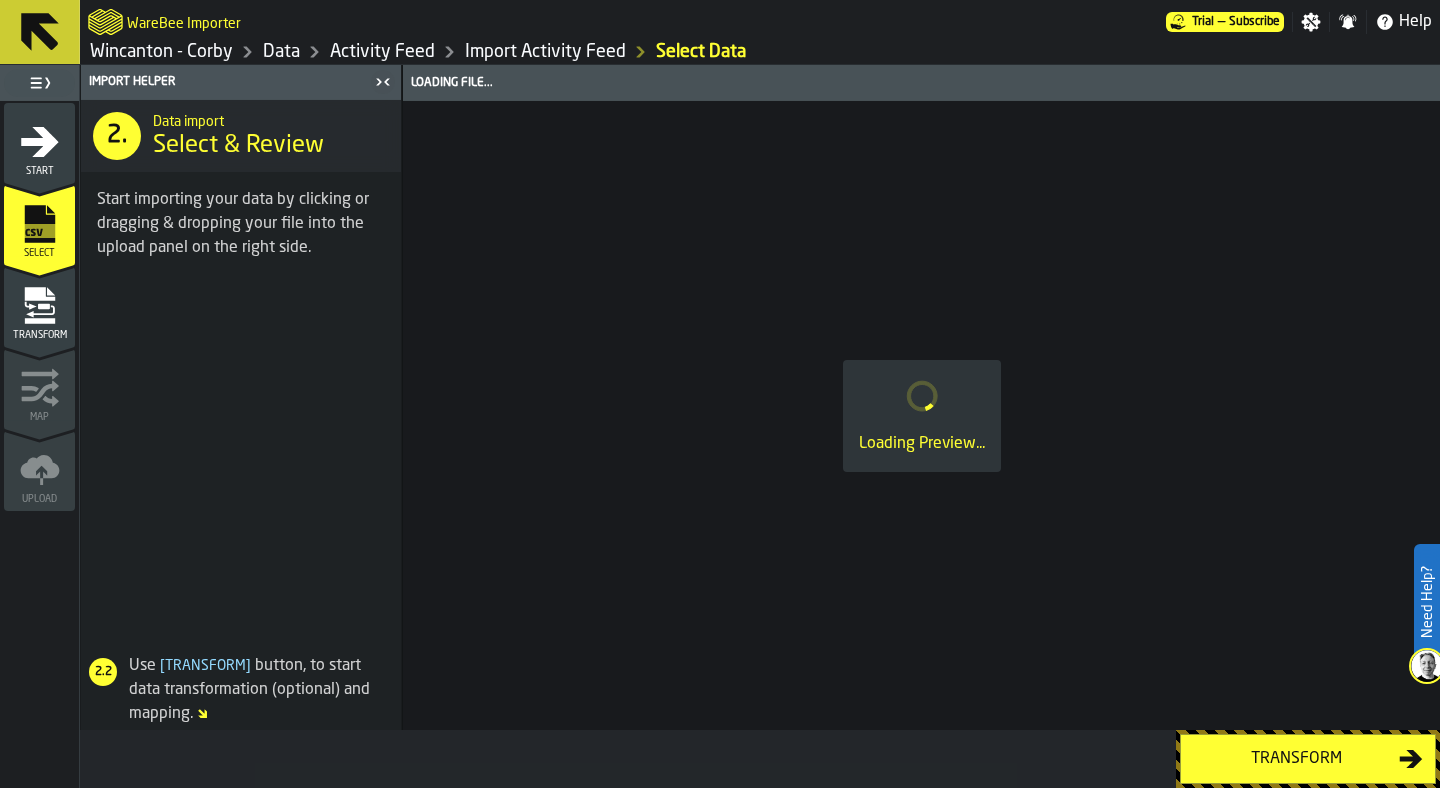 click on "Transform" at bounding box center (39, 335) 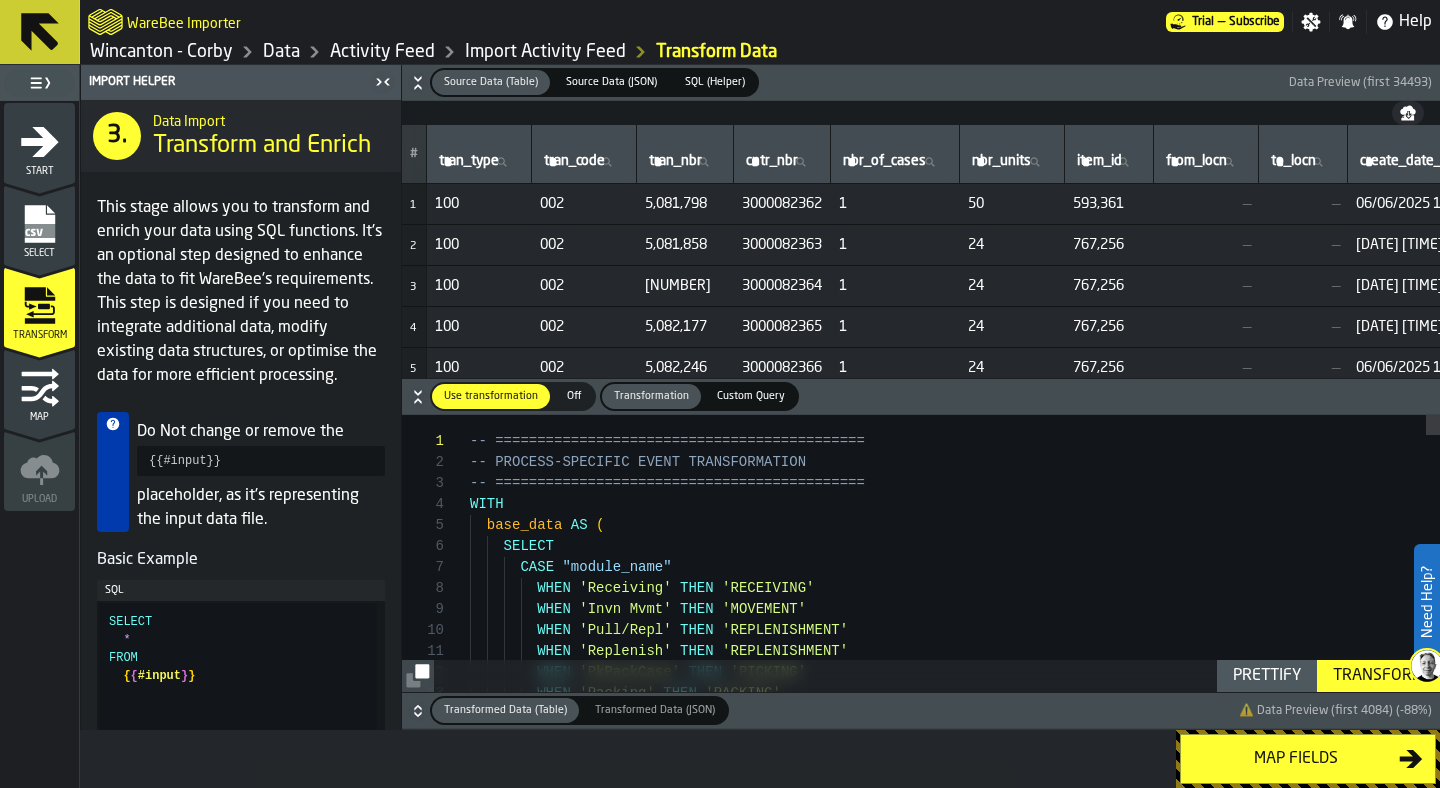 click 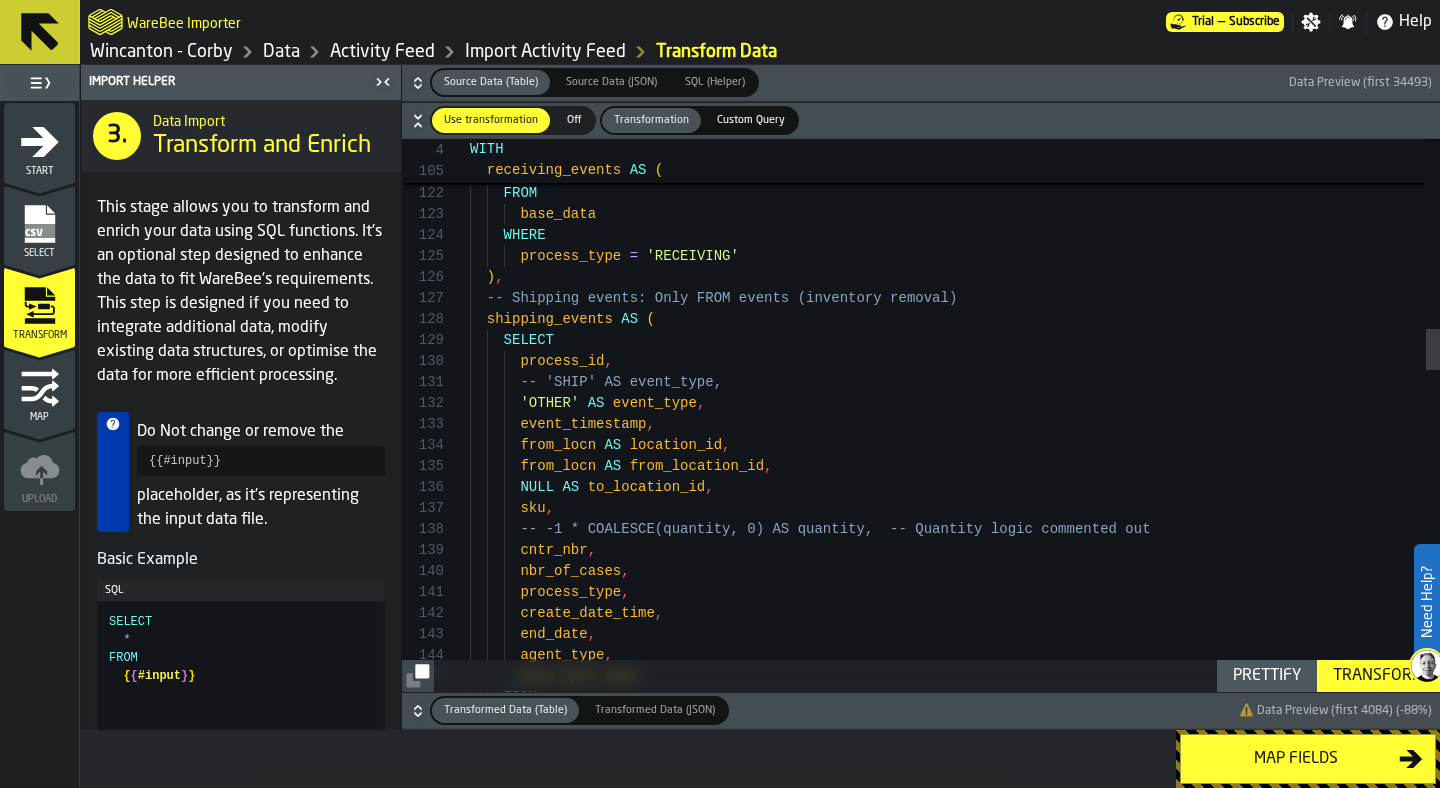 type 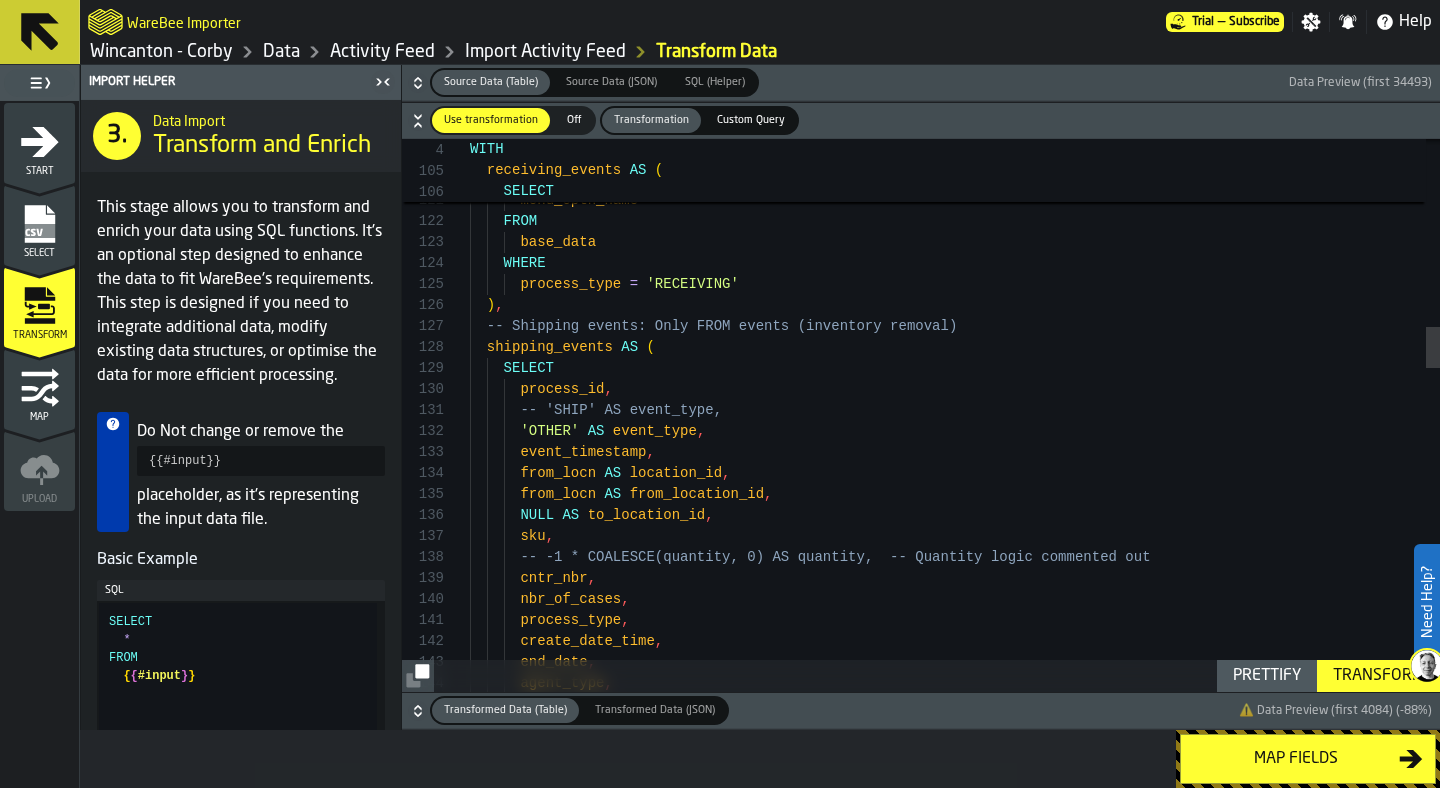 click on "end_date , agent_type , menu_optn_name FROM base_data WHERE process_type = 'RECEIVING' ) , -- Shipping events: Only FROM events (inventory removal) shipping_events AS ( SELECT process_id , -- 'SHIP' AS event_type , 'OTHER' AS event_type , event_timestamp , from_locn AS location_id , from_locn AS from_location_id , NULL AS to_location_id , sku , -- -1 * COALESCE(quantity, 0) AS quantity, -- Qua ntity logic commented out cntr_nbr , nbr_of_cases , process_type , create_date_time , end_date , agent_type , create_date_time ," at bounding box center [955, 1319] 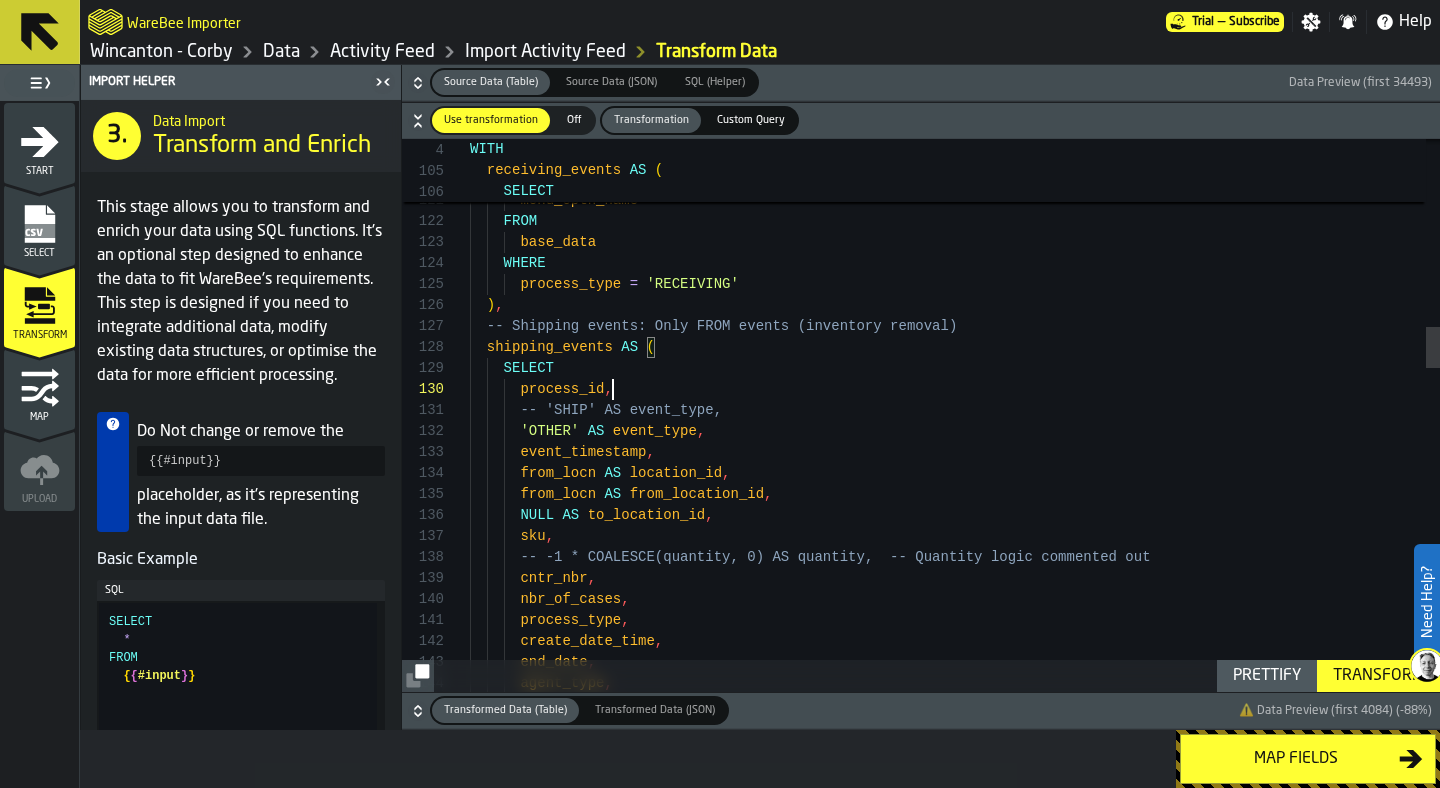 click on "end_date , agent_type , menu_optn_name FROM base_data WHERE process_type = 'RECEIVING' ) , -- Shipping events: Only FROM events (inventory removal) shipping_events AS ( SELECT process_id , -- 'SHIP' AS event_type , 'OTHER' AS event_type , event_timestamp , from_locn AS location_id , from_locn AS from_location_id , NULL AS to_location_id , sku , -- -1 * COALESCE(quantity, 0) AS quantity, -- Qua ntity logic commented out cntr_nbr , nbr_of_cases , process_type , create_date_time , end_date , agent_type , create_date_time ," at bounding box center (955, 1319) 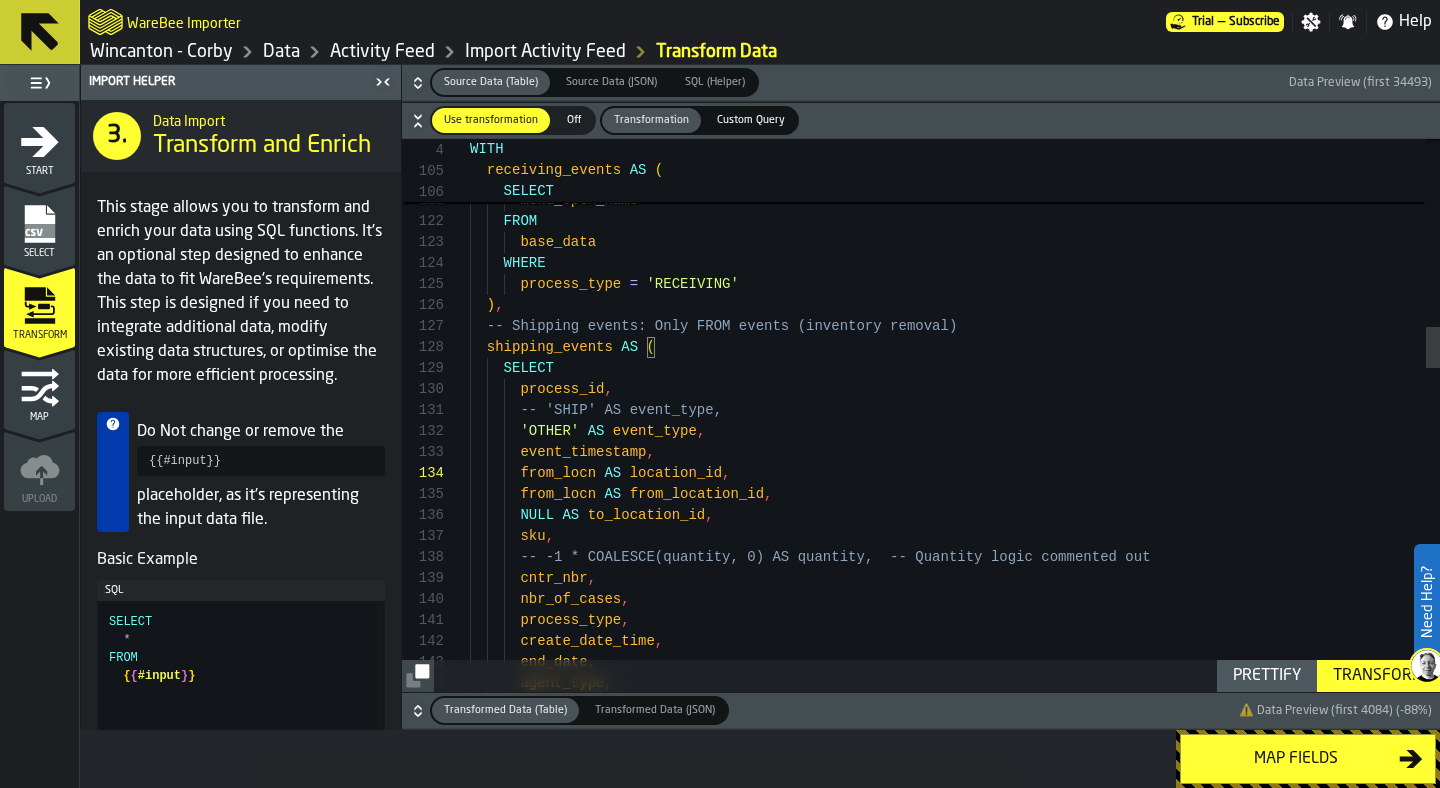 scroll, scrollTop: 0, scrollLeft: 0, axis: both 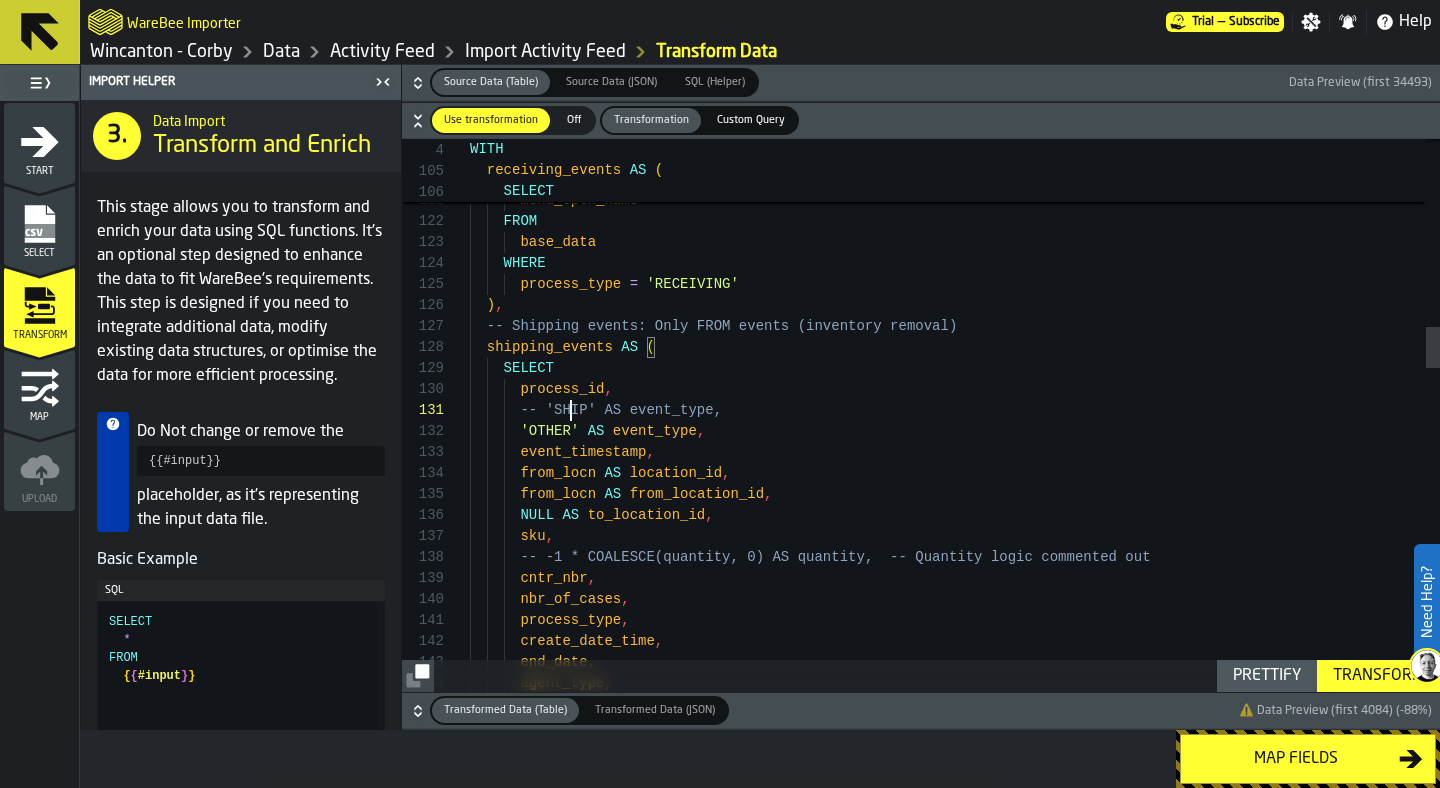 click on "end_date , agent_type , menu_optn_name FROM base_data WHERE process_type = 'RECEIVING' ) , -- Shipping events: Only FROM events (inventory removal) shipping_events AS ( SELECT process_id , -- 'SHIP' AS event_type , 'OTHER' AS event_type , event_timestamp , from_locn AS location_id , from_locn AS from_location_id , NULL AS to_location_id , sku , -- -1 * COALESCE(quantity, 0) AS quantity, -- Qua ntity logic commented out cntr_nbr , nbr_of_cases , process_type , create_date_time , end_date , agent_type , create_date_time ," at bounding box center (955, 1319) 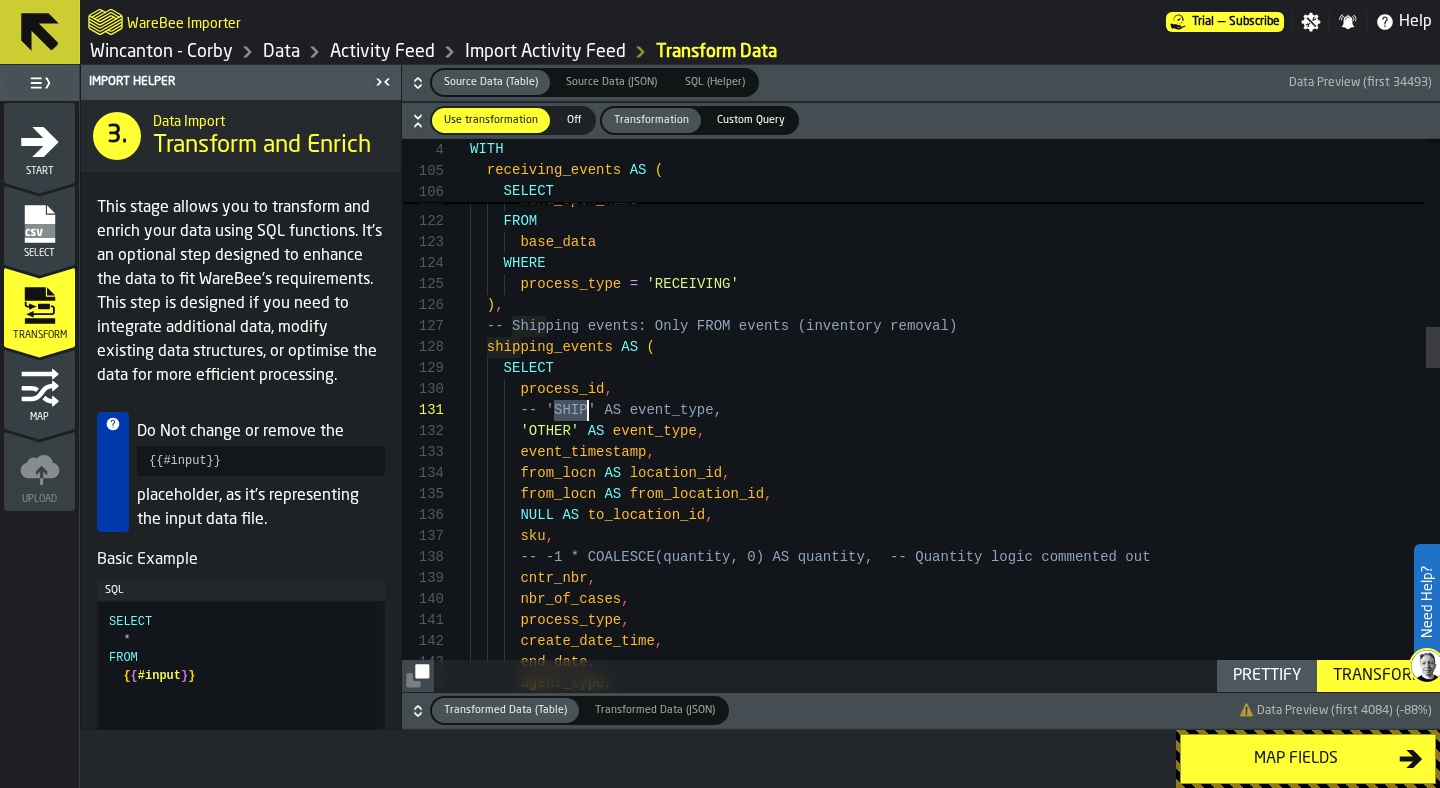 click on "end_date , agent_type , menu_optn_name FROM base_data WHERE process_type = 'RECEIVING' ) , -- Shipping events: Only FROM events (inventory removal) shipping_events AS ( SELECT process_id , -- 'SHIP' AS event_type , 'OTHER' AS event_type , event_timestamp , from_locn AS location_id , from_locn AS from_location_id , NULL AS to_location_id , sku , -- -1 * COALESCE(quantity, 0) AS quantity, -- Qua ntity logic commented out cntr_nbr , nbr_of_cases , process_type , create_date_time , end_date , agent_type , create_date_time ," at bounding box center [955, 1319] 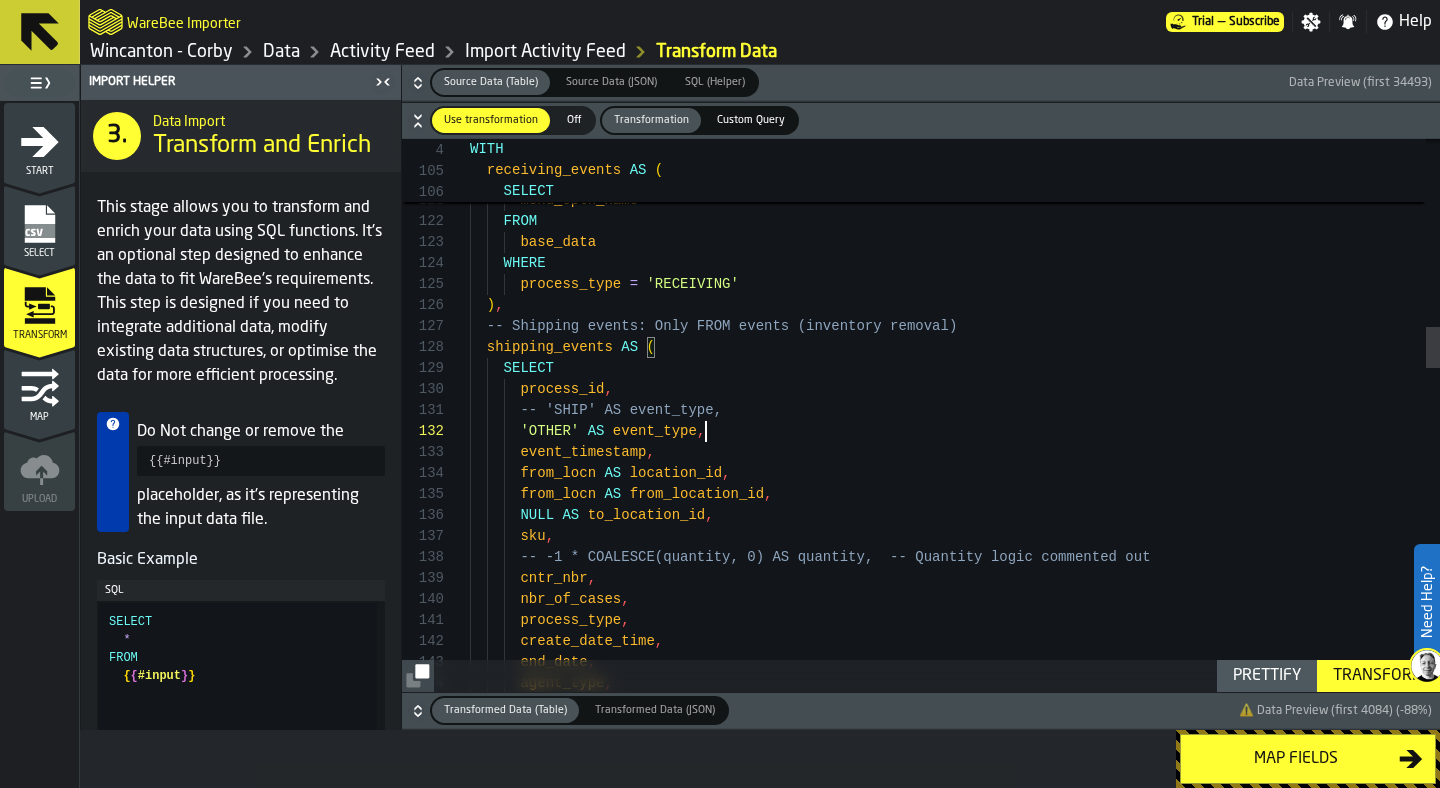 scroll, scrollTop: 21, scrollLeft: 0, axis: vertical 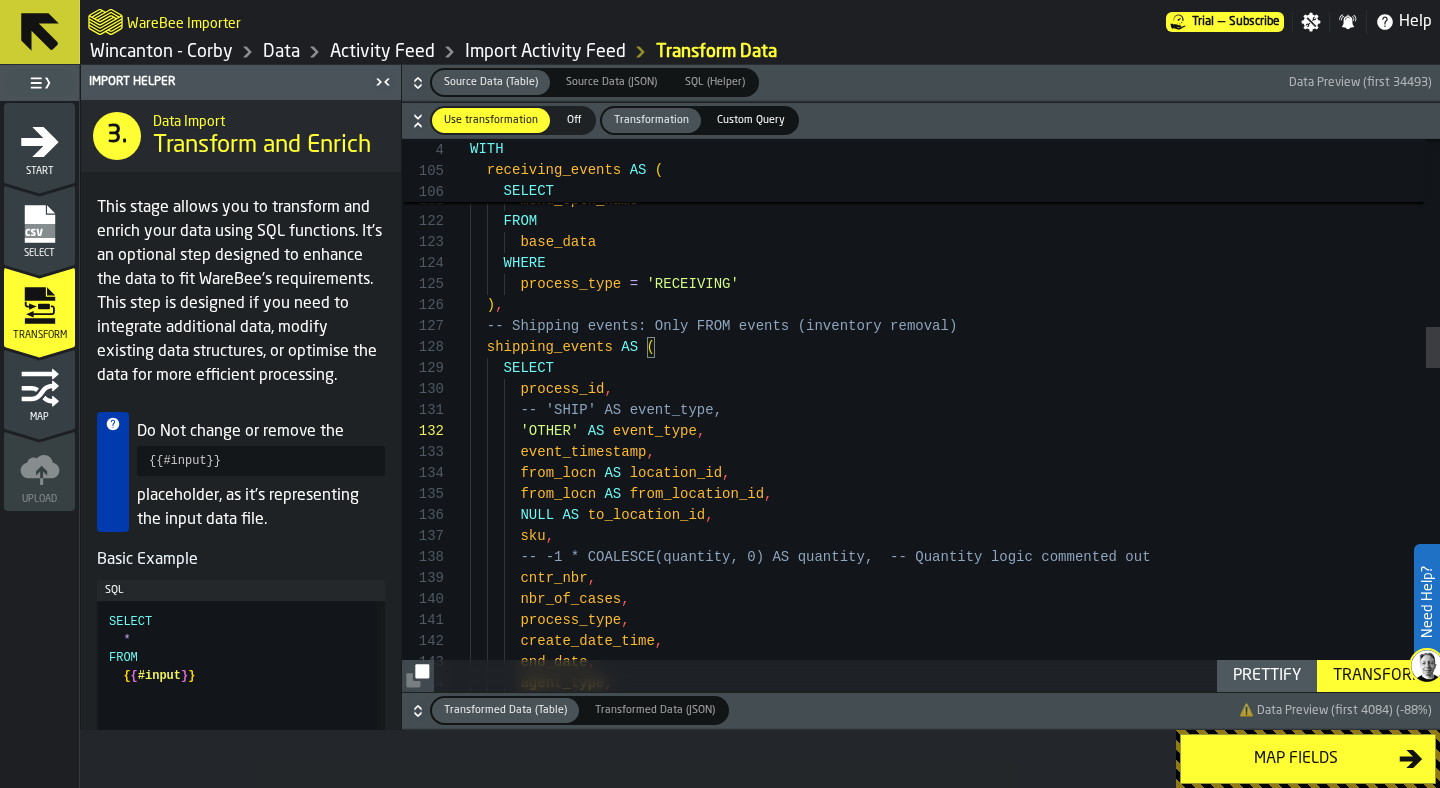 click on "end_date , agent_type , menu_optn_name FROM base_data WHERE process_type = 'RECEIVING' ) , -- Shipping events: Only FROM events (inventory removal) shipping_events AS ( SELECT process_id , -- 'SHIP' AS event_type , 'OTHER' AS event_type , event_timestamp , from_locn AS location_id , from_locn AS from_location_id , NULL AS to_location_id , sku , -- -1 * COALESCE(quantity, 0) AS quantity, -- Qua ntity logic commented out cntr_nbr , nbr_of_cases , process_type , create_date_time , end_date , agent_type , create_date_time ," at bounding box center (955, 1319) 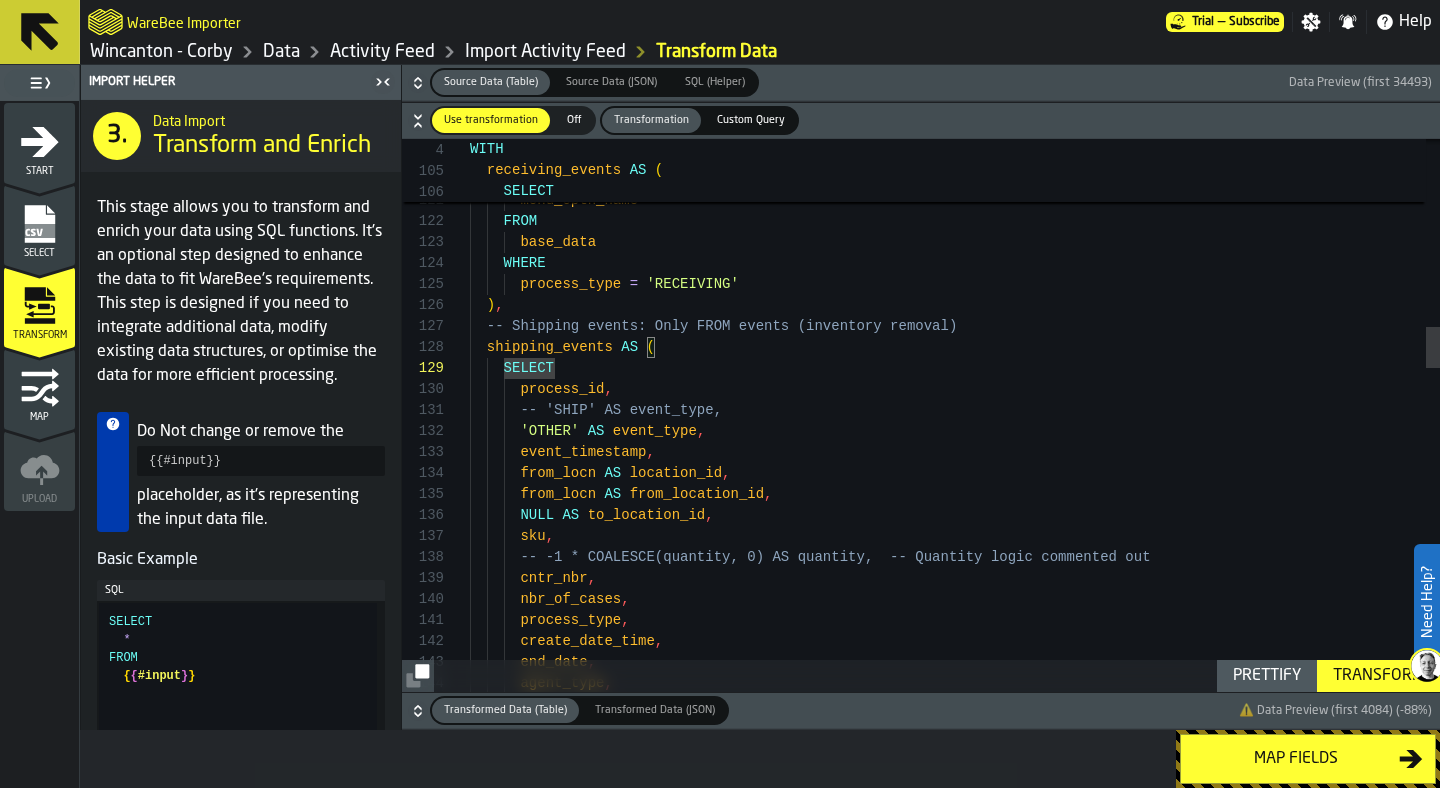 scroll, scrollTop: 21, scrollLeft: 0, axis: vertical 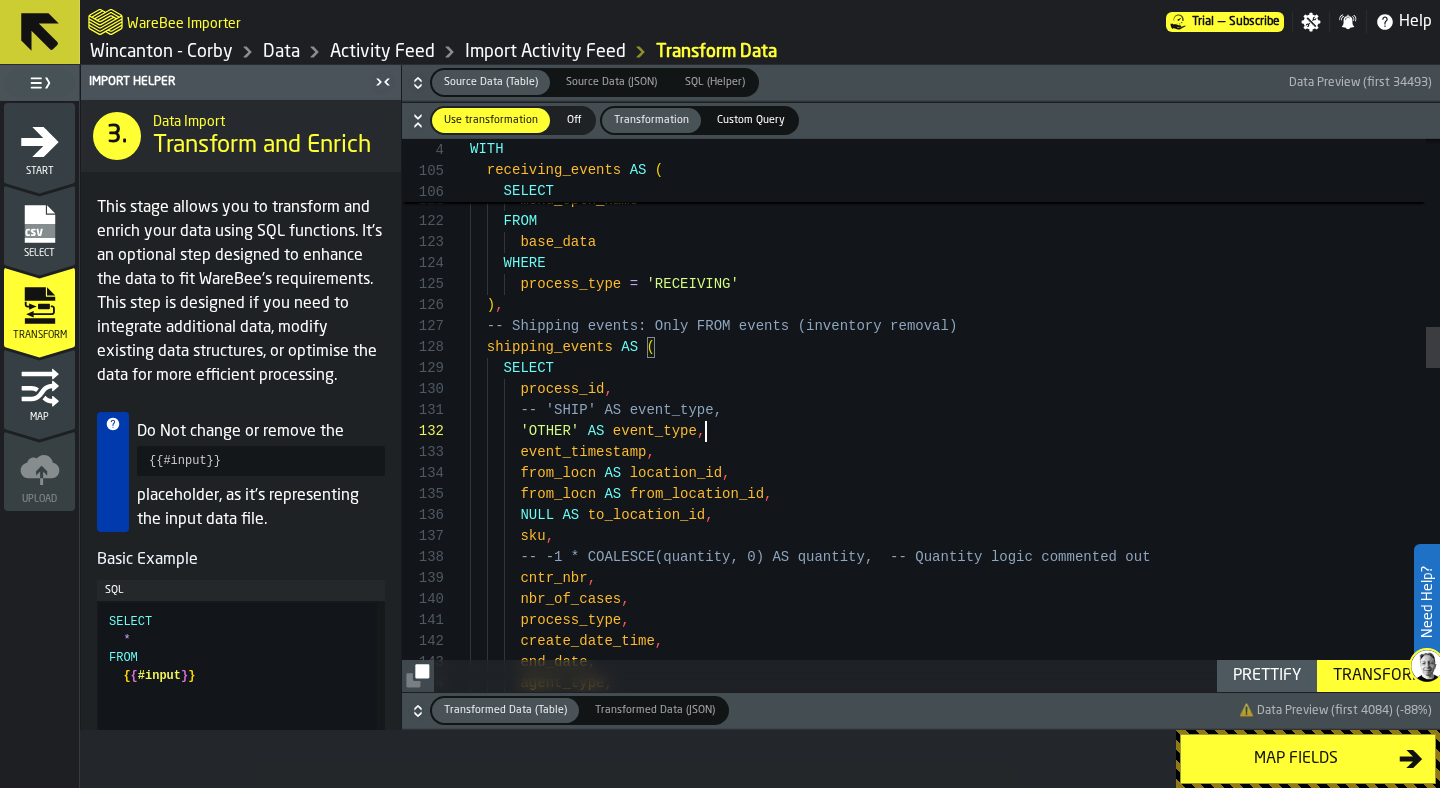click on "end_date , agent_type , menu_optn_name FROM base_data WHERE process_type = 'RECEIVING' ) , -- Shipping events: Only FROM events (inventory removal) shipping_events AS ( SELECT process_id , -- 'SHIP' AS event_type , 'OTHER' AS event_type , event_timestamp , from_locn AS location_id , from_locn AS from_location_id , NULL AS to_location_id , sku , -- -1 * COALESCE(quantity, 0) AS quantity, -- Qua ntity logic commented out cntr_nbr , nbr_of_cases , process_type , create_date_time , end_date , agent_type , create_date_time ," at bounding box center [955, 1319] 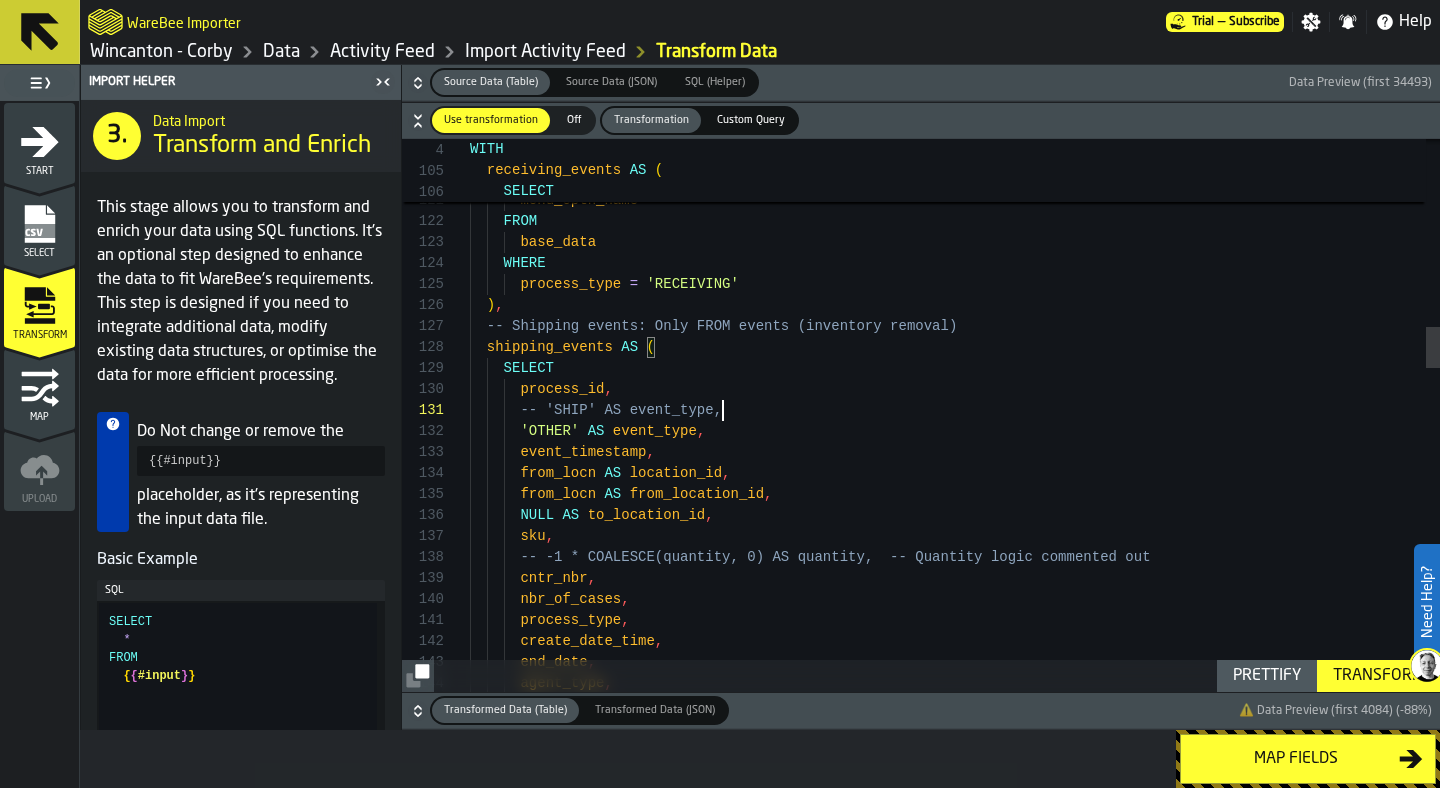 scroll, scrollTop: 21, scrollLeft: 0, axis: vertical 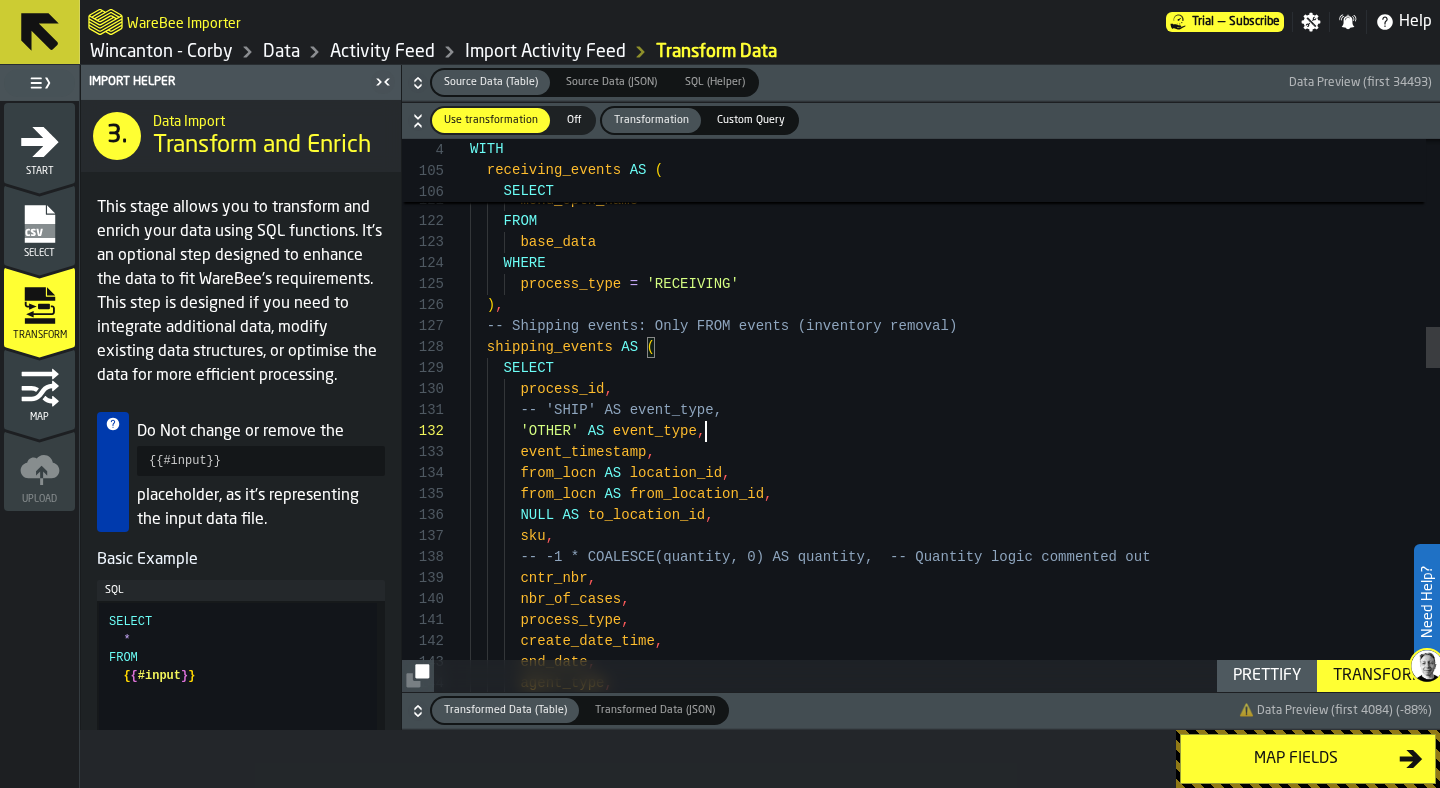 click on "end_date , agent_type , menu_optn_name FROM base_data WHERE process_type = 'RECEIVING' ) , -- Shipping events: Only FROM events (inventory removal) shipping_events AS ( SELECT process_id , -- 'SHIP' AS event_type , 'OTHER' AS event_type , event_timestamp , from_locn AS location_id , from_locn AS from_location_id , NULL AS to_location_id , sku , -- -1 * COALESCE(quantity, 0) AS quantity, -- Qua ntity logic commented out cntr_nbr , nbr_of_cases , process_type , create_date_time , end_date , agent_type , create_date_time ," at bounding box center [955, 1319] 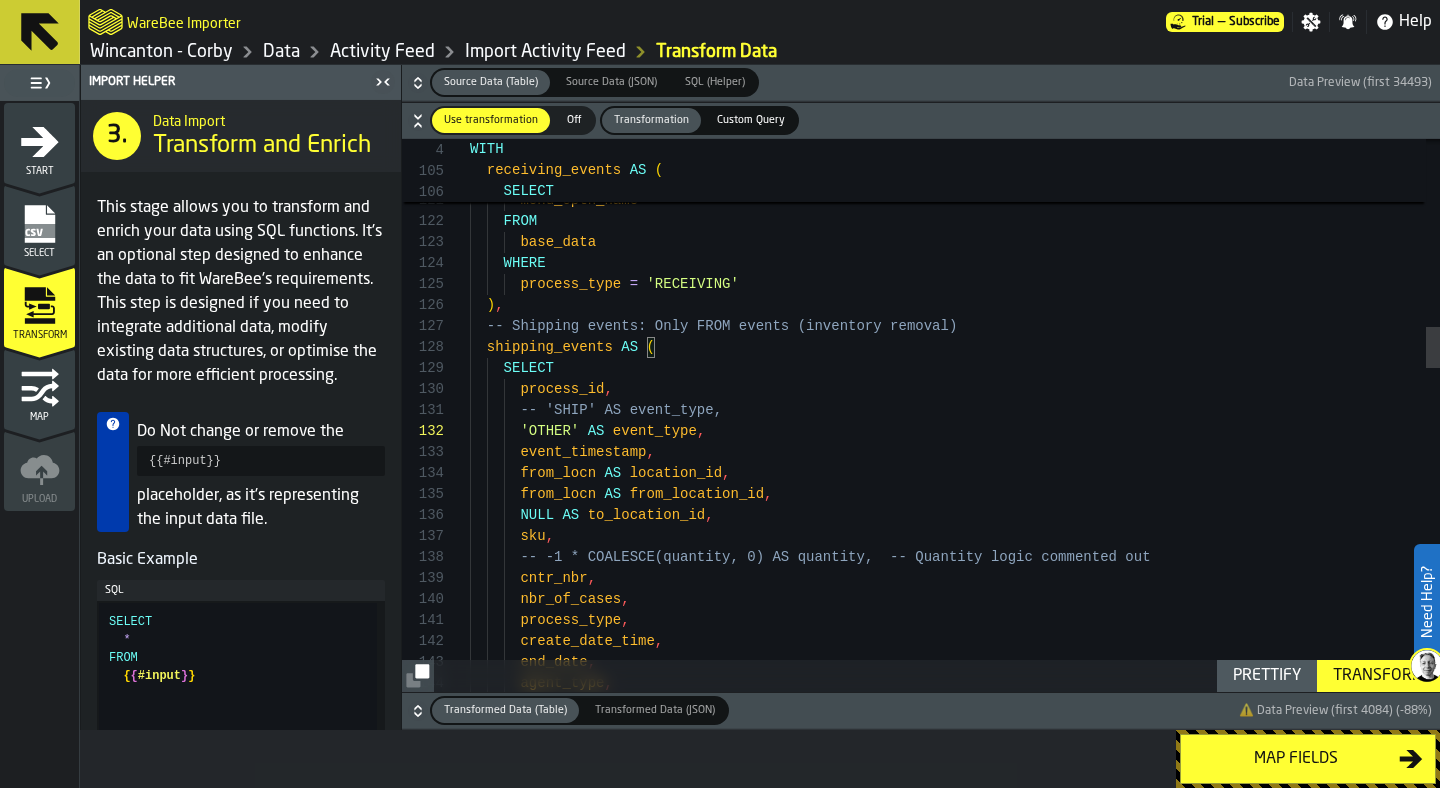 click on "end_date , agent_type , menu_optn_name FROM base_data WHERE process_type = 'RECEIVING' ) , -- Shipping events: Only FROM events (inventory removal) shipping_events AS ( SELECT process_id , -- 'SHIP' AS event_type , 'OTHER' AS event_type , event_timestamp , from_locn AS location_id , from_locn AS from_location_id , NULL AS to_location_id , sku , -- -1 * COALESCE(quantity, 0) AS quantity, -- Qua ntity logic commented out cntr_nbr , nbr_of_cases , process_type , create_date_time , end_date , agent_type , create_date_time ," at bounding box center (955, 1319) 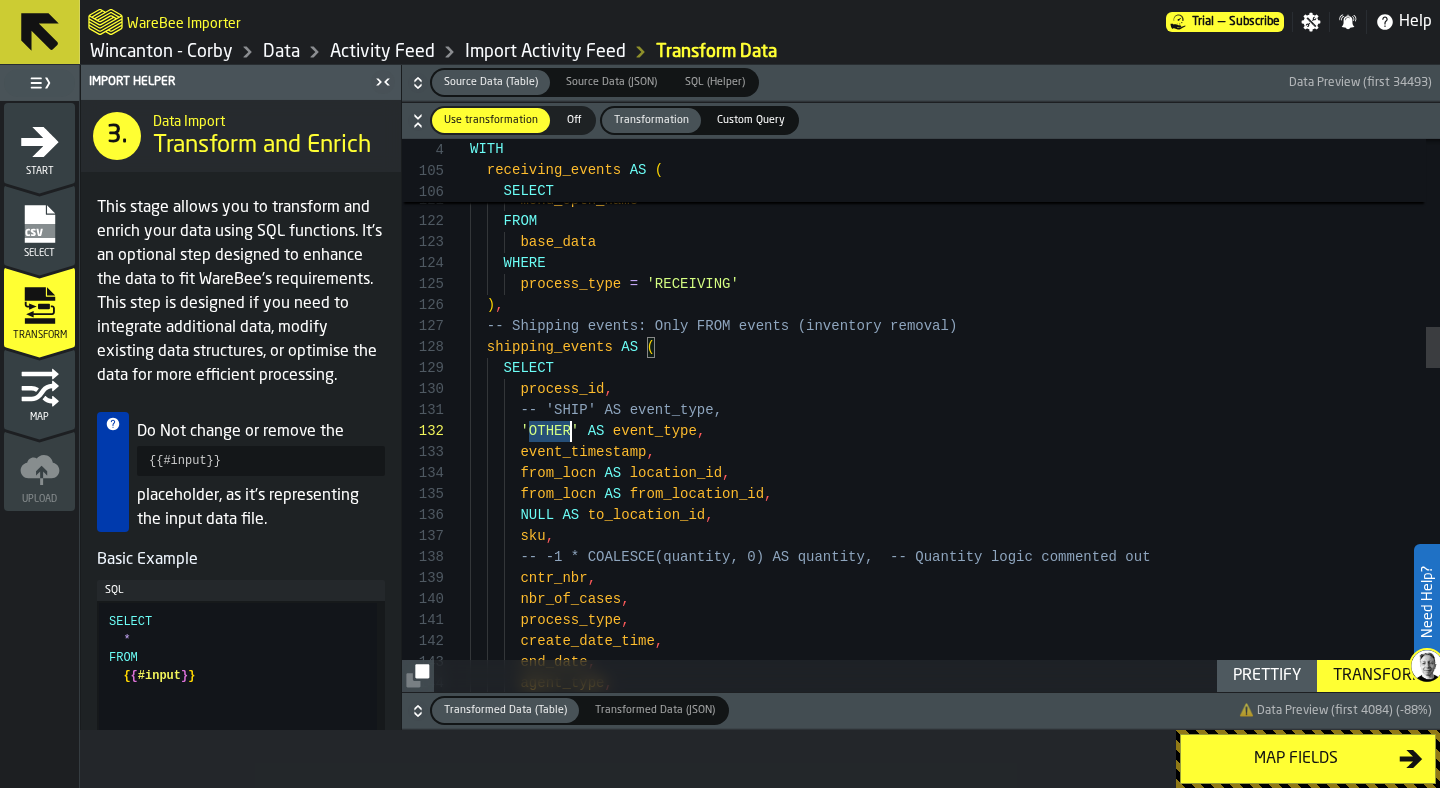 click on "end_date , agent_type , menu_optn_name FROM base_data WHERE process_type = 'RECEIVING' ) , -- Shipping events: Only FROM events (inventory removal) shipping_events AS ( SELECT process_id , -- 'SHIP' AS event_type , 'OTHER' AS event_type , event_timestamp , from_locn AS location_id , from_locn AS from_location_id , NULL AS to_location_id , sku , -- -1 * COALESCE(quantity, 0) AS quantity, -- Qua ntity logic commented out cntr_nbr , nbr_of_cases , process_type , create_date_time , end_date , agent_type , create_date_time ," at bounding box center (955, 1319) 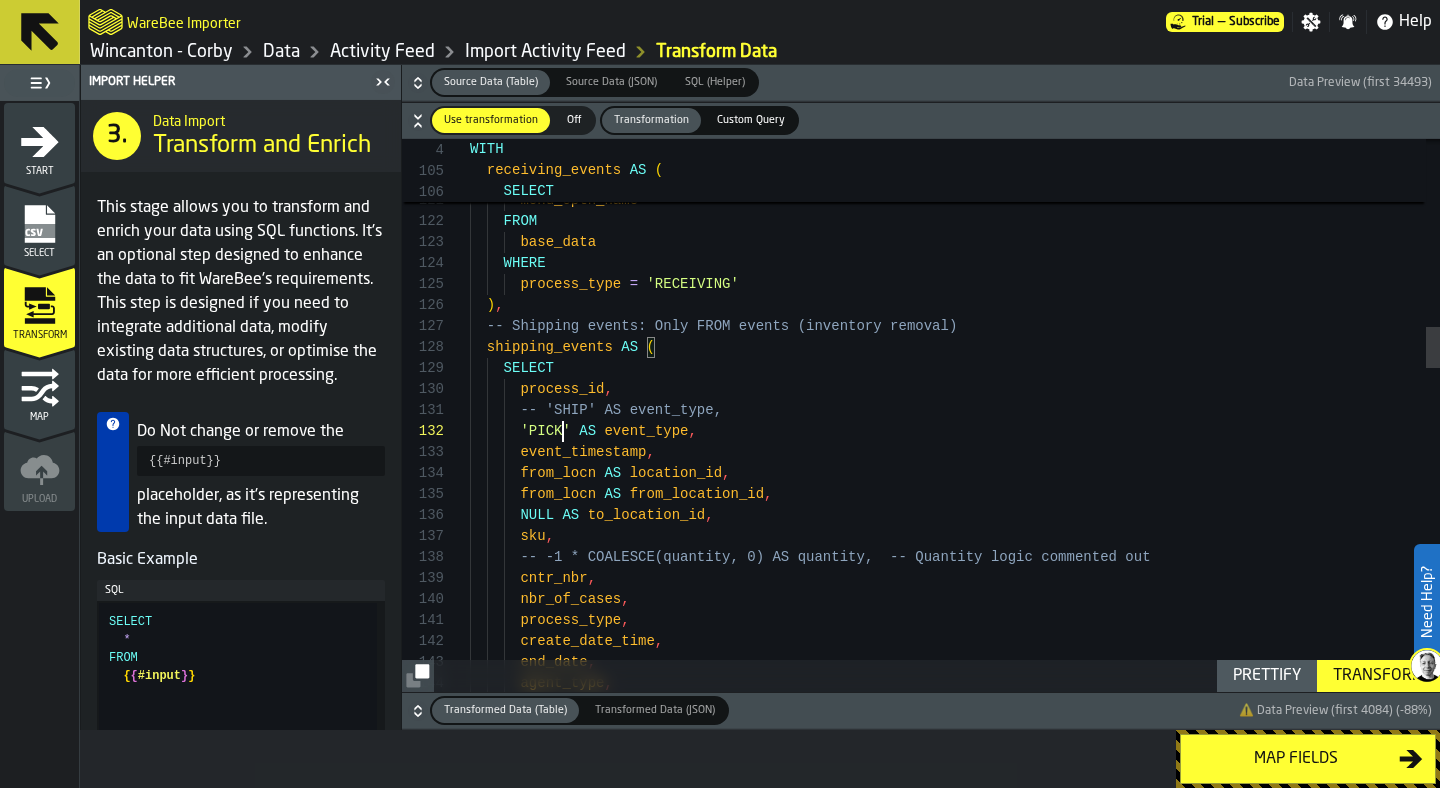 scroll, scrollTop: 0, scrollLeft: 0, axis: both 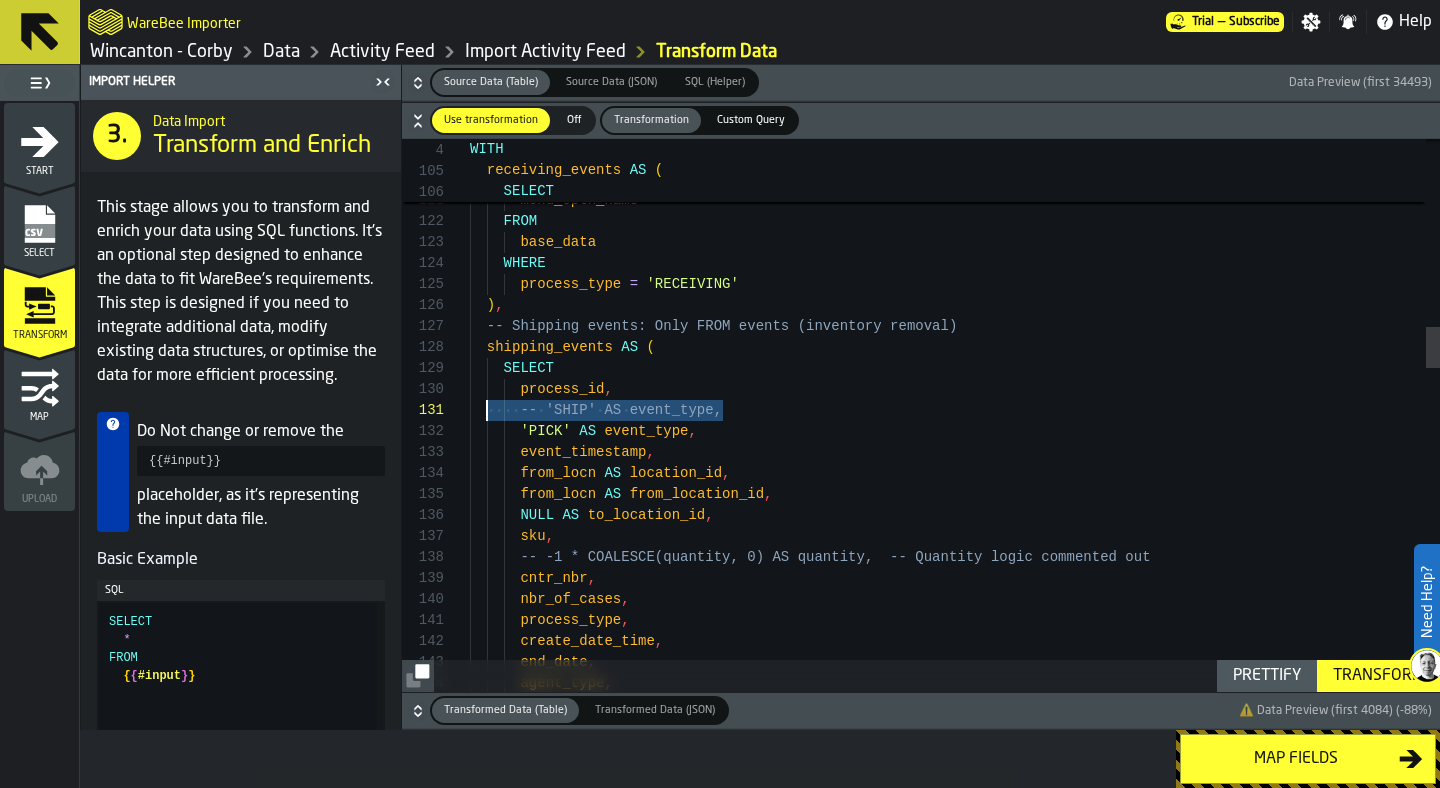 drag, startPoint x: 736, startPoint y: 408, endPoint x: 491, endPoint y: 409, distance: 245.00204 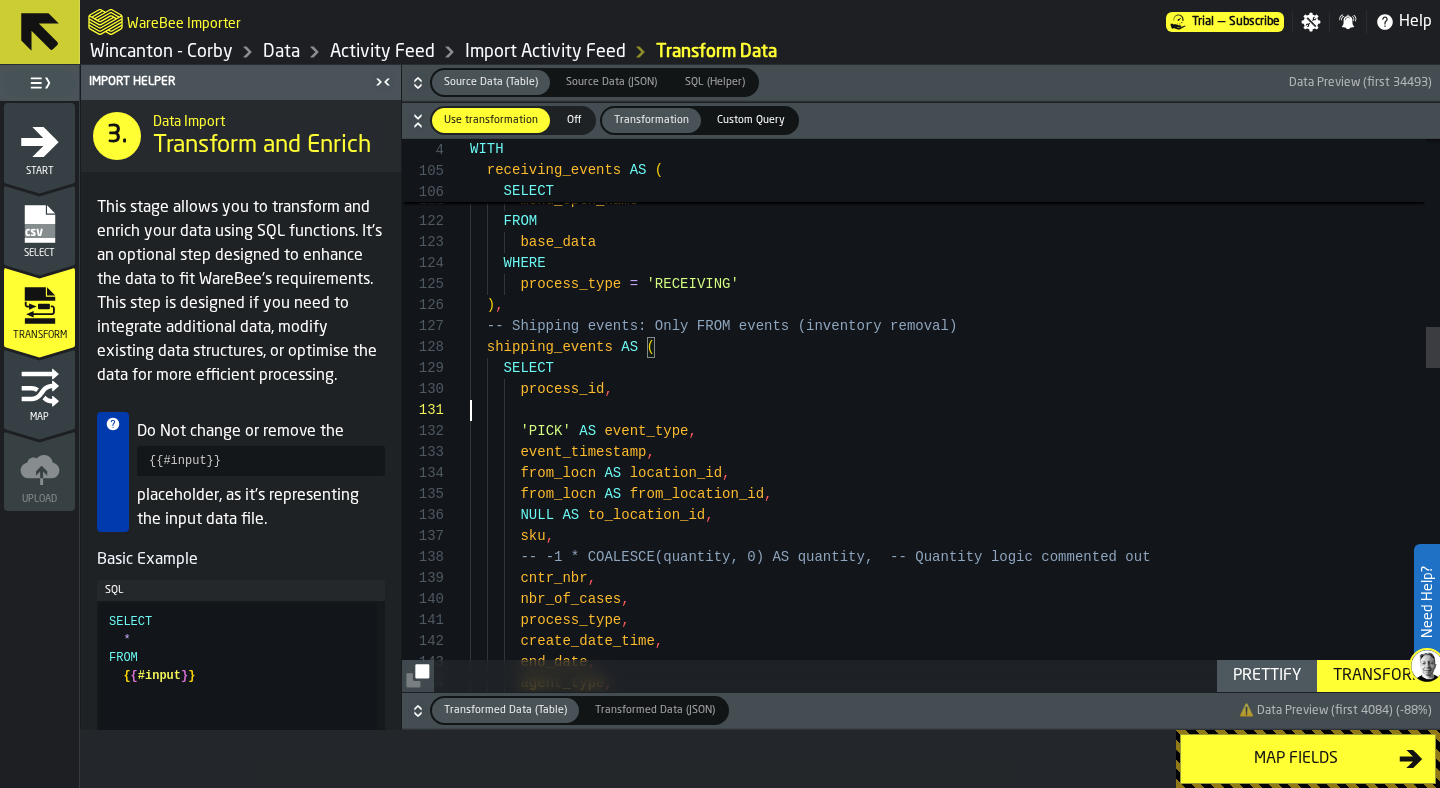 scroll, scrollTop: 189, scrollLeft: 0, axis: vertical 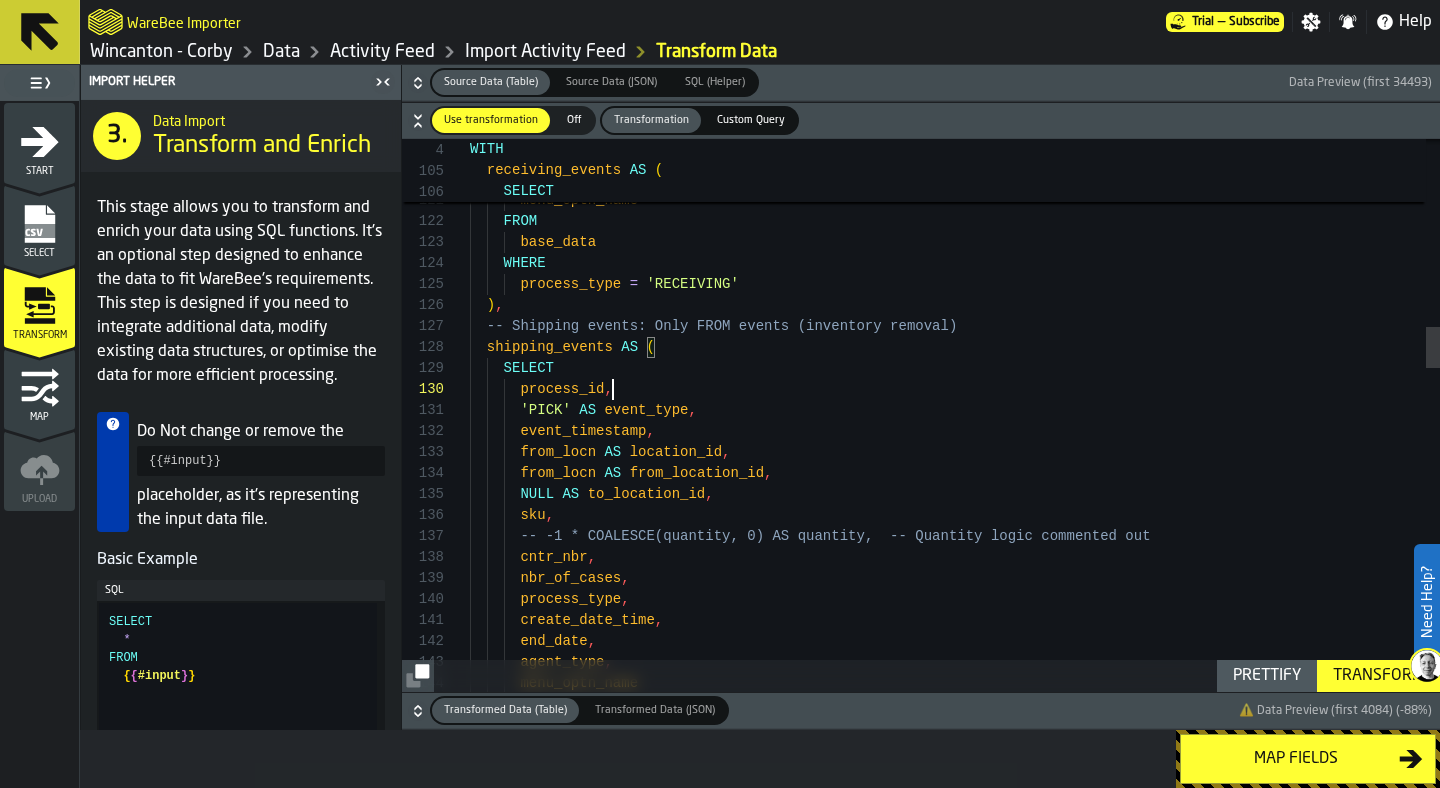 type on "**********" 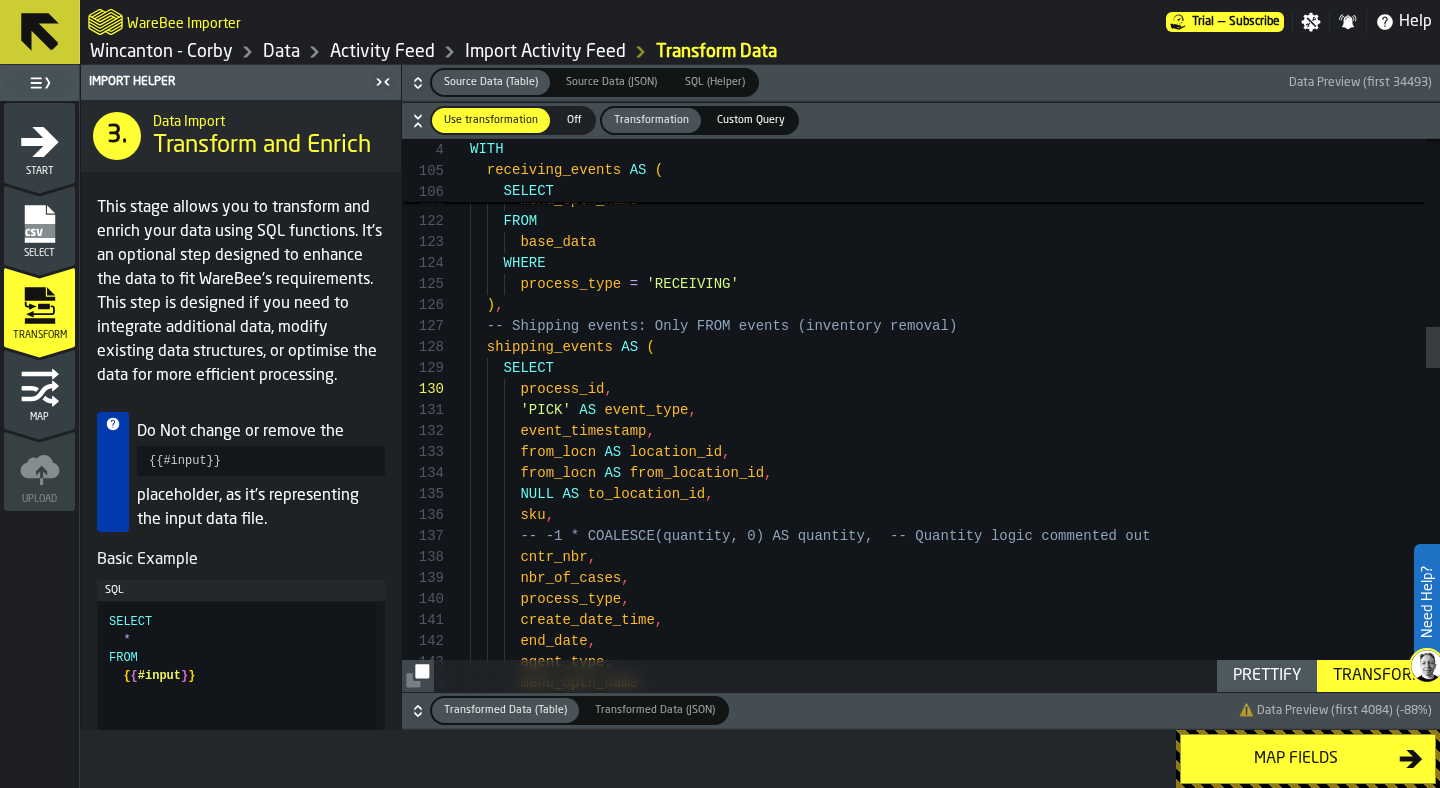 click 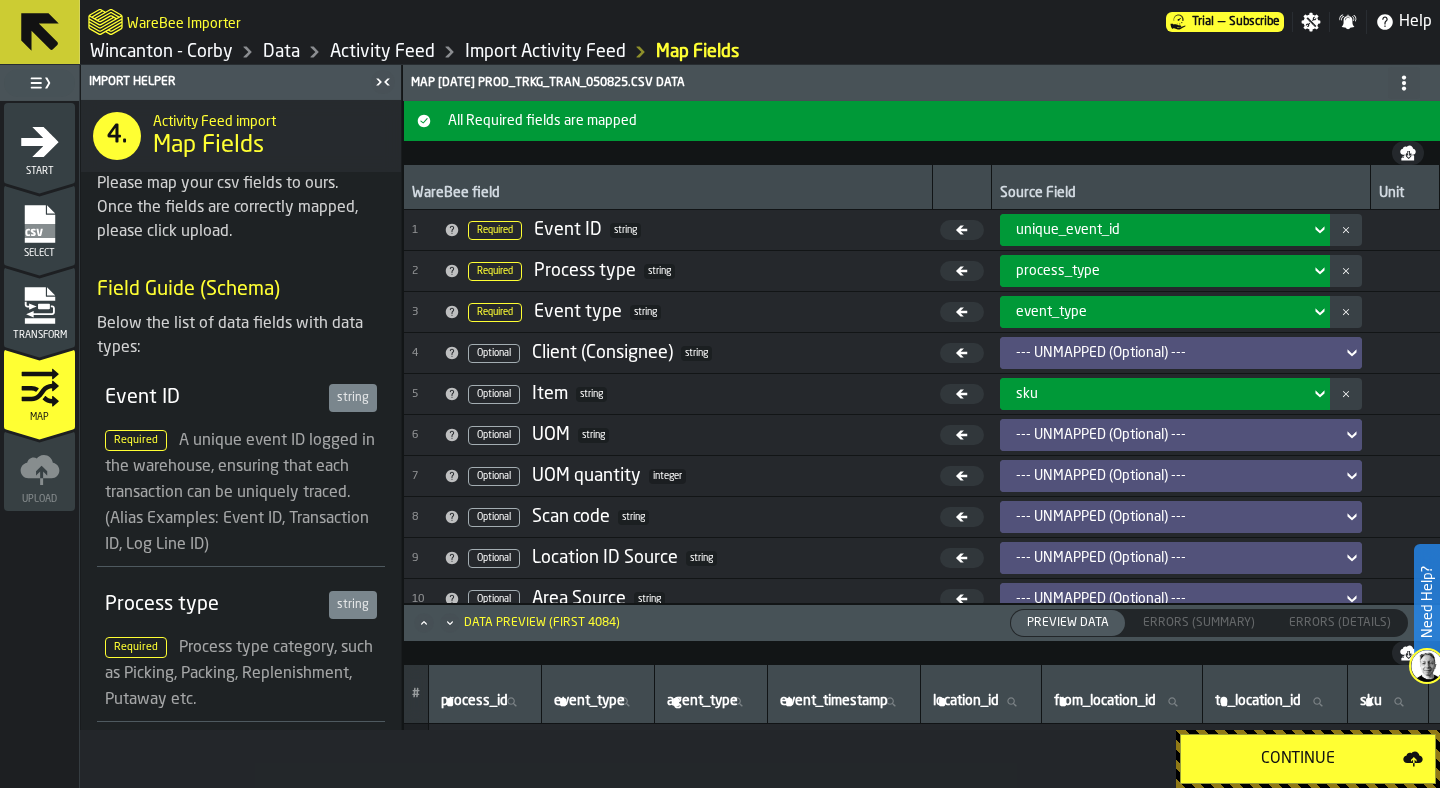 click 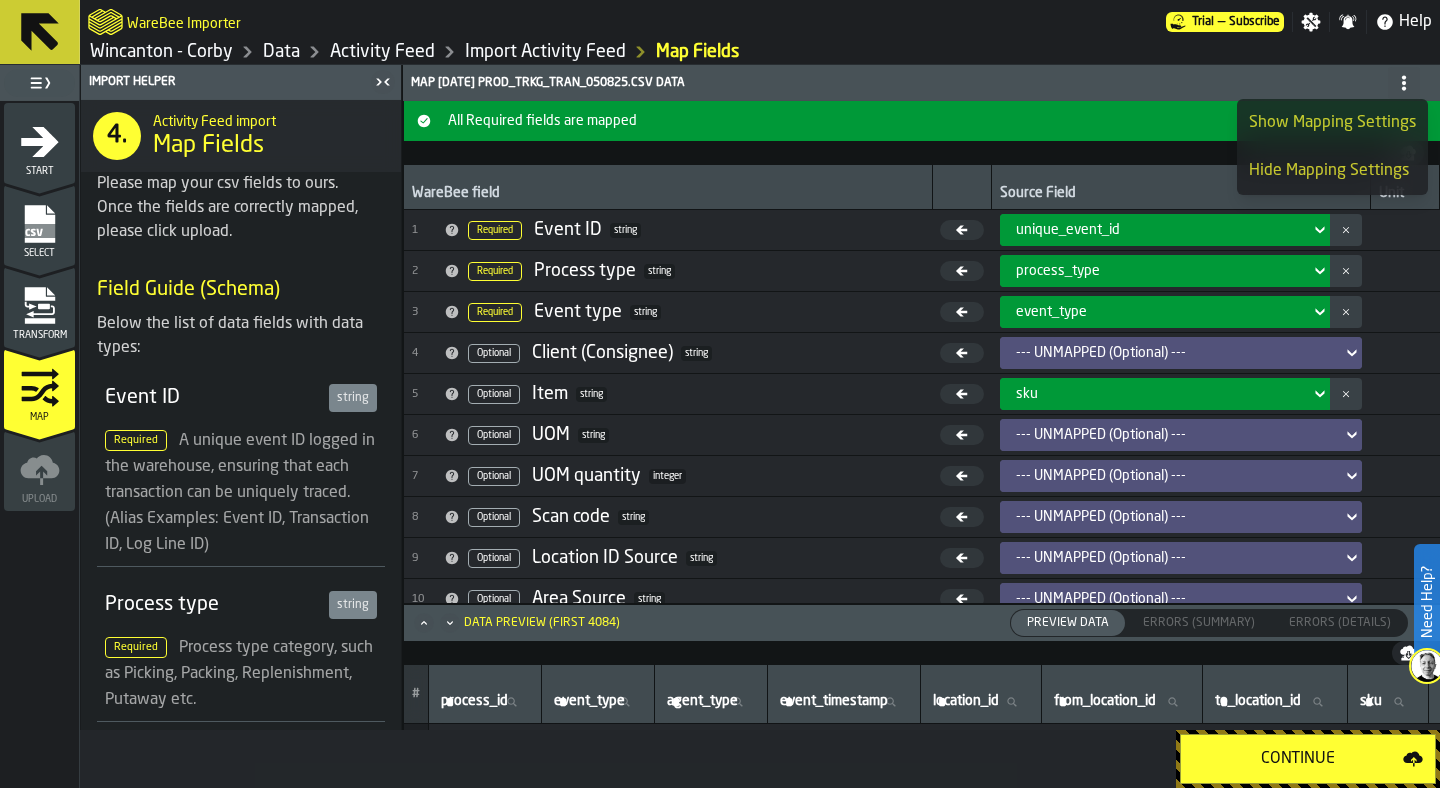 click on "Show Mapping Settings" at bounding box center (1332, 123) 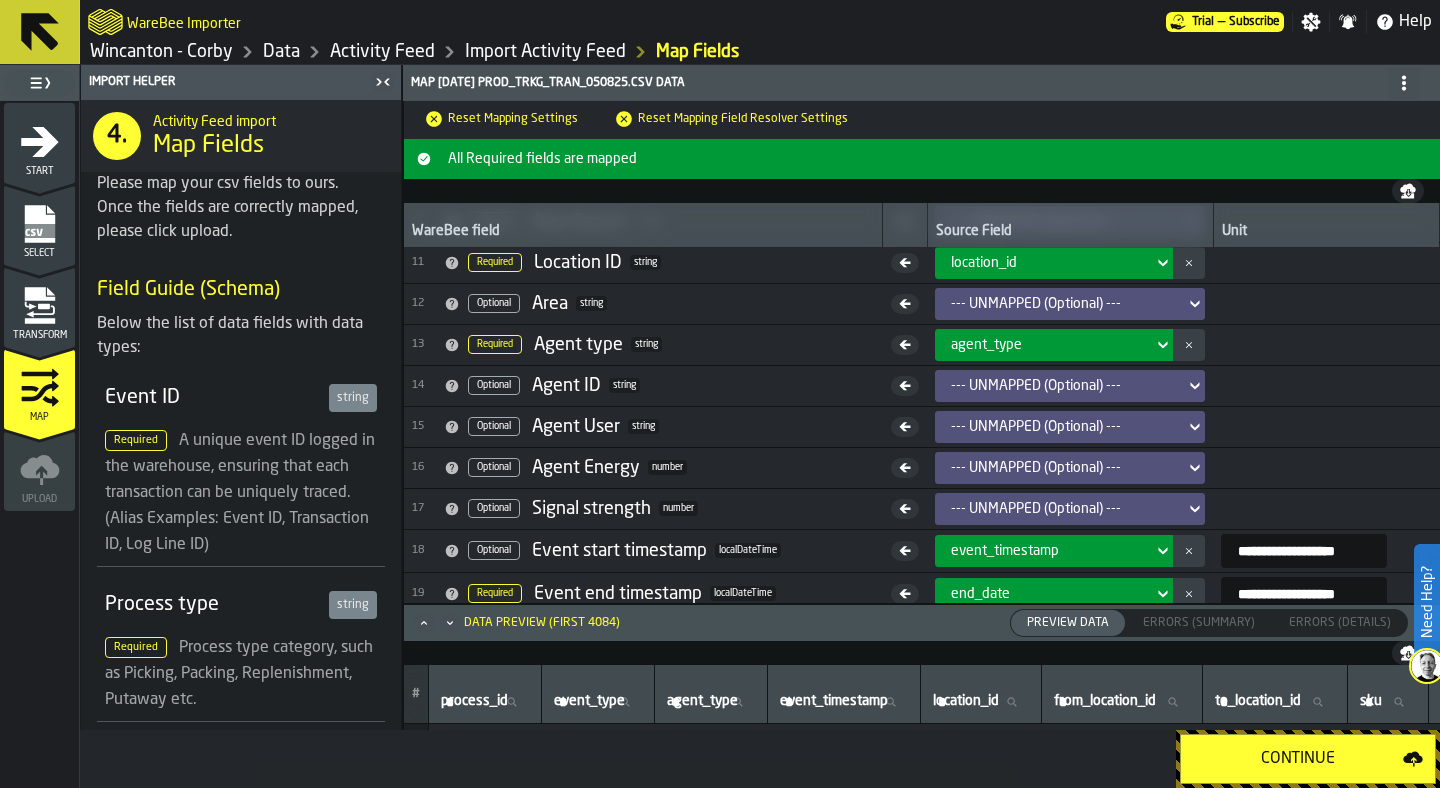 scroll, scrollTop: 0, scrollLeft: 0, axis: both 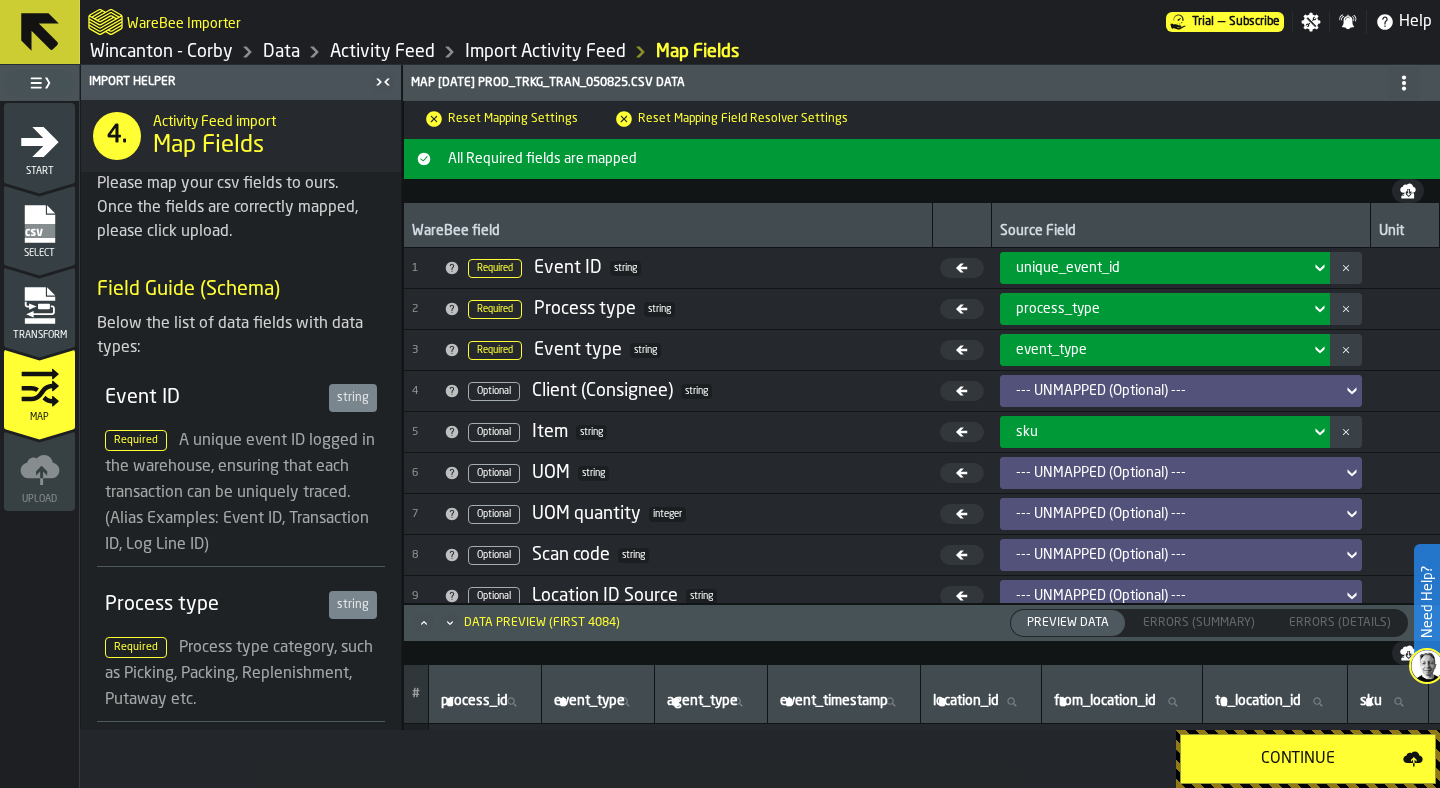 click on "Reset Mapping Field Resolver Settings" at bounding box center [729, 119] 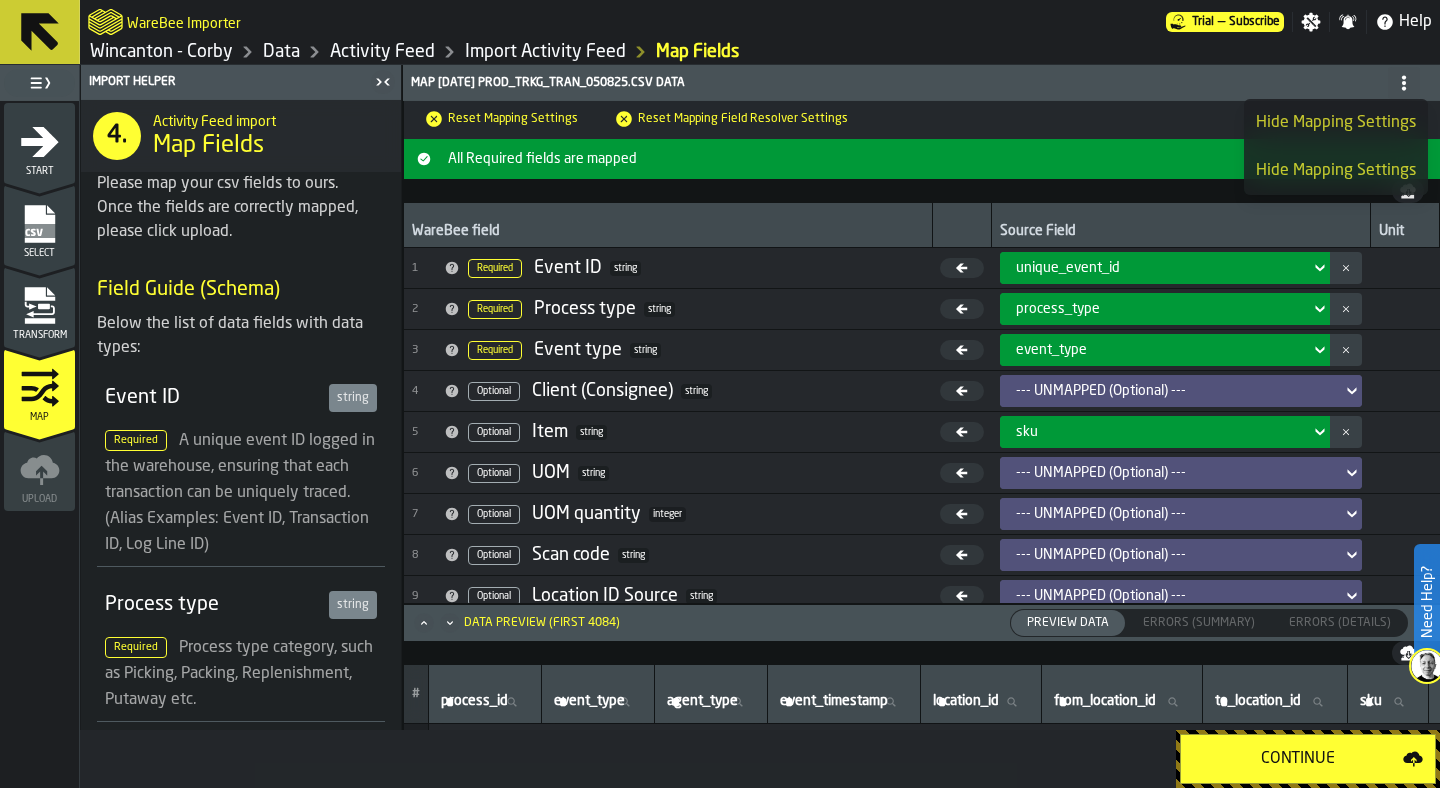 click 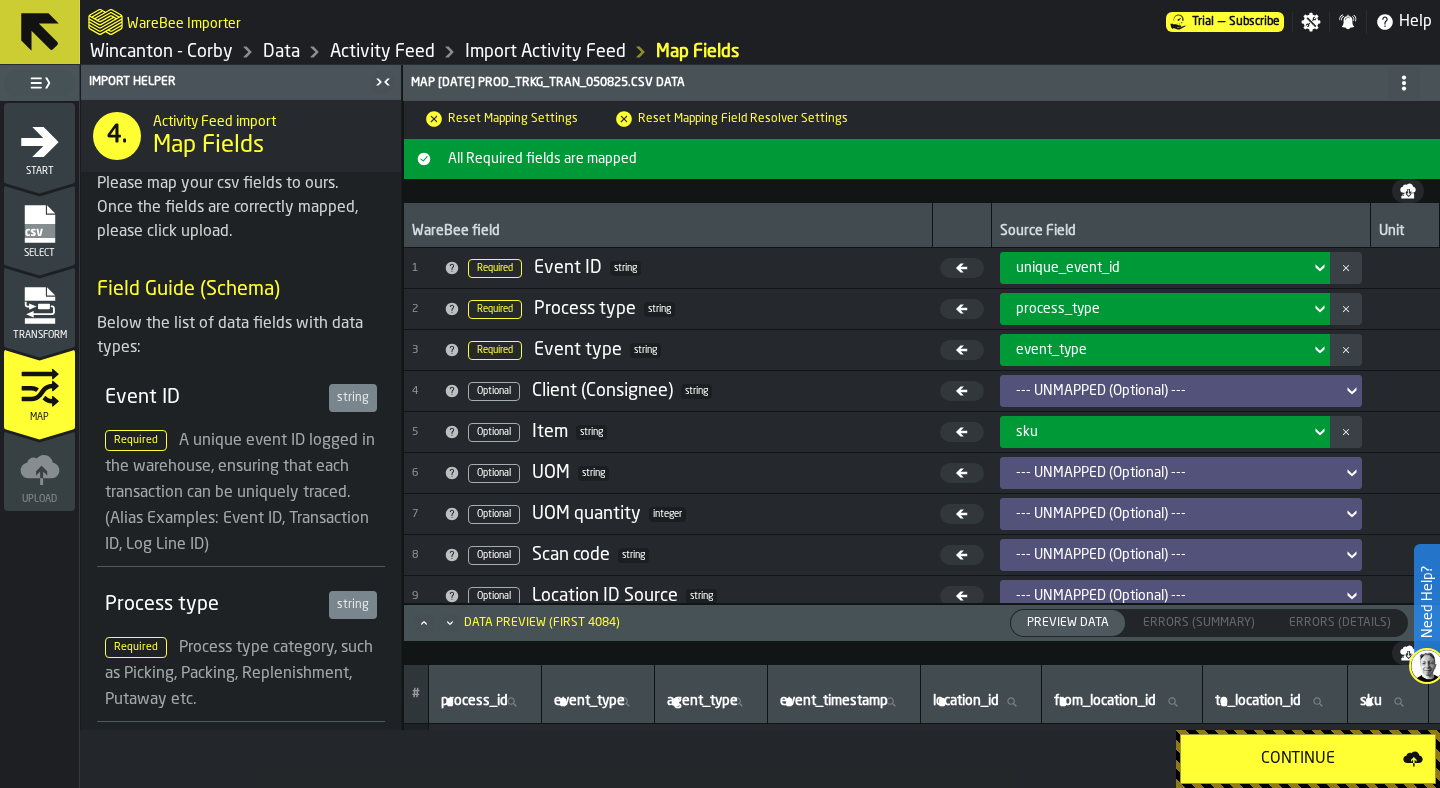 click 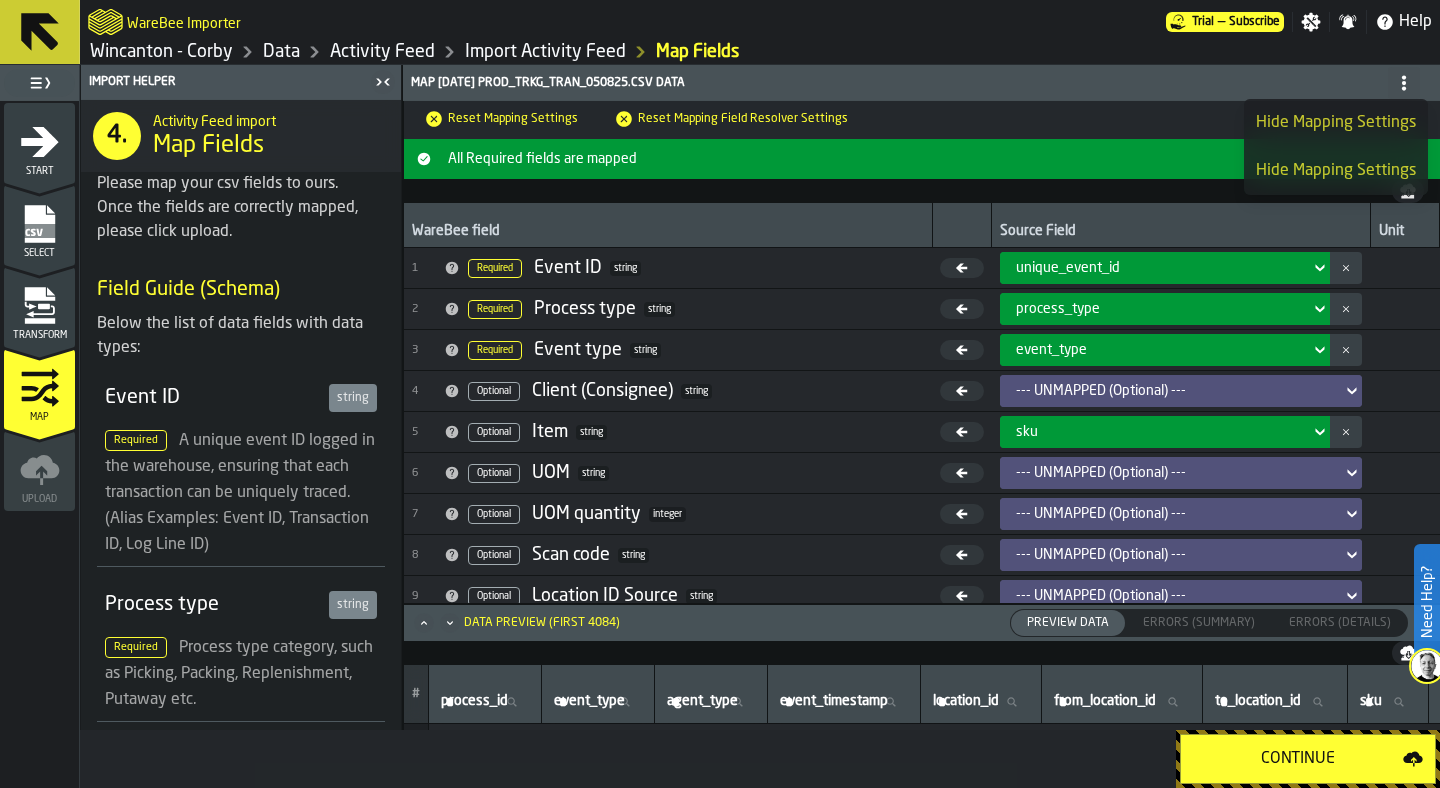 click on "Hide Mapping Settings" at bounding box center [1336, 123] 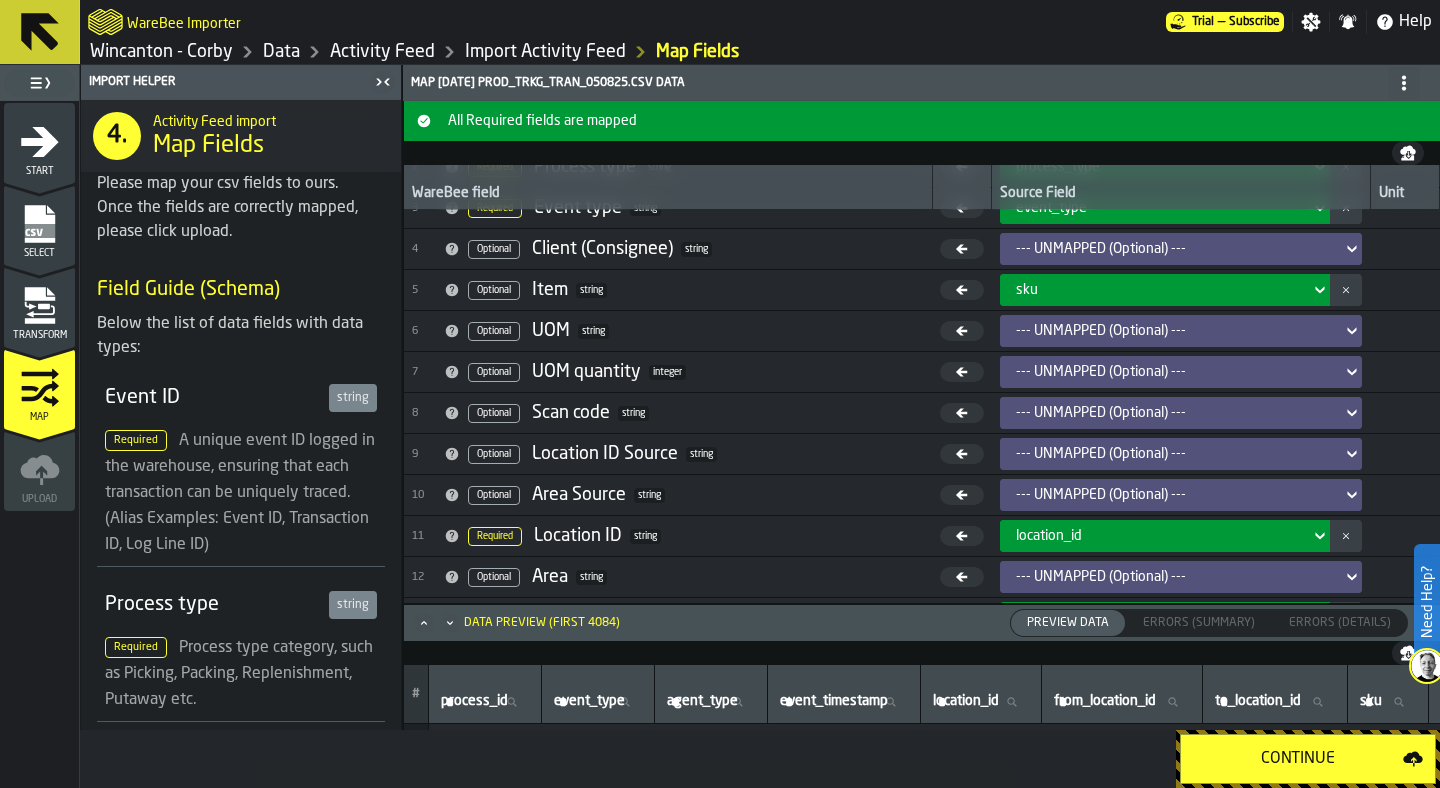 scroll, scrollTop: 110, scrollLeft: 0, axis: vertical 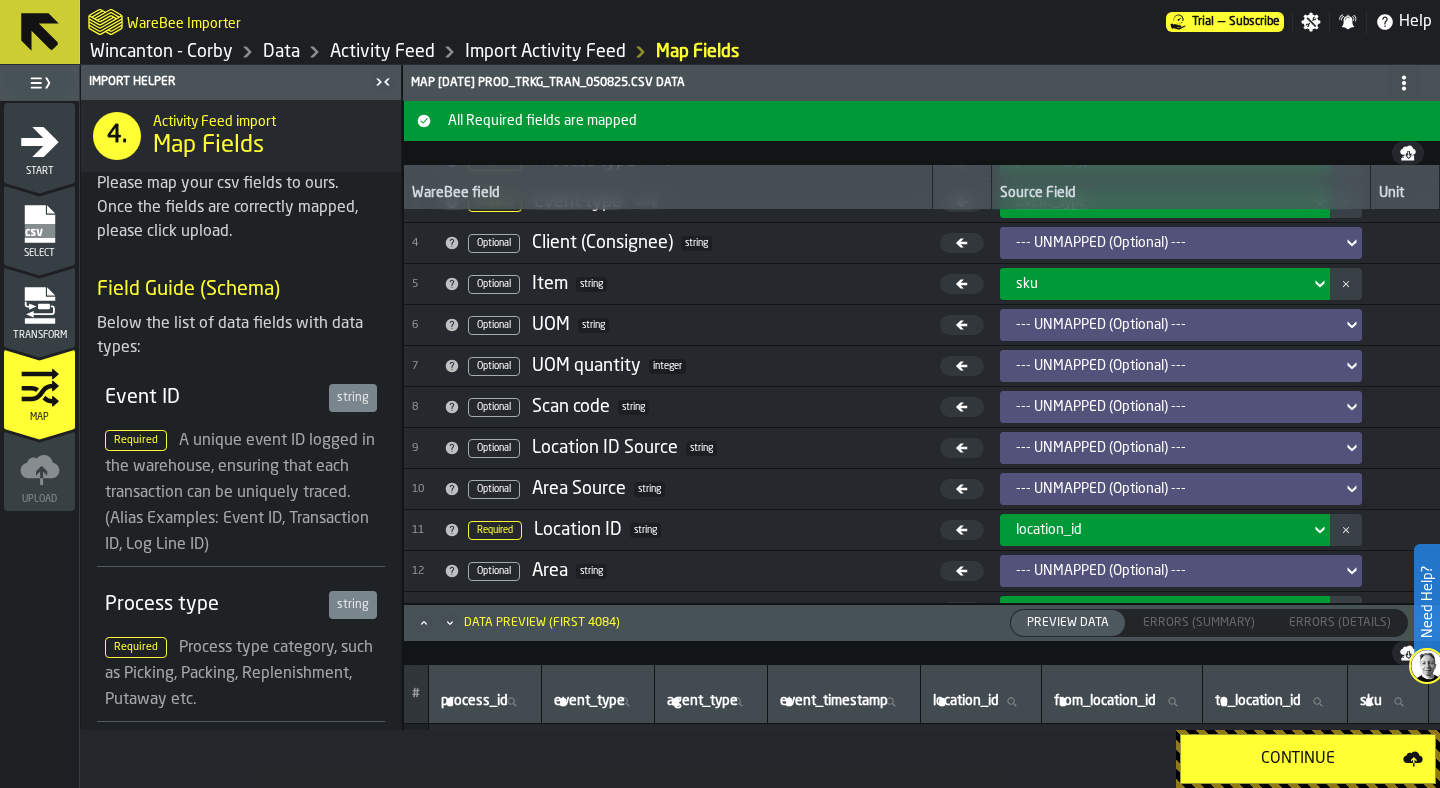 click 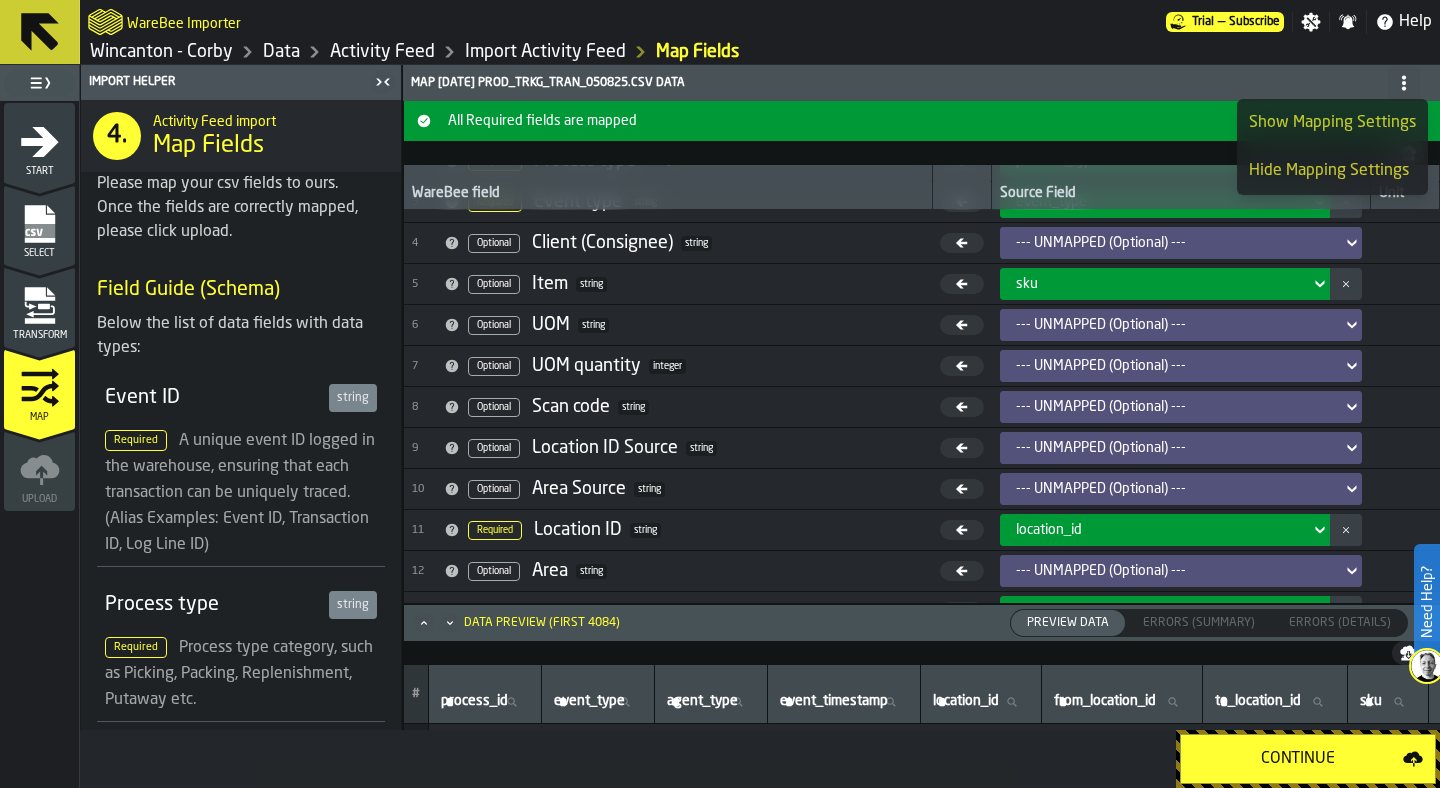click 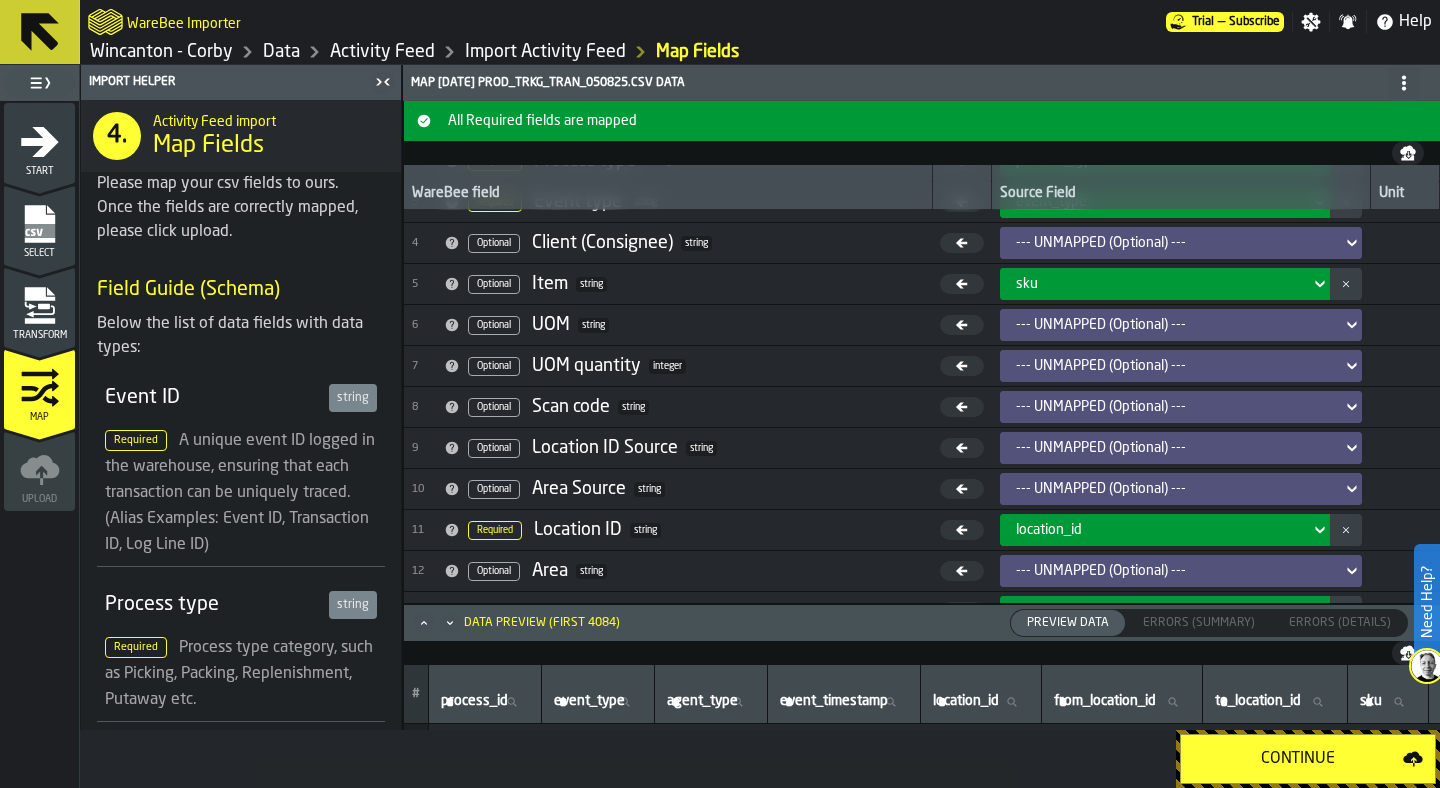click 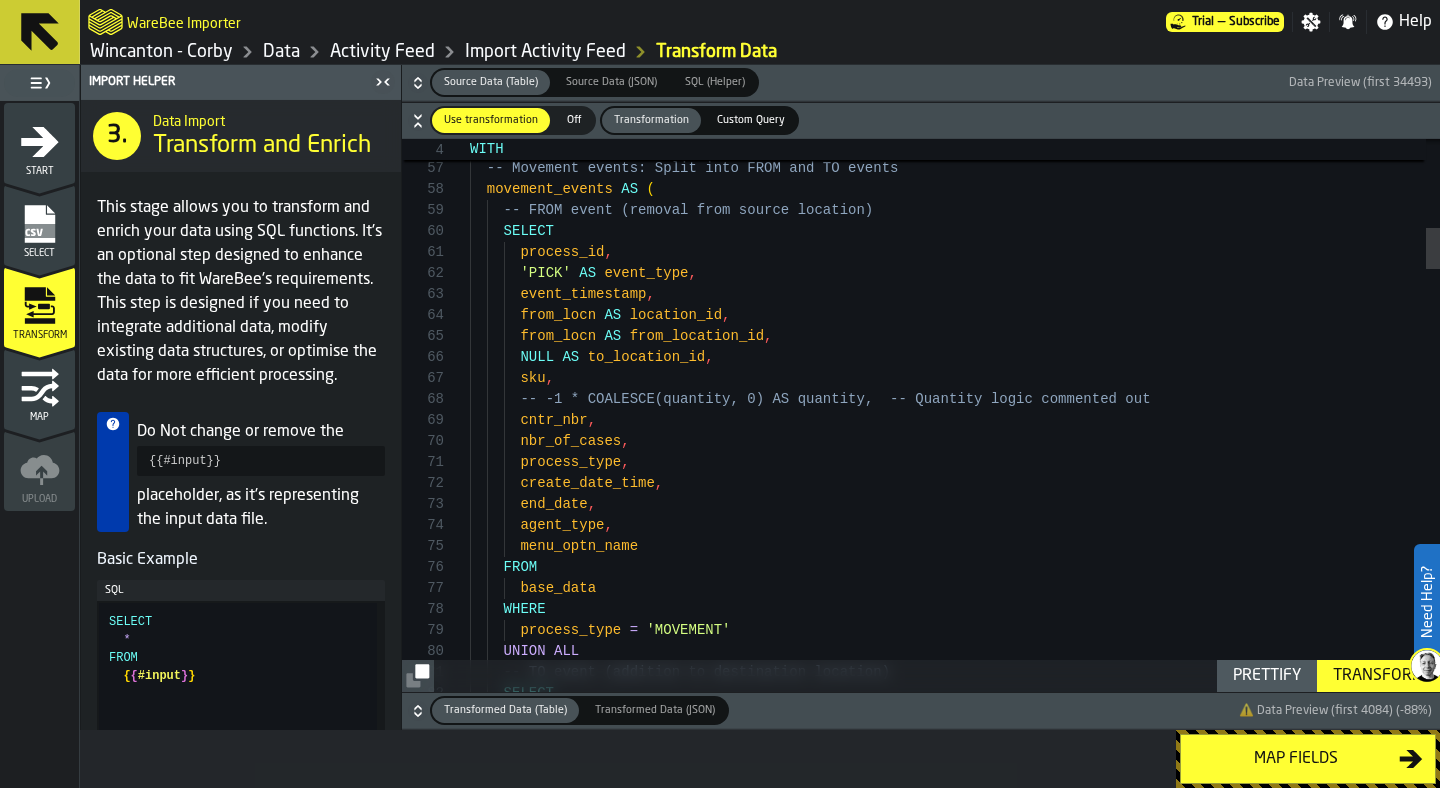 scroll, scrollTop: 168, scrollLeft: 0, axis: vertical 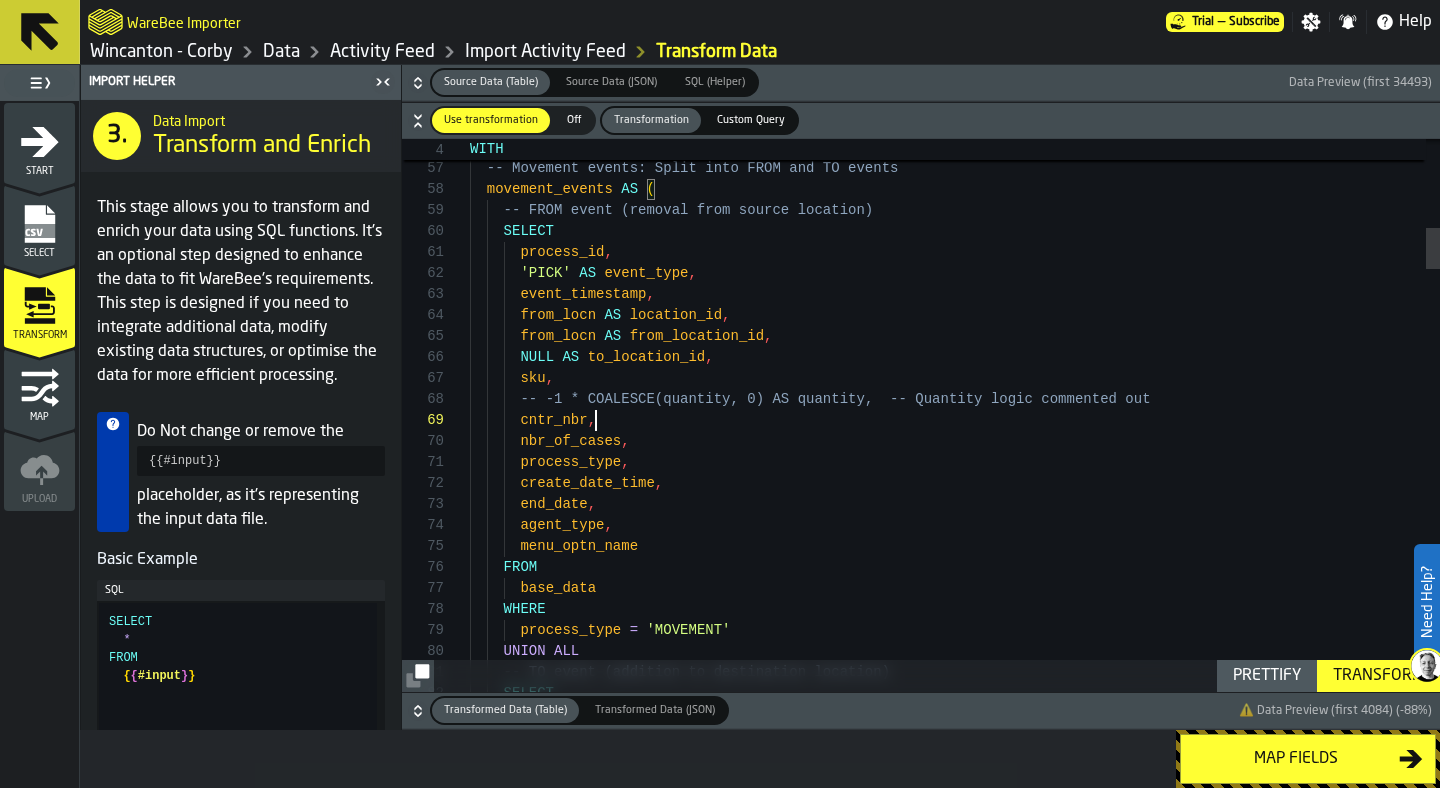 click on "--  ============================================   --  Movement  events:  Split  into  FROM  and  TO  events   movement_events   AS   (       --  FROM  event  (removal  from  source  location)       SELECT       process_id ,       'PICK'  AS  event_type ,       event_timestamp ,       from_locn  AS  location_id ,       from_locn  AS  from_location_id ,       NULL  AS  to_location_id ,       sku ,       --  -1  *  COALESCE(quantity,  0)  AS  quantity,   --  Qua ntity  logic  commented  out       cntr_nbr ,       nbr_of_cases ,       process_type ,       create_date_time ,       end_date ,       agent_type ,       menu_optn_name     FROM       base_data     WHERE       process_type  =  'MOVEMENT'     UNION  ALL     --  TO  event  (addition  to  destination  location)     SELECT" at bounding box center [955, 2620] 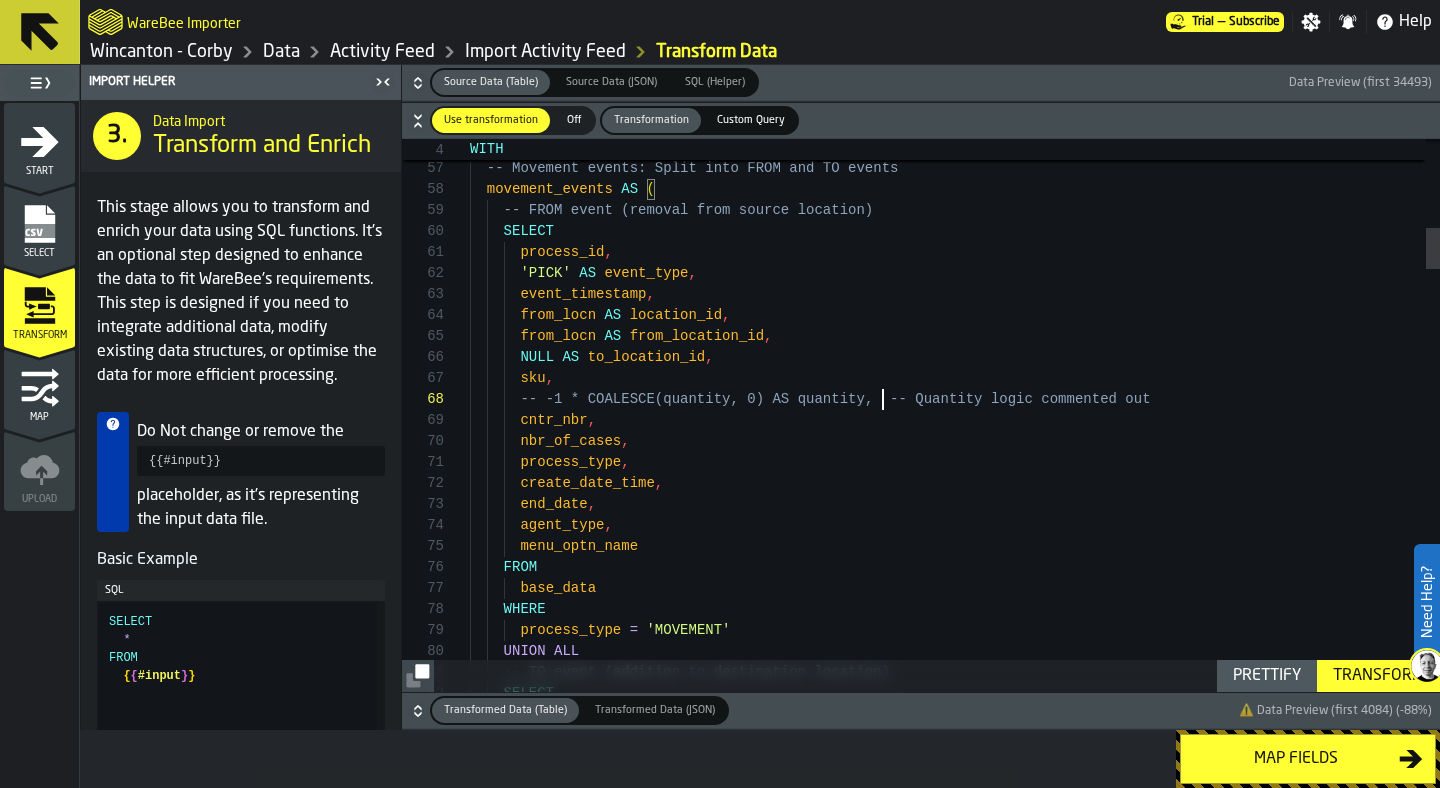 scroll, scrollTop: 147, scrollLeft: 0, axis: vertical 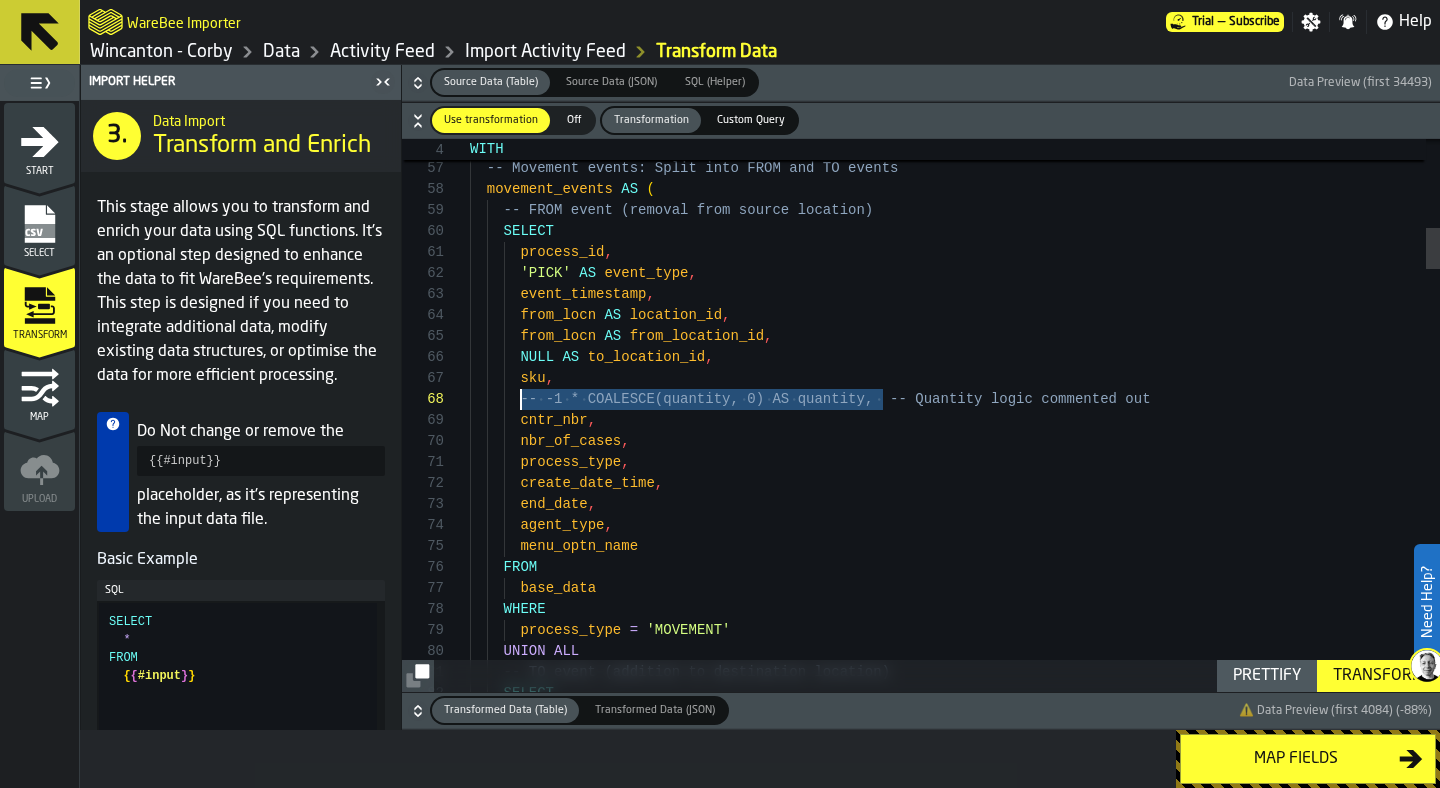drag, startPoint x: 880, startPoint y: 401, endPoint x: 517, endPoint y: 392, distance: 363.11154 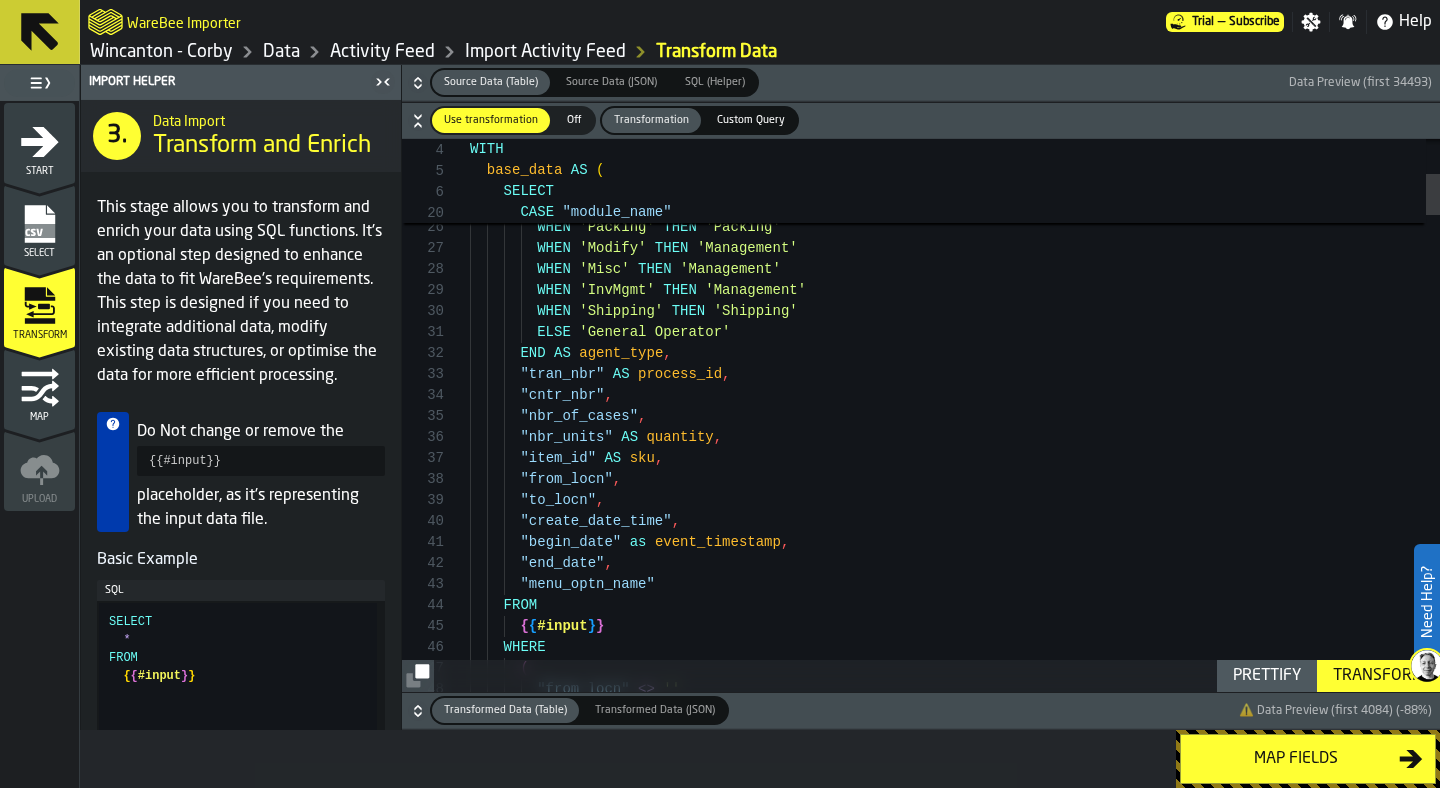 scroll, scrollTop: 84, scrollLeft: 0, axis: vertical 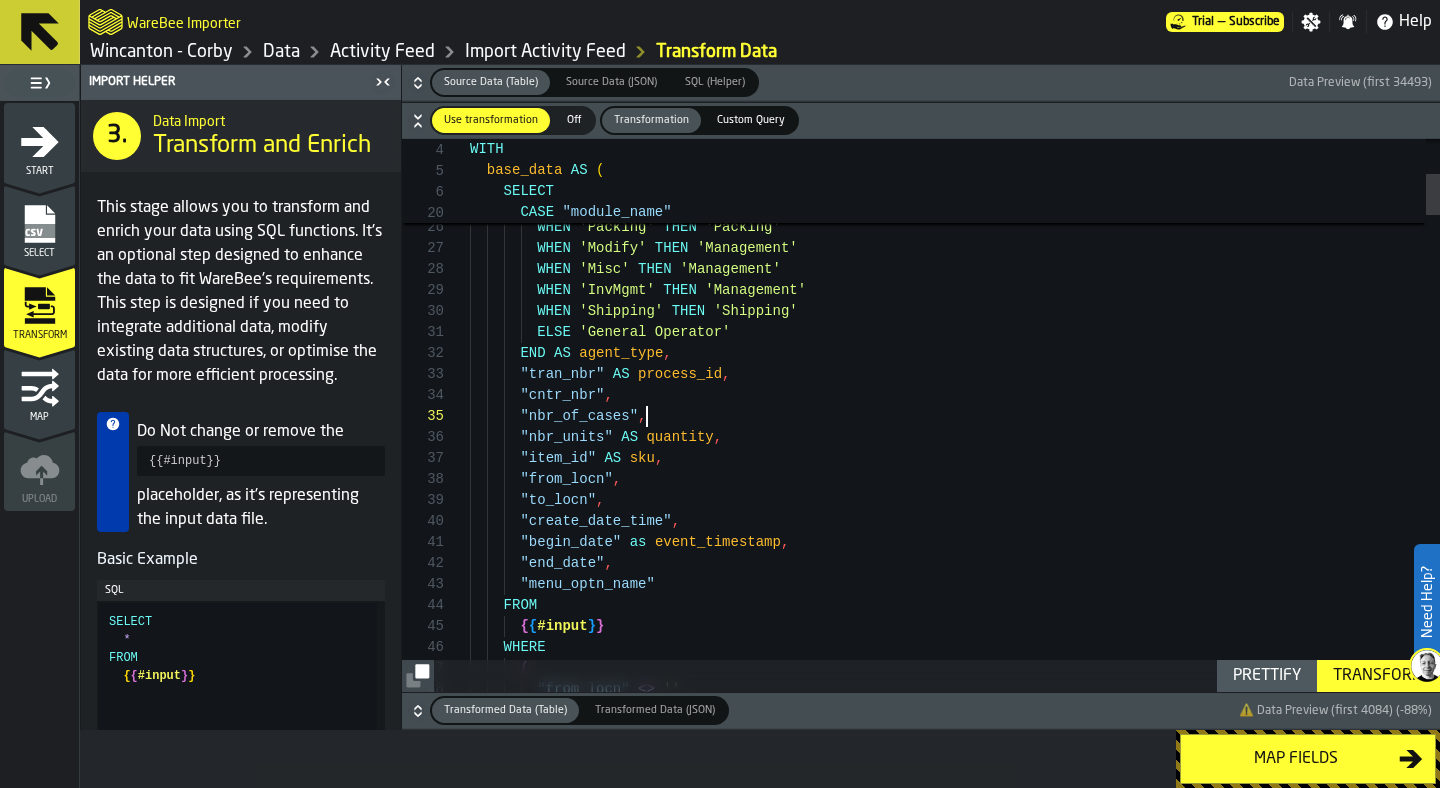 click on ""end_date" ,        "nbr_of_cases" ,        "nbr_units"  AS   quantity ,        "item_id"  AS   sku ,        "from_locn" ,        "to_locn" ,        "create_date_time" ,        "begin_date"  as   event_timestamp ,          ELSE   'General Operator'        END  AS   agent_type ,        "tran_nbr"  AS   process_id ,        "cntr_nbr" ,          WHEN   'Misc'  THEN   'Management'          WHEN   'InvMgmt'  THEN   'Management'          WHEN   'Shipping'  THEN   'Shipping'          WHEN   'PkPackCase'  THEN   'Picking'          WHEN   'Packing'  THEN   'Packing'          WHEN   'Modify'  THEN   'Management'          WHEN   'Replenish'  THEN   'Replensnishing'          WHEN   'Pull/Repl'  THEN   'Replensnishing'          WHEN   'Invn Mvmt'  THEN   'Transfer'        "menu_optn_name"      FROM { { #input" at bounding box center [955, 3330] 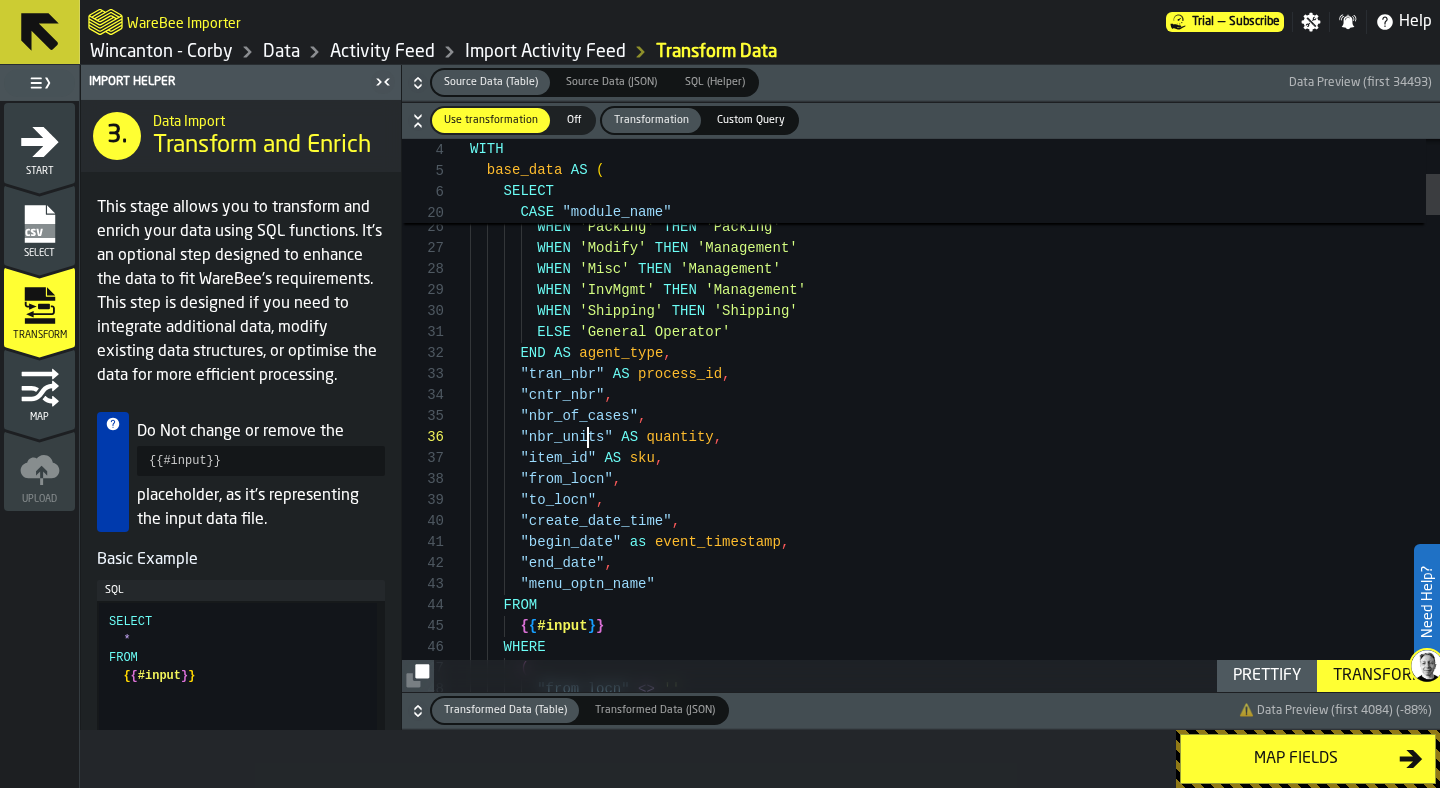 click on ""end_date" ,        "nbr_of_cases" ,        "nbr_units"  AS   quantity ,        "item_id"  AS   sku ,        "from_locn" ,        "to_locn" ,        "create_date_time" ,        "begin_date"  as   event_timestamp ,          ELSE   'General Operator'        END  AS   agent_type ,        "tran_nbr"  AS   process_id ,        "cntr_nbr" ,          WHEN   'Misc'  THEN   'Management'          WHEN   'InvMgmt'  THEN   'Management'          WHEN   'Shipping'  THEN   'Shipping'          WHEN   'PkPackCase'  THEN   'Picking'          WHEN   'Packing'  THEN   'Packing'          WHEN   'Modify'  THEN   'Management'          WHEN   'Replenish'  THEN   'Replensnishing'          WHEN   'Pull/Repl'  THEN   'Replensnishing'          WHEN   'Invn Mvmt'  THEN   'Transfer'        "menu_optn_name"      FROM { { #input" at bounding box center [955, 3330] 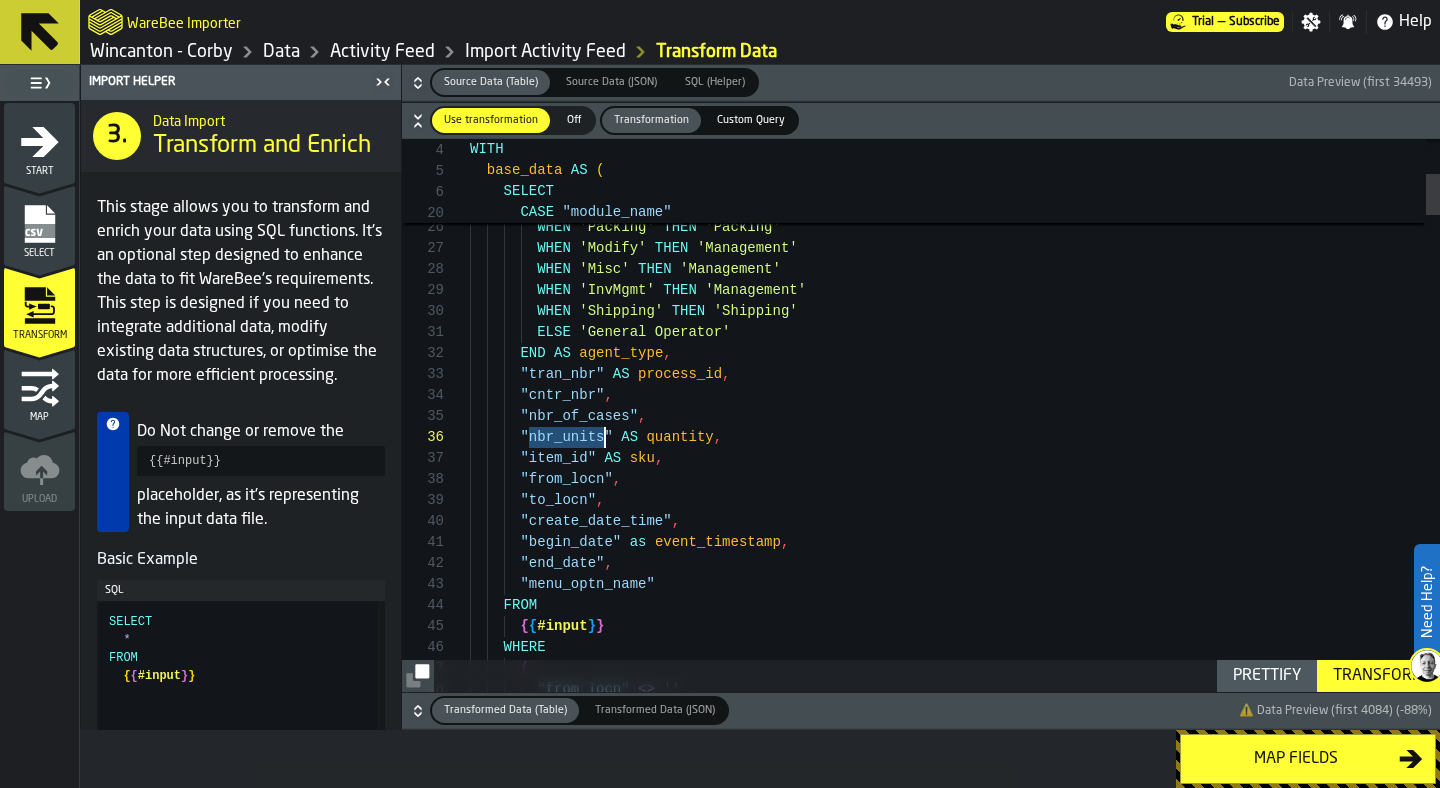 click on ""end_date" ,        "nbr_of_cases" ,        "nbr_units"  AS   quantity ,        "item_id"  AS   sku ,        "from_locn" ,        "to_locn" ,        "create_date_time" ,        "begin_date"  as   event_timestamp ,          ELSE   'General Operator'        END  AS   agent_type ,        "tran_nbr"  AS   process_id ,        "cntr_nbr" ,          WHEN   'Misc'  THEN   'Management'          WHEN   'InvMgmt'  THEN   'Management'          WHEN   'Shipping'  THEN   'Shipping'          WHEN   'PkPackCase'  THEN   'Picking'          WHEN   'Packing'  THEN   'Packing'          WHEN   'Modify'  THEN   'Management'          WHEN   'Replenish'  THEN   'Replensnishing'          WHEN   'Pull/Repl'  THEN   'Replensnishing'          WHEN   'Invn Mvmt'  THEN   'Transfer'        "menu_optn_name"      FROM { { #input" at bounding box center (955, 3330) 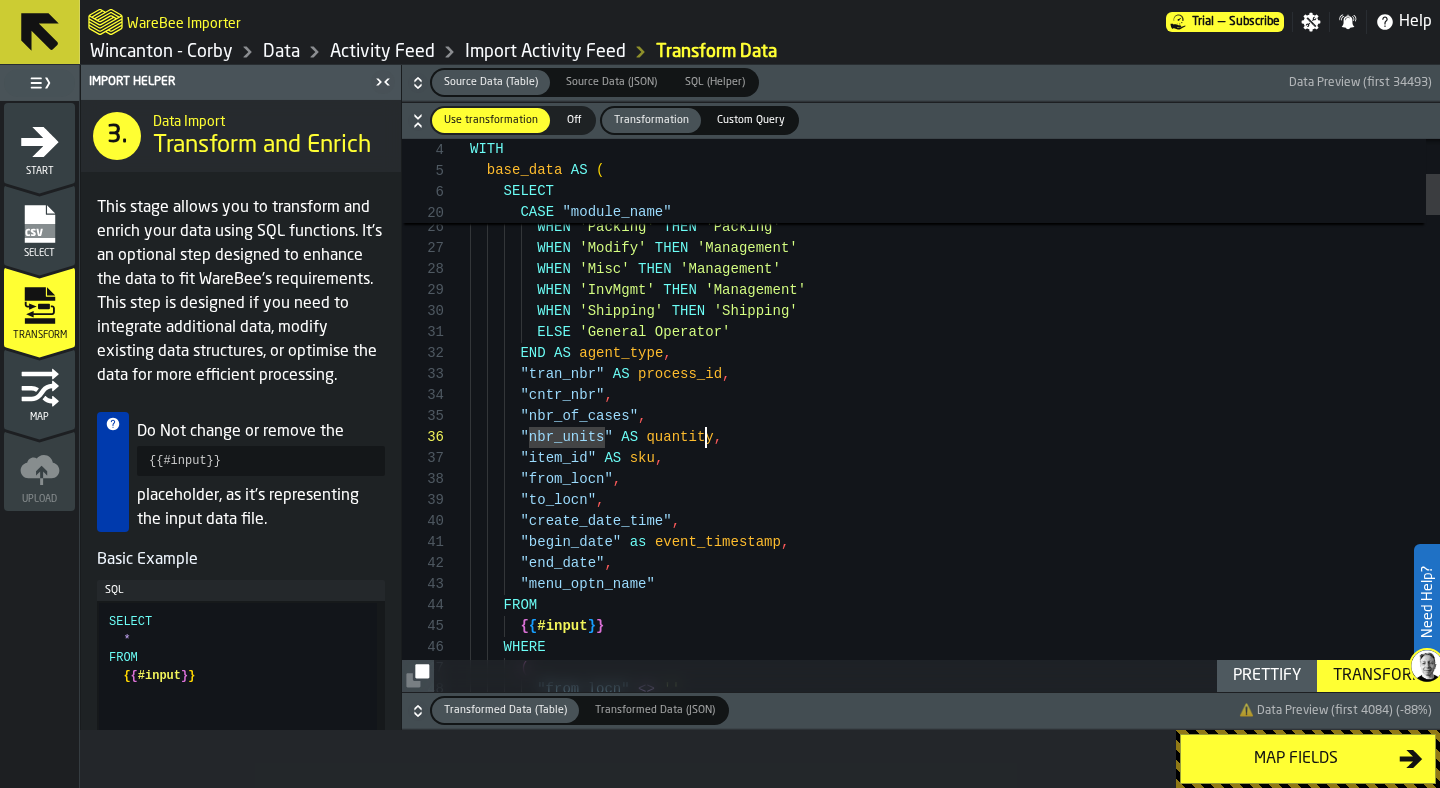 click on ""end_date" ,        "nbr_of_cases" ,        "nbr_units"  AS   quantity ,        "item_id"  AS   sku ,        "from_locn" ,        "to_locn" ,        "create_date_time" ,        "begin_date"  as   event_timestamp ,          ELSE   'General Operator'        END  AS   agent_type ,        "tran_nbr"  AS   process_id ,        "cntr_nbr" ,          WHEN   'Misc'  THEN   'Management'          WHEN   'InvMgmt'  THEN   'Management'          WHEN   'Shipping'  THEN   'Shipping'          WHEN   'PkPackCase'  THEN   'Picking'          WHEN   'Packing'  THEN   'Packing'          WHEN   'Modify'  THEN   'Management'          WHEN   'Replenish'  THEN   'Replensnishing'          WHEN   'Pull/Repl'  THEN   'Replensnishing'          WHEN   'Invn Mvmt'  THEN   'Transfer'        "menu_optn_name"      FROM { { #input" at bounding box center [955, 3330] 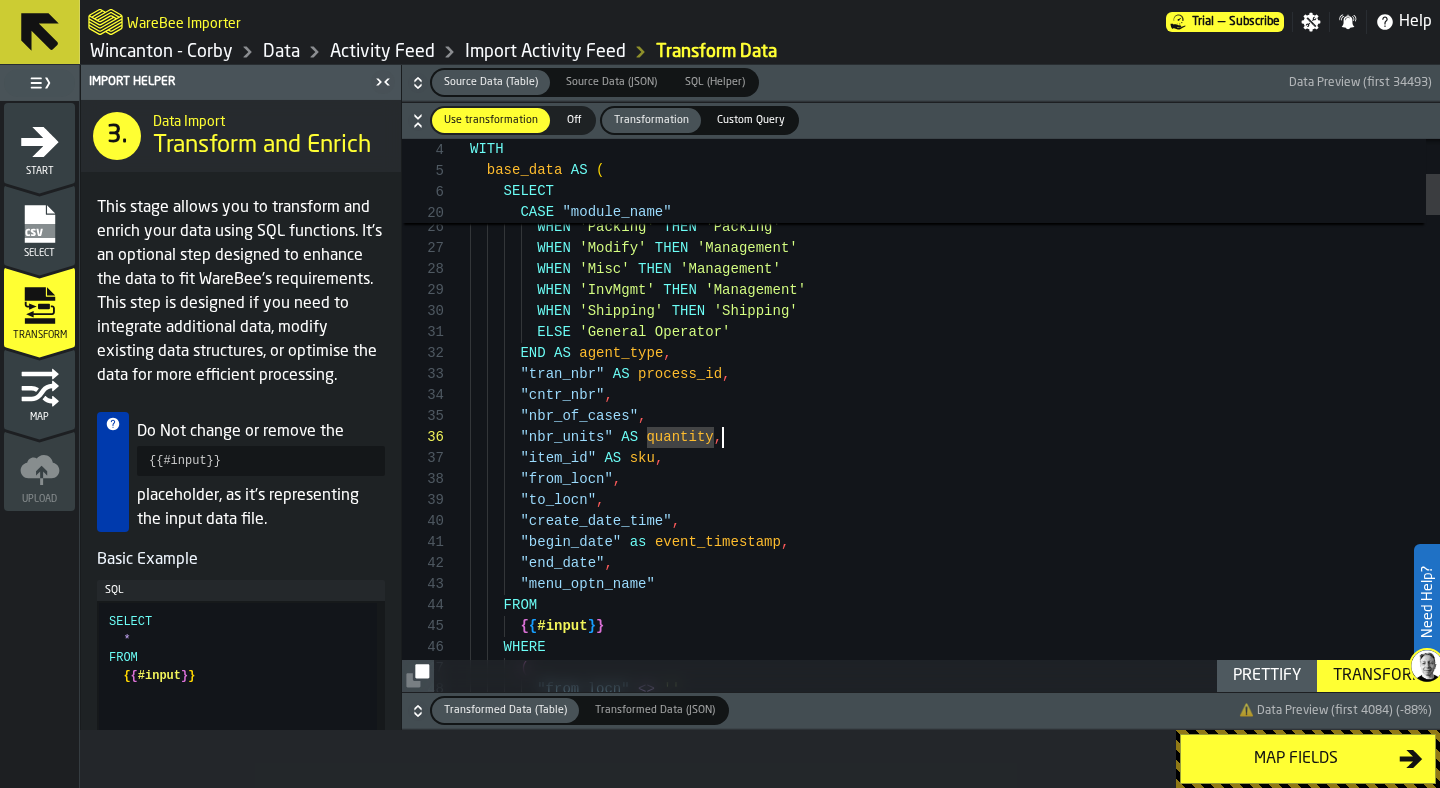 click on ""end_date" ,        "nbr_of_cases" ,        "nbr_units"  AS   quantity ,        "item_id"  AS   sku ,        "from_locn" ,        "to_locn" ,        "create_date_time" ,        "begin_date"  as   event_timestamp ,          ELSE   'General Operator'        END  AS   agent_type ,        "tran_nbr"  AS   process_id ,        "cntr_nbr" ,          WHEN   'Misc'  THEN   'Management'          WHEN   'InvMgmt'  THEN   'Management'          WHEN   'Shipping'  THEN   'Shipping'          WHEN   'PkPackCase'  THEN   'Picking'          WHEN   'Packing'  THEN   'Packing'          WHEN   'Modify'  THEN   'Management'          WHEN   'Replenish'  THEN   'Replensnishing'          WHEN   'Pull/Repl'  THEN   'Replensnishing'          WHEN   'Invn Mvmt'  THEN   'Transfer'        "menu_optn_name"      FROM { { #input" at bounding box center (955, 3330) 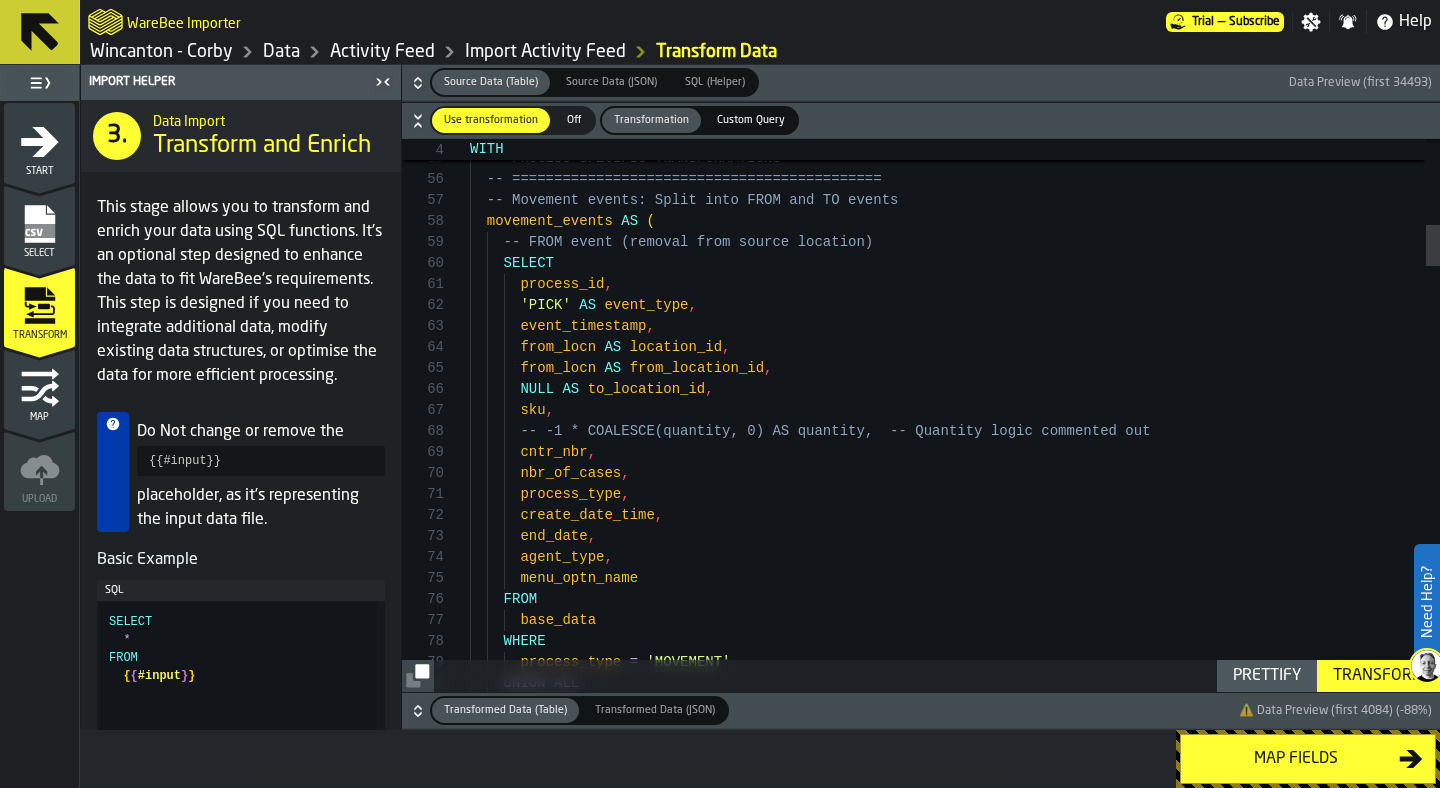 scroll, scrollTop: 147, scrollLeft: 0, axis: vertical 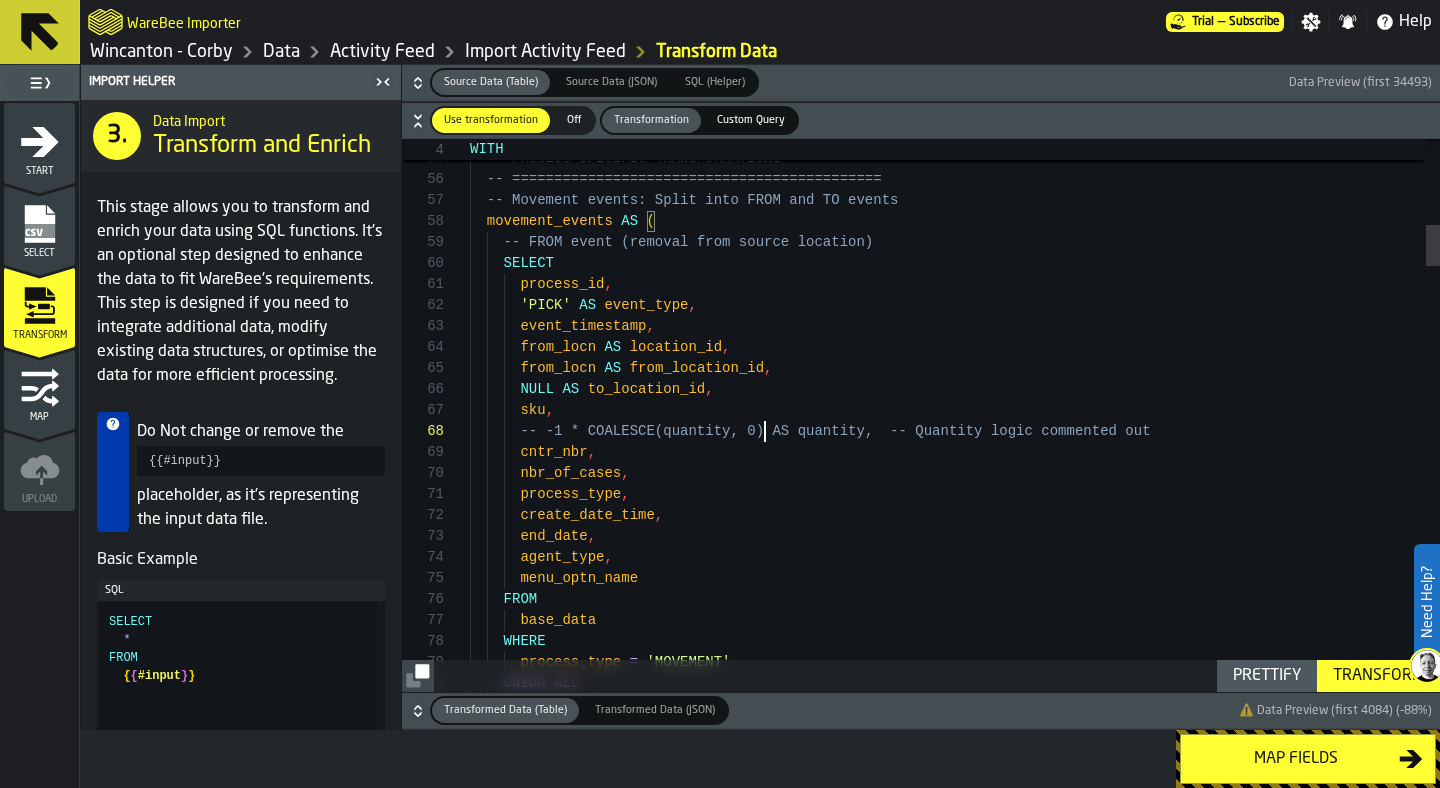 click on "-- ============================================  -- PROCESS-SPECIFIC TRANSFORMATIONS  -- ============================================  -- Movement events: Split into FROM and TO events  movement_events  AS  (  -- FROM event (removal from source location)  SELECT  process_id ,  'PICK'  AS  event_type ,  event_timestamp ,  from_locn  AS  location_id ,  from_locn  AS  from_location_id ,  NULL  AS  to_location_id ,  sku ,  -- -1 * COALESCE(quantity, 0) AS quantity,  -- Qua ntity logic commented out  cntr_nbr ,  nbr_of_cases ,  process_type ,  create_date_time ,  end_date ,  agent_type ,  menu_optn_name  FROM  base_data  WHERE  process_type  =  'MOVEMENT'  UNION  ALL" at bounding box center (955, 2652) 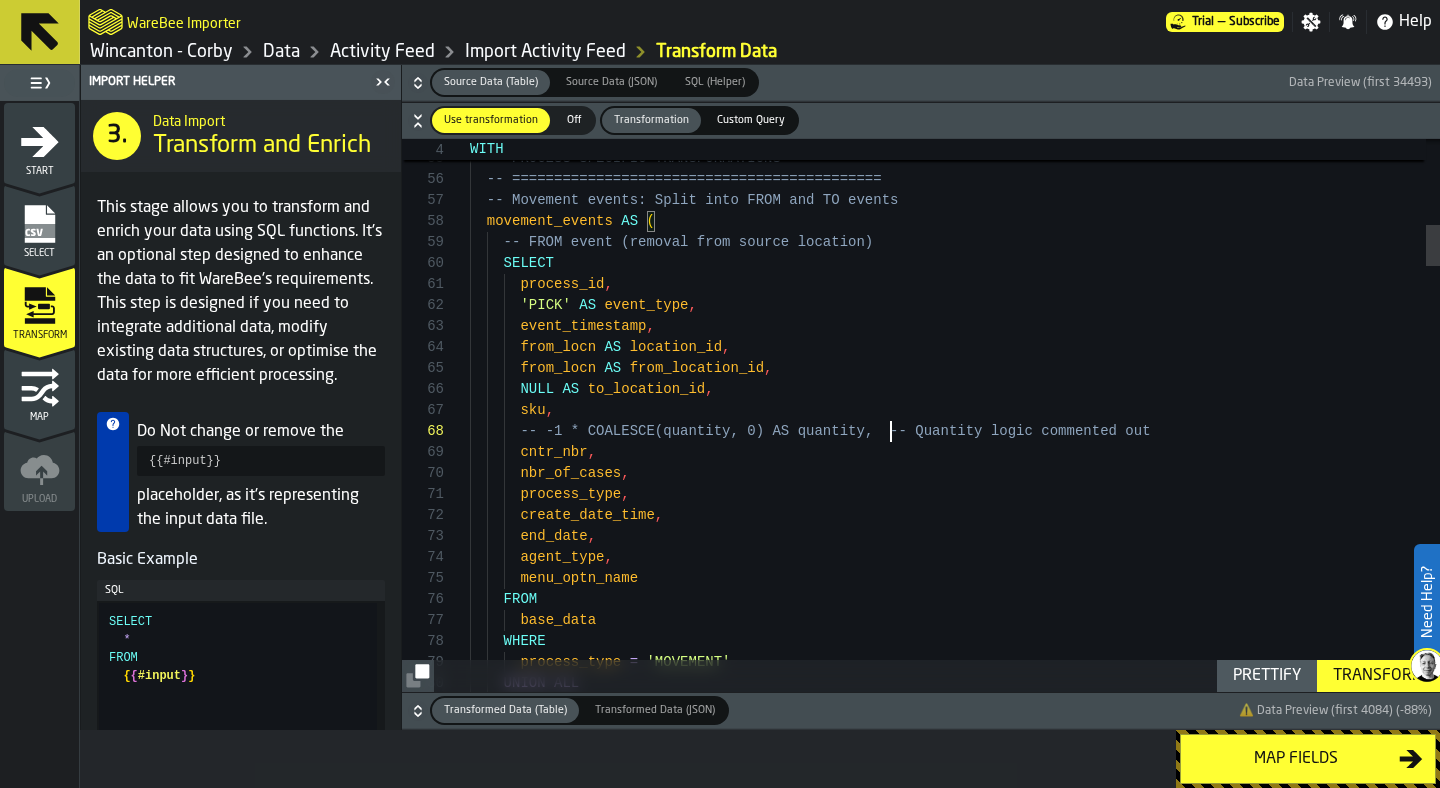 click on "-- ============================================  -- PROCESS-SPECIFIC TRANSFORMATIONS  -- ============================================  -- Movement events: Split into FROM and TO events  movement_events  AS  (  -- FROM event (removal from source location)  SELECT  process_id ,  'PICK'  AS  event_type ,  event_timestamp ,  from_locn  AS  location_id ,  from_locn  AS  from_location_id ,  NULL  AS  to_location_id ,  sku ,  -- -1 * COALESCE(quantity, 0) AS quantity,  -- Qua ntity logic commented out  cntr_nbr ,  nbr_of_cases ,  process_type ,  create_date_time ,  end_date ,  agent_type ,  menu_optn_name  FROM  base_data  WHERE  process_type  =  'MOVEMENT'  UNION  ALL" at bounding box center (955, 2652) 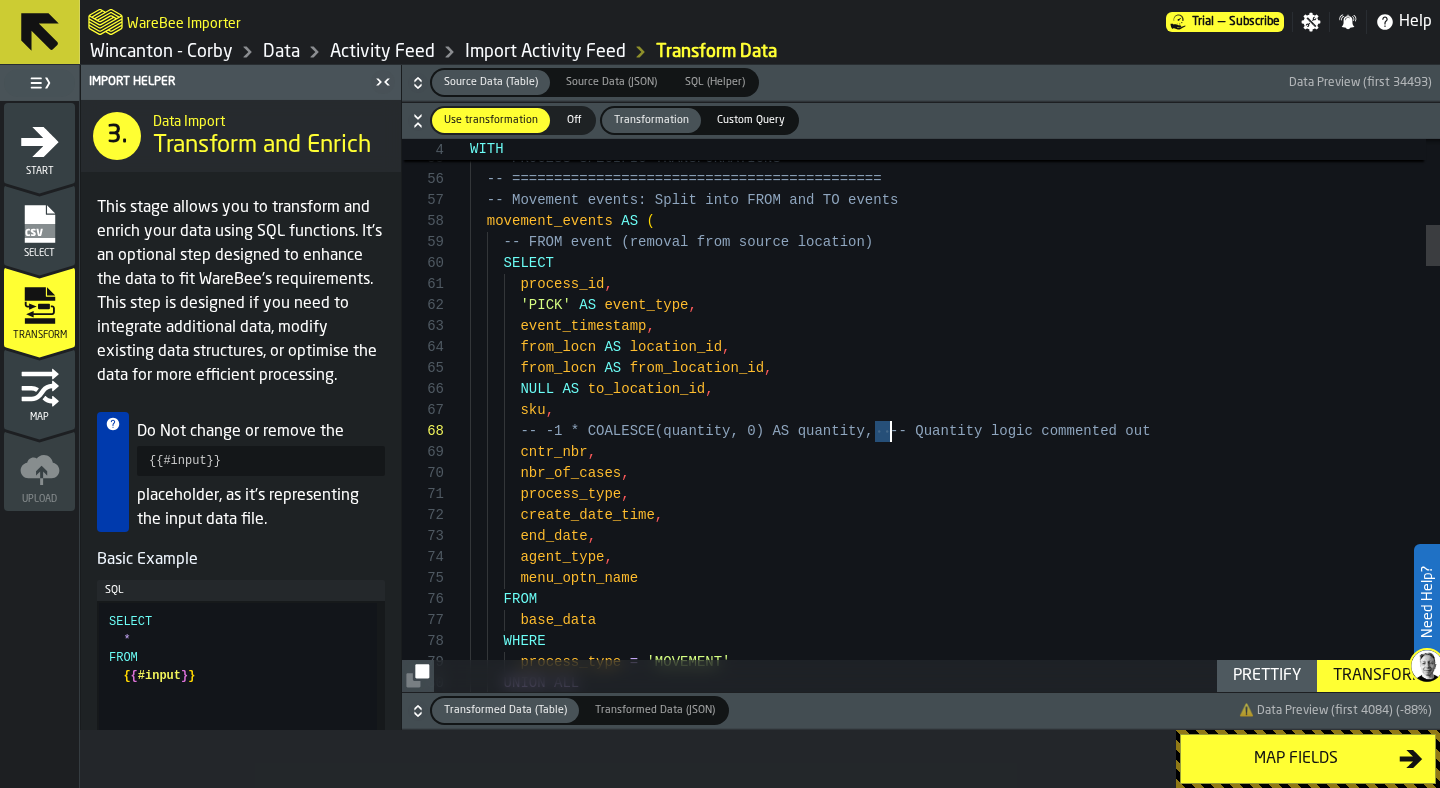 click on "-- ============================================  -- PROCESS-SPECIFIC TRANSFORMATIONS  -- ============================================  -- Movement events: Split into FROM and TO events  movement_events  AS  (  -- FROM event (removal from source location)  SELECT  process_id ,  'PICK'  AS  event_type ,  event_timestamp ,  from_locn  AS  location_id ,  from_locn  AS  from_location_id ,  NULL  AS  to_location_id ,  sku ,  -- -1 * COALESCE(quantity, 0) AS quantity,  -- Qua ntity logic commented out  cntr_nbr ,  nbr_of_cases ,  process_type ,  create_date_time ,  end_date ,  agent_type ,  menu_optn_name  FROM  base_data  WHERE  process_type  =  'MOVEMENT'  UNION  ALL" at bounding box center (955, 2652) 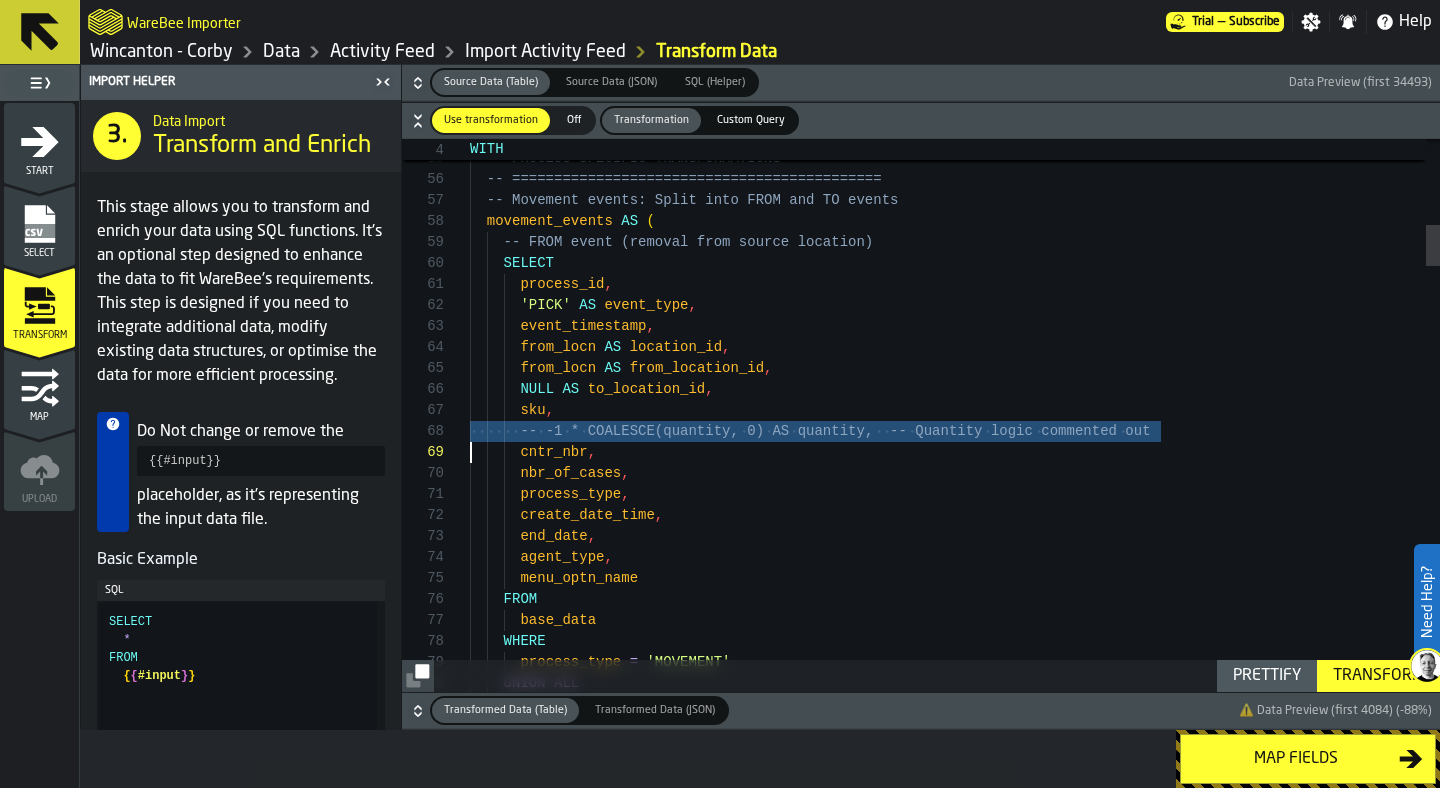 click on "-- ============================================  -- PROCESS-SPECIFIC TRANSFORMATIONS  -- ============================================  -- Movement events: Split into FROM and TO events  movement_events  AS  (  -- FROM event (removal from source location)  SELECT  process_id ,  'PICK'  AS  event_type ,  event_timestamp ,  from_locn  AS  location_id ,  from_locn  AS  from_location_id ,  NULL  AS  to_location_id ,  sku ,  -- -1 * COALESCE(quantity, 0) AS quantity,  -- Qua ntity logic commented out  cntr_nbr ,  nbr_of_cases ,  process_type ,  create_date_time ,  end_date ,  agent_type ,  menu_optn_name  FROM  base_data  WHERE  process_type  =  'MOVEMENT'  UNION  ALL" at bounding box center (955, 2652) 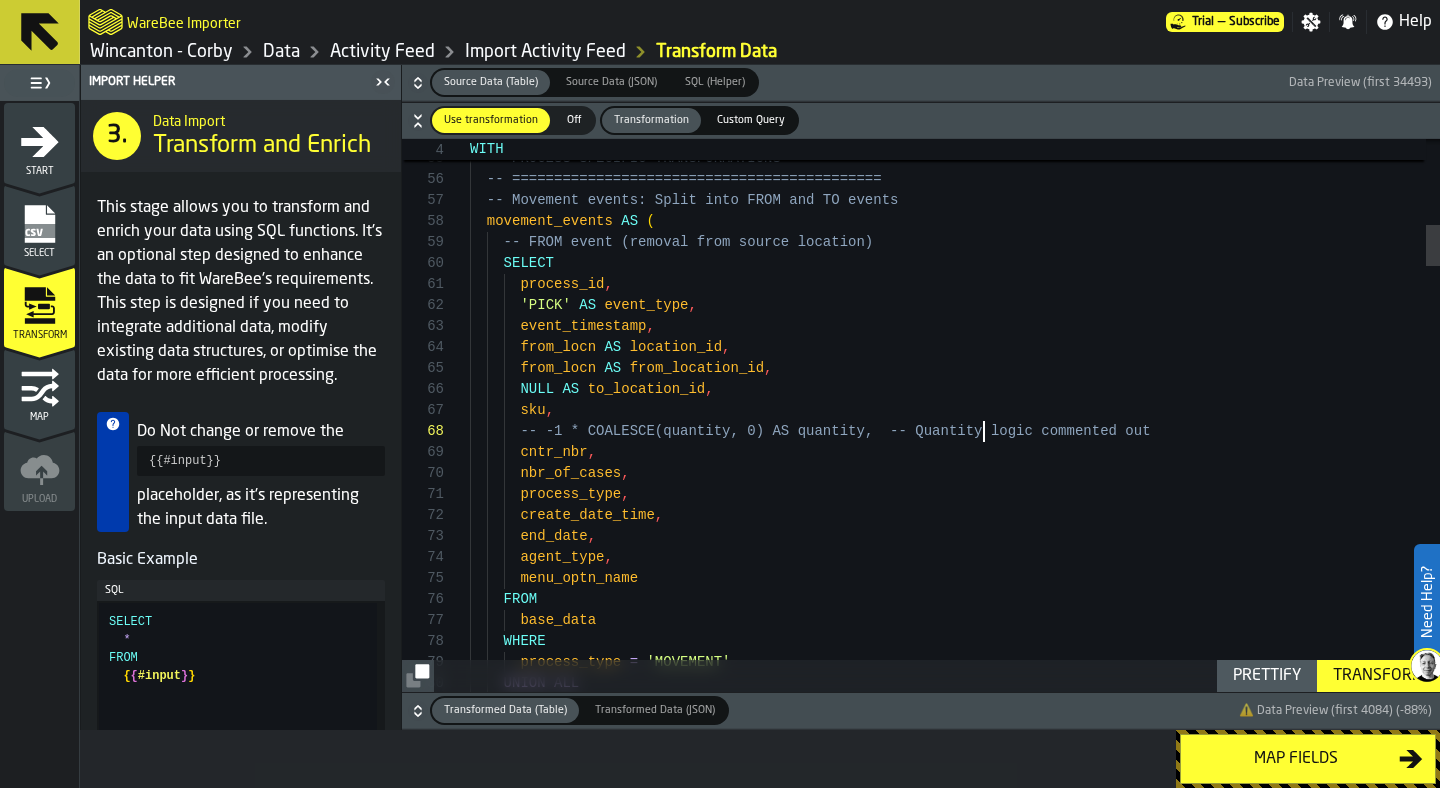 click on "-- ============================================  -- PROCESS-SPECIFIC TRANSFORMATIONS  -- ============================================  -- Movement events: Split into FROM and TO events  movement_events  AS  (  -- FROM event (removal from source location)  SELECT  process_id ,  'PICK'  AS  event_type ,  event_timestamp ,  from_locn  AS  location_id ,  from_locn  AS  from_location_id ,  NULL  AS  to_location_id ,  sku ,  -- -1 * COALESCE(quantity, 0) AS quantity,  -- Qua ntity logic commented out  cntr_nbr ,  nbr_of_cases ,  process_type ,  create_date_time ,  end_date ,  agent_type ,  menu_optn_name  FROM  base_data  WHERE  process_type  =  'MOVEMENT'  UNION  ALL" at bounding box center [955, 2652] 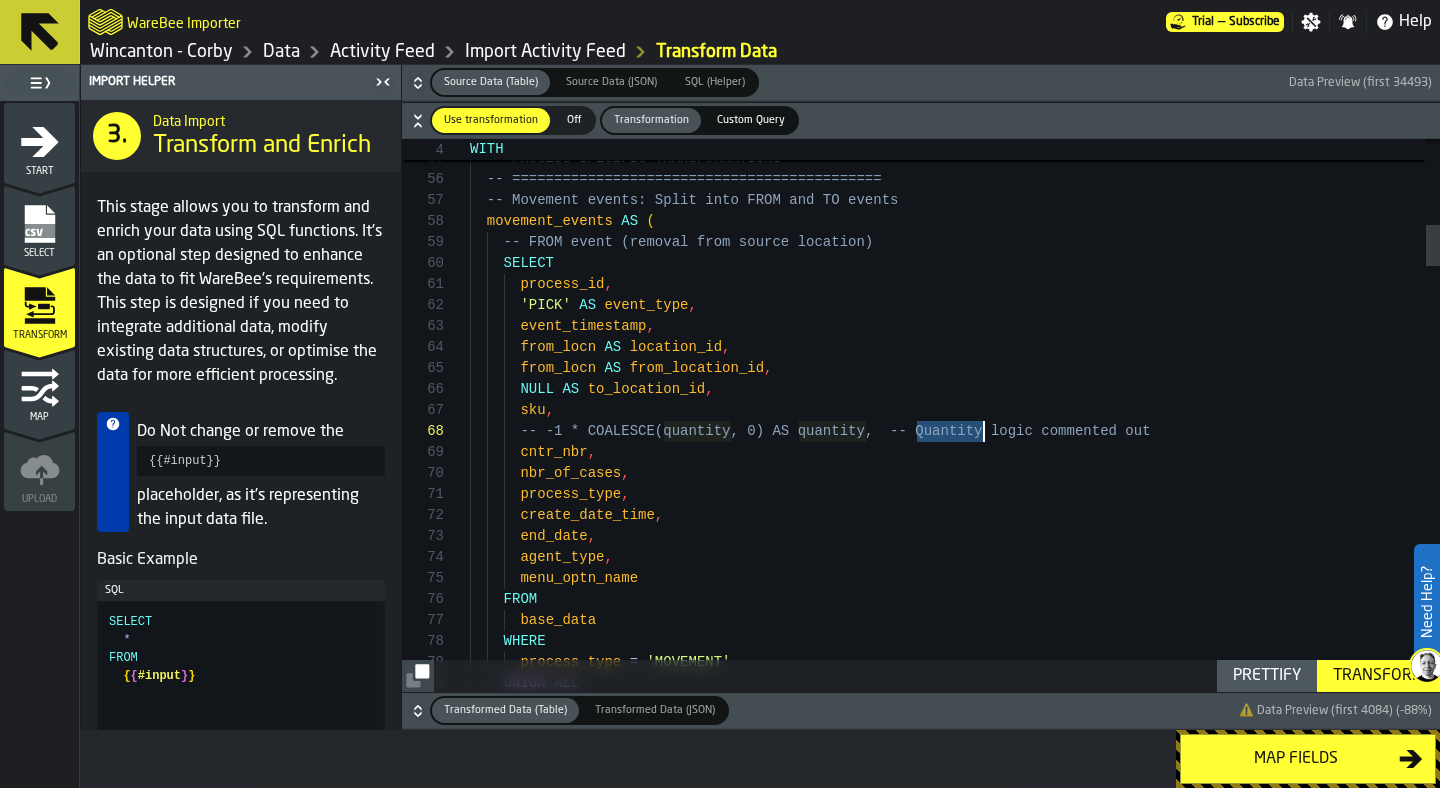 click on "-- ============================================  -- PROCESS-SPECIFIC TRANSFORMATIONS  -- ============================================  -- Movement events: Split into FROM and TO events  movement_events  AS  (  -- FROM event (removal from source location)  SELECT  process_id ,  'PICK'  AS  event_type ,  event_timestamp ,  from_locn  AS  location_id ,  from_locn  AS  from_location_id ,  NULL  AS  to_location_id ,  sku ,  -- -1 * COALESCE(quantity, 0) AS quantity,  -- Qua ntity logic commented out  cntr_nbr ,  nbr_of_cases ,  process_type ,  create_date_time ,  end_date ,  agent_type ,  menu_optn_name  FROM  base_data  WHERE  process_type  =  'MOVEMENT'  UNION  ALL" at bounding box center [955, 2652] 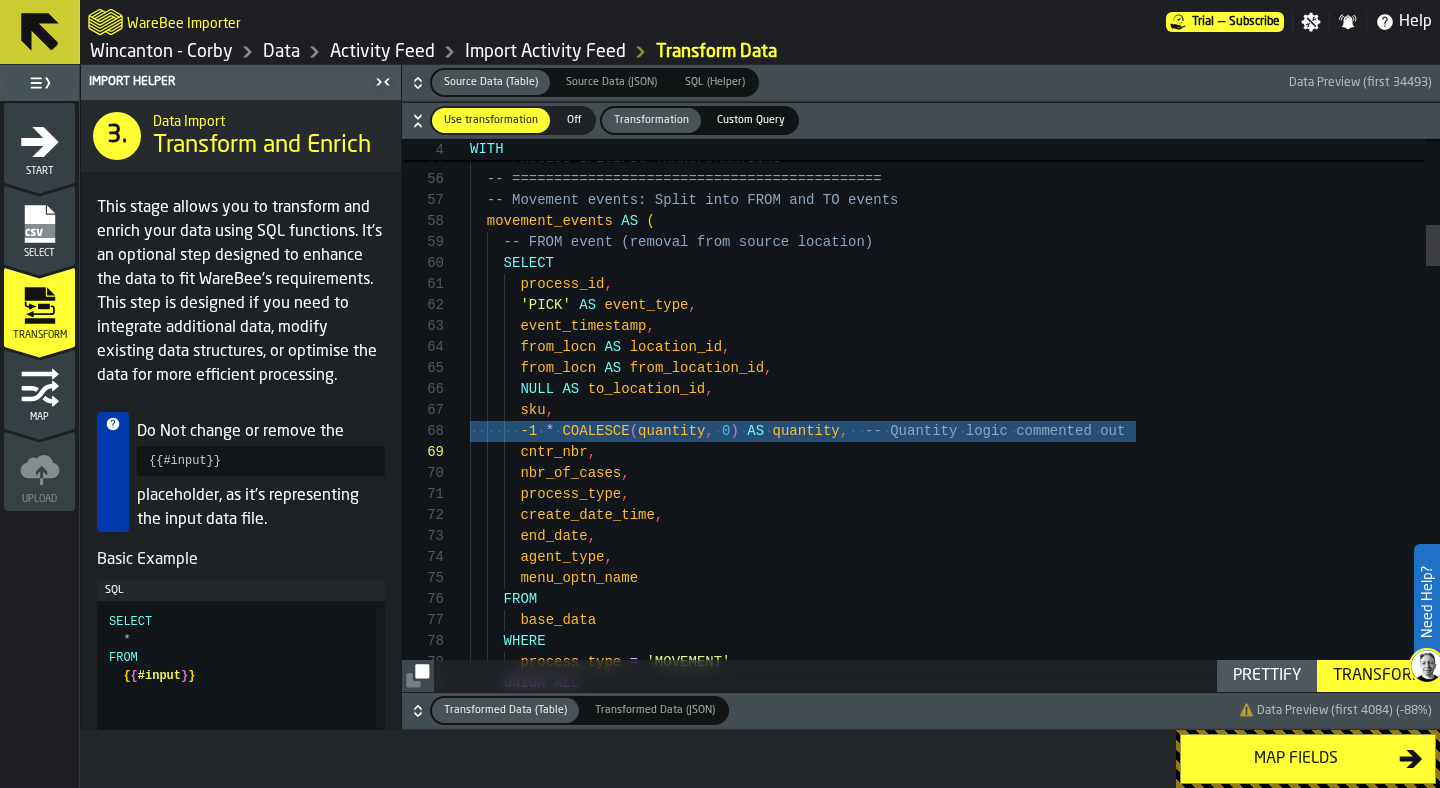click on "--  ============================================   --  PROCESS-SPECIFIC  TRANSFORMATIONS   --  ============================================   --  Movement  events:  Split  into  FROM  and  TO  events   movement_events   AS   (       --  FROM  event  (removal  from  source  location)       SELECT       process_id ,       'PICK'  AS  event_type ,       event_timestamp ,       from_locn  AS  location_id ,       from_locn  AS  from_location_id ,       NULL  AS  to_location_id ,       sku ,       -1  *  COALESCE ( quantity ,  0 )  AS  quantity ,   --  Quantity  logic  commented  out       cntr_nbr ,       nbr_of_cases ,       process_type ,       create_date_time ,       end_date ,       agent_type ,       menu_optn_name     FROM       base_data     WHERE       process_type  =  'MOVEMENT'     UNION  ALL" at bounding box center (955, 2652) 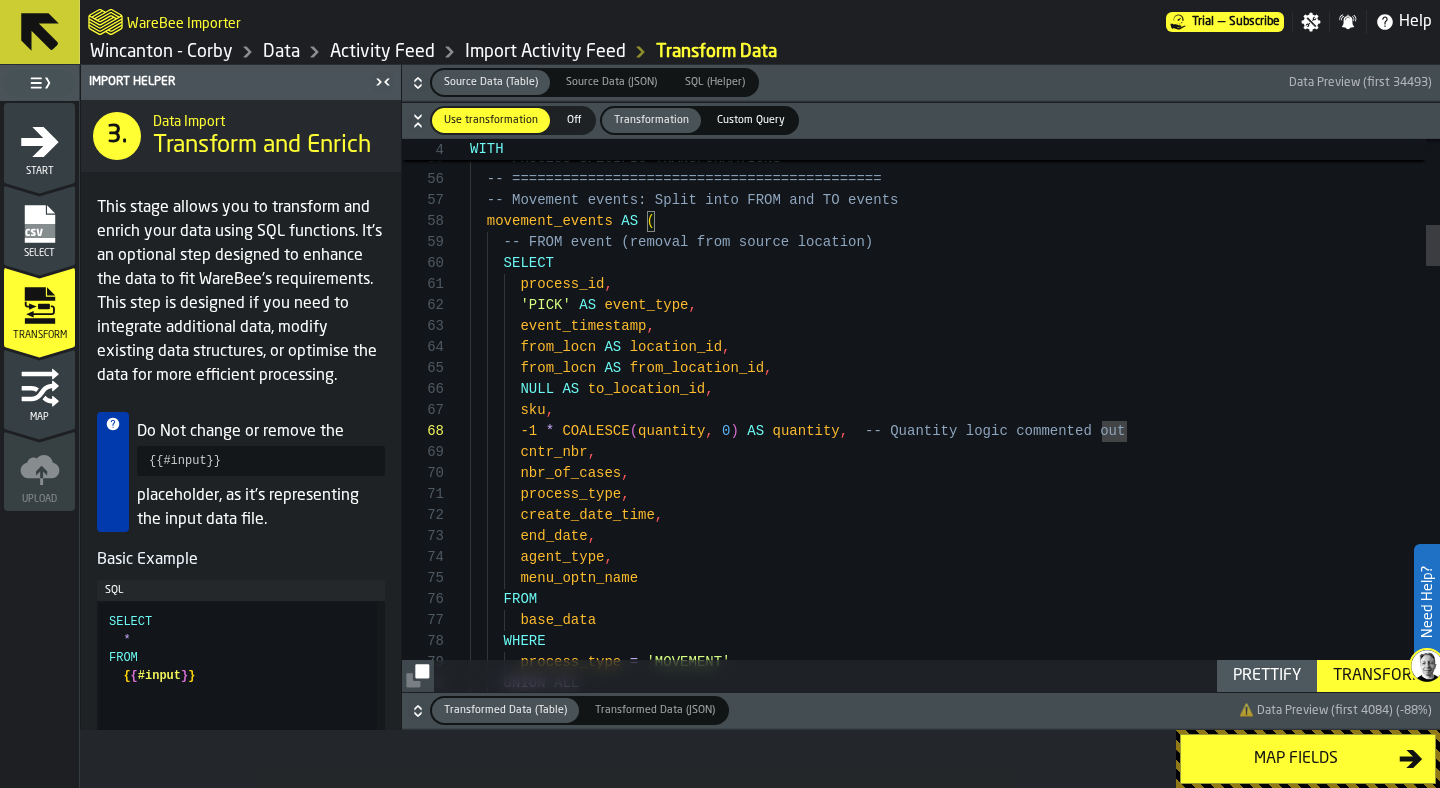 click on "--  ============================================   --  PROCESS-SPECIFIC  TRANSFORMATIONS   --  ============================================   --  Movement  events:  Split  into  FROM  and  TO  events   movement_events   AS   (       --  FROM  event  (removal  from  source  location)       SELECT       process_id ,       'PICK'  AS  event_type ,       event_timestamp ,       from_locn  AS  location_id ,       from_locn  AS  from_location_id ,       NULL  AS  to_location_id ,       sku ,       -1  *  COALESCE ( quantity ,  0 )  AS  quantity ,   --  Quantity  logic  commented  out       cntr_nbr ,       nbr_of_cases ,       process_type ,       create_date_time ,       end_date ,       agent_type ,       menu_optn_name     FROM       base_data     WHERE       process_type  =  'MOVEMENT'     UNION  ALL" at bounding box center (955, 2652) 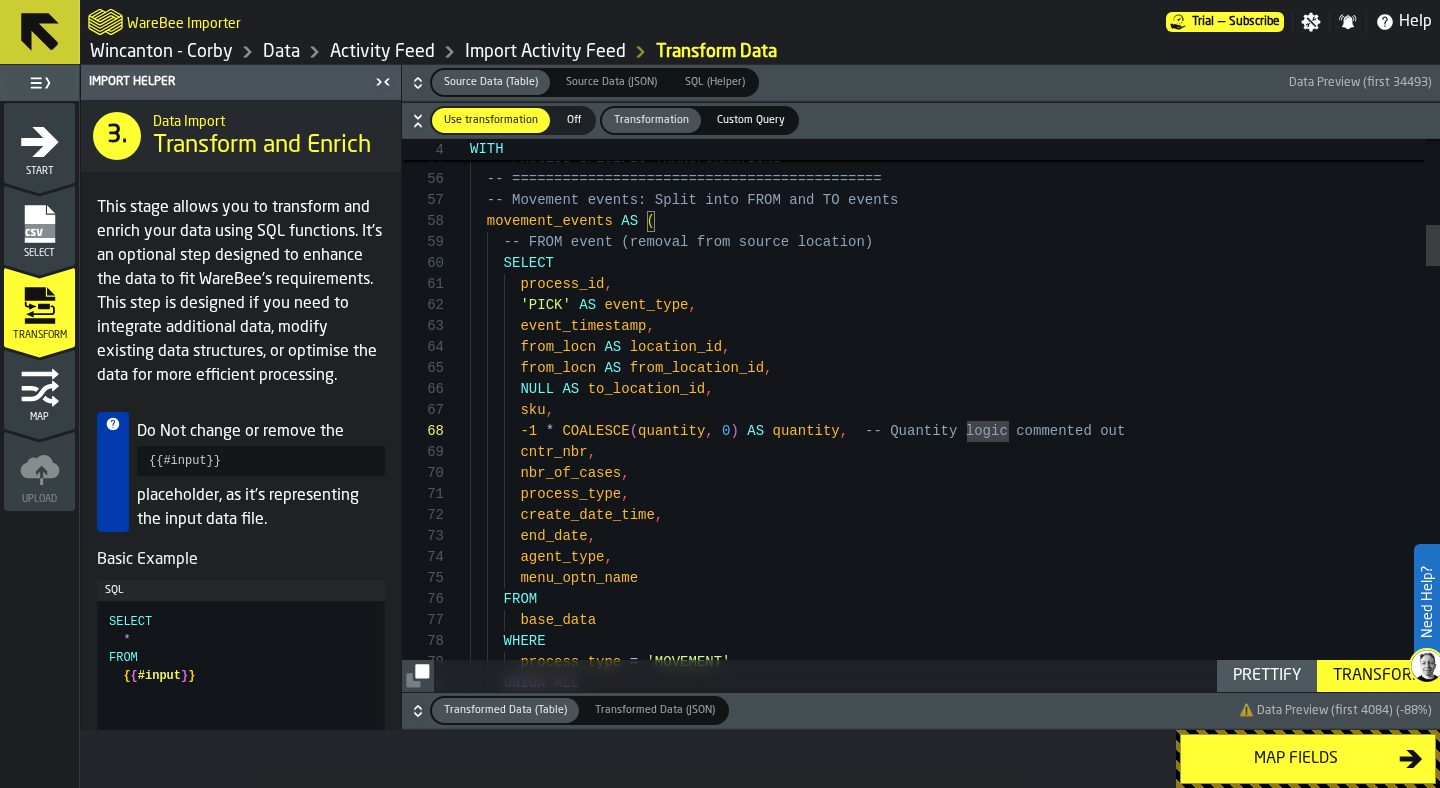 click on "--  ============================================   --  PROCESS-SPECIFIC  TRANSFORMATIONS   --  ============================================   --  Movement  events:  Split  into  FROM  and  TO  events   movement_events   AS   (       --  FROM  event  (removal  from  source  location)       SELECT       process_id ,       'PICK'  AS  event_type ,       event_timestamp ,       from_locn  AS  location_id ,       from_locn  AS  from_location_id ,       NULL  AS  to_location_id ,       sku ,       -1  *  COALESCE ( quantity ,  0 )  AS  quantity ,   --  Quantity  logic  commented  out       cntr_nbr ,       nbr_of_cases ,       process_type ,       create_date_time ,       end_date ,       agent_type ,       menu_optn_name     FROM       base_data     WHERE       process_type  =  'MOVEMENT'     UNION  ALL" at bounding box center (955, 2652) 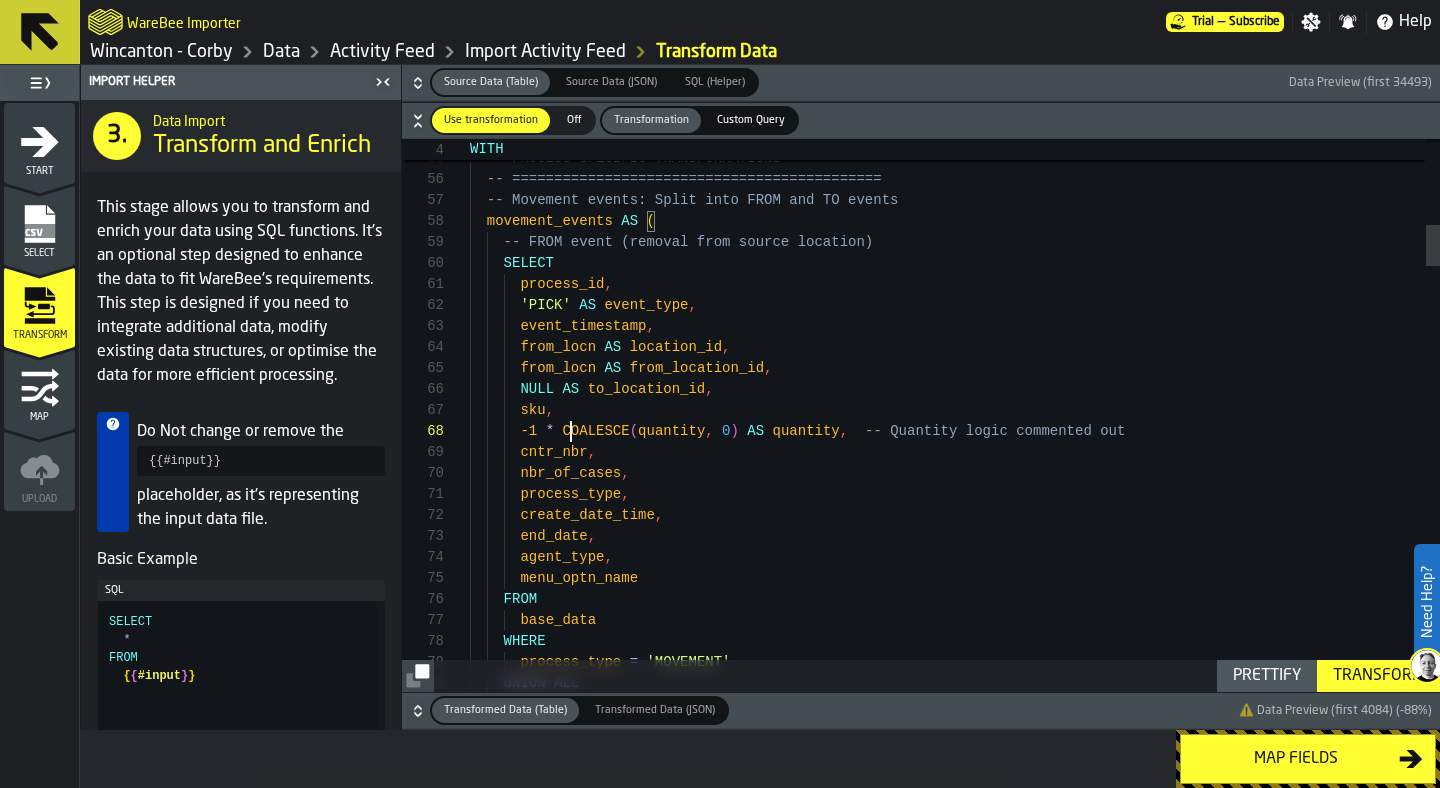 click on "--  ============================================   --  PROCESS-SPECIFIC  TRANSFORMATIONS   --  ============================================   --  Movement  events:  Split  into  FROM  and  TO  events   movement_events   AS   (       --  FROM  event  (removal  from  source  location)       SELECT       process_id ,       'PICK'  AS  event_type ,       event_timestamp ,       from_locn  AS  location_id ,       from_locn  AS  from_location_id ,       NULL  AS  to_location_id ,       sku ,       -1  *  COALESCE ( quantity ,  0 )  AS  quantity ,   --  Quantity  logic  commented  out       cntr_nbr ,       nbr_of_cases ,       process_type ,       create_date_time ,       end_date ,       agent_type ,       menu_optn_name     FROM       base_data     WHERE       process_type  =  'MOVEMENT'     UNION  ALL" at bounding box center [955, 2652] 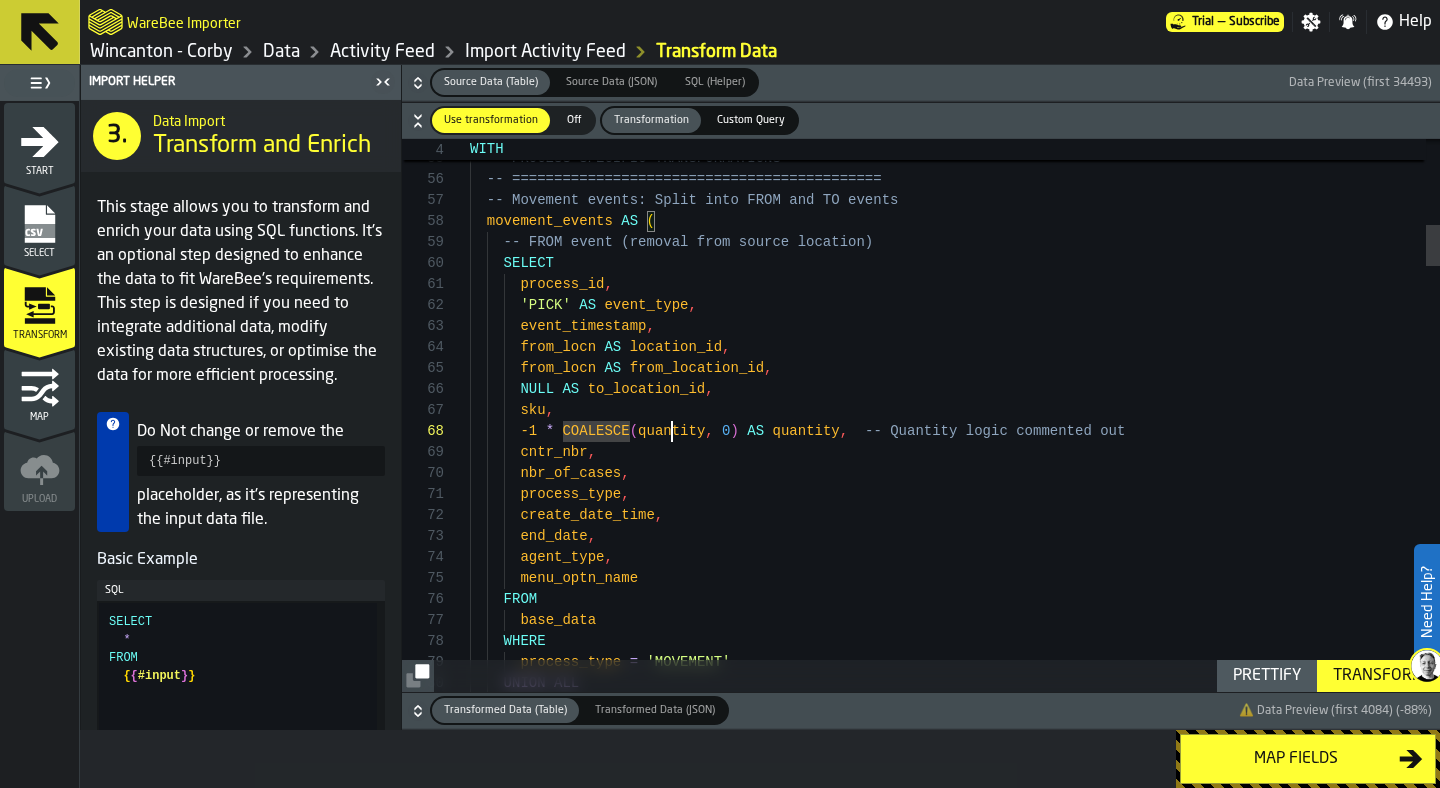 click on "--  ============================================   --  PROCESS-SPECIFIC  TRANSFORMATIONS   --  ============================================   --  Movement  events:  Split  into  FROM  and  TO  events   movement_events   AS   (       --  FROM  event  (removal  from  source  location)       SELECT       process_id ,       'PICK'  AS  event_type ,       event_timestamp ,       from_locn  AS  location_id ,       from_locn  AS  from_location_id ,       NULL  AS  to_location_id ,       sku ,       -1  *  COALESCE ( quantity ,  0 )  AS  quantity ,   --  Quantity  logic  commented  out       cntr_nbr ,       nbr_of_cases ,       process_type ,       create_date_time ,       end_date ,       agent_type ,       menu_optn_name     FROM       base_data     WHERE       process_type  =  'MOVEMENT'     UNION  ALL" at bounding box center (955, 2652) 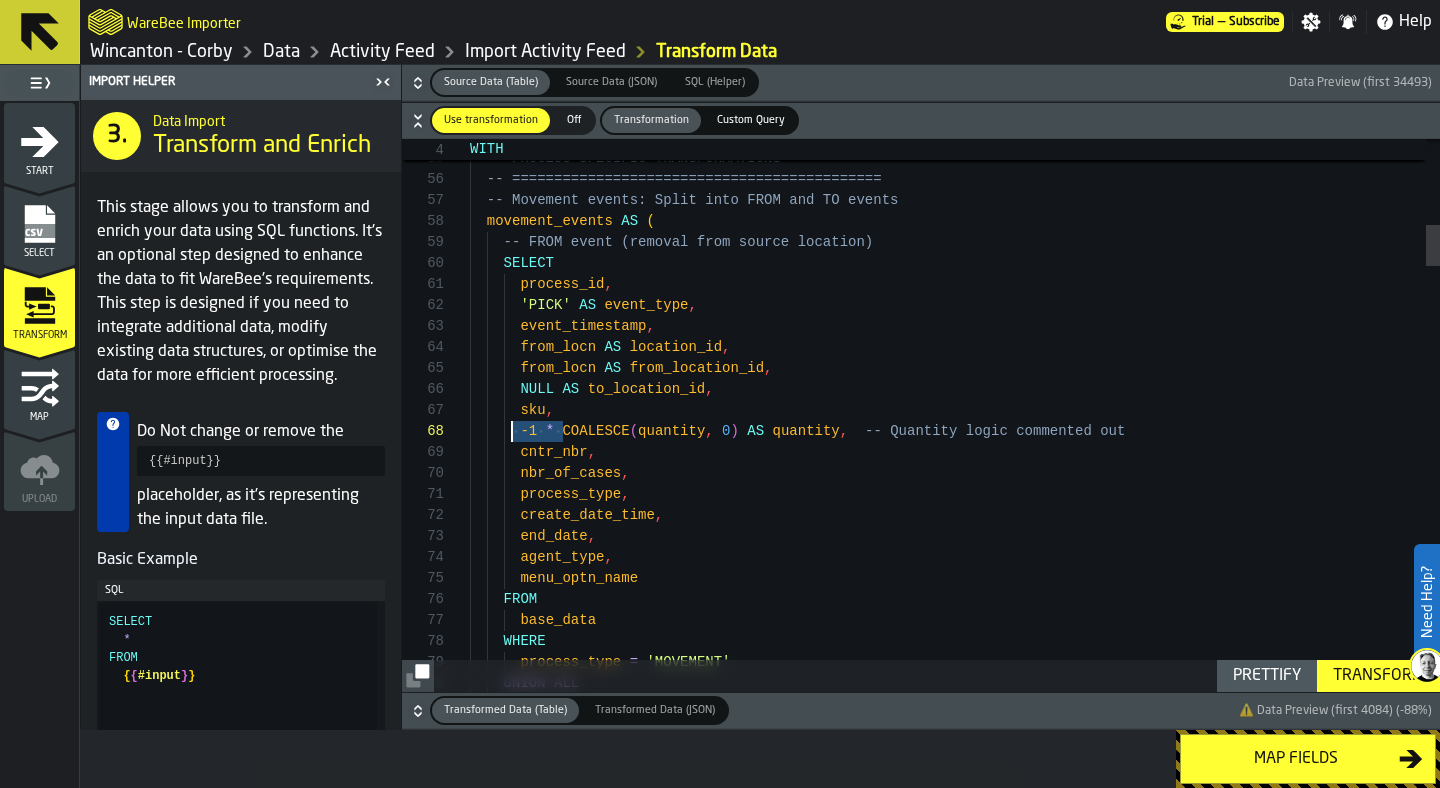 drag, startPoint x: 563, startPoint y: 431, endPoint x: 513, endPoint y: 431, distance: 50 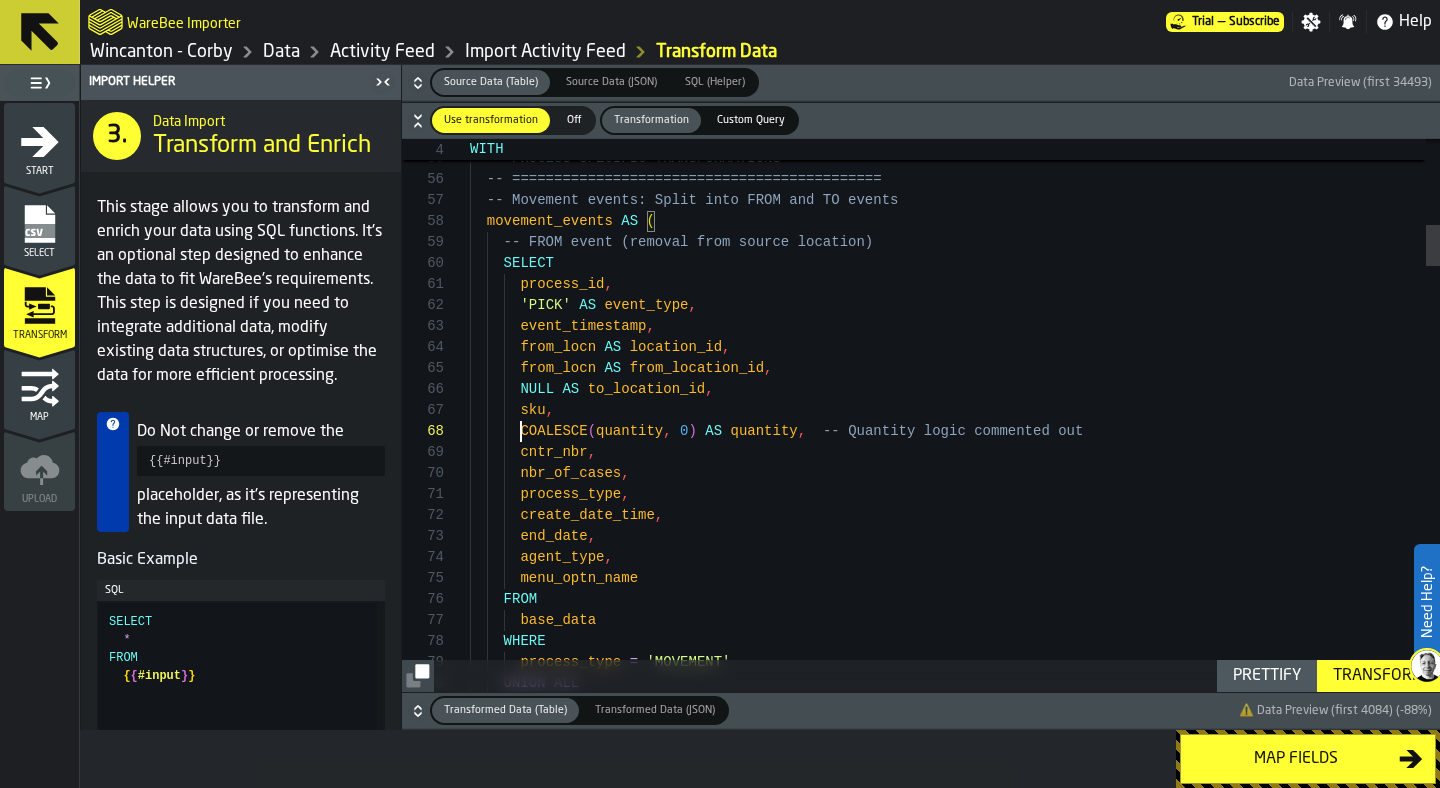 click on "-- ============================================    -- PROCESS-SPECIFIC TRANSFORMATIONS    -- ============================================    -- Movement events: Split into FROM and TO events    movement_events  AS  (      -- FROM event (removal from source location)      SELECT        process_id ,        'PICK'  AS  event_type ,        event_timestamp ,        from_locn  AS  location_id ,        from_locn  AS  from_location_id ,        NULL  AS  to_location_id ,        sku ,        COALESCE ( quantity ,   0 )  AS  quantity ,    -- Quantity logic commented out        cntr_nbr ,        nbr_of_cases ,        process_type ,        create_date_time ,        end_date ,        agent_type ,        menu_optn_name      FROM        base_data      WHERE        process_type  =  'MOVEMENT'      UNION  ALL" at bounding box center [955, 2652] 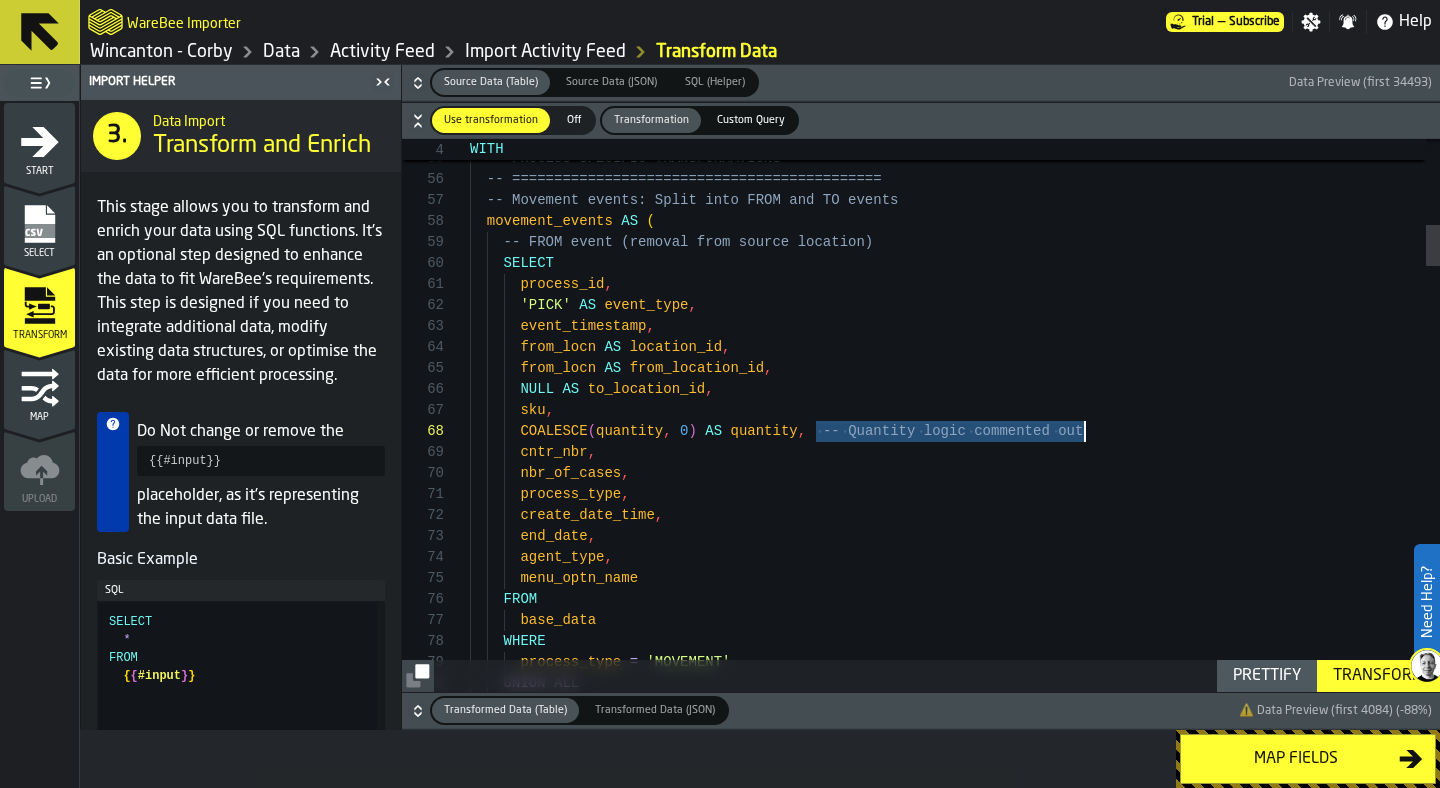drag, startPoint x: 817, startPoint y: 429, endPoint x: 1169, endPoint y: 434, distance: 352.03552 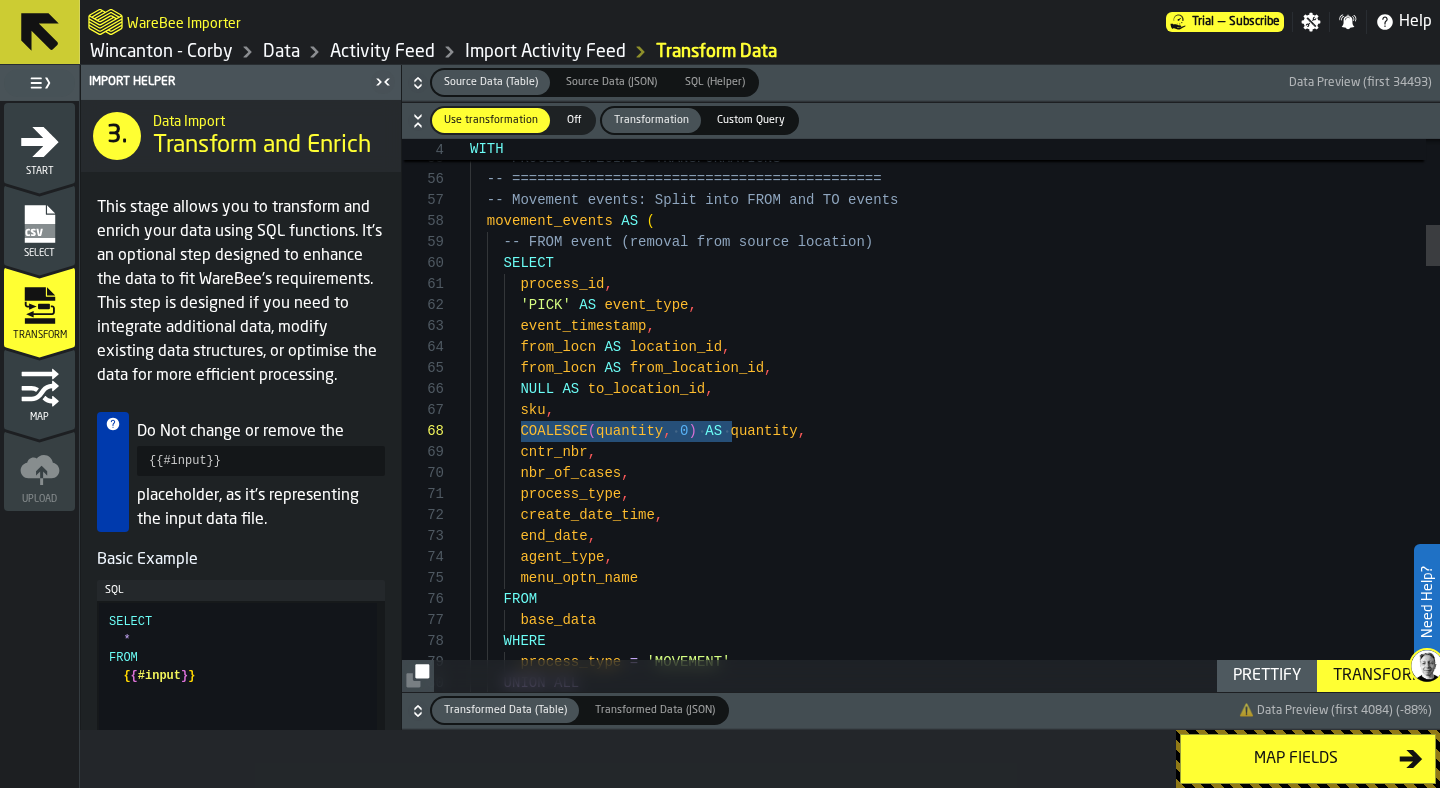 drag, startPoint x: 733, startPoint y: 433, endPoint x: 520, endPoint y: 431, distance: 213.00938 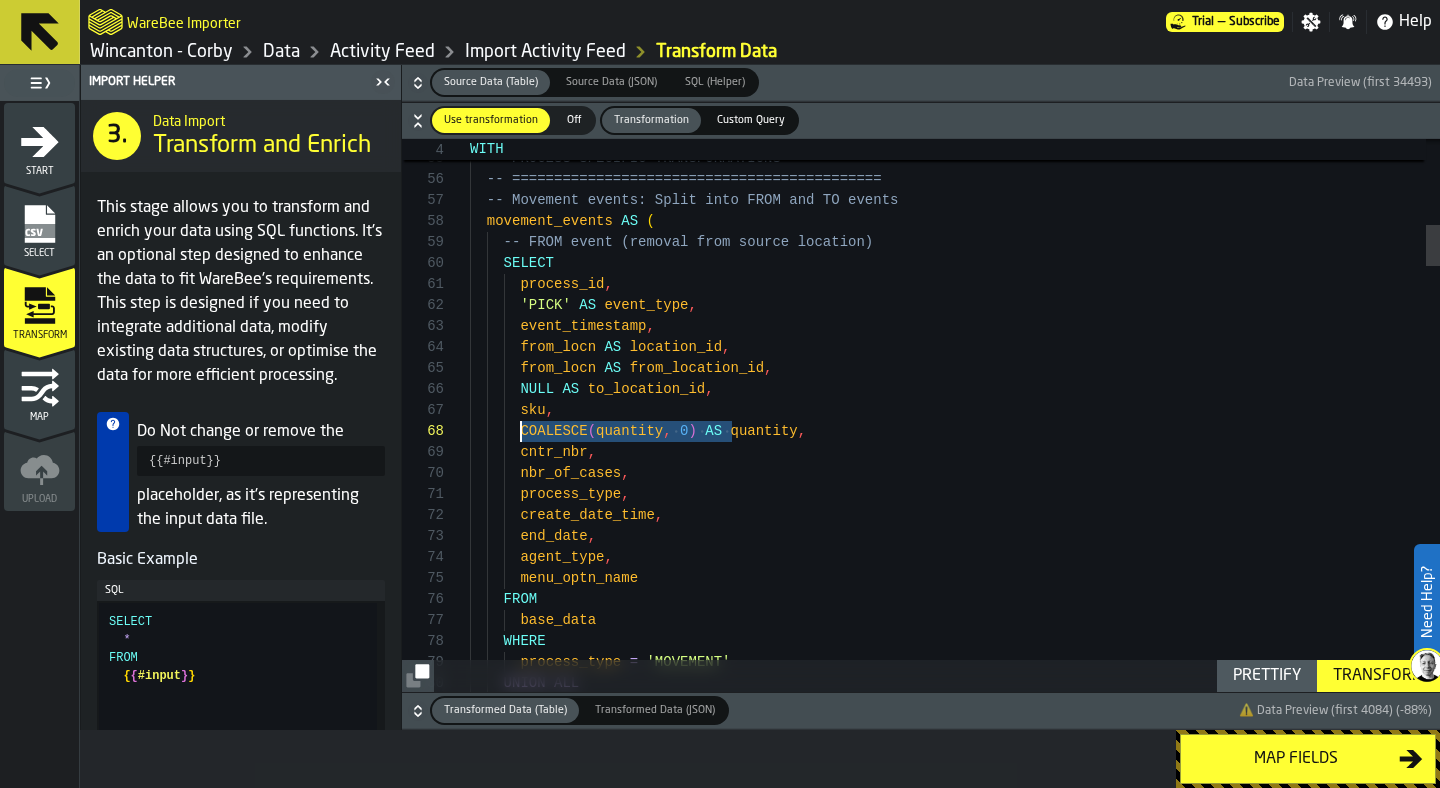click on "-- ============================================  -- PROCESS-SPECIFIC TRANSFORMATIONS  -- ============================================  -- Movement events: Split into FROM and TO events  movement_events  AS  (  -- FROM event (removal from source location)  SELECT  process_id ,  'PICK'  AS  event_type ,  event_timestamp ,  from_locn  AS  location_id ,  from_locn  AS  from_location_id ,  NULL  AS  to_location_id ,  sku ,  COALESCE ( quantity ,  0 )  AS  quantity ,   cntr_nbr ,  nbr_of_cases ,  process_type ,  create_date_time ,  end_date ,  agent_type ,  menu_optn_name  FROM  base_data  WHERE  process_type  =  'MOVEMENT'  UNION  ALL" at bounding box center (955, 2652) 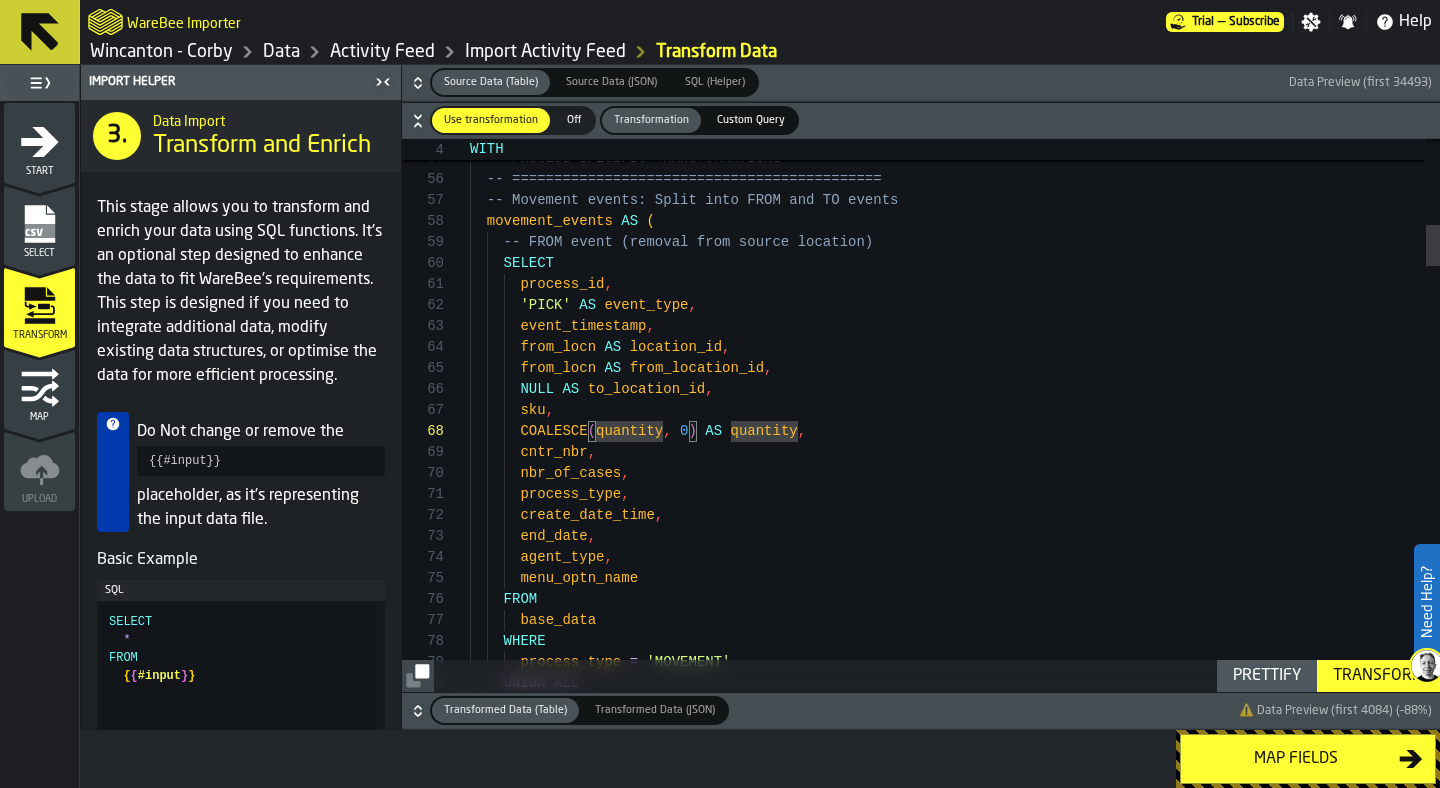 type on "**********" 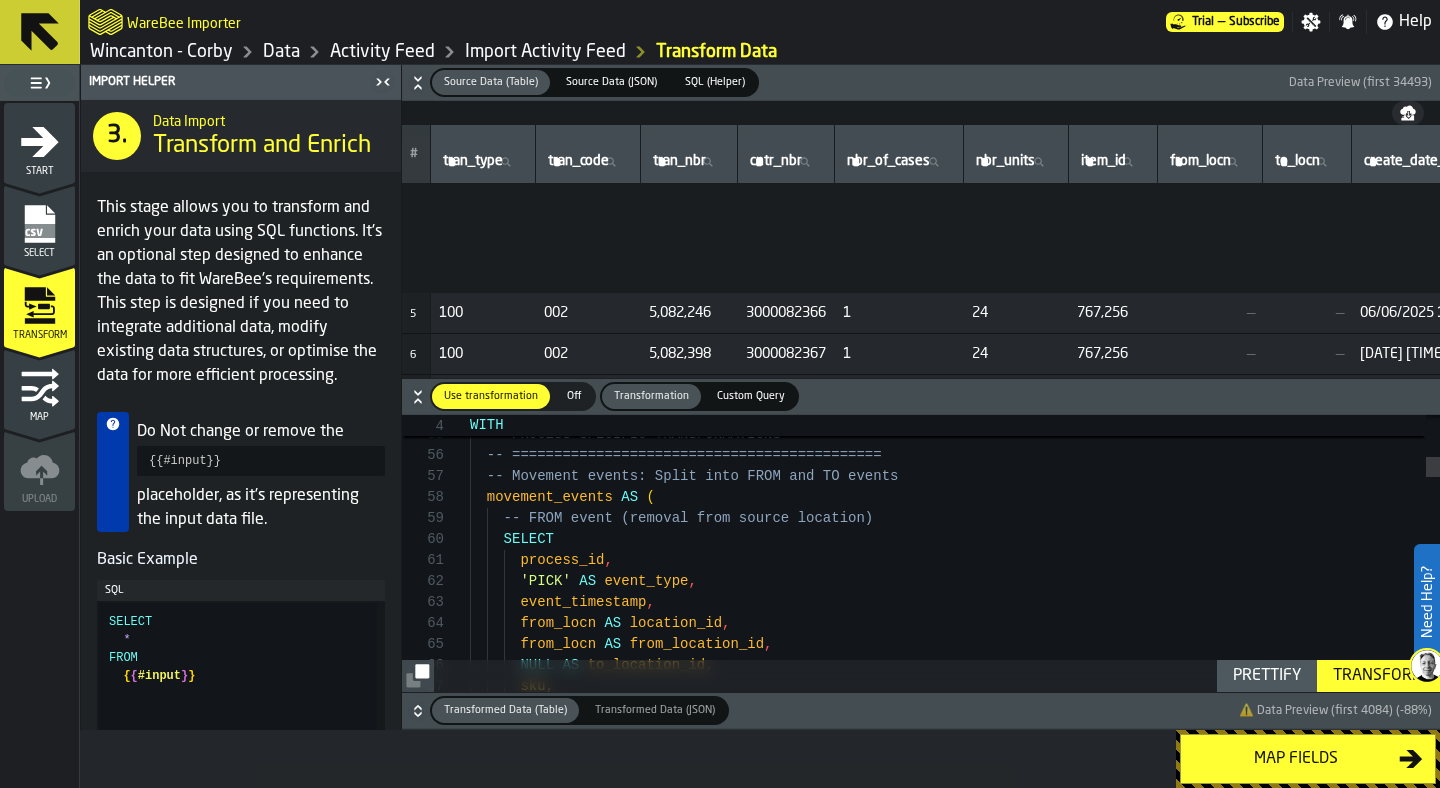 scroll, scrollTop: 402, scrollLeft: 0, axis: vertical 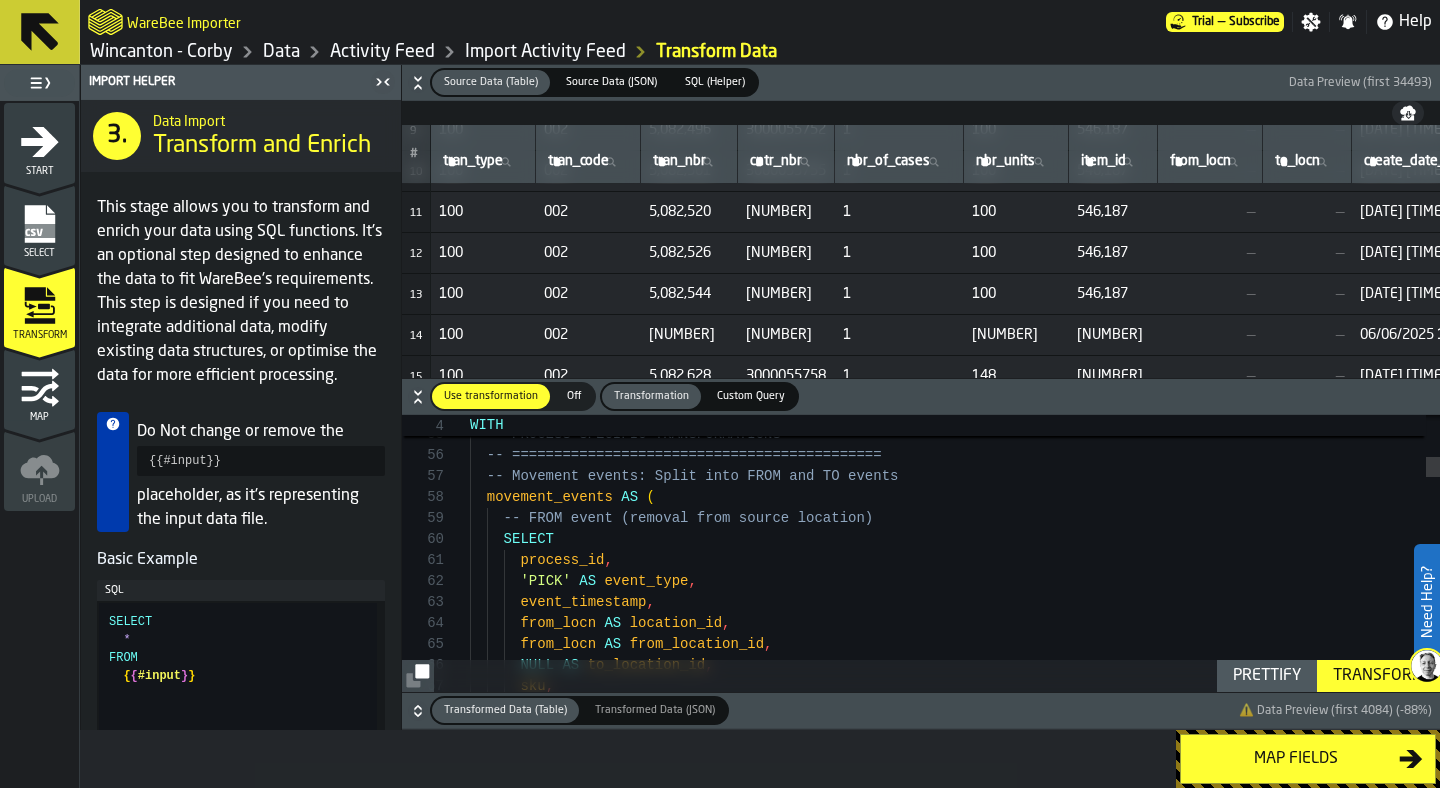 click 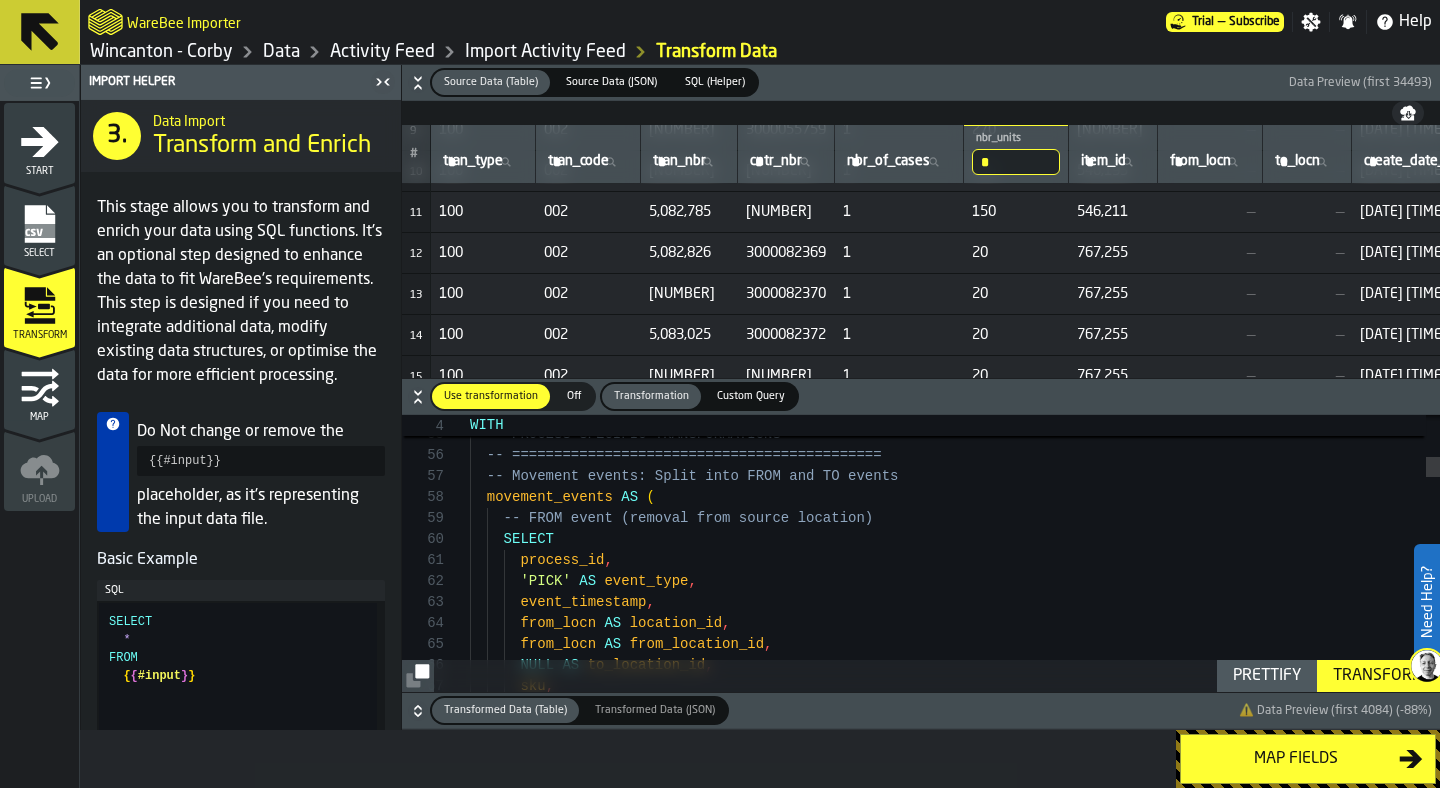 click on "*" at bounding box center (1016, 162) 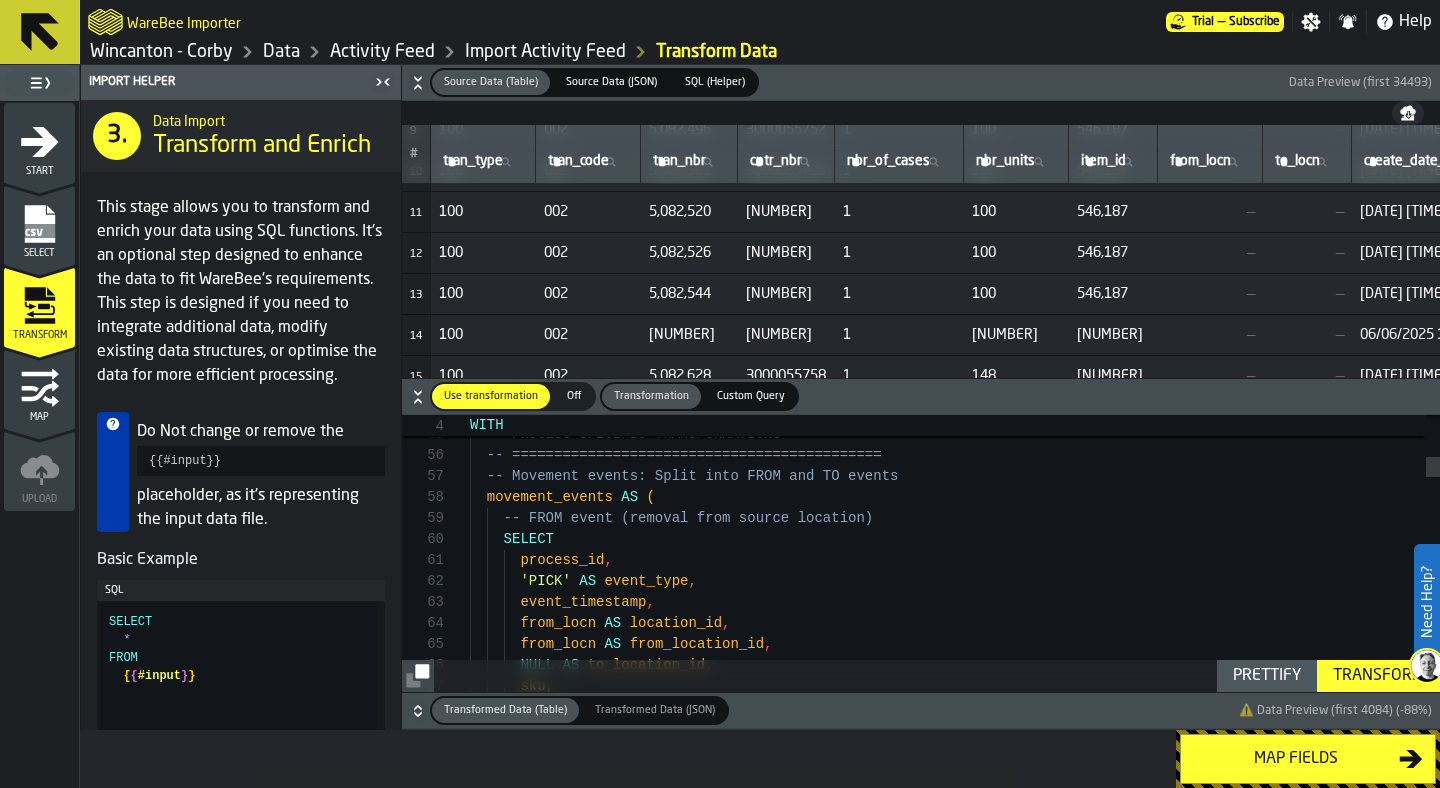 click on "1" at bounding box center [899, 293] 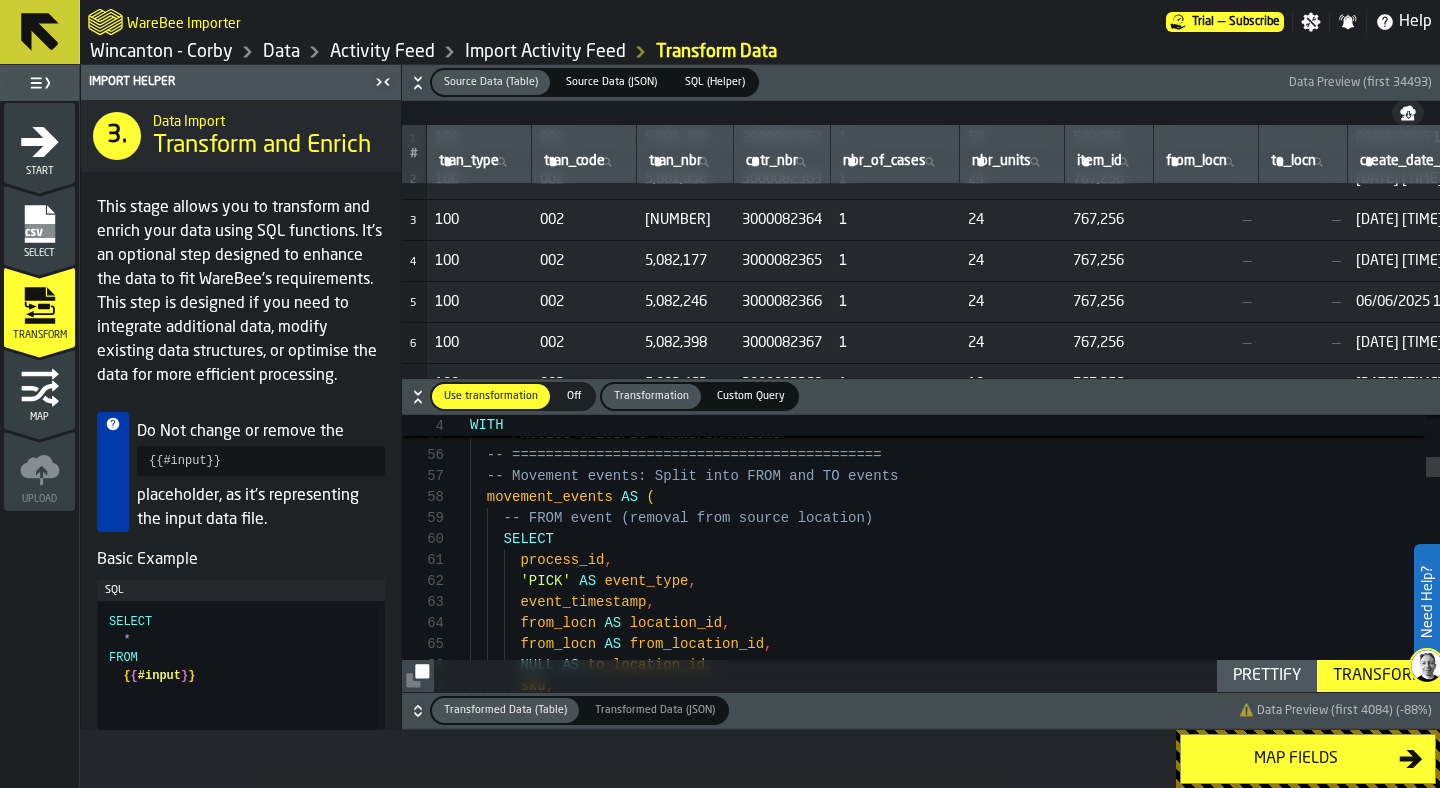 scroll, scrollTop: 0, scrollLeft: 0, axis: both 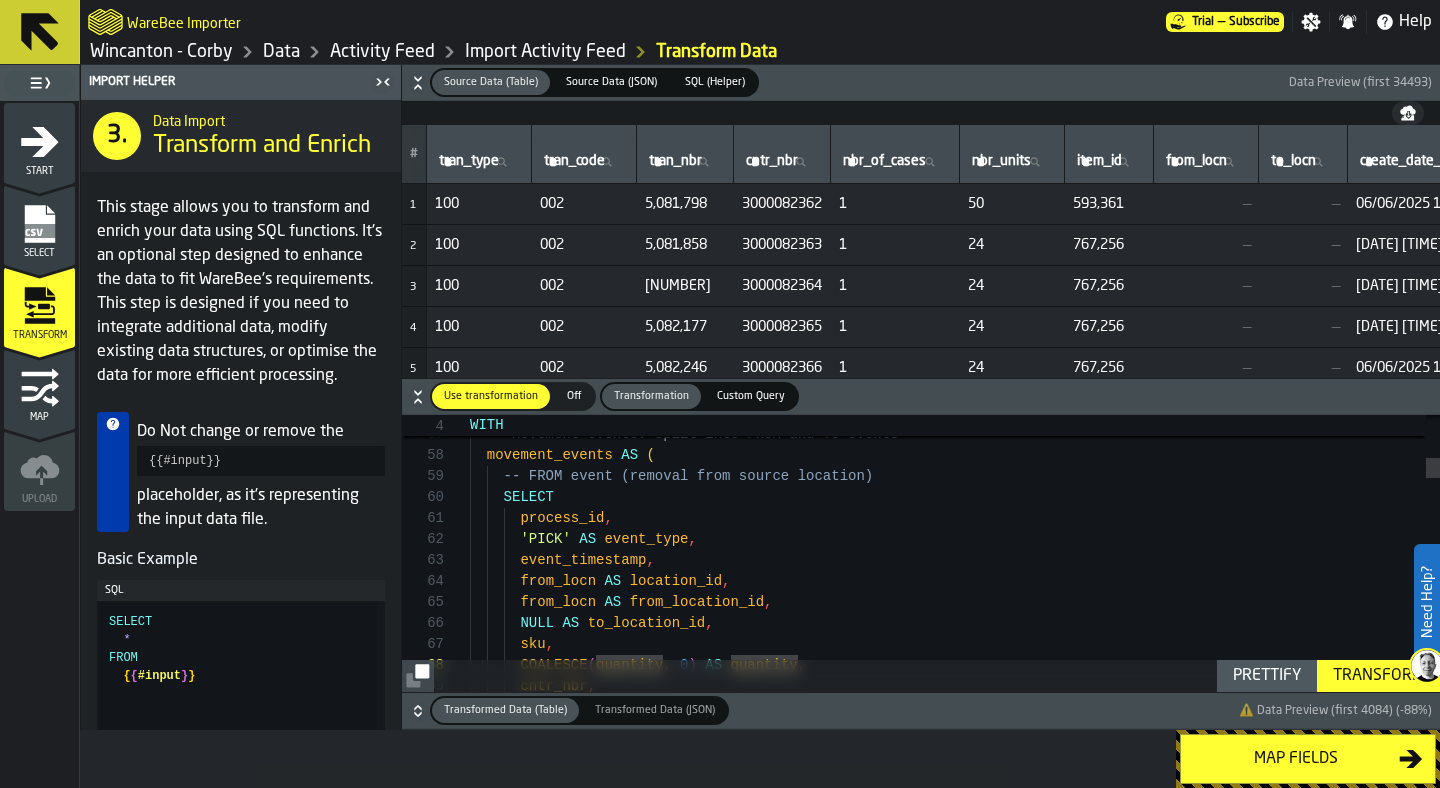 click on "-- Movement events: Split into FROM and TO events SELECT process_id , 'PICK' AS event_type , event_timestamp , from_locn AS location_id , from_locn AS from_location_id , NULL AS to_location_id , sku , COALESCE ( quantity , 0 ) AS quantity , cntr_nbr ," at bounding box center (955, 2886) 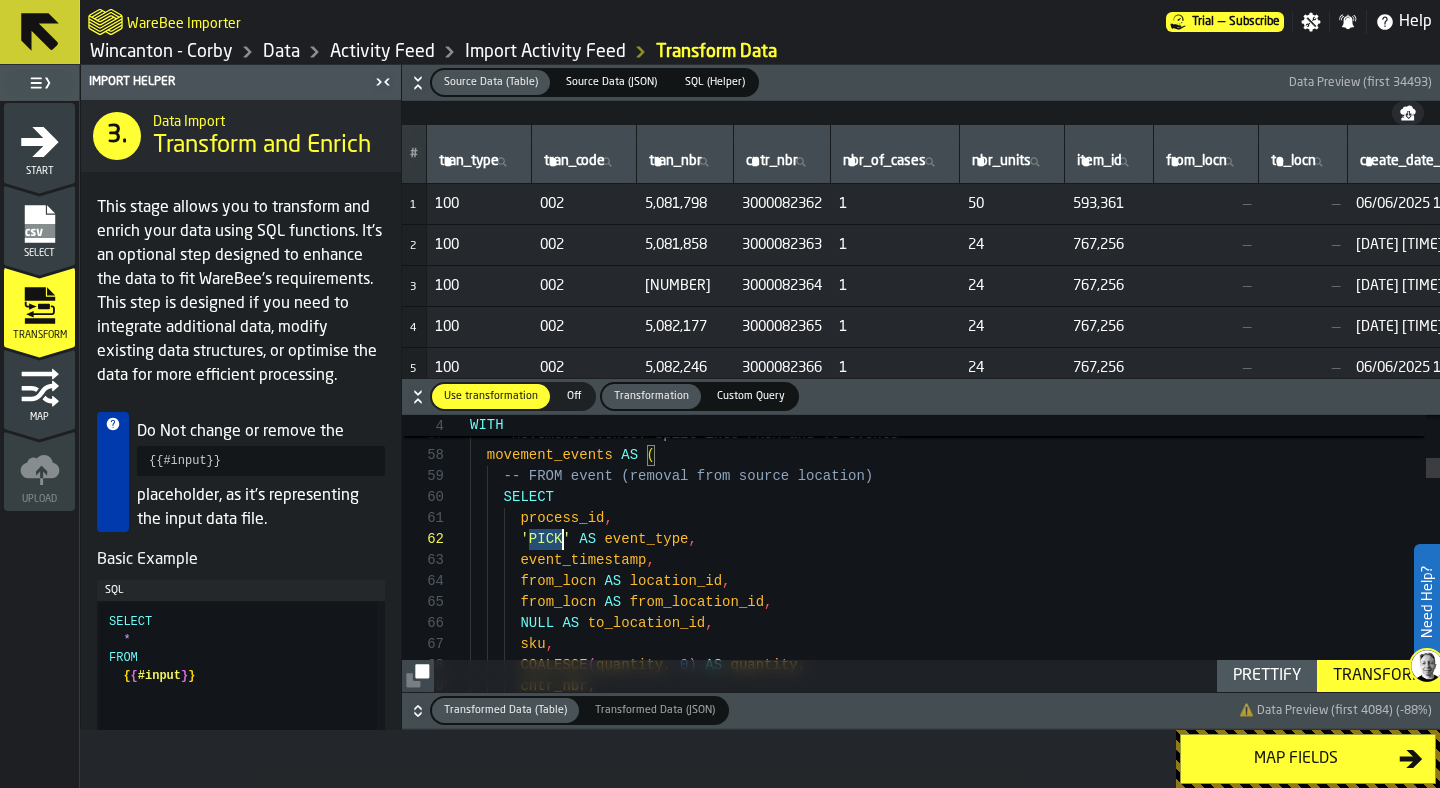 click on "-- Movement events: Split into FROM and TO events SELECT process_id , 'PICK' AS event_type , event_timestamp , from_locn AS location_id , from_locn AS from_location_id , NULL AS to_location_id , sku , COALESCE ( quantity , 0 ) AS quantity , cntr_nbr ," at bounding box center (955, 2886) 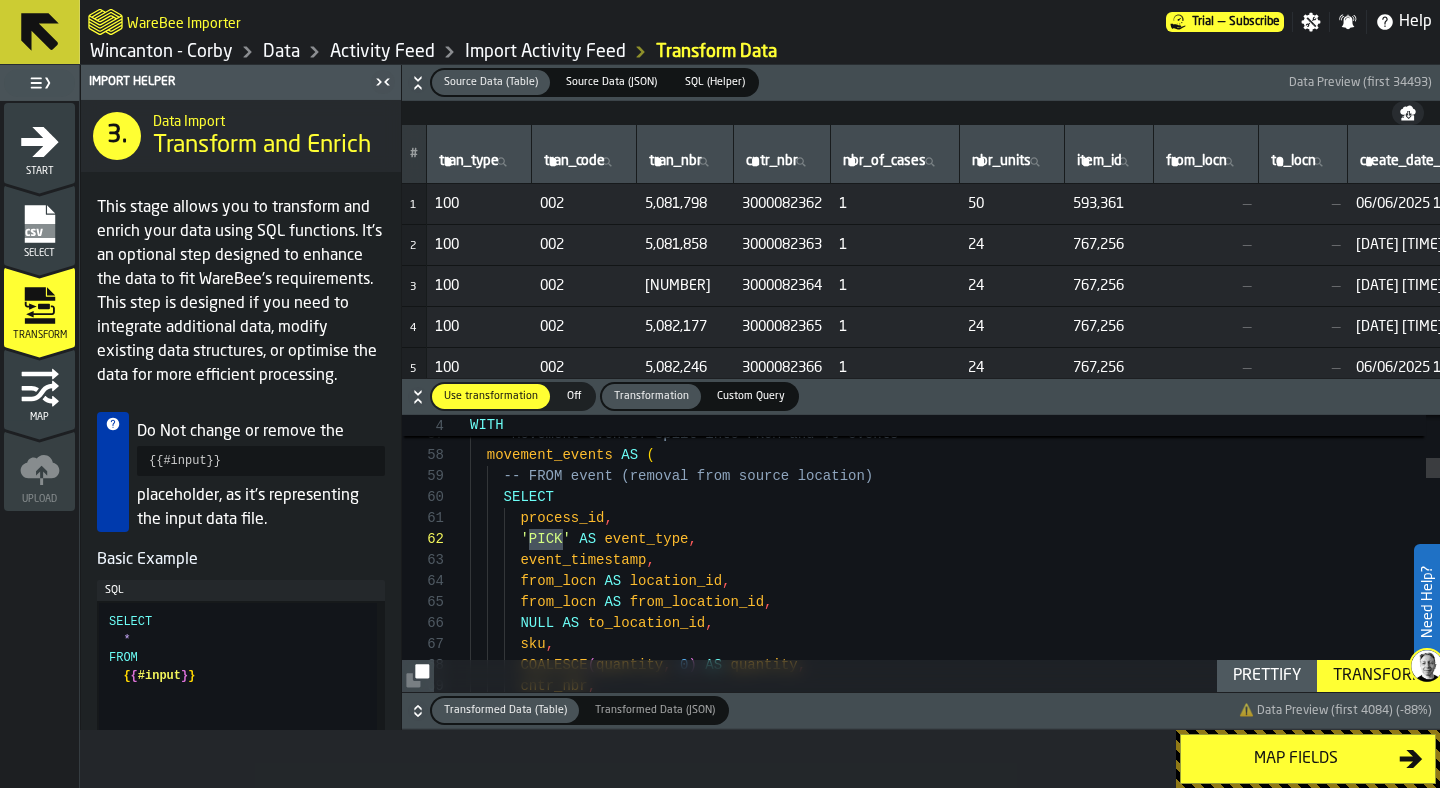 click on "-- Movement events: Split into FROM and TO events SELECT process_id , 'PICK' AS event_type , event_timestamp , from_locn AS location_id , from_locn AS from_location_id , NULL AS to_location_id , sku , COALESCE ( quantity , 0 ) AS quantity , cntr_nbr ," at bounding box center (955, 2886) 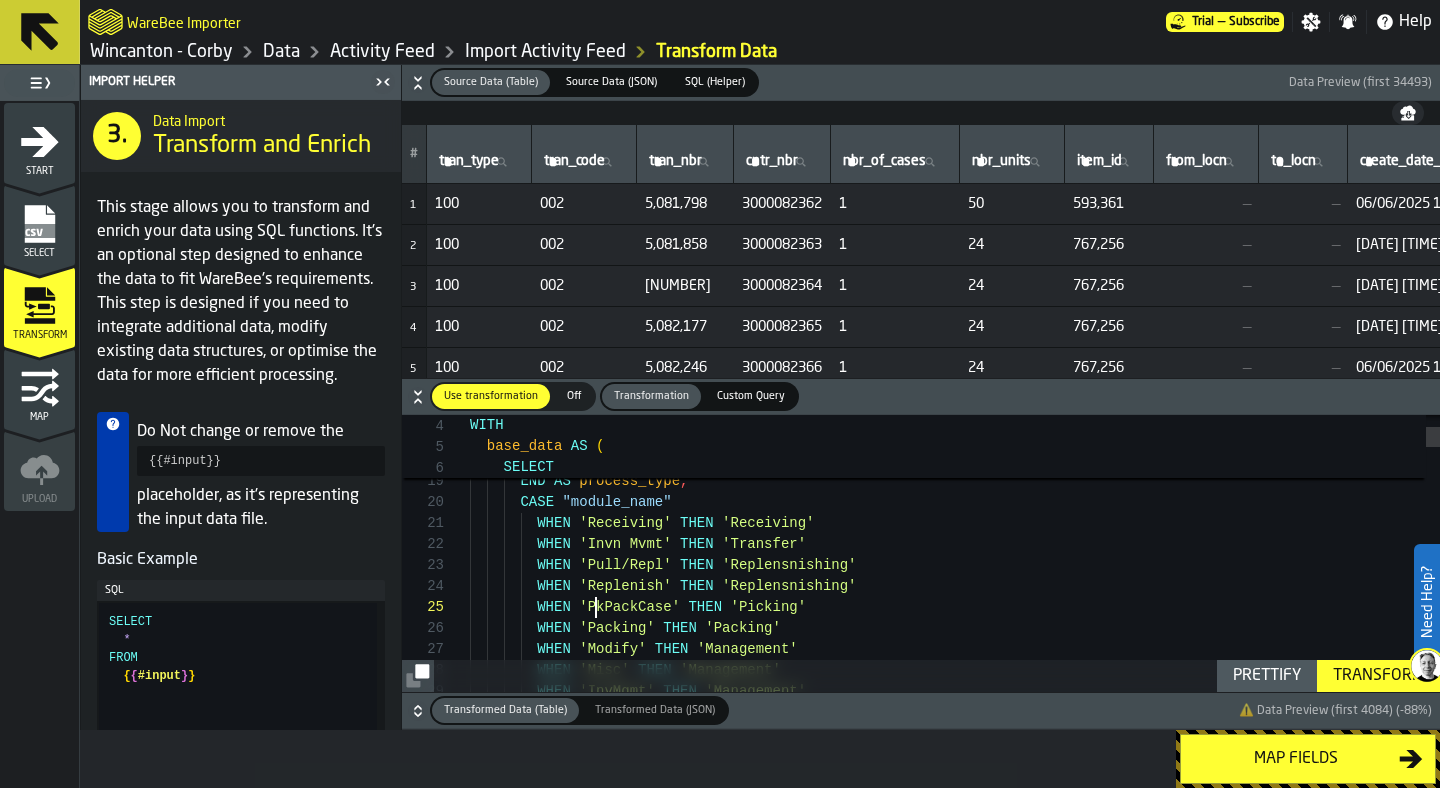 scroll, scrollTop: 84, scrollLeft: 0, axis: vertical 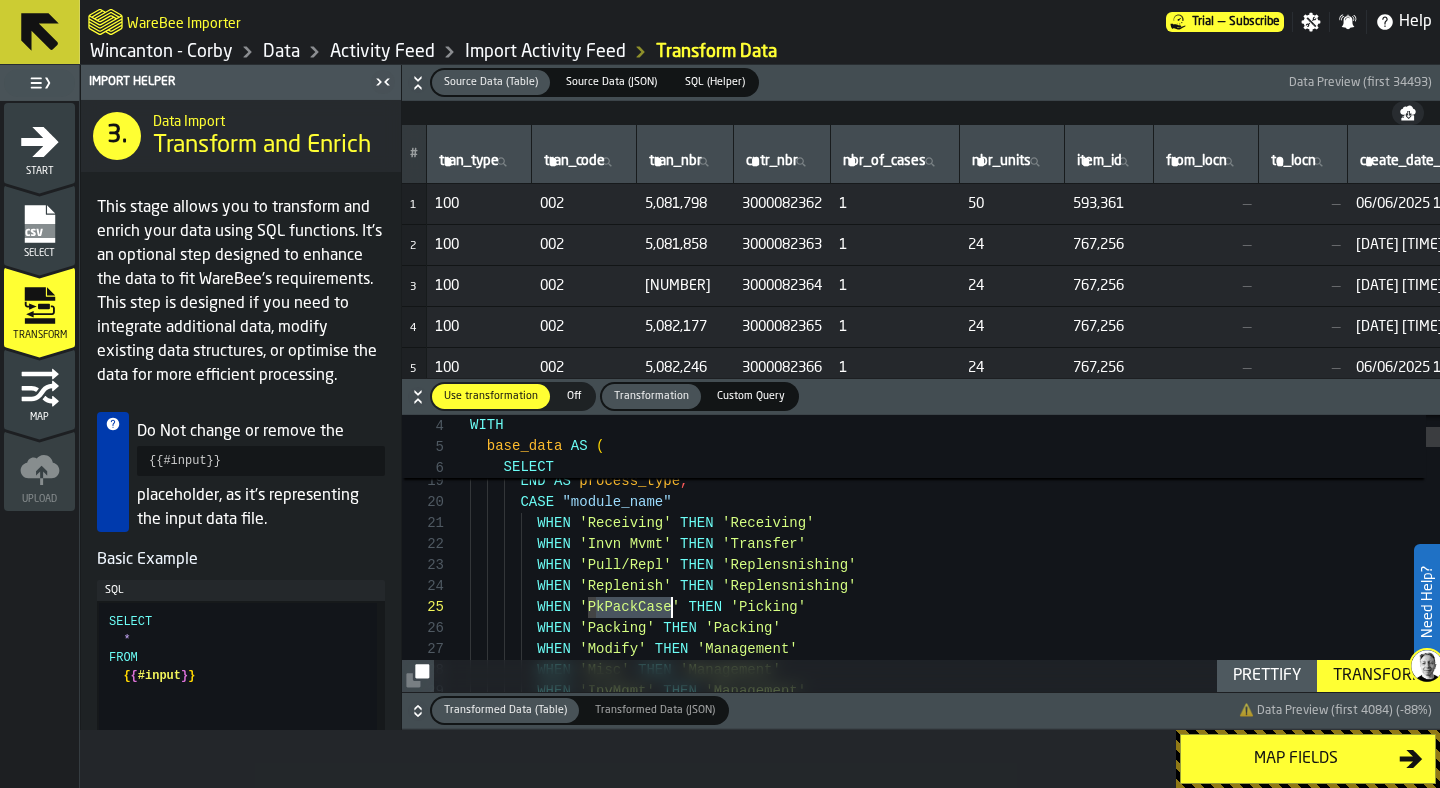 drag, startPoint x: 592, startPoint y: 600, endPoint x: 673, endPoint y: 597, distance: 81.055534 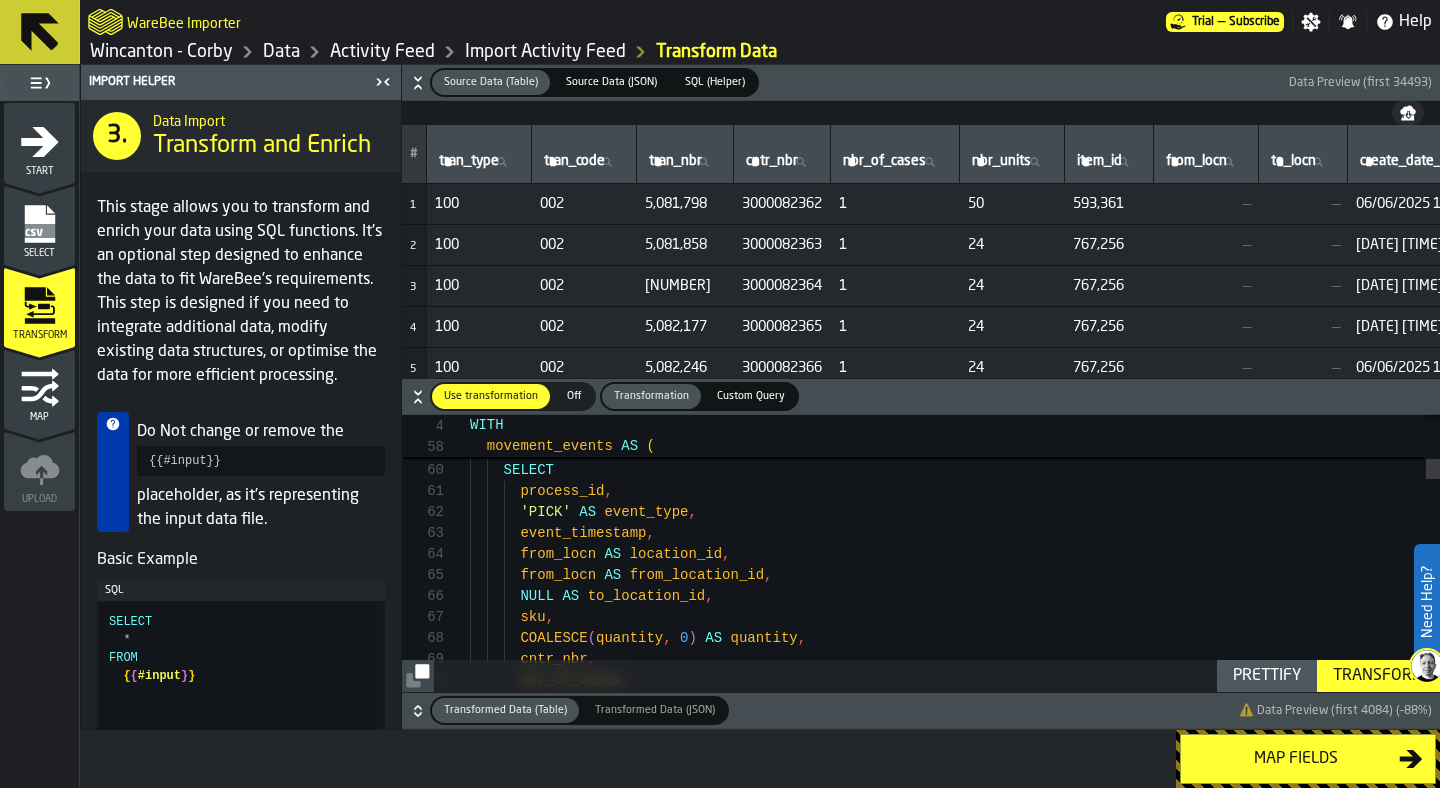 scroll, scrollTop: 147, scrollLeft: 0, axis: vertical 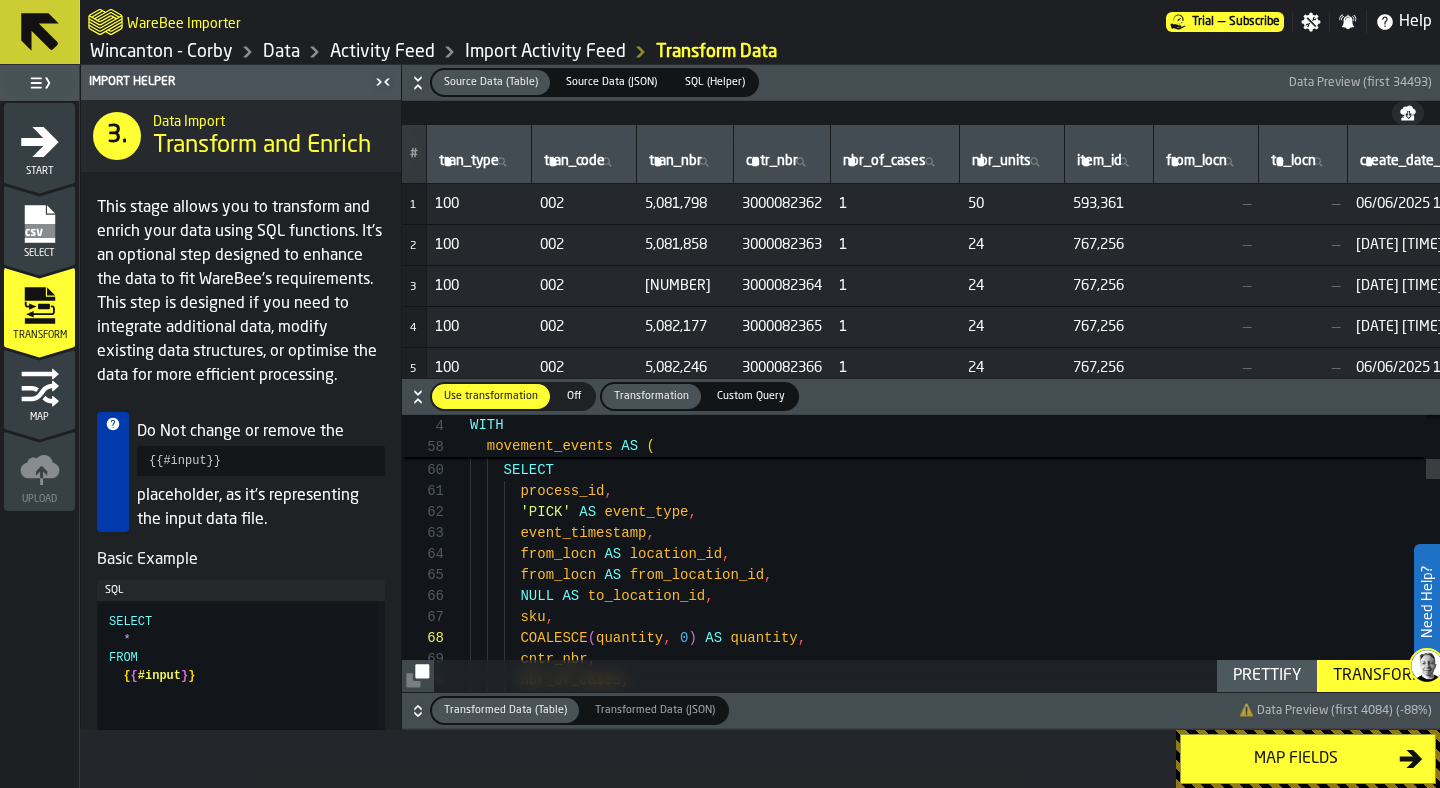click on "-- FROM event (removal from source location)      SELECT        process_id ,        'PICK'  AS  event_type ,        event_timestamp ,        from_locn  AS  location_id ,        from_locn  AS  from_location_id ,        NULL  AS  to_location_id ,        sku ,        COALESCE ( quantity ,   0 )  AS  quantity ,    -- Quantity logic commented out        cntr_nbr ,        nbr_of_cases ,        process_type ,    movement_events  AS  (    -- Movement events: Split into FROM and TO events" at bounding box center [955, 2859] 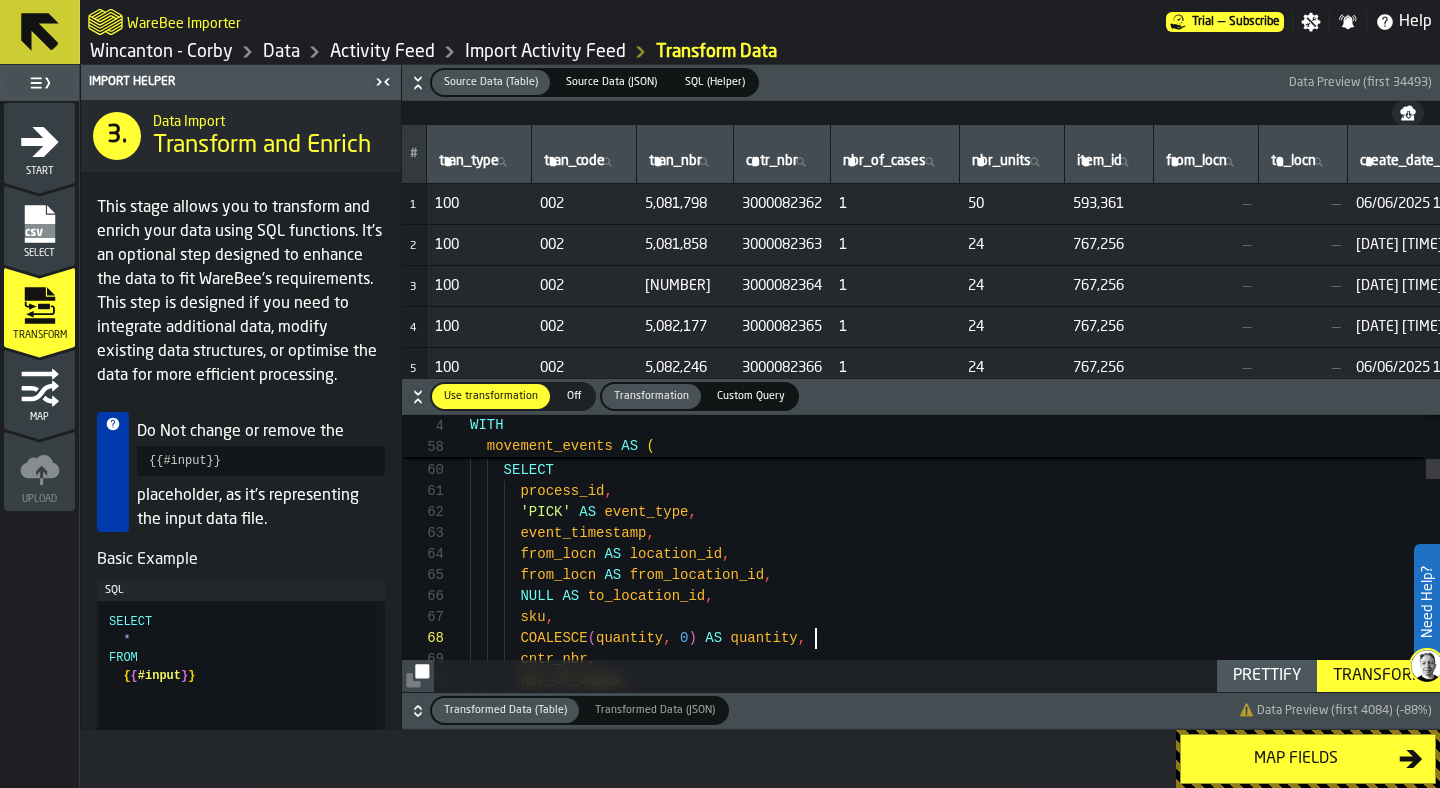 click on "-- FROM event (removal from source location)      SELECT        process_id ,        'PICK'  AS  event_type ,        event_timestamp ,        from_locn  AS  location_id ,        from_locn  AS  from_location_id ,        NULL  AS  to_location_id ,        sku ,        COALESCE ( quantity ,   0 )  AS  quantity ,    -- Quantity logic commented out        cntr_nbr ,        nbr_of_cases ,        process_type ,    movement_events  AS  (    -- Movement events: Split into FROM and TO events" at bounding box center (955, 2859) 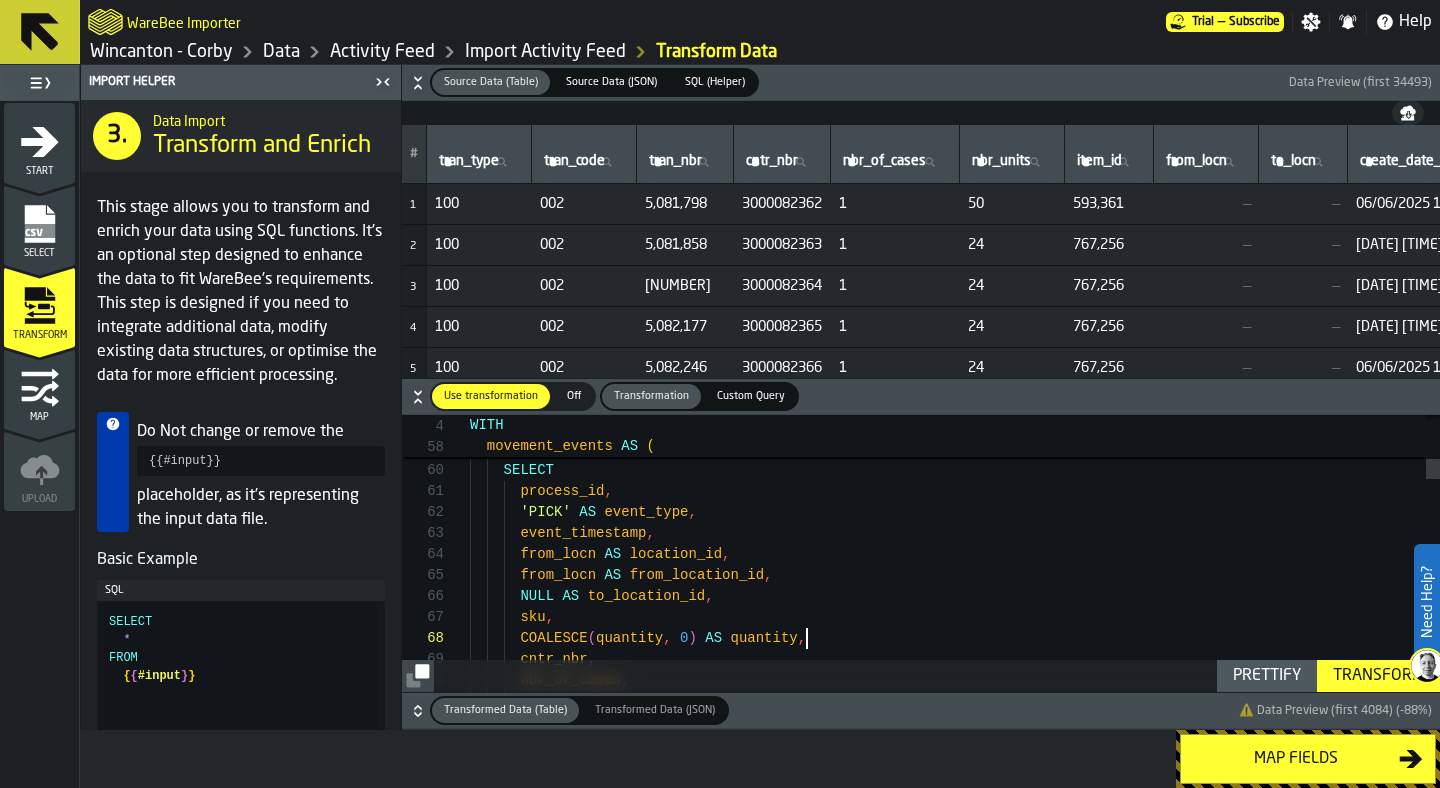 click on "-- FROM event (removal from source location)      SELECT        process_id ,        'PICK'  AS  event_type ,        event_timestamp ,        from_locn  AS  location_id ,        from_locn  AS  from_location_id ,        NULL  AS  to_location_id ,        sku ,        COALESCE ( quantity ,   0 )  AS  quantity ,    -- Quantity logic commented out        cntr_nbr ,        nbr_of_cases ,        process_type ,    movement_events  AS  (    -- Movement events: Split into FROM and TO events" at bounding box center [955, 2859] 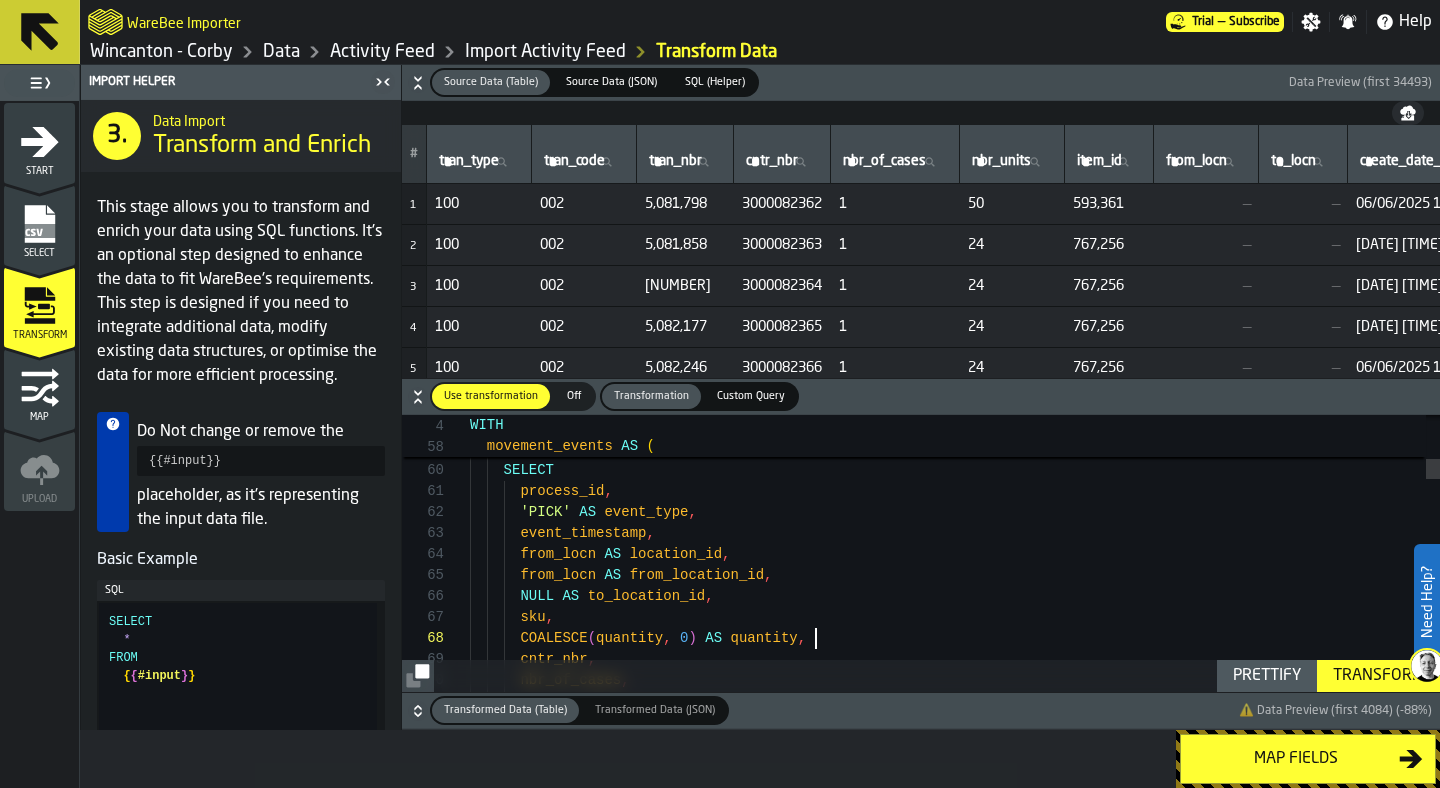drag, startPoint x: 848, startPoint y: 638, endPoint x: 934, endPoint y: 637, distance: 86.00581 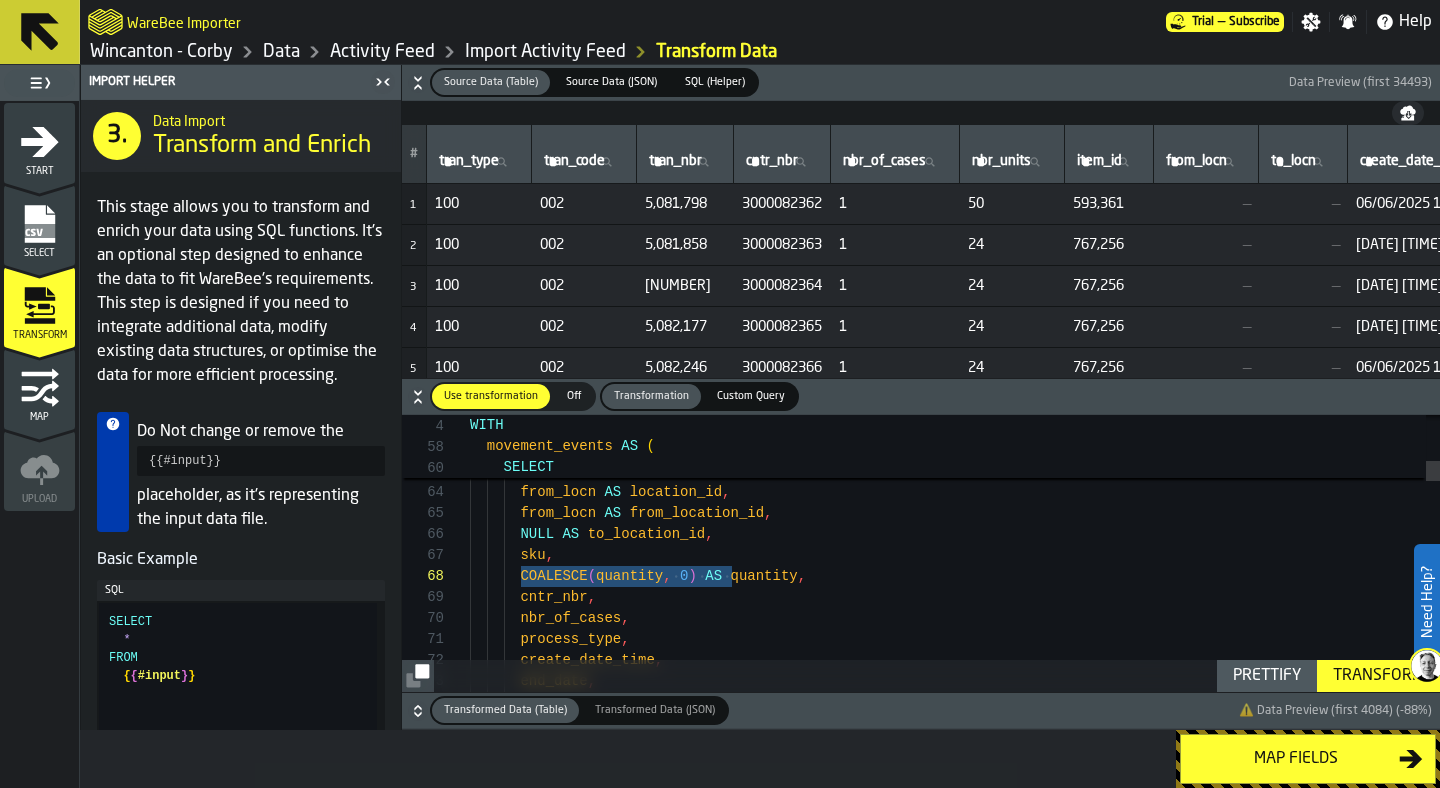drag, startPoint x: 735, startPoint y: 579, endPoint x: 523, endPoint y: 574, distance: 212.05896 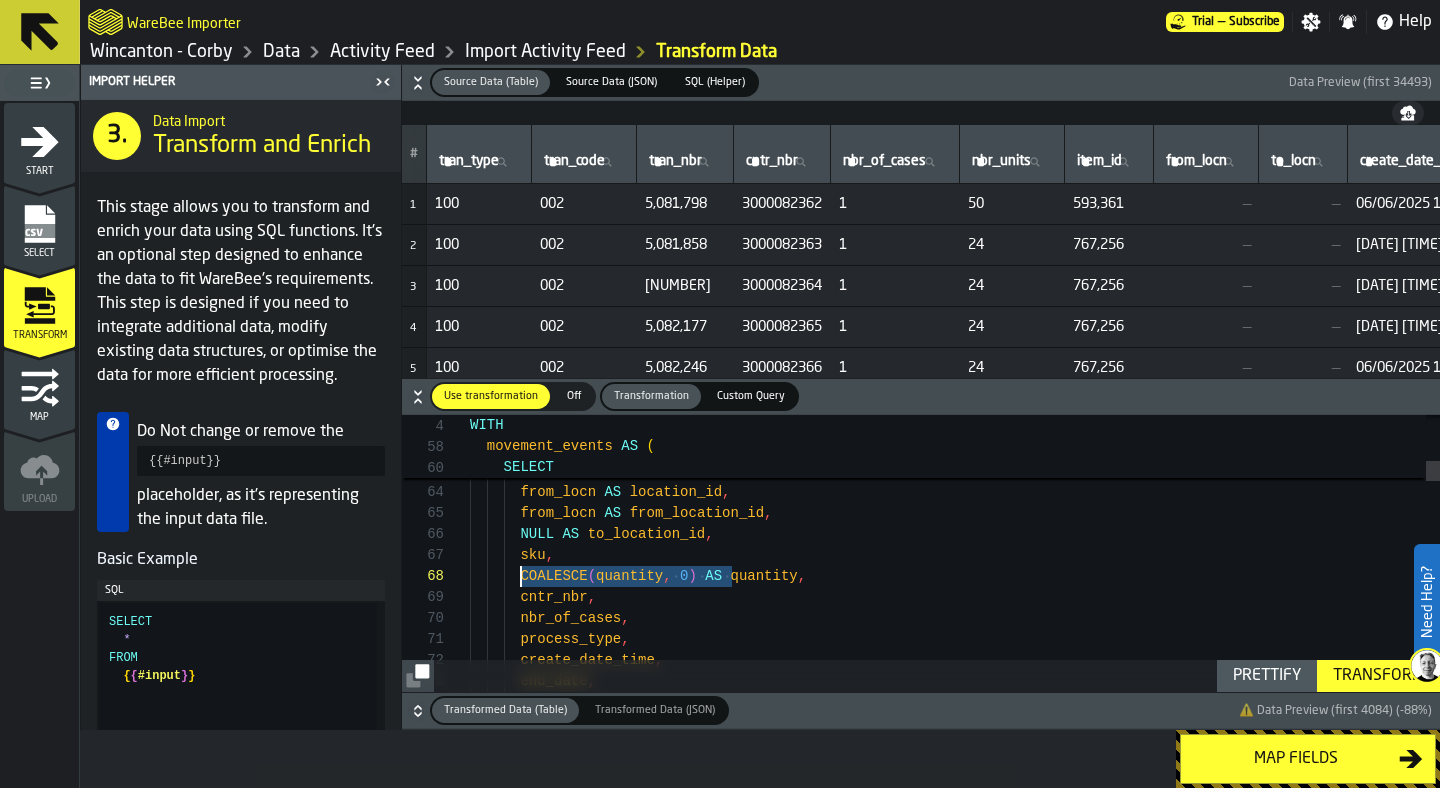 click on "SELECT        process_id ,        'PICK'   AS   event_type ,        event_timestamp ,        from_locn  AS   location_id ,        from_locn  AS   from_location_id ,        NULL  AS   to_location_id ,        sku ,        COALESCE ( quantity ,   0 )  AS   quantity ,          cntr_nbr ,        nbr_of_cases ,        process_type ,        create_date_time ,        end_date ," at bounding box center (955, 2797) 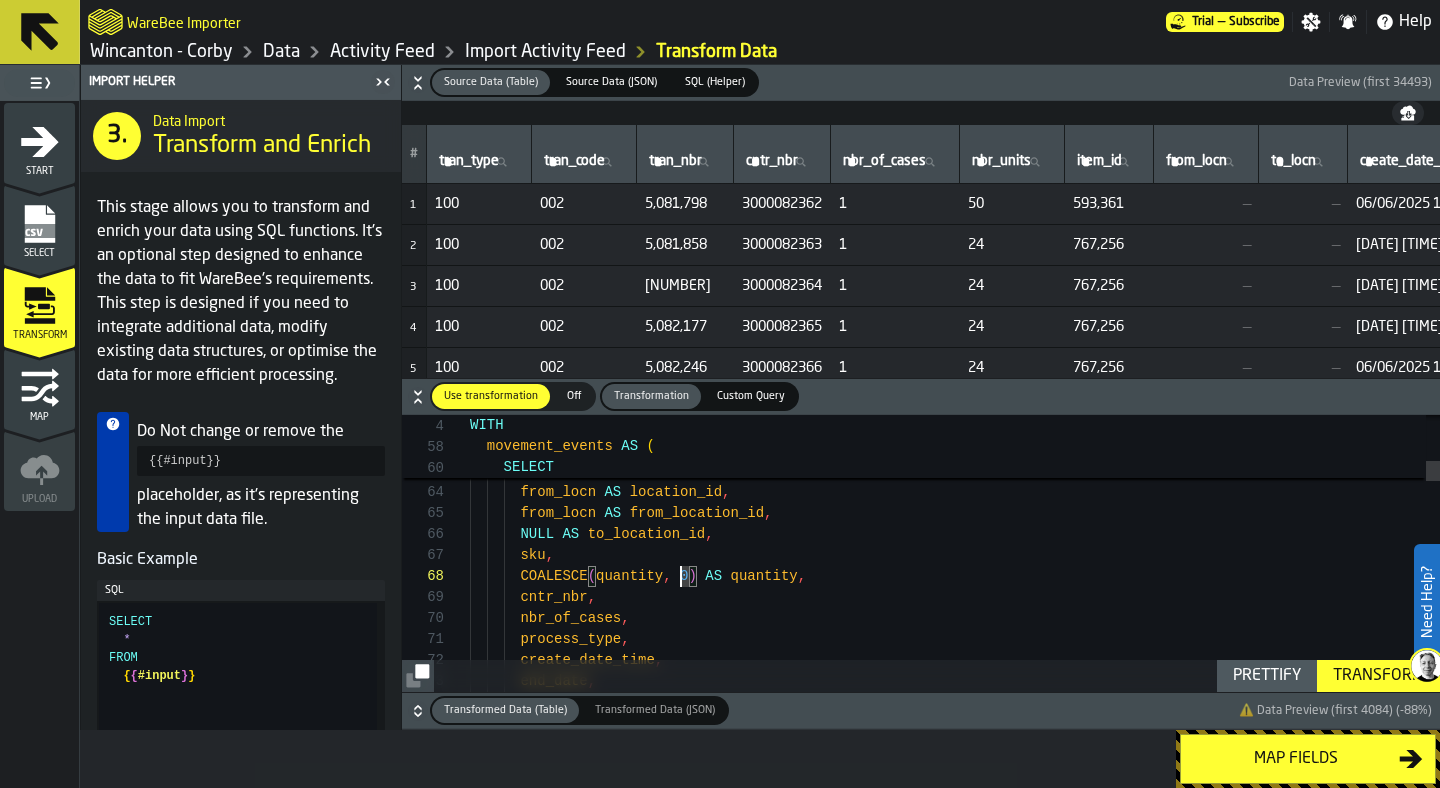 click on "SELECT        process_id ,        'PICK'   AS   event_type ,        event_timestamp ,        from_locn  AS   location_id ,        from_locn  AS   from_location_id ,        NULL  AS   to_location_id ,        sku ,        COALESCE ( quantity ,   0 )  AS   quantity ,          cntr_nbr ,        nbr_of_cases ,        process_type ,        create_date_time ,        end_date ," at bounding box center (955, 2797) 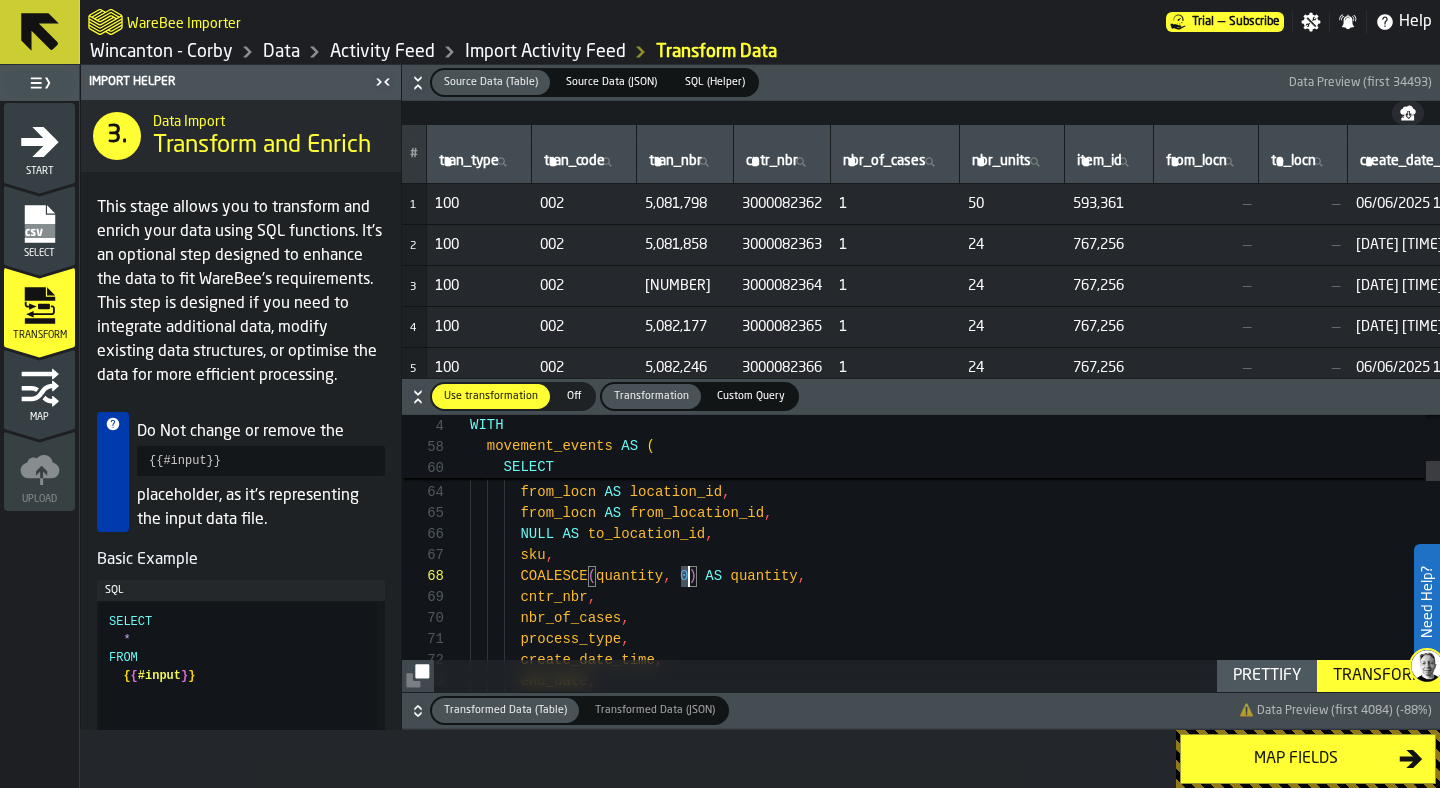 click on "SELECT        process_id ,        'PICK'   AS   event_type ,        event_timestamp ,        from_locn  AS   location_id ,        from_locn  AS   from_location_id ,        NULL  AS   to_location_id ,        sku ,        COALESCE ( quantity ,   0 )  AS   quantity ,          cntr_nbr ,        nbr_of_cases ,        process_type ,        create_date_time ,        end_date ," at bounding box center [955, 2797] 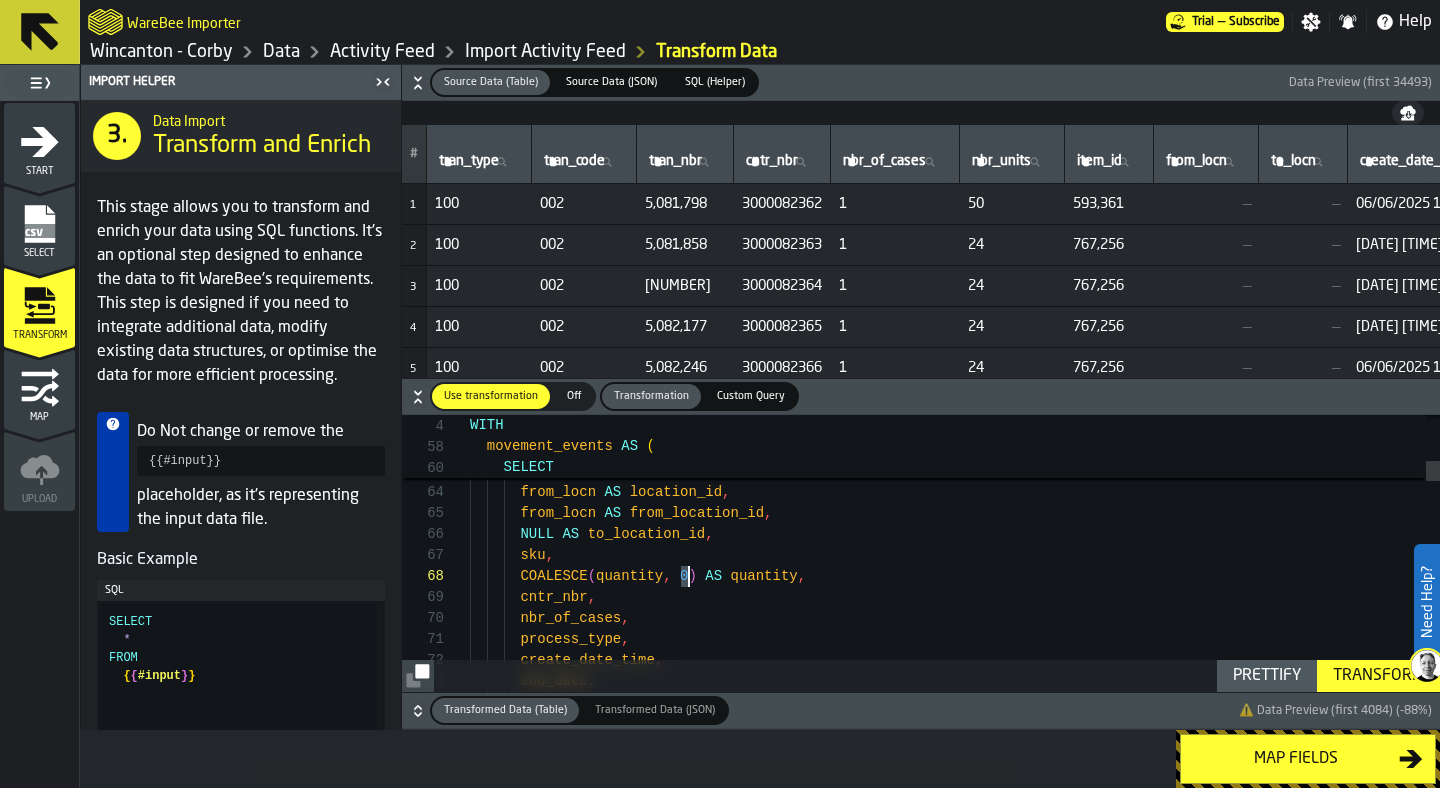 click on "SELECT        process_id ,        'PICK'   AS   event_type ,        event_timestamp ,        from_locn  AS   location_id ,        from_locn  AS   from_location_id ,        NULL  AS   to_location_id ,        sku ,        COALESCE ( quantity ,   0 )  AS   quantity ,          cntr_nbr ,        nbr_of_cases ,        process_type ,        create_date_time ,        end_date ," at bounding box center [955, 2797] 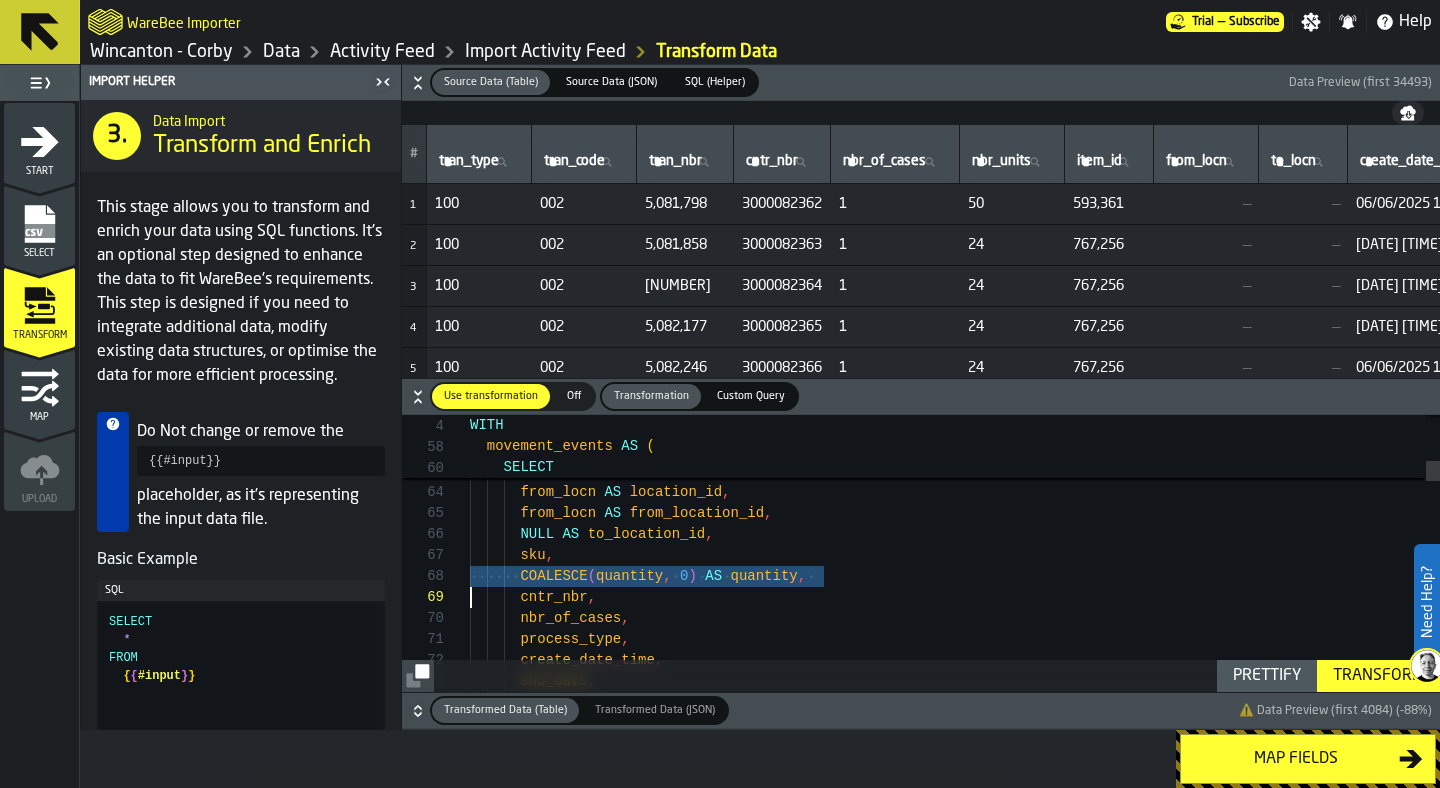 click on "SELECT        process_id ,        'PICK'   AS   event_type ,        event_timestamp ,        from_locn  AS   location_id ,        from_locn  AS   from_location_id ,        NULL  AS   to_location_id ,        sku ,        COALESCE ( quantity ,   0 )  AS   quantity ,          cntr_nbr ,        nbr_of_cases ,        process_type ,        create_date_time ,        end_date ," at bounding box center [955, 2797] 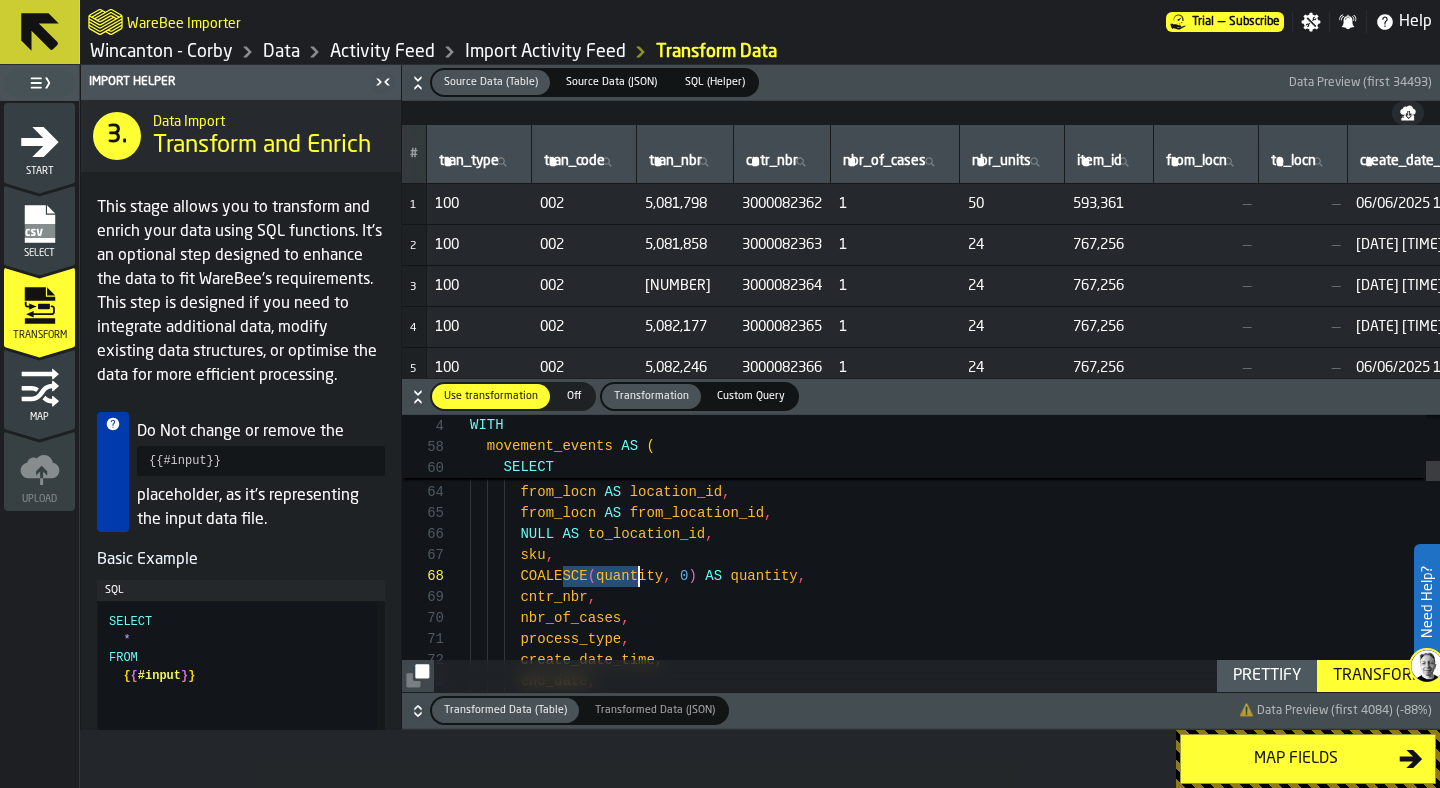 drag, startPoint x: 564, startPoint y: 580, endPoint x: 635, endPoint y: 579, distance: 71.00704 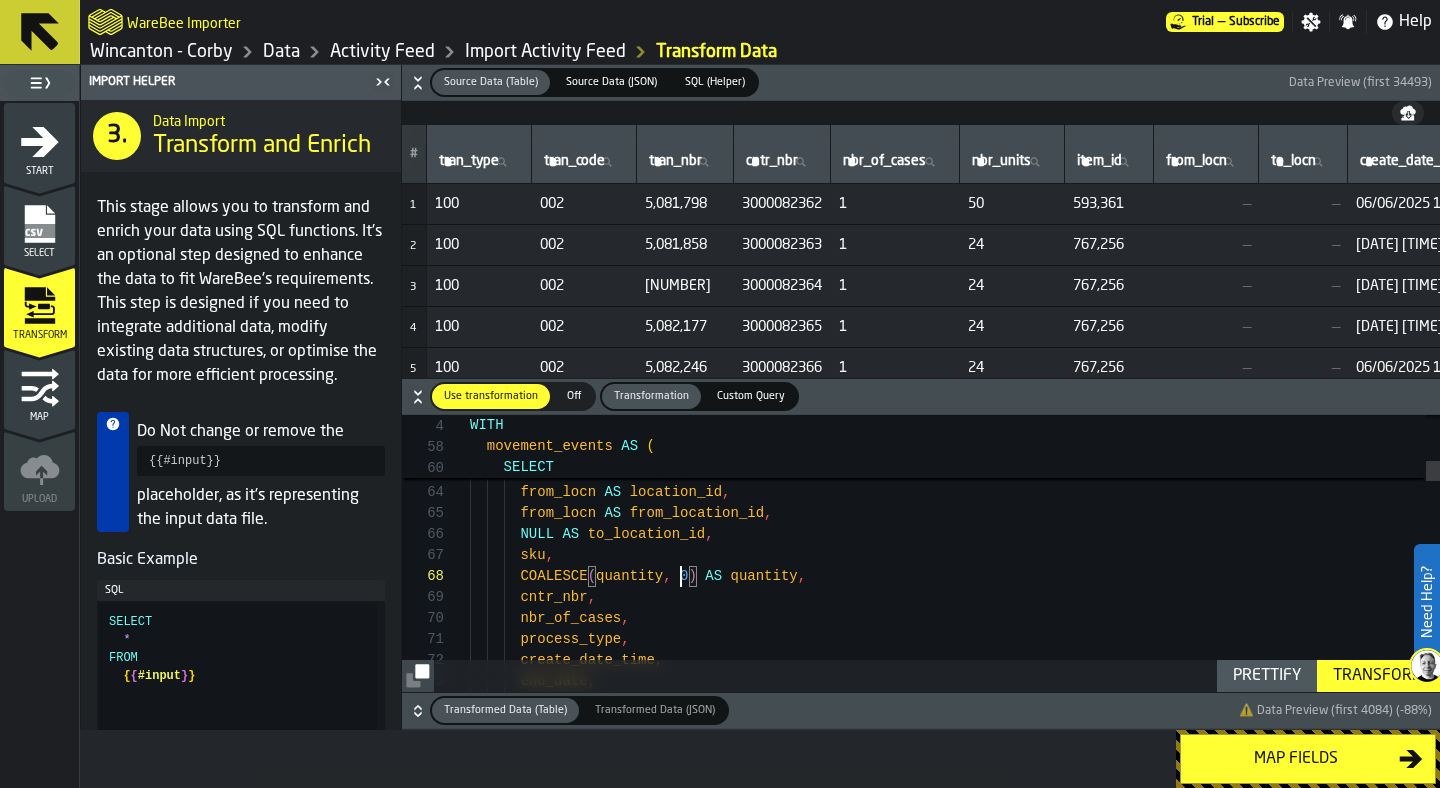 click on "SELECT        process_id ,        'PICK'   AS   event_type ,        event_timestamp ,        from_locn  AS   location_id ,        from_locn  AS   from_location_id ,        NULL  AS   to_location_id ,        sku ,        COALESCE ( quantity ,   0 )  AS   quantity ,          cntr_nbr ,        nbr_of_cases ,        process_type ,        create_date_time ,        end_date ," at bounding box center [955, 2797] 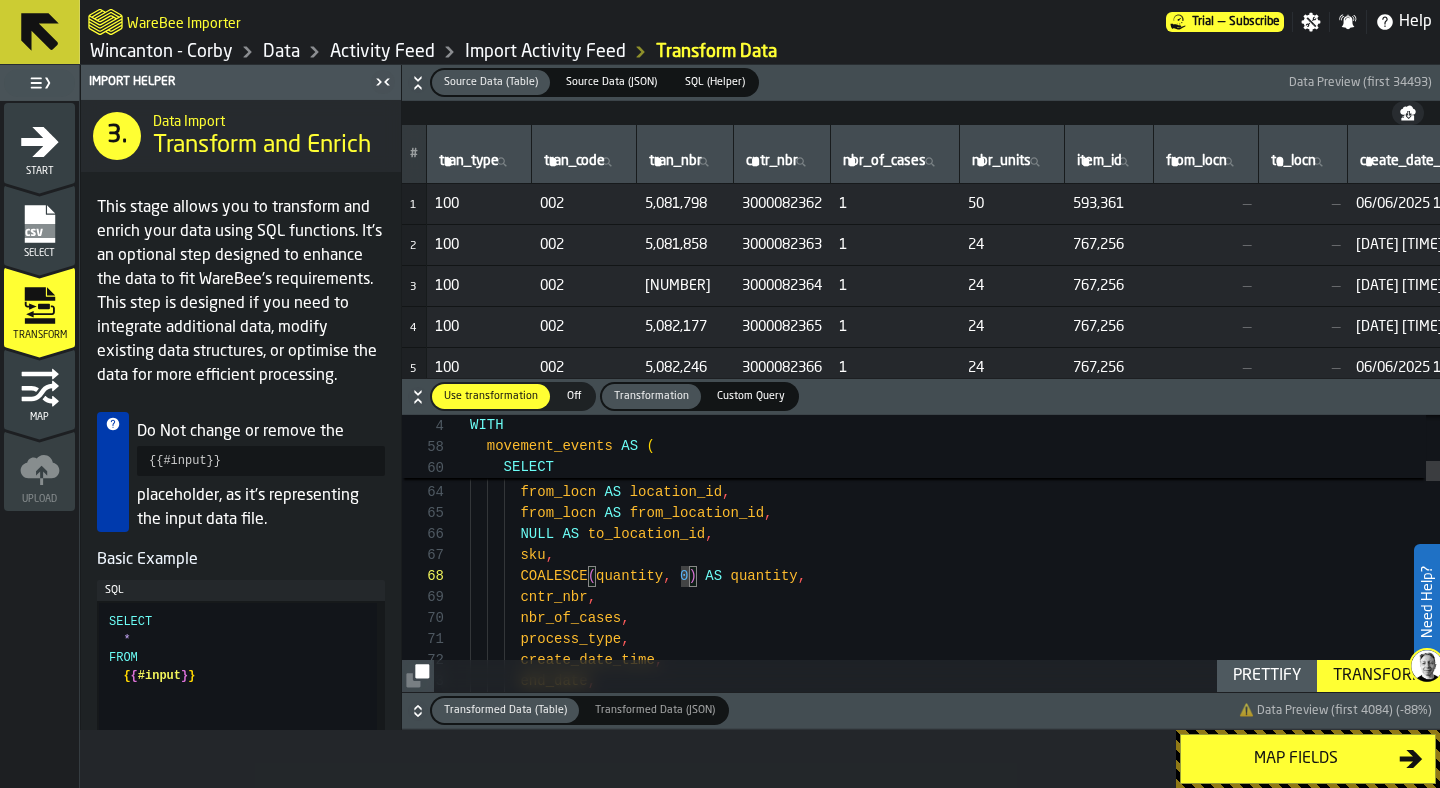 click on "Transform" at bounding box center (1378, 676) 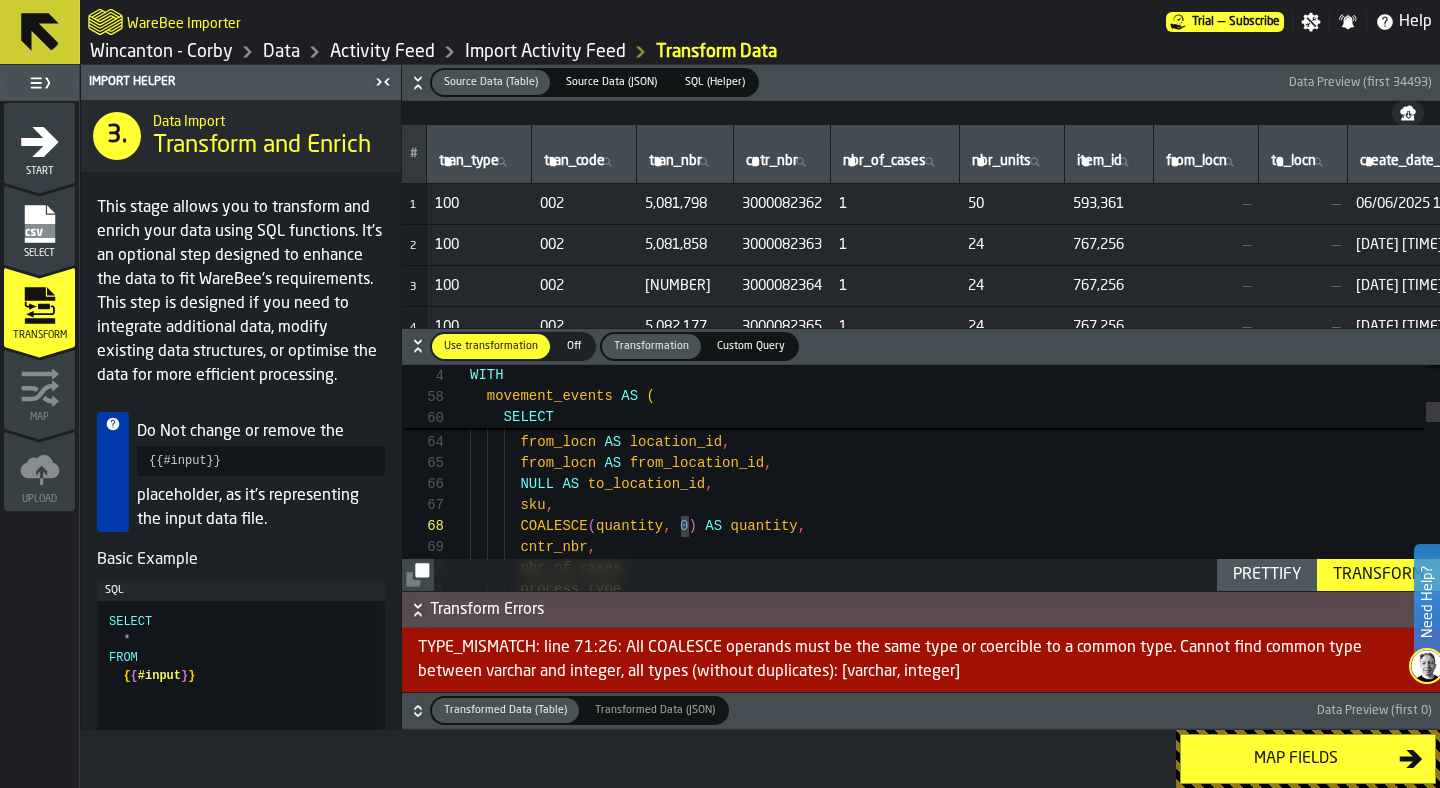 click on "SELECT       process_id ,       'PICK'  AS  event_type ,       event_timestamp ,       from_locn  AS  location_id ,       from_locn  AS  from_location_id ,       NULL  AS  to_location_id ,       sku ,       COALESCE ( quantity ,  0 )  AS  quantity ,         cntr_nbr ,       nbr_of_cases ,       process_type ," at bounding box center [955, 2747] 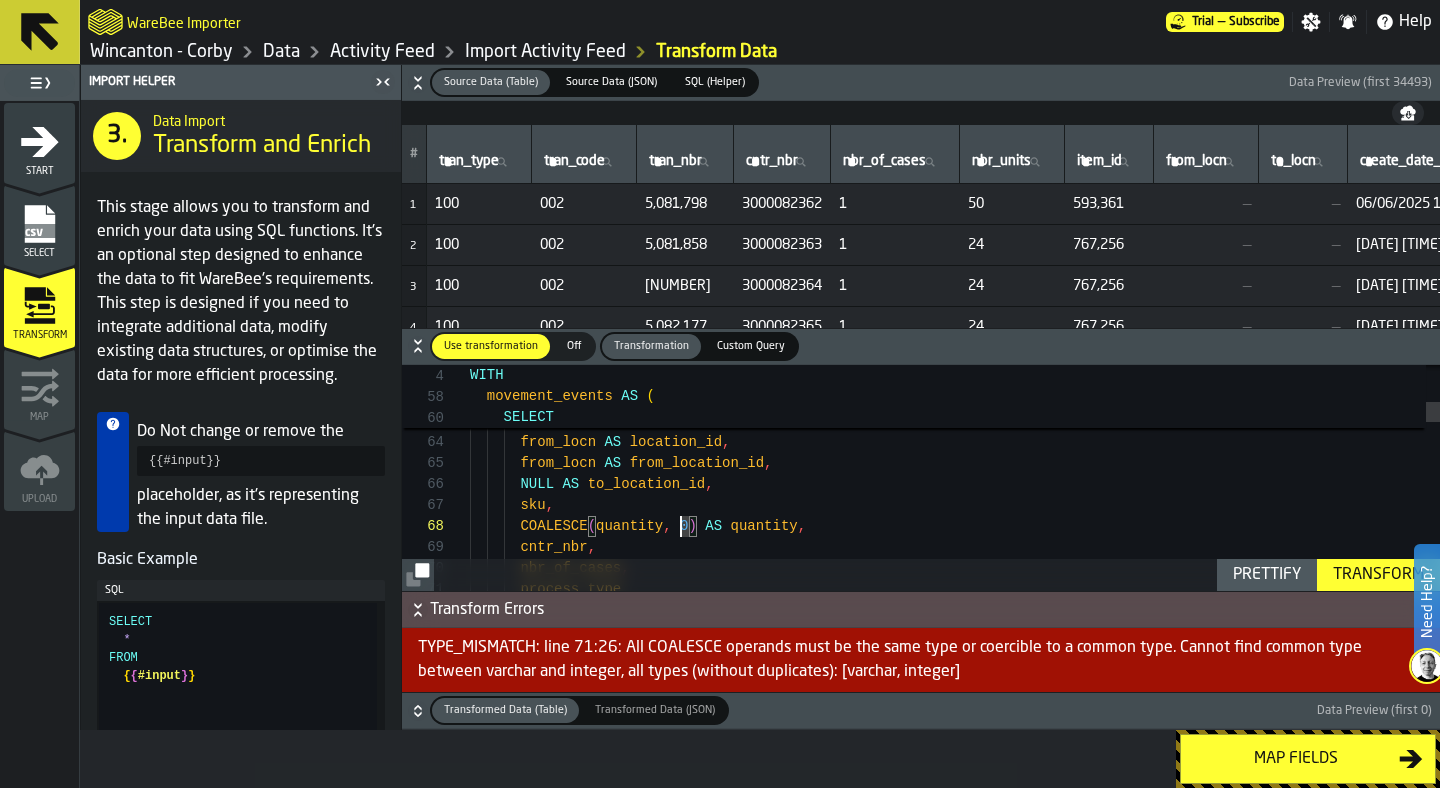 click on "SELECT       process_id ,       'PICK'  AS  event_type ,       event_timestamp ,       from_locn  AS  location_id ,       from_locn  AS  from_location_id ,       NULL  AS  to_location_id ,       sku ,       COALESCE ( quantity ,  0 )  AS  quantity ,         cntr_nbr ,       nbr_of_cases ,       process_type ," at bounding box center (955, 2747) 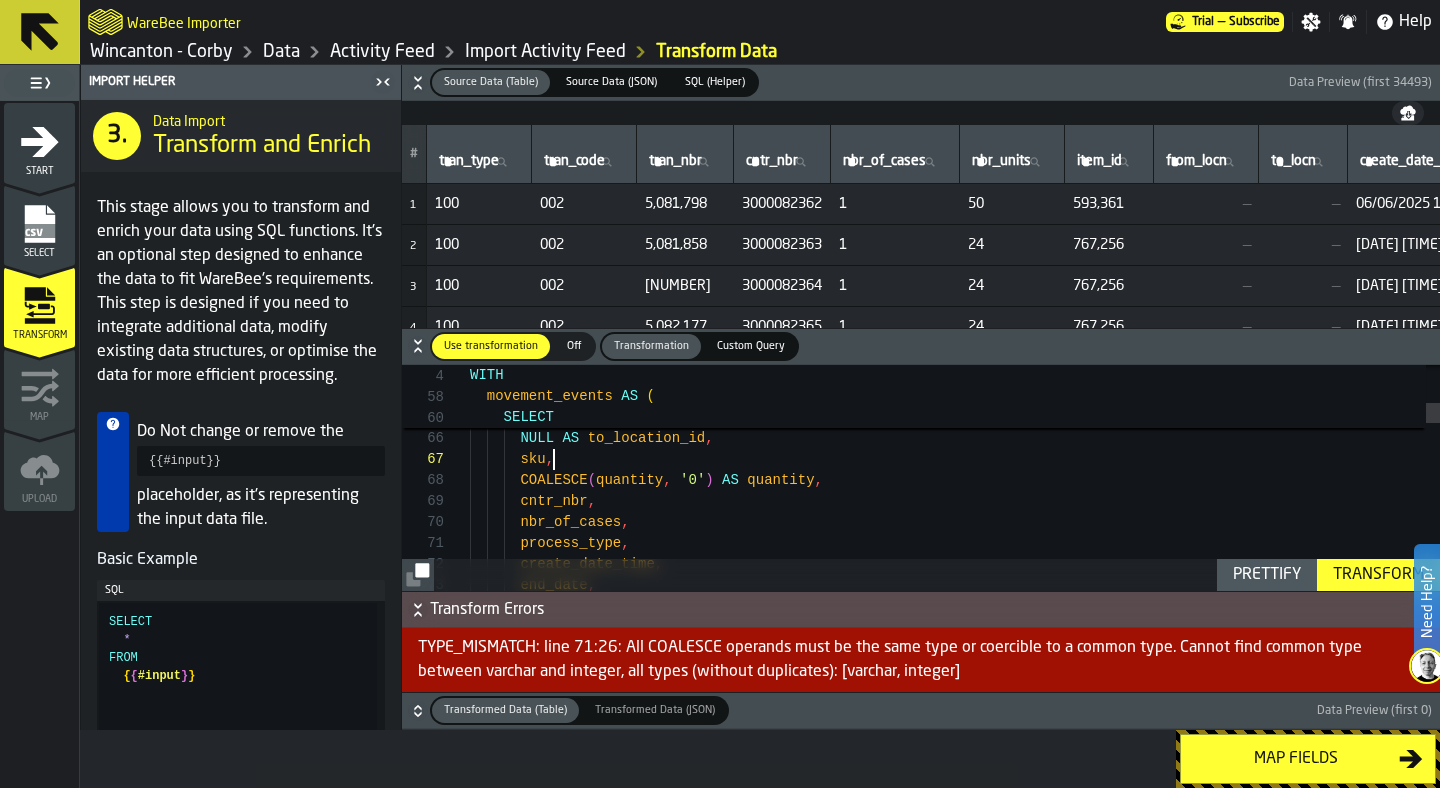 click on "event_timestamp ,       from_locn  AS  location_id ,       from_locn  AS  from_location_id ,       NULL  AS  to_location_id ,       sku ,       COALESCE ( quantity ,  '0' )  AS  quantity ,           cntr_nbr ,       nbr_of_cases ,       process_type ,       create_date_time ,       end_date ," at bounding box center [955, 2701] 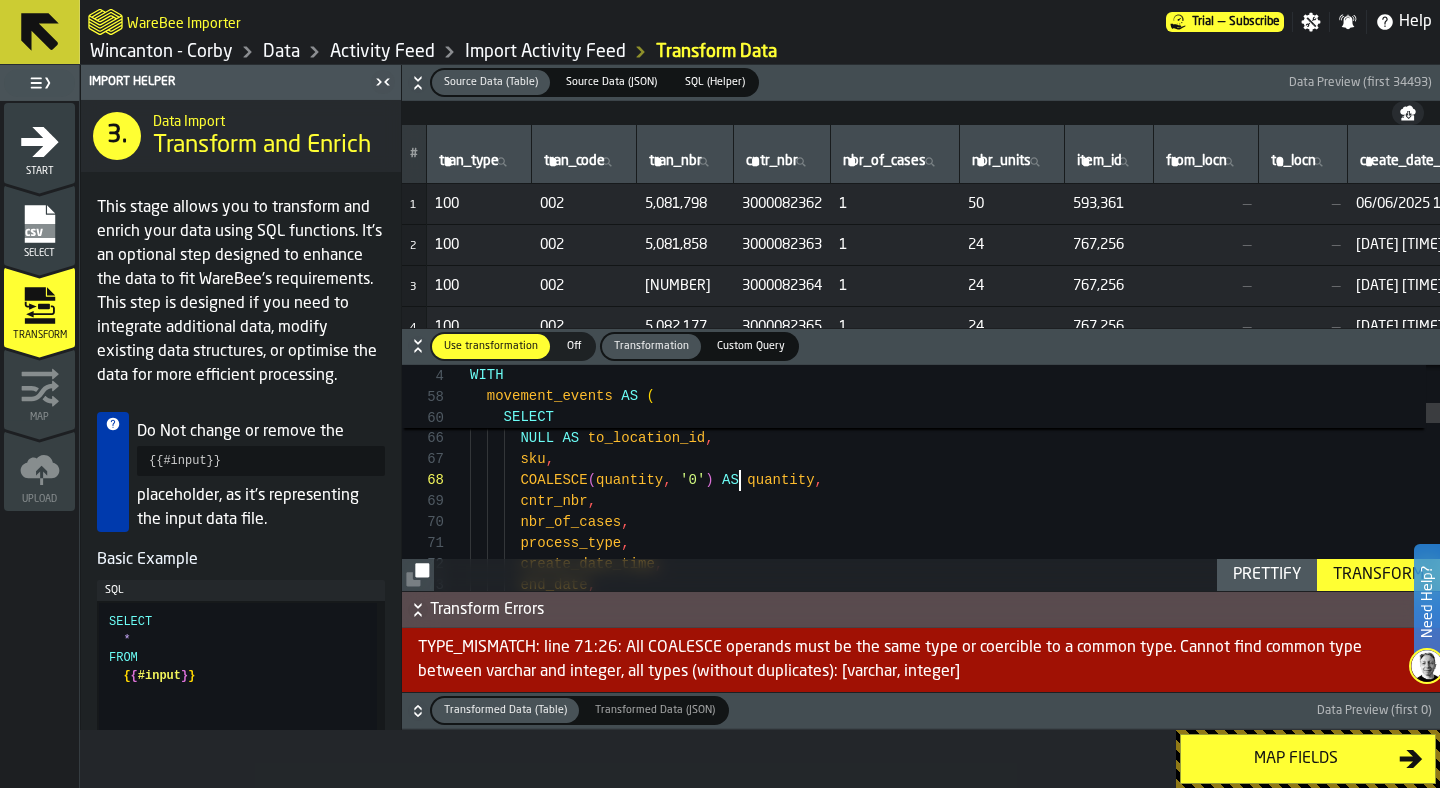 click on "event_timestamp ,       from_locn  AS  location_id ,       from_locn  AS  from_location_id ,       NULL  AS  to_location_id ,       sku ,       COALESCE ( quantity ,  '0' )  AS  quantity ,           cntr_nbr ,       nbr_of_cases ,       process_type ,       create_date_time ,       end_date ," at bounding box center [955, 2701] 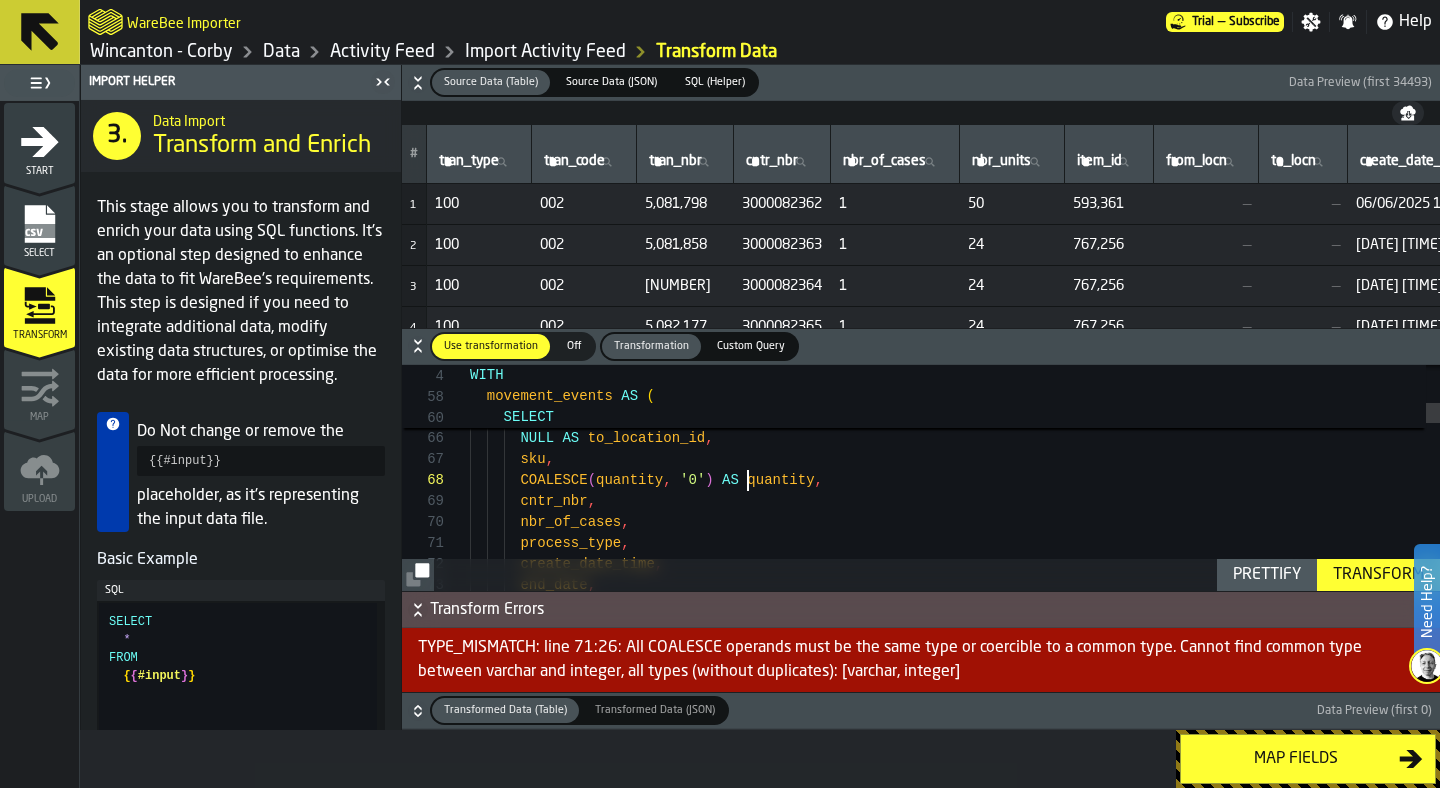 drag, startPoint x: 745, startPoint y: 478, endPoint x: 768, endPoint y: 478, distance: 23 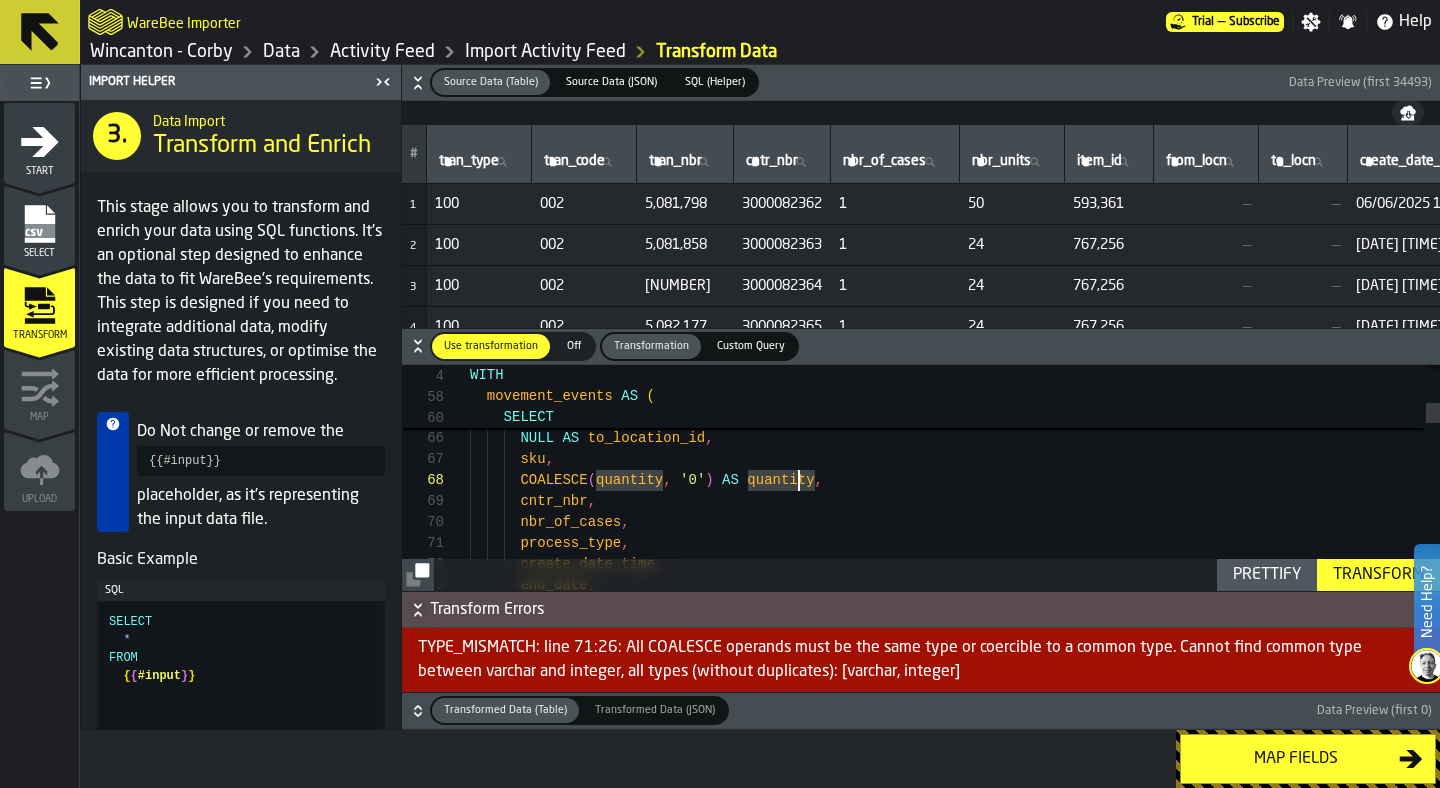 click on "event_timestamp ,       from_locn  AS  location_id ,       from_locn  AS  from_location_id ,       NULL  AS  to_location_id ,       sku ,       COALESCE ( quantity ,  '0' )  AS  quantity ,           cntr_nbr ,       nbr_of_cases ,       process_type ,       create_date_time ,       end_date ," at bounding box center (955, 2701) 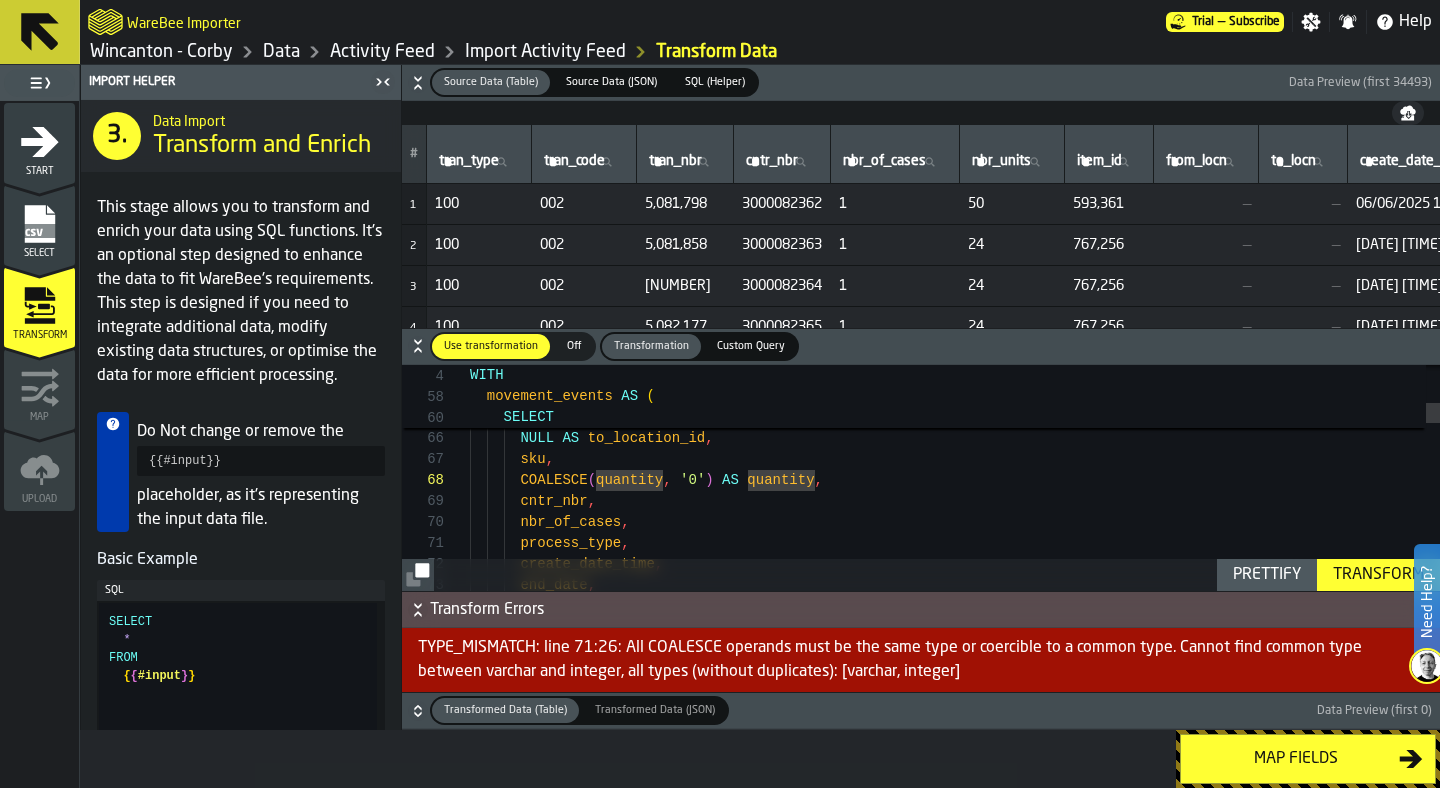 click on "event_timestamp ,       from_locn  AS  location_id ,       from_locn  AS  from_location_id ,       NULL  AS  to_location_id ,       sku ,       COALESCE ( quantity ,  '0' )  AS  quantity ,           cntr_nbr ,       nbr_of_cases ,       process_type ,       create_date_time ,       end_date ," at bounding box center (955, 2701) 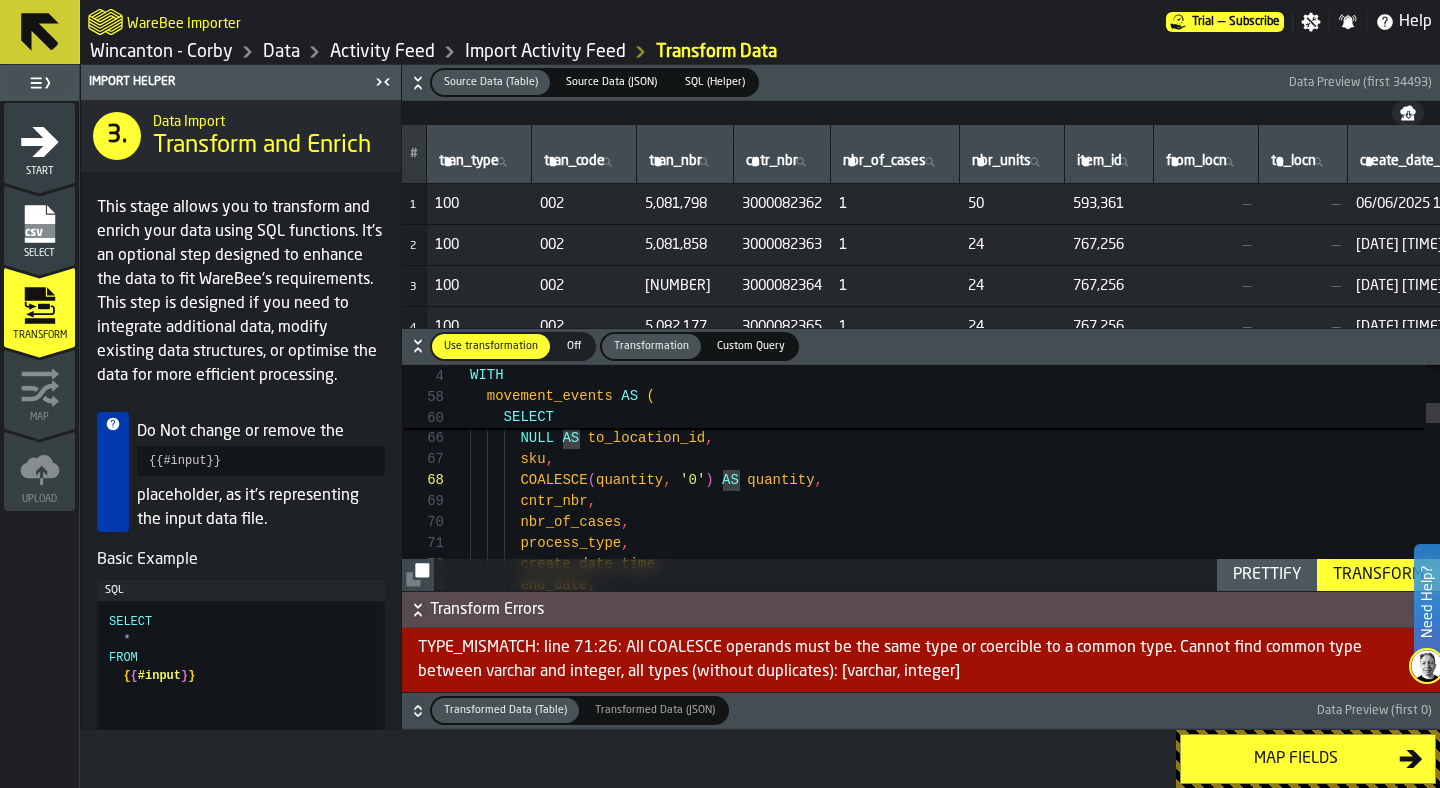 click 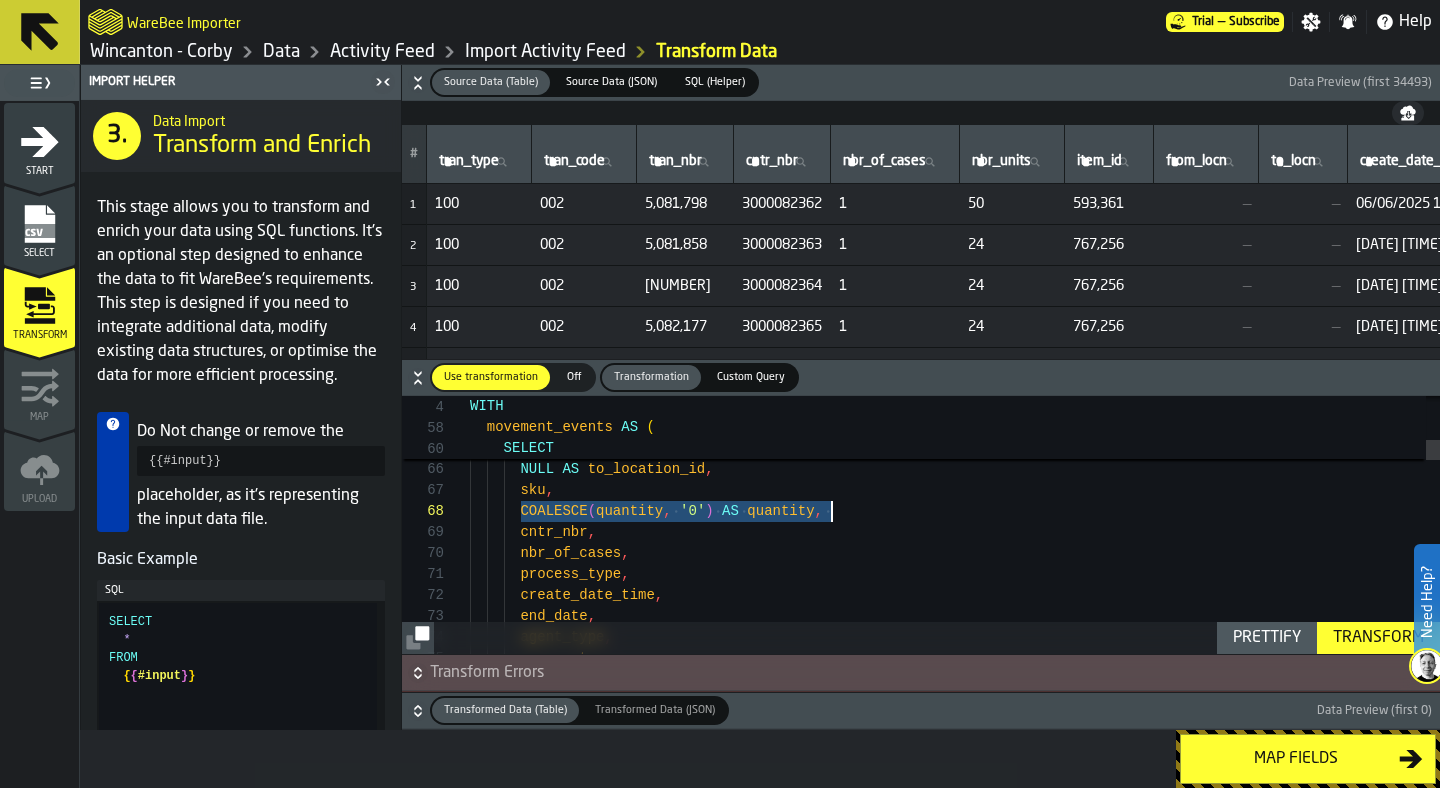 drag, startPoint x: 521, startPoint y: 506, endPoint x: 840, endPoint y: 517, distance: 319.1896 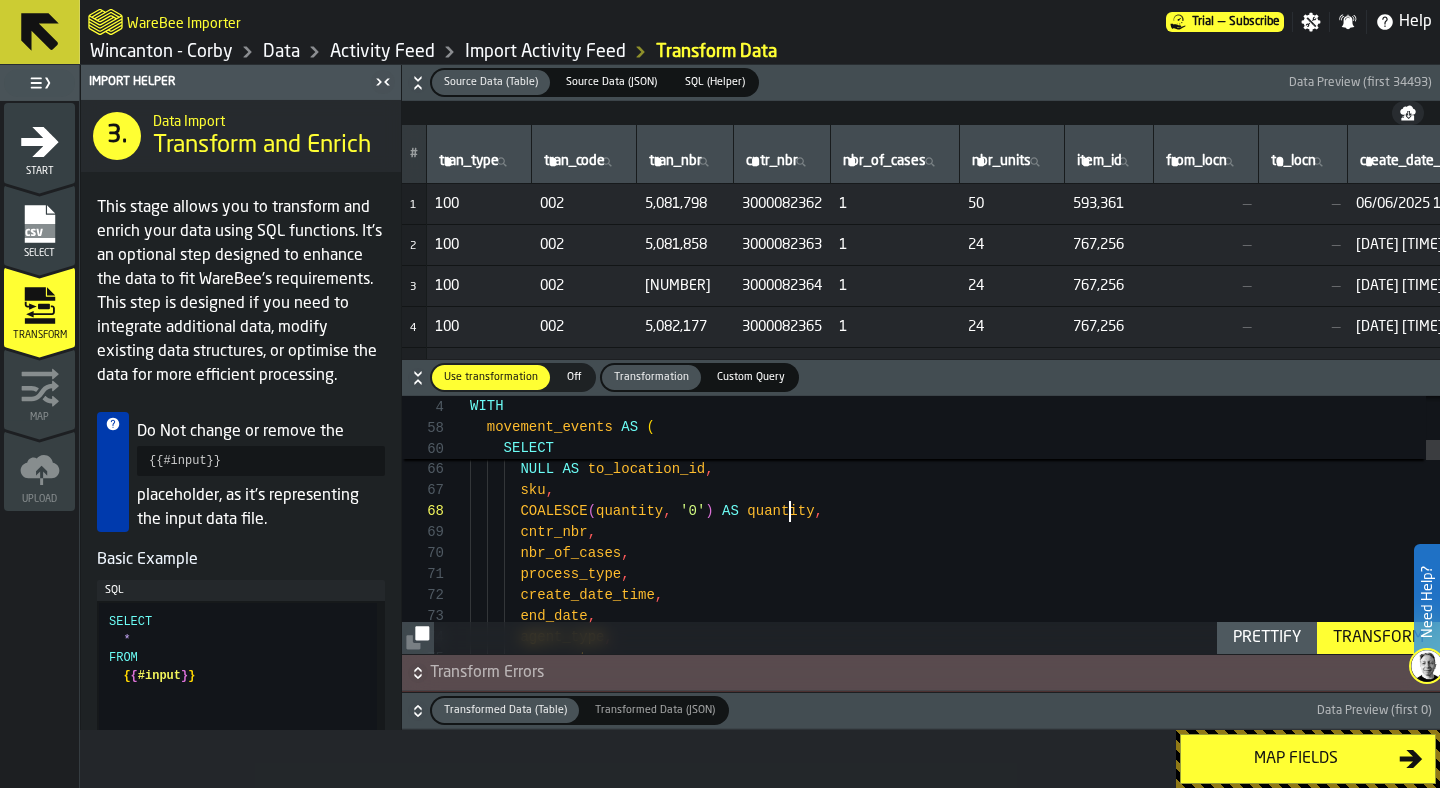 click on "event_timestamp ,  from_locn  AS  location_id ,  from_locn  AS  from_location_id ,  NULL  AS  to_location_id ,  sku ,  COALESCE ( quantity ,  '0' )  AS  quantity ,   cntr_nbr ,  nbr_of_cases ,  process_type ,  create_date_time ,  end_date ,  agent_type ,  menu_optn_name" at bounding box center [955, 2732] 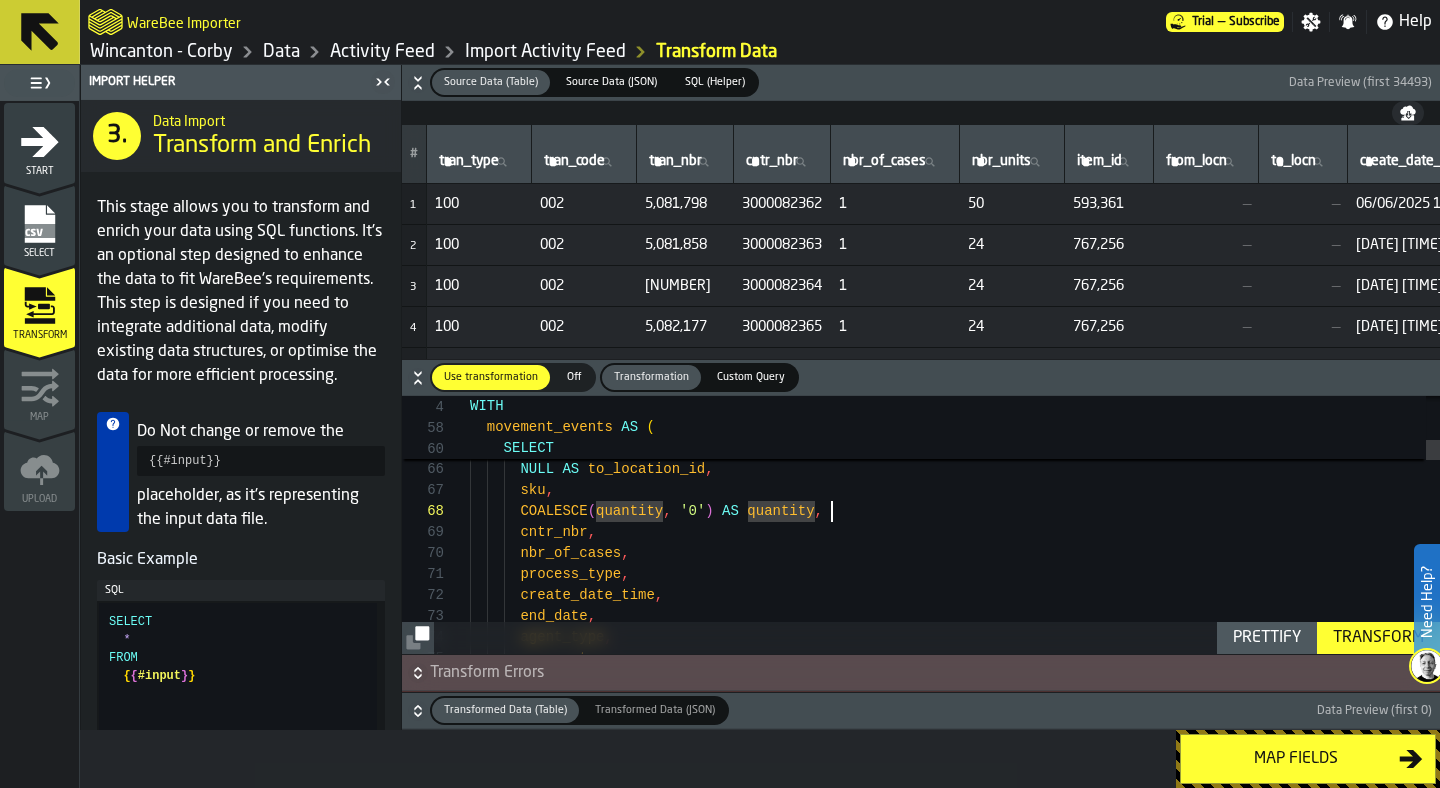 click on "event_timestamp ,  from_locn  AS  location_id ,  from_locn  AS  from_location_id ,  NULL  AS  to_location_id ,  sku ,  COALESCE ( quantity ,  '0' )  AS  quantity ,   cntr_nbr ,  nbr_of_cases ,  process_type ,  create_date_time ,  end_date ,  agent_type ,  menu_optn_name" at bounding box center [955, 2732] 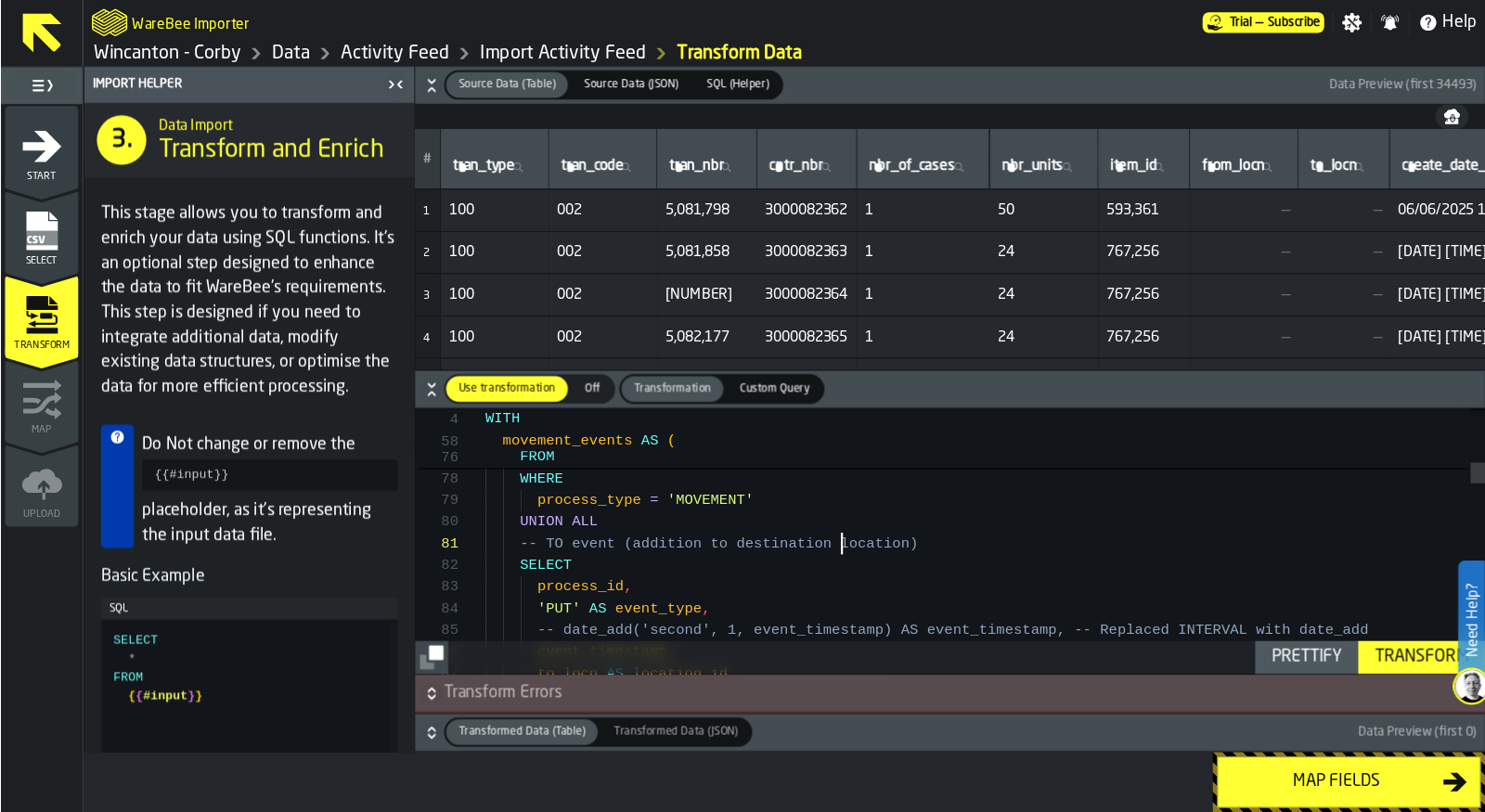 scroll, scrollTop: 0, scrollLeft: 0, axis: both 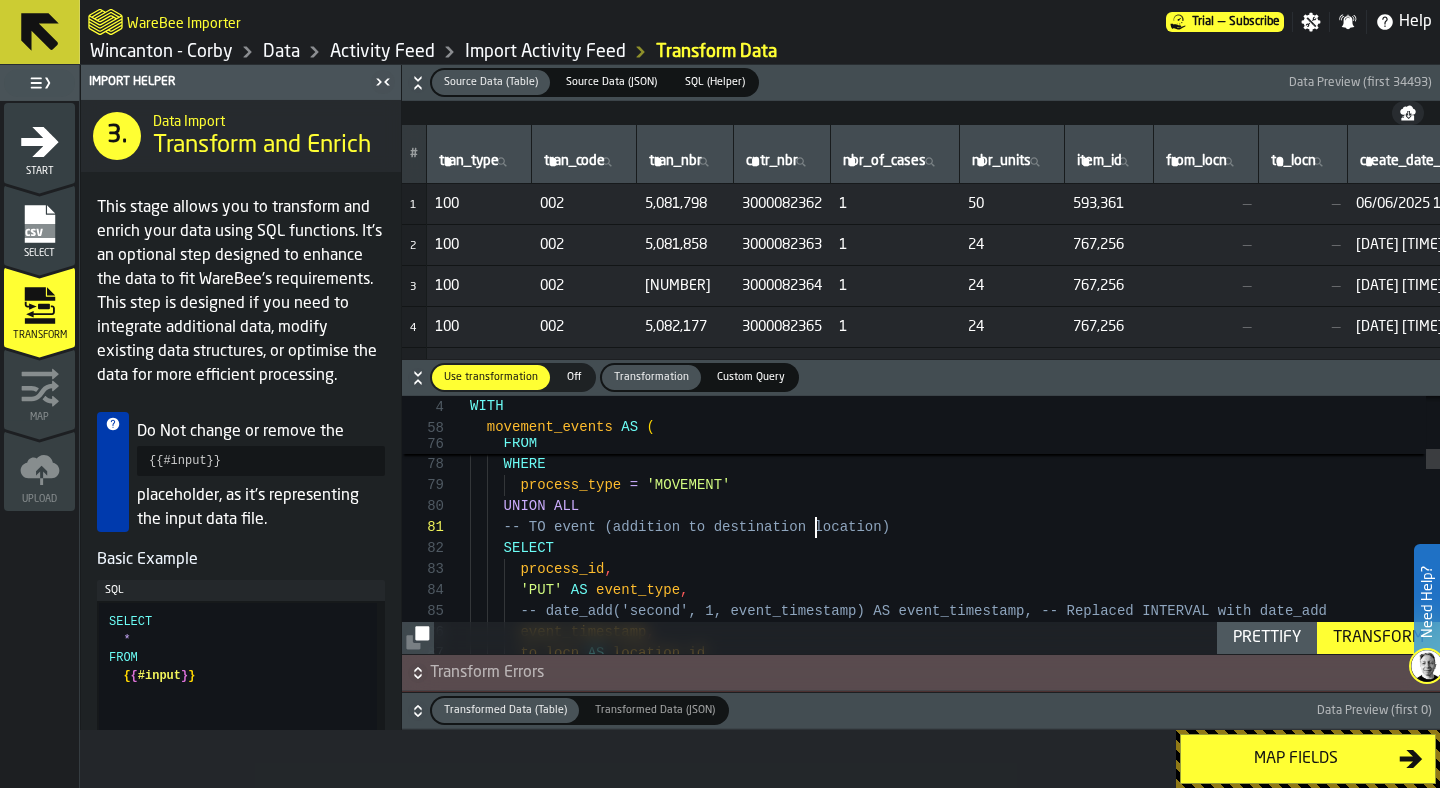 click on "WHERE       process_type  =  'MOVEMENT'     UNION  ALL     --  TO  event  (addition  to  destination  location)       SELECT       process_id ,       'PUT'  AS  event_type ,       --  date_add('second',  1,  event_timestamp)  AS  event _timestamp,  --  Replaced  INTERVAL  with  date_add       event_timestamp ,       to_locn  AS  location_id ,       base_data     FROM       menu_optn_name" at bounding box center [955, 2475] 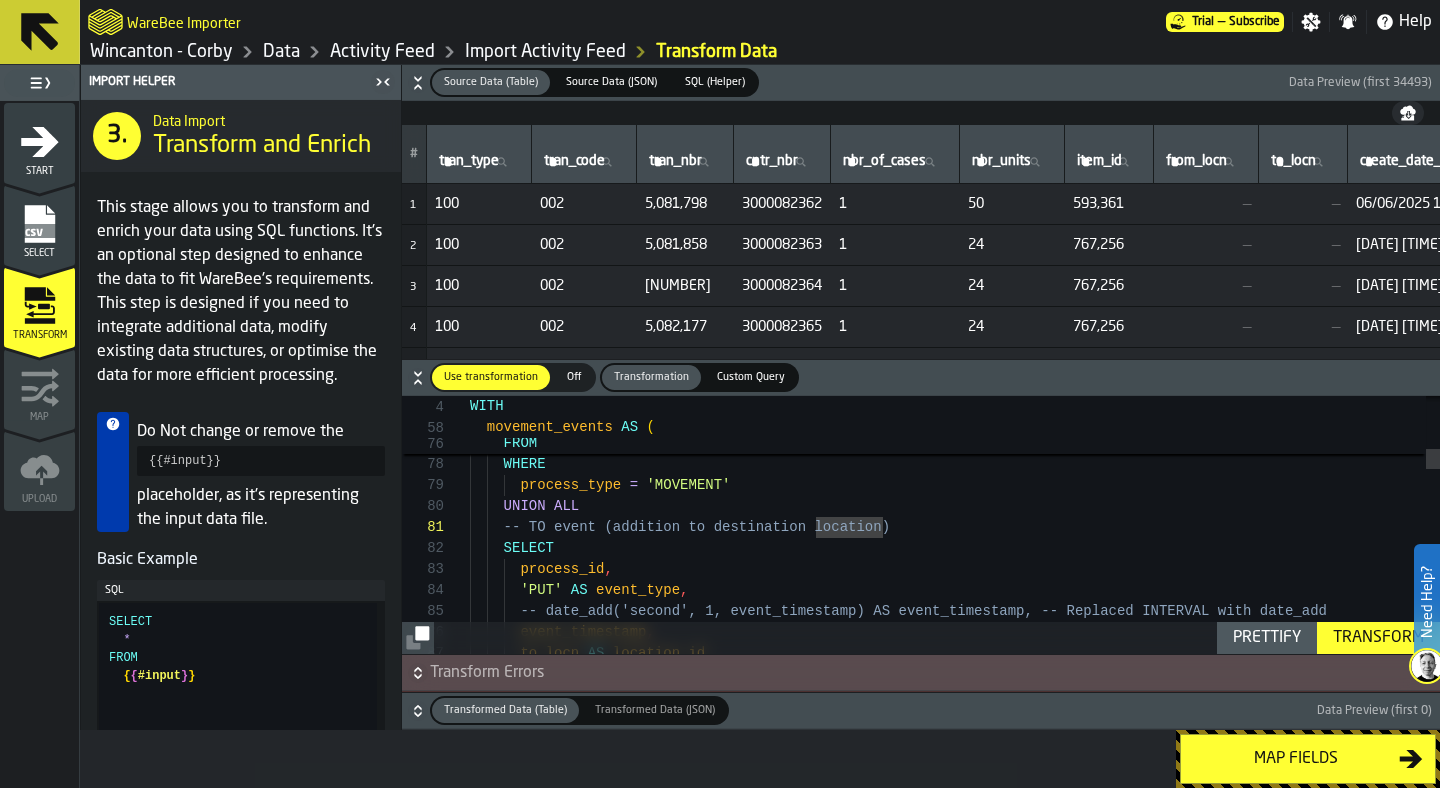 click on "WHERE       process_type  =  'MOVEMENT'     UNION  ALL     --  TO  event  (addition  to  destination  location)       SELECT       process_id ,       'PUT'  AS  event_type ,       --  date_add('second',  1,  event_timestamp)  AS  event _timestamp,  --  Replaced  INTERVAL  with  date_add       event_timestamp ,       to_locn  AS  location_id ,       base_data     FROM       menu_optn_name" at bounding box center (955, 2475) 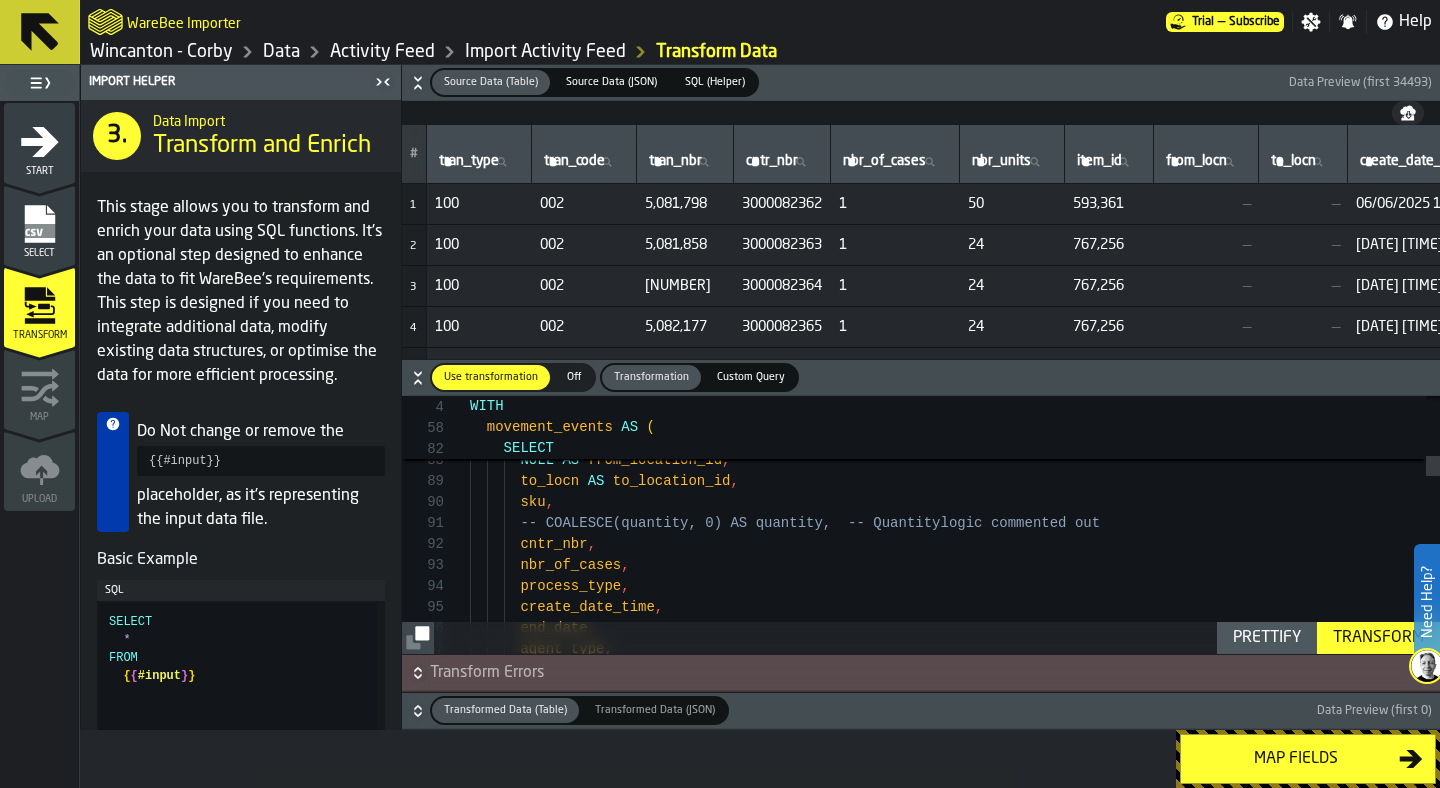 click on "COALESCE(quantity, 0) AS quantity,  -- Quantity logic commented out, 1 of 4 found for 'COALESCE(quantity, 0) AS quantity', at 68:7" at bounding box center [955, 2261] 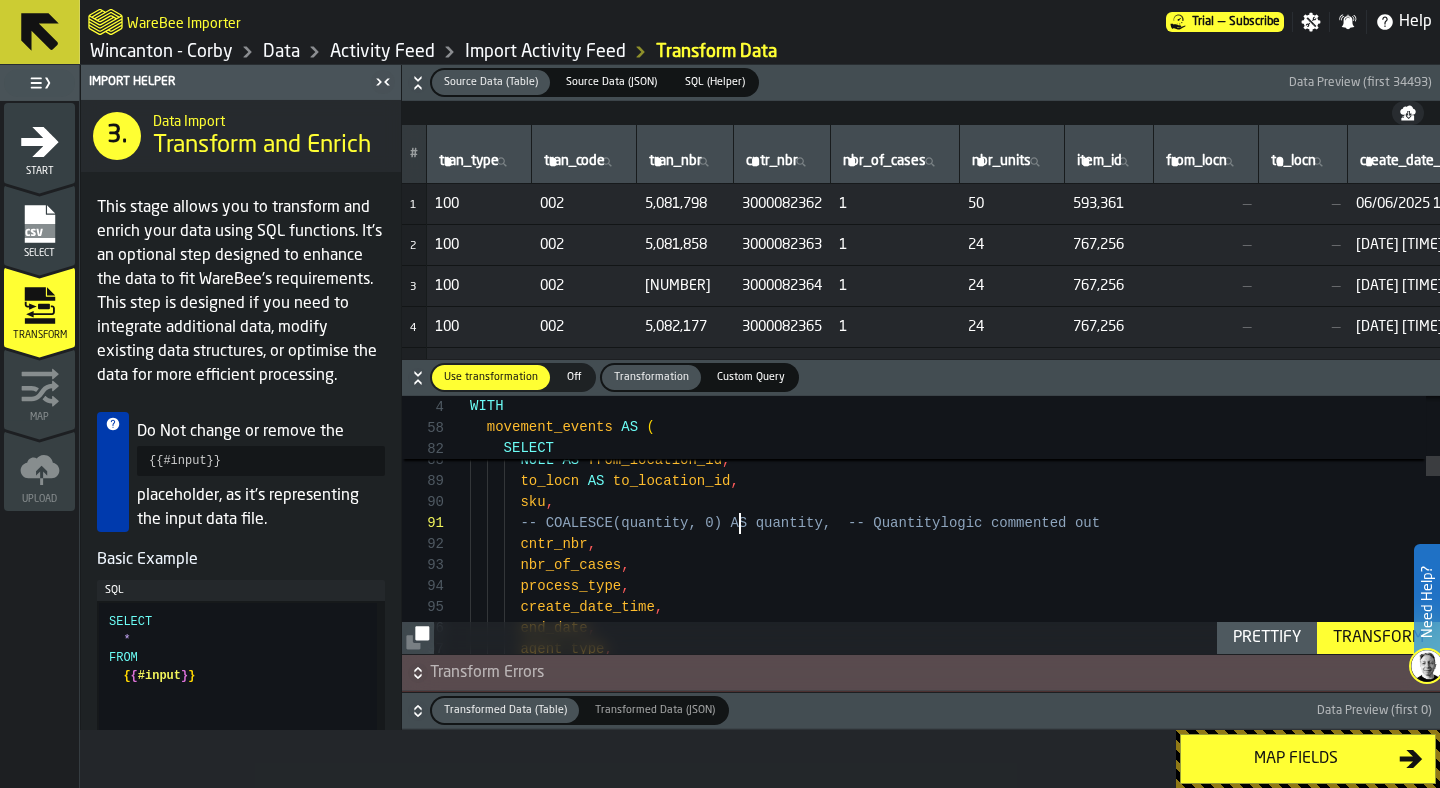 click on "COALESCE(quantity, 0) AS quantity,  -- Quantity logic commented out, 1 of 4 found for 'COALESCE(quantity, 0) AS quantity', at 68:7" at bounding box center [955, 2261] 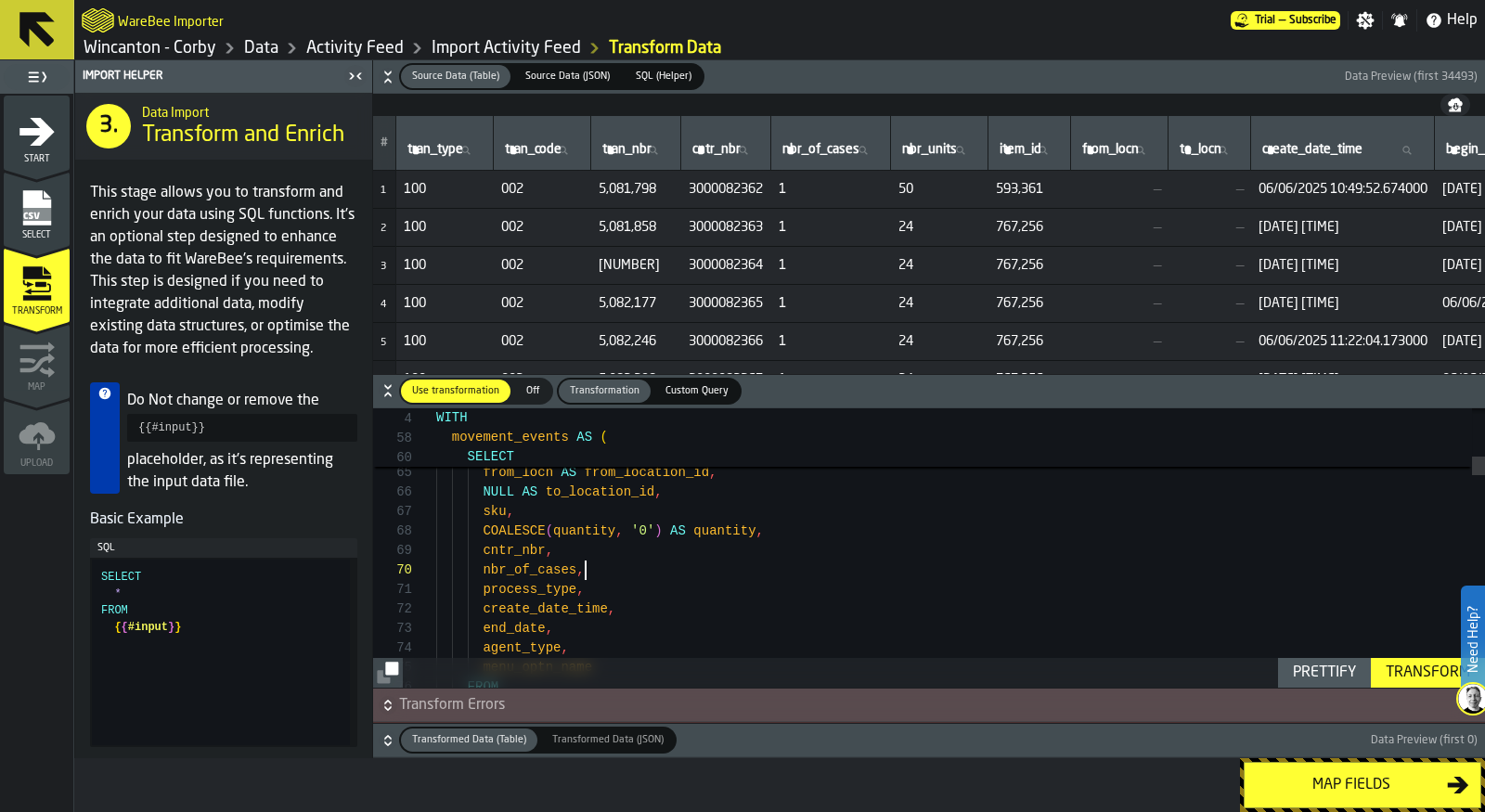 scroll, scrollTop: 174, scrollLeft: 0, axis: vertical 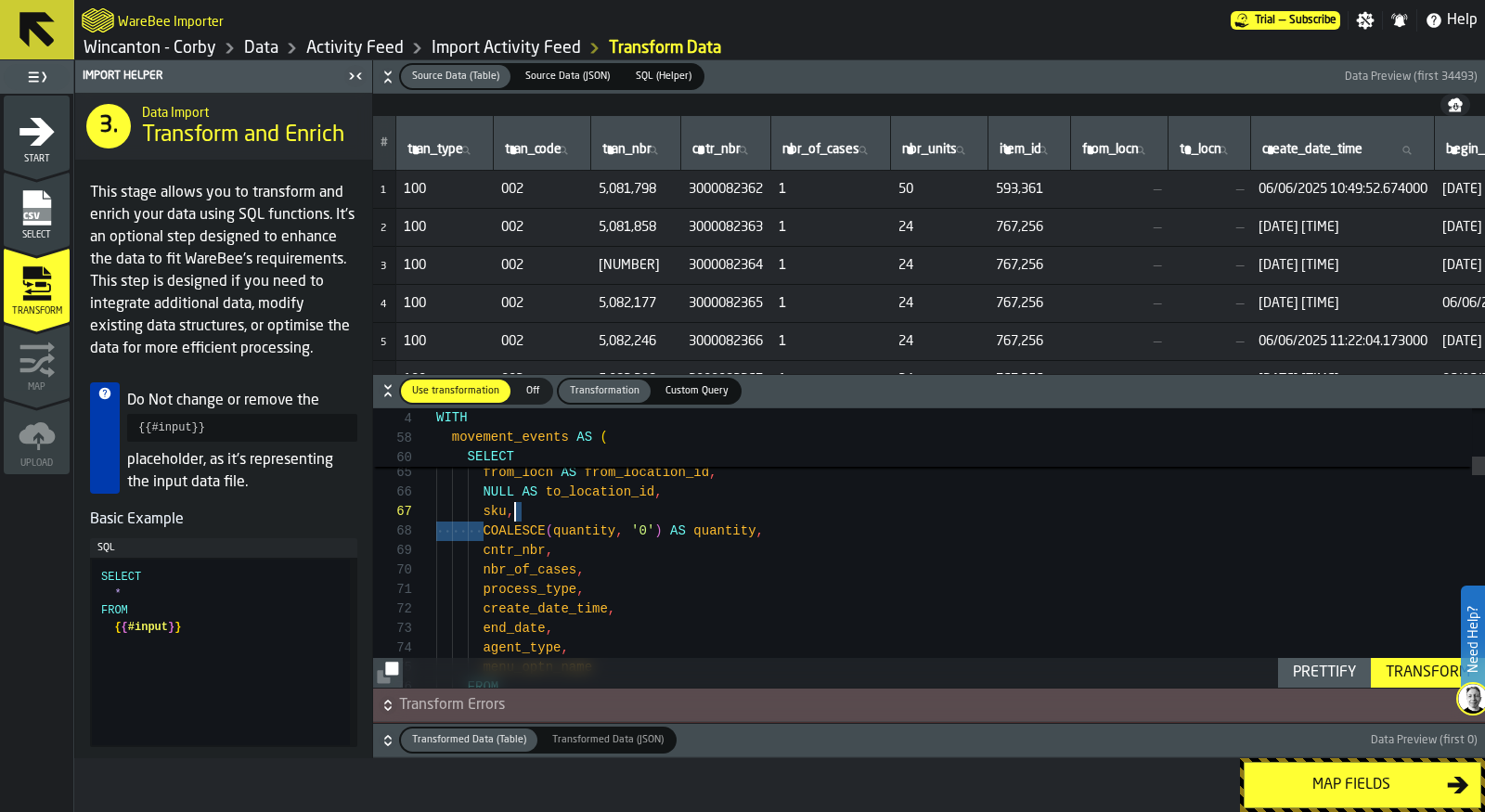 drag, startPoint x: 481, startPoint y: 531, endPoint x: 755, endPoint y: 520, distance: 274.22071 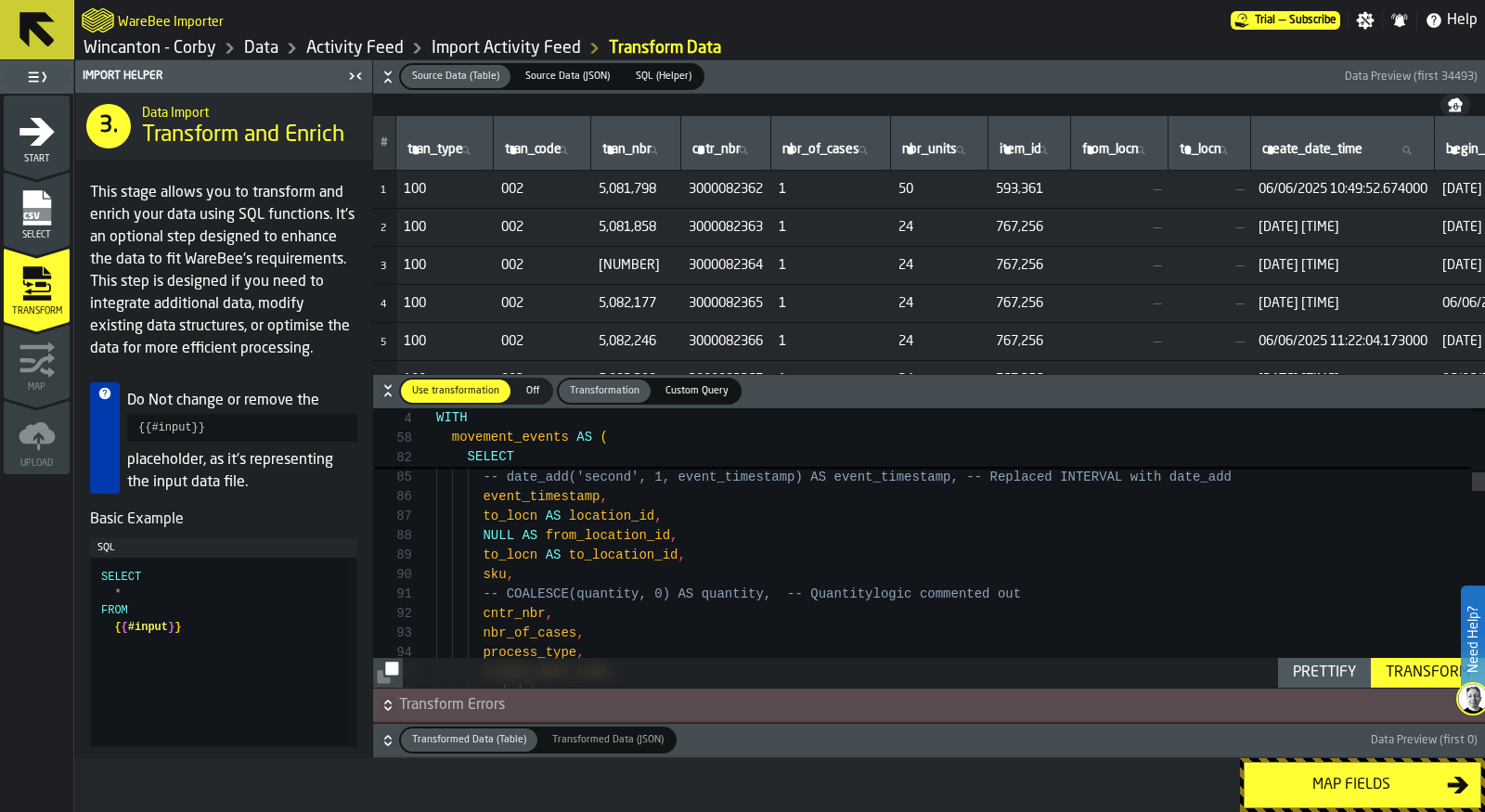 click on "SELECT        process_id ,        'PUT'  AS  event_type ,        -- date_add('second', 1, event_timestamp) AS event _timestamp,  -- Replaced INTERVAL with date_add        event_timestamp ,        to_locn  AS  location_id ,        NULL  AS  from_location_id ,        to_locn  AS  to_location_id ,        sku ,        -- COALESCE(quantity, 0) AS quantity,  -- Quantity  logic commented out      -- TO event (addition to destination location)        cntr_nbr ,        nbr_of_cases ,        process_type ,        create_date_time ,        end_date ," at bounding box center [961, 2207] 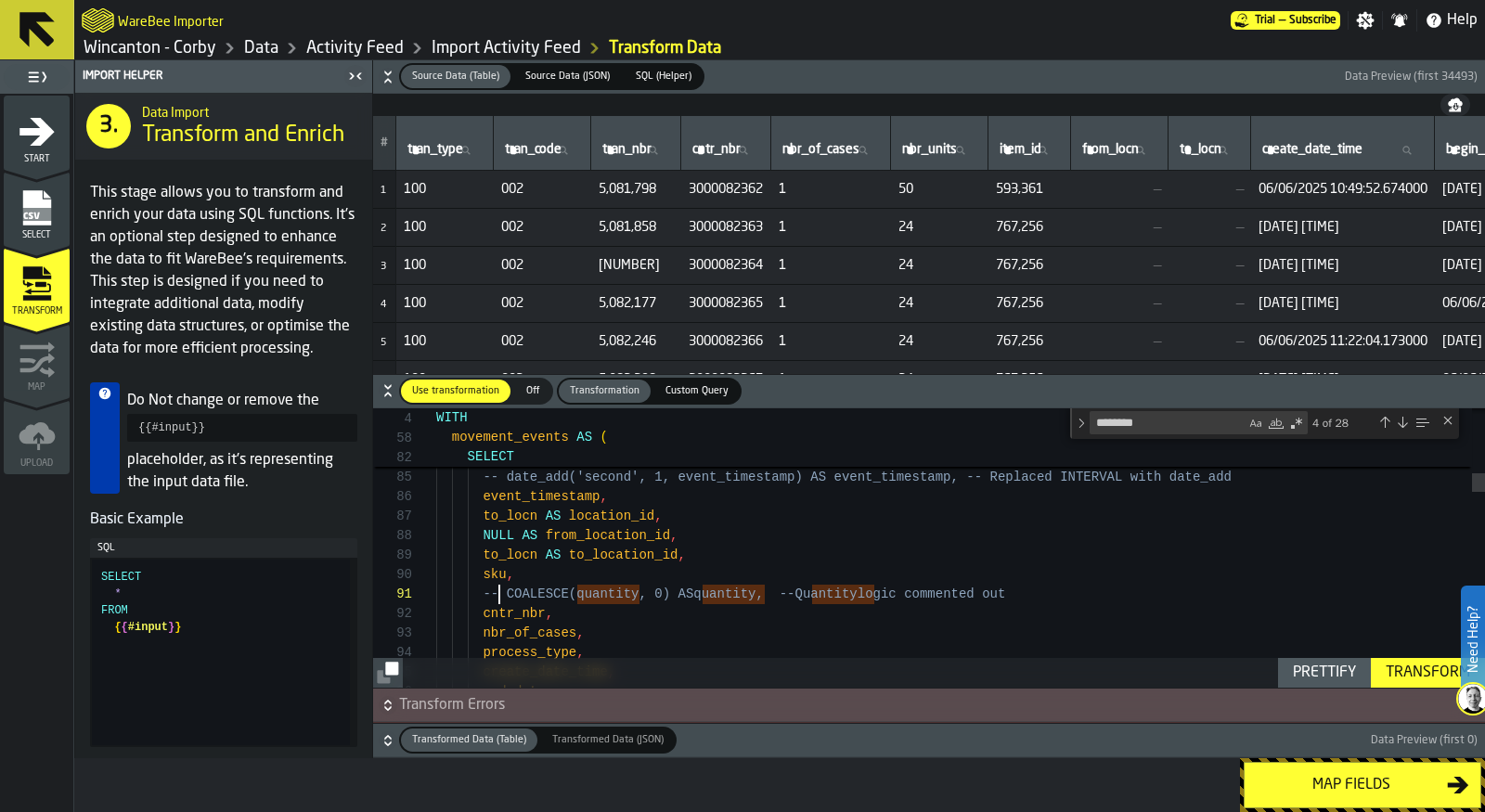 click on "SELECT process_id , 'PUT' AS event_type , -- date_add('second', 1, event_timestamp) AS event _timestamp, -- Replaced INTERVAL with date_add event_timestamp , to_locn AS location_id , NULL AS from_location_id , to_locn AS to_location_id , sku , -- COALESCE( quantity , 0) AS quantity , -- Quantity logic commented out -- TO event (addition to destination location) cntr_nbr , nbr_of_cases , process_type , create_date_time , end_date ," at bounding box center [961, 2199] 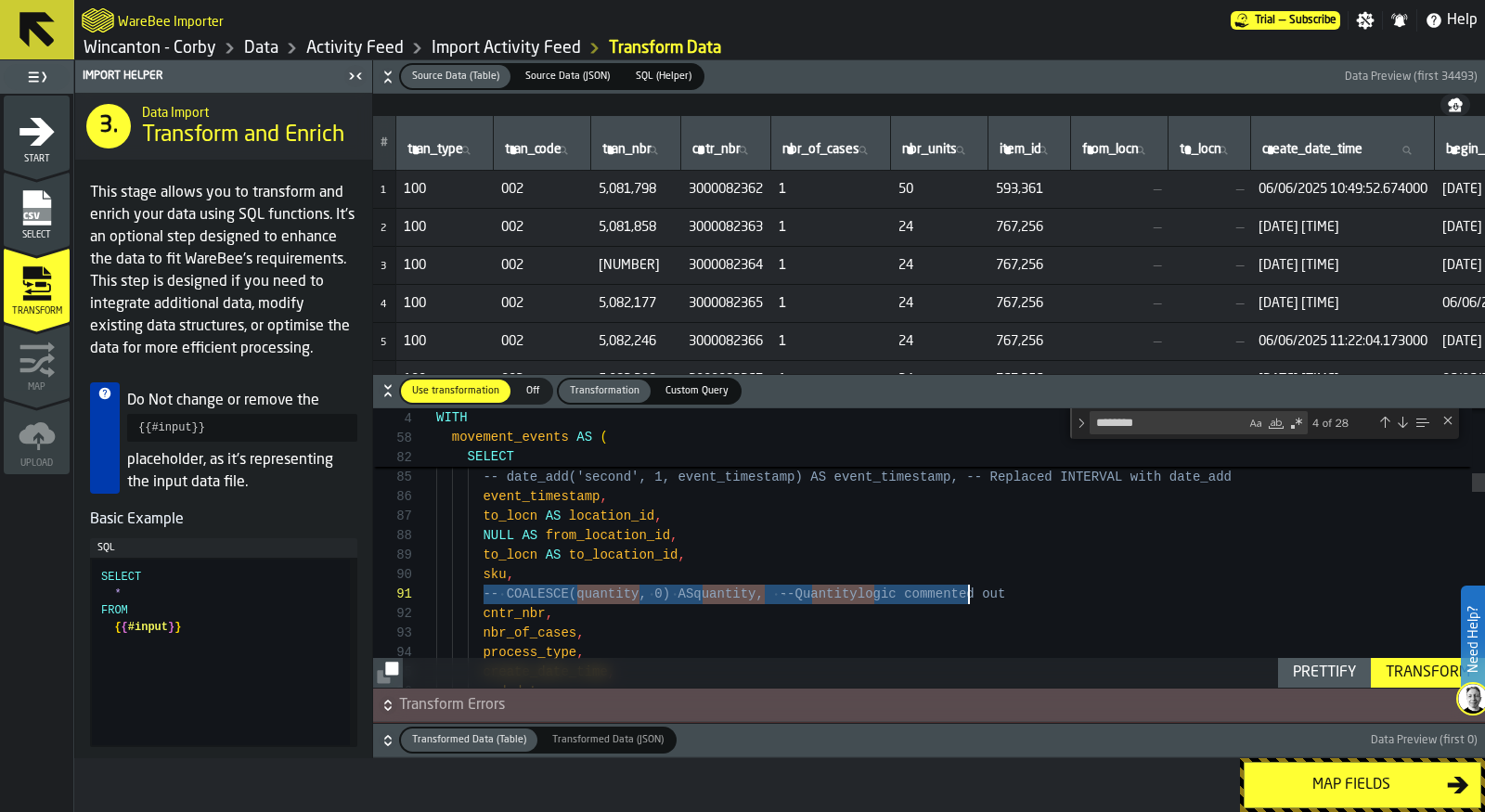 scroll, scrollTop: 174, scrollLeft: 0, axis: vertical 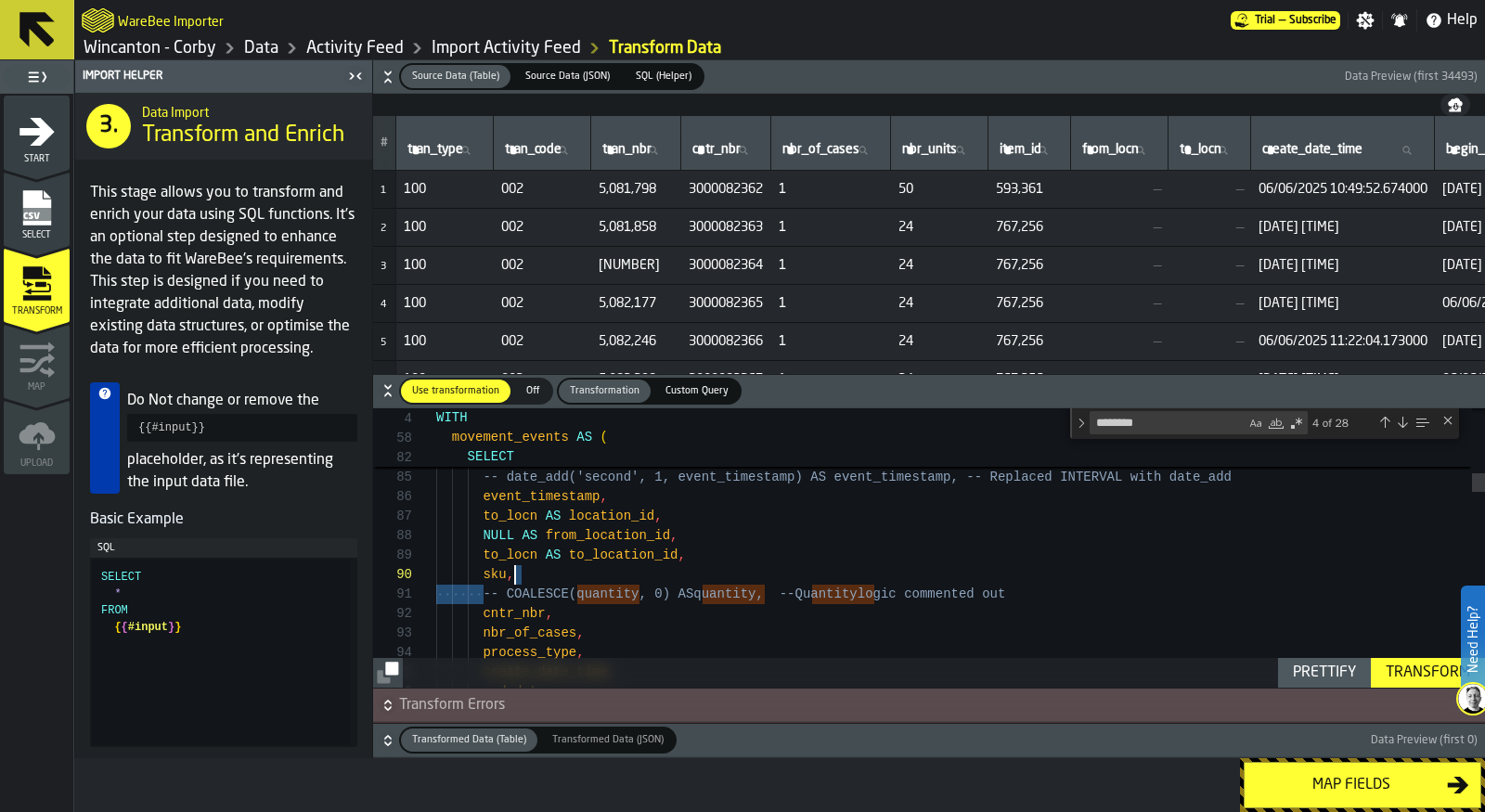type on "**********" 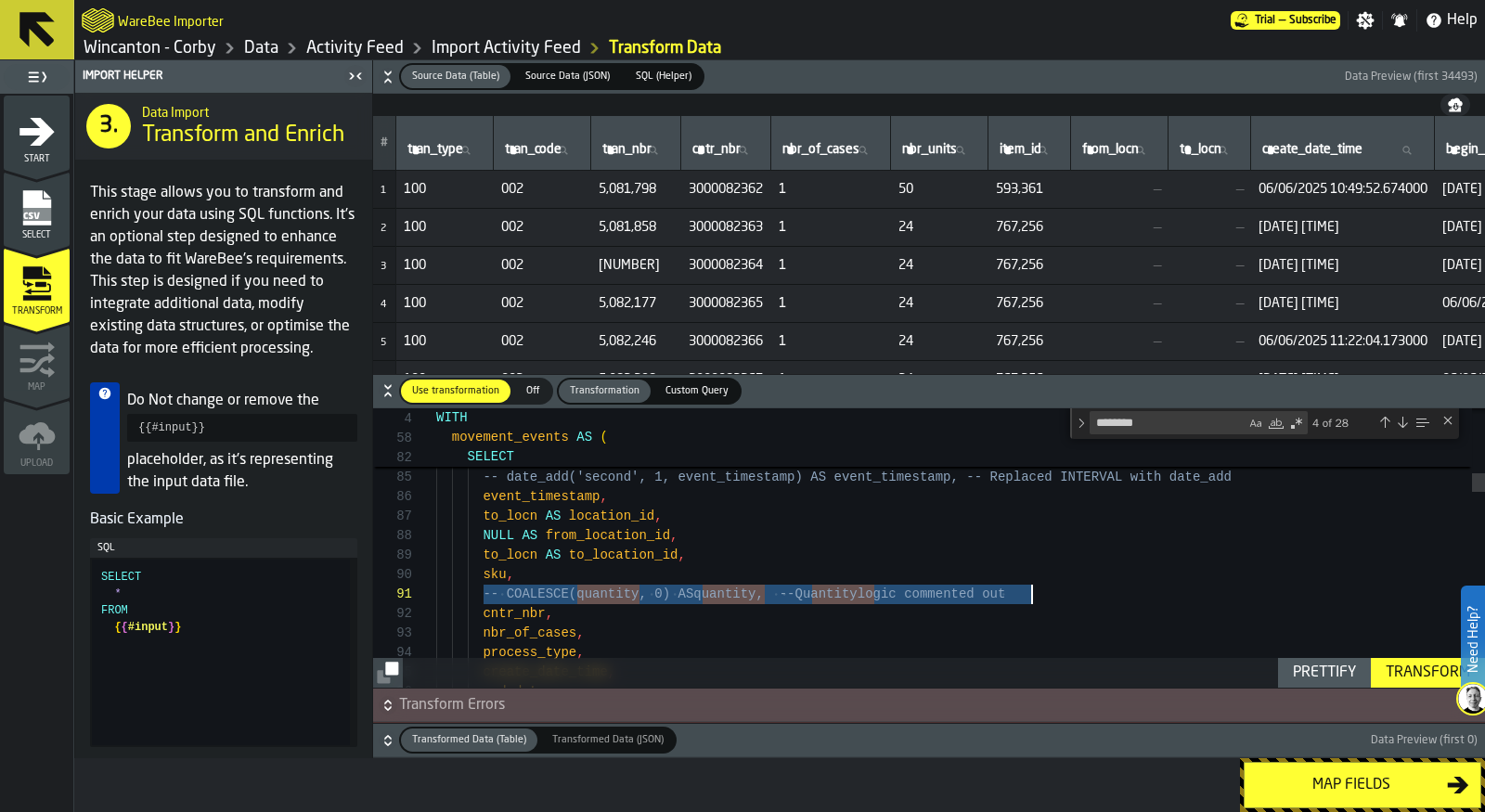 drag, startPoint x: 484, startPoint y: 592, endPoint x: 1046, endPoint y: 587, distance: 562.0222 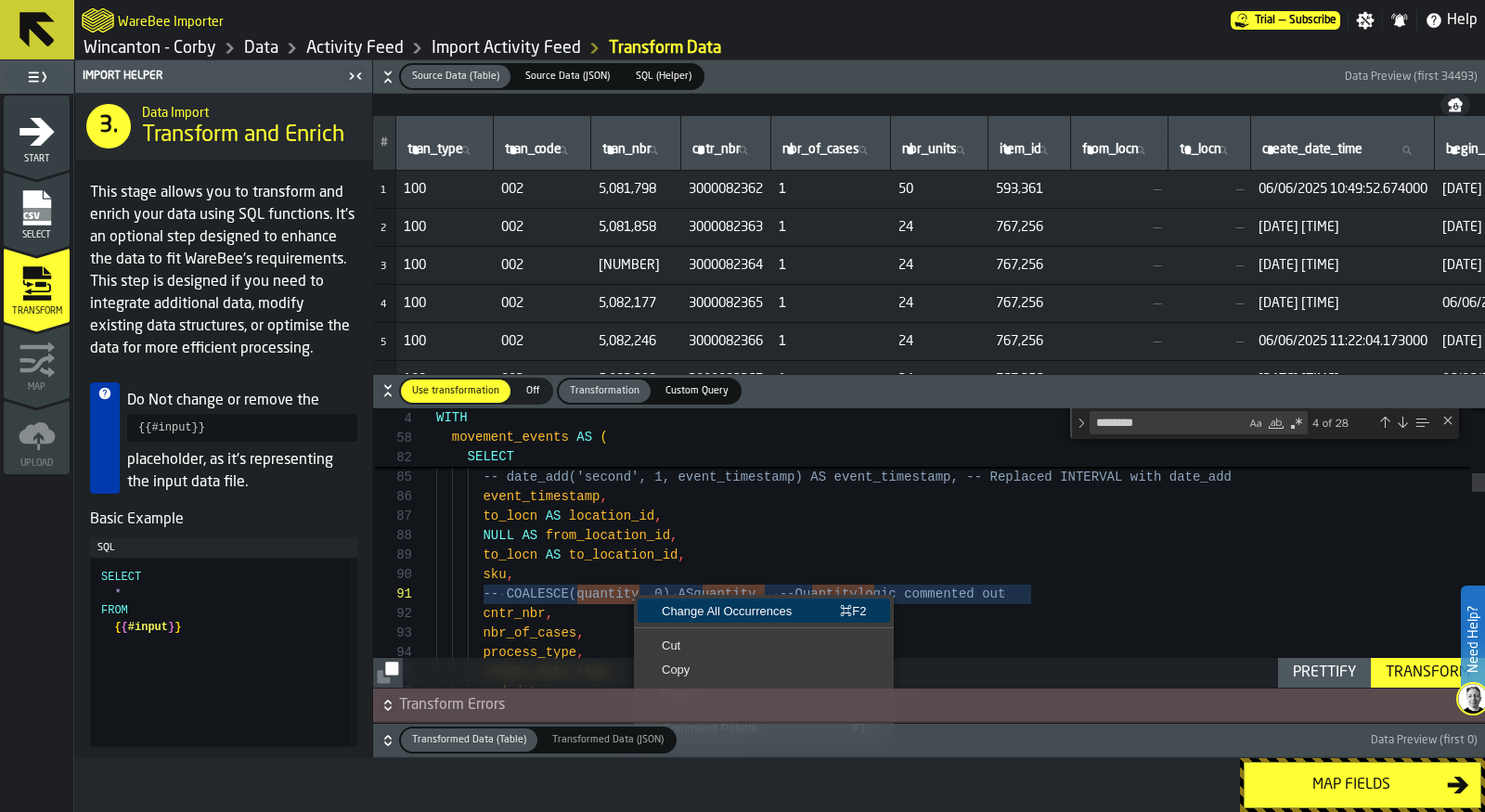 click on "Change All Occurrences" at bounding box center (727, 611) 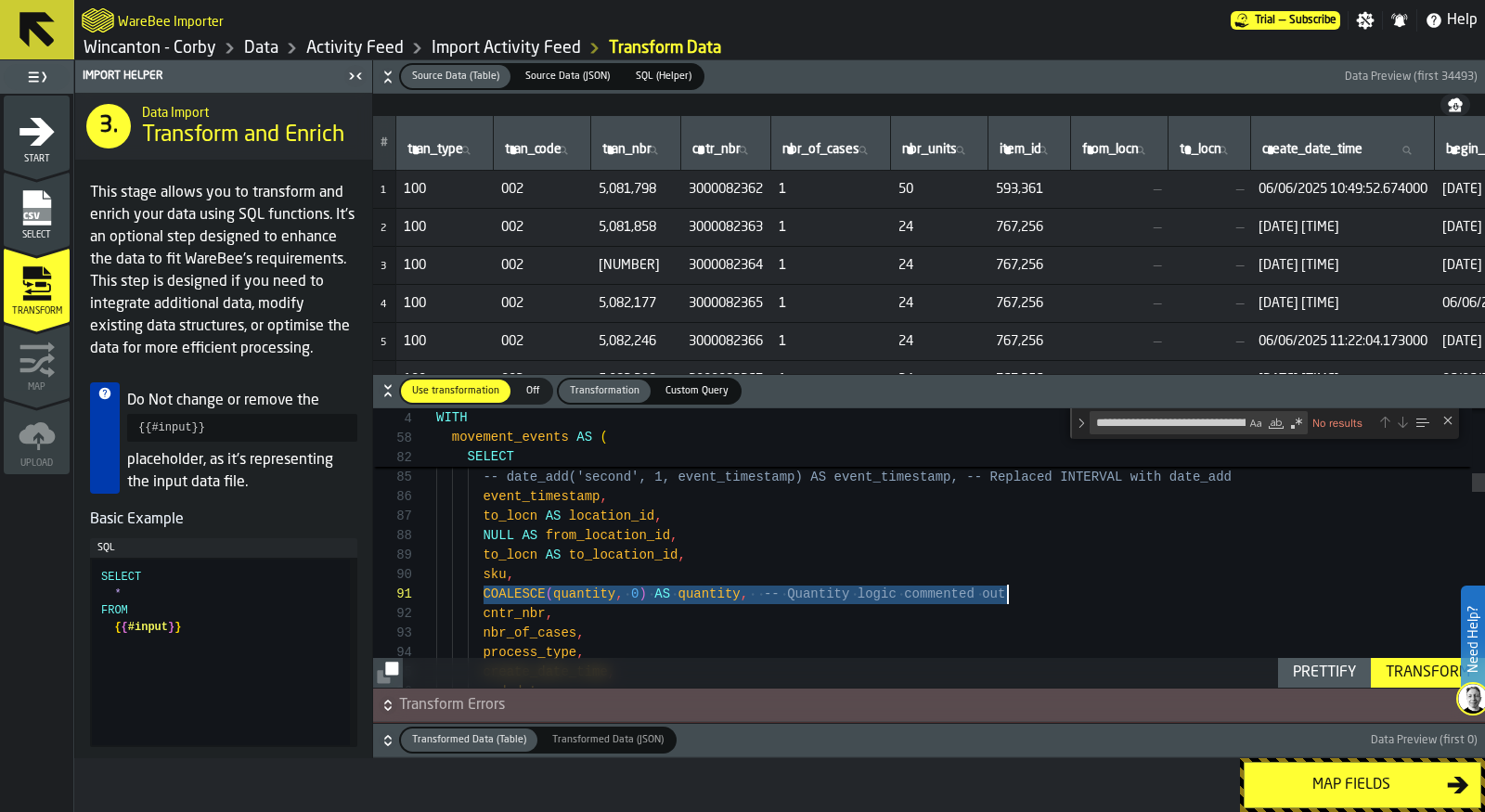 click on "SELECT        process_id ,        'PUT'  AS   event_type ,        -- date_add('second', 1, event_timestamp) AS event _timestamp,  -- Replaced INTERVAL with date_add        event_timestamp ,        to_locn  AS   location_id ,        NULL  AS   from_location_id ,        to_locn  AS   to_location_id ,        sku ,        COALESCE ( quantity ,   0 )  AS   quantity ,    -- Quantity logic commented out      -- TO event (addition to destination location)        cntr_nbr ,        nbr_of_cases ,        process_type ,        create_date_time ,        end_date ," at bounding box center (961, 2199) 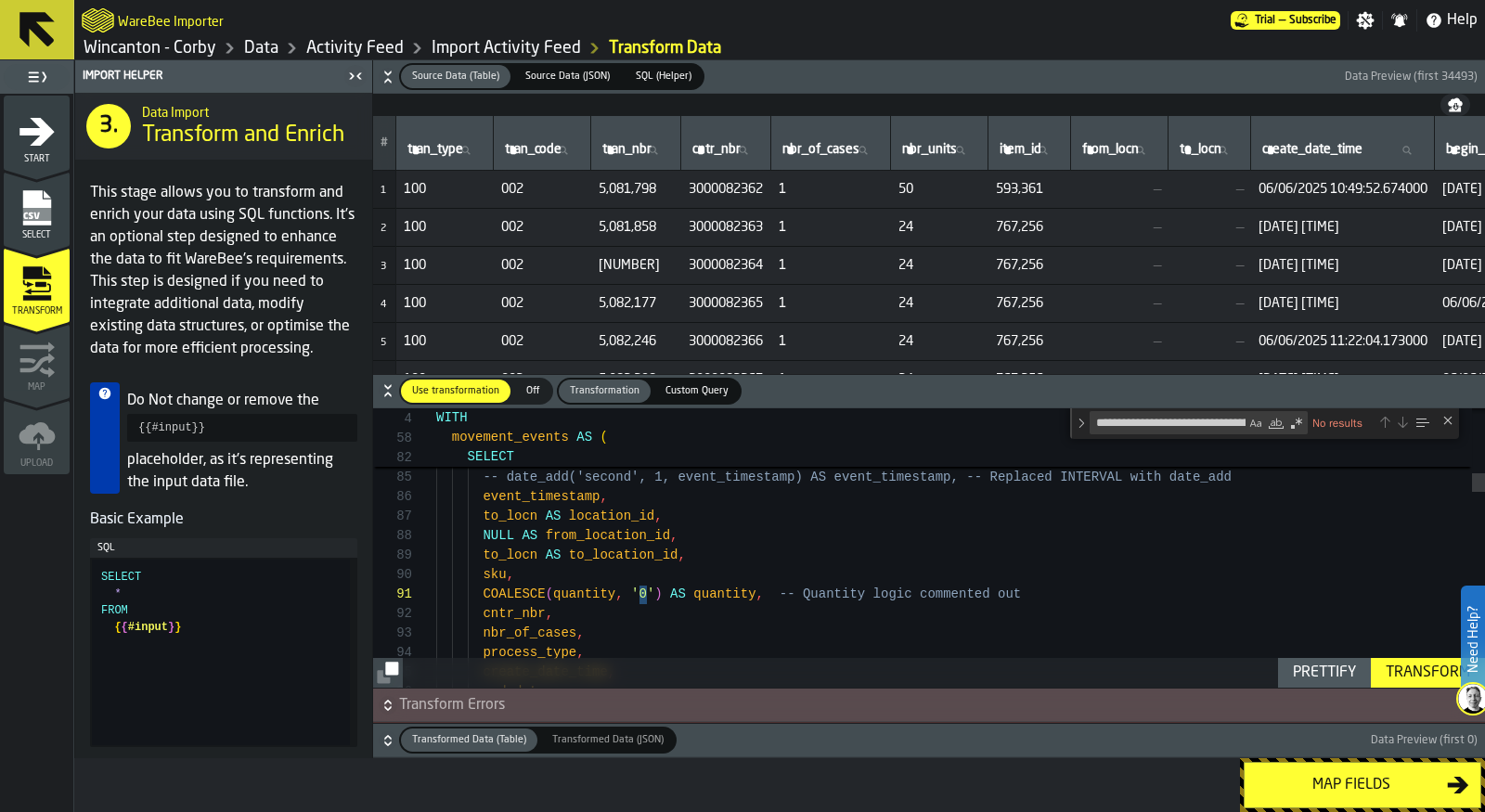scroll, scrollTop: 155, scrollLeft: 0, axis: vertical 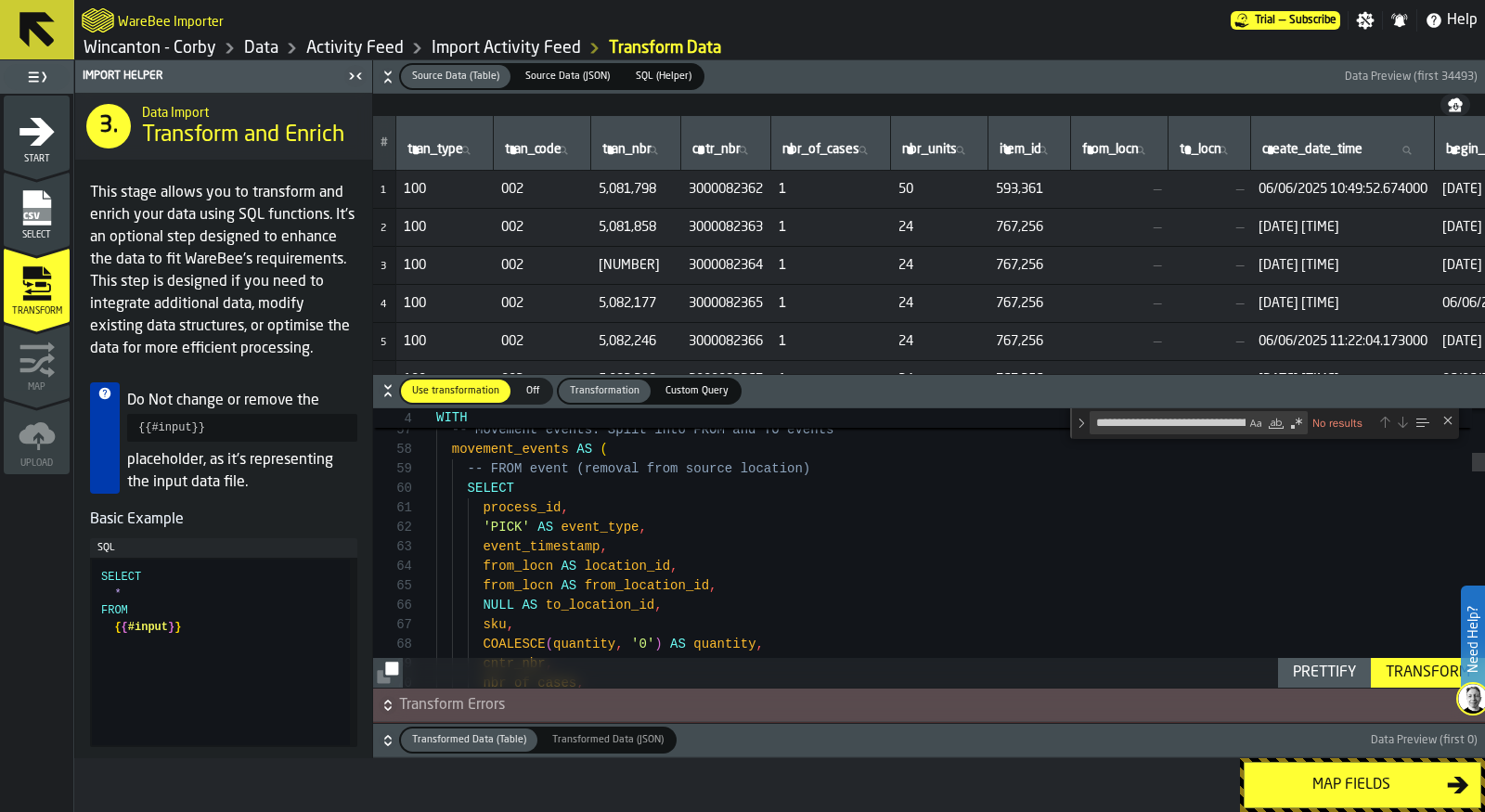 click on "cntr_nbr ,        nbr_of_cases ,        NULL  AS  to_location_id ,        sku ,        COALESCE ( quantity ,   '0' )  AS  quantity ,          from_locn  AS  location_id ,        from_locn  AS  from_location_id ,        'PICK'  AS  event_type ,        event_timestamp ,        process_id ,      -- FROM event (removal from source location)      SELECT    movement_events  AS  (    -- Movement events: Split into FROM and TO events    -- ============================================" at bounding box center (961, 2698) 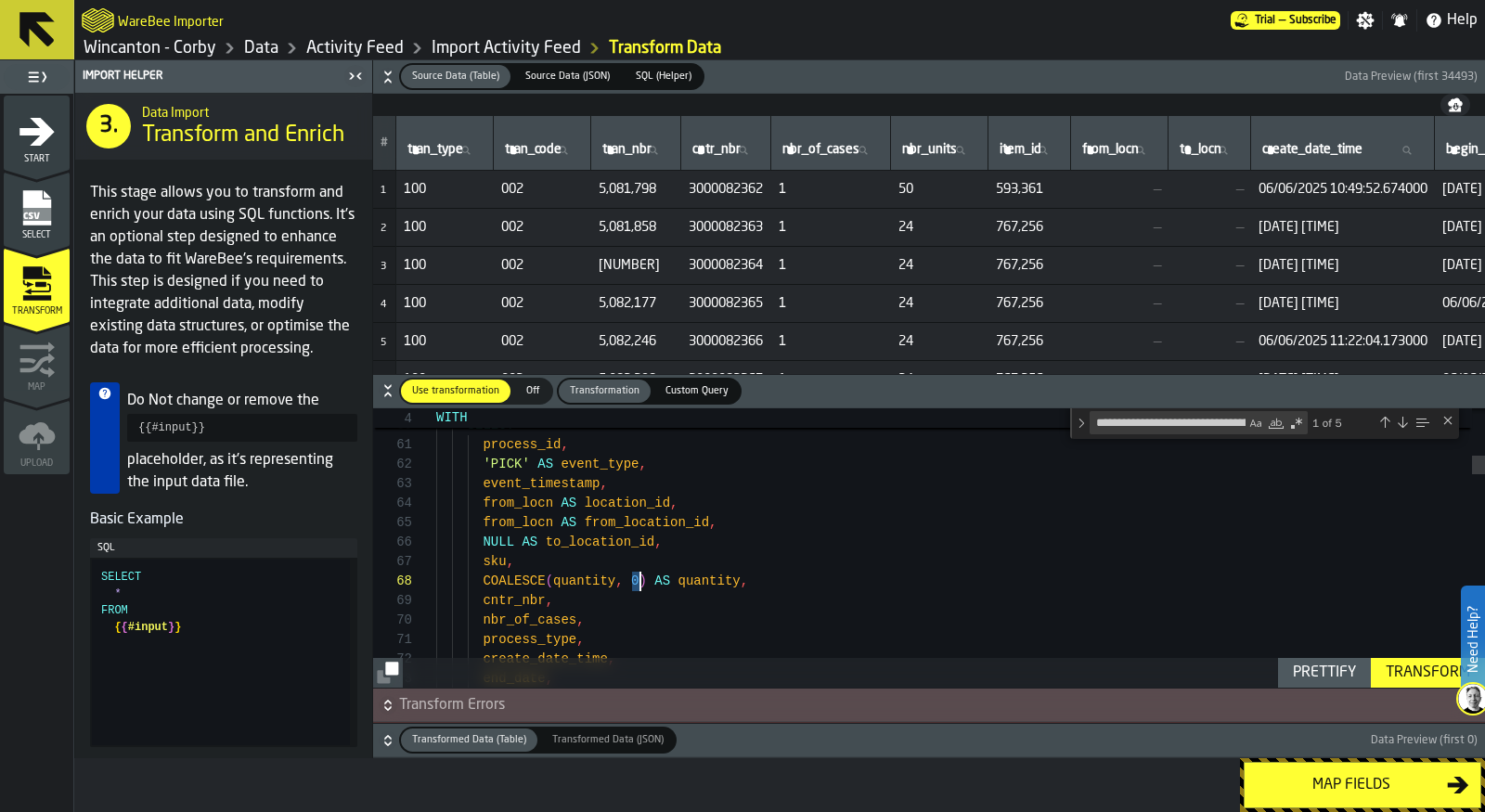 scroll, scrollTop: 136, scrollLeft: 0, axis: vertical 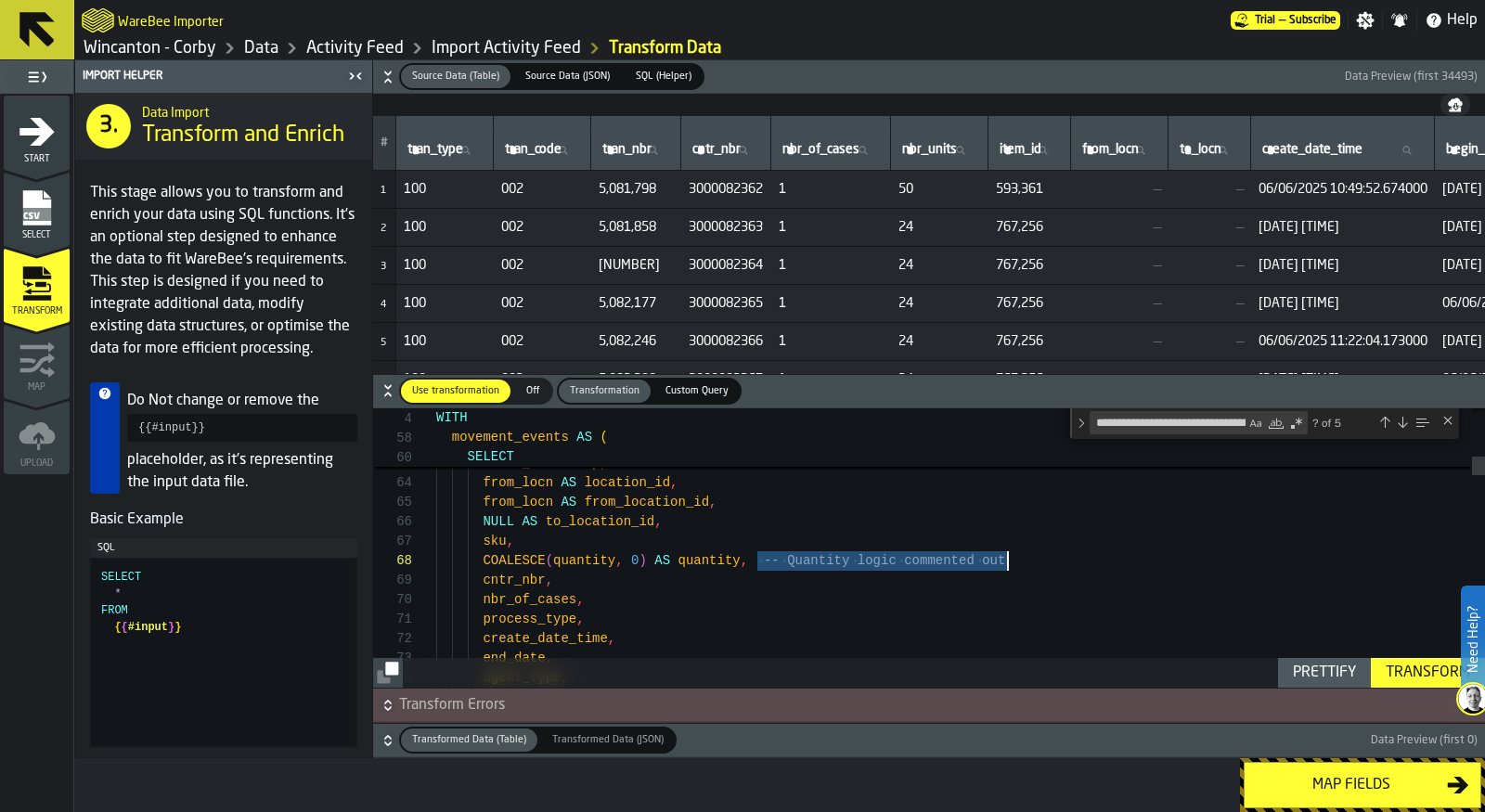 type on "**********" 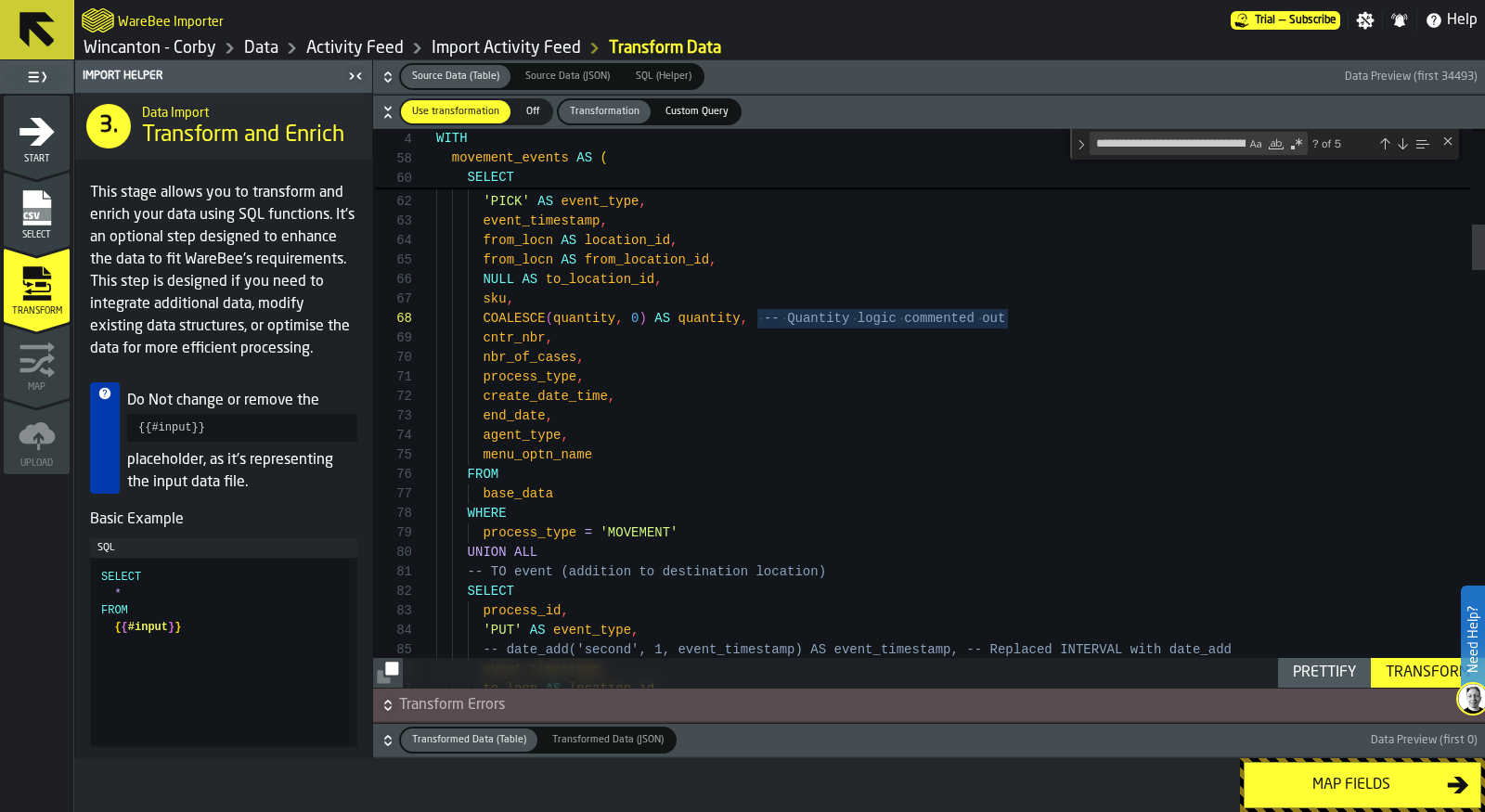 scroll, scrollTop: 174, scrollLeft: 0, axis: vertical 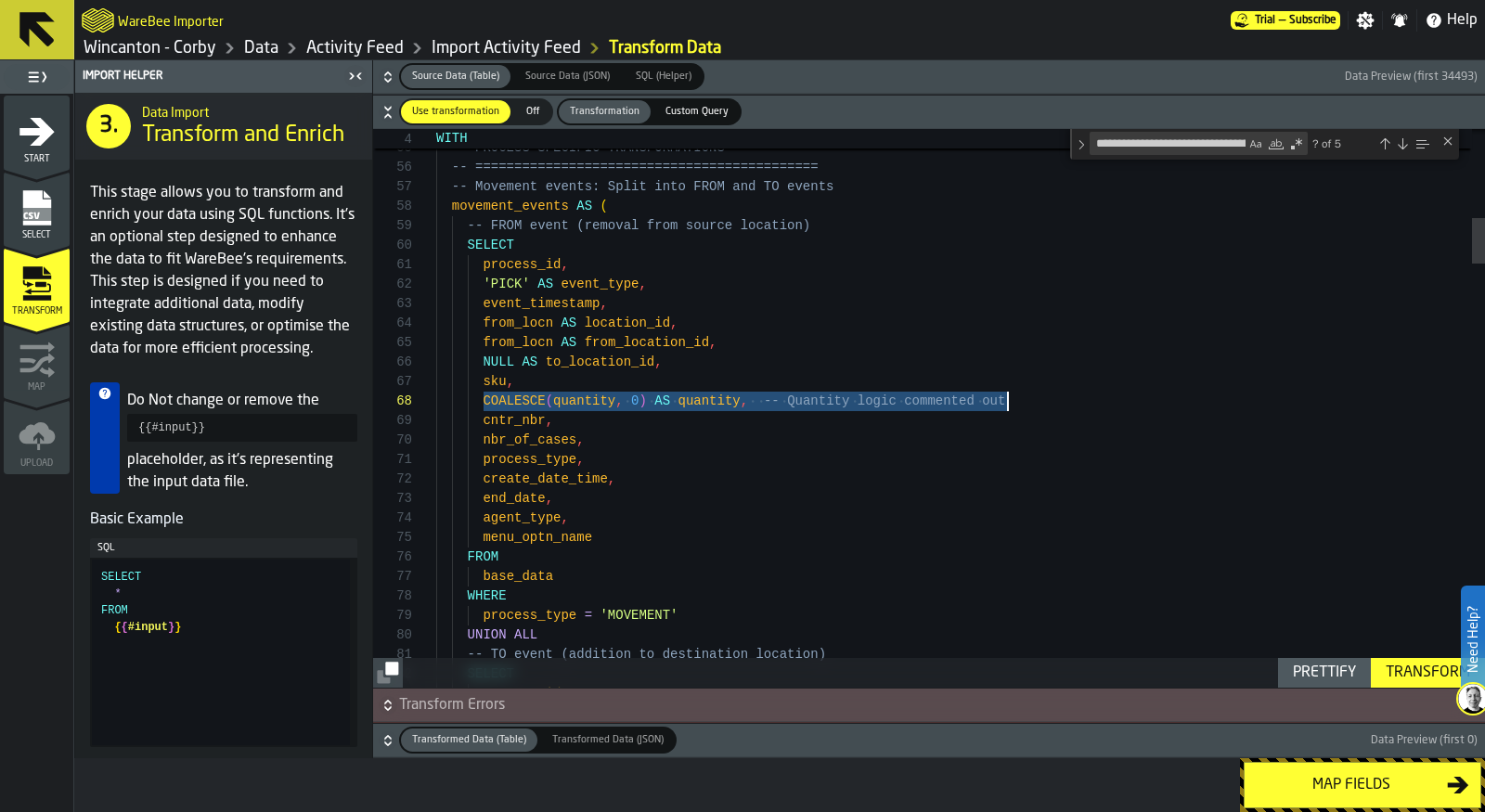 drag, startPoint x: 484, startPoint y: 399, endPoint x: 1002, endPoint y: 395, distance: 518.01544 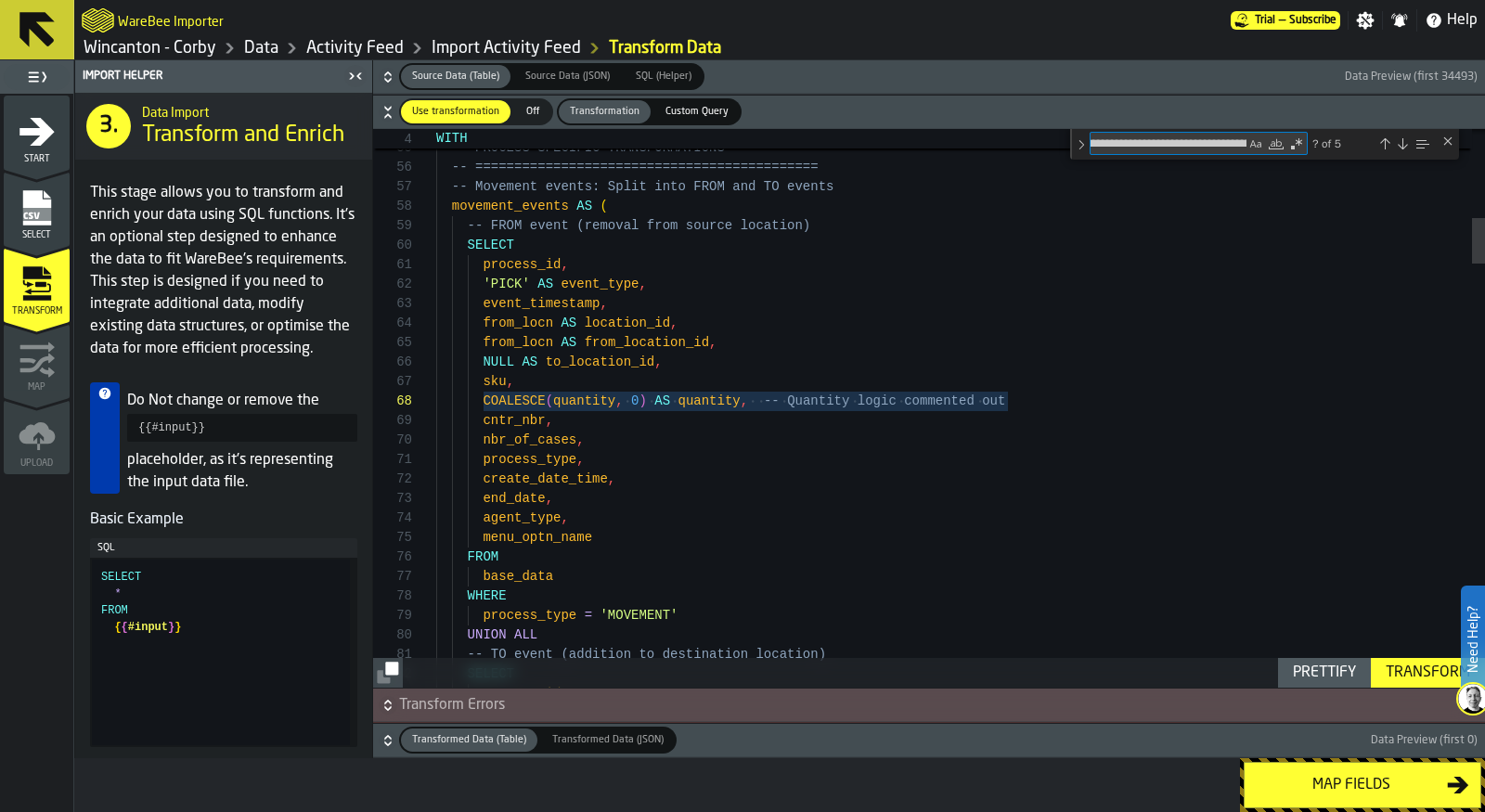 scroll, scrollTop: 0, scrollLeft: 257, axis: horizontal 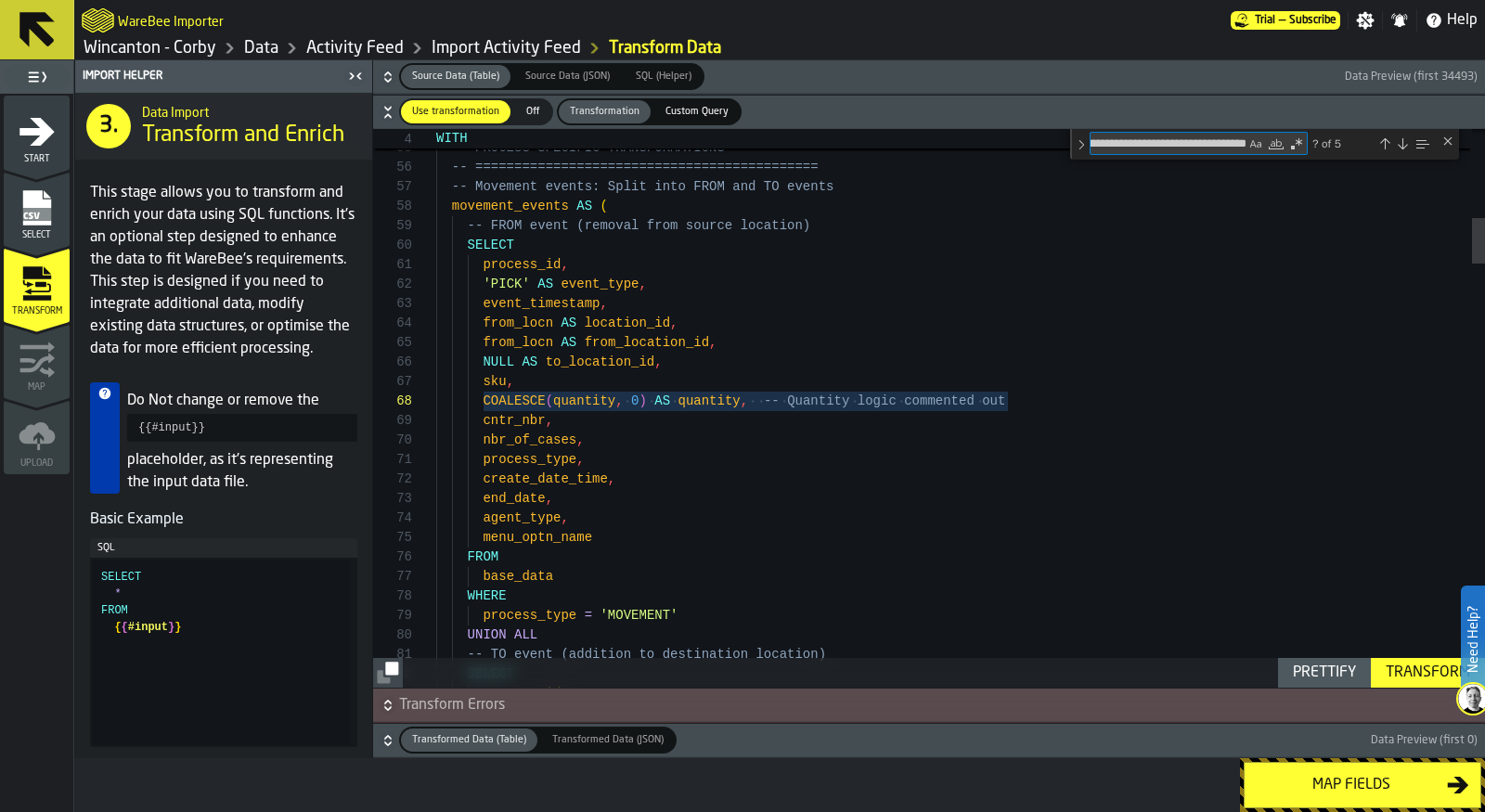 drag, startPoint x: 1098, startPoint y: 140, endPoint x: 1303, endPoint y: 143, distance: 205.02195 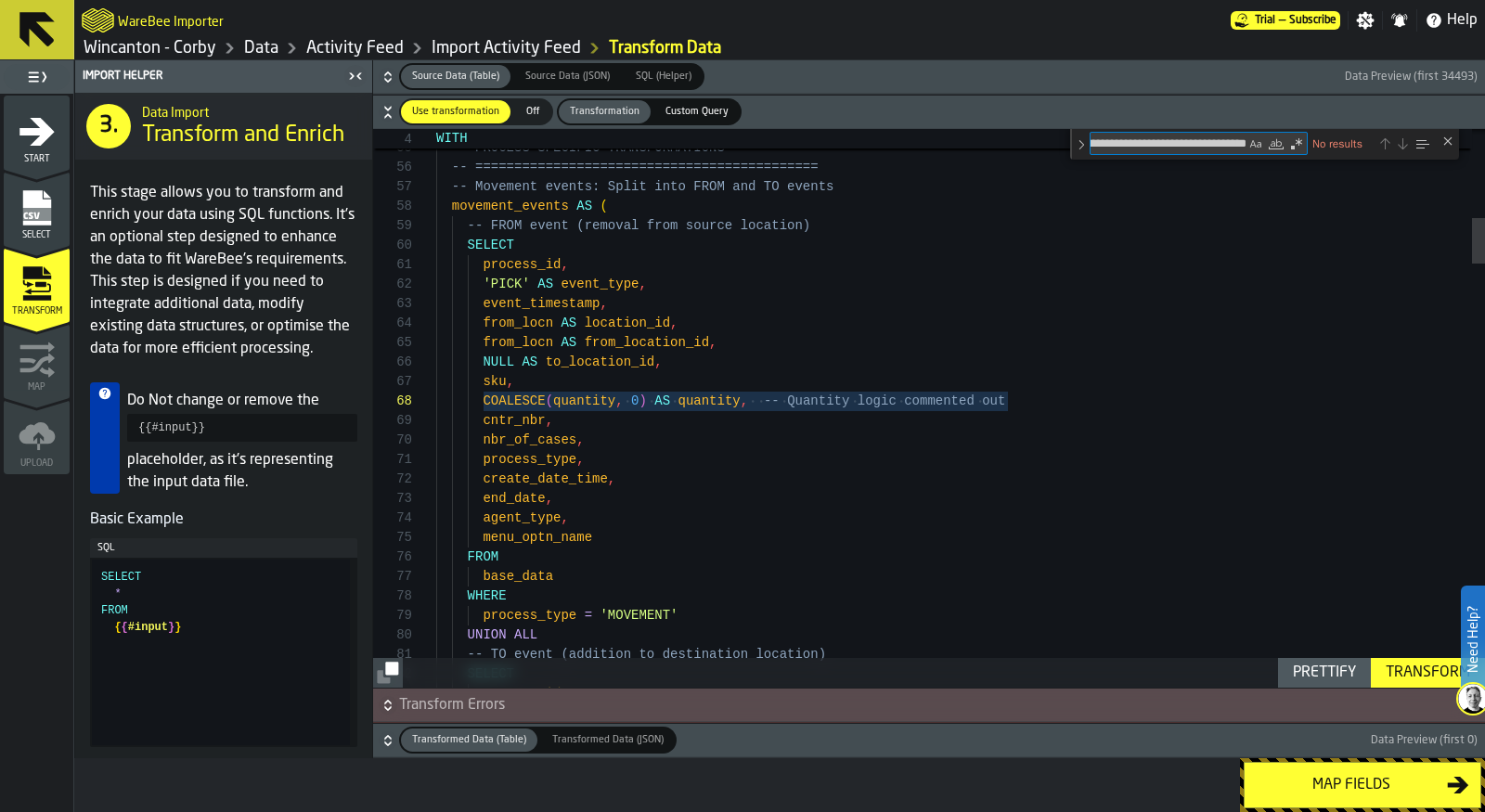 type on "**********" 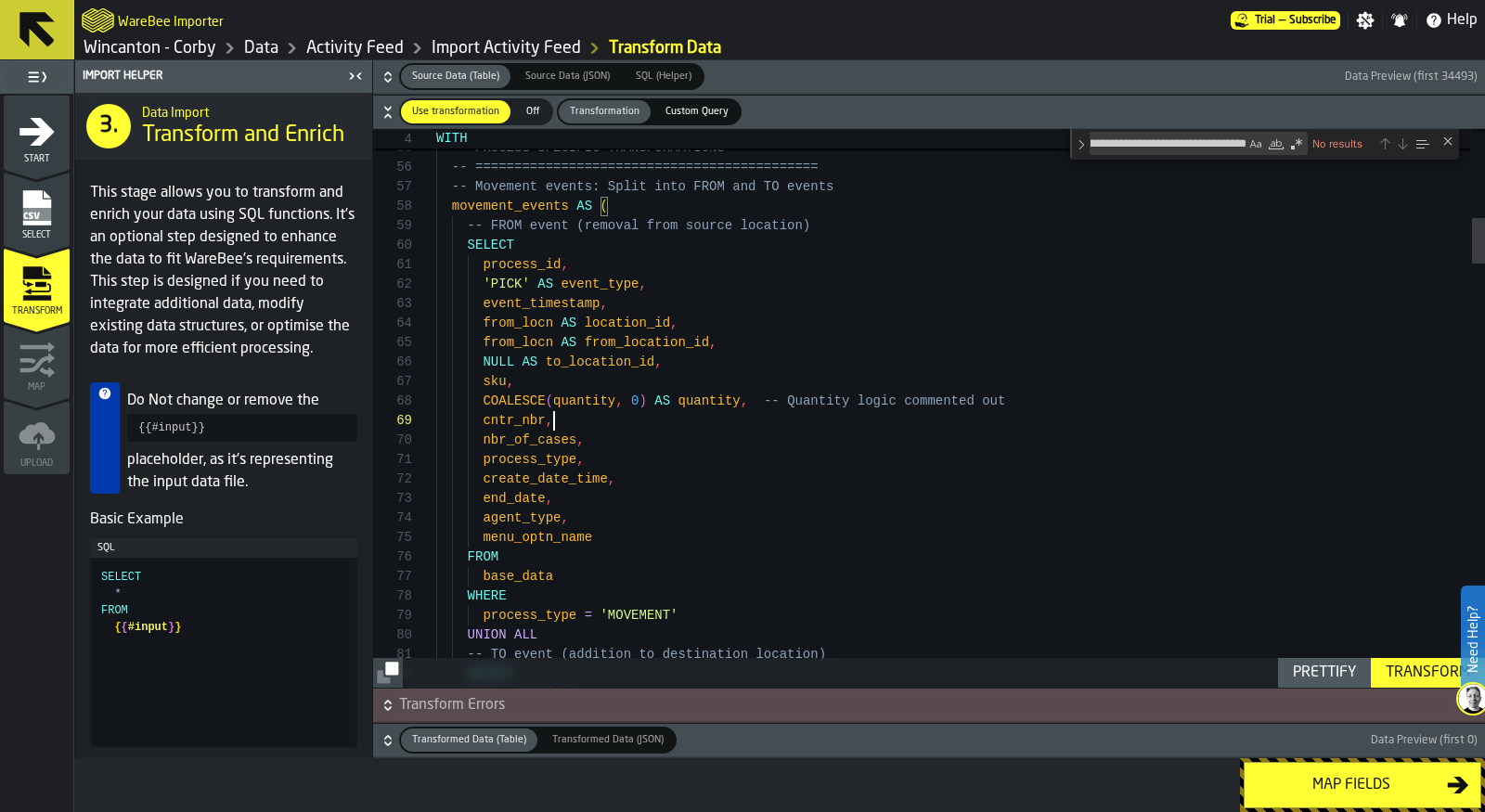 scroll, scrollTop: 155, scrollLeft: 0, axis: vertical 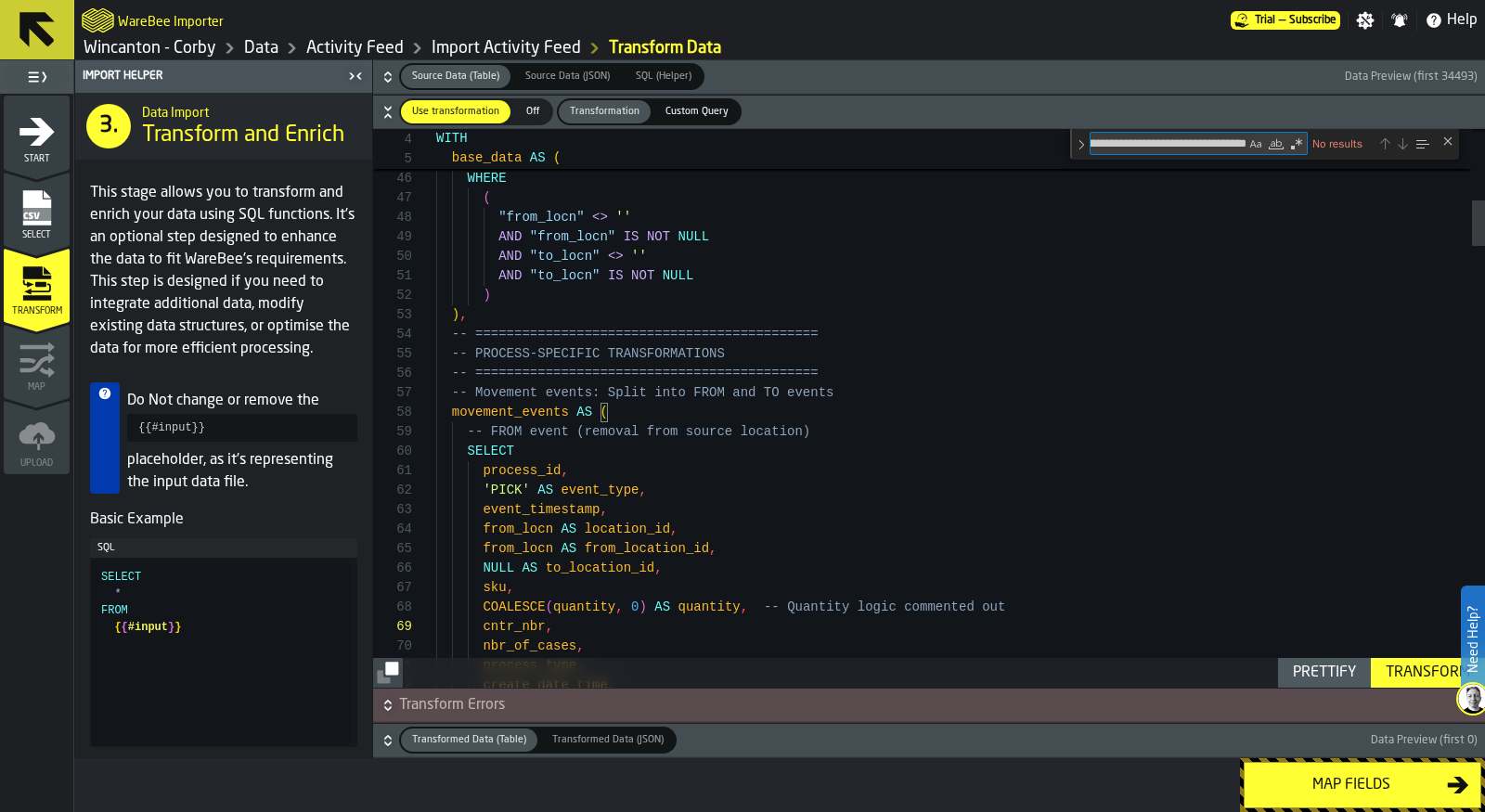 click on "**********" at bounding box center (1169, 143) 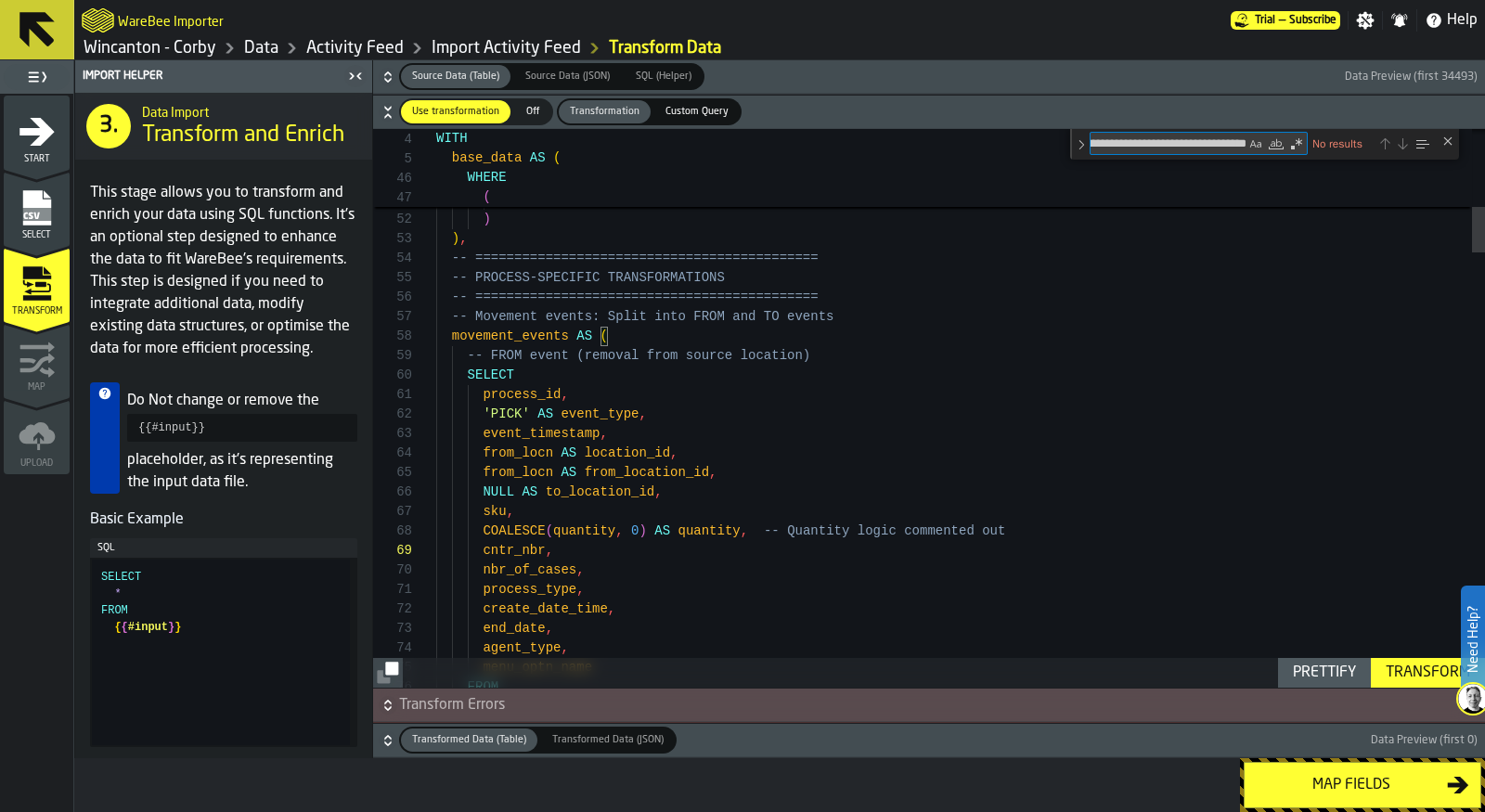 scroll, scrollTop: 136, scrollLeft: 0, axis: vertical 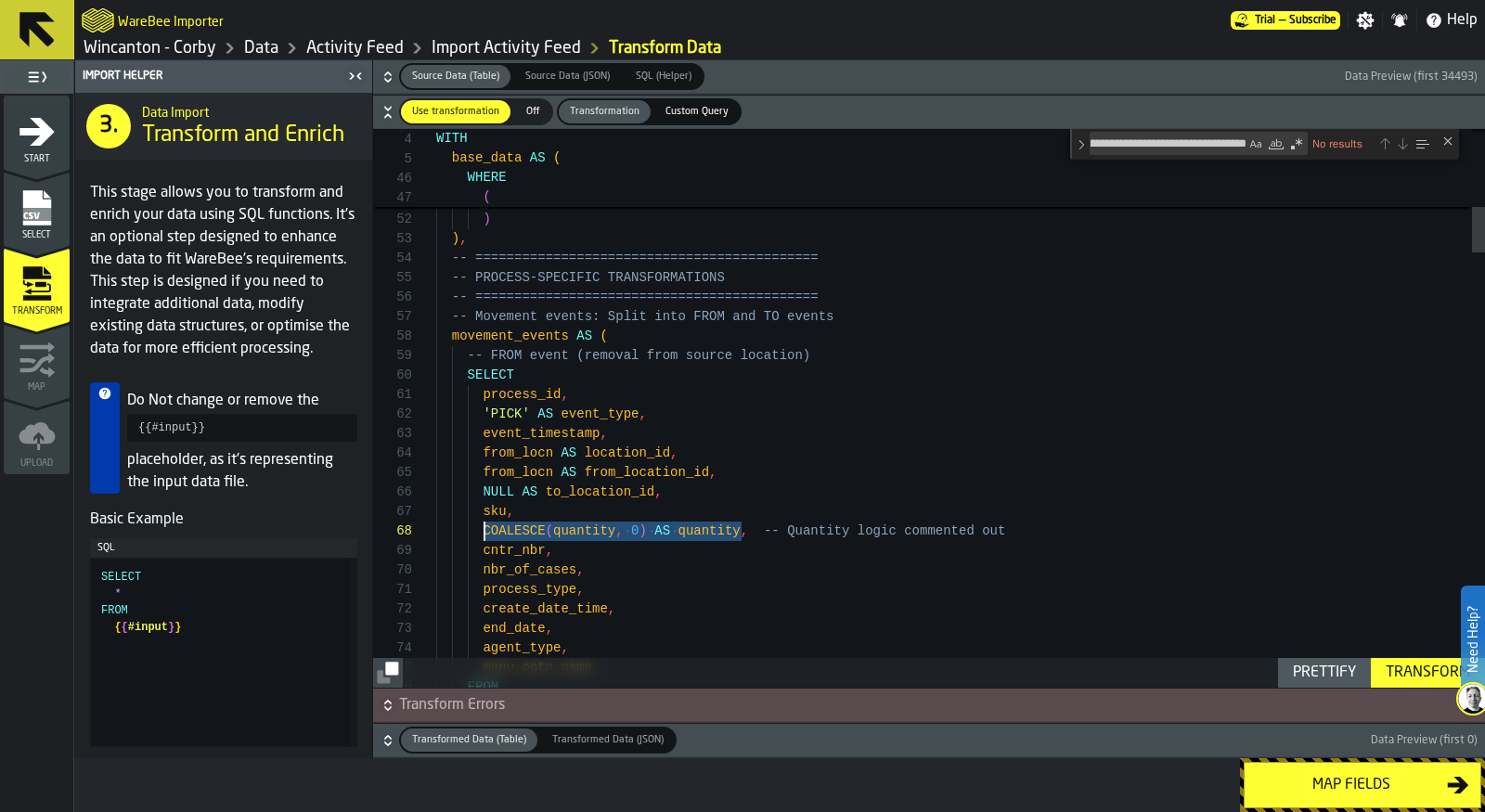 drag, startPoint x: 743, startPoint y: 530, endPoint x: 485, endPoint y: 529, distance: 258.0019 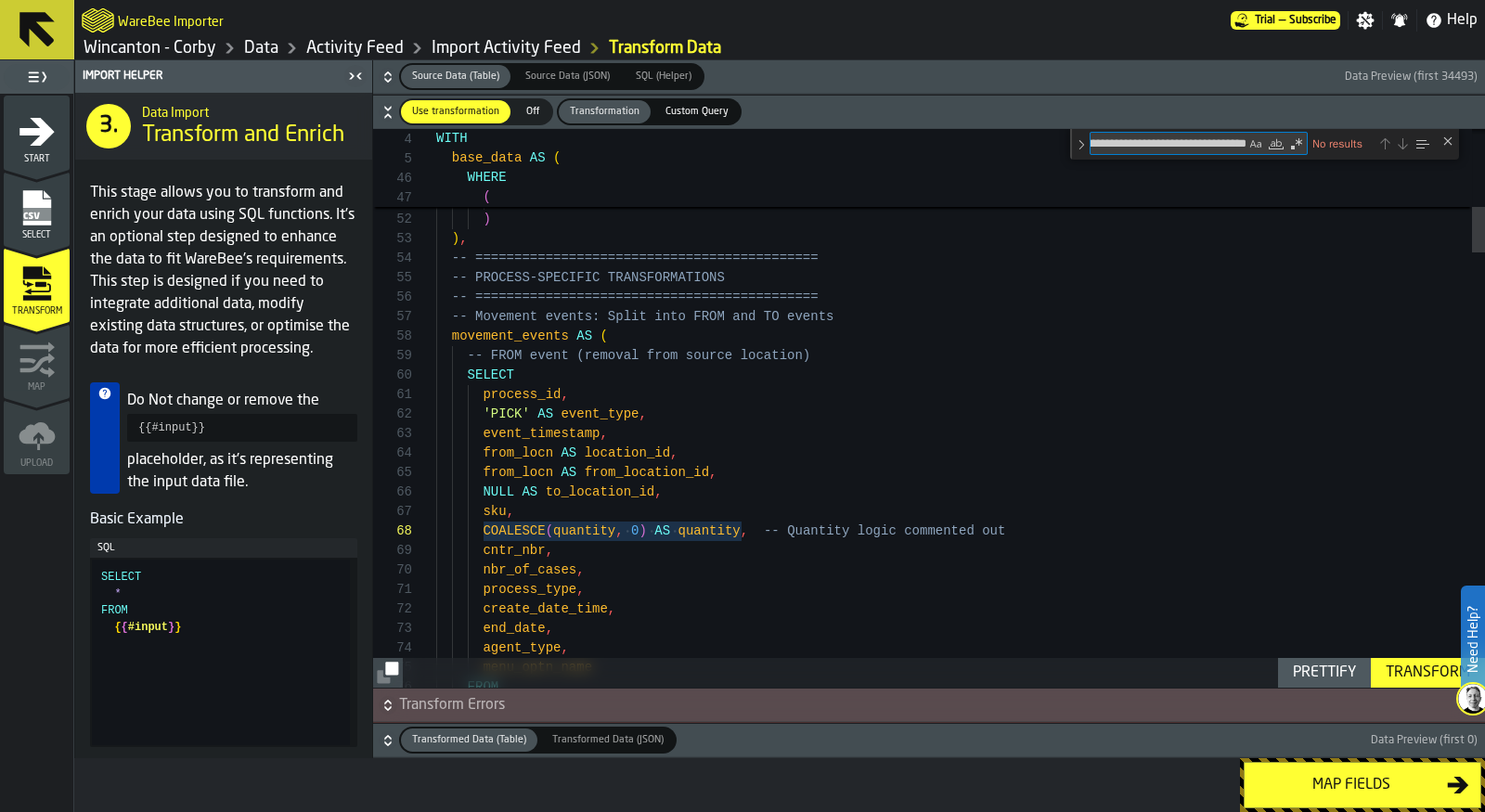 click on "**********" at bounding box center [1169, 143] 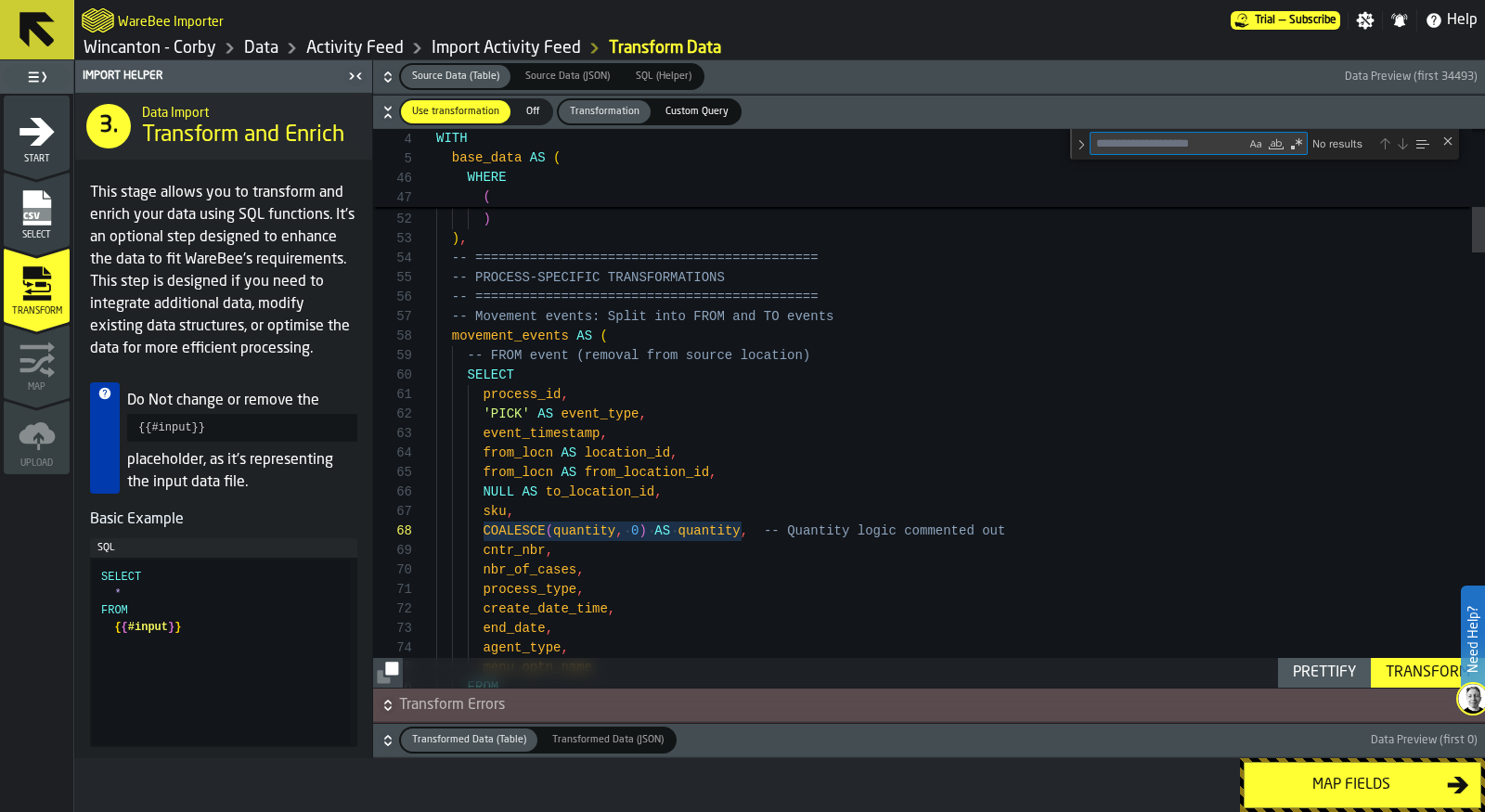 scroll, scrollTop: 0, scrollLeft: 0, axis: both 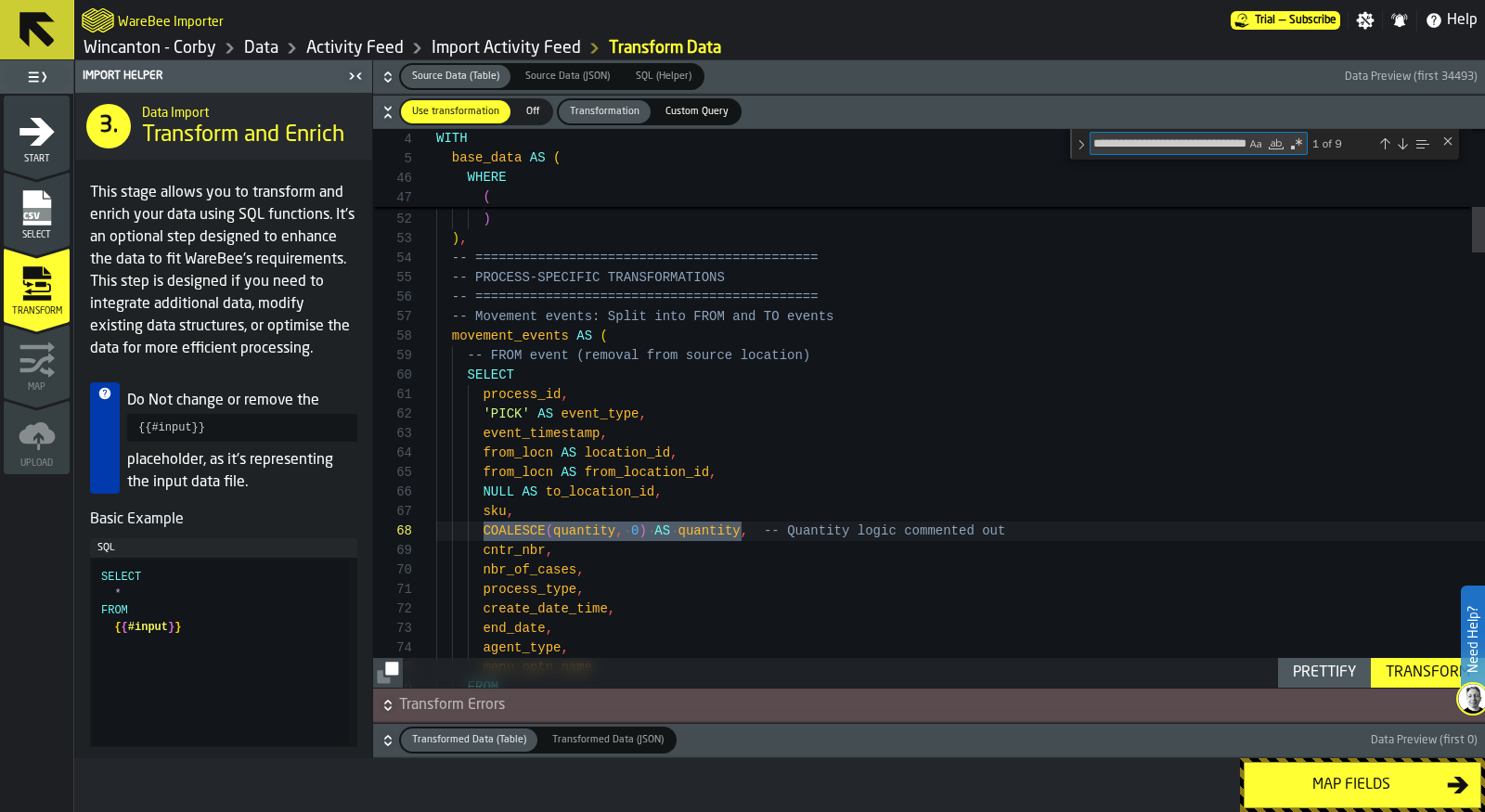 type on "**********" 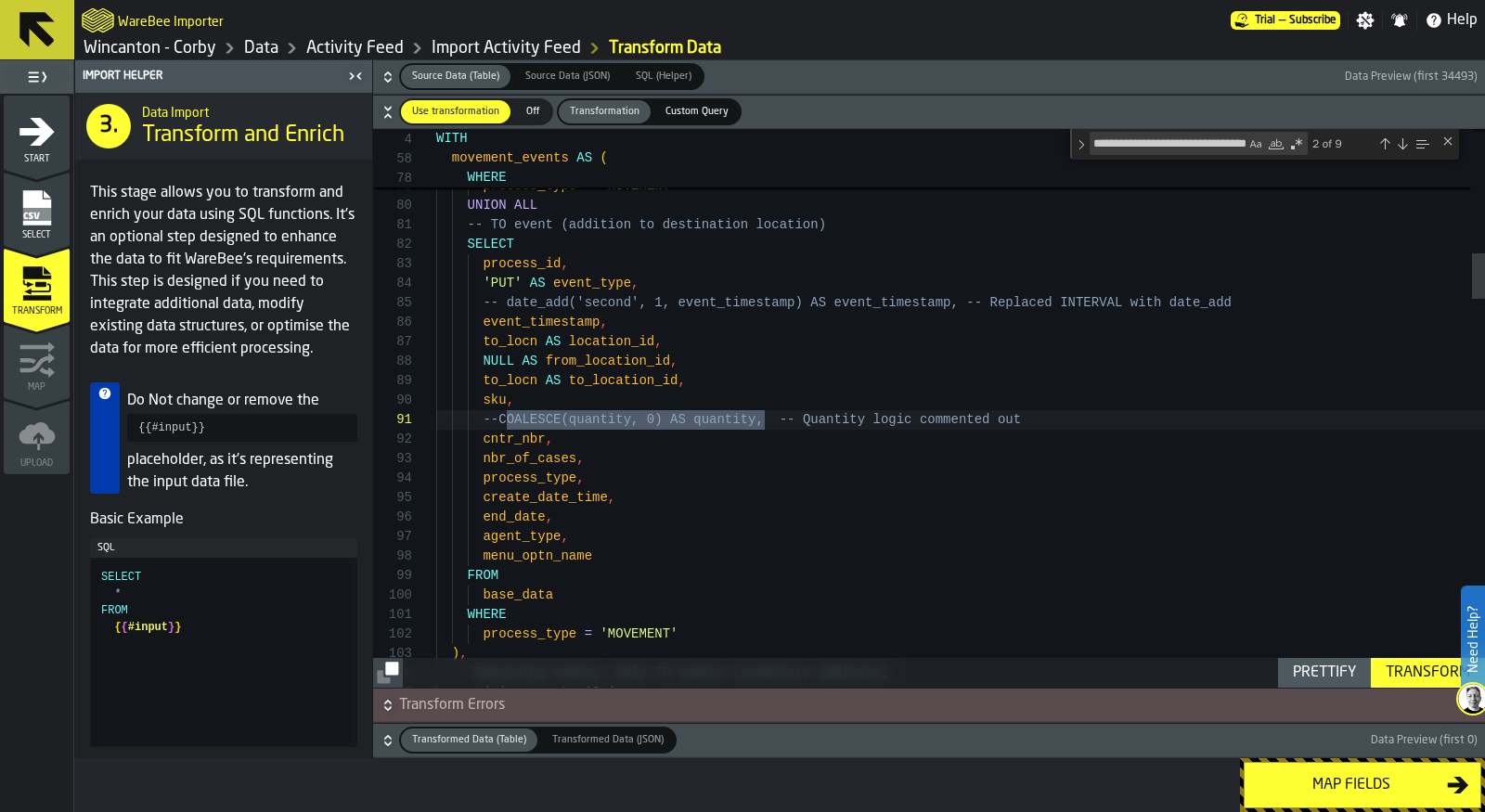 click at bounding box center [1402, 144] 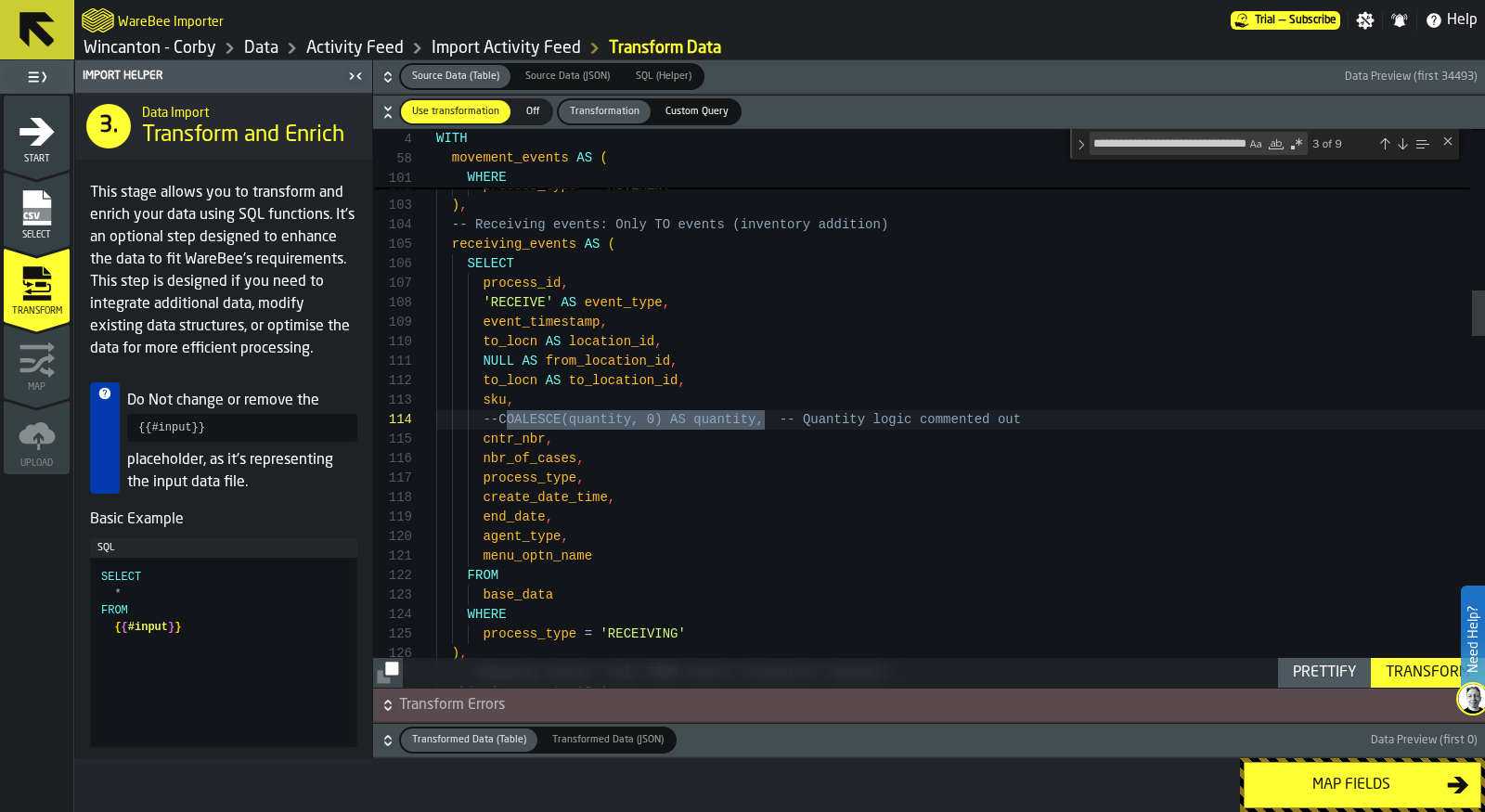 click at bounding box center [1402, 144] 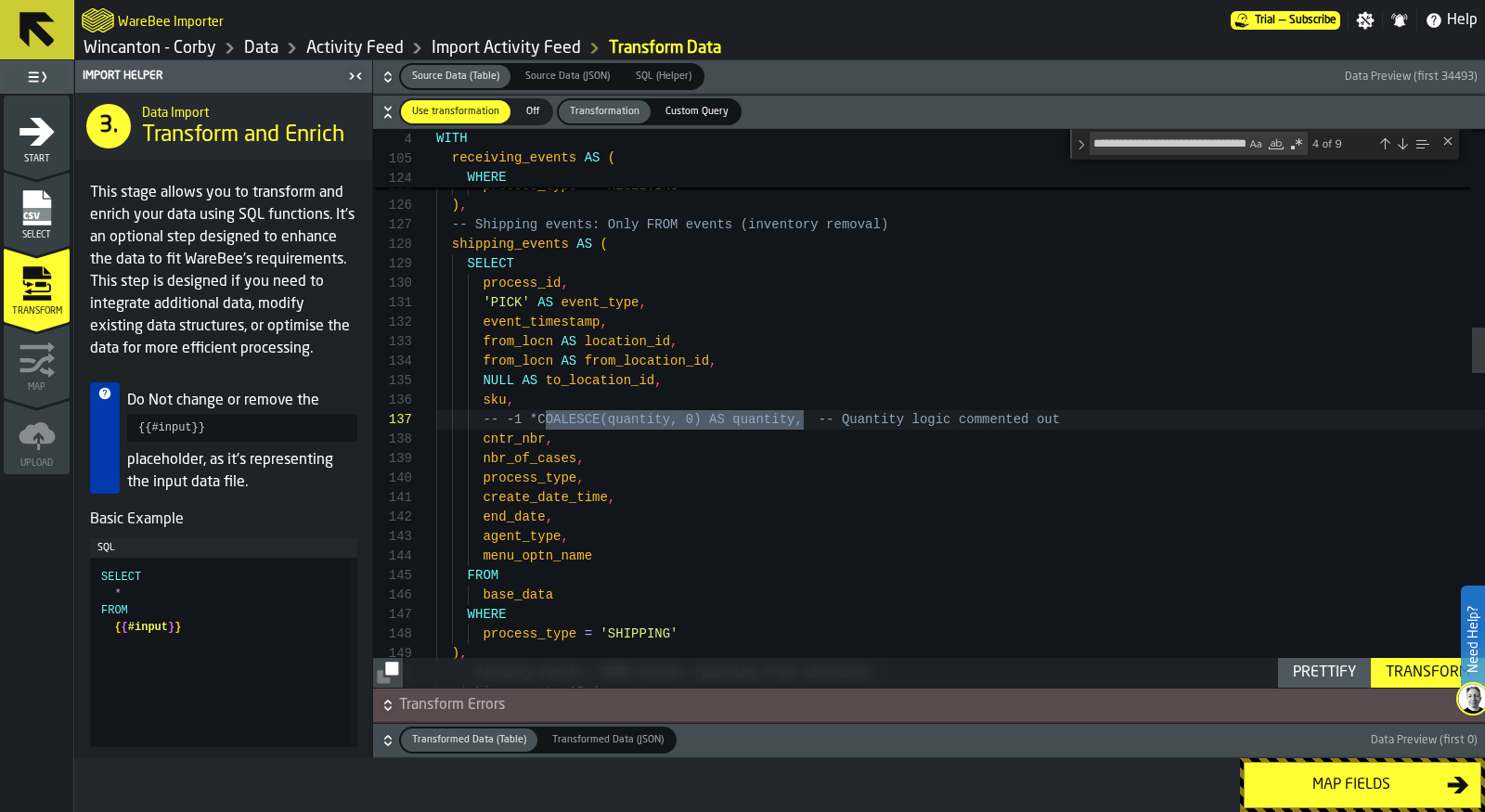 click at bounding box center [1402, 144] 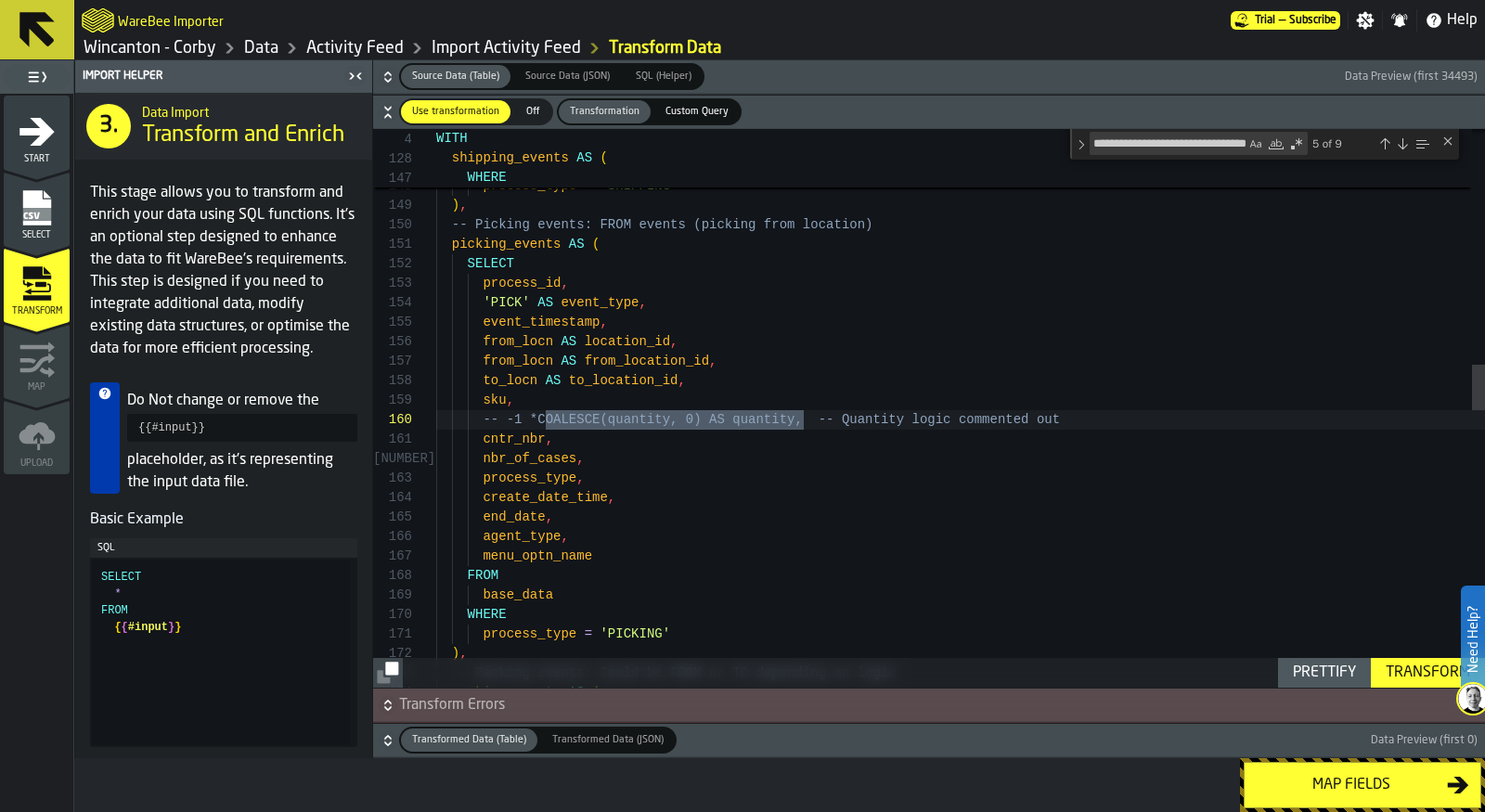 click at bounding box center (1402, 144) 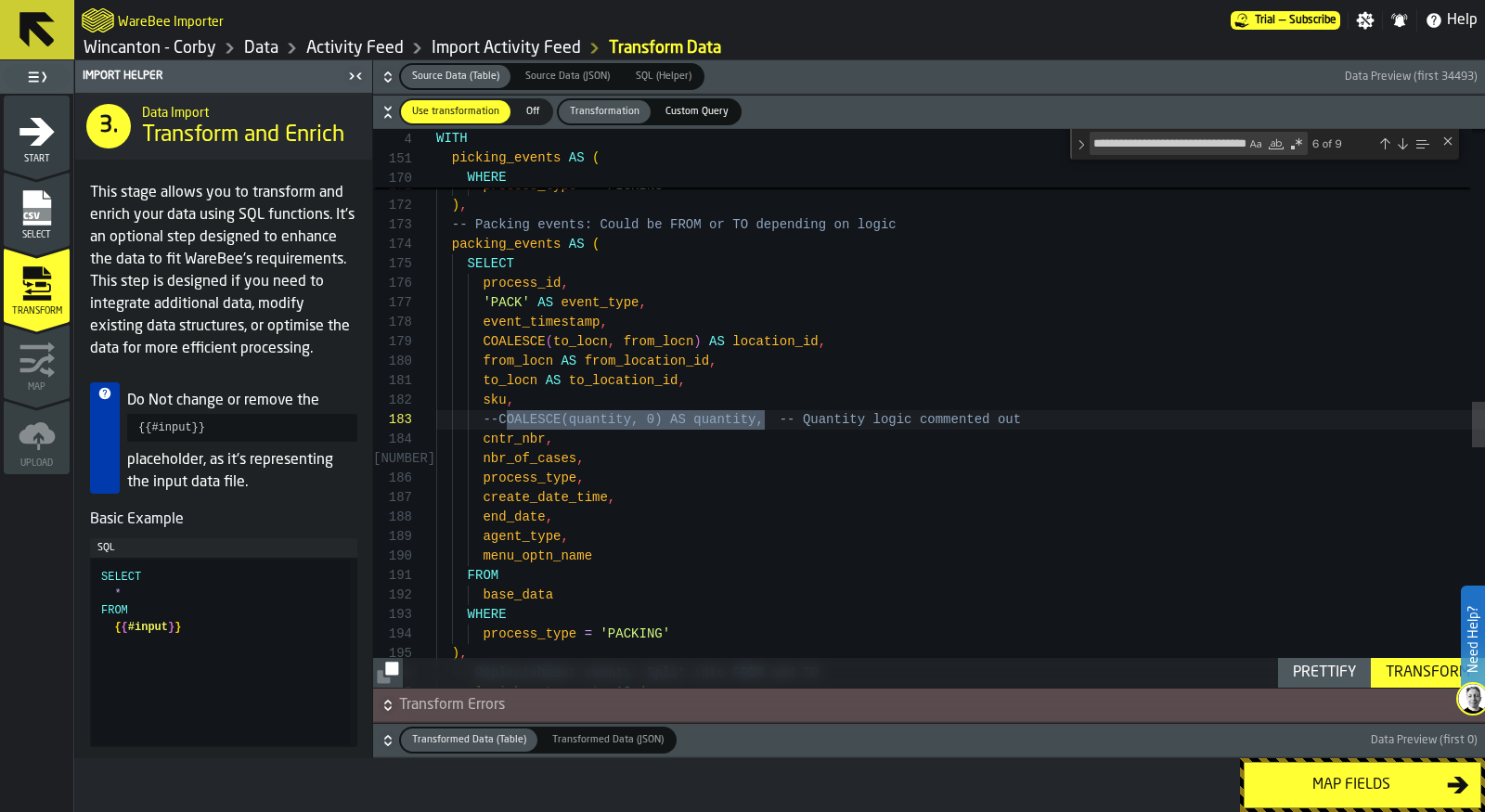 click at bounding box center (1385, 144) 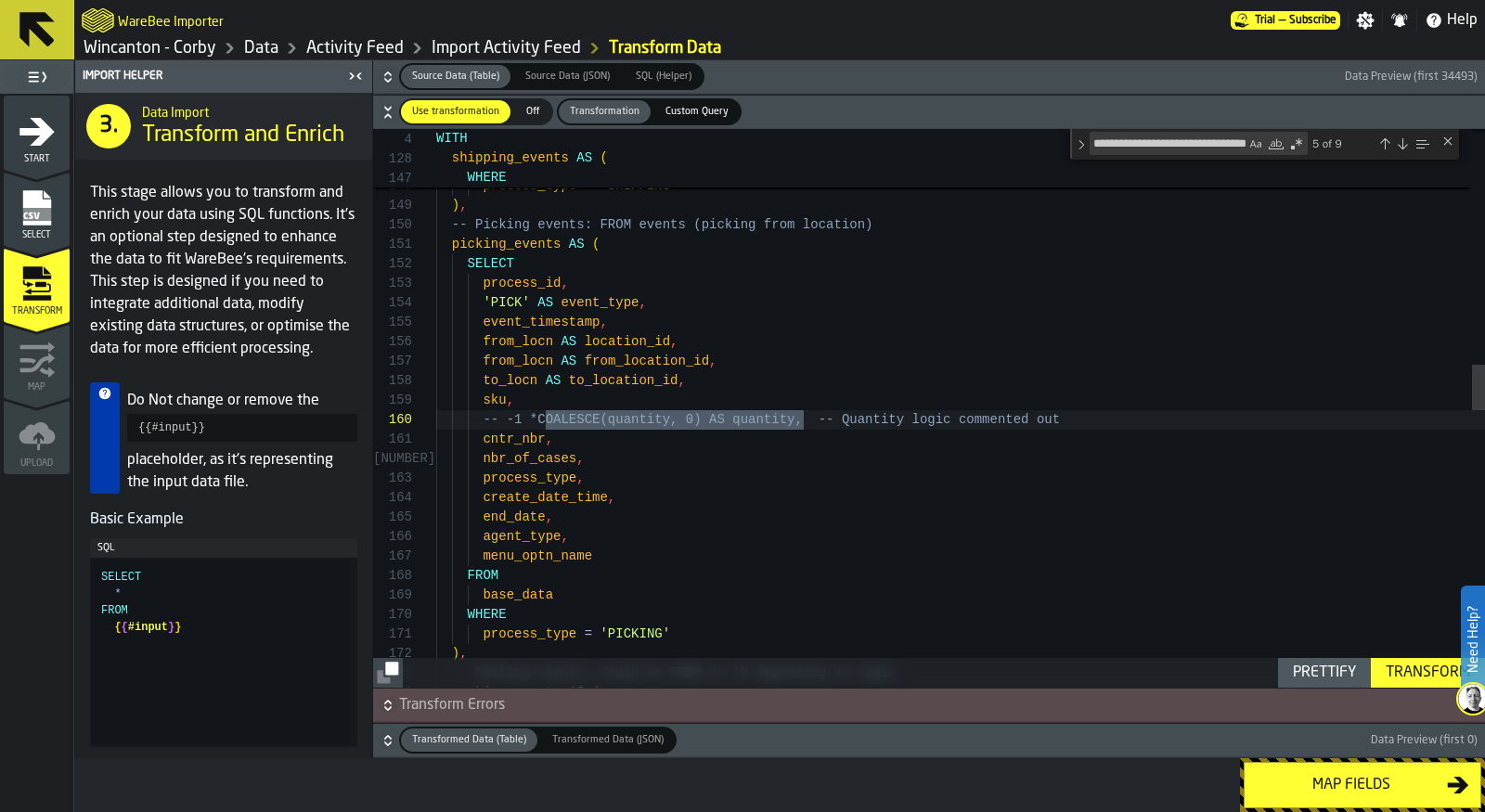 click at bounding box center (1385, 144) 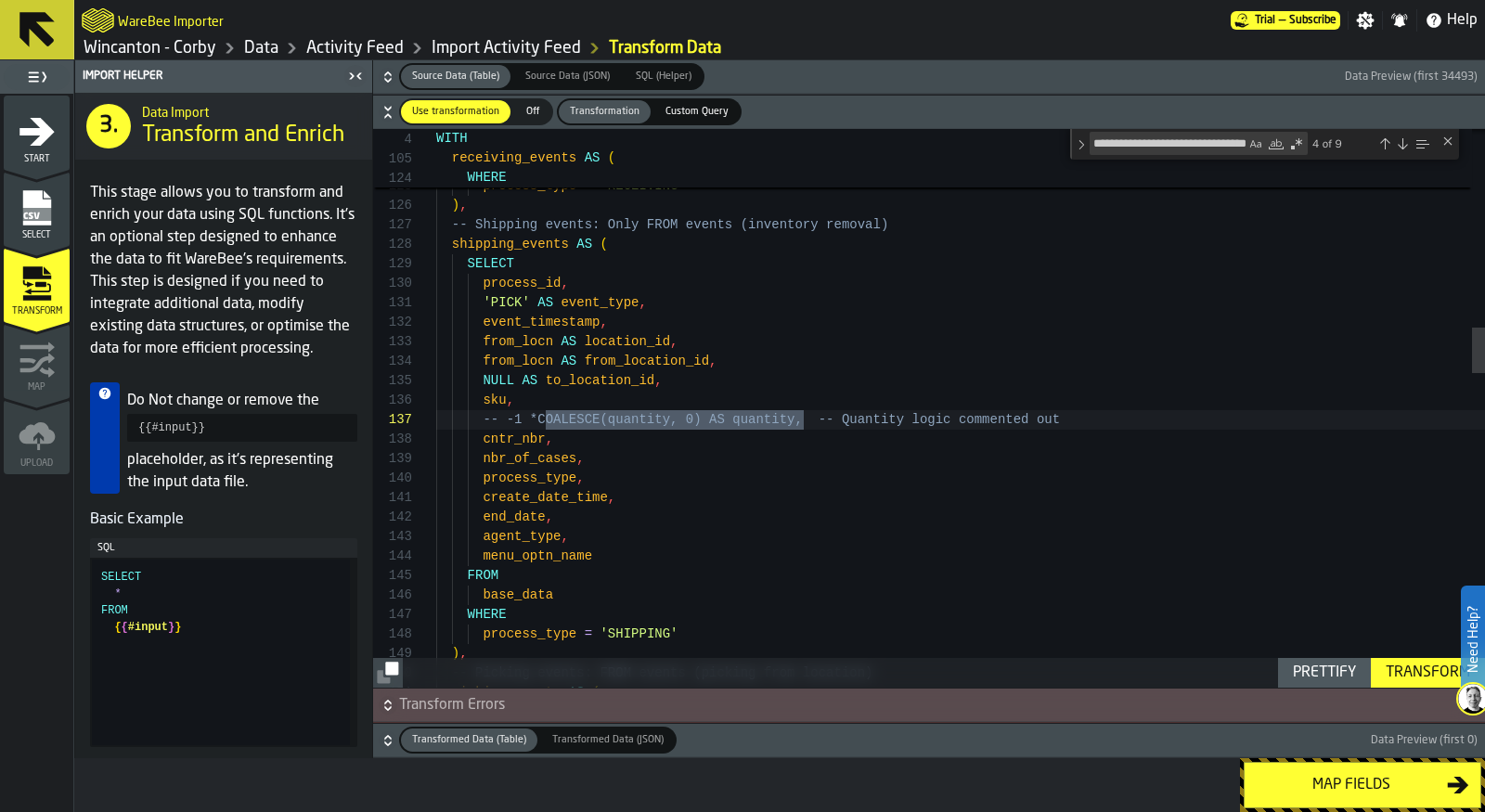 click at bounding box center (1385, 144) 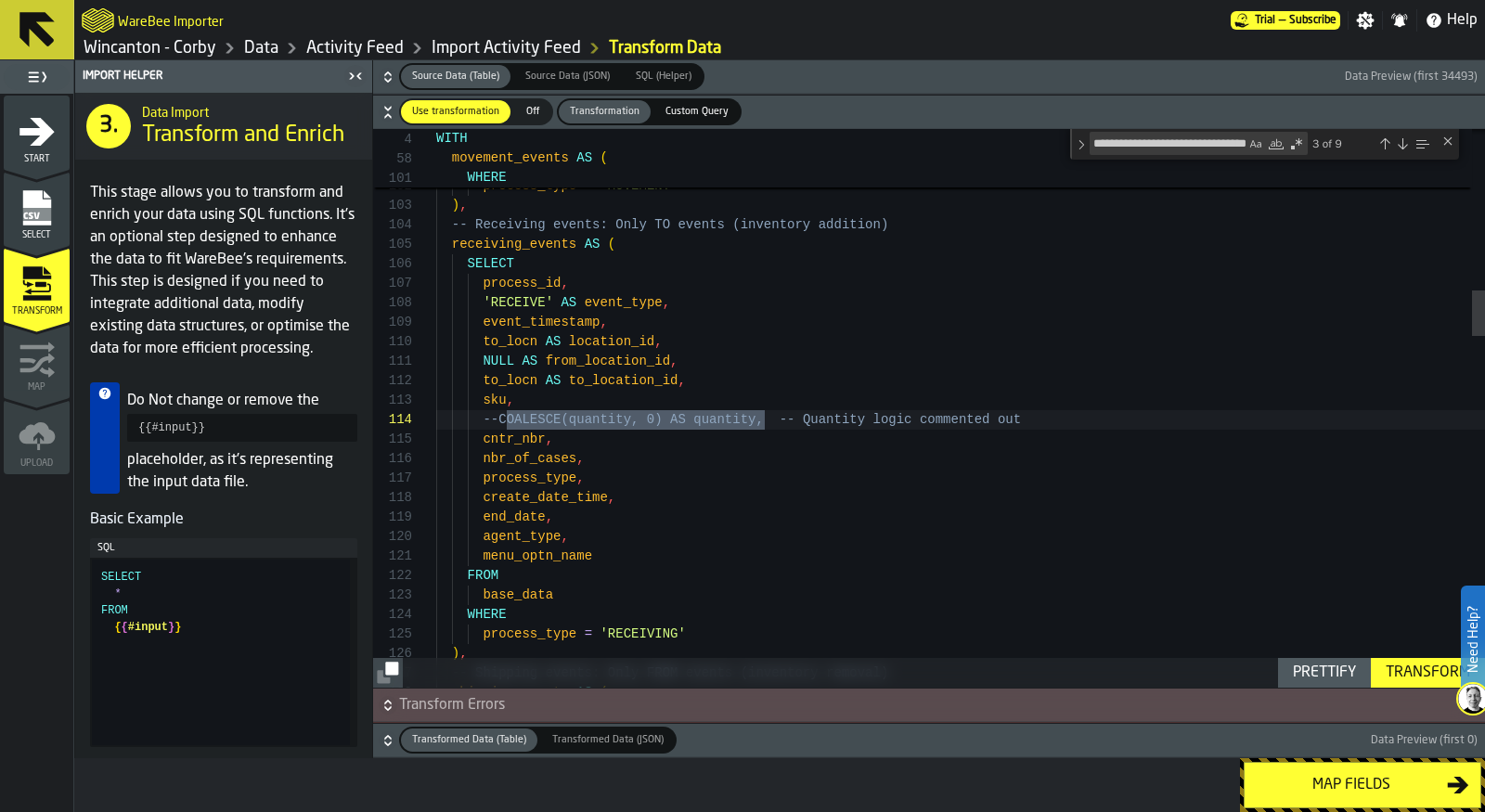 click at bounding box center (1385, 144) 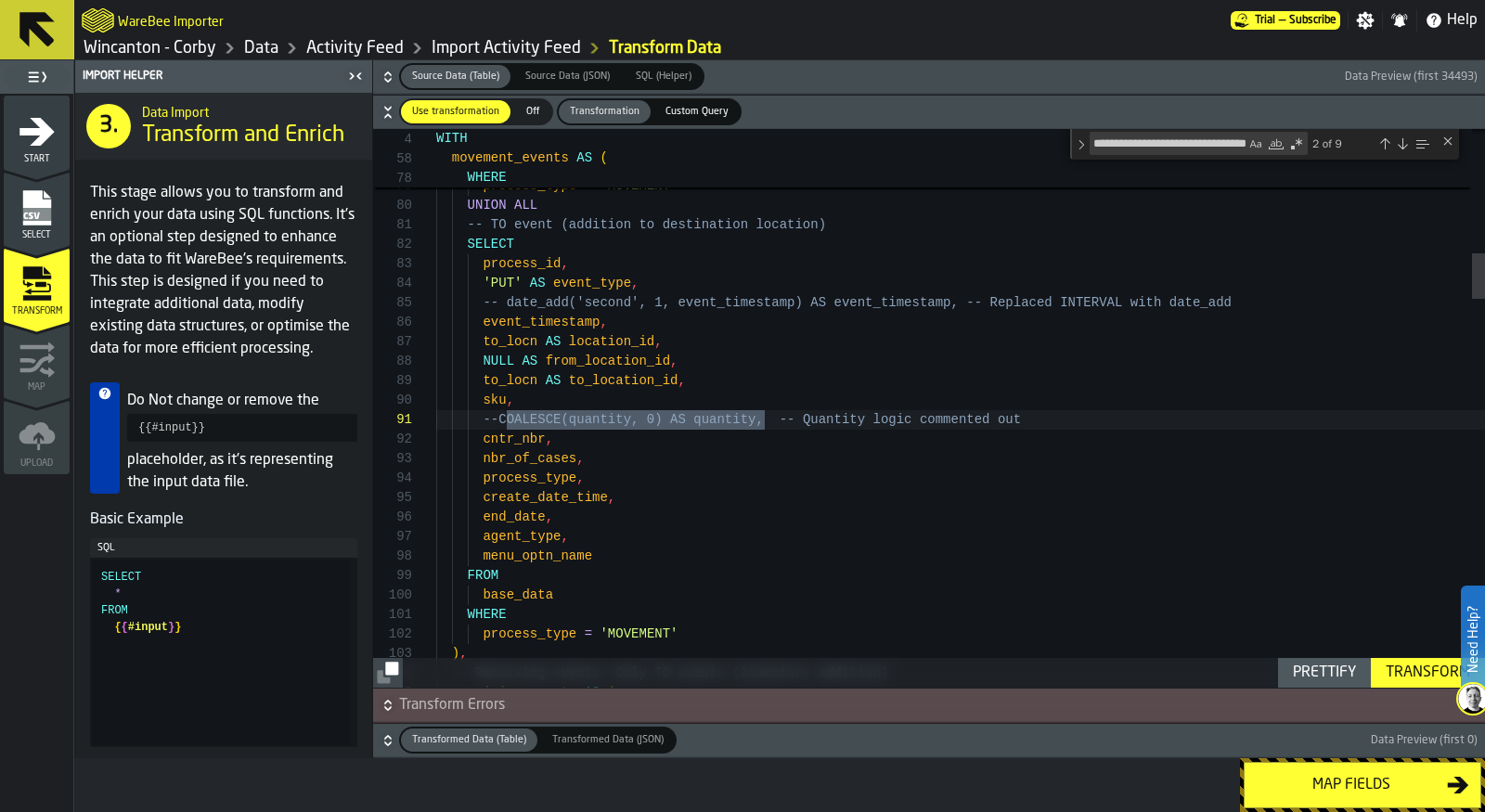 click at bounding box center [1385, 144] 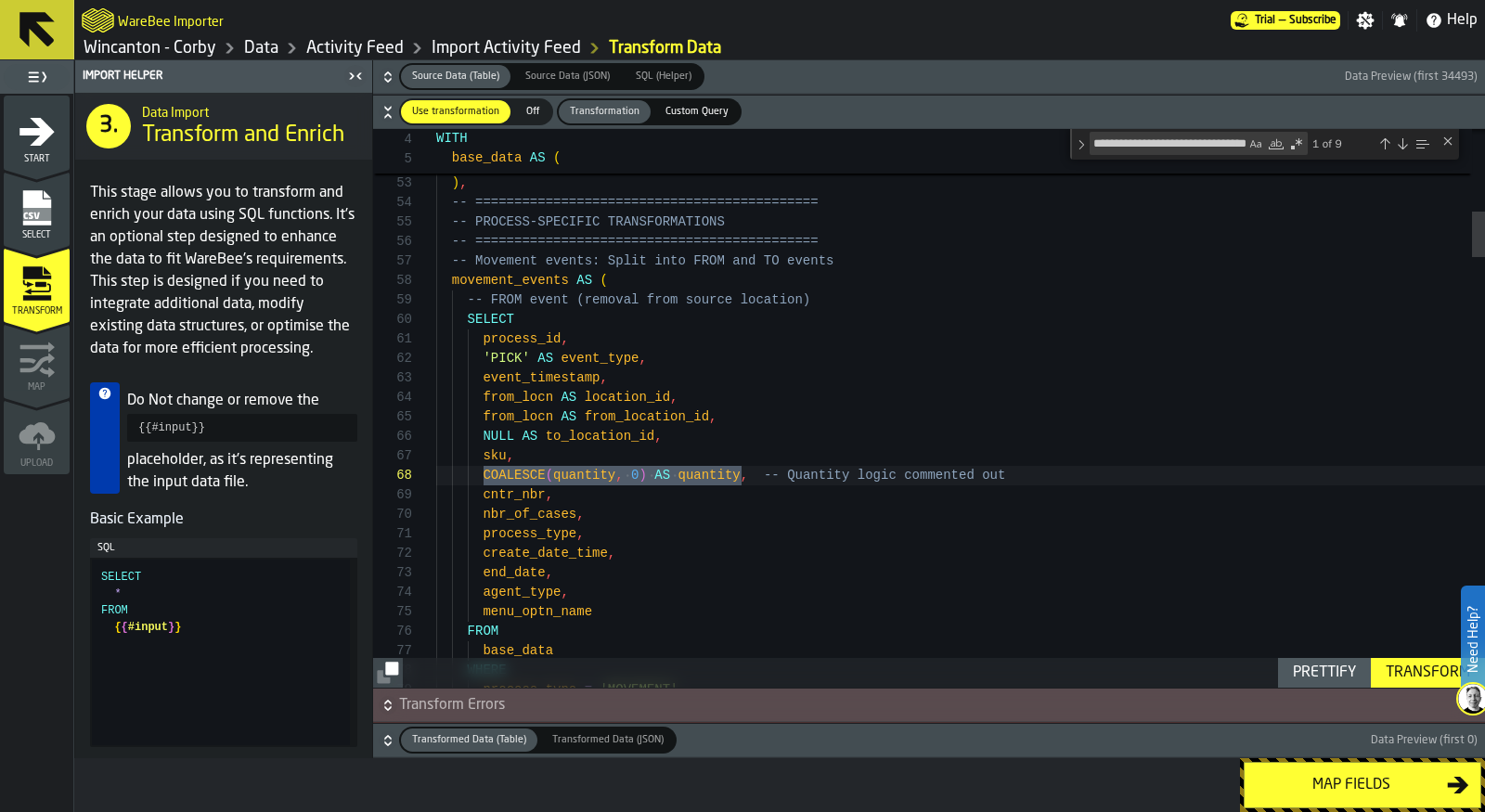 scroll, scrollTop: 136, scrollLeft: 0, axis: vertical 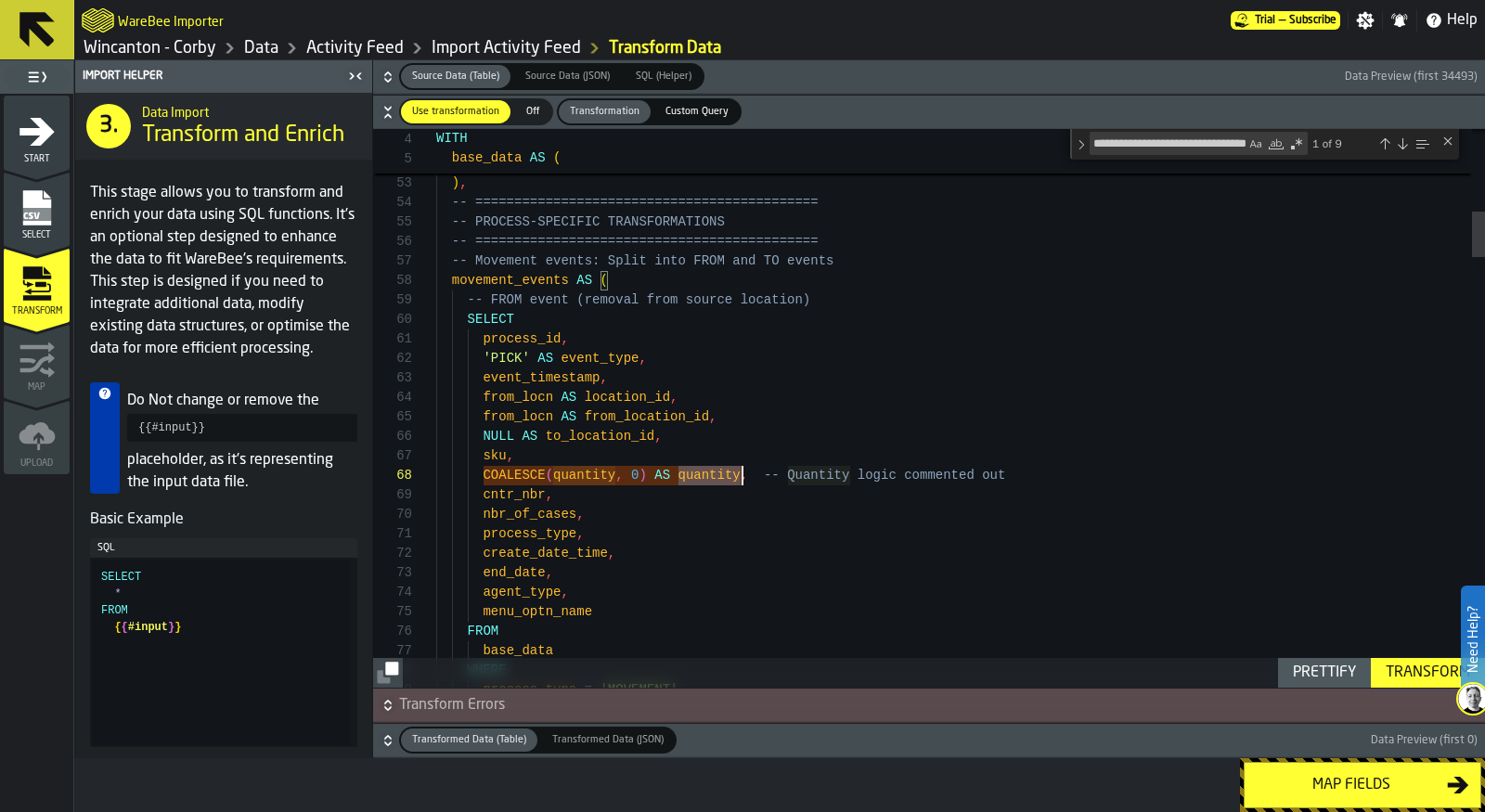 click on ") ,    -- ============================================    -- PROCESS-SPECIFIC TRANSFORMATIONS    -- ============================================    -- Movement events: Split into FROM and TO events    movement_events  AS  (      -- FROM event (removal from source location)      SELECT        process_id ,        'PICK'  AS  event_type ,        event_timestamp ,        from_locn  AS  location_id ,        from_locn  AS  from_location_id ,        NULL  AS  to_location_id ,        sku ,        COALESCE ( quantity ,   0 )  AS  quantity ,    -- Quantity logic commented out        cntr_nbr ,        nbr_of_cases ,        process_type ,        create_date_time ,        end_date ,        agent_type ,        )          AND   "to_locn"  IS  NOT  NULL          AND   "to_locn"   <>   ''        menu_optn_name      FROM base_data =" at bounding box center [961, 2529] 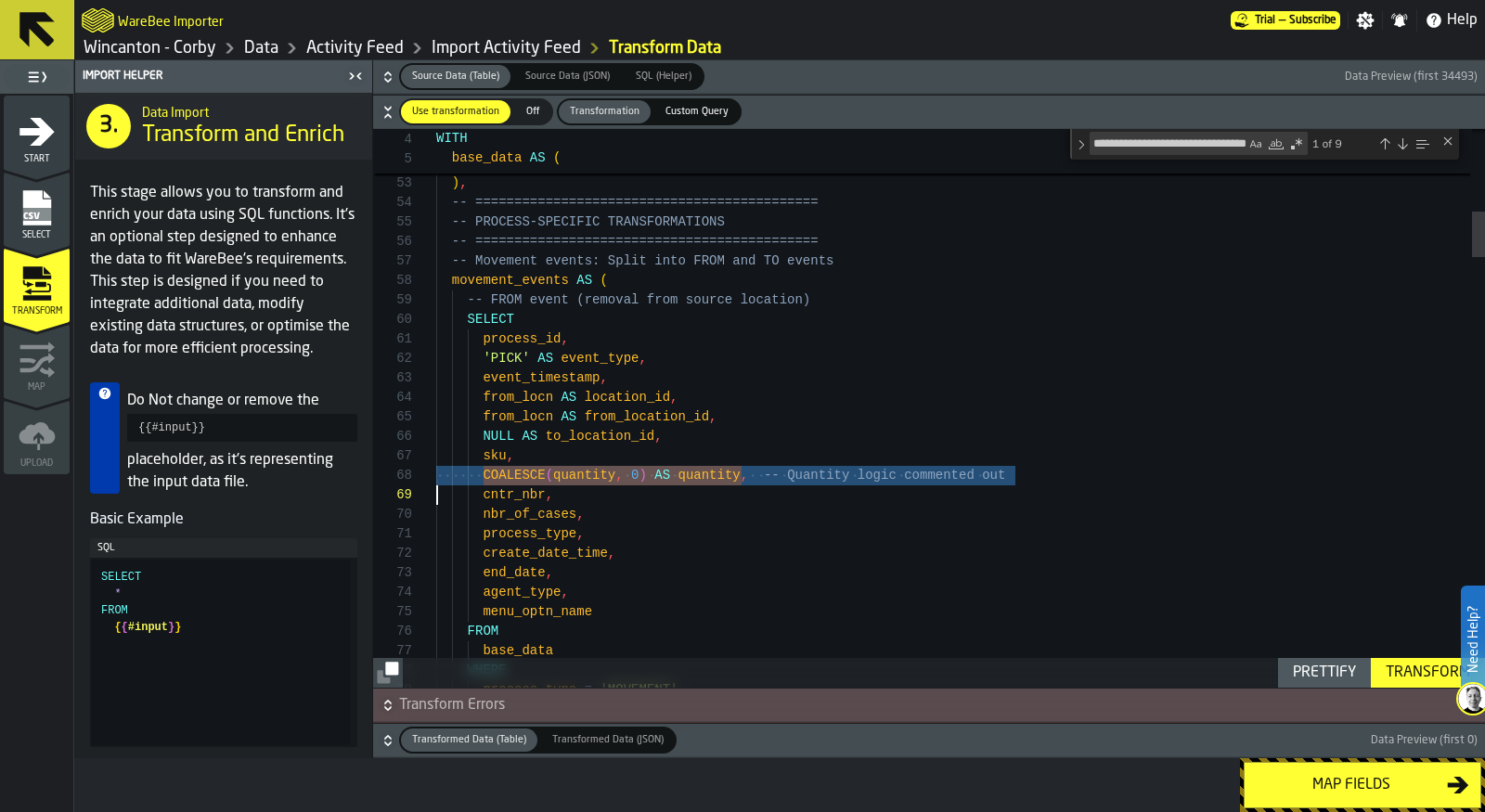 click on ") ,    -- ============================================    -- PROCESS-SPECIFIC TRANSFORMATIONS    -- ============================================    -- Movement events: Split into FROM and TO events    movement_events  AS  (      -- FROM event (removal from source location)      SELECT        process_id ,        'PICK'  AS  event_type ,        event_timestamp ,        from_locn  AS  location_id ,        from_locn  AS  from_location_id ,        NULL  AS  to_location_id ,        sku ,        COALESCE ( quantity ,   0 )  AS  quantity ,    -- Quantity logic commented out        cntr_nbr ,        nbr_of_cases ,        process_type ,        create_date_time ,        end_date ,        agent_type ,        )          AND   "to_locn"  IS  NOT  NULL          AND   "to_locn"   <>   ''        menu_optn_name      FROM base_data =" at bounding box center [961, 2529] 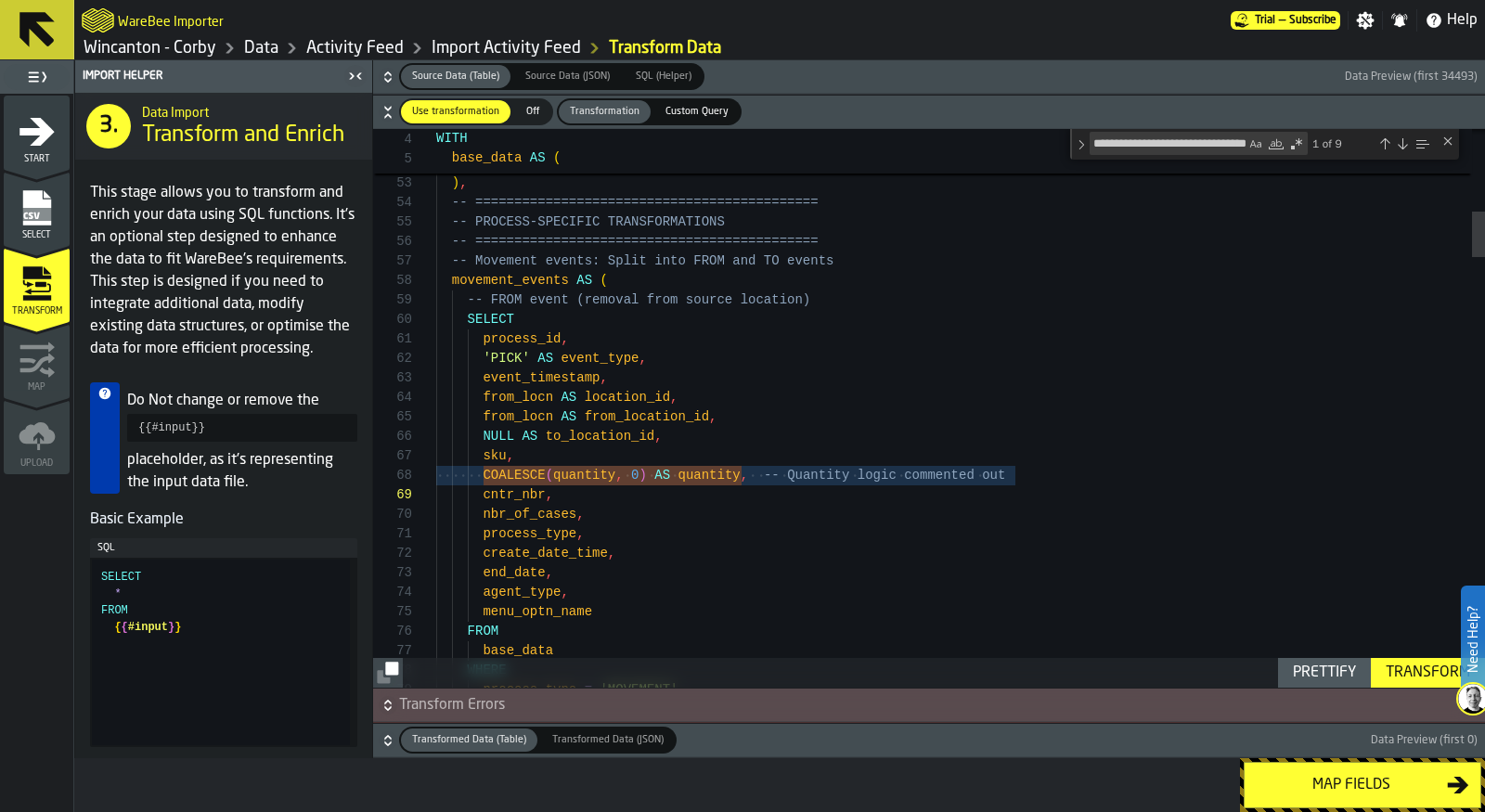click at bounding box center [1402, 144] 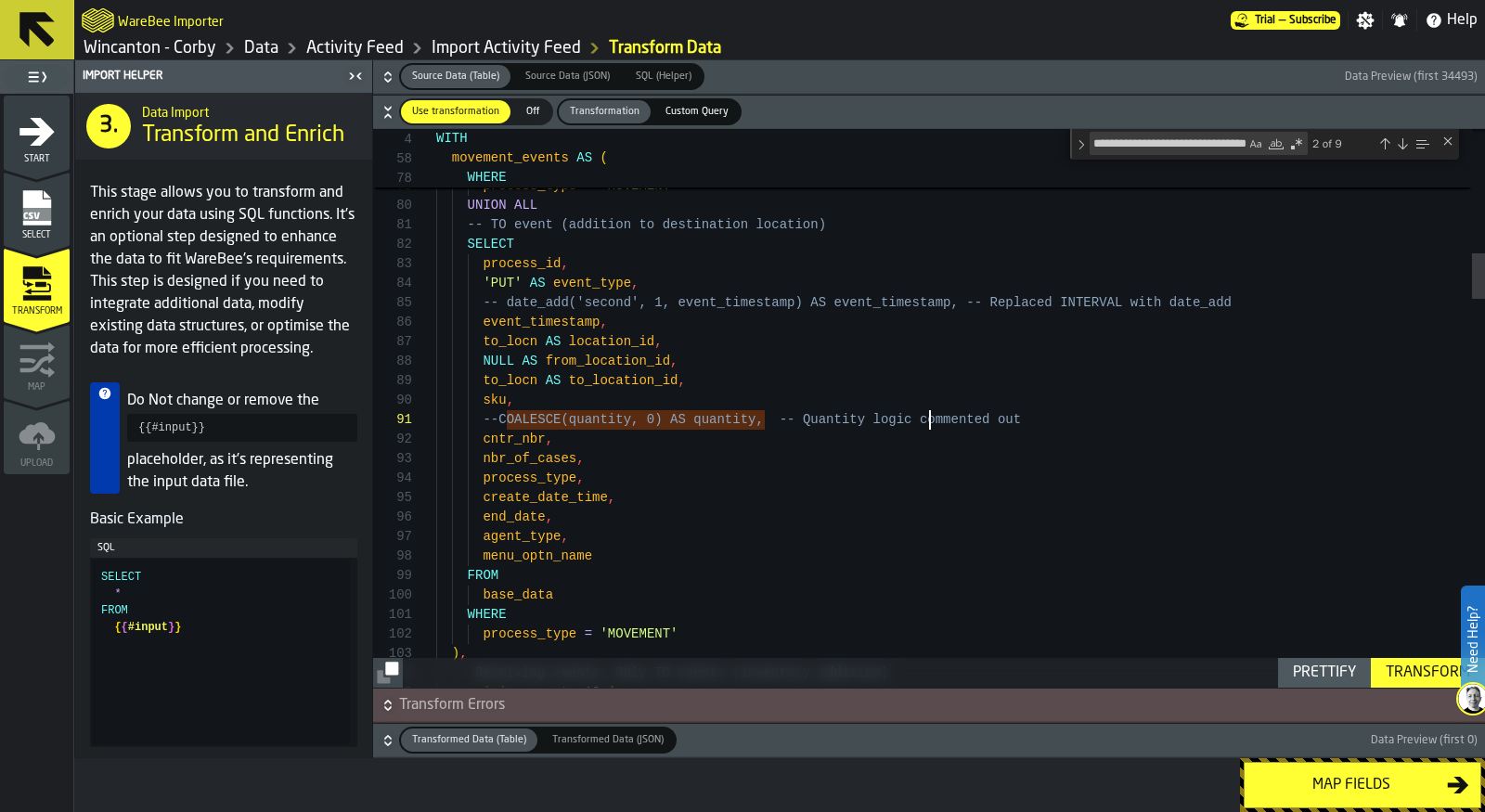 click on "FROM base_data WHERE process_type = 'MOVEMENT' UNION ALL -- TO event (addition to destination location) SELECT process_id , 'PUT' AS event_type , -- date_add('second', 1, event_timestamp) AS event _timestamp, -- Replaced INTERVAL with date_add event_timestamp , to_locn AS location_id , NULL AS from_location_id , to_locn AS to_location_id , sku , -- COALESCE(quantity, 0) AS quantity , -- Quantity logic commented out cntr_nbr , nbr_of_cases , process_type , create_date_time , end_date , agent_type , menu_optn_name FROM base_data WHERE process_type = 'MOVEMENT' ) , ition) receiving_events AS (" at bounding box center [961, 2025] 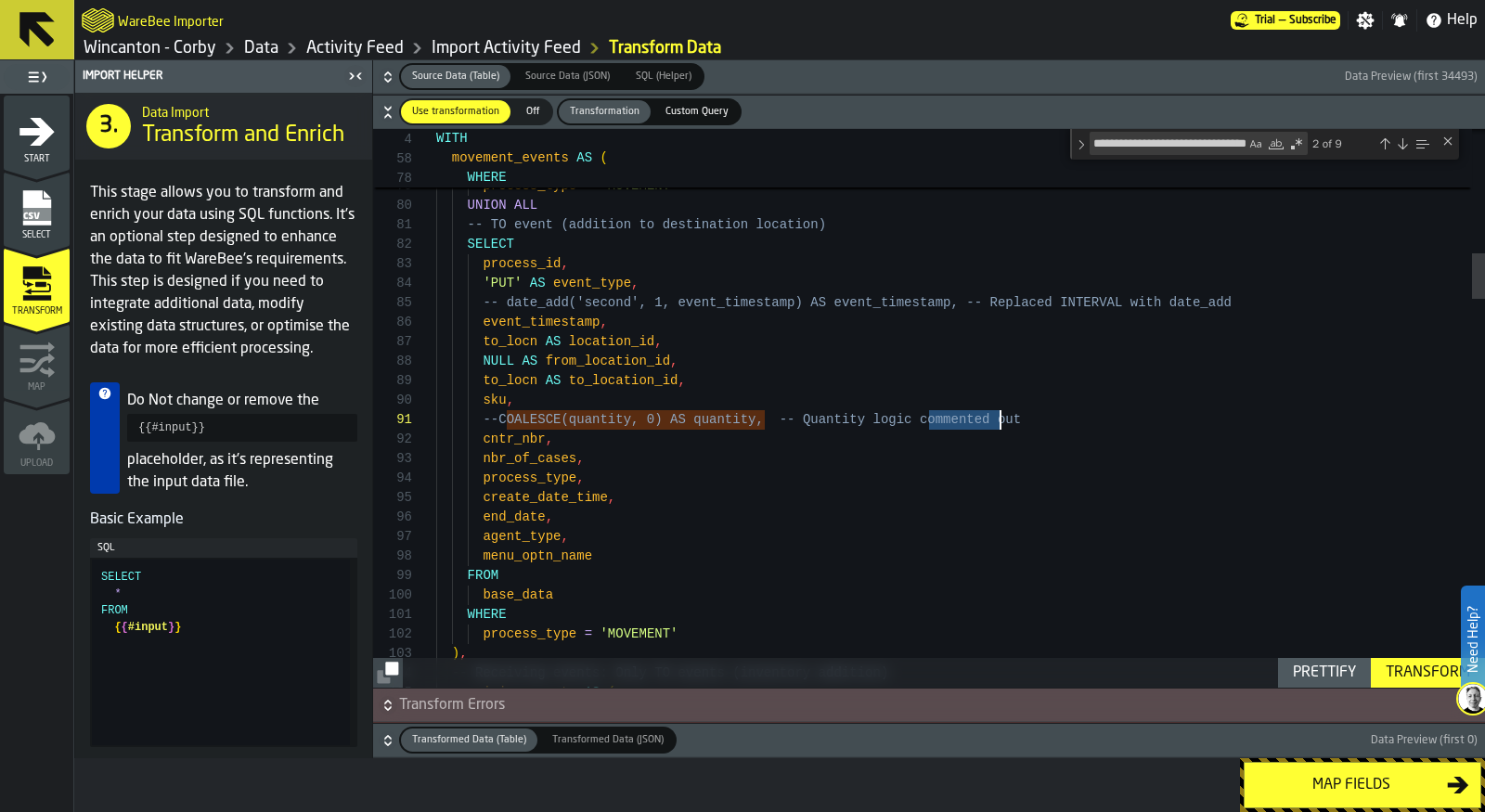 click on "FROM base_data WHERE process_type = 'MOVEMENT' UNION ALL -- TO event (addition to destination location) SELECT process_id , 'PUT' AS event_type , -- date_add('second', 1, event_timestamp) AS event _timestamp, -- Replaced INTERVAL with date_add event_timestamp , to_locn AS location_id , NULL AS from_location_id , to_locn AS to_location_id , sku , -- COALESCE(quantity, 0) AS quantity , -- Quantity logic commented out cntr_nbr , nbr_of_cases , process_type , create_date_time , end_date , agent_type , menu_optn_name FROM base_data WHERE process_type = 'MOVEMENT' ) , ition) receiving_events AS (" at bounding box center [961, 2025] 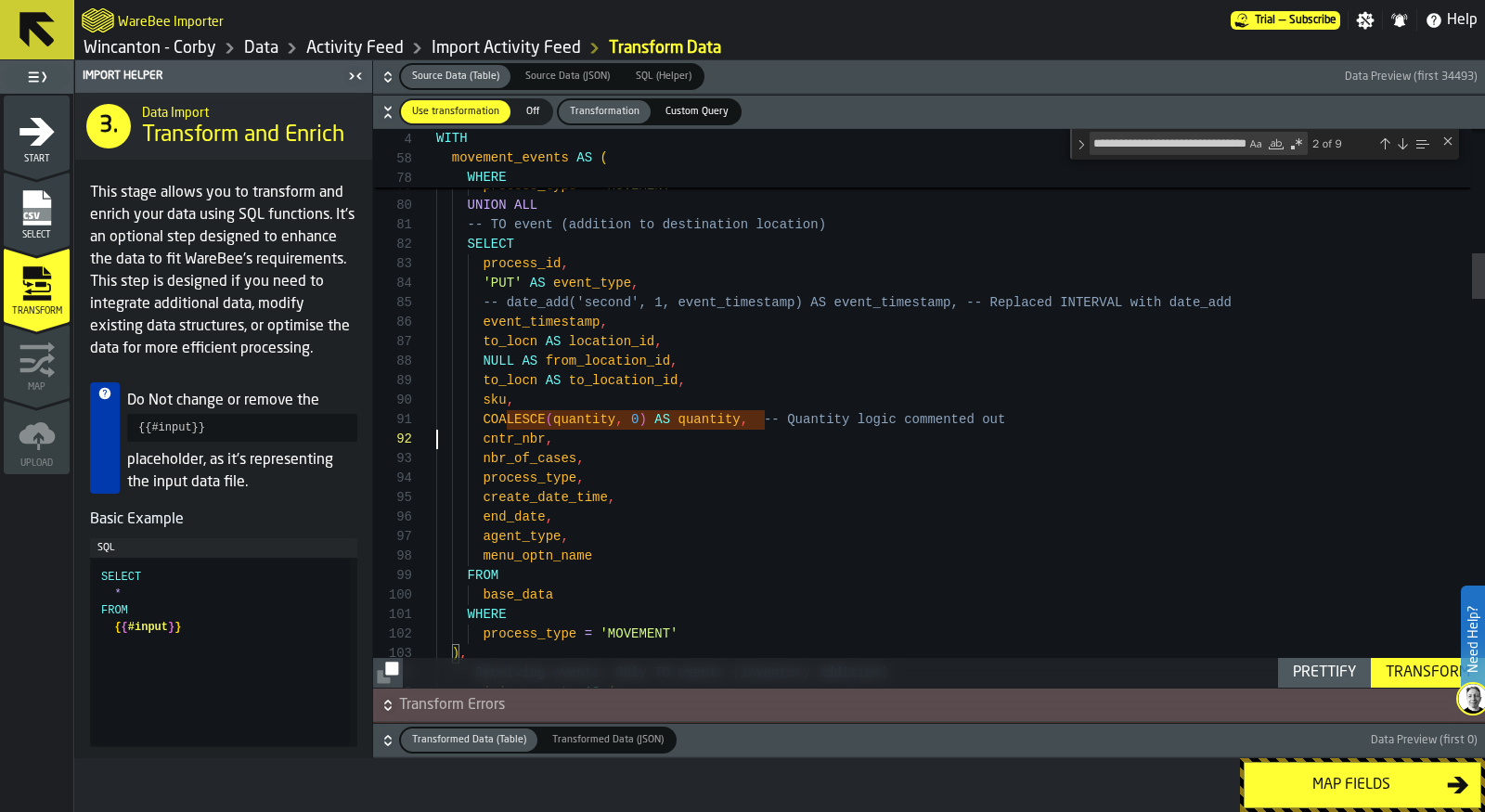 scroll, scrollTop: 19, scrollLeft: 0, axis: vertical 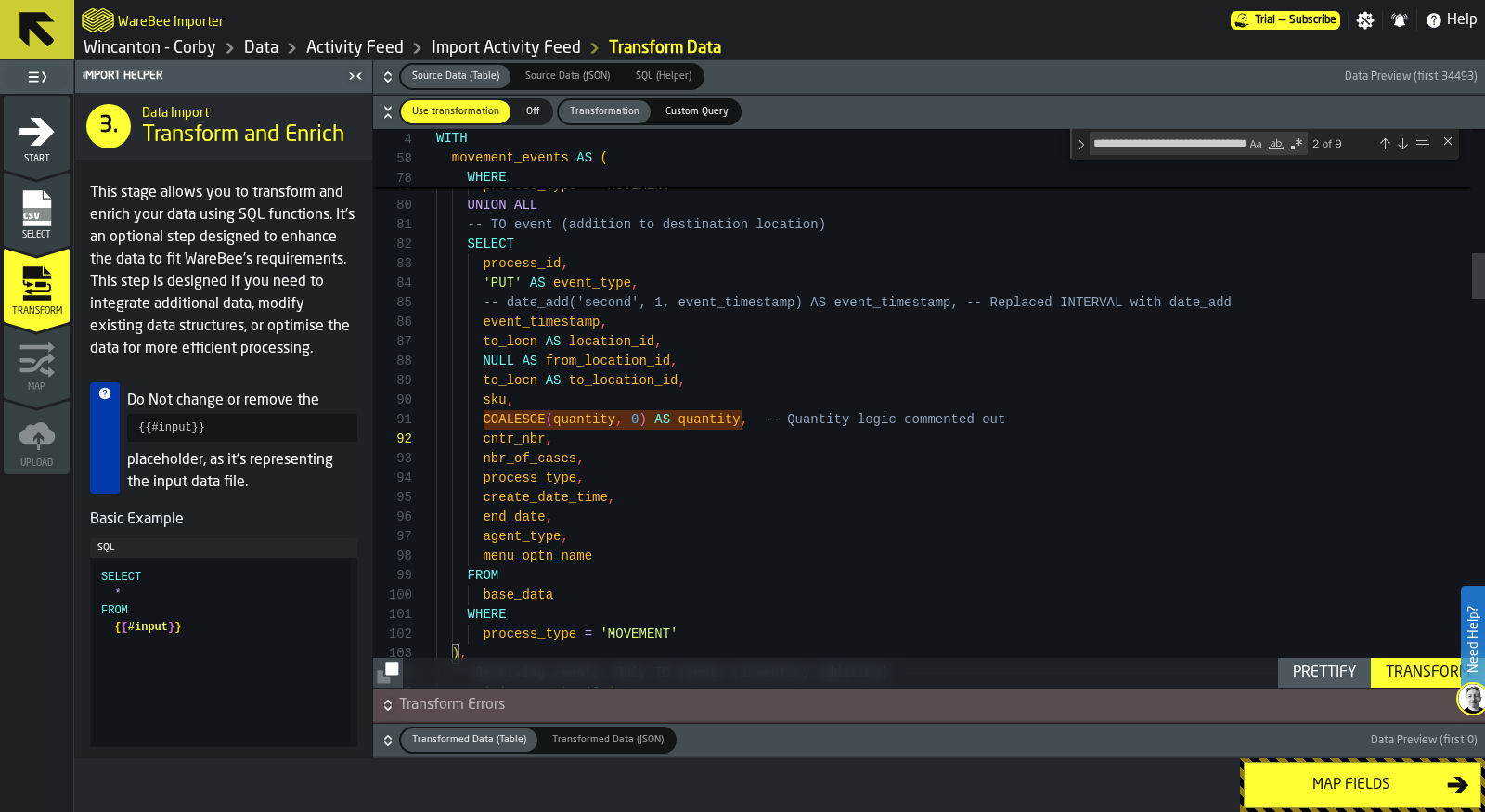 click at bounding box center [1422, 144] 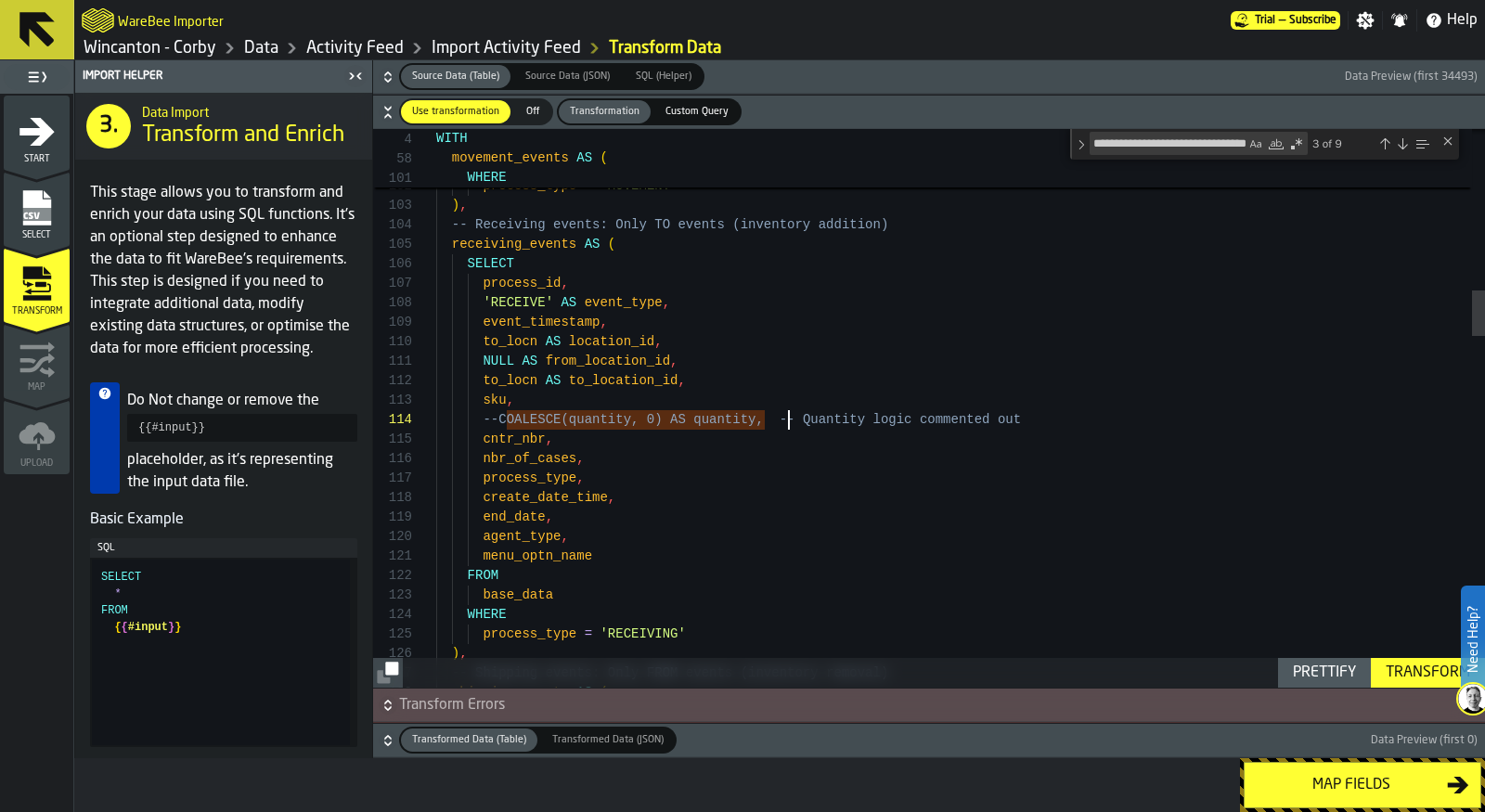 scroll, scrollTop: 58, scrollLeft: 0, axis: vertical 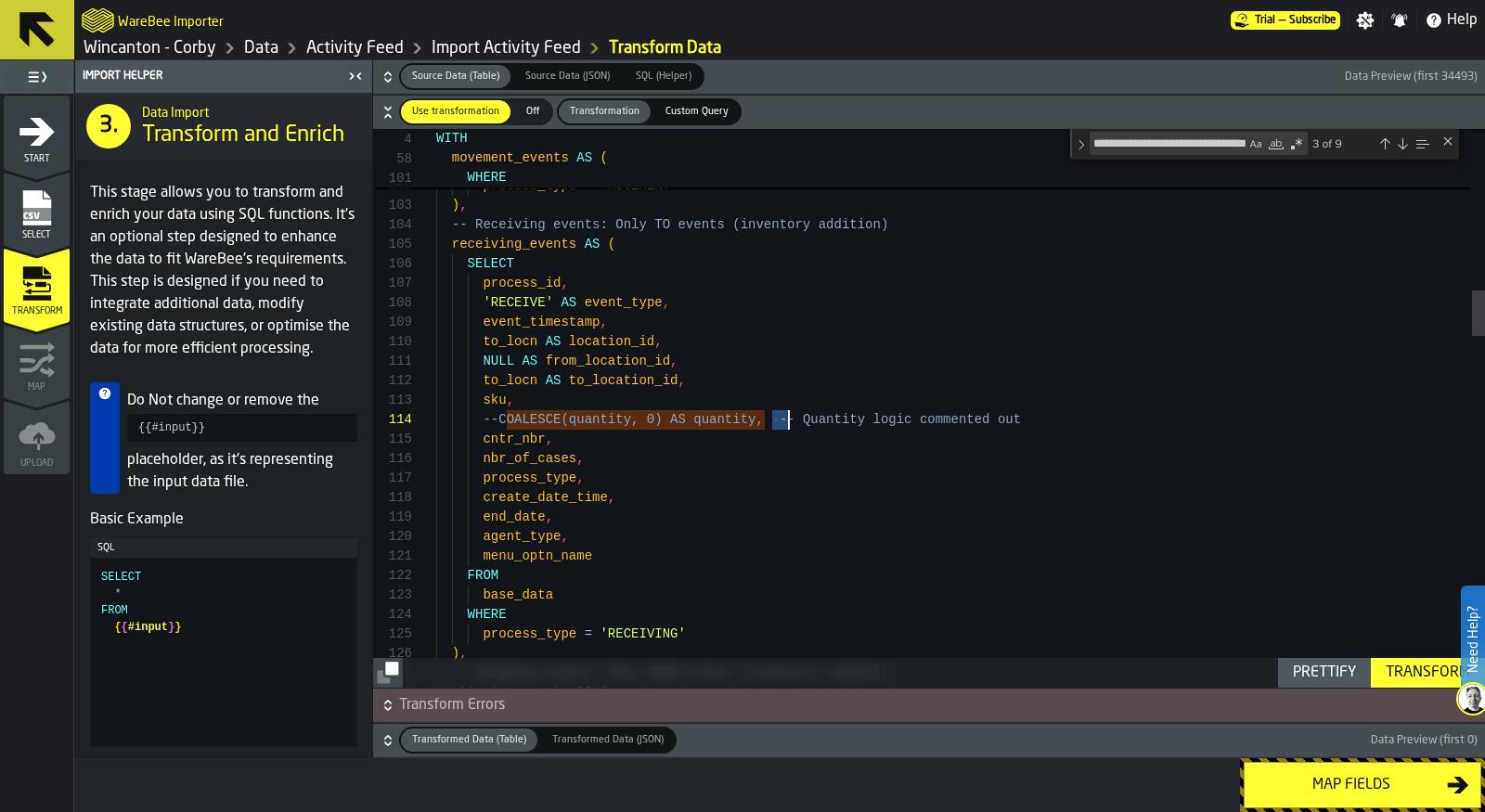 click on "FROM        base_data      WHERE        process_type   =   'MOVEMENT'    ) ,    -- Receiving events: Only TO events (inventory add ition)    receiving_events  AS   (      SELECT        process_id ,        'RECEIVE'  AS   event_type ,        event_timestamp ,        to_locn  AS   location_id ,        NULL  AS   from_location_id ,        to_locn  AS   to_location_id ,        sku ,        --  COALESCE(quantity, 0) AS quantity ,  -- Quantity logic commented out        cntr_nbr ,        nbr_of_cases ,        process_type ,        create_date_time ,        end_date ,        agent_type ,        menu_optn_name      FROM        base_data      WHERE        process_type   =   'RECEIVING'    ) ,    -- Shipping events: Only FROM events (inventory re moval)    shipping_events  AS   (" at bounding box center [961, 1577] 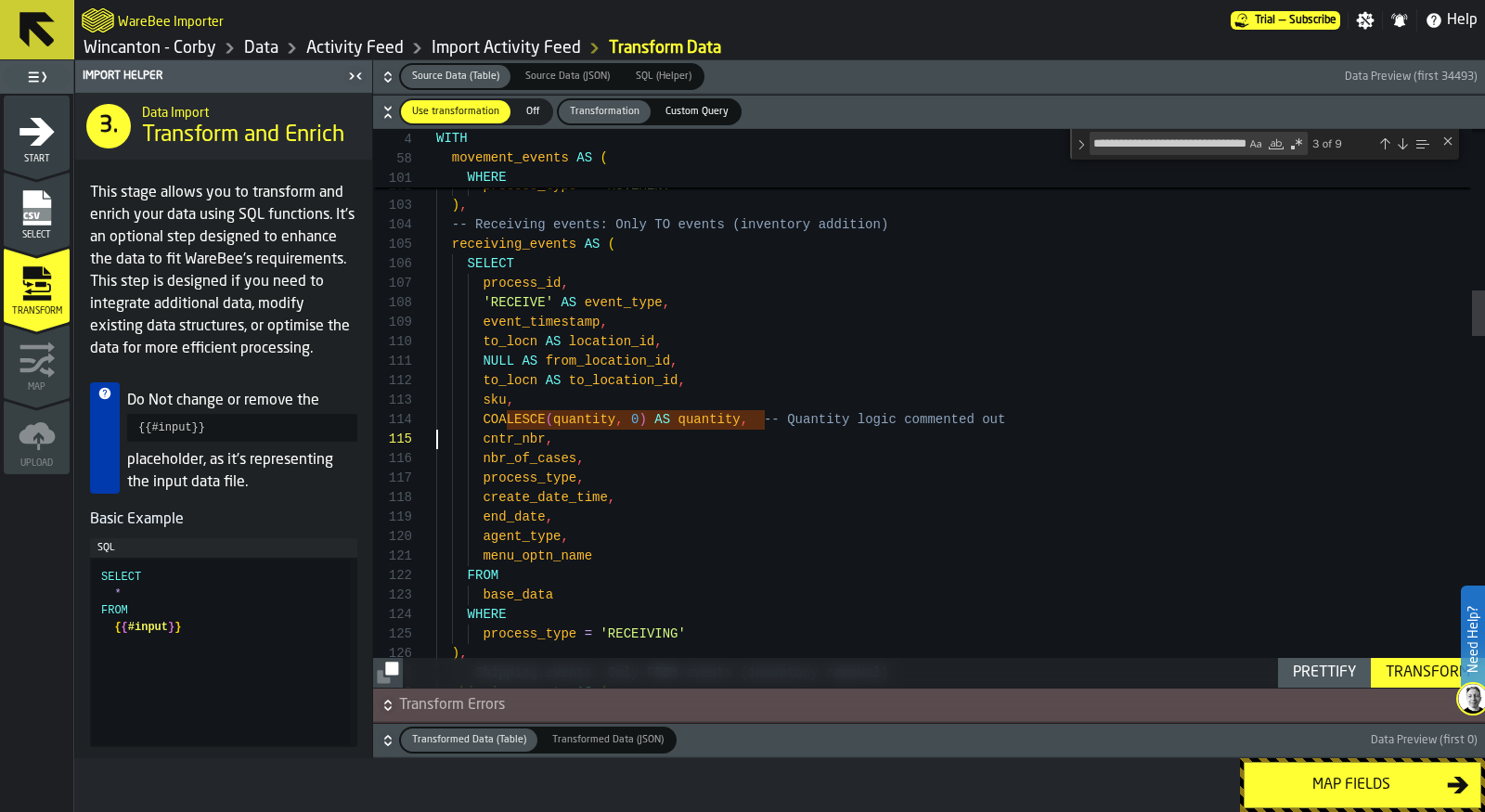 scroll, scrollTop: 77, scrollLeft: 0, axis: vertical 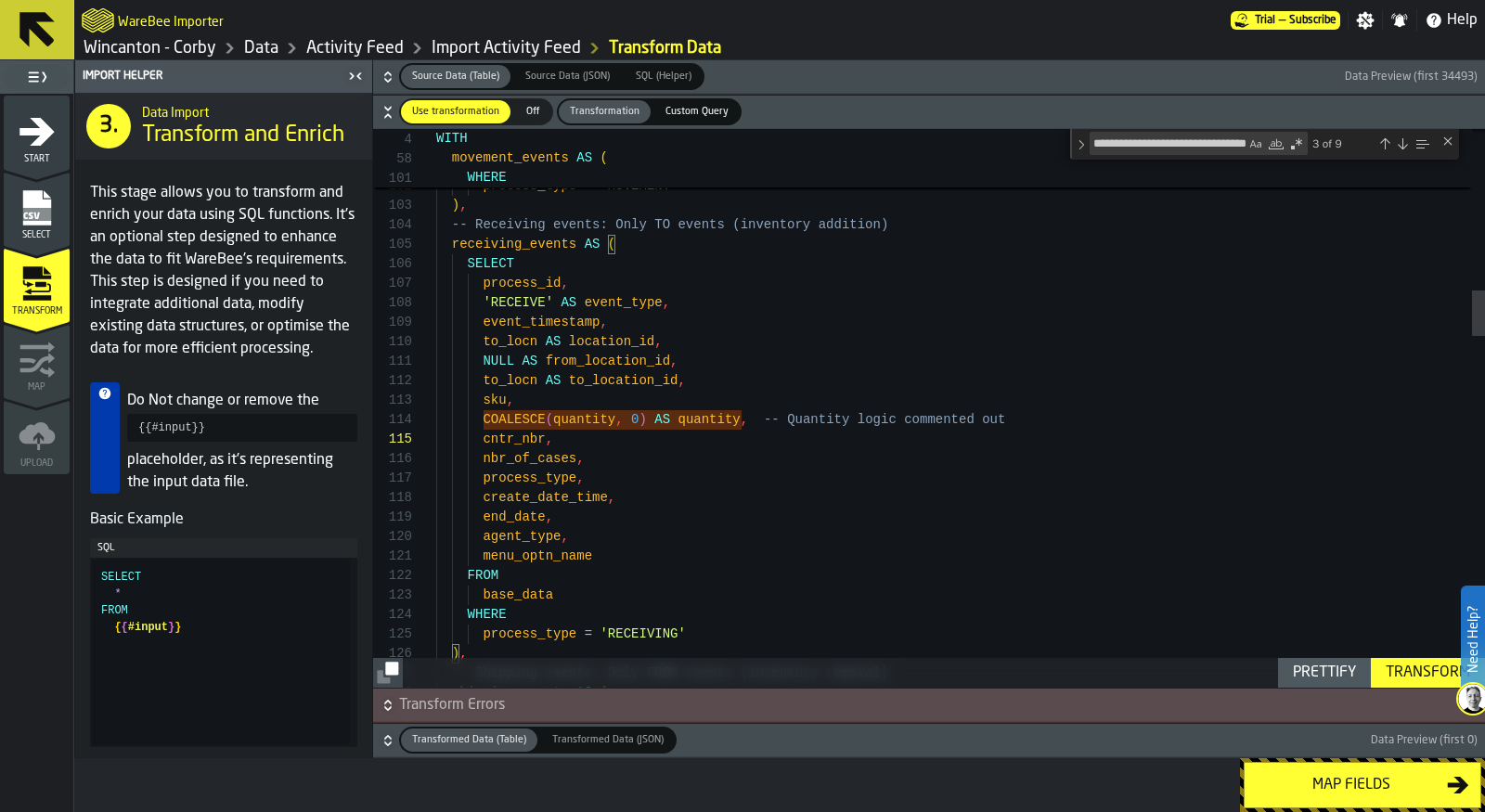 click at bounding box center (1402, 144) 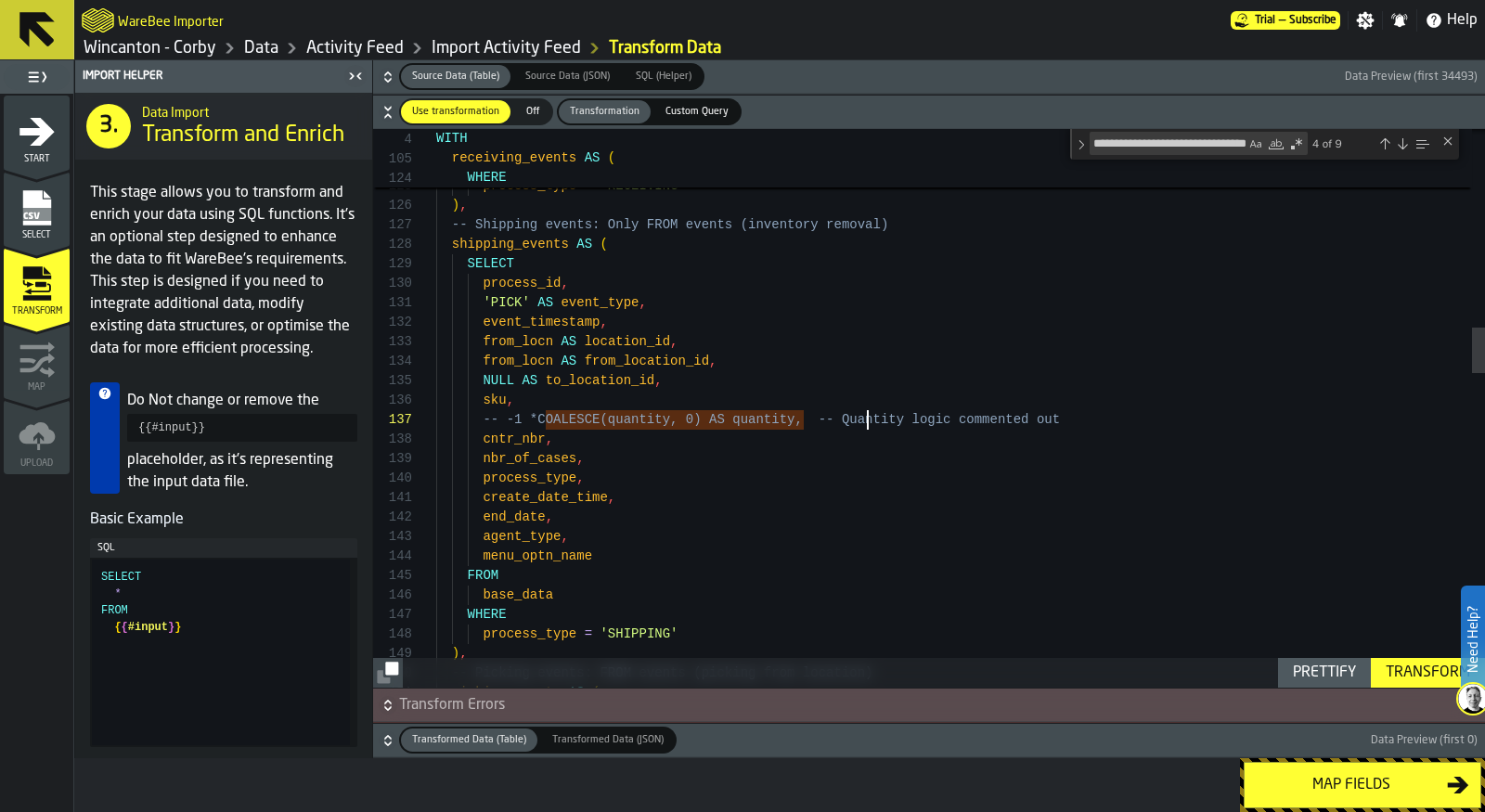scroll, scrollTop: 117, scrollLeft: 0, axis: vertical 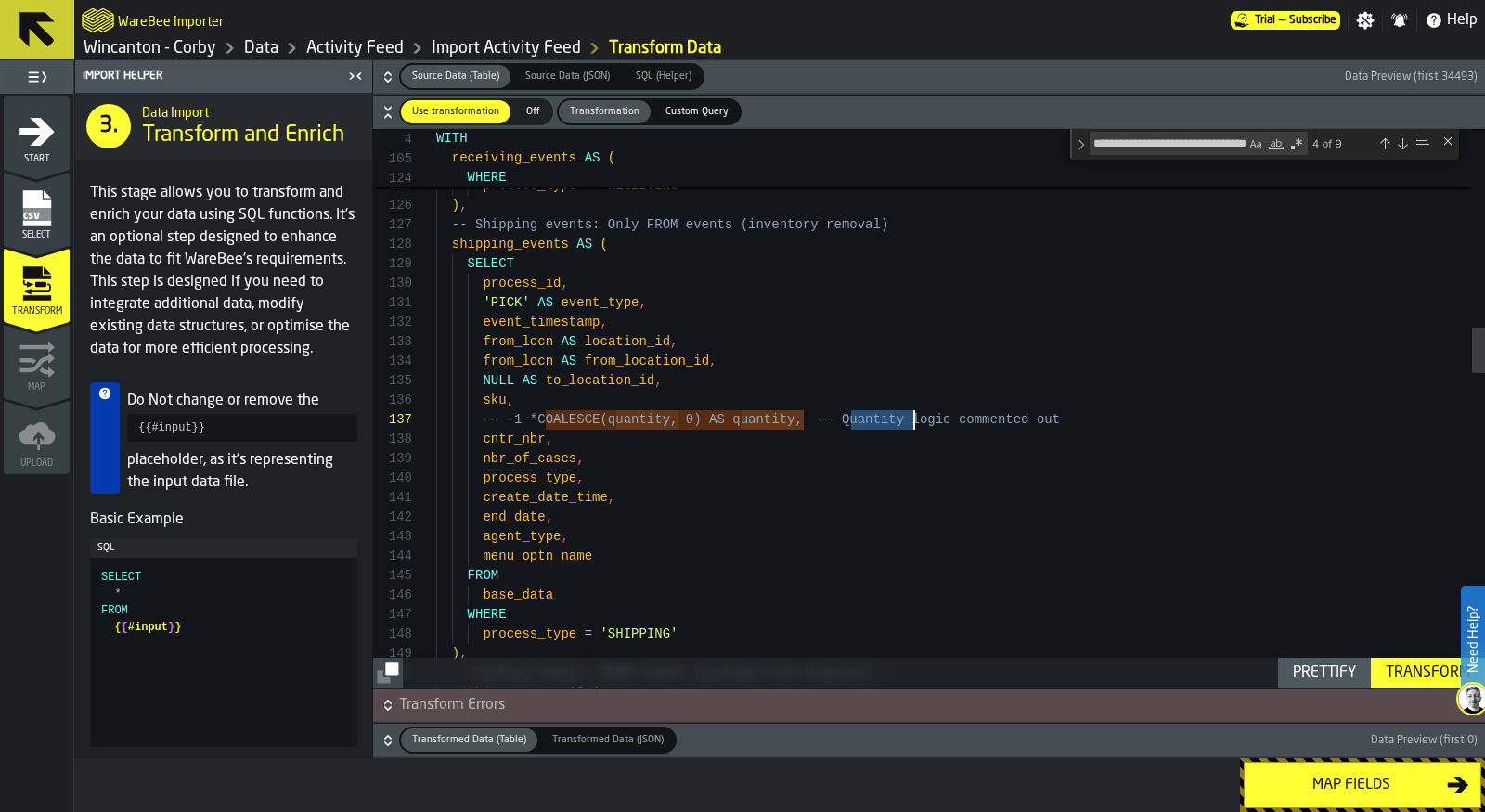 click on "FROM        base_data      WHERE        process_type   =   'RECEIVING'    ) ,    -- Shipping events: Only FROM events (inventory re moval)    shipping_events  AS   (      SELECT        process_id ,        'PICK'  AS   event_type ,        event_timestamp ,        from_locn  AS   location_id ,        from_locn  AS   from_location_id ,        NULL  AS   to_location_id ,        sku ,        -- -1 *  COALESCE(quantity, 0) AS quantity ,  -- Quantity logic commented out        cntr_nbr ,        nbr_of_cases ,        process_type ,        create_date_time ,        end_date ,        agent_type ,        menu_optn_name      FROM        base_data      WHERE        process_type   =   'SHIPPING'    ) ,    -- Picking events: FROM events (picking from locat ion)    picking_events  AS   (" at bounding box center [961, 1128] 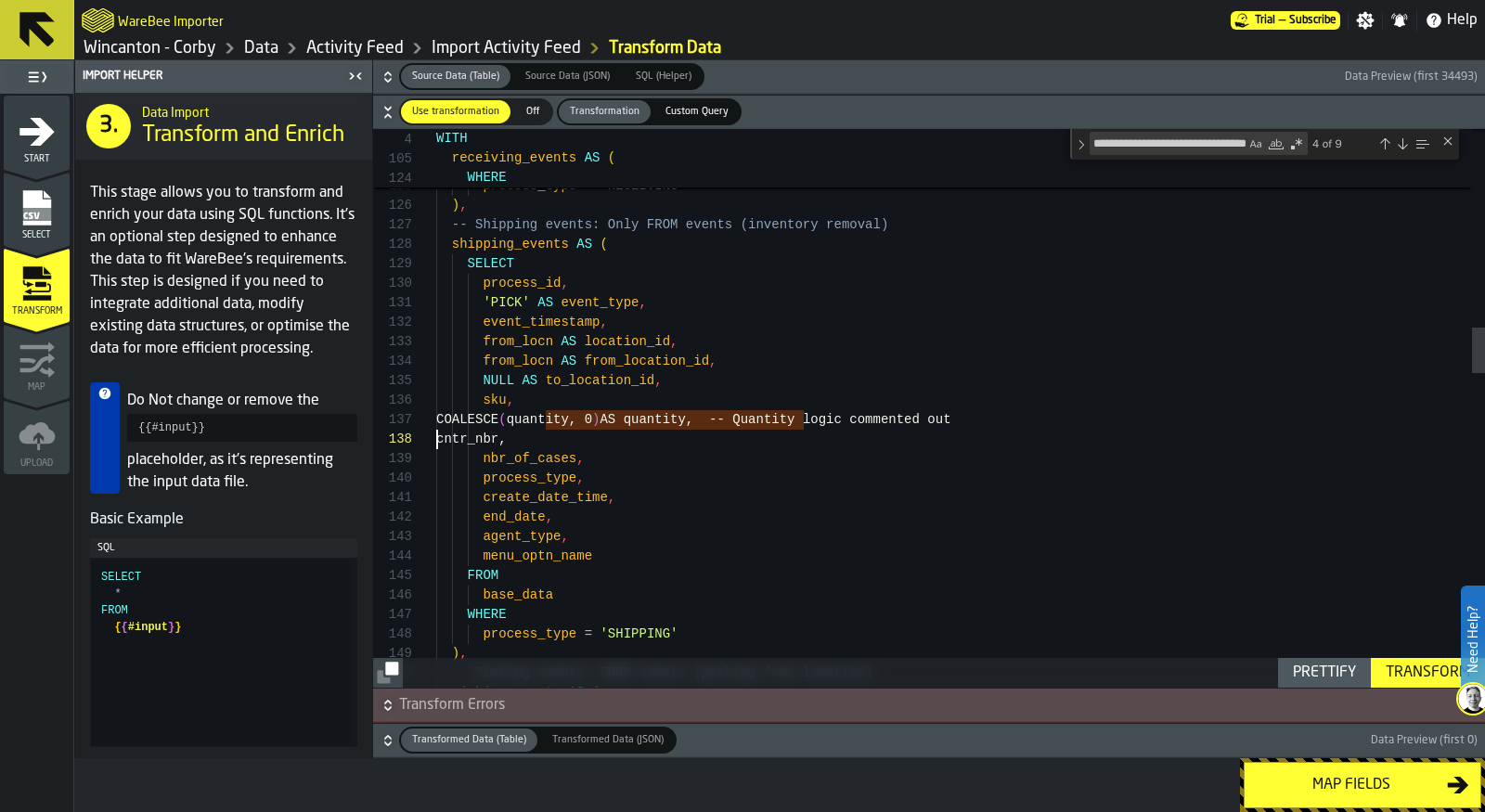 scroll, scrollTop: 136, scrollLeft: 0, axis: vertical 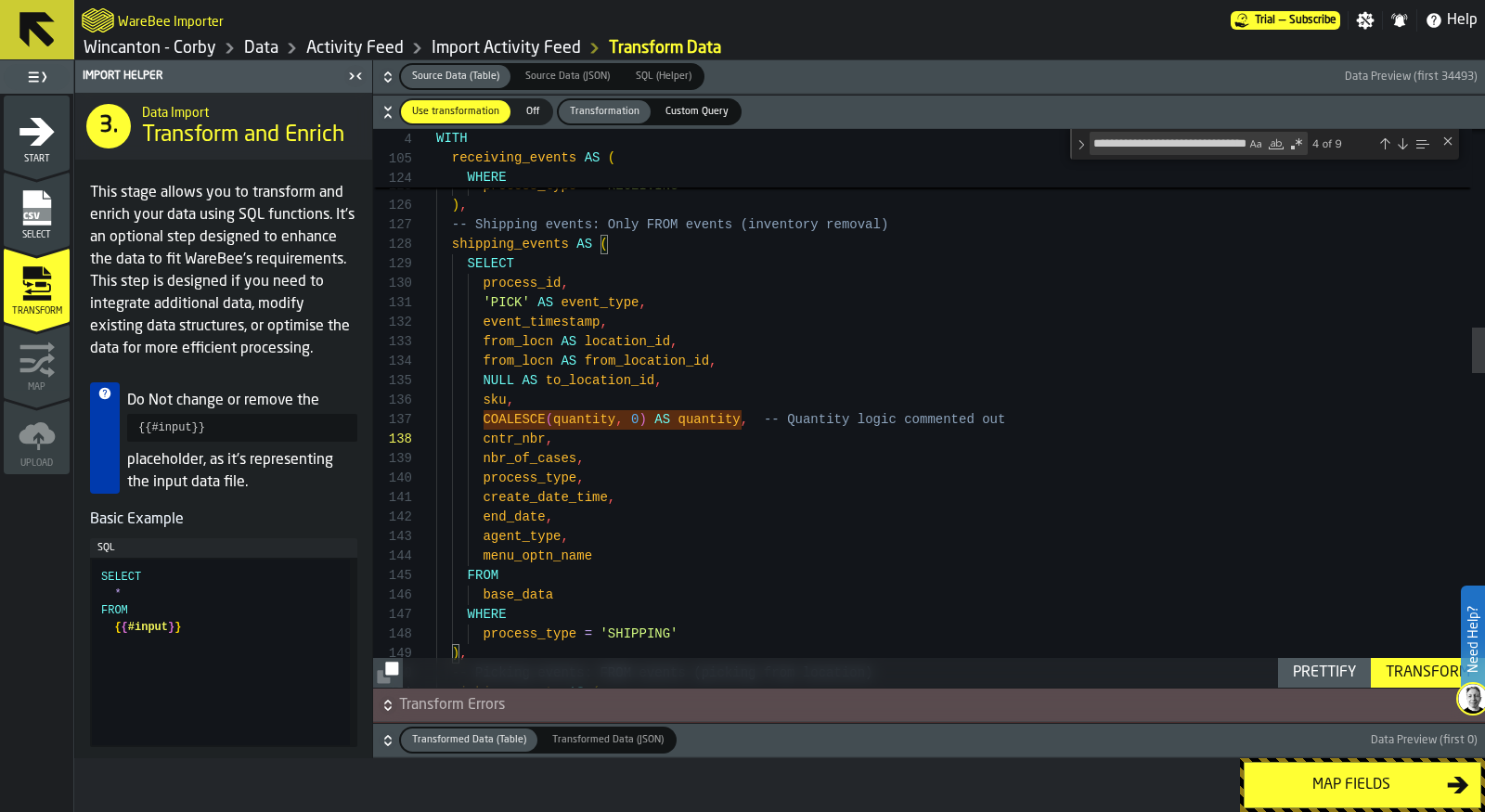 click at bounding box center (1402, 144) 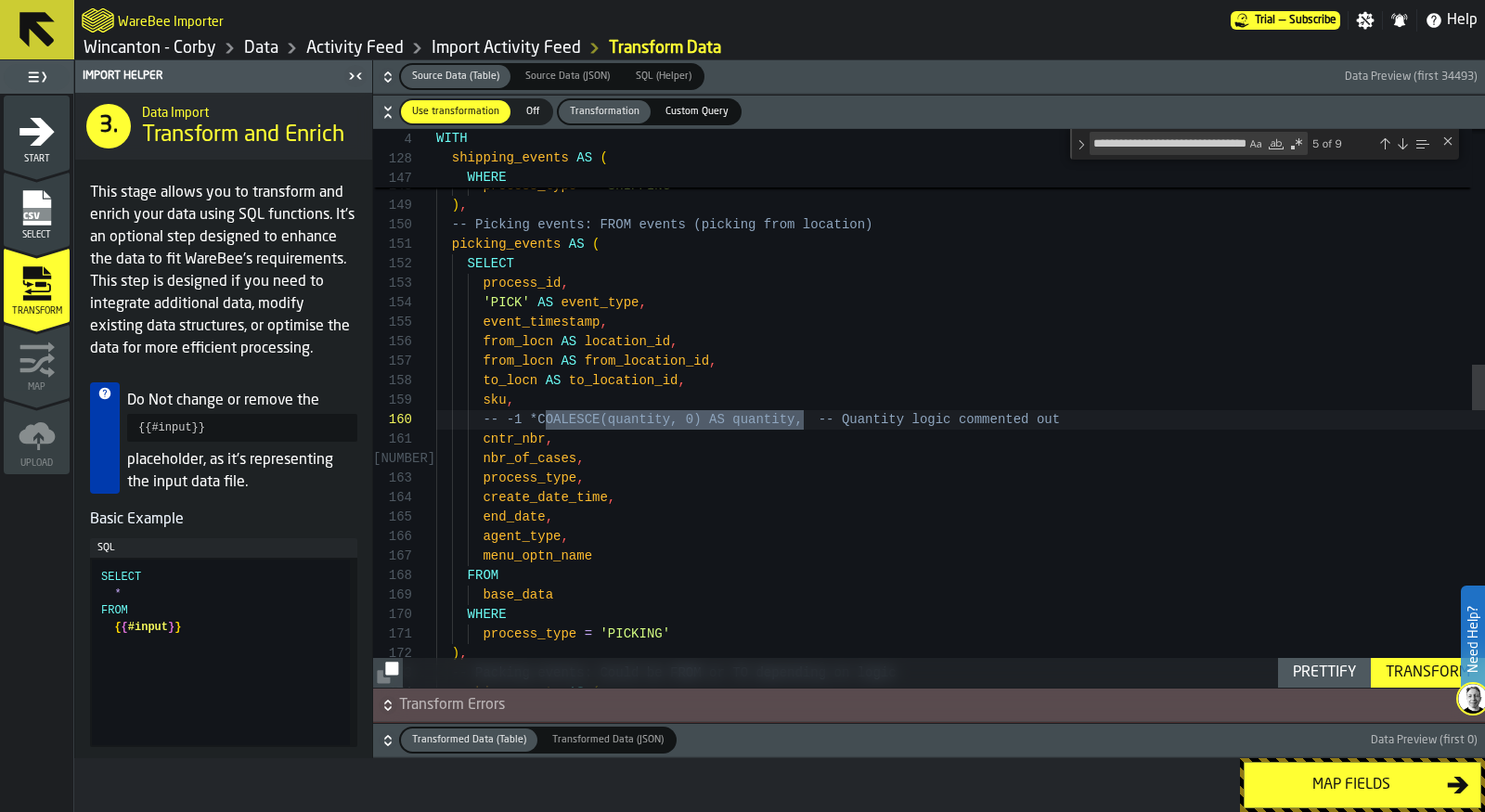 scroll, scrollTop: 0, scrollLeft: 0, axis: both 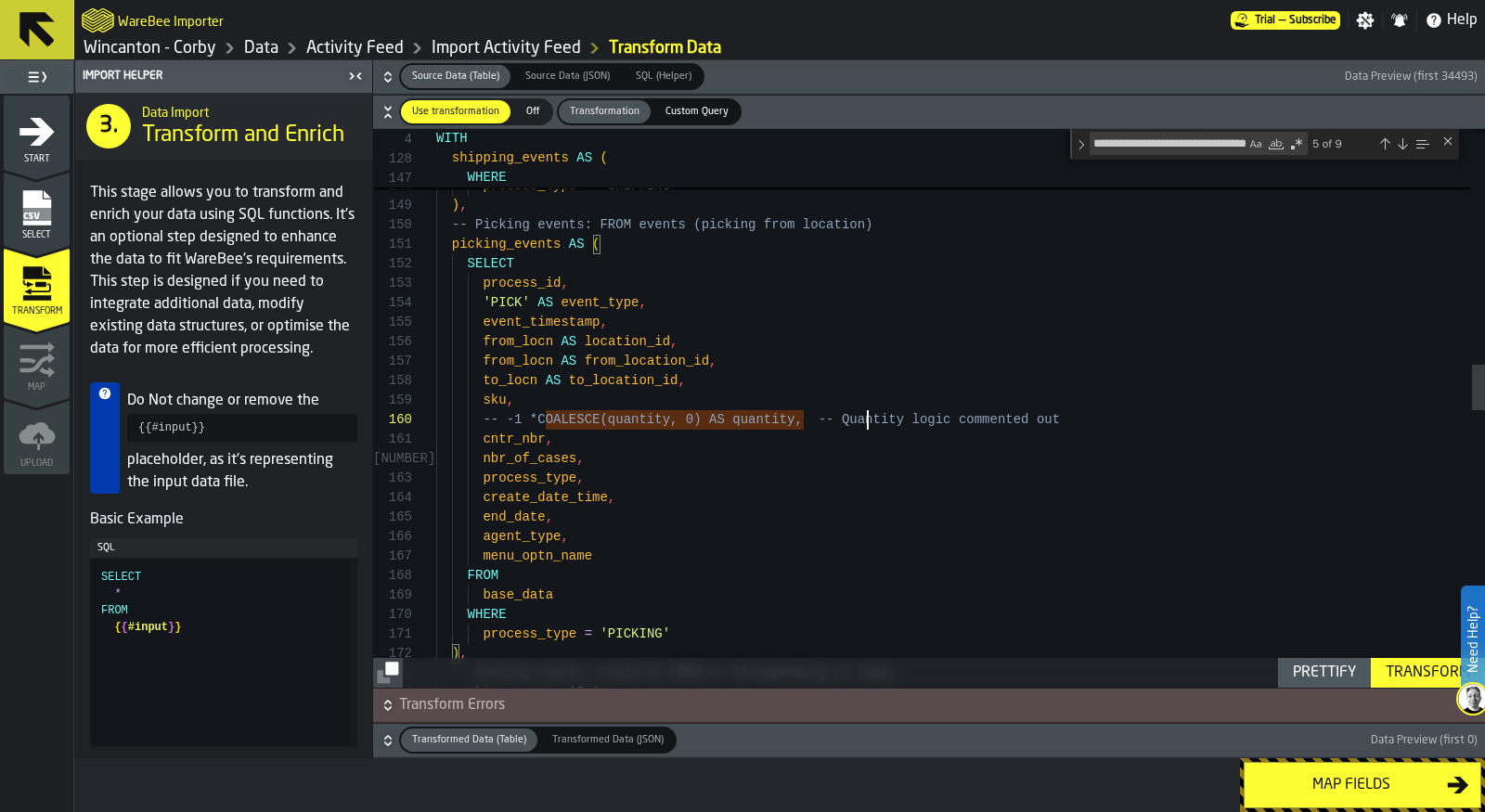 click on "FROM        base_data      WHERE        process_type   =   'SHIPPING'    ) ,    -- Picking events: FROM events (picking from locat ion)    picking_events  AS   (      SELECT        process_id ,        'PICK'  AS   event_type ,        event_timestamp ,        from_locn  AS   location_id ,        from_locn  AS   from_location_id ,        to_locn  AS   to_location_id ,        sku ,        -- -1 *  COALESCE(quantity, 0) AS quantity ,  -- Quantity logic commented out        cntr_nbr ,        nbr_of_cases ,        process_type ,        create_date_time ,        end_date ,        agent_type ,        menu_optn_name      FROM        base_data      WHERE        process_type   =   'PICKING'    ) ,    -- Packing events: Could be FROM or TO depending o n logic    packing_events  AS   (" at bounding box center (961, 680) 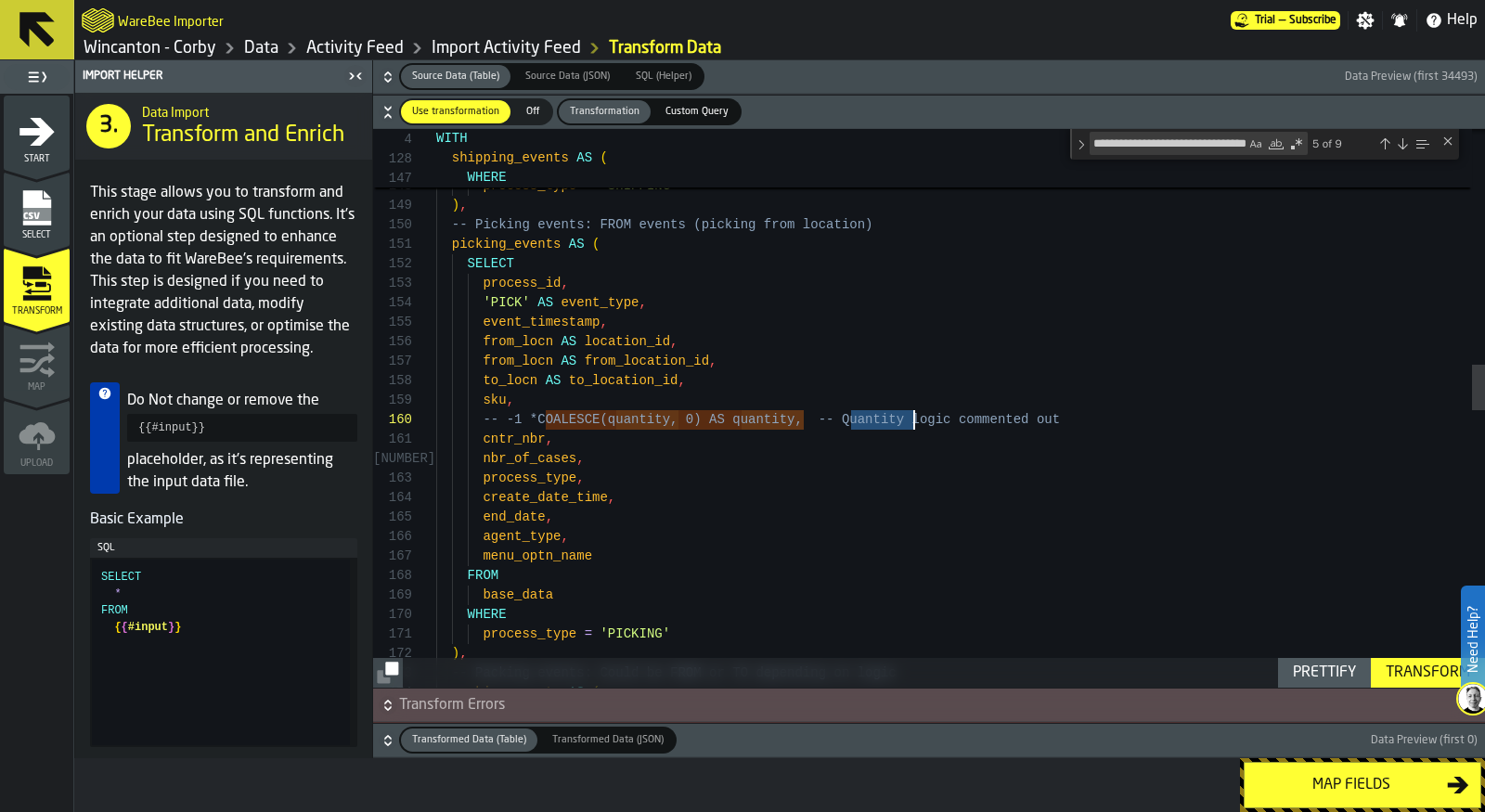 click on "FROM        base_data      WHERE        process_type   =   'SHIPPING'    ) ,    -- Picking events: FROM events (picking from locat ion)    picking_events  AS   (      SELECT        process_id ,        'PICK'  AS   event_type ,        event_timestamp ,        from_locn  AS   location_id ,        from_locn  AS   from_location_id ,        to_locn  AS   to_location_id ,        sku ,        -- -1 *  COALESCE(quantity, 0) AS quantity ,  -- Quantity logic commented out        cntr_nbr ,        nbr_of_cases ,        process_type ,        create_date_time ,        end_date ,        agent_type ,        menu_optn_name      FROM        base_data      WHERE        process_type   =   'PICKING'    ) ,    -- Packing events: Could be FROM or TO depending o n logic    packing_events  AS   (" at bounding box center [961, 680] 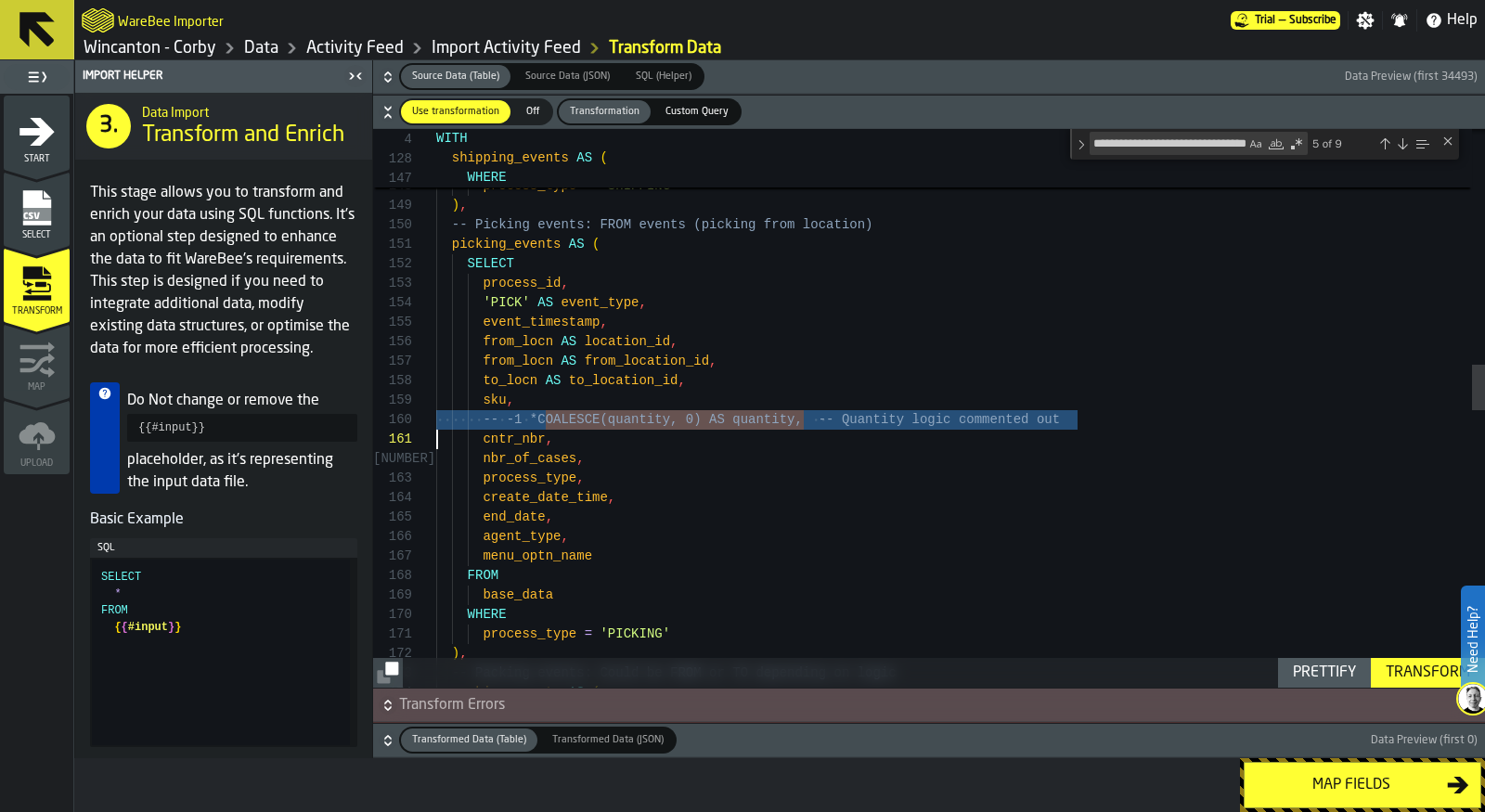 scroll, scrollTop: 0, scrollLeft: 0, axis: both 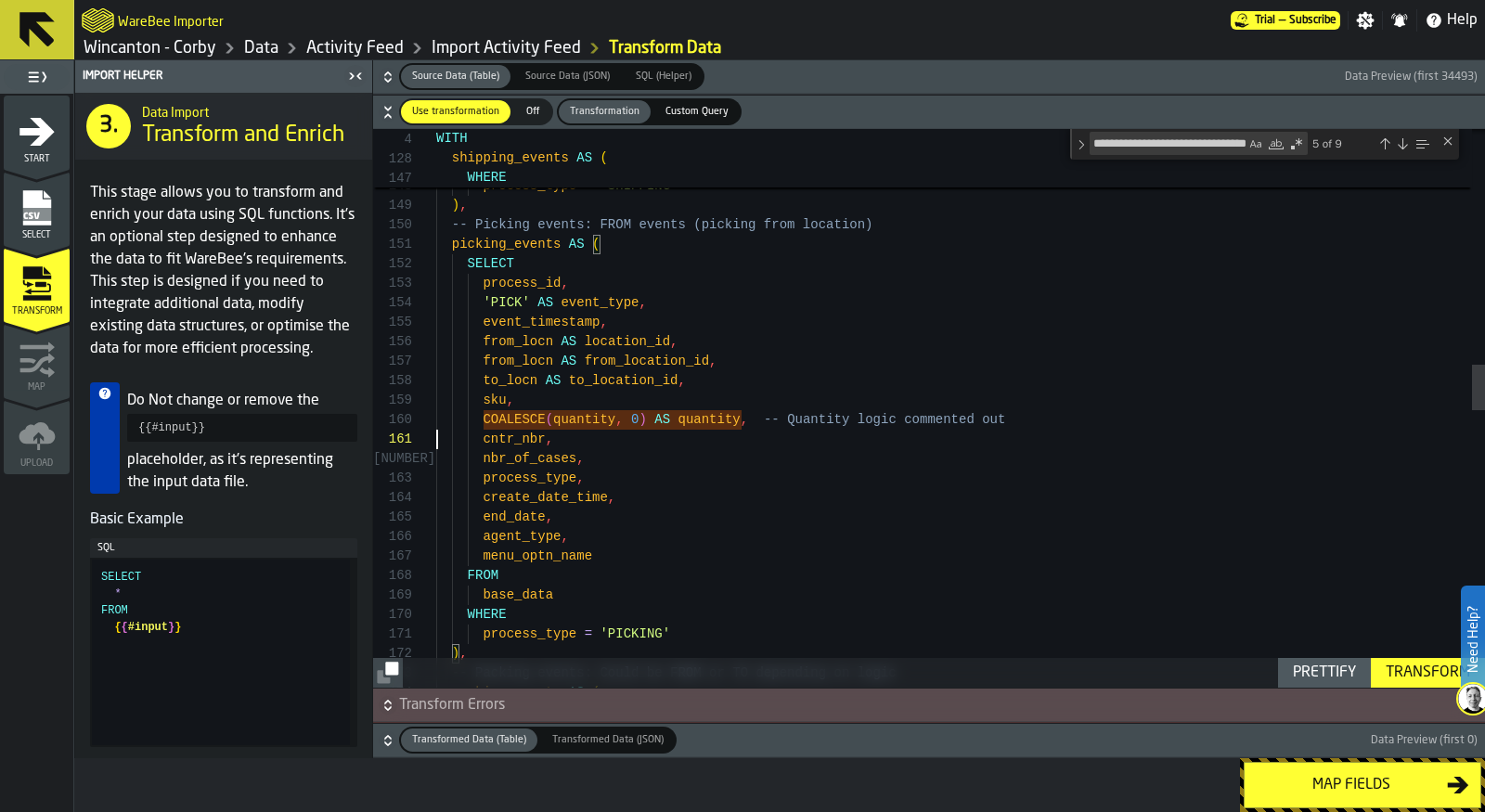 click at bounding box center [1402, 144] 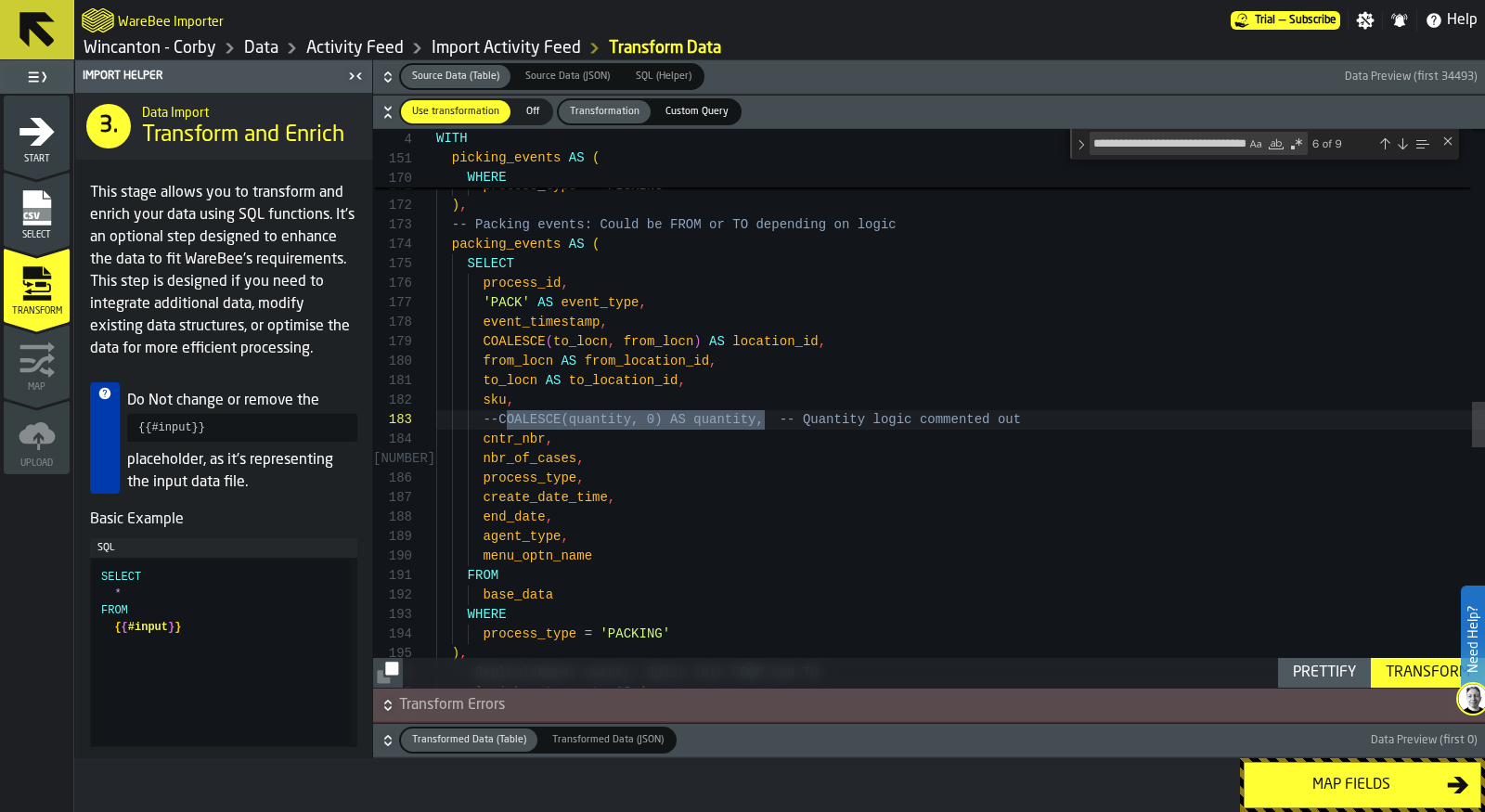 scroll, scrollTop: 39, scrollLeft: 0, axis: vertical 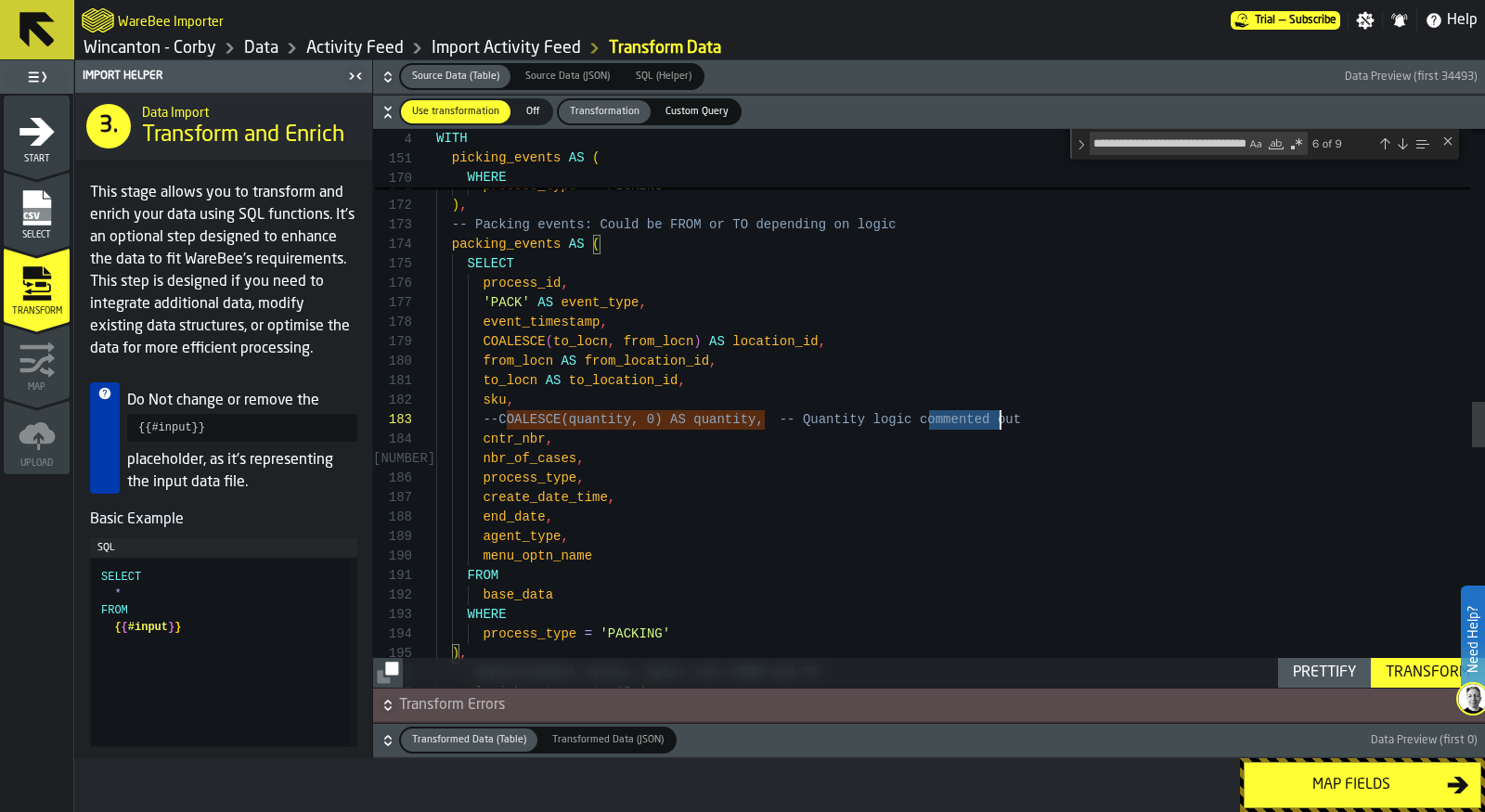 click on "FROM        base_data      WHERE        process_type   =   'PICKING'    ) ,    -- Packing events: Could be FROM or TO depending o n logic    packing_events  AS   (      SELECT        process_id ,        'PACK'  AS   event_type ,        event_timestamp ,        COALESCE ( to_locn ,   from_locn )  AS   location_id ,        from_locn  AS   from_location_id ,        to_locn  AS   to_location_id ,        sku ,        --  COALESCE(quantity, 0) AS quantity ,  -- Quantity logic commented out        cntr_nbr ,        nbr_of_cases ,        process_type ,        create_date_time ,        end_date ,        agent_type ,        menu_optn_name      FROM        base_data      WHERE        process_type   =   'PACKING'    ) ,    -- Replenishment events: Split into FROM and TO    replenishment_events  AS   (" at bounding box center [961, 232] 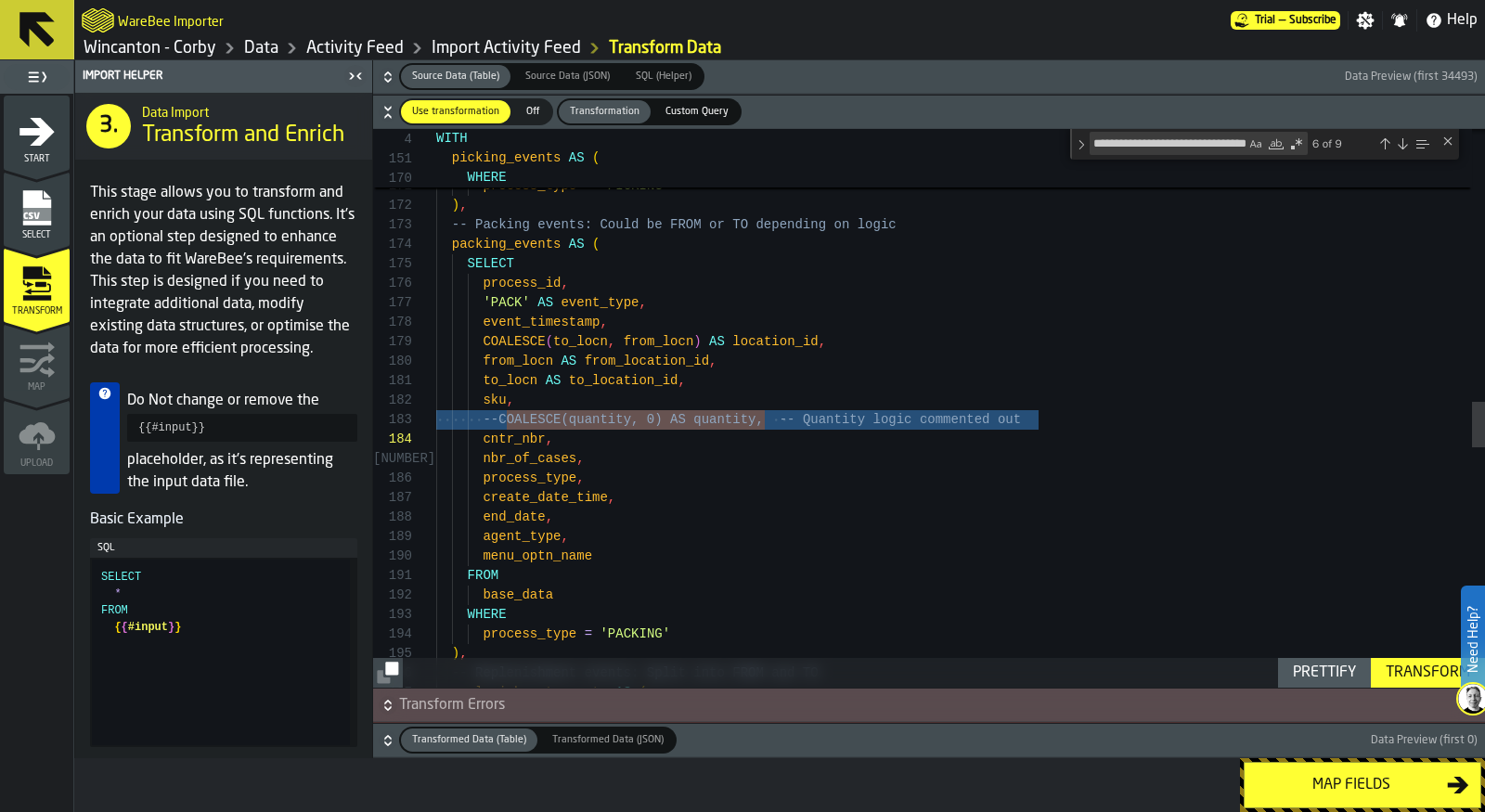 scroll, scrollTop: 58, scrollLeft: 0, axis: vertical 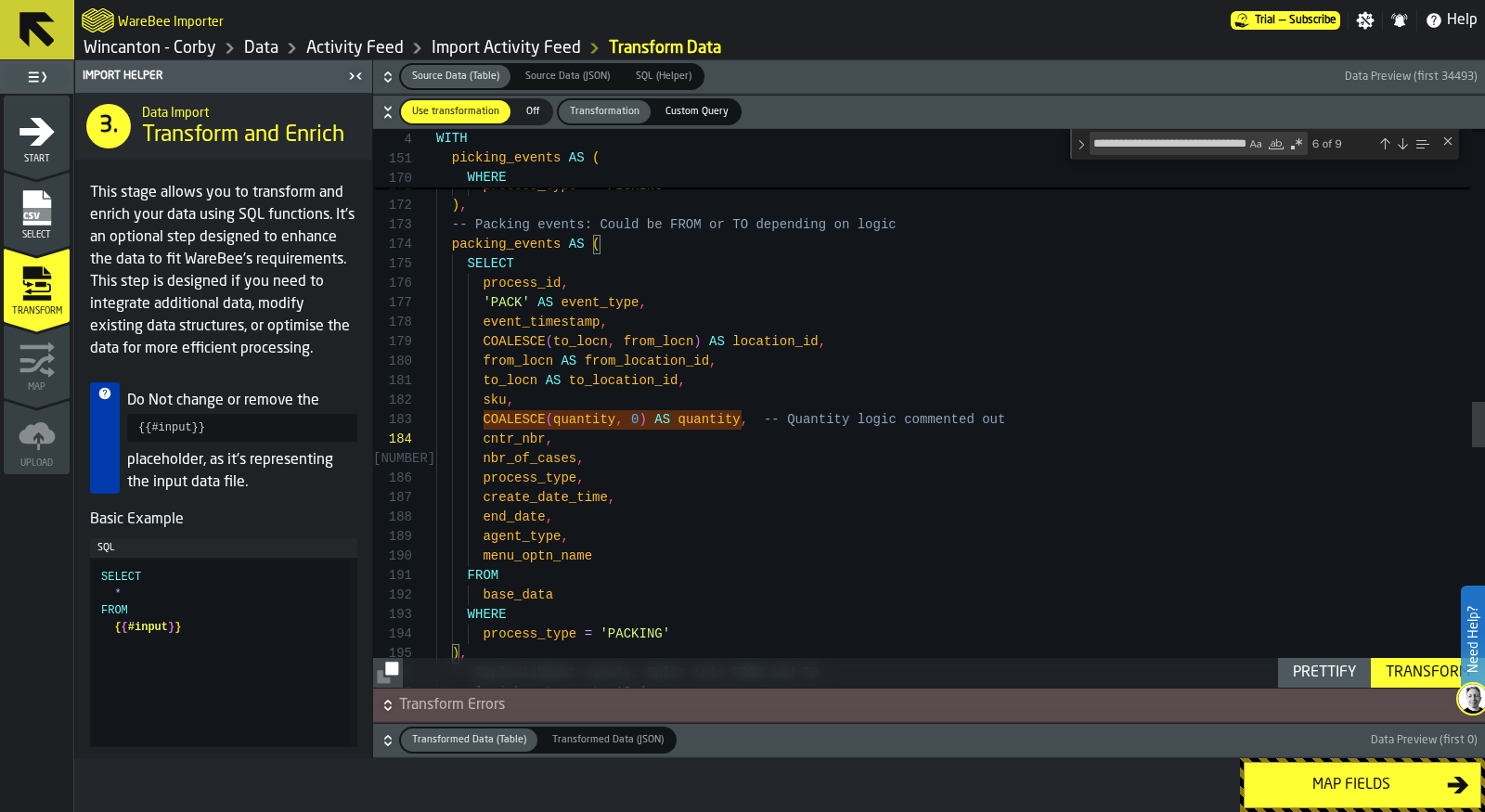 click at bounding box center [1402, 144] 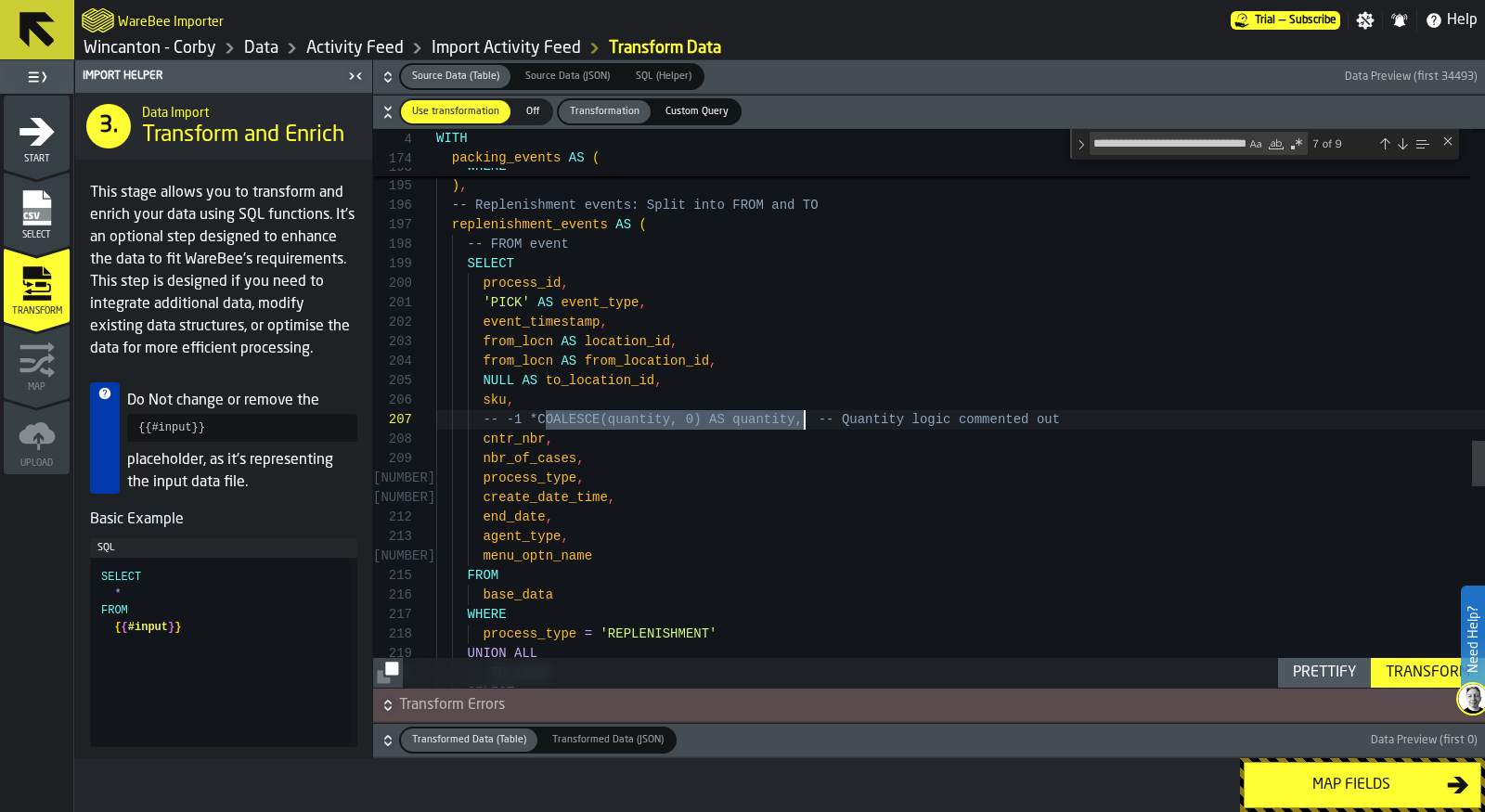click on "base_data      WHERE        process_type   =   'PACKING'    ) ,    -- Replenishment events: Split into FROM and TO    replenishment_events  AS   (      -- FROM event      SELECT        process_id ,        'PICK'  AS   event_type ,        event_timestamp ,        from_locn  AS   location_id ,        from_locn  AS   from_location_id ,        NULL  AS   to_location_id ,        sku ,        -- -1 *  COALESCE(quantity, 0) AS quantity ,  -- Quantity logic commented out        cntr_nbr ,        nbr_of_cases ,        process_type ,        create_date_time ,        end_date ,        agent_type ,        menu_optn_name      FROM        base_data      WHERE        process_type   =   'REPLENISHMENT'      UNION   ALL      -- TO event      SELECT" at bounding box center (961, -236) 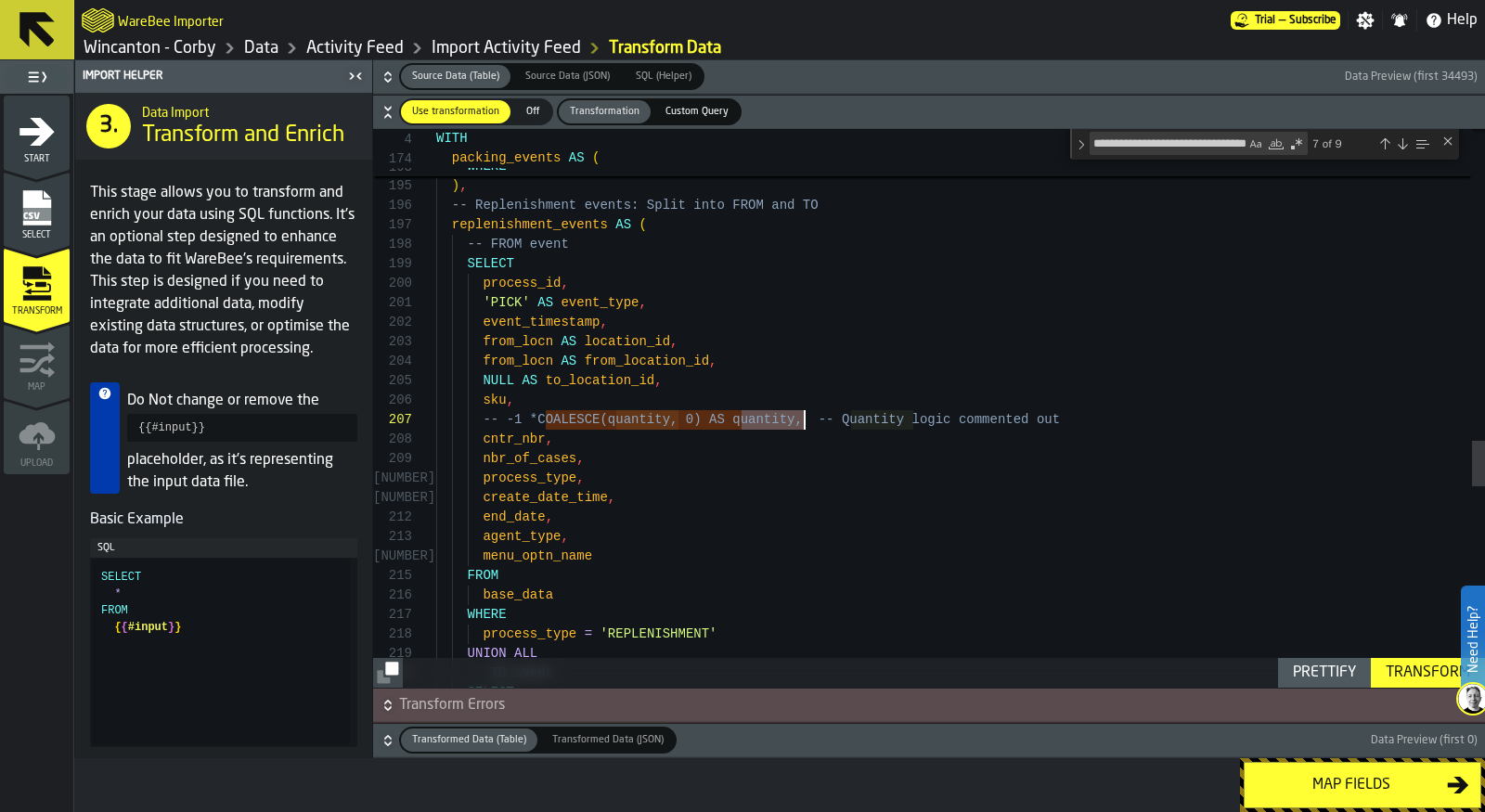 click on "base_data      WHERE        process_type   =   'PACKING'    ) ,    -- Replenishment events: Split into FROM and TO    replenishment_events  AS   (      -- FROM event      SELECT        process_id ,        'PICK'  AS   event_type ,        event_timestamp ,        from_locn  AS   location_id ,        from_locn  AS   from_location_id ,        NULL  AS   to_location_id ,        sku ,        -- -1 *  COALESCE(quantity, 0) AS quantity ,  -- Quantity logic commented out        cntr_nbr ,        nbr_of_cases ,        process_type ,        create_date_time ,        end_date ,        agent_type ,        menu_optn_name      FROM        base_data      WHERE        process_type   =   'REPLENISHMENT'      UNION   ALL      -- TO event      SELECT" at bounding box center (961, -236) 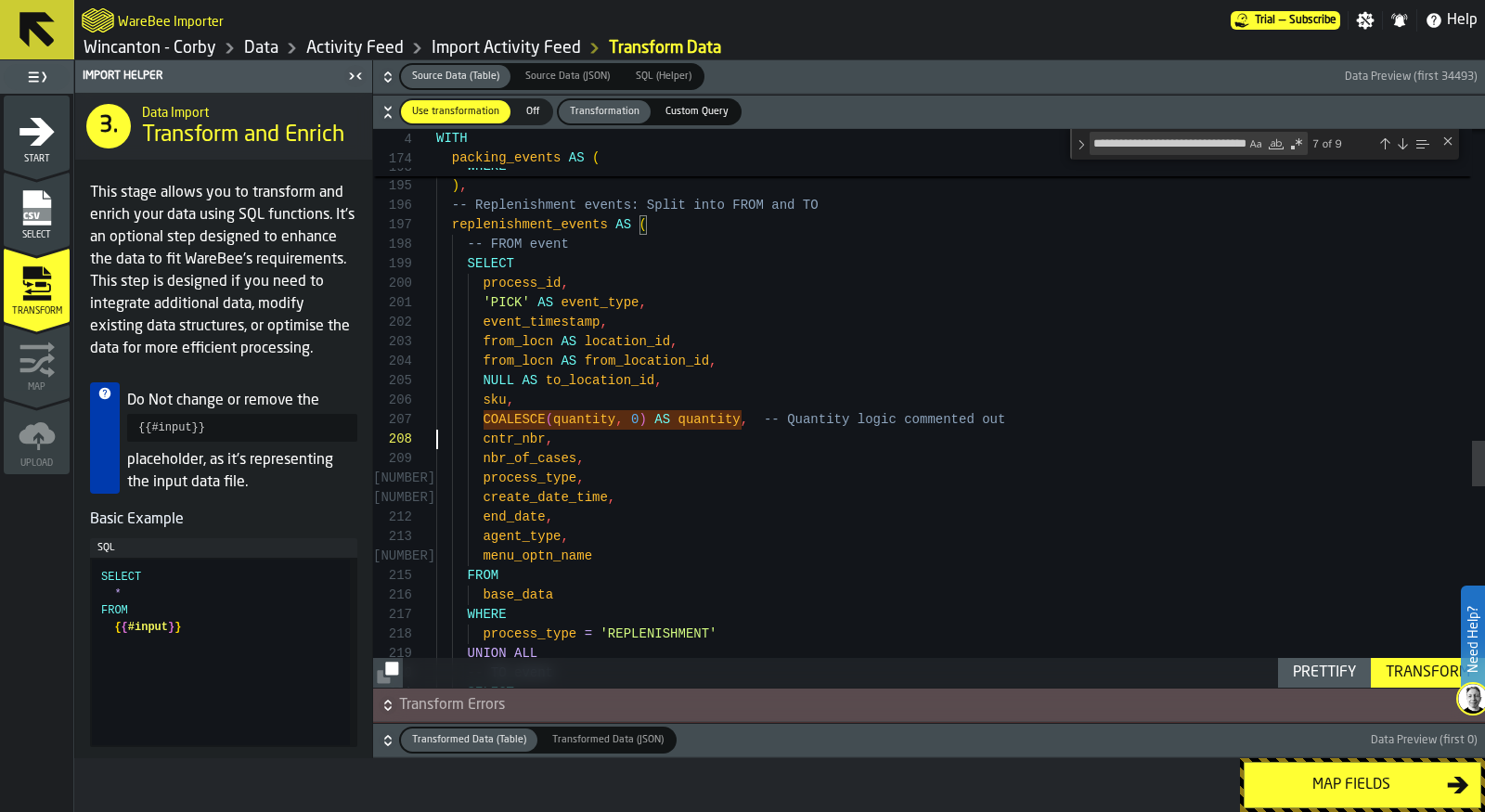 scroll, scrollTop: 136, scrollLeft: 0, axis: vertical 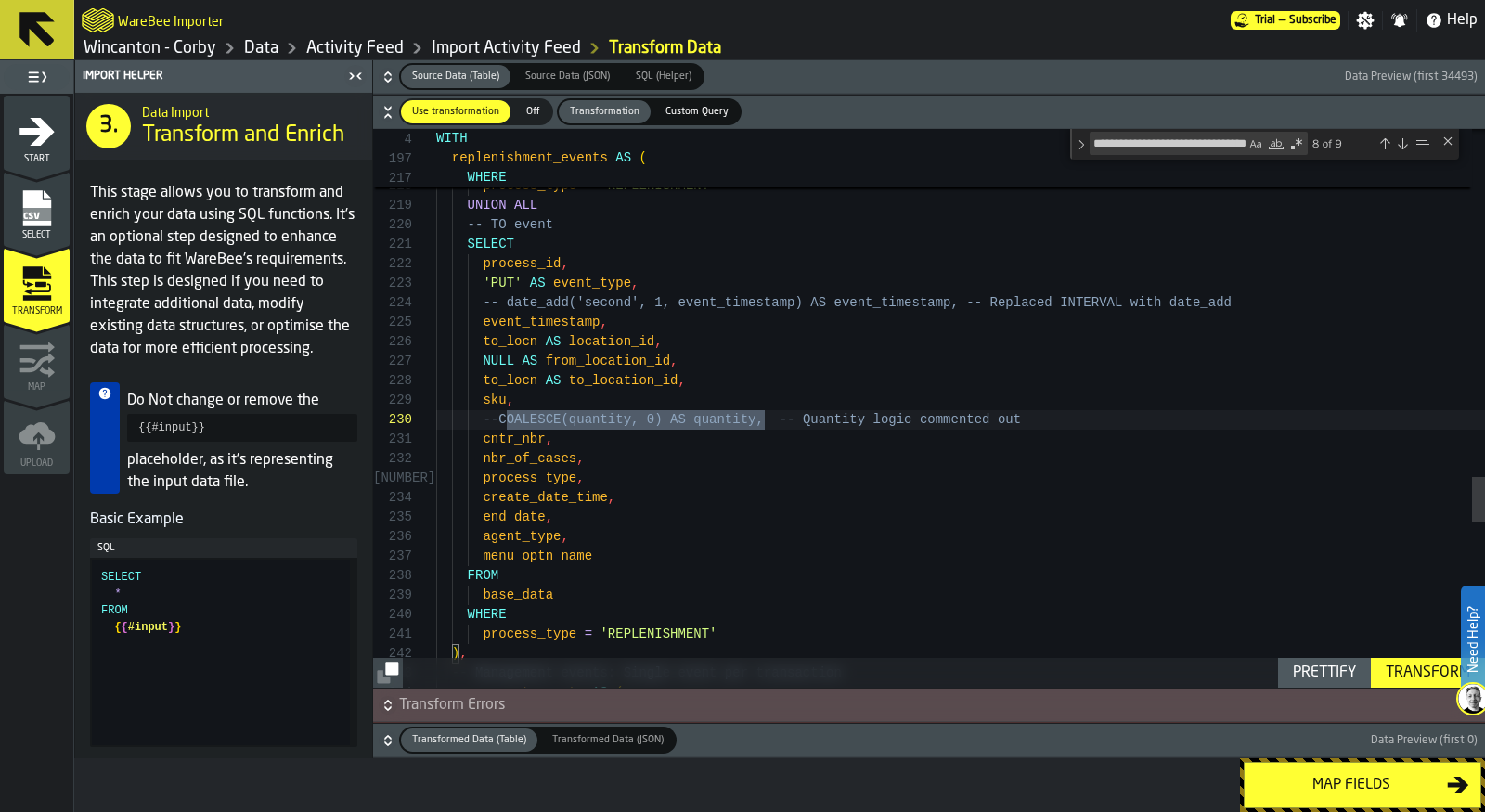 click at bounding box center [1402, 144] 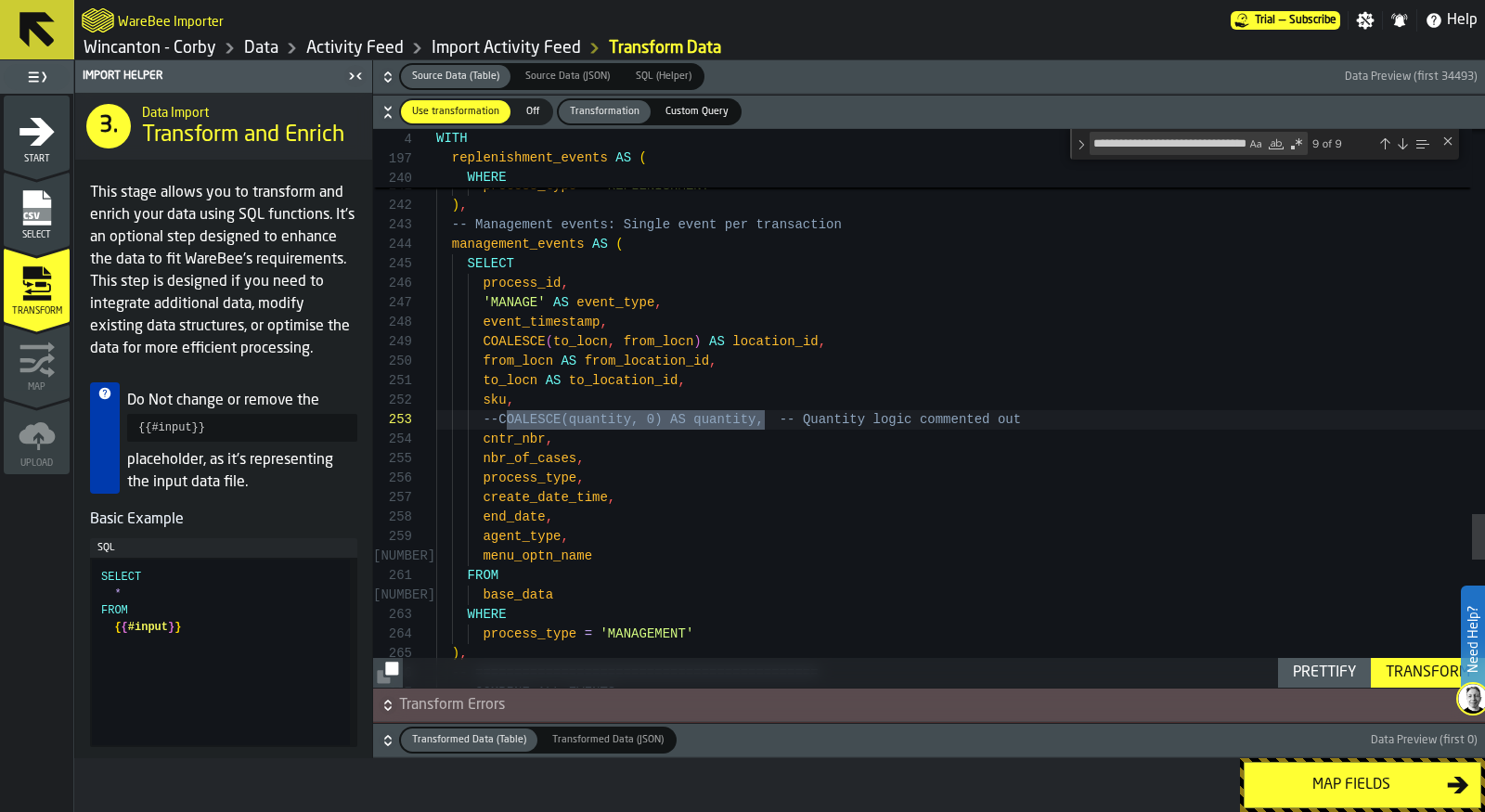 click at bounding box center (1385, 144) 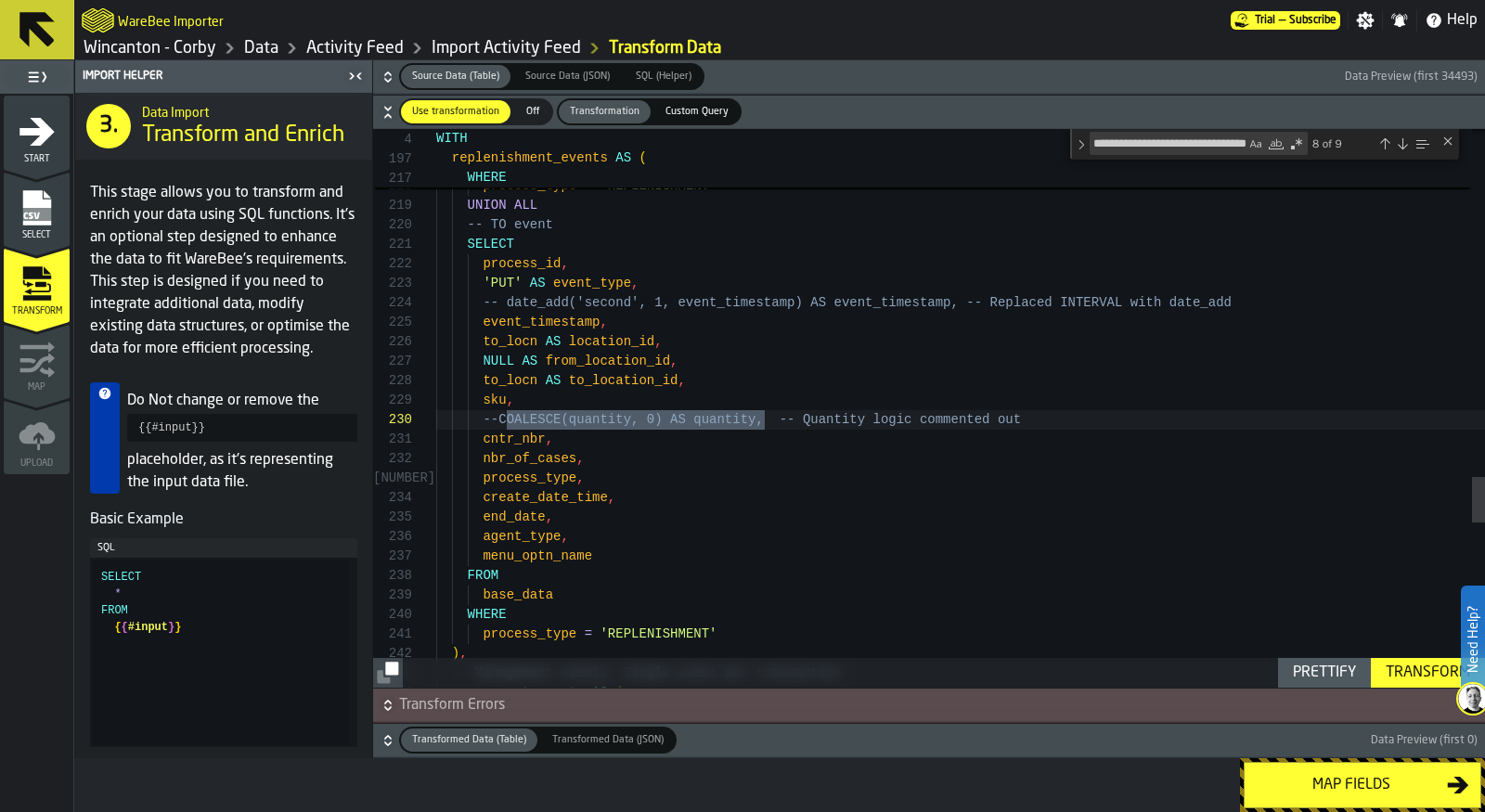 scroll, scrollTop: 174, scrollLeft: 0, axis: vertical 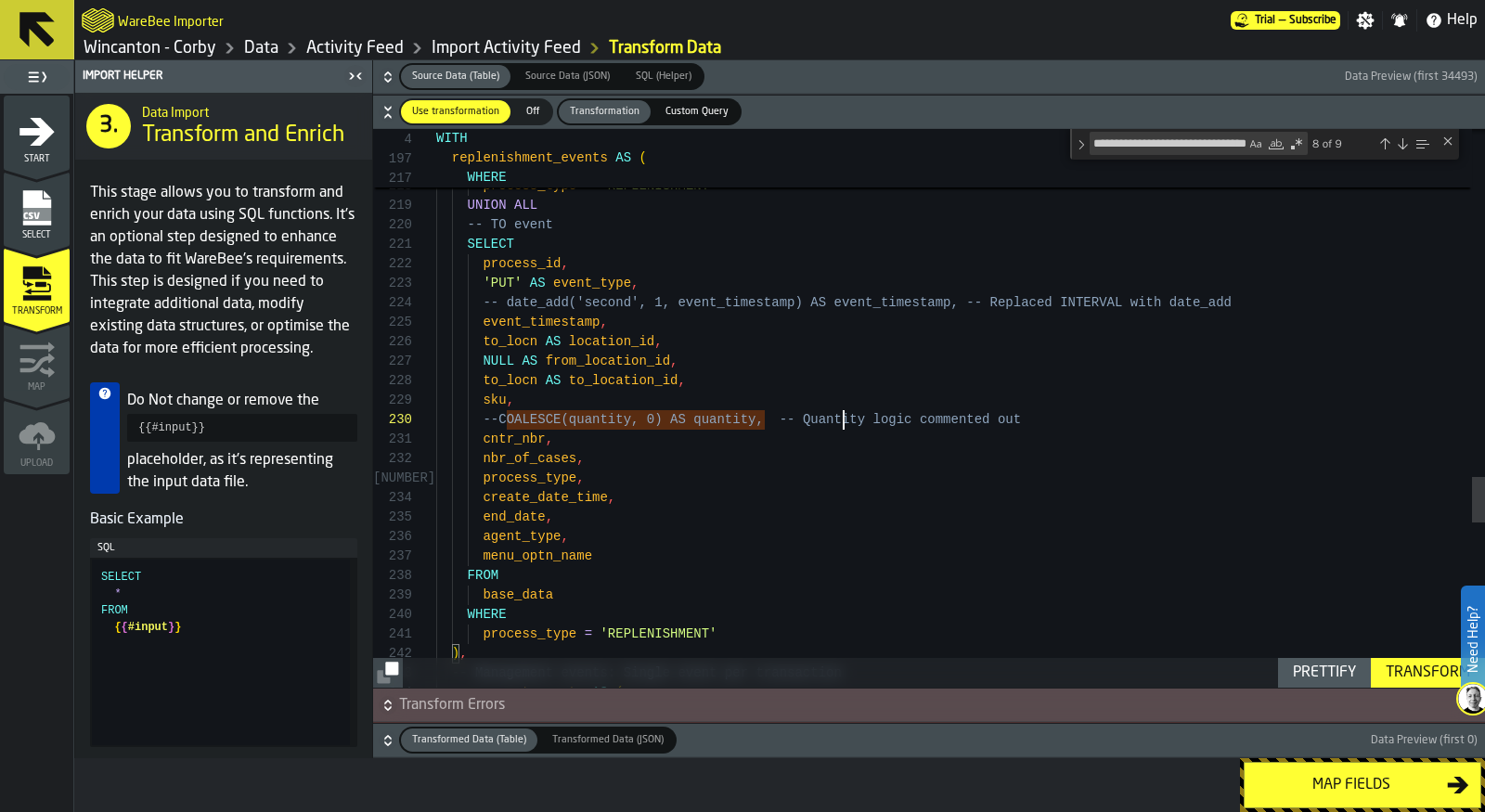 click on "FROM        base_data      WHERE        process_type  =  'REPLENISHMENT'    ) ,    -- Management events: Single event per transaction    management_events  AS  (      FROM        base_data      WHERE        process_type  =  'REPLENISHMENT'      UNION  ALL      -- TO event      SELECT        process_id ,        'PUT'  AS  event_type ,        -- date_add('second', 1, event_timestamp) AS event _timestamp,  -- Replaced INTERVAL with date_add        event_timestamp ,        to_locn  AS  location_id ,        NULL  AS  from_location_id ,        to_locn  AS  to_location_id ,        sku ,        --  COALESCE(quantity, 0) AS quantity ,  -- Quantity logic commented out        cntr_nbr ,        nbr_of_cases ,        process_type ,        create_date_time ,        end_date ,        agent_type ," at bounding box center [961, -684] 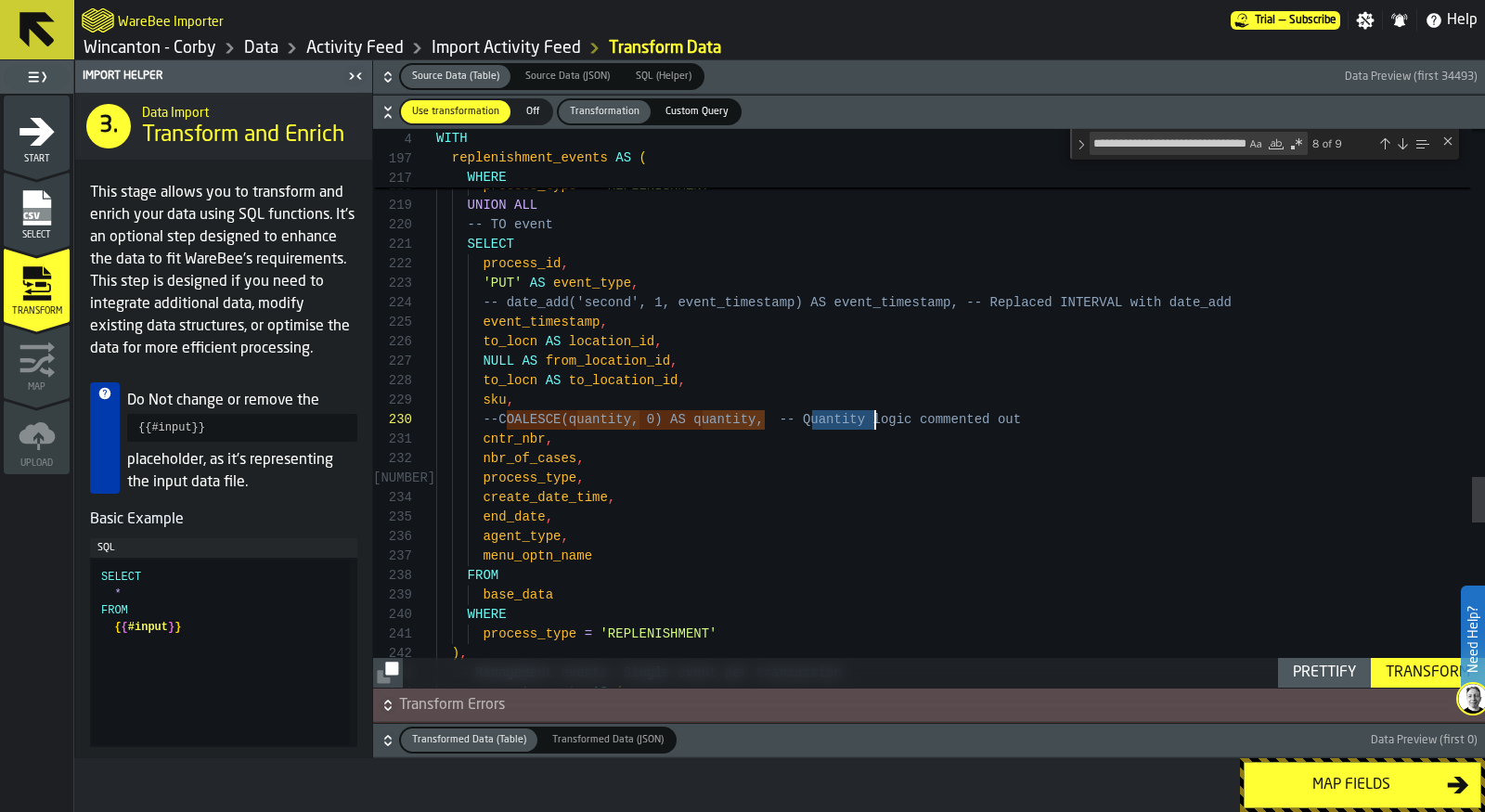 click on "FROM        base_data      WHERE        process_type  =  'REPLENISHMENT'    ) ,    -- Management events: Single event per transaction    management_events  AS  (      FROM        base_data      WHERE        process_type  =  'REPLENISHMENT'      UNION  ALL      -- TO event      SELECT        process_id ,        'PUT'  AS  event_type ,        -- date_add('second', 1, event_timestamp) AS event _timestamp,  -- Replaced INTERVAL with date_add        event_timestamp ,        to_locn  AS  location_id ,        NULL  AS  from_location_id ,        to_locn  AS  to_location_id ,        sku ,        --  COALESCE(quantity, 0) AS quantity ,  -- Quantity logic commented out        cntr_nbr ,        nbr_of_cases ,        process_type ,        create_date_time ,        end_date ,        agent_type ," at bounding box center [961, -684] 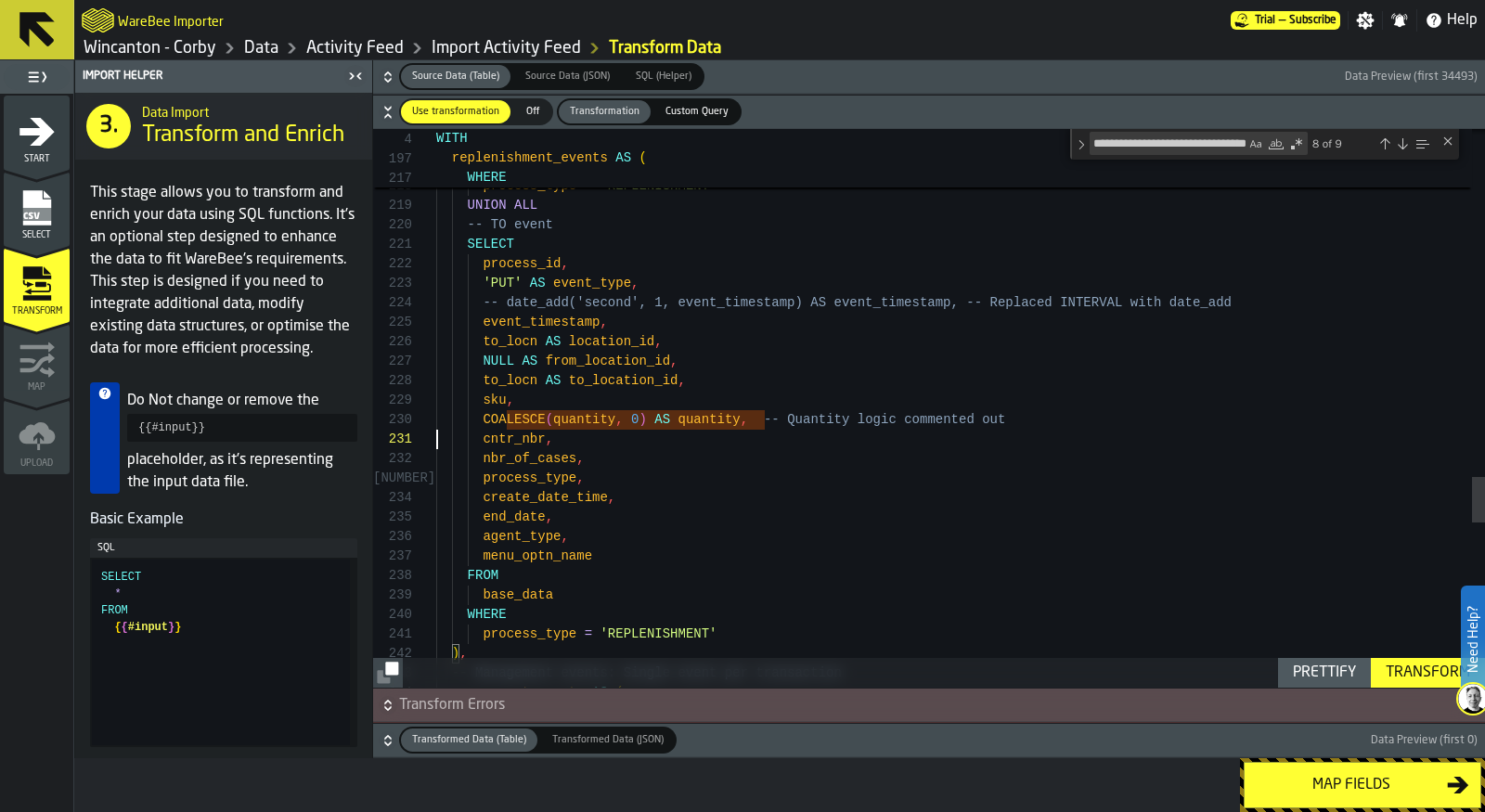 scroll, scrollTop: 0, scrollLeft: 0, axis: both 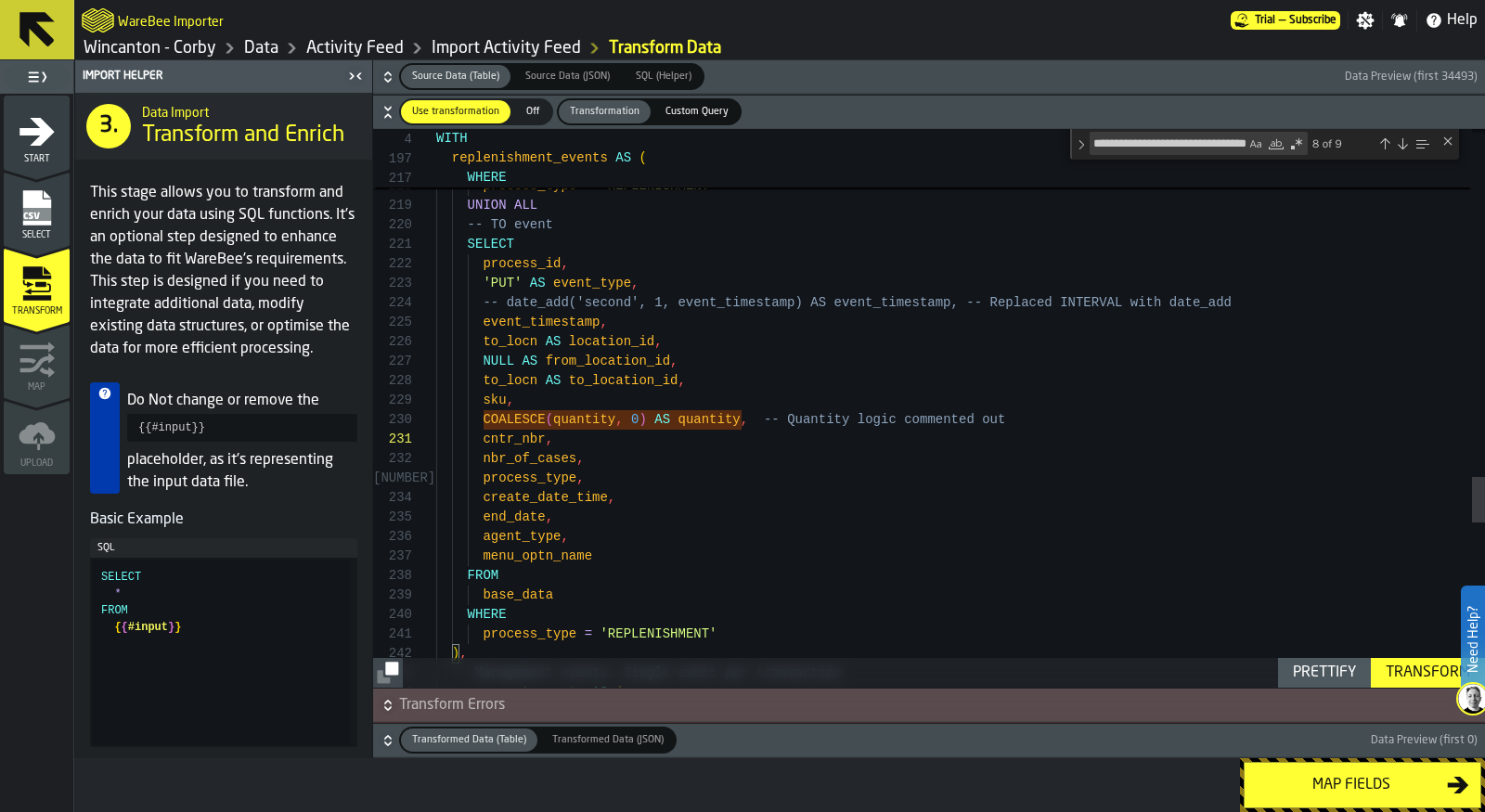 click at bounding box center (1402, 144) 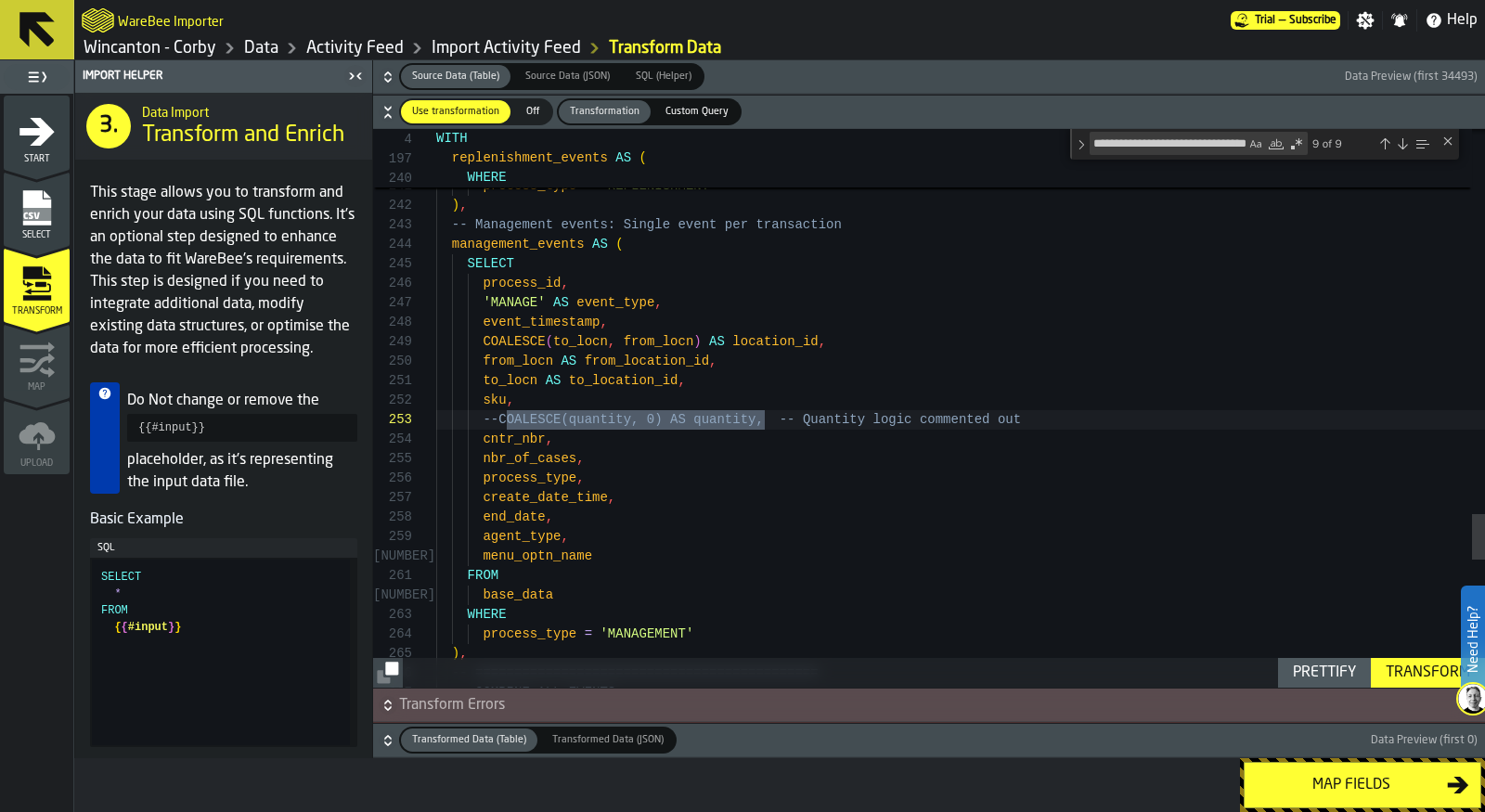 scroll, scrollTop: 39, scrollLeft: 0, axis: vertical 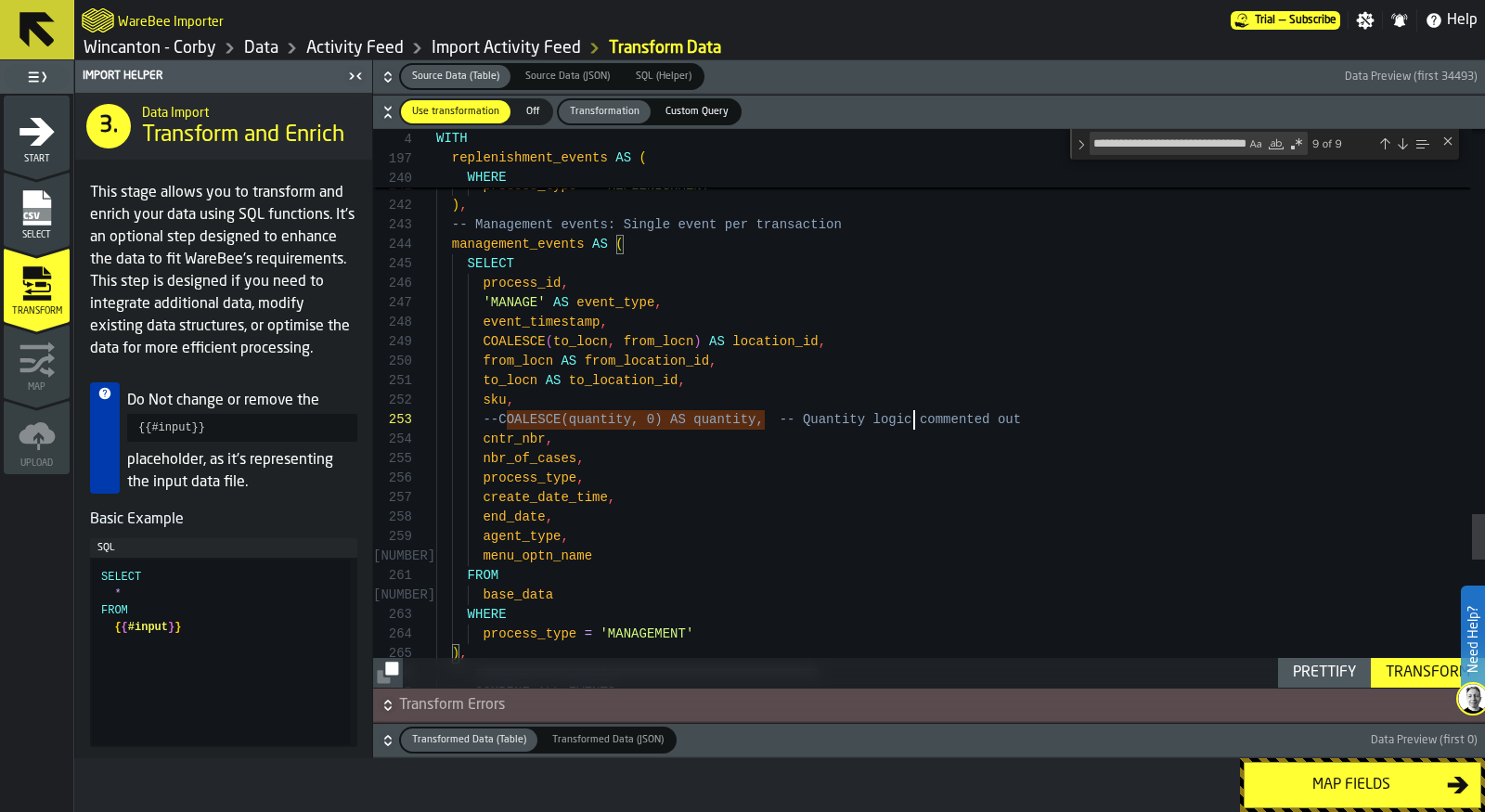 click on "FROM        base_data      WHERE        process_type  =  'MANAGEMENT'    ) ,    -- ============================================    -- COMBINE ALL EVENTS" at bounding box center (961, -1132) 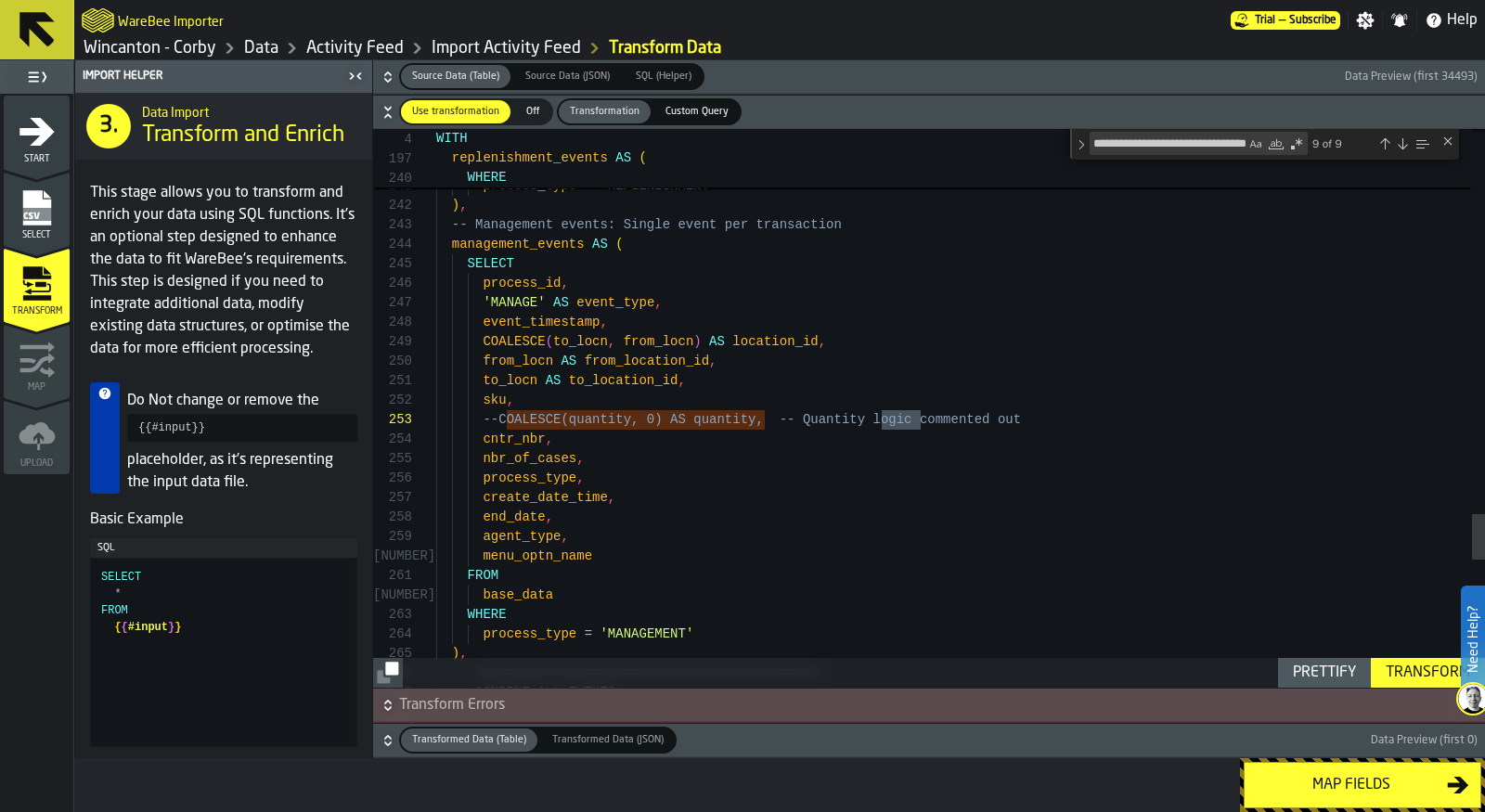 click on "FROM        base_data      WHERE        process_type  =  'MANAGEMENT'    ) ,    -- ============================================    -- COMBINE ALL EVENTS" at bounding box center [961, -1132] 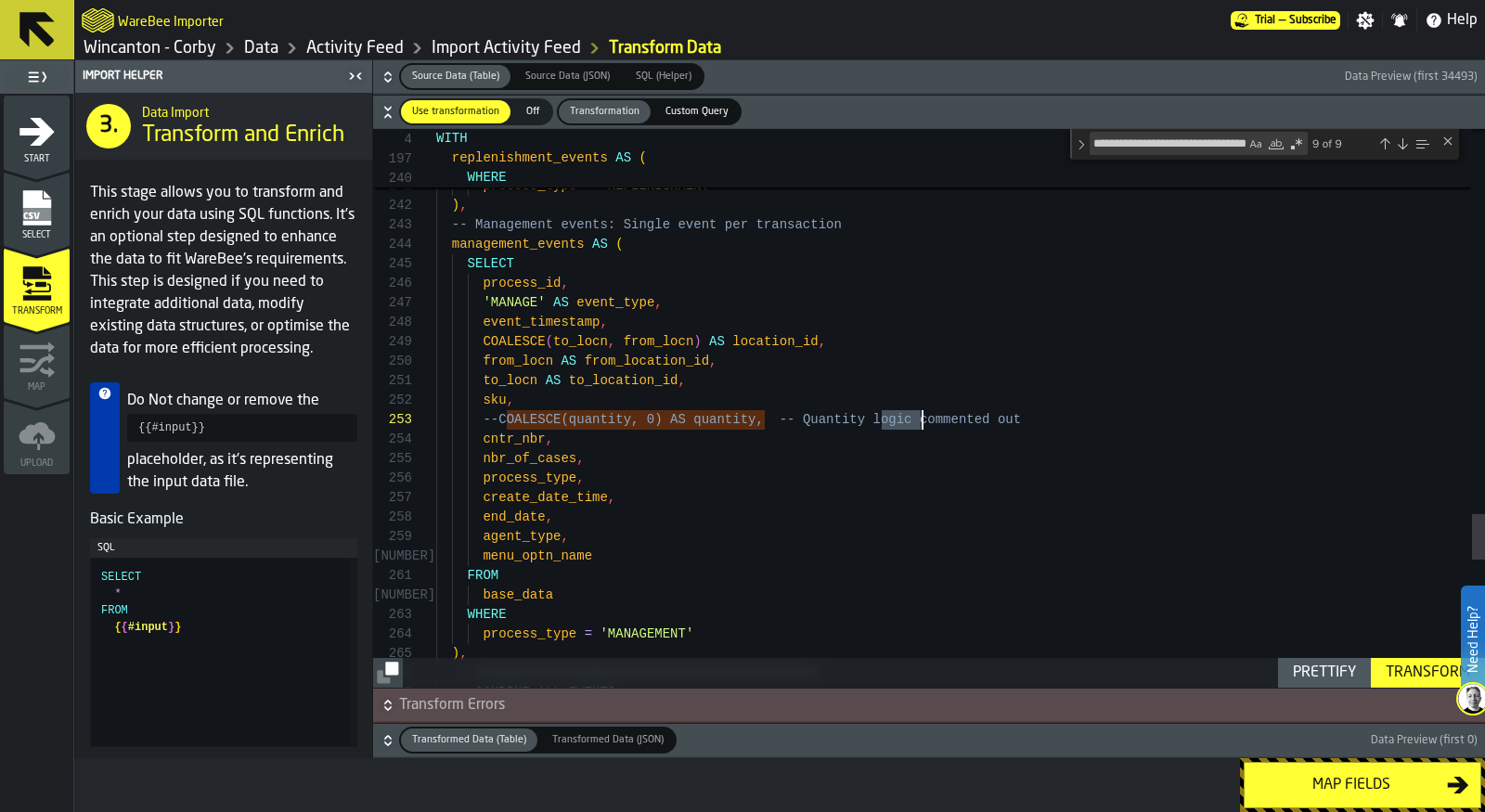 click on "FROM        base_data      WHERE        process_type  =  'MANAGEMENT'    ) ,    -- ============================================    -- COMBINE ALL EVENTS" at bounding box center [961, -1132] 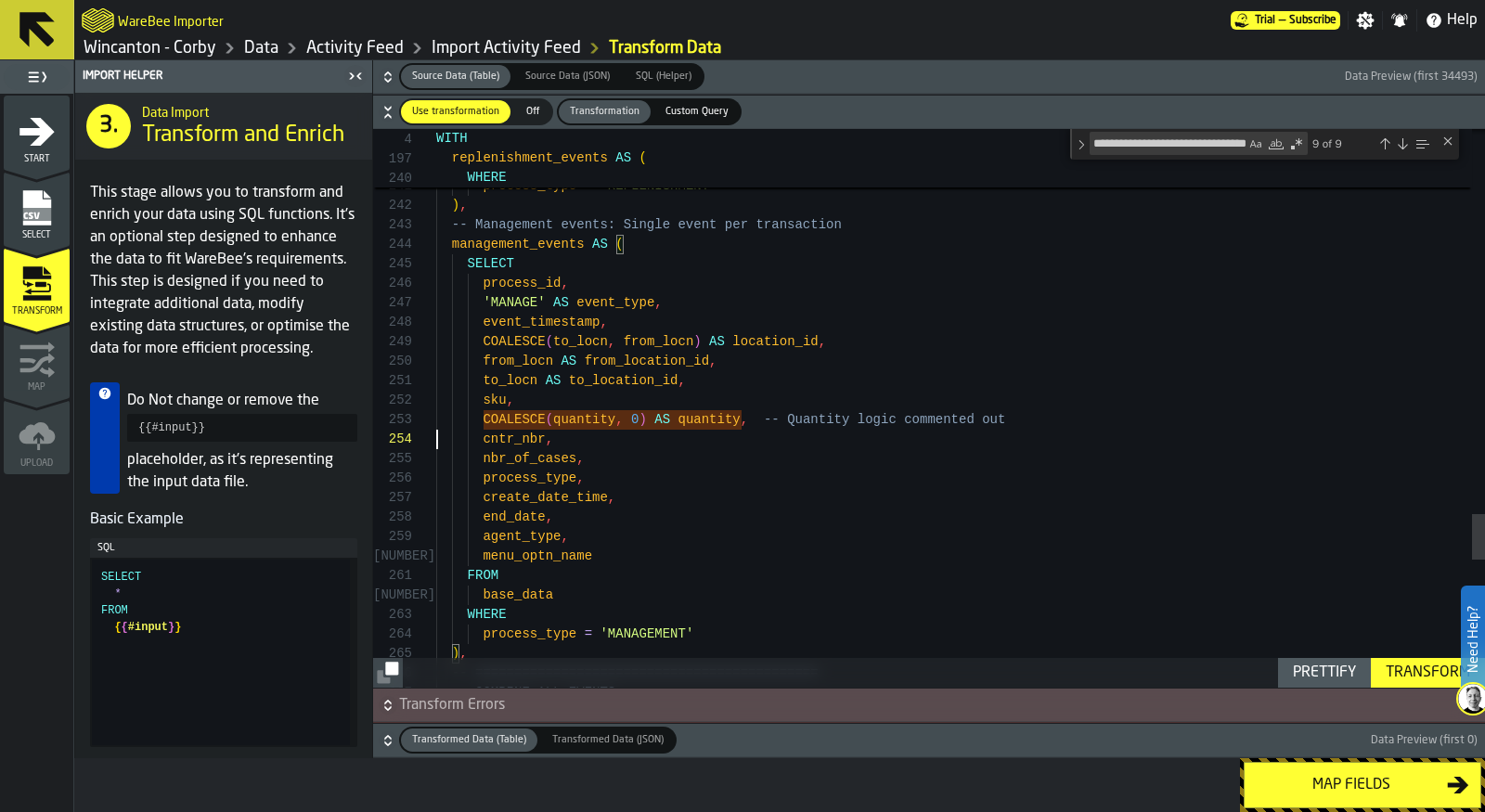 scroll, scrollTop: 58, scrollLeft: 0, axis: vertical 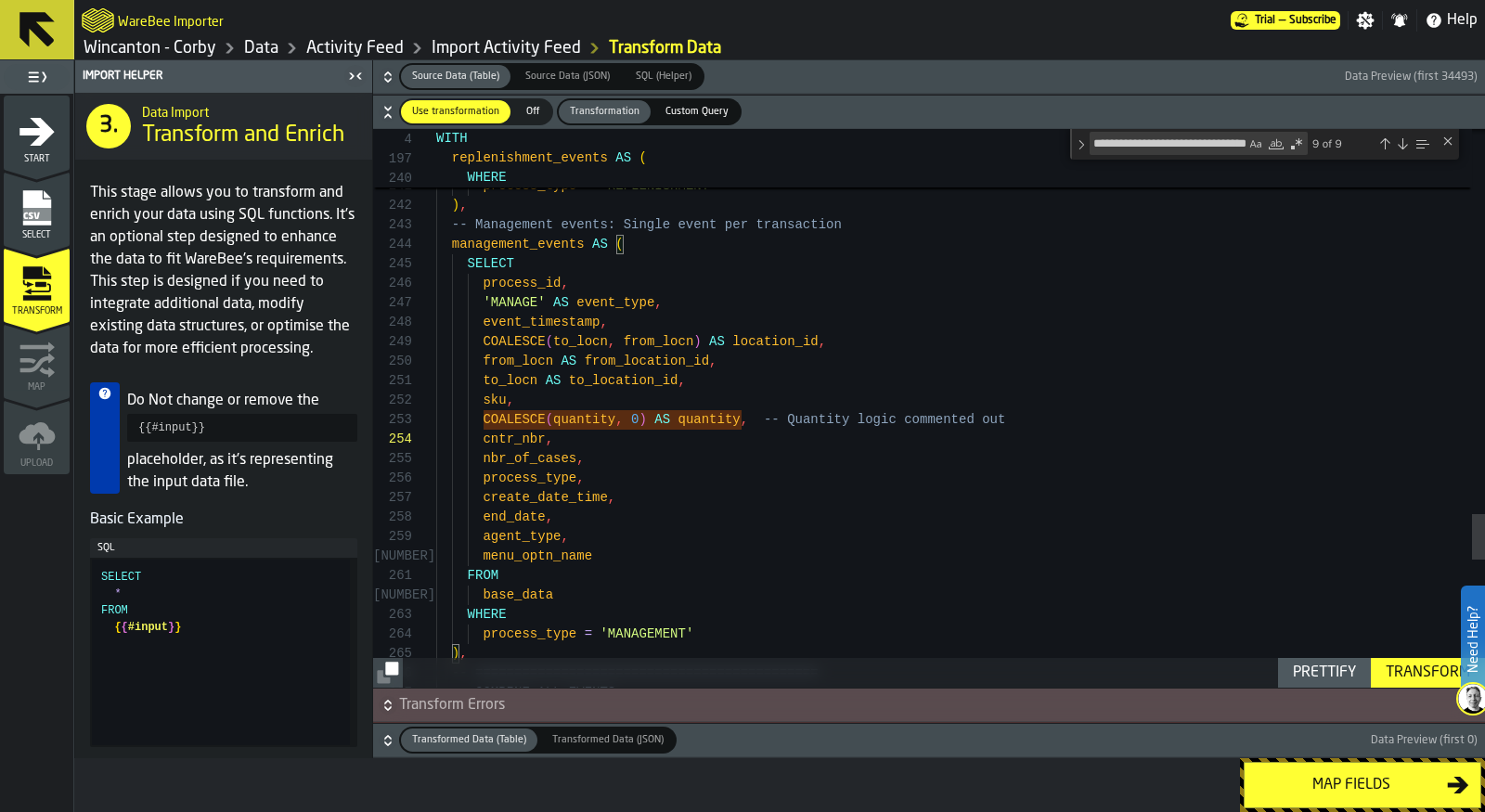 click on "9 of 9" at bounding box center [1370, 143] 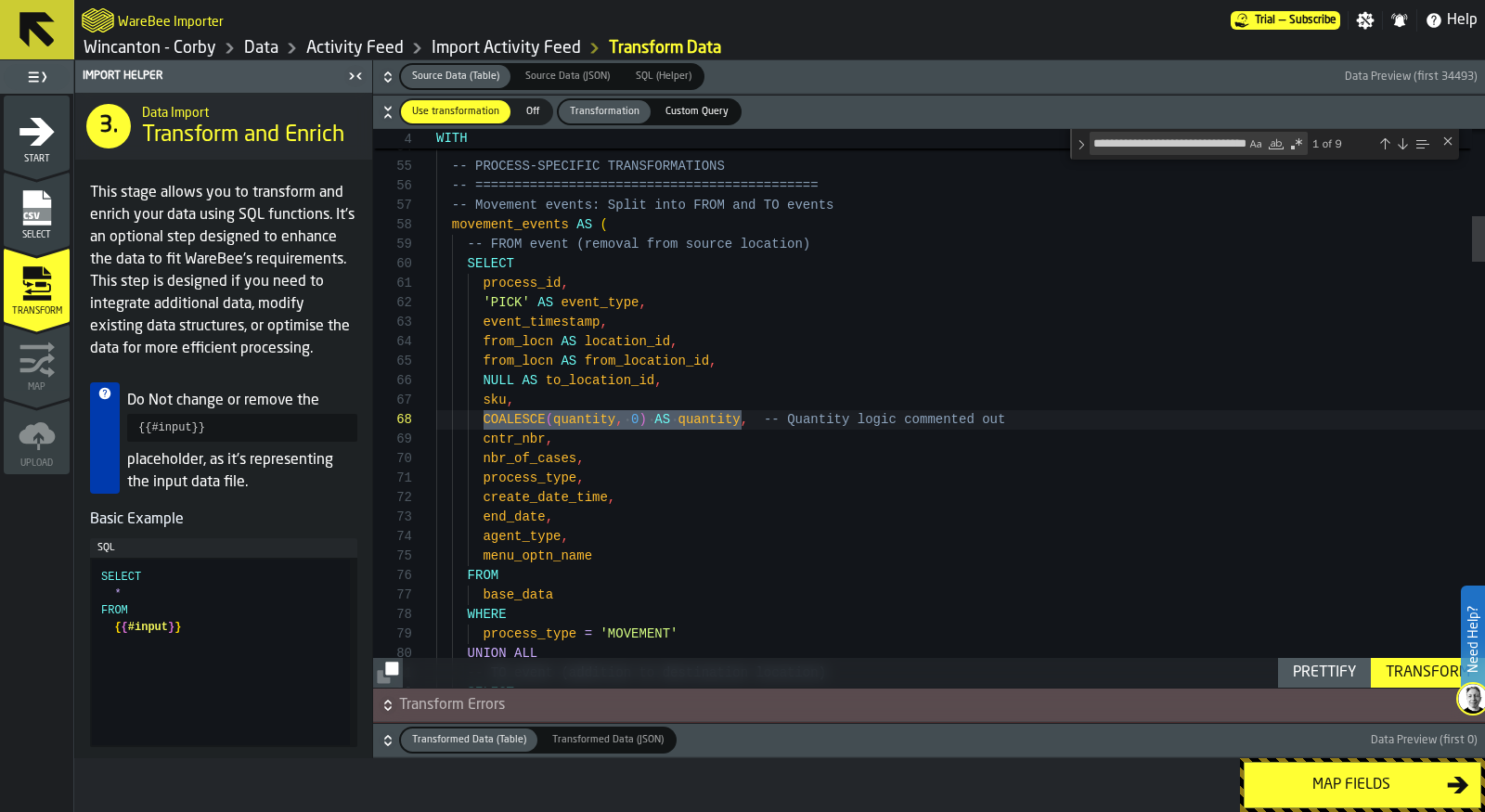 click at bounding box center [1402, 144] 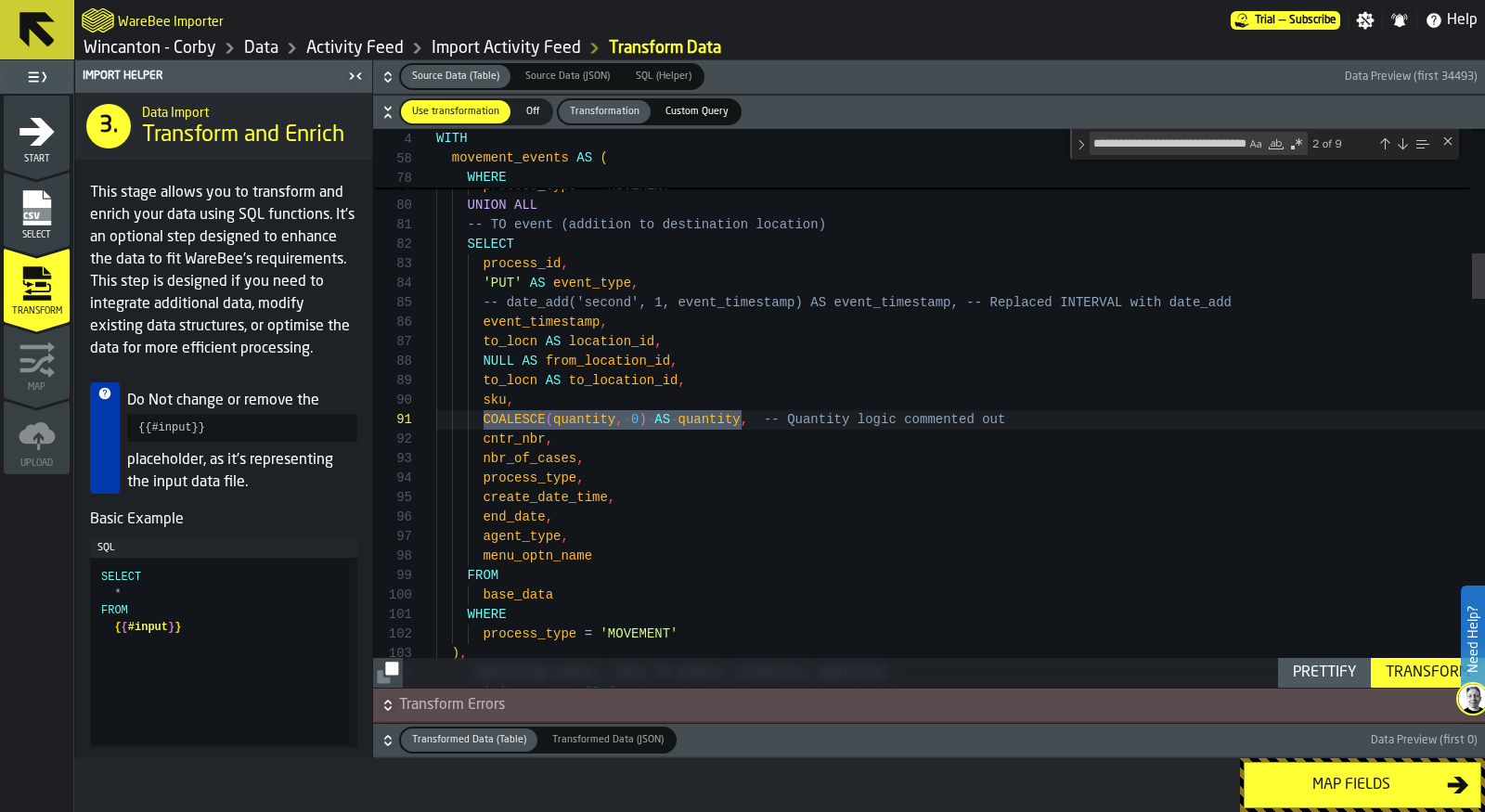 click at bounding box center [1402, 144] 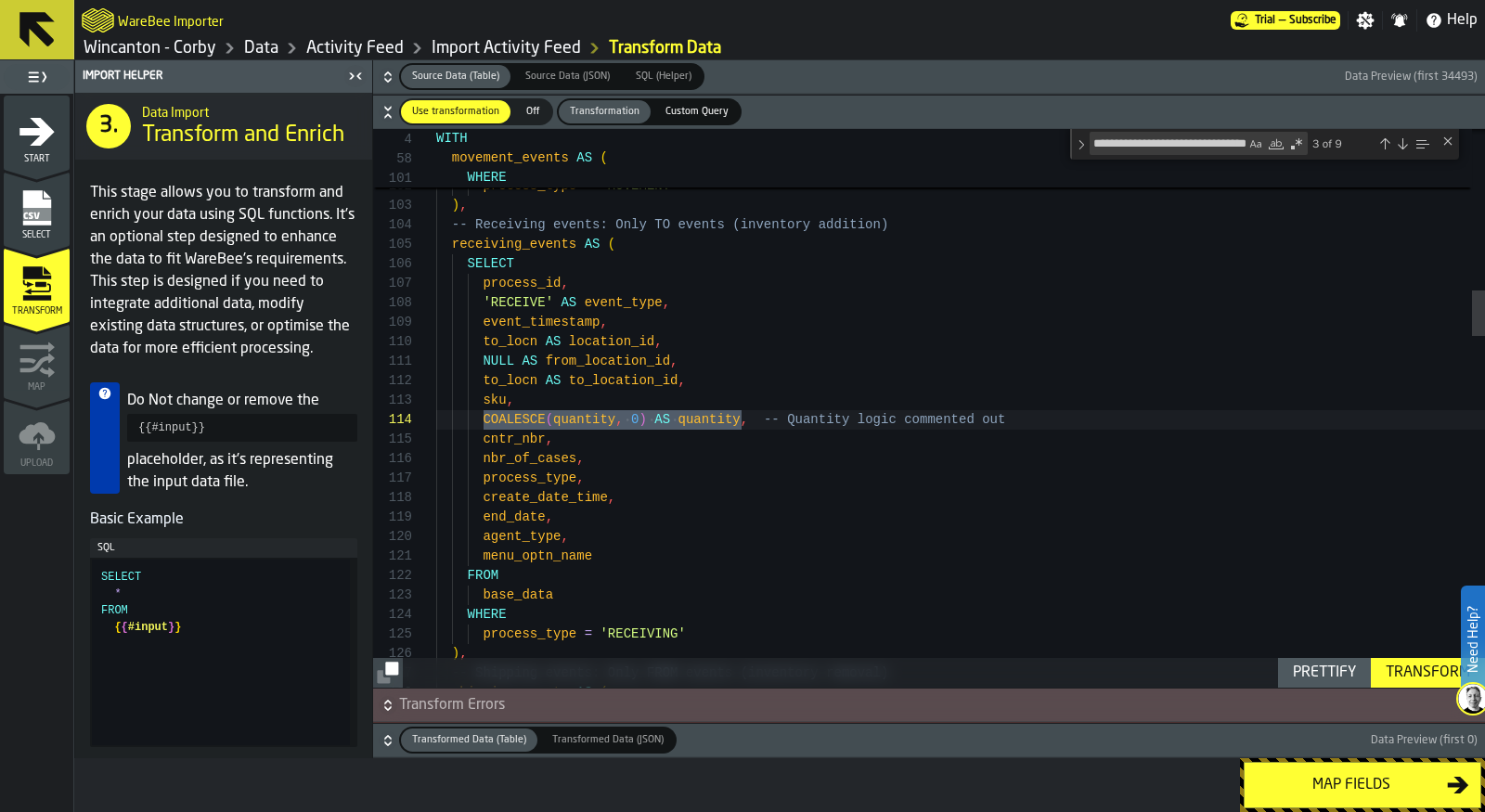 click at bounding box center (1402, 144) 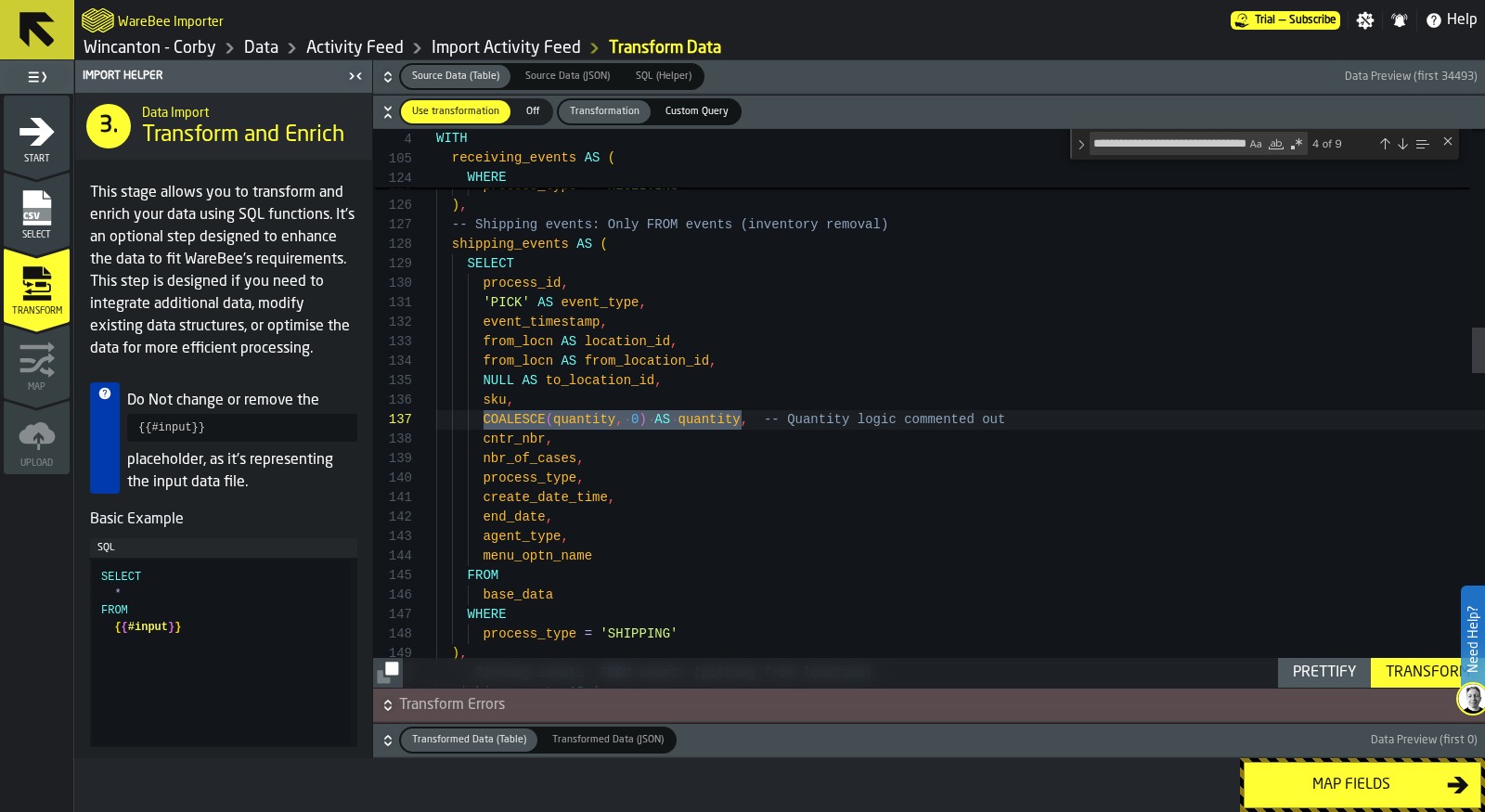 click at bounding box center [1402, 144] 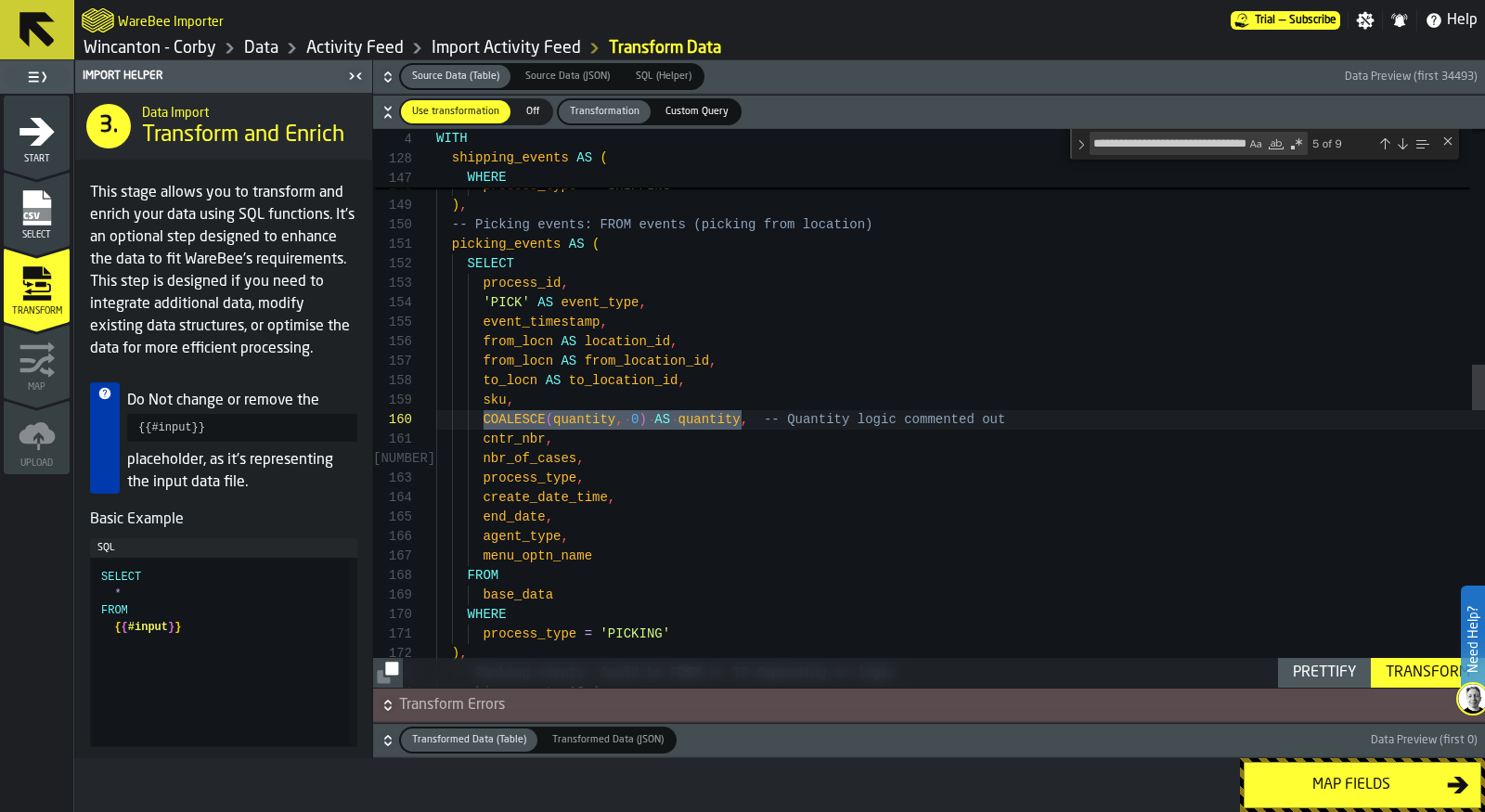 click at bounding box center [1402, 144] 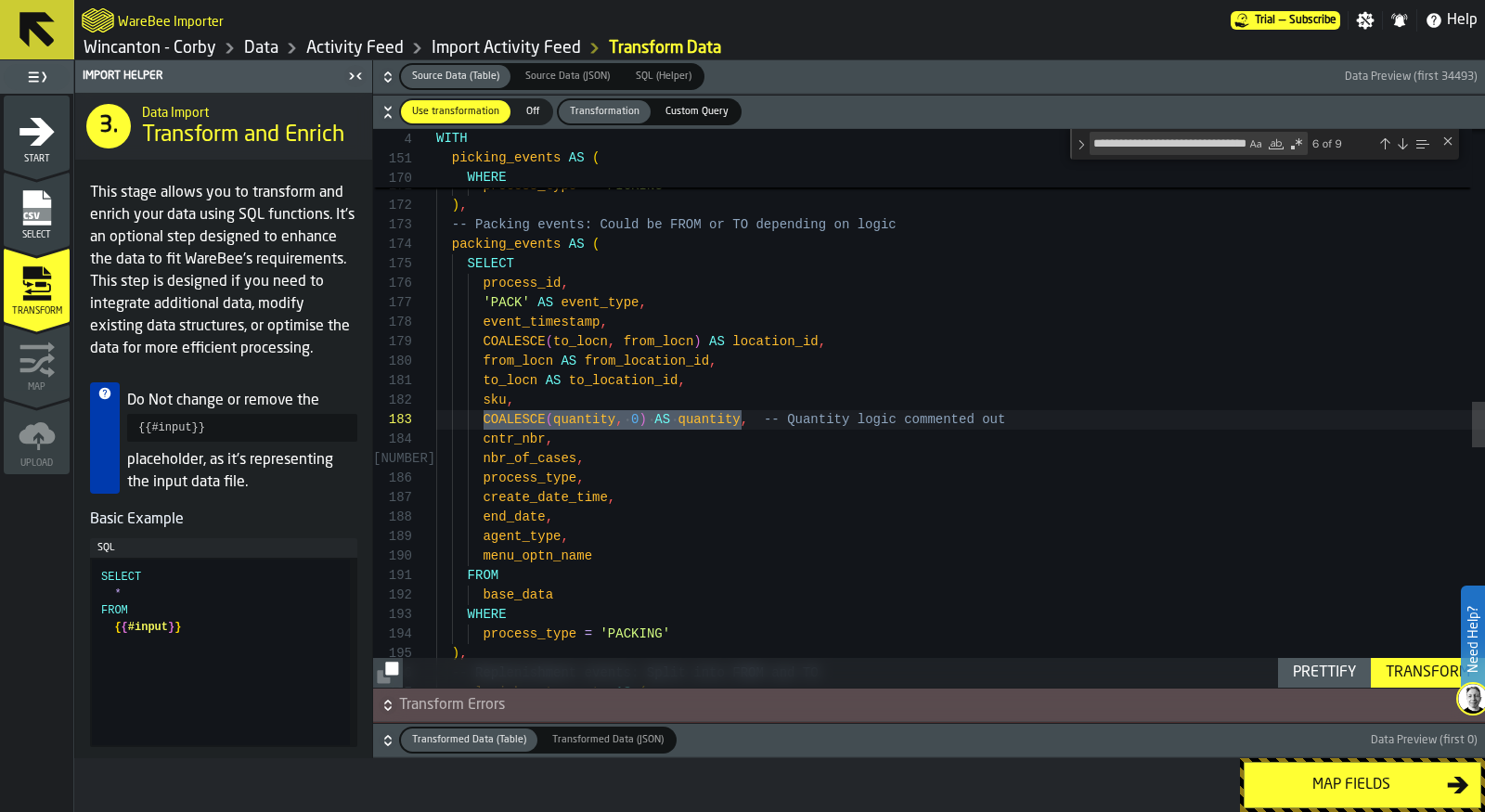 click at bounding box center [1402, 144] 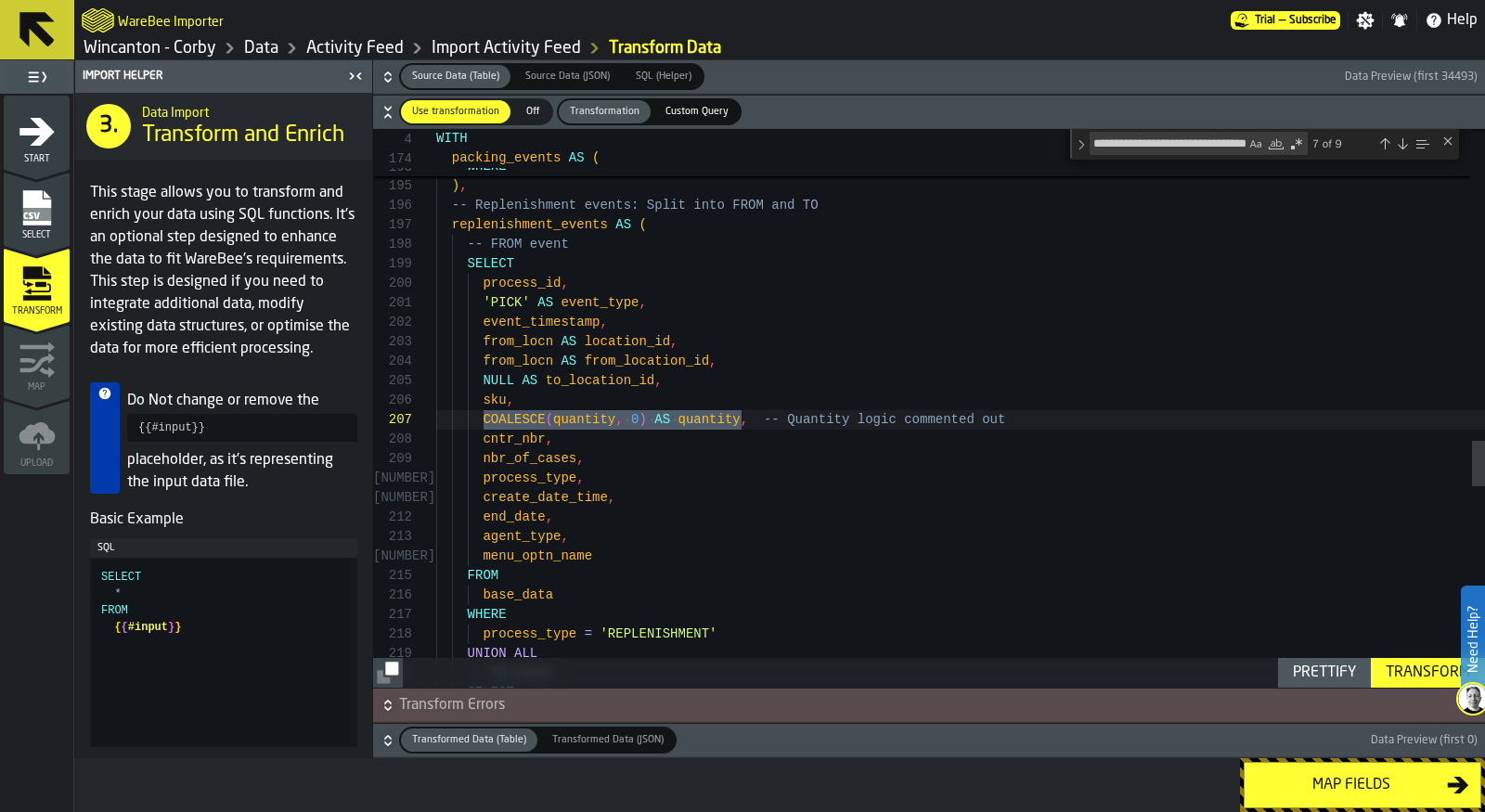 click at bounding box center (1402, 144) 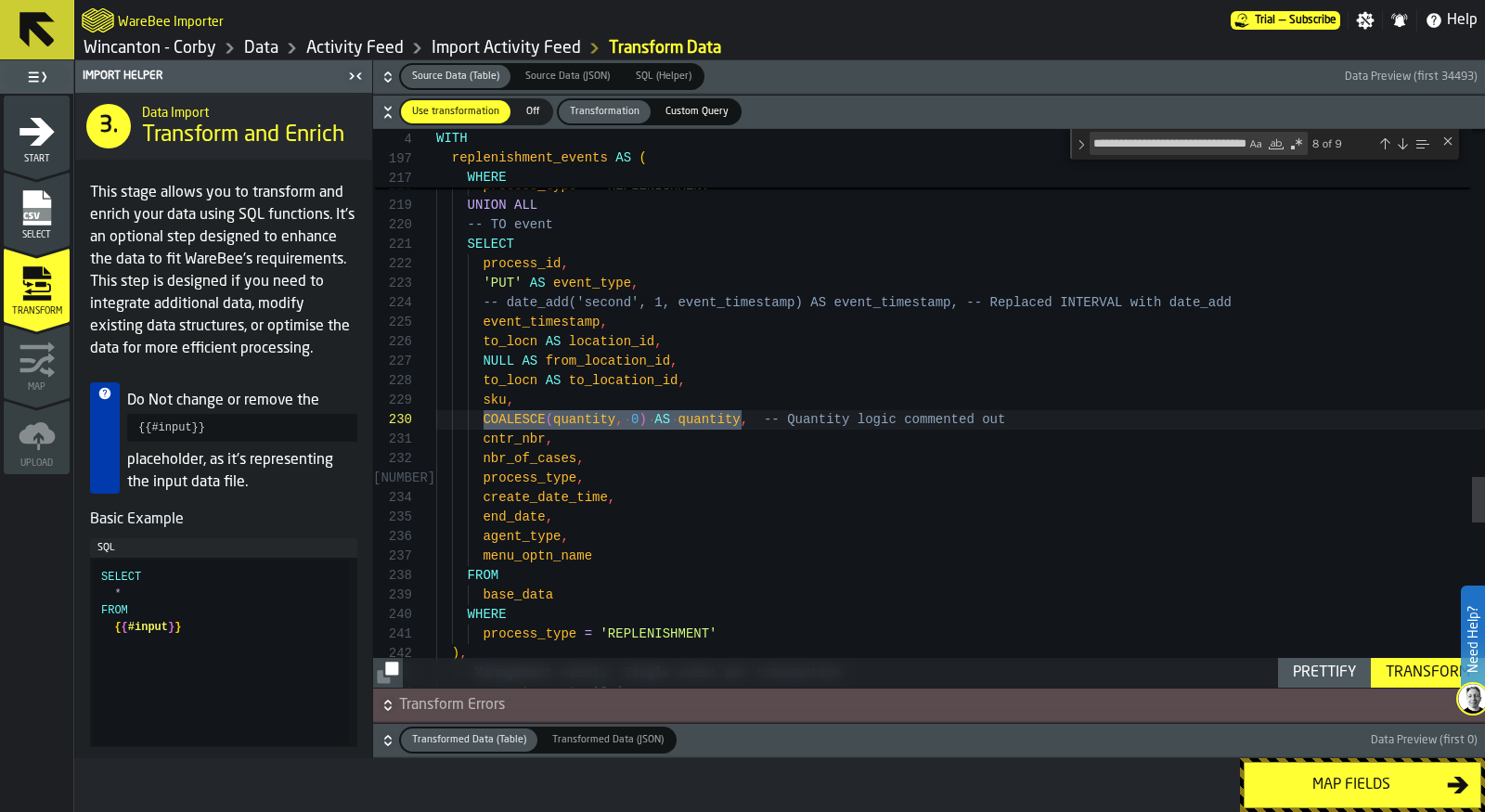 click at bounding box center [1402, 144] 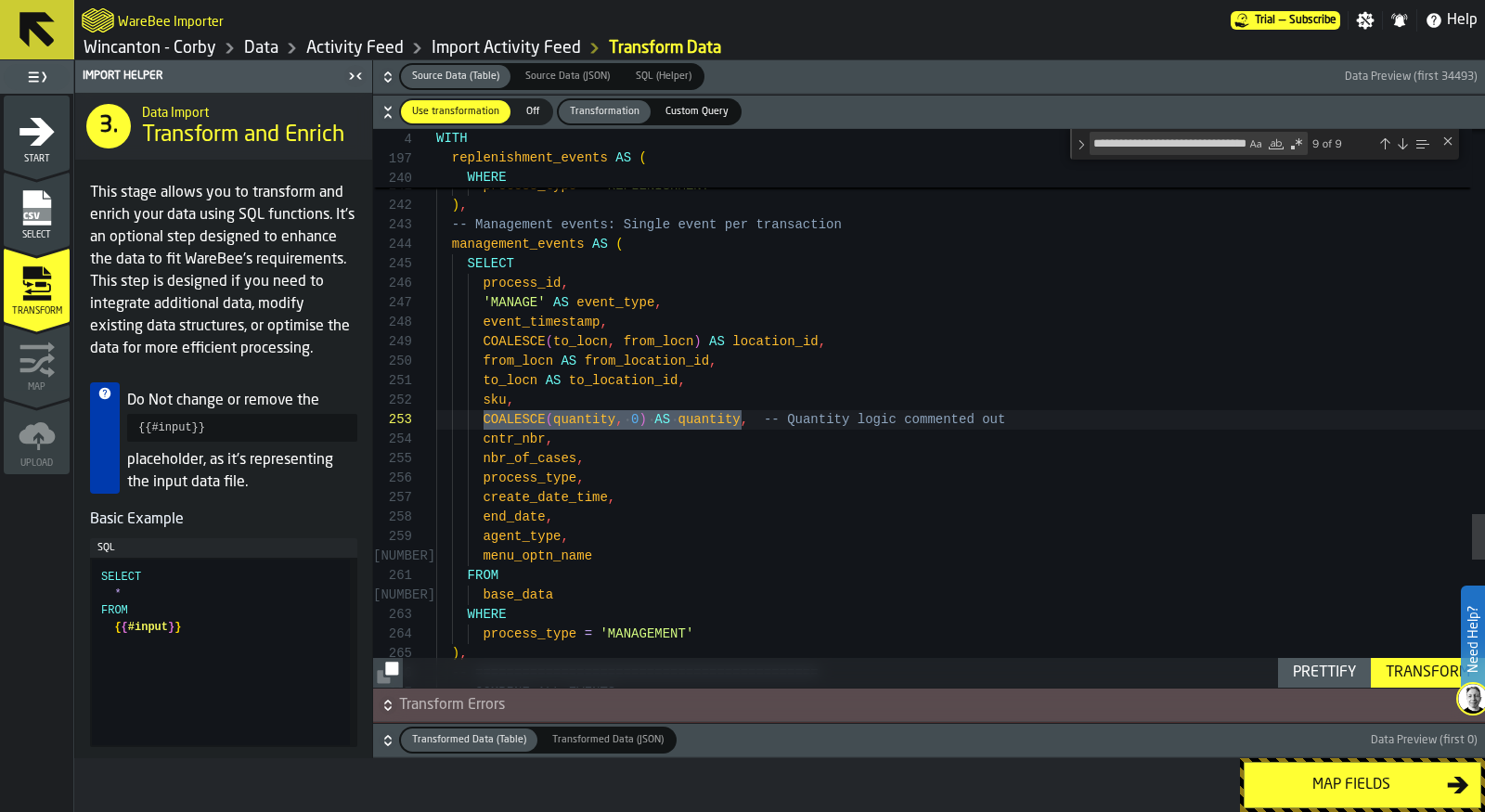 click at bounding box center [1402, 144] 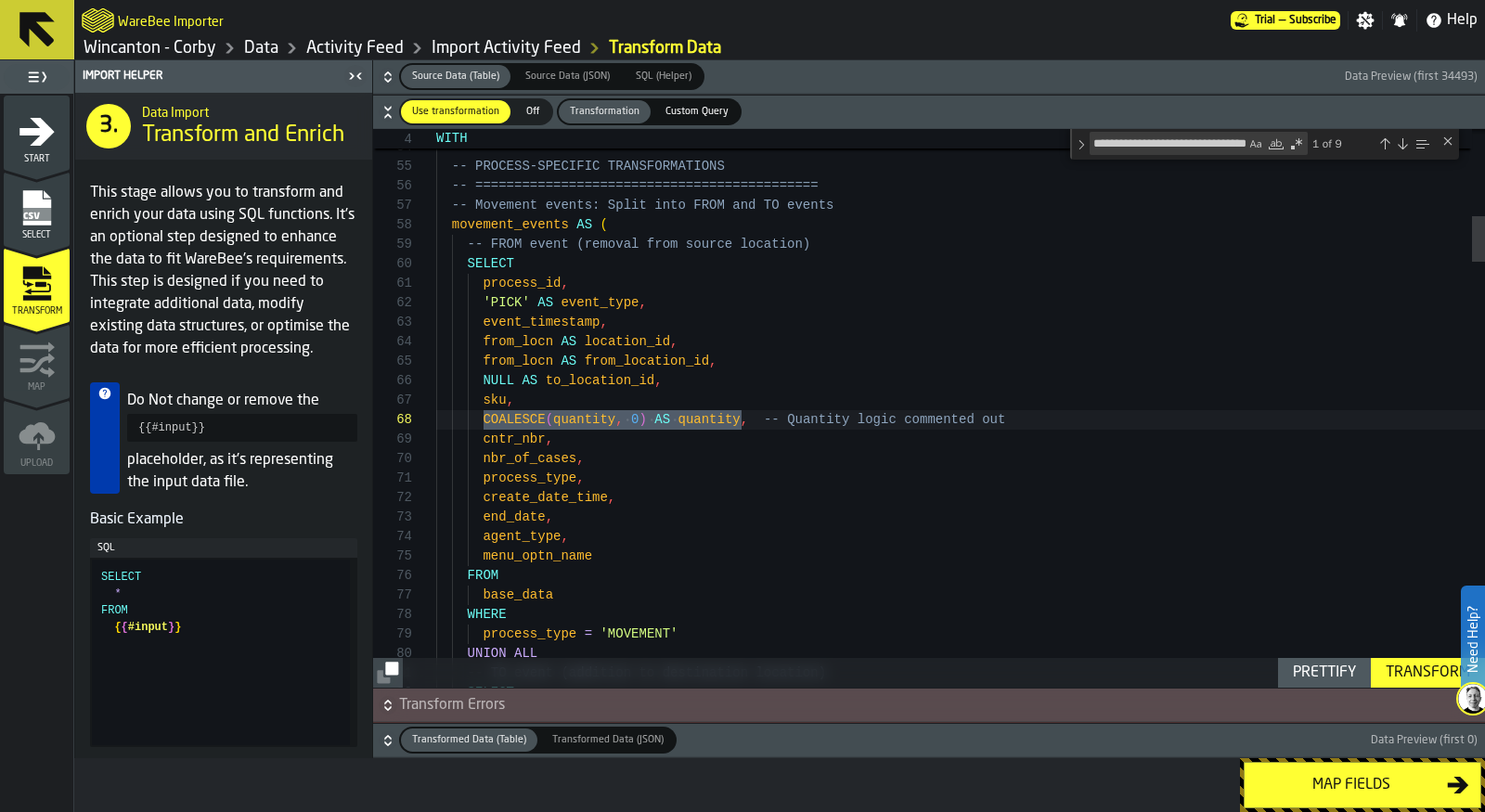 click at bounding box center (1402, 144) 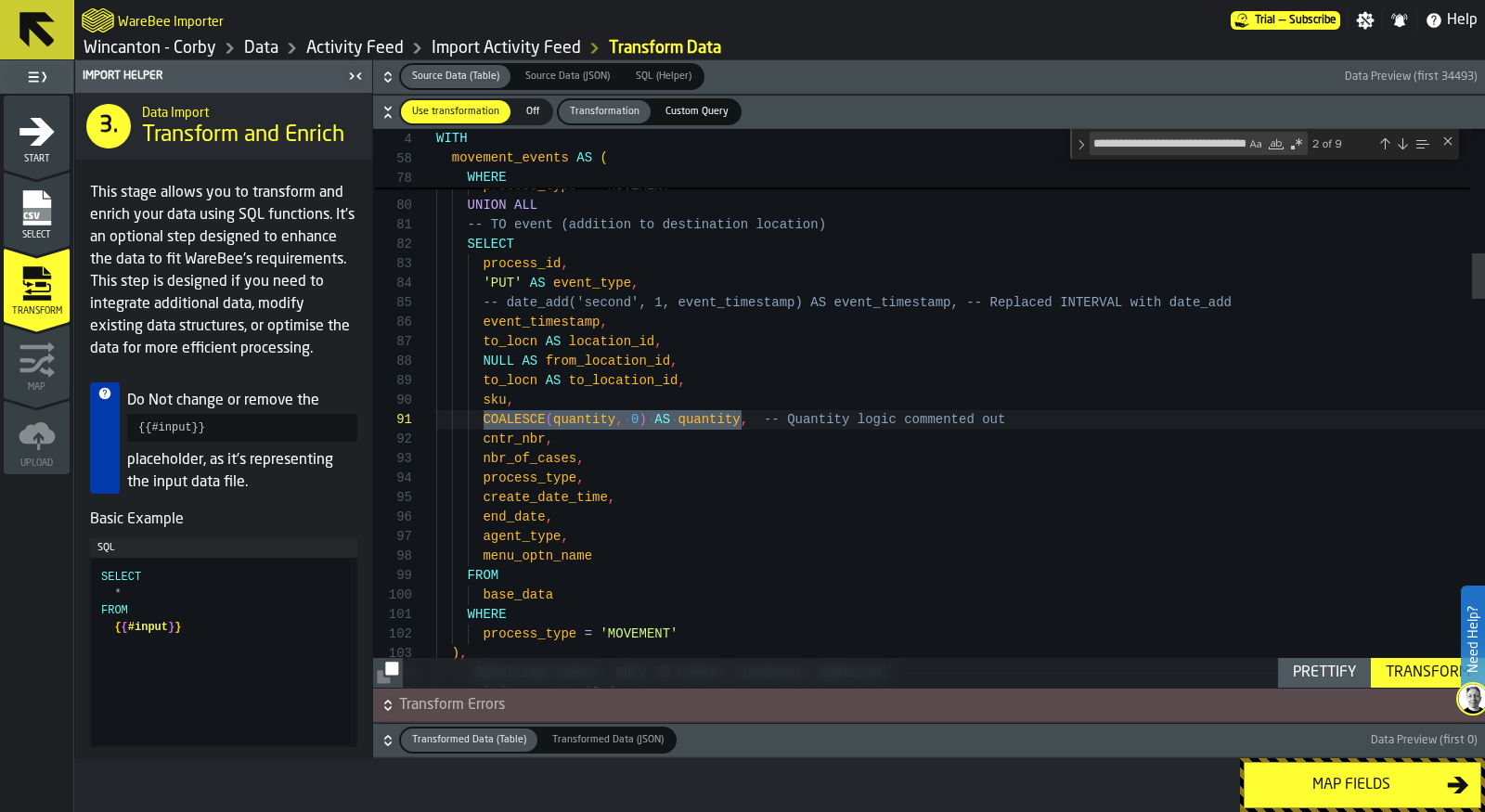 click at bounding box center (1385, 144) 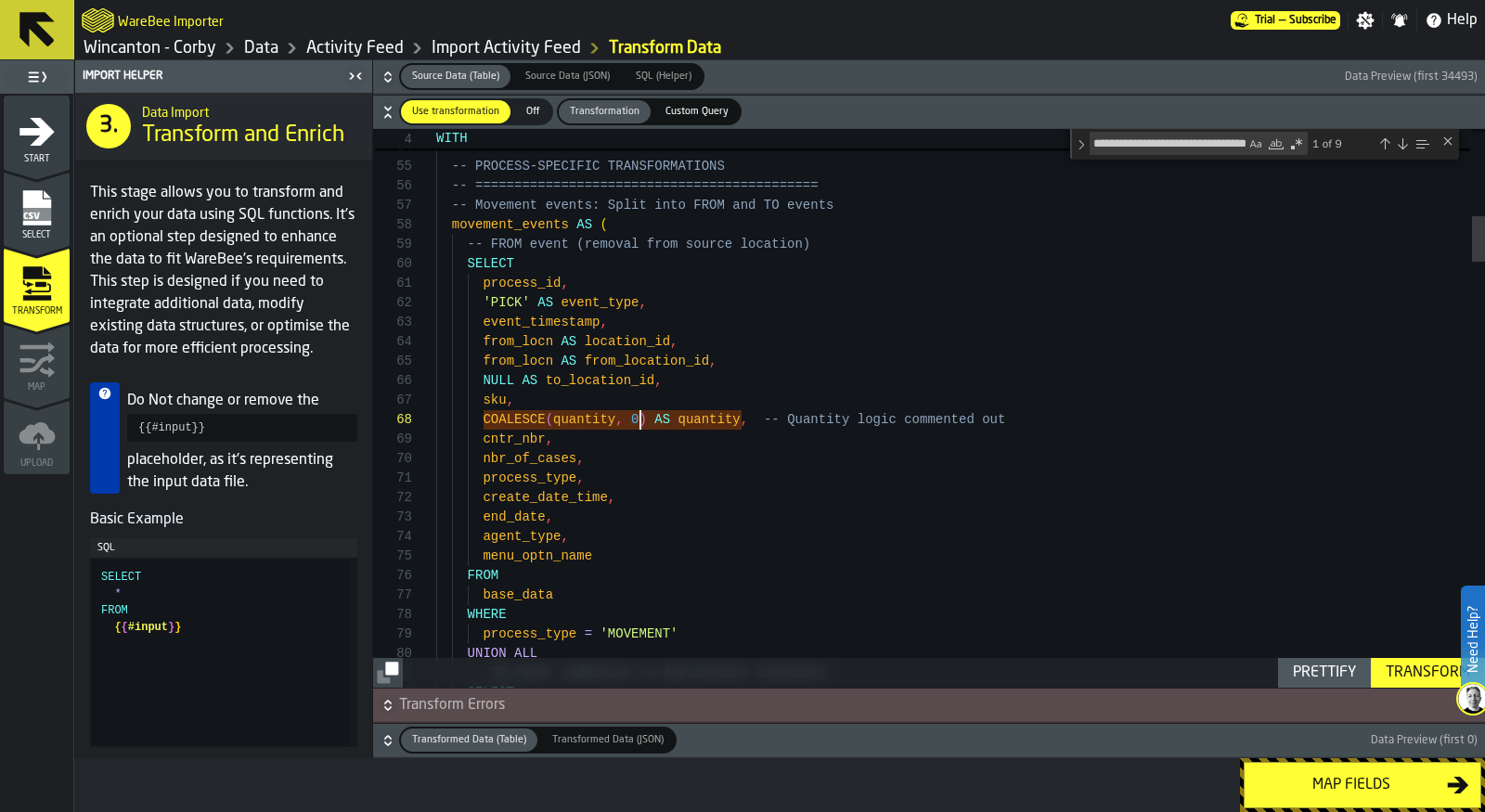scroll, scrollTop: 136, scrollLeft: 0, axis: vertical 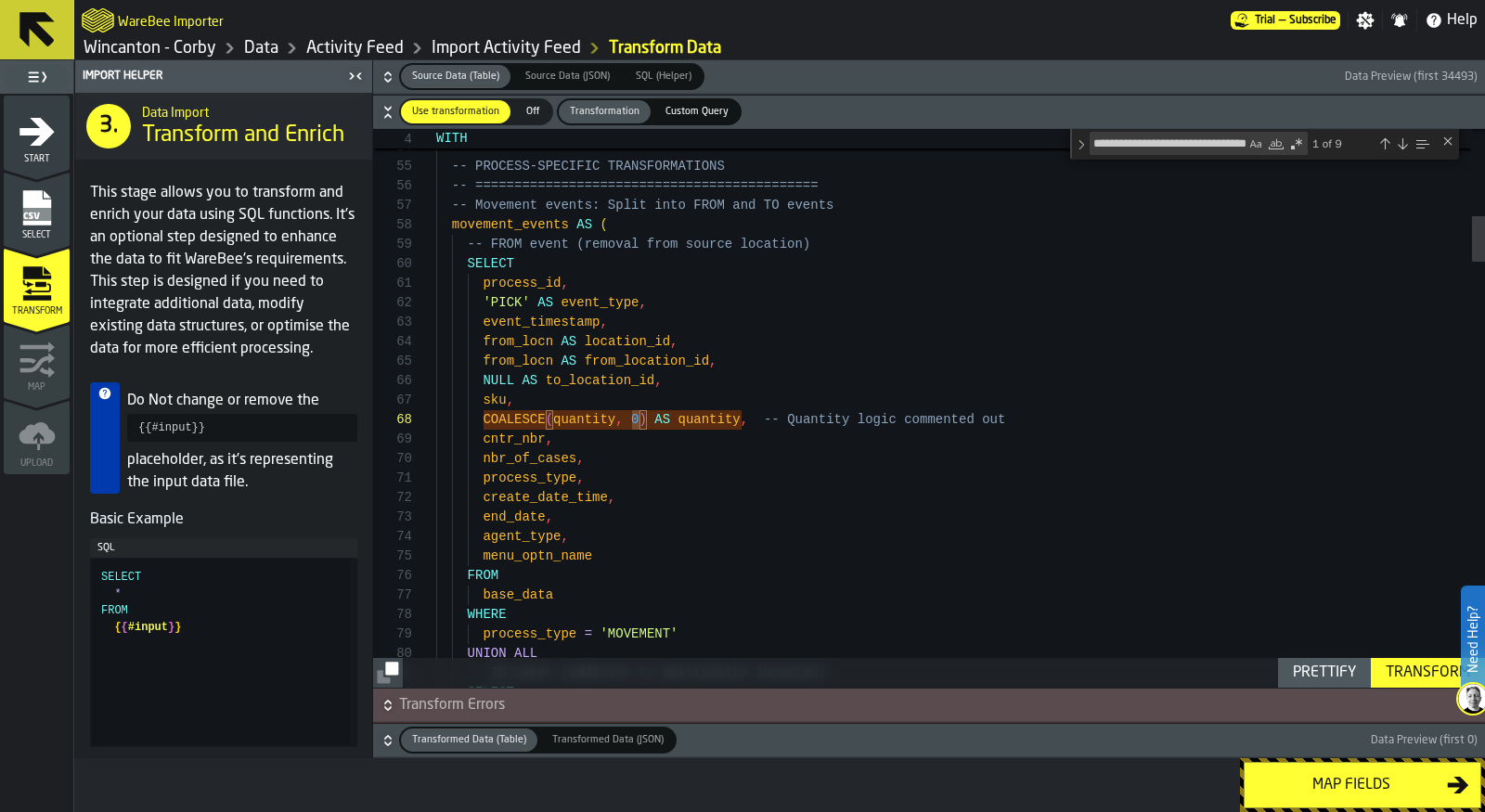 click on "FROM  base_data  WHERE  process_type  =  'MOVEMENT'  UNION  ALL  -- TO event (addition to destination location)  SELECT  ) ,  -- ============================================  -- PROCESS-SPECIFIC TRANSFORMATIONS  -- ============================================  -- Movement events: Split into FROM and TO events  movement_events  AS  (  -- FROM event (removal from source location)  SELECT  process_id ,  'PICK'  AS  event_type ,  event_timestamp ,  from_locn  AS  location_id ,  from_locn  AS  from_location_id ,  NULL  AS  to_location_id ,  sku ,  COALESCE ( quantity ,  0 )  AS  quantity ,  -- Quantity logic commented out  cntr_nbr ,  nbr_of_cases ,  process_type ,  create_date_time ,  end_date" at bounding box center (961, 2473) 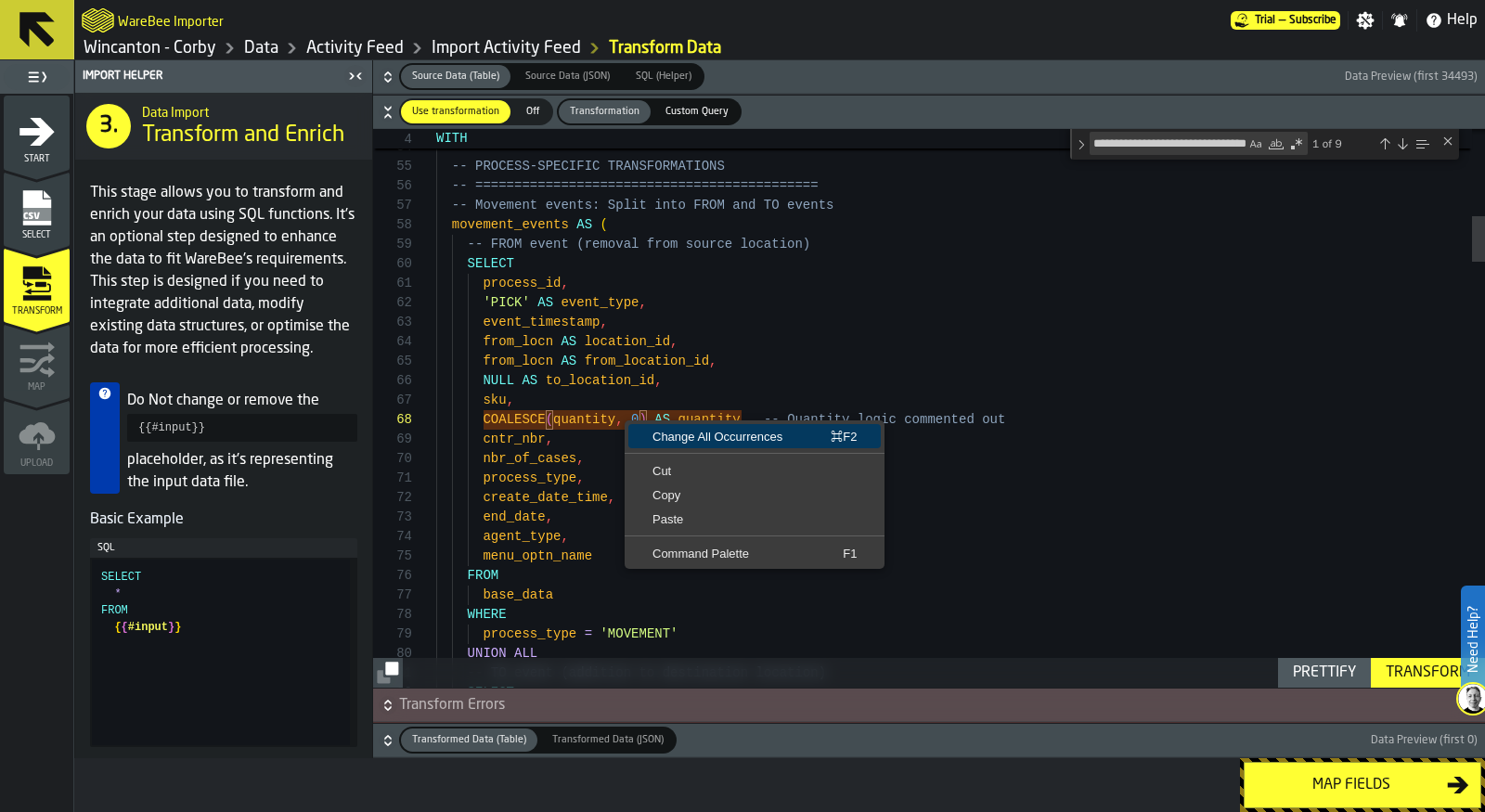 click on "Change All Occurrences" at bounding box center (717, 436) 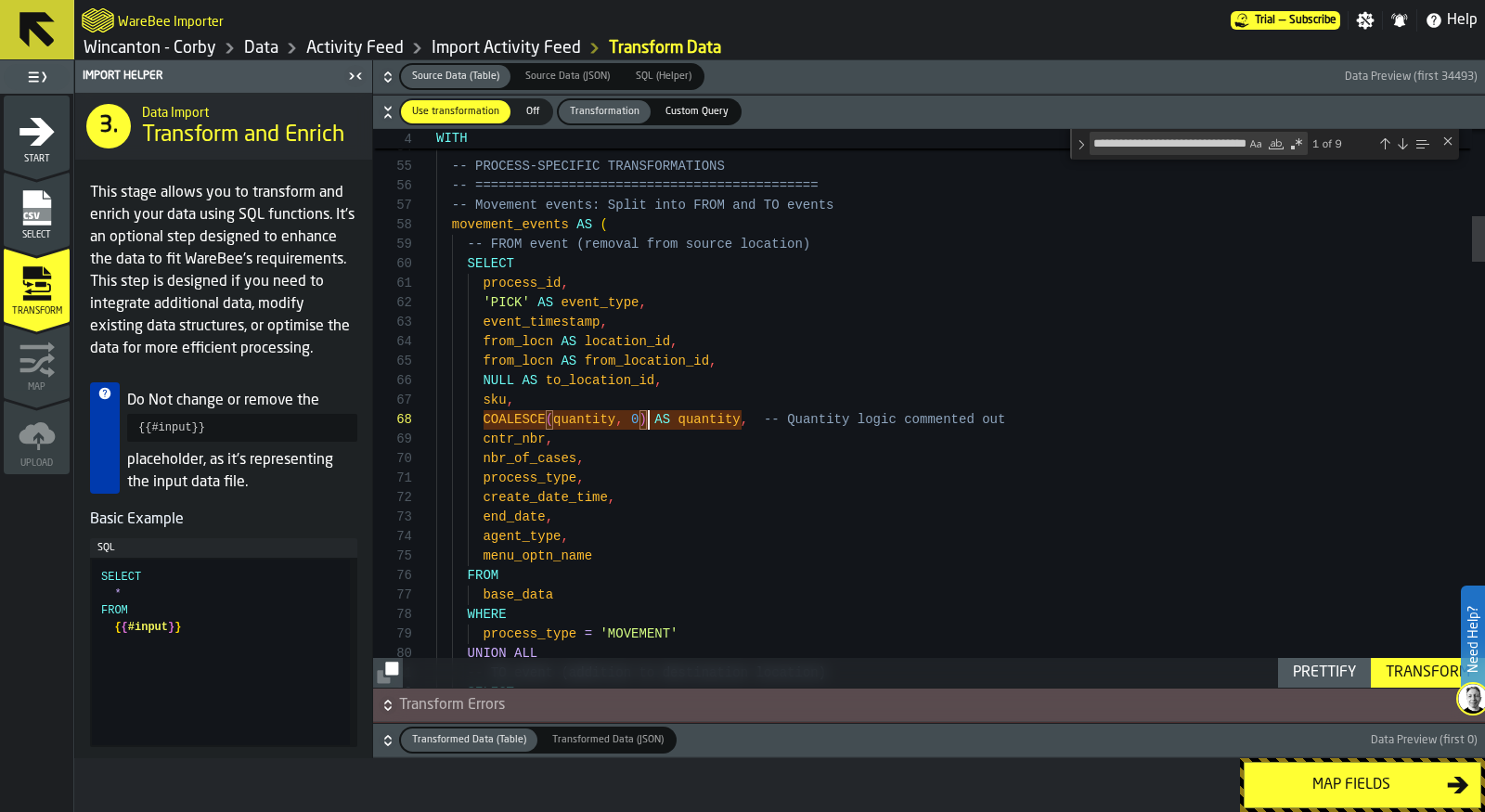 click on "FROM  base_data  WHERE  process_type  =  'MOVEMENT'  UNION  ALL  -- TO event (addition to destination location)  SELECT  ) ,  -- ============================================  -- PROCESS-SPECIFIC TRANSFORMATIONS  -- ============================================  -- Movement events: Split into FROM and TO events  movement_events  AS  (  -- FROM event (removal from source location)  SELECT  process_id ,  'PICK'  AS  event_type ,  event_timestamp ,  from_locn  AS  location_id ,  from_locn  AS  from_location_id ,  NULL  AS  to_location_id ,  sku ,  COALESCE ( quantity ,  0 )  AS  quantity ,  -- Quantity logic commented out  cntr_nbr ,  nbr_of_cases ,  process_type ,  create_date_time ,  end_date" at bounding box center (961, 2473) 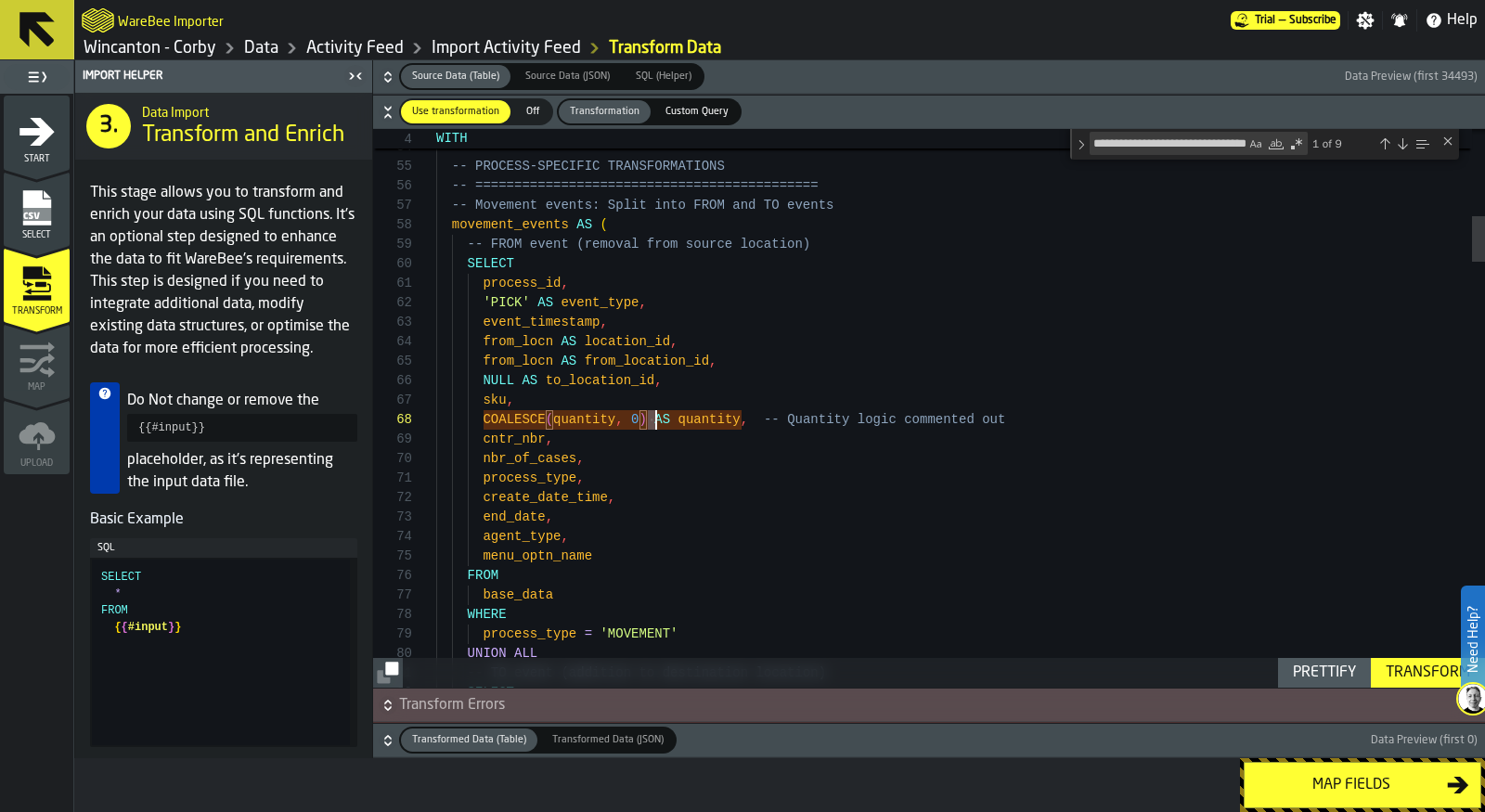 click on "FROM  base_data  WHERE  process_type  =  'MOVEMENT'  UNION  ALL  -- TO event (addition to destination location)  SELECT  ) ,  -- ============================================  -- PROCESS-SPECIFIC TRANSFORMATIONS  -- ============================================  -- Movement events: Split into FROM and TO events  movement_events  AS  (  -- FROM event (removal from source location)  SELECT  process_id ,  'PICK'  AS  event_type ,  event_timestamp ,  from_locn  AS  location_id ,  from_locn  AS  from_location_id ,  NULL  AS  to_location_id ,  sku ,  COALESCE ( quantity ,  0 )  AS  quantity ,  -- Quantity logic commented out  cntr_nbr ,  nbr_of_cases ,  process_type ,  create_date_time ,  end_date" at bounding box center [961, 2473] 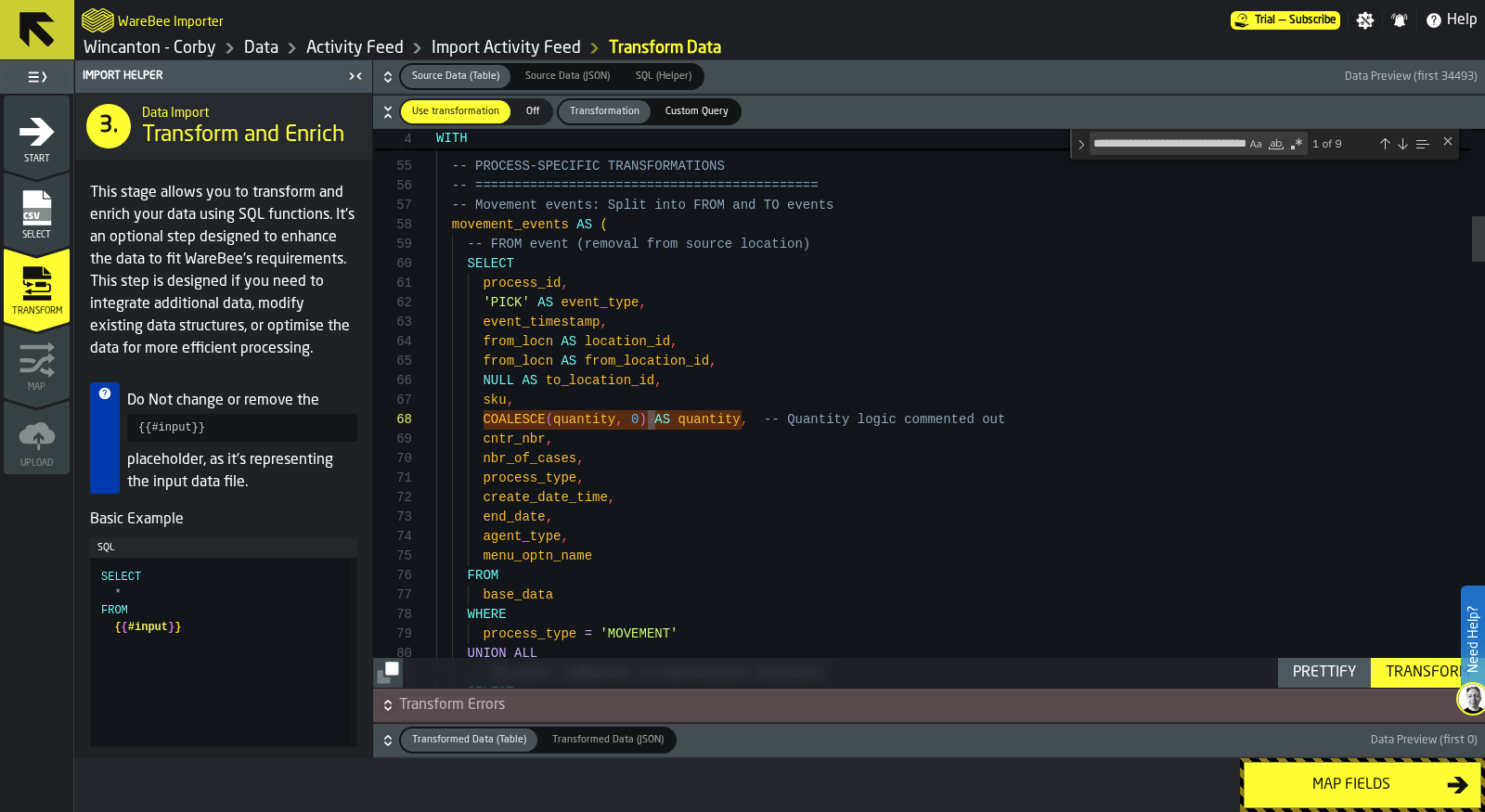 click on "FROM  base_data  WHERE  process_type  =  'MOVEMENT'  UNION  ALL  -- TO event (addition to destination location)  SELECT  ) ,  -- ============================================  -- PROCESS-SPECIFIC TRANSFORMATIONS  -- ============================================  -- Movement events: Split into FROM and TO events  movement_events  AS  (  -- FROM event (removal from source location)  SELECT  process_id ,  'PICK'  AS  event_type ,  event_timestamp ,  from_locn  AS  location_id ,  from_locn  AS  from_location_id ,  NULL  AS  to_location_id ,  sku ,  COALESCE ( quantity ,  0 )  AS  quantity ,  -- Quantity logic commented out  cntr_nbr ,  nbr_of_cases ,  process_type ,  create_date_time ,  end_date" at bounding box center [961, 2473] 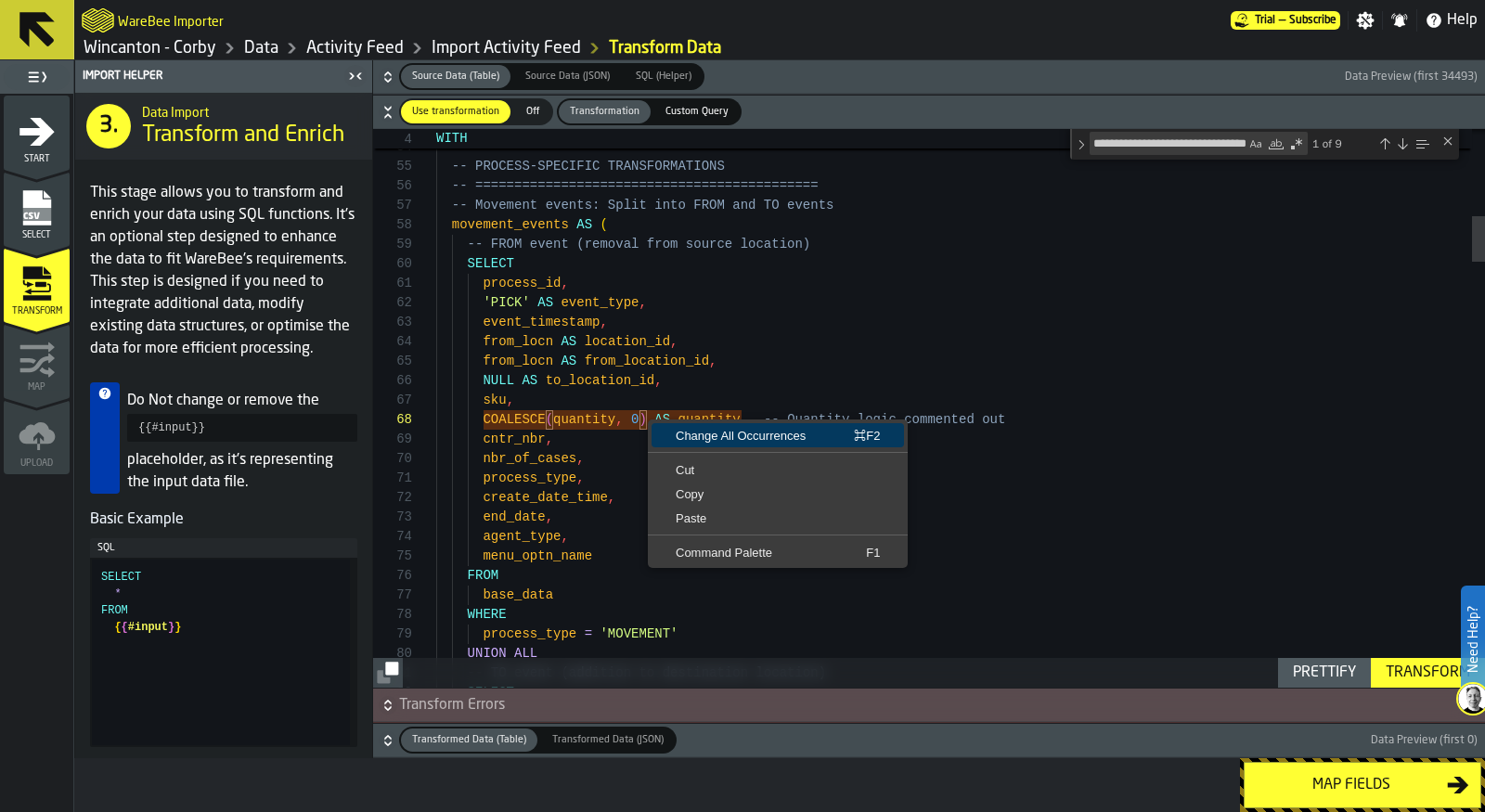 click on "Change All Occurrences ⌘F2" at bounding box center (778, 435) 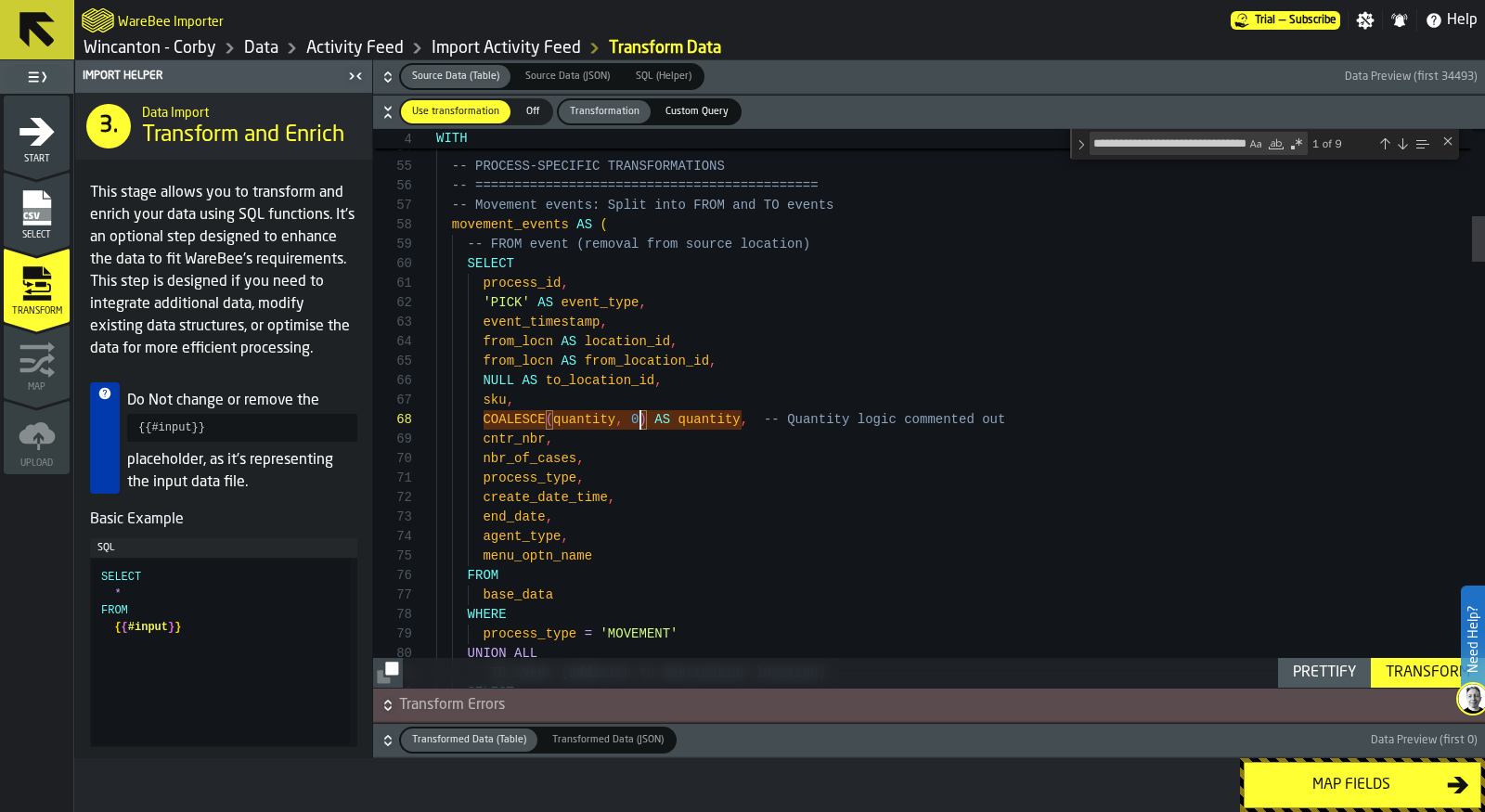 click on "FROM  base_data  WHERE  process_type  =  'MOVEMENT'  UNION  ALL  -- TO event (addition to destination location)  SELECT  ) ,  -- ============================================  -- PROCESS-SPECIFIC TRANSFORMATIONS  -- ============================================  -- Movement events: Split into FROM and TO events  movement_events  AS  (  -- FROM event (removal from source location)  SELECT  process_id ,  'PICK'  AS  event_type ,  event_timestamp ,  from_locn  AS  location_id ,  from_locn  AS  from_location_id ,  NULL  AS  to_location_id ,  sku ,  COALESCE ( quantity ,  0 )  AS  quantity ,  -- Quantity logic commented out  cntr_nbr ,  nbr_of_cases ,  process_type ,  create_date_time ,  end_date" at bounding box center (961, 2473) 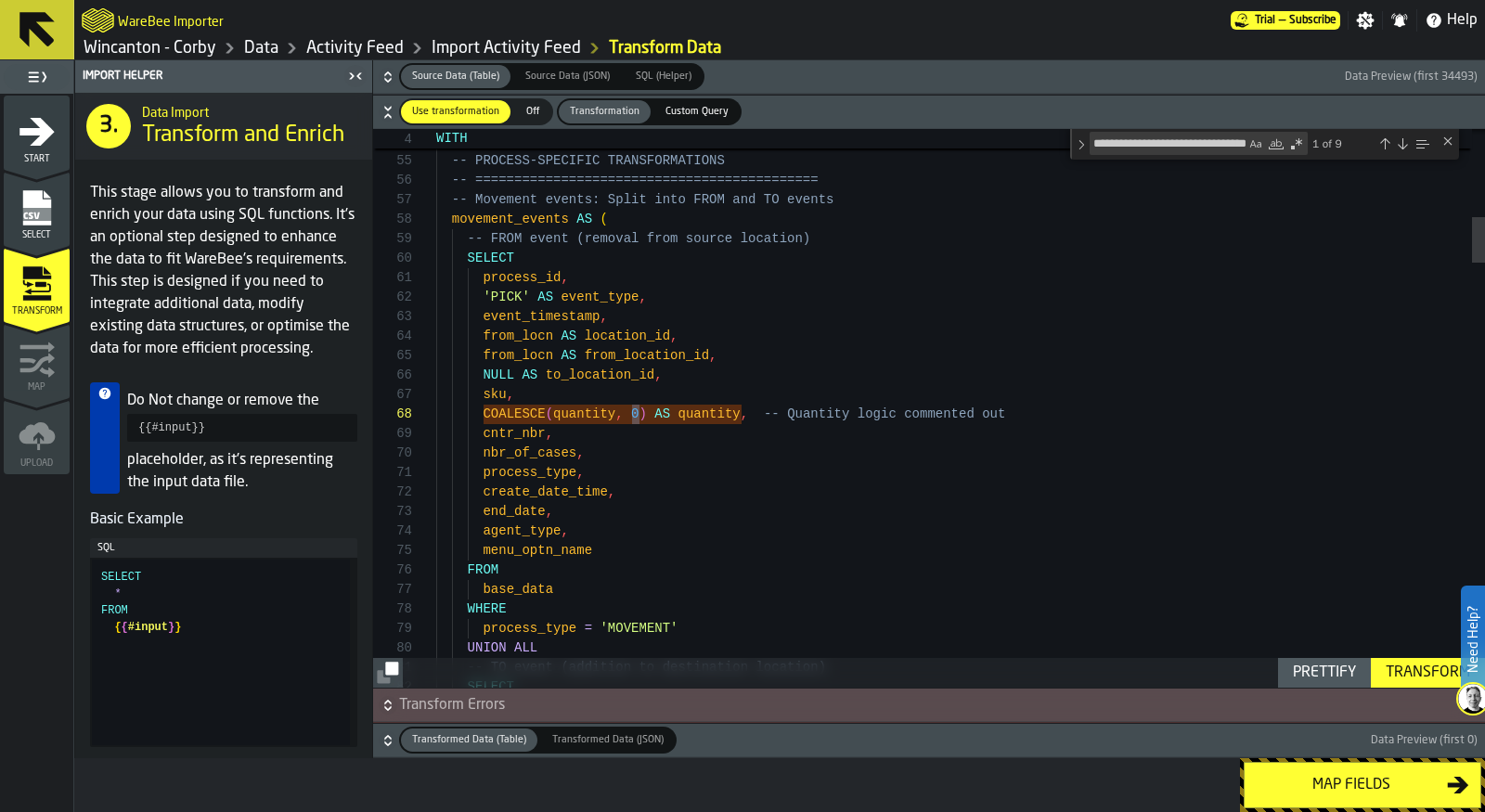 click on "end_date , agent_type , menu_optn_name create_date_time , process_type , nbr_of_cases , cntr_nbr , sku , COALESCE ( quantity , 0 ) AS quantity , -- Quantity logic commented out NULL AS to_location_id , event_timestamp , from_locn AS location_id , from_locn AS from_location_id , process_id , 'PICK' AS event_type ," at bounding box center (961, 2468) 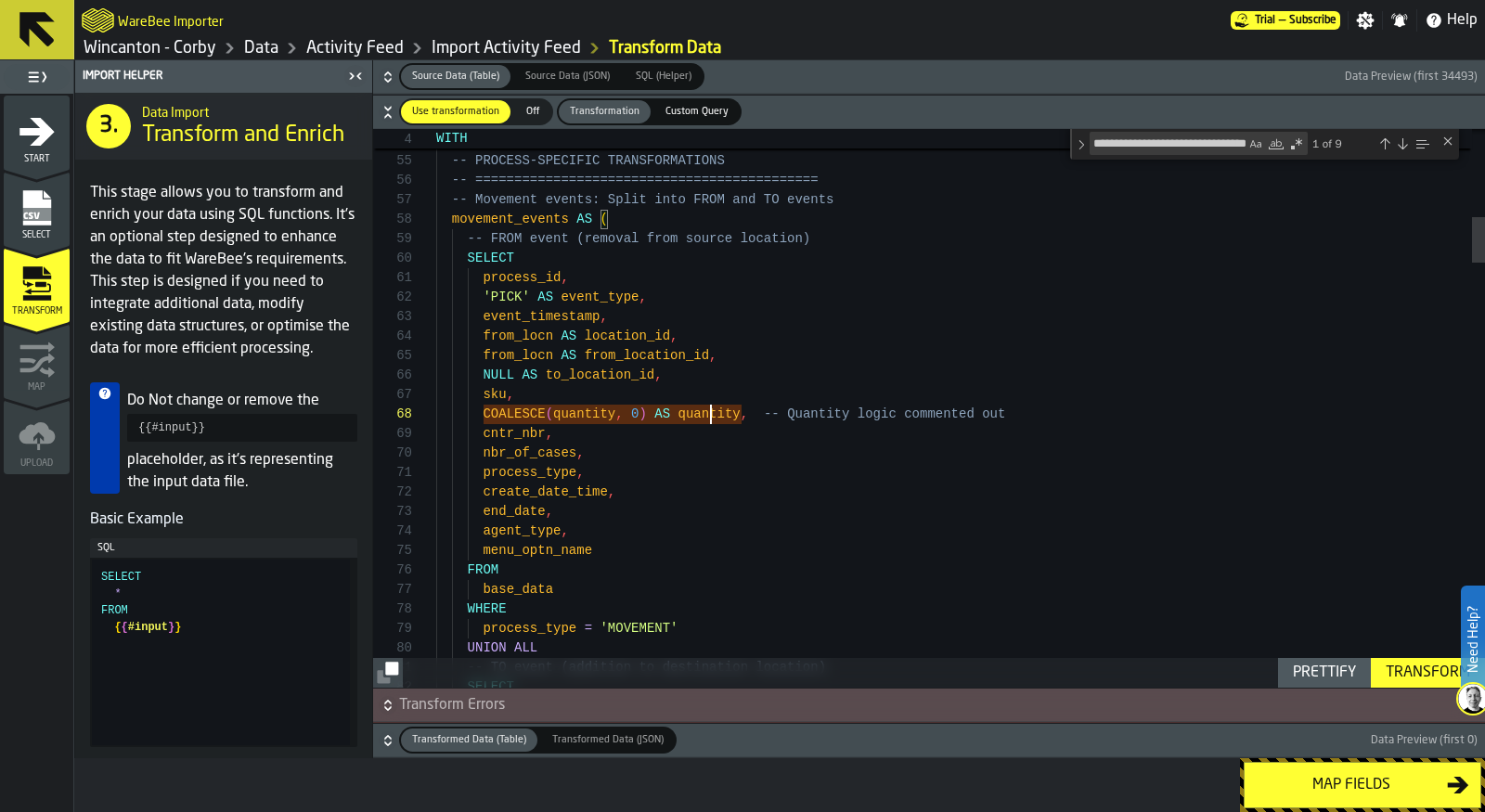 scroll, scrollTop: 136, scrollLeft: 0, axis: vertical 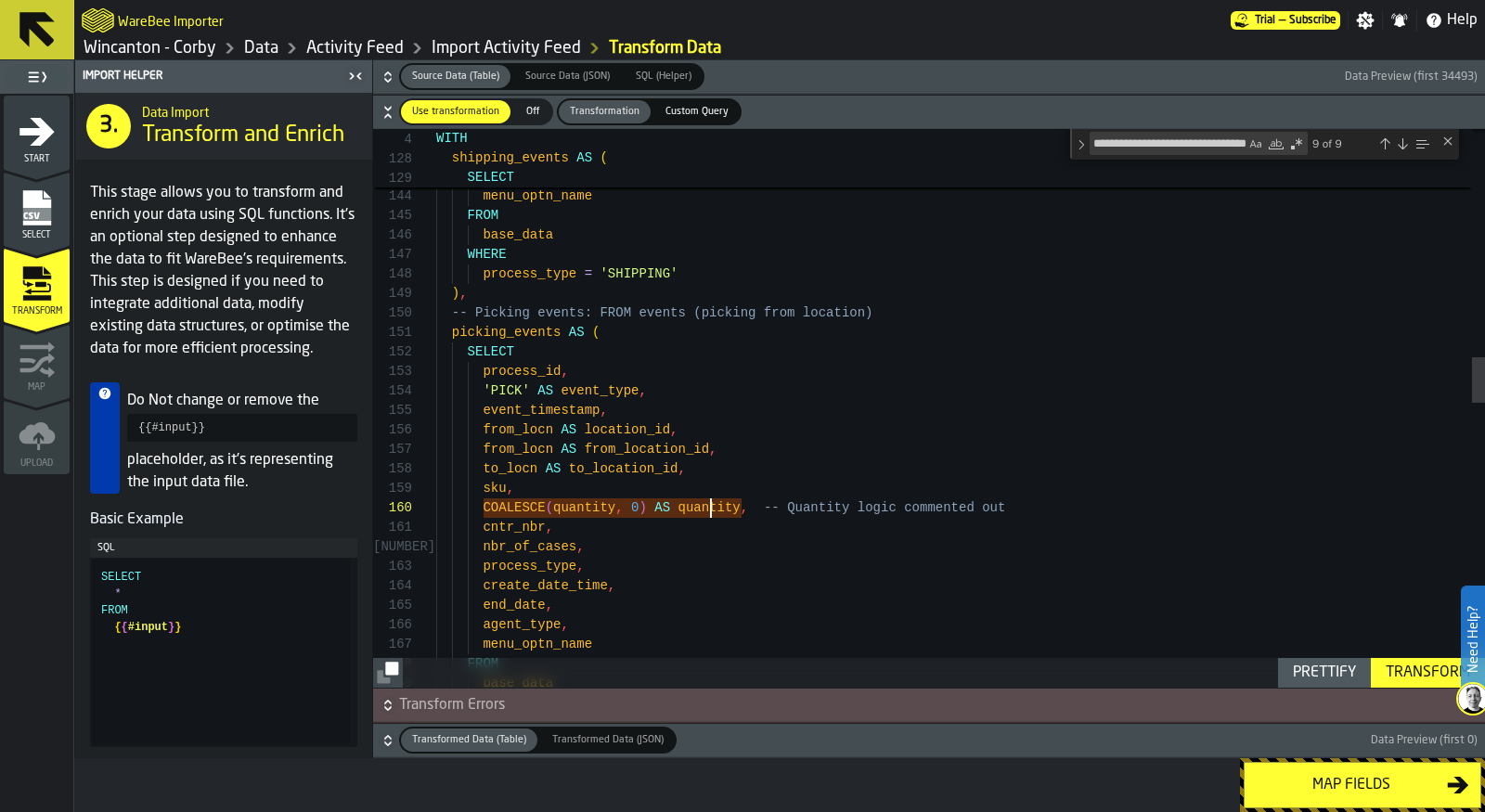 click on "base_data agent_type , menu_optn_name FROM cntr_nbr , nbr_of_cases , process_type , create_date_time , end_date , sku , COALESCE ( quantity , 0 ) AS quantity , -- Quantity logic commented out from_locn AS from_location_id , to_locn AS to_location_id , from_locn AS location_id , 'PICK' AS event_type , event_timestamp , process_id , picking_events AS ( -- Picking events: FROM events (picking from location ) ) , process_type = 'SHIPPING' WHERE base_data FROM menu_optn_name agent_type , end_date , create_date_time ," at bounding box center (961, 768) 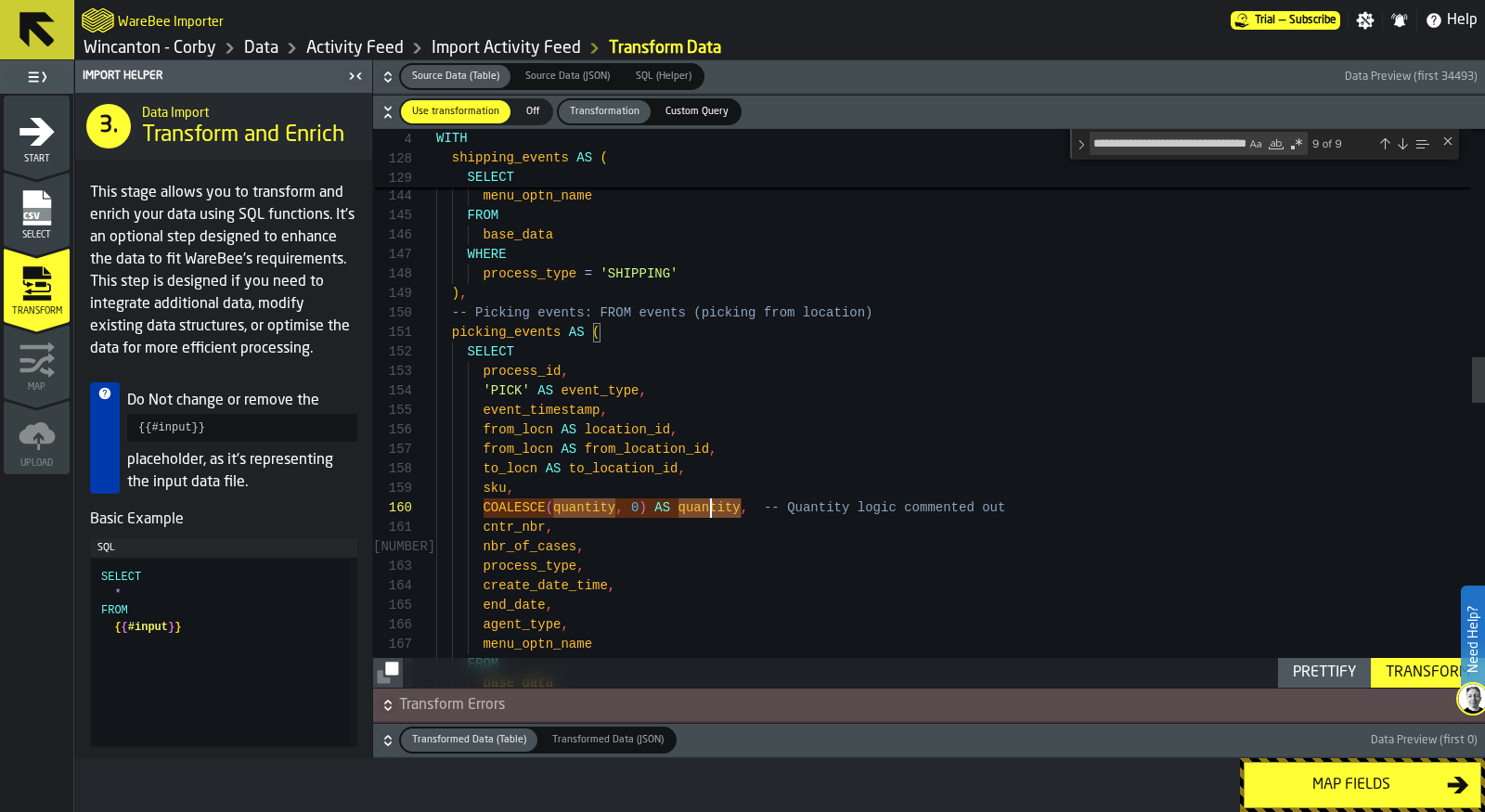 click on "base_data agent_type , menu_optn_name FROM cntr_nbr , nbr_of_cases , process_type , create_date_time , end_date , sku , COALESCE ( quantity , 0 ) AS quantity , -- Quantity logic commented out from_locn AS from_location_id , to_locn AS to_location_id , from_locn AS location_id , 'PICK' AS event_type , event_timestamp , process_id , picking_events AS ( -- Picking events: FROM events (picking from location ) ) , process_type = 'SHIPPING' WHERE base_data FROM menu_optn_name agent_type , end_date , create_date_time ," at bounding box center (961, 768) 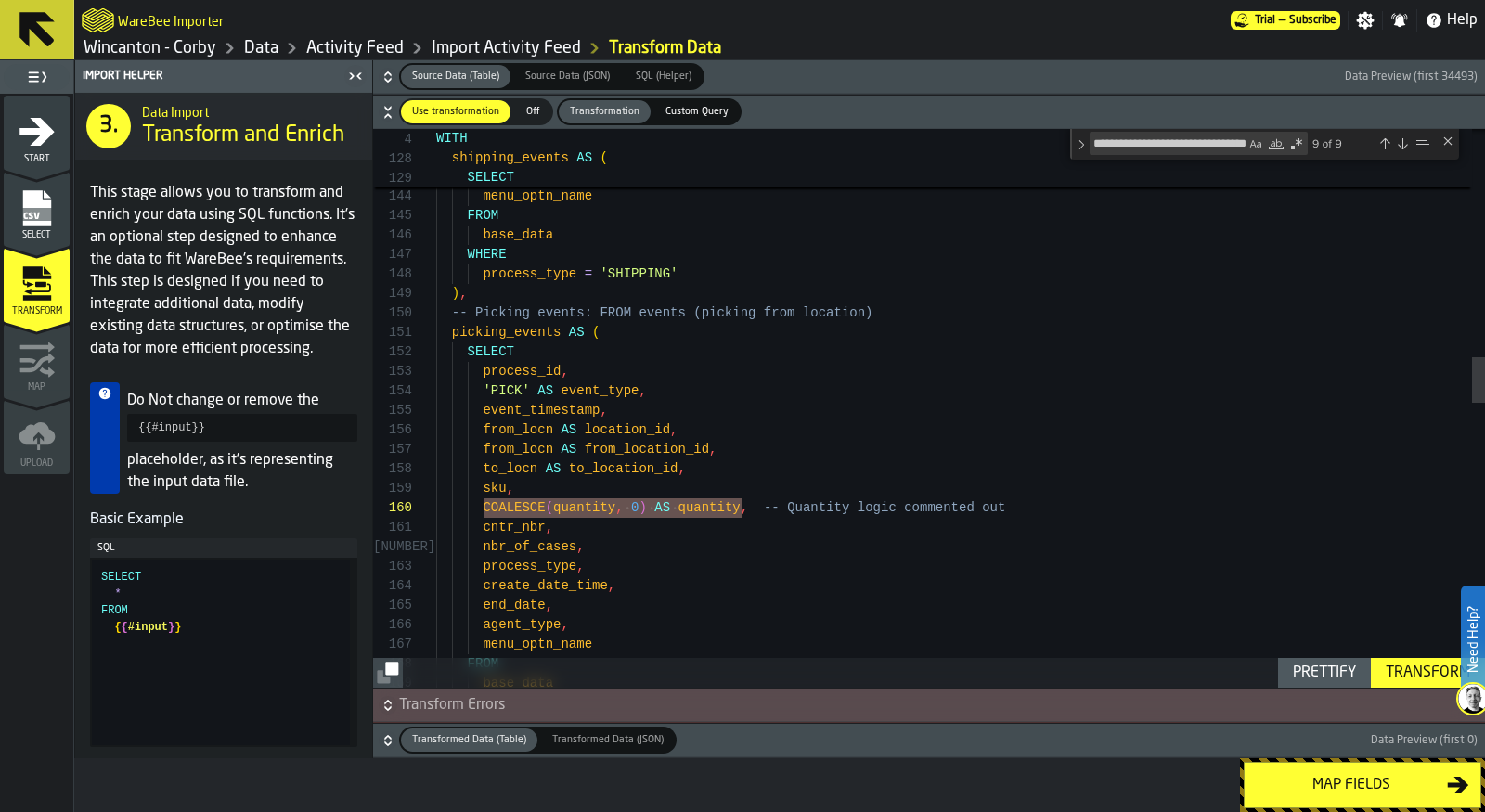 drag, startPoint x: 483, startPoint y: 506, endPoint x: 742, endPoint y: 503, distance: 259.01737 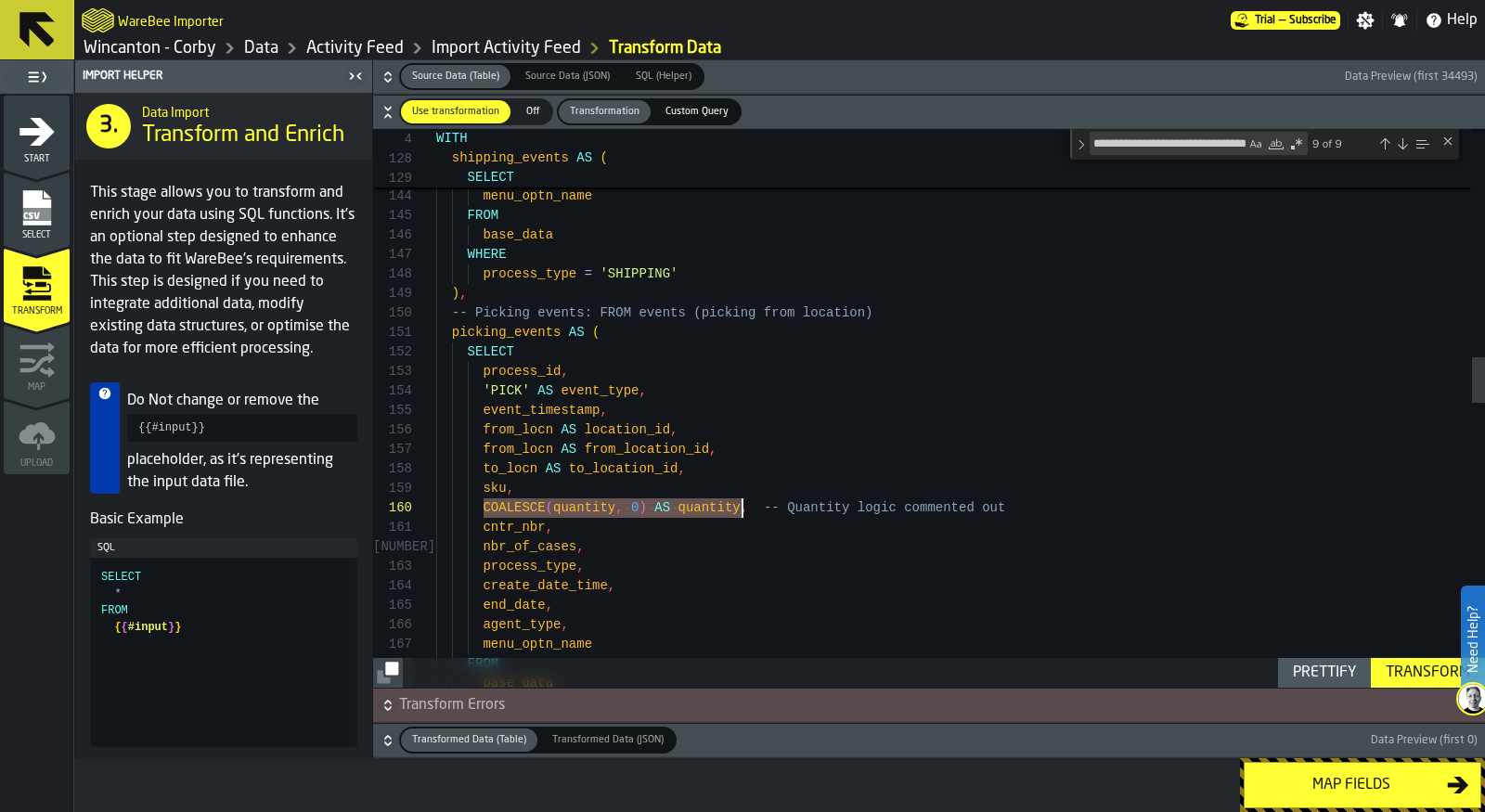 type on "**********" 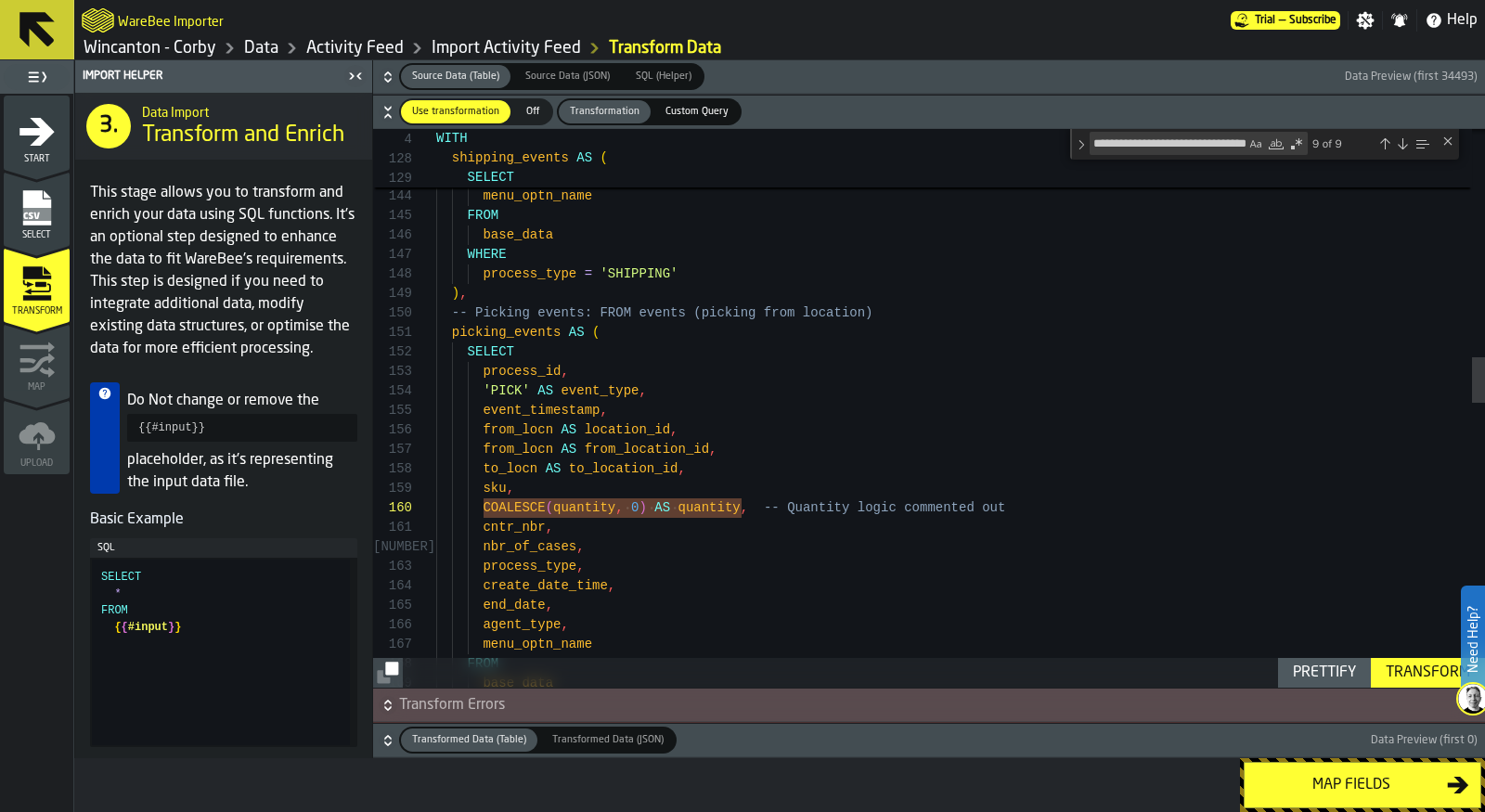 click on "9 of 9" at bounding box center [1342, 143] 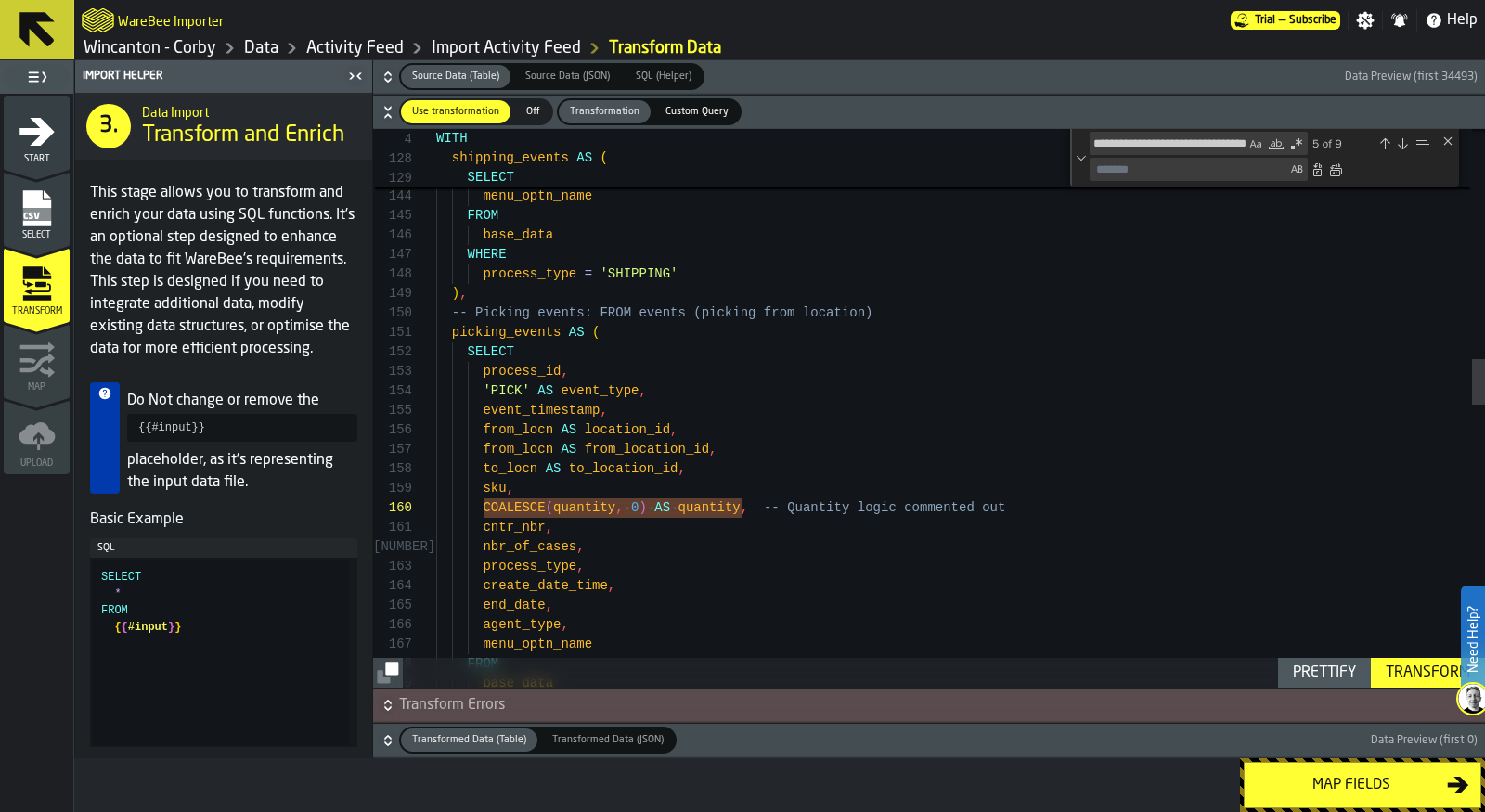 click at bounding box center (1188, 169) 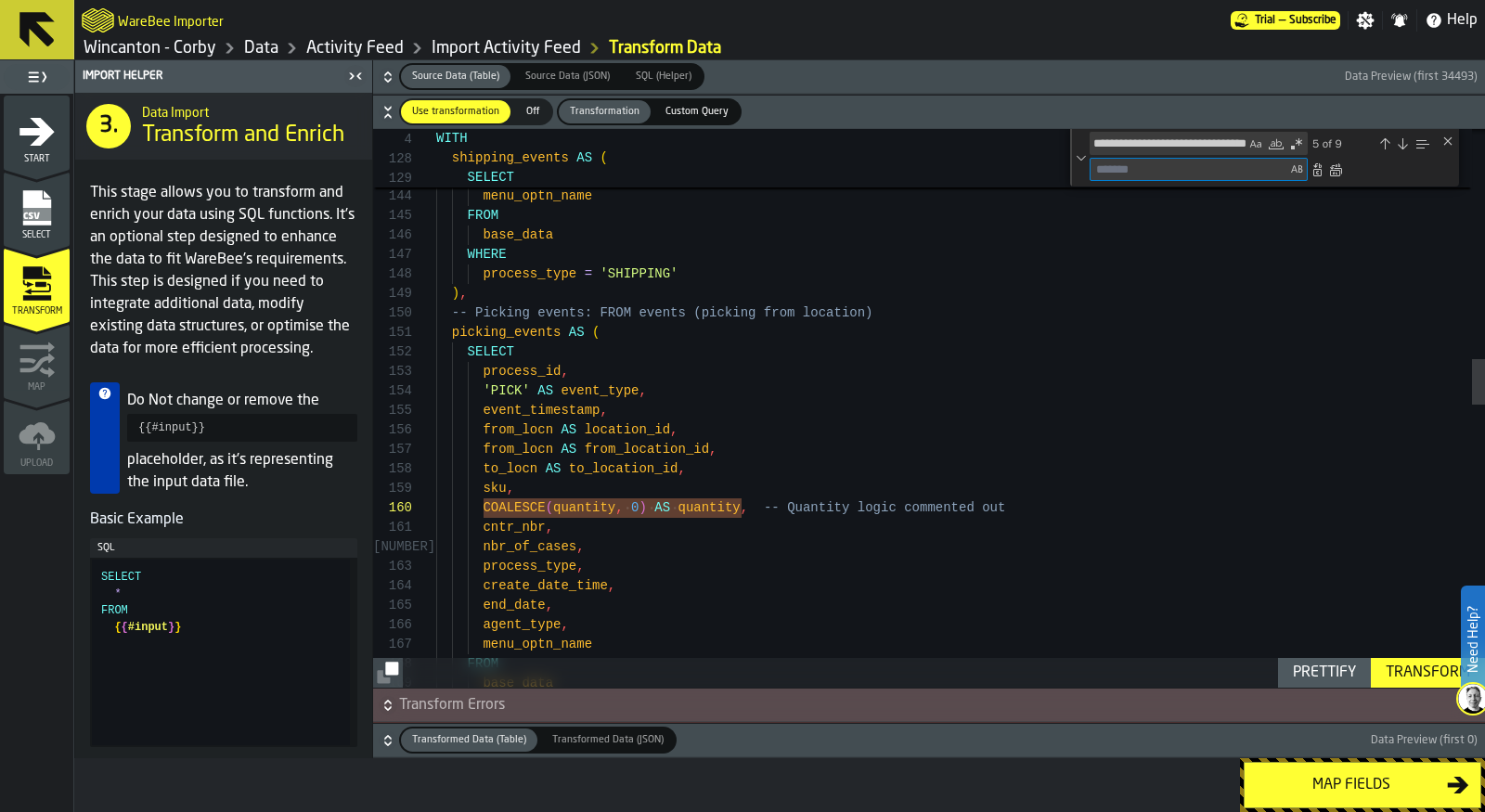paste on "**********" 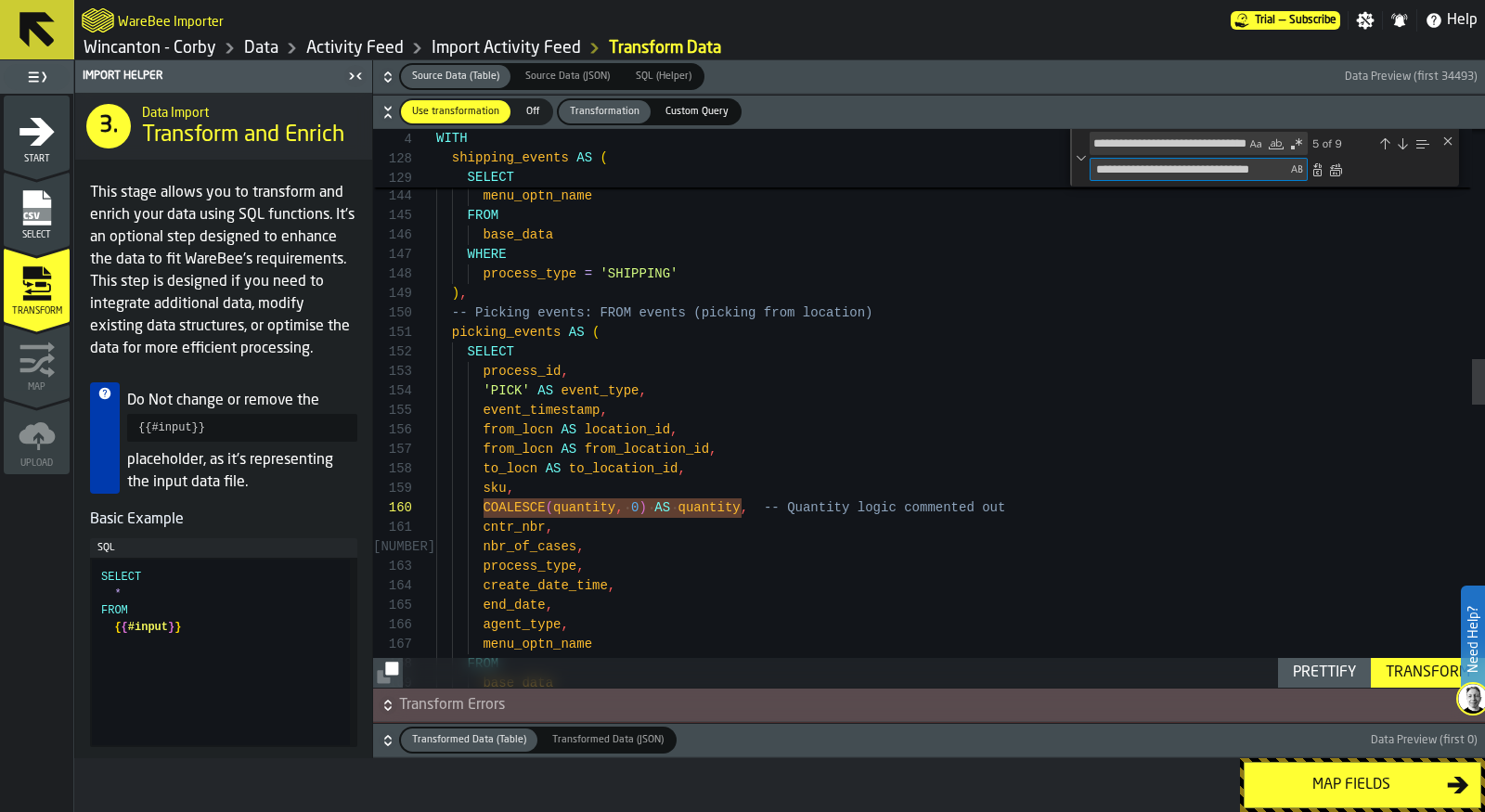scroll, scrollTop: 0, scrollLeft: 7, axis: horizontal 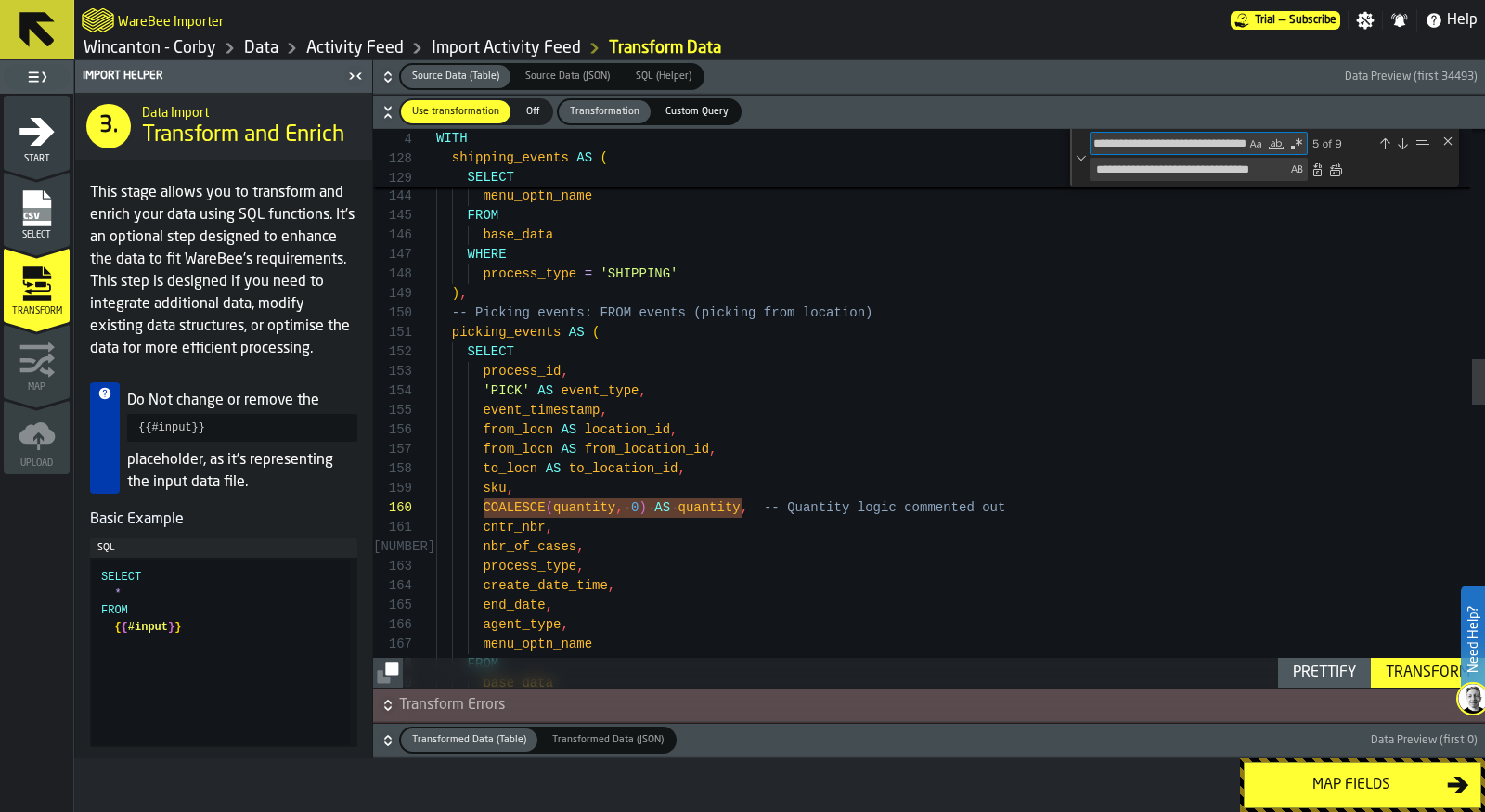 click on "**********" at bounding box center (1169, 143) 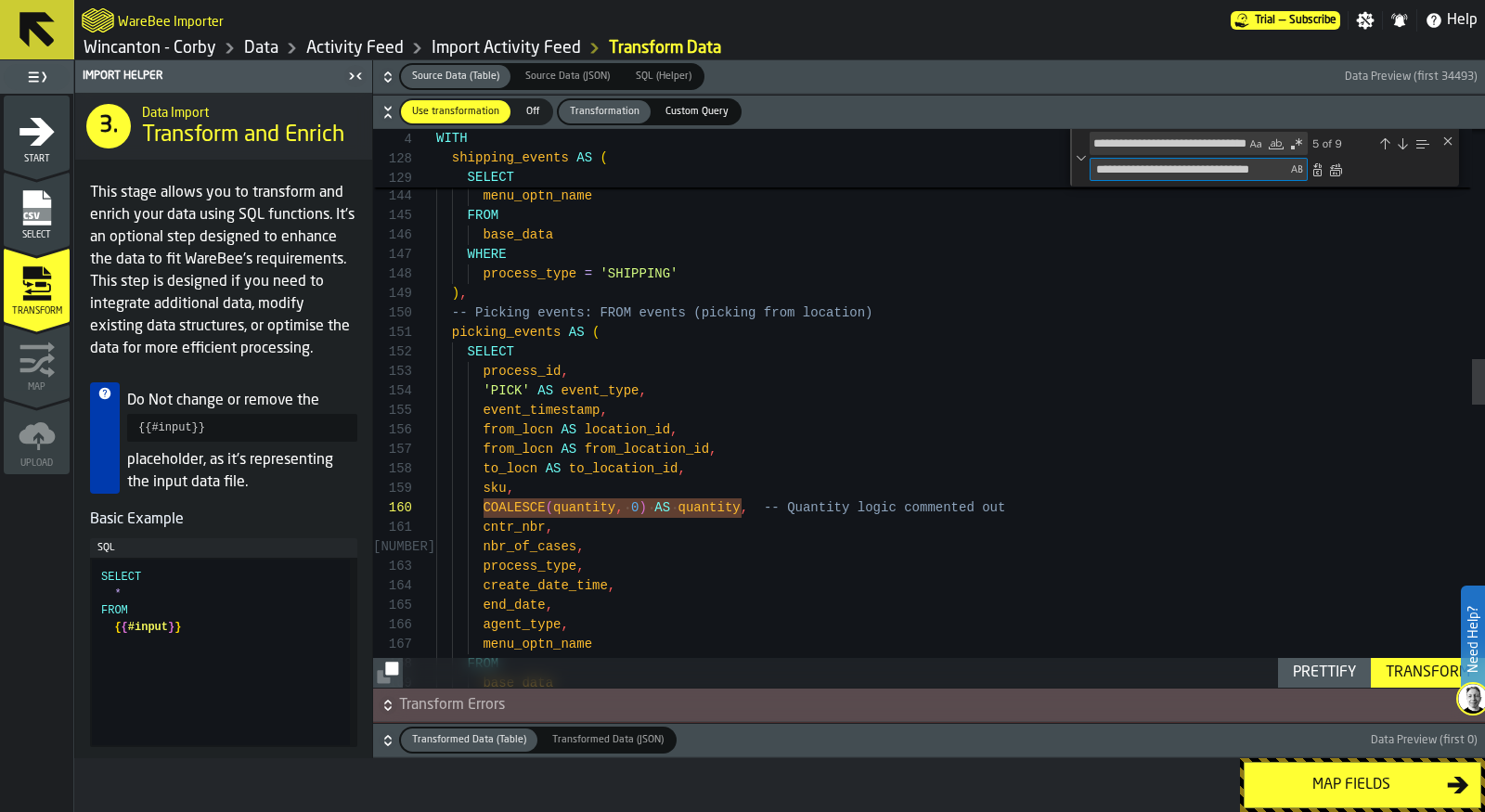 scroll, scrollTop: 0, scrollLeft: 4, axis: horizontal 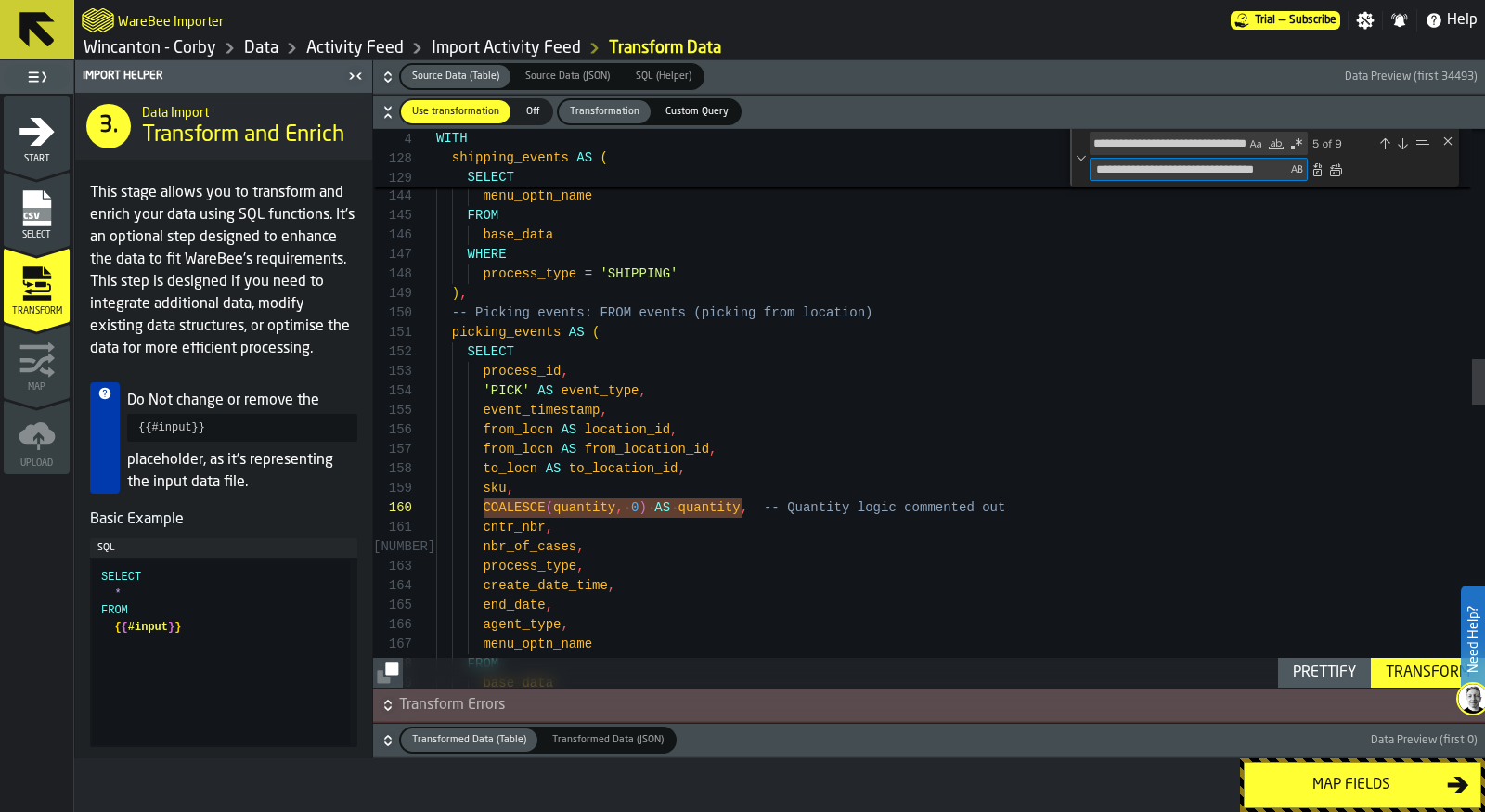 type on "**********" 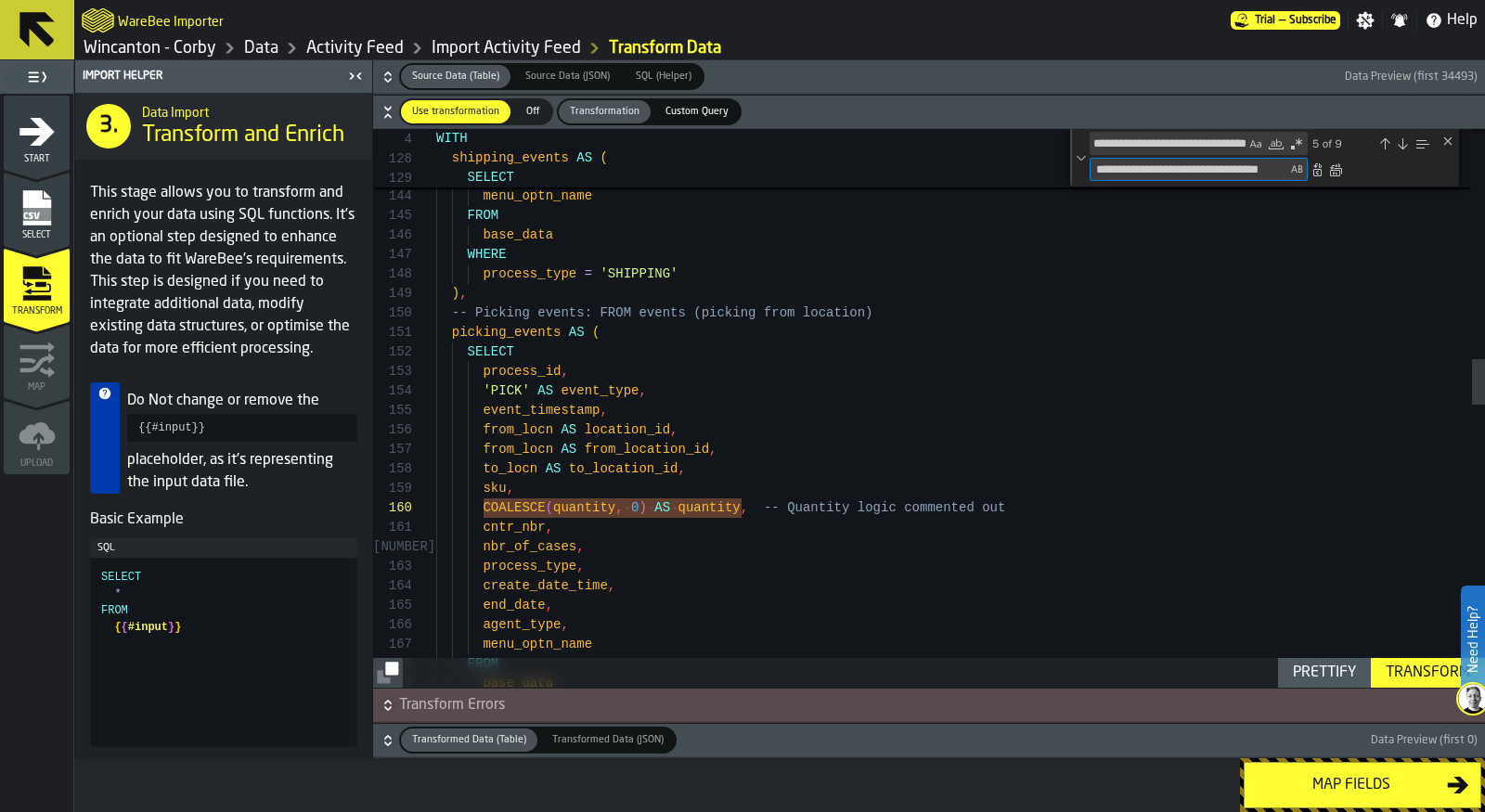 scroll, scrollTop: 195, scrollLeft: 0, axis: vertical 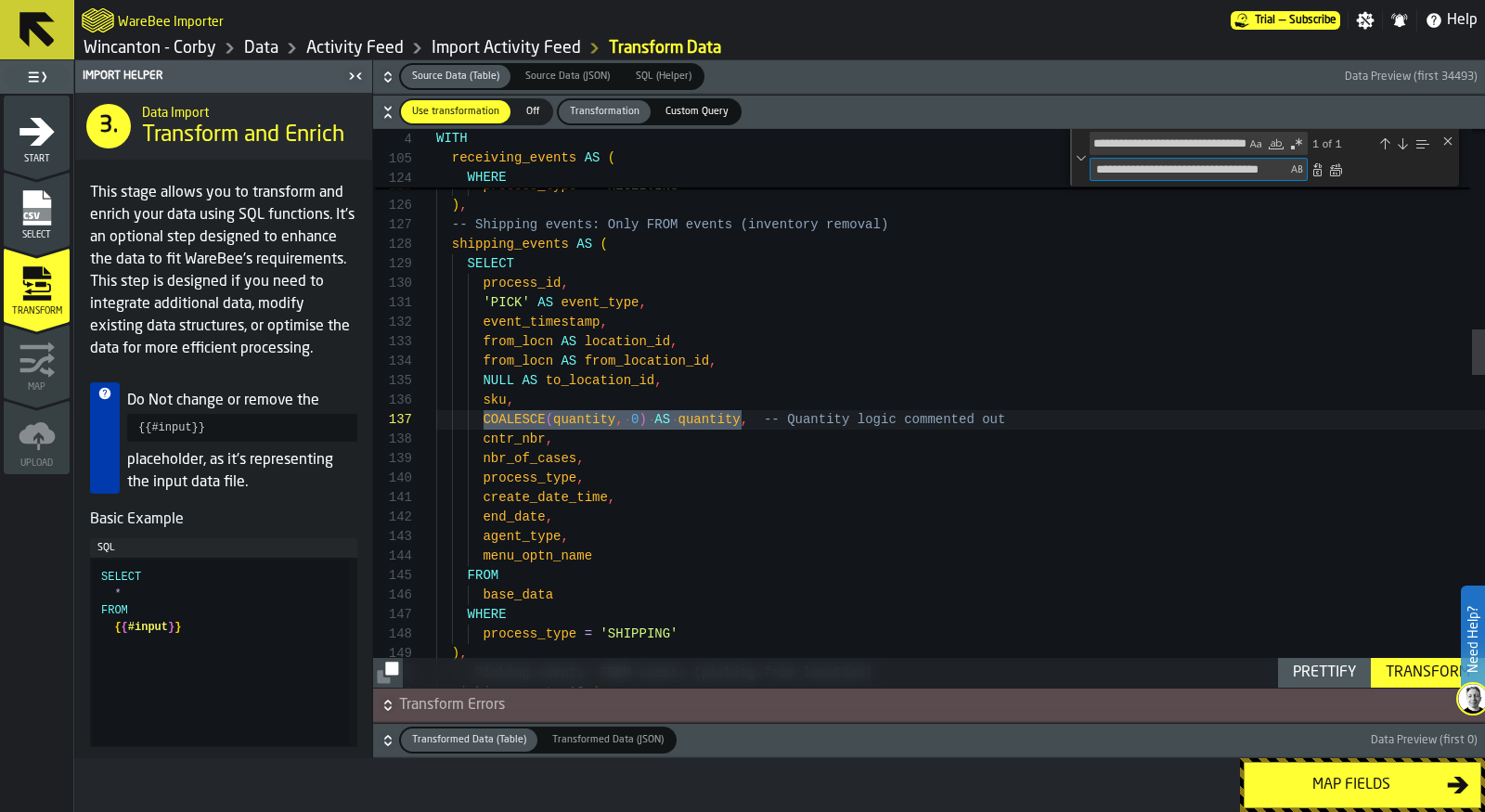 type on "**********" 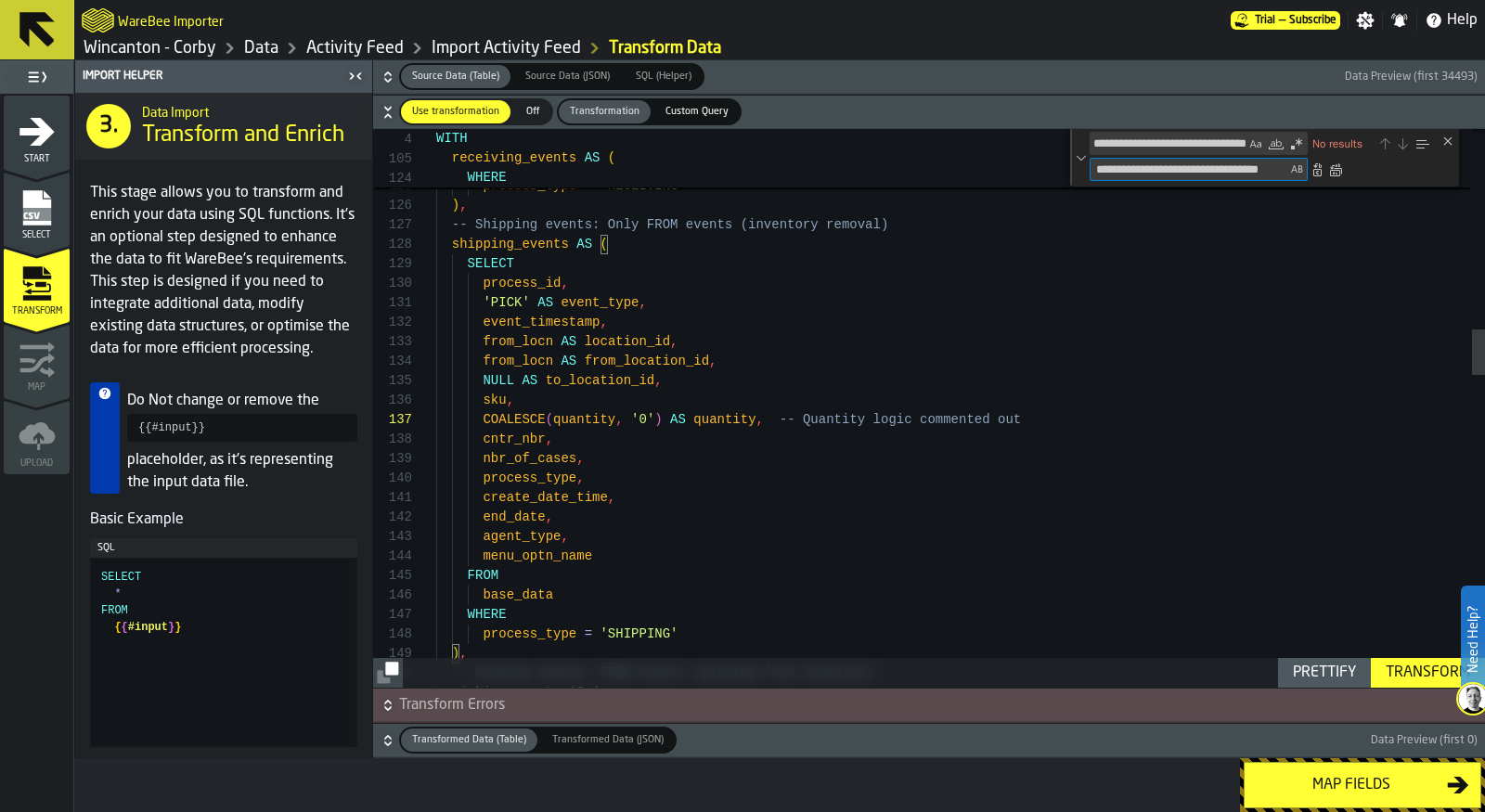 type on "**********" 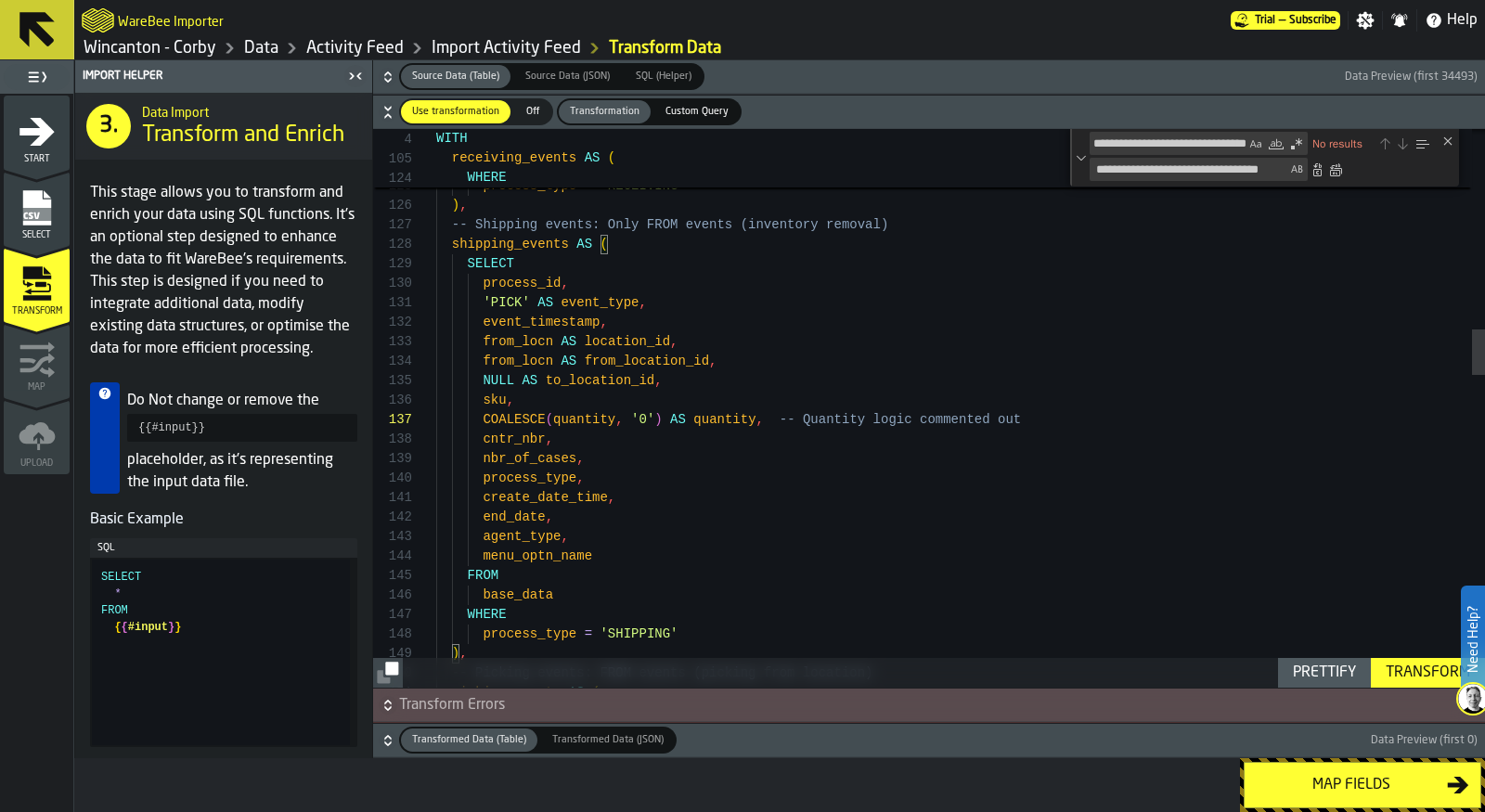 click at bounding box center [1448, 141] 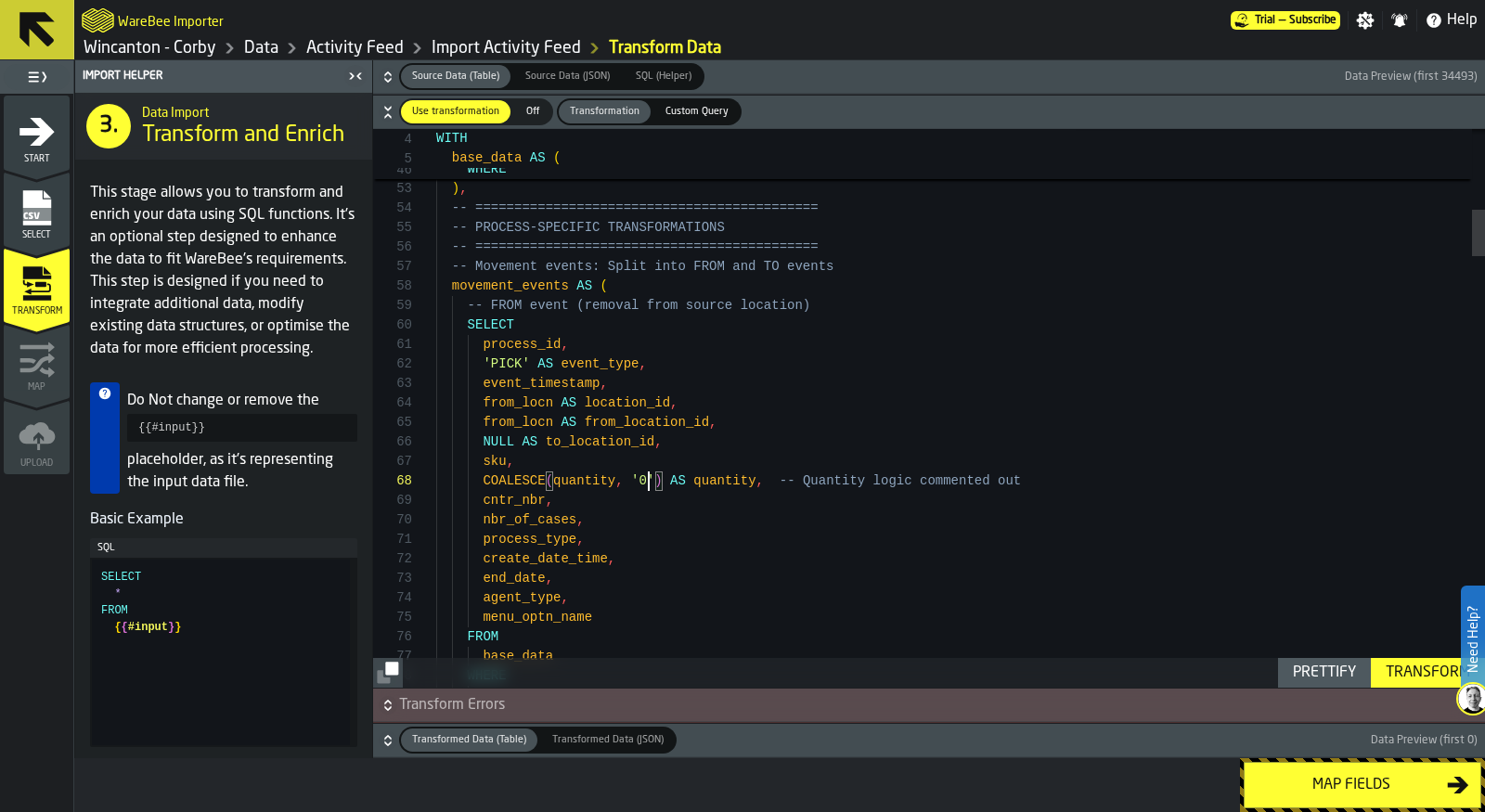 click on "end_date ,        agent_type ,        menu_optn_name        from_locn  AS   location_id ,        from_locn  AS   from_location_id ,        NULL  AS   to_location_id ,        sku ,        COALESCE ( quantity ,   '0' )  AS   quantity ,    -- Quantity logic commented out        cntr_nbr ,        nbr_of_cases ,        process_type ,        create_date_time ,      SELECT        process_id ,        'PICK'  AS   event_type ,        event_timestamp ,    -- Movement events: Split into FROM and TO events    movement_events  AS   (      -- FROM event (removal from source location)    ) ,    -- ============================================    -- PROCESS-SPECIFIC TRANSFORMATIONS    -- ============================================          AND   "to_locn"   <>   ''          AND   "to_locn"   IS   NOT   NULL        )      FROM base_data" at bounding box center (961, 2542) 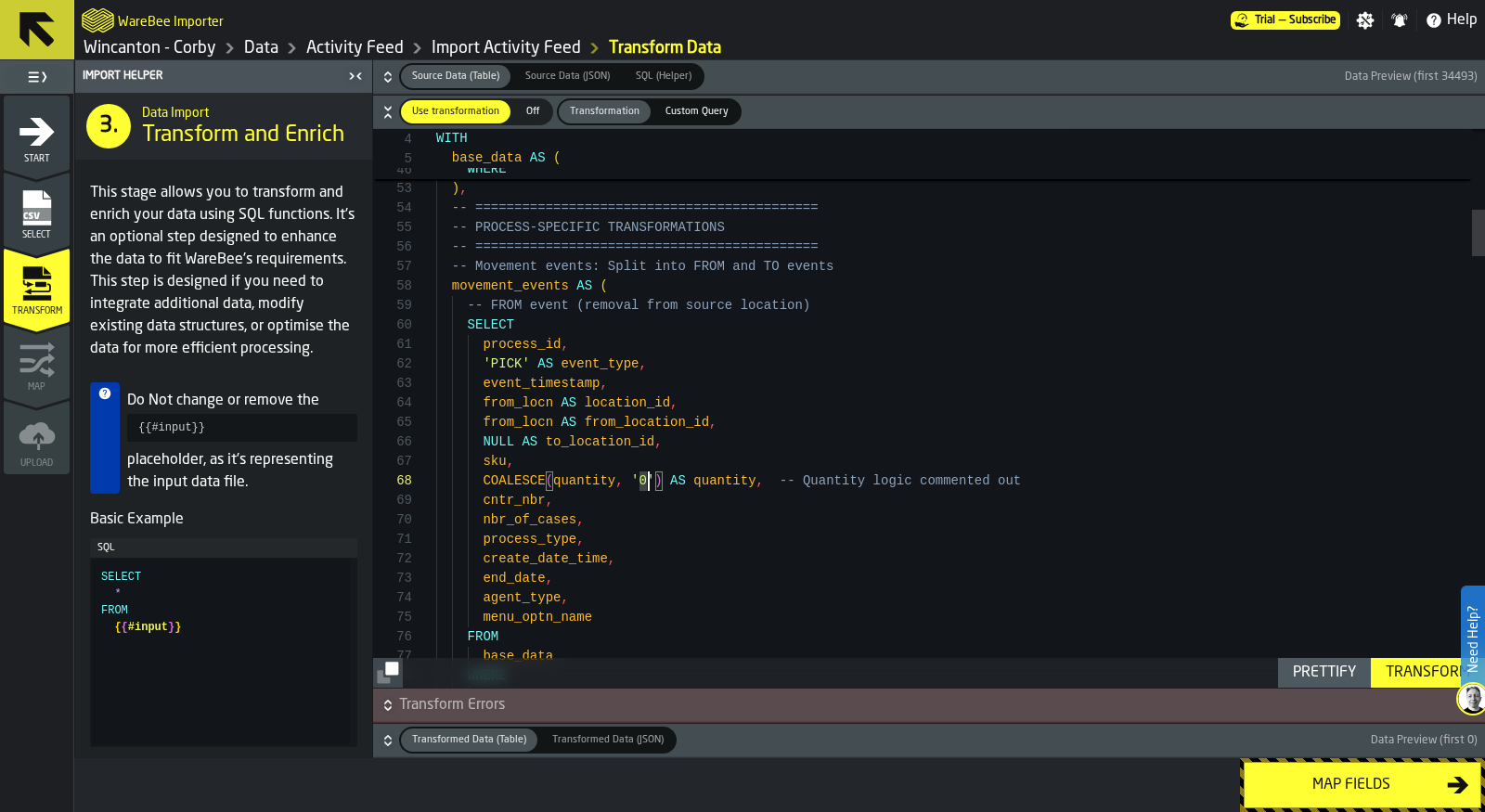 click on "Transform" at bounding box center (1427, 673) 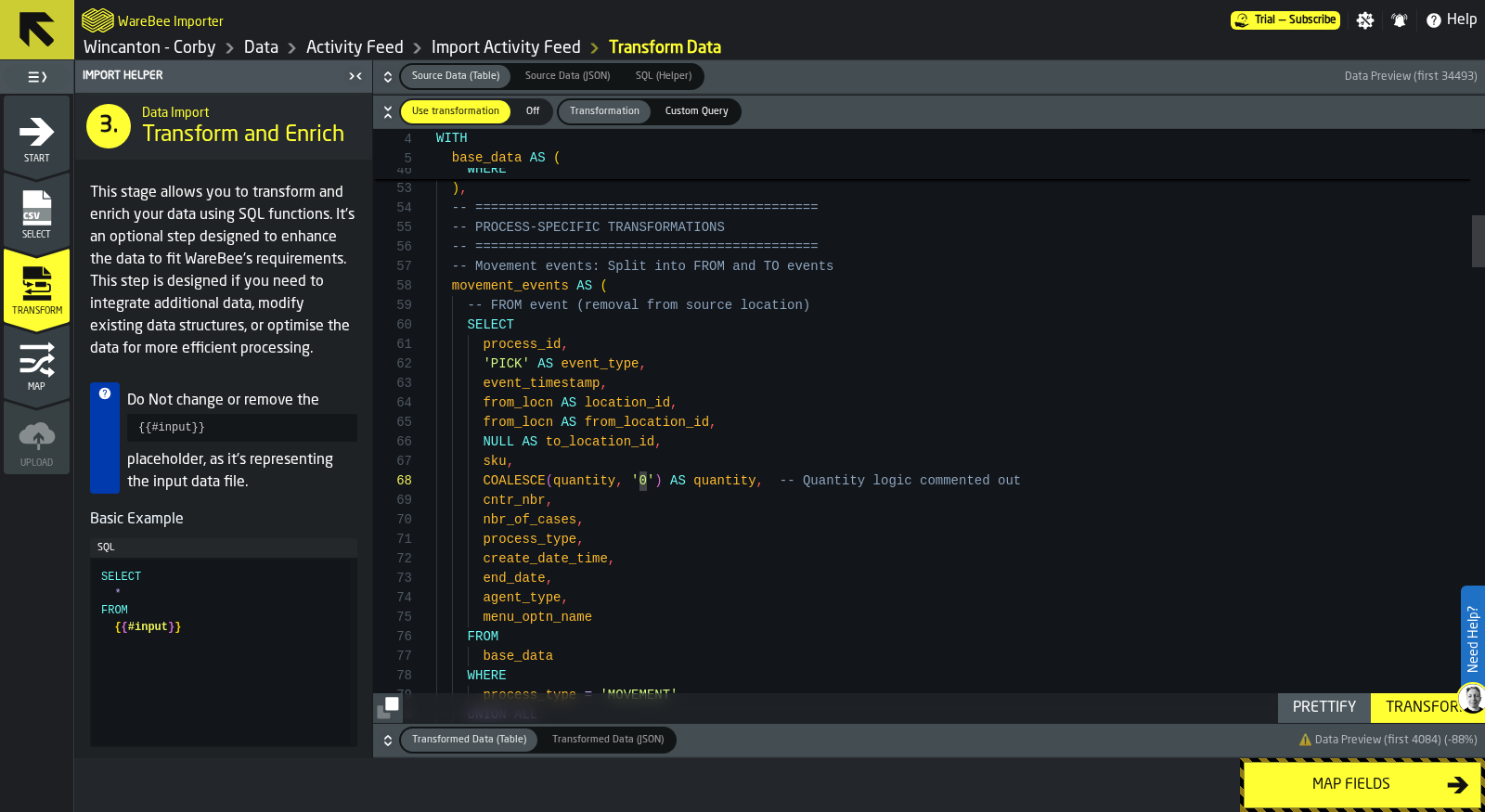 click 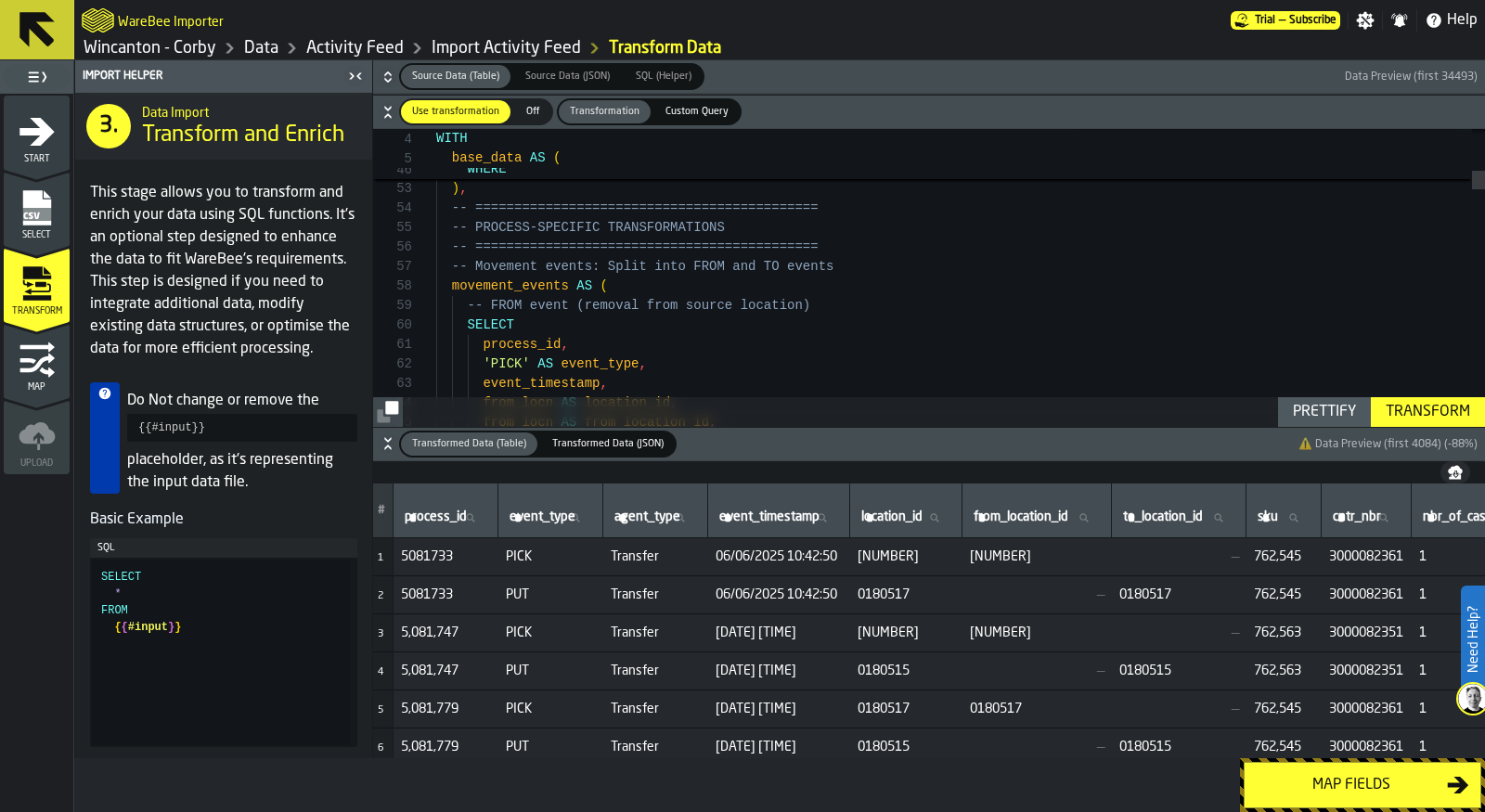 scroll, scrollTop: 0, scrollLeft: 0, axis: both 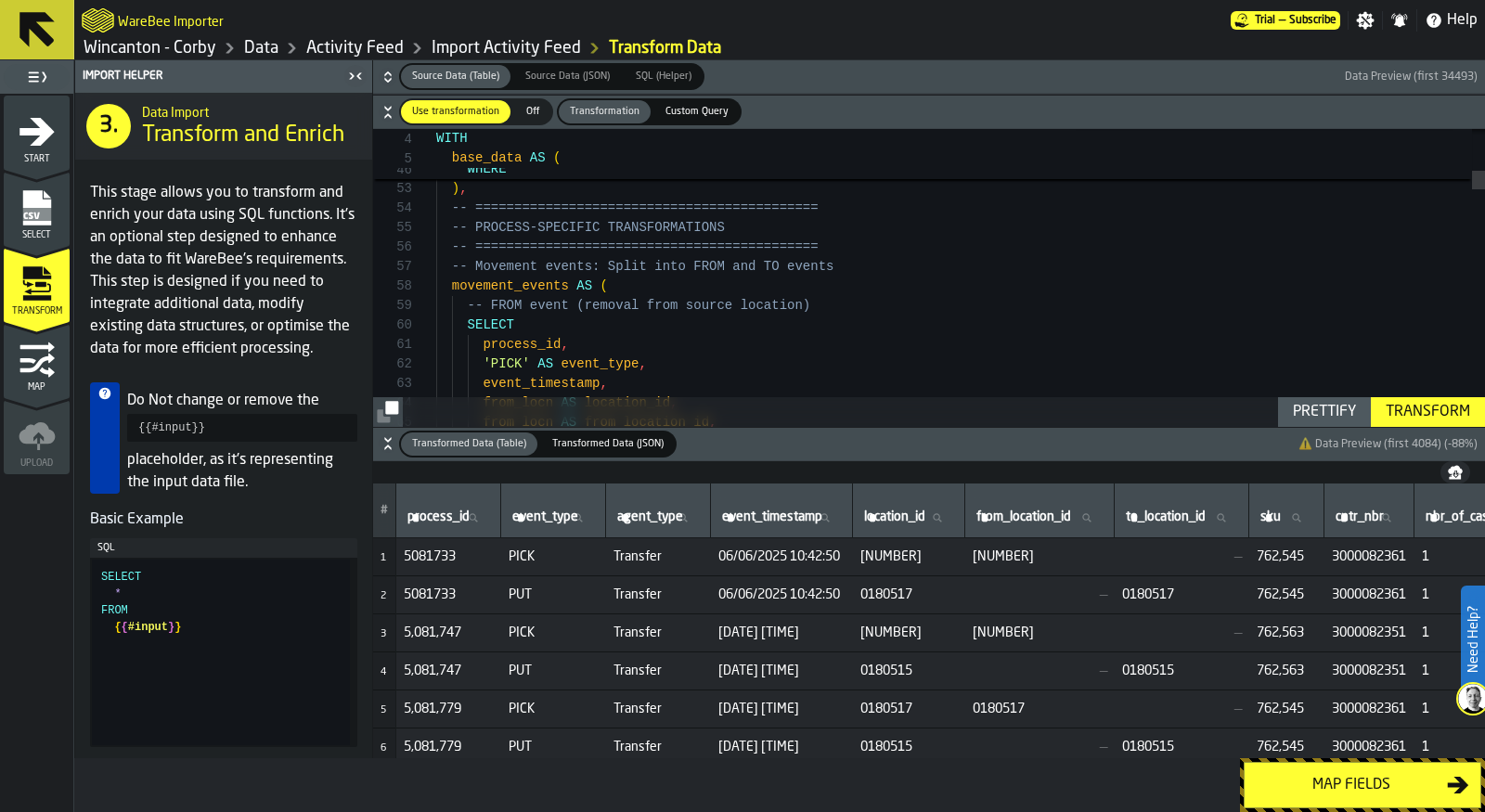 click 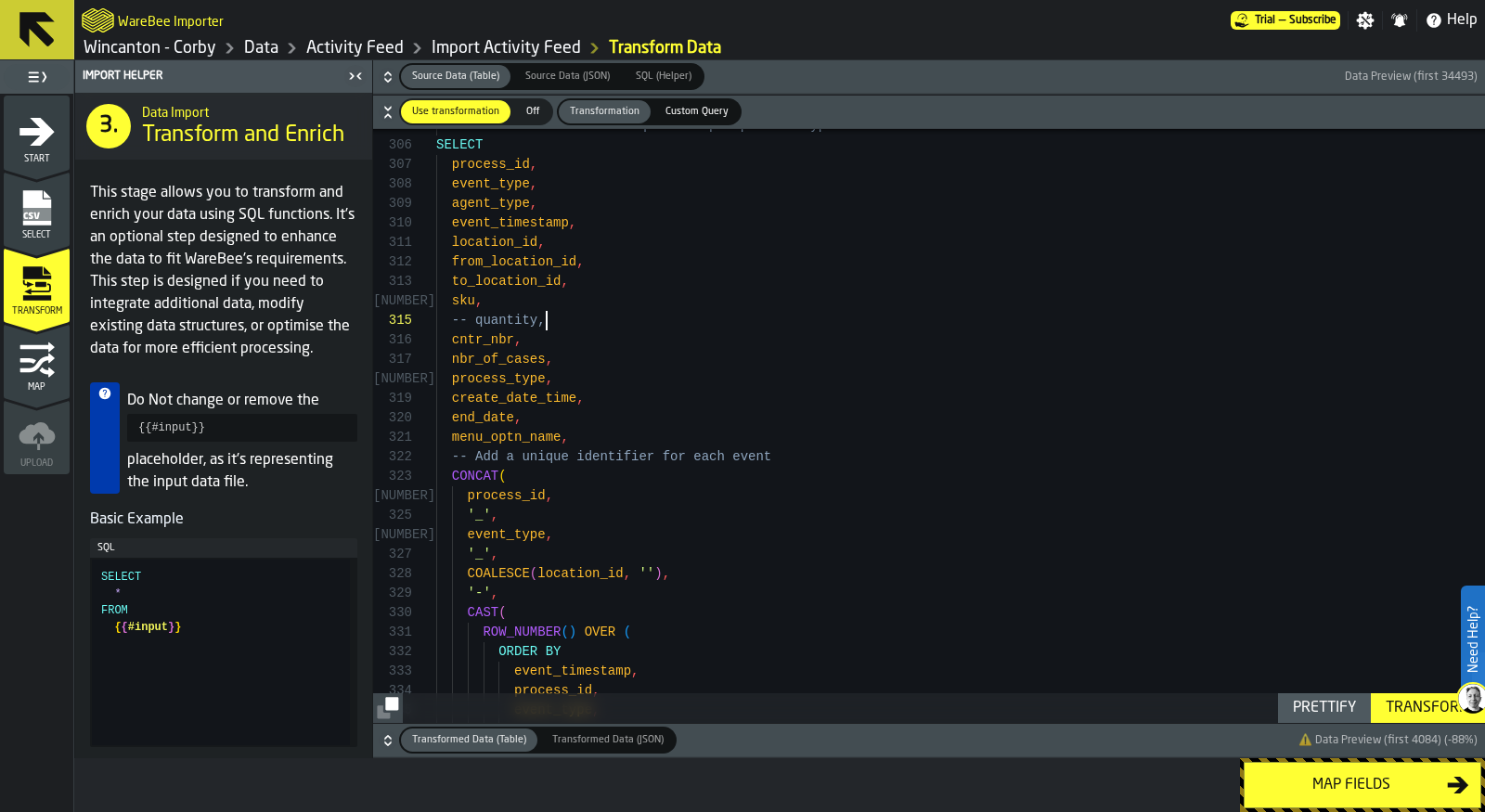 scroll, scrollTop: 77, scrollLeft: 0, axis: vertical 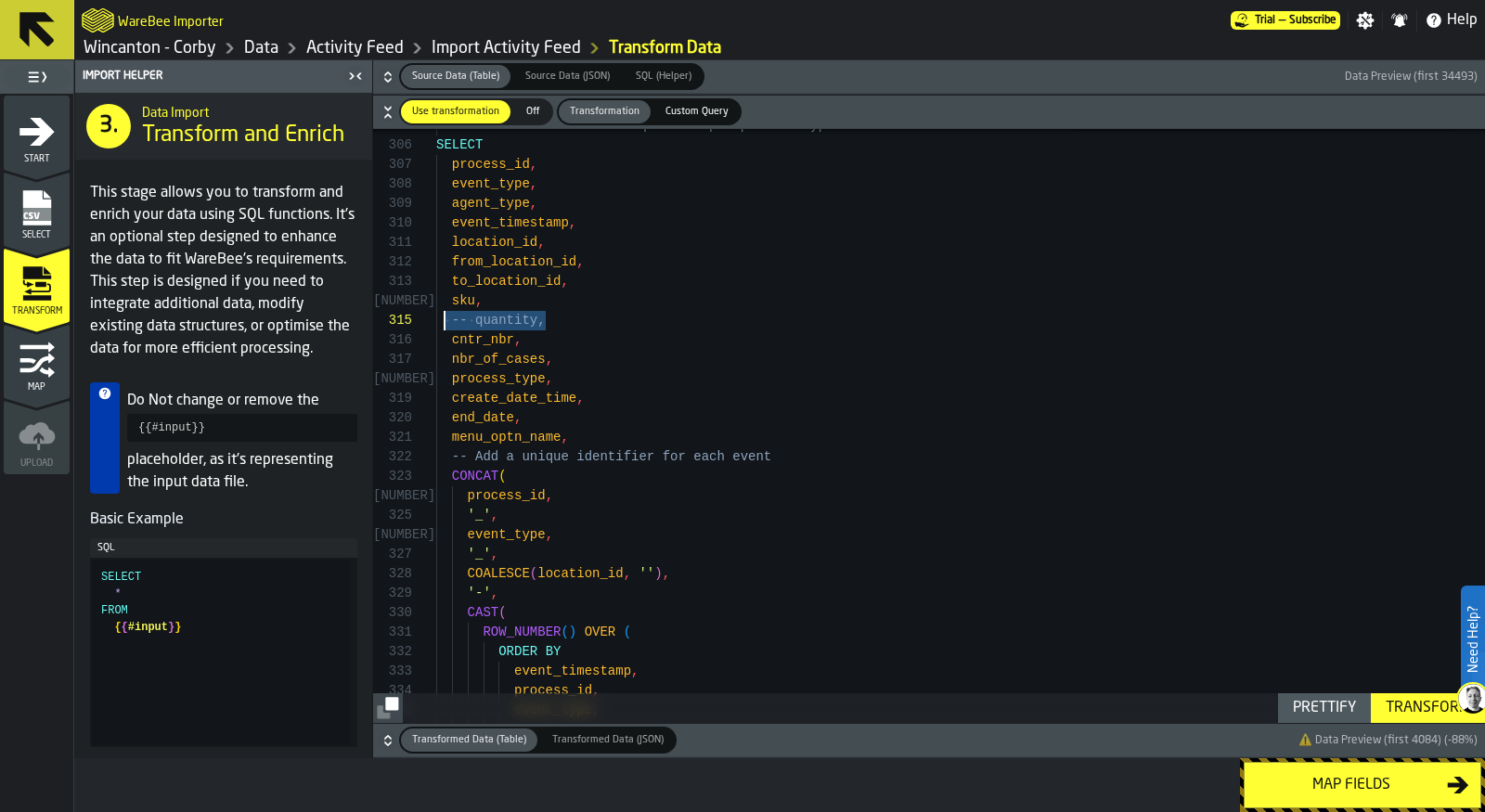 drag, startPoint x: 561, startPoint y: 323, endPoint x: 444, endPoint y: 322, distance: 117.00427 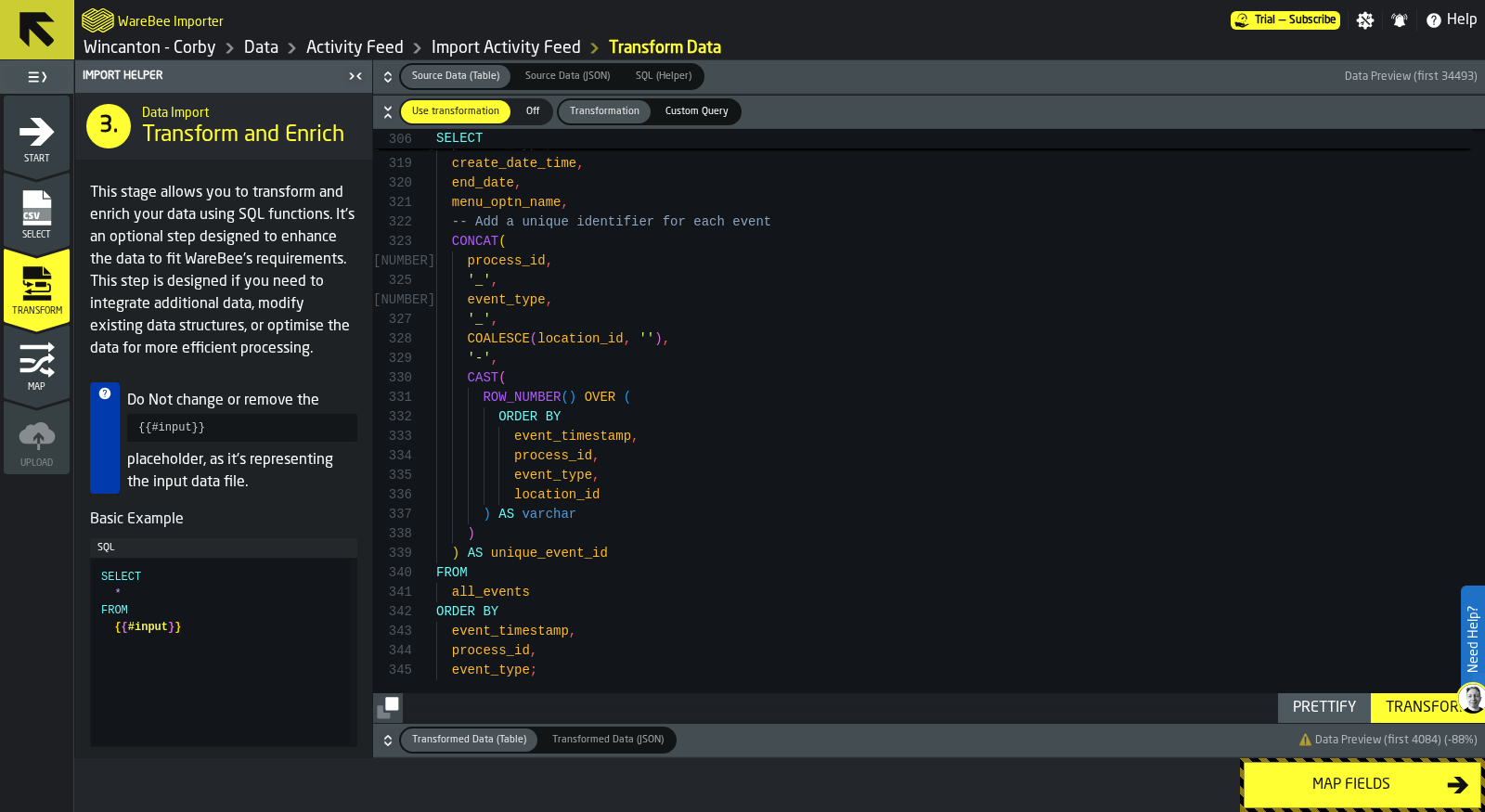 click on "Transform" at bounding box center (1427, 708) 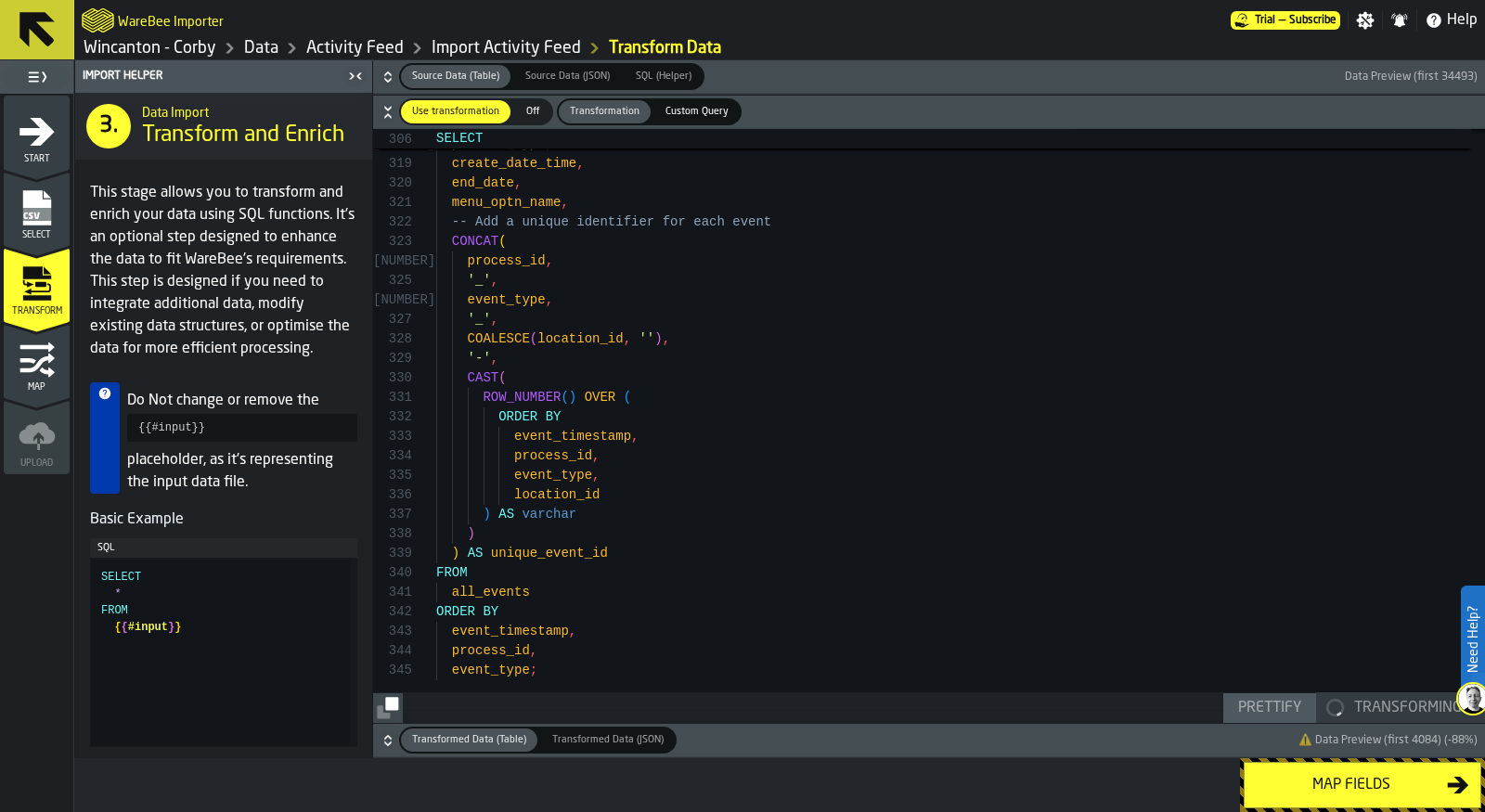 click 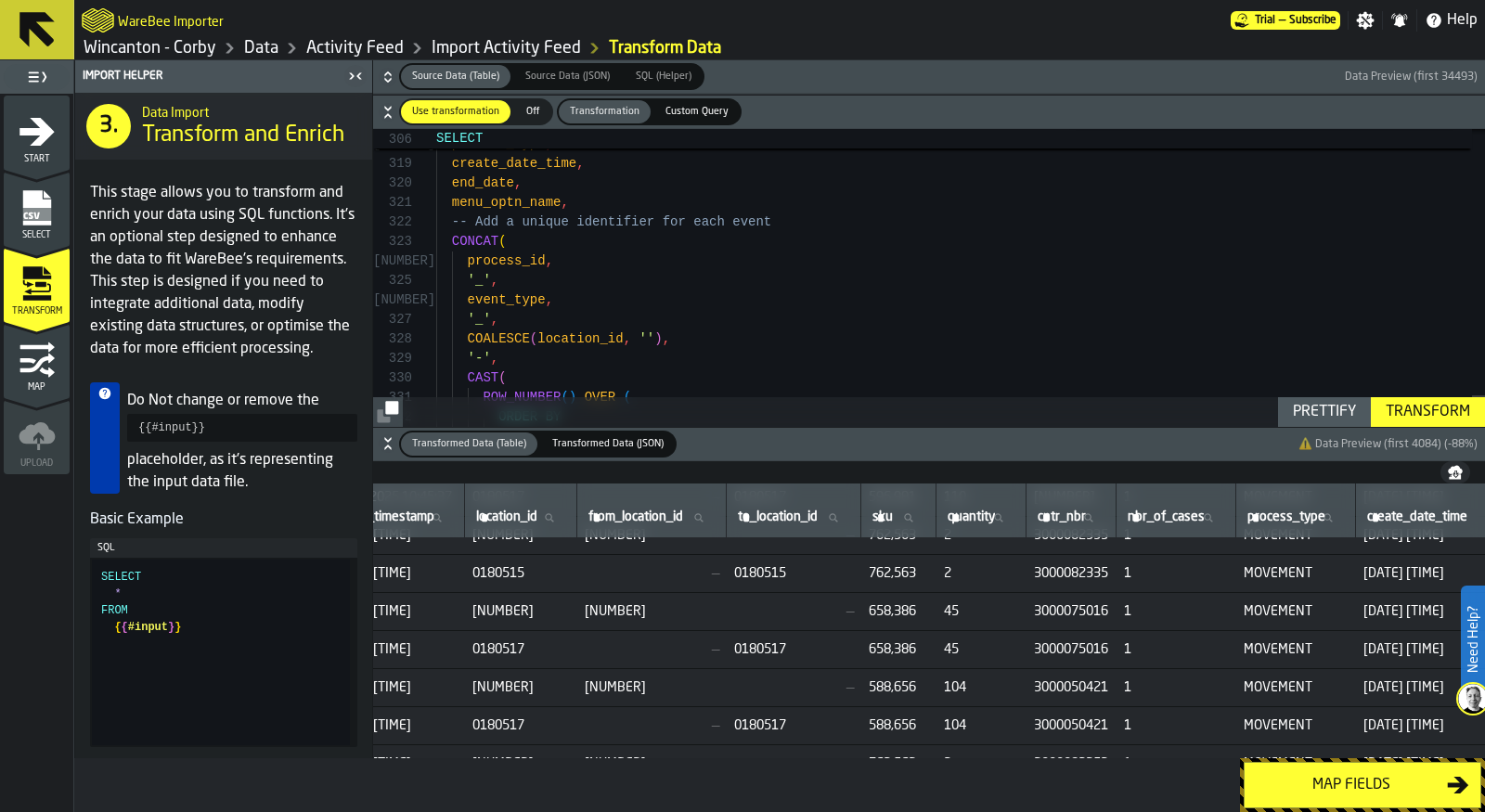 scroll, scrollTop: 0, scrollLeft: 392, axis: horizontal 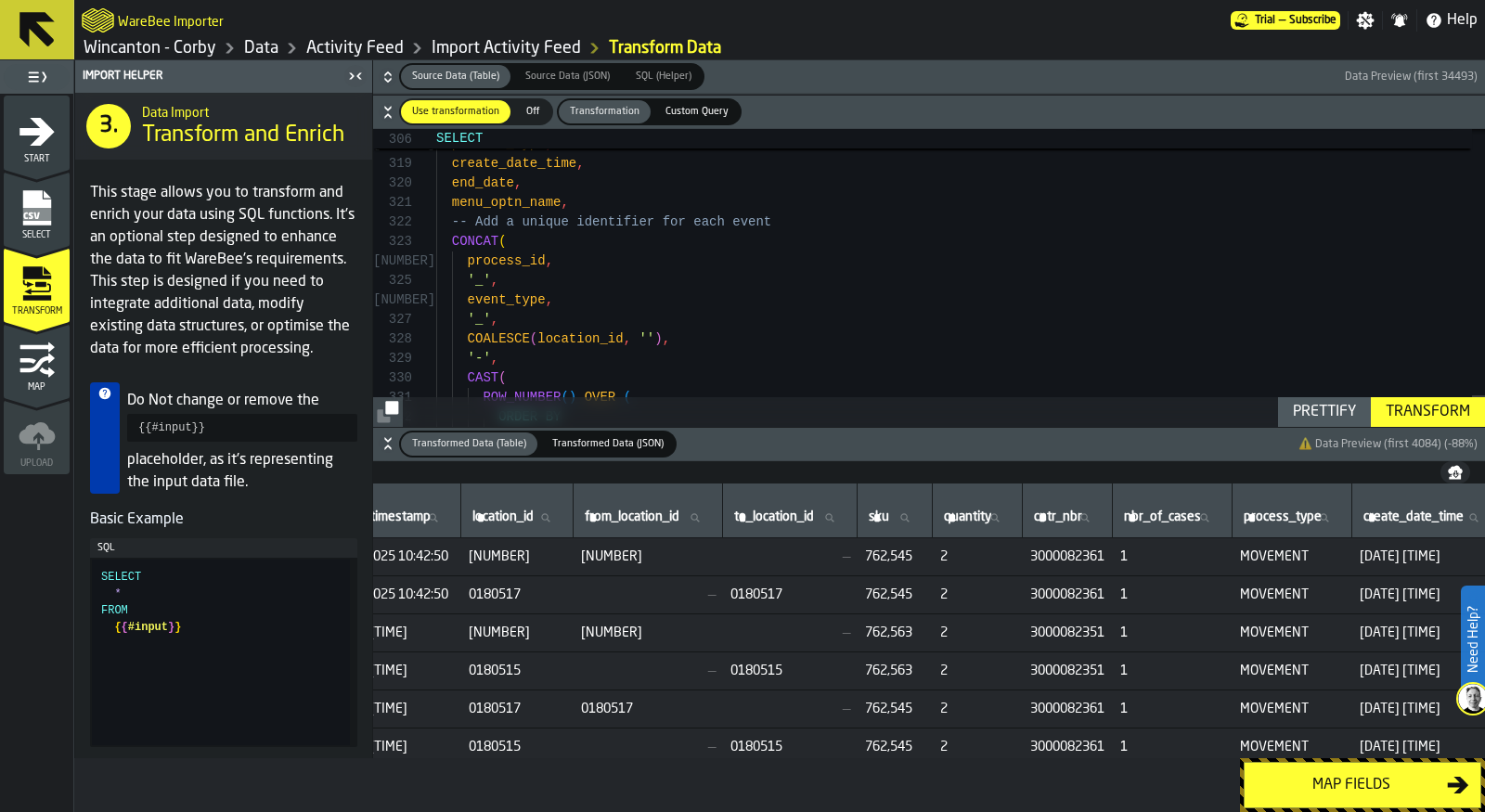 click 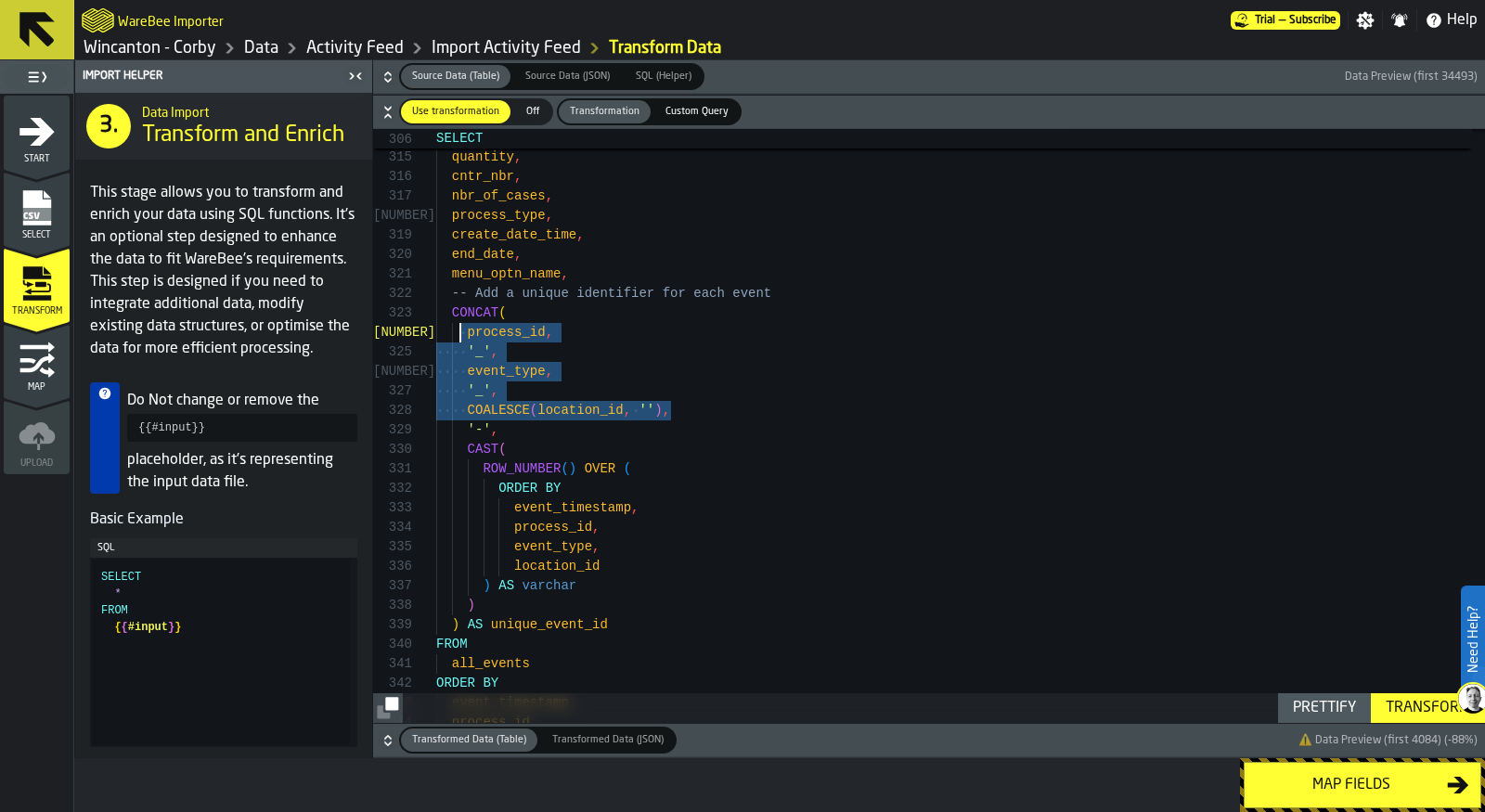 scroll, scrollTop: 58, scrollLeft: 0, axis: vertical 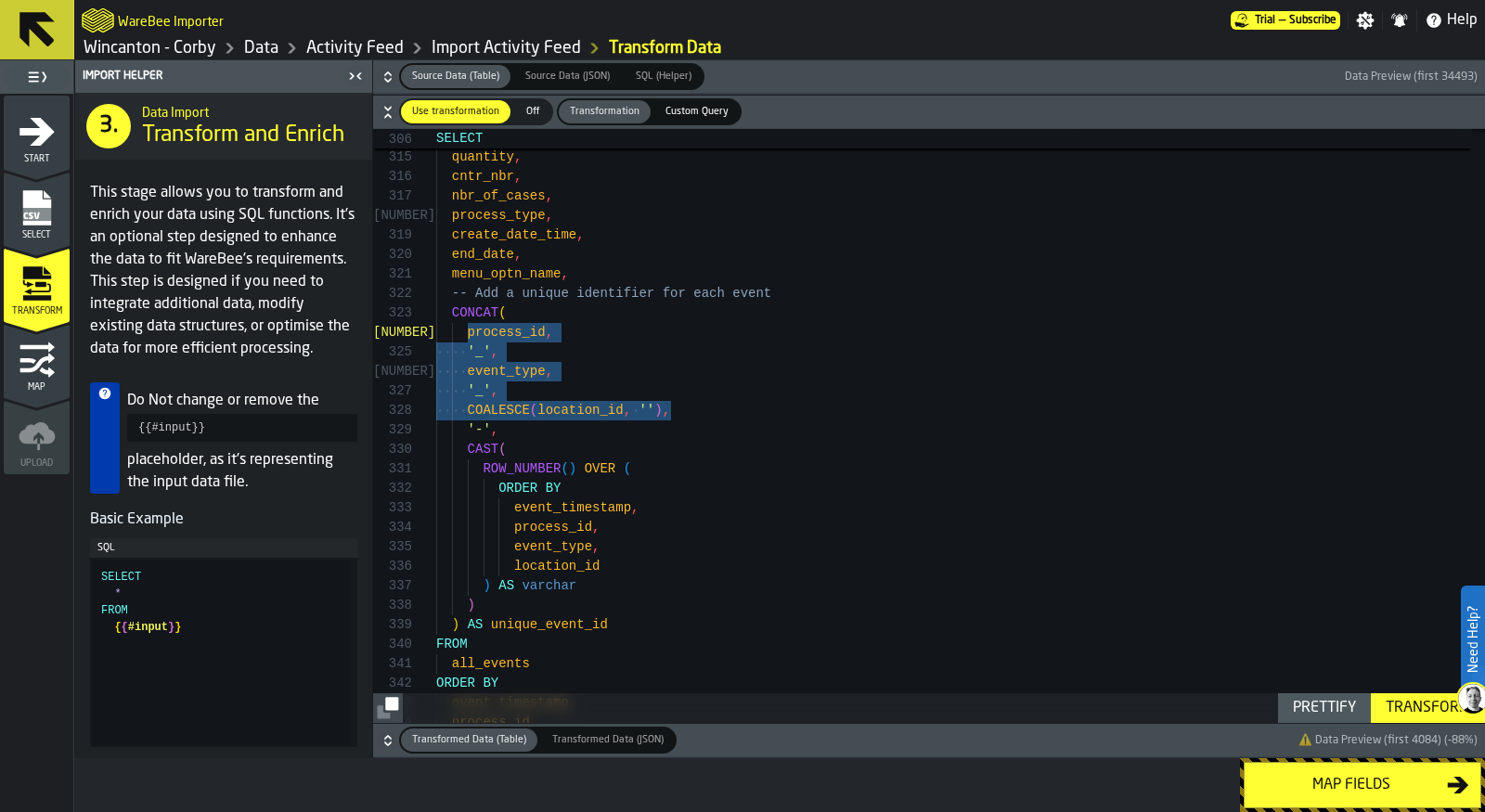 drag, startPoint x: 702, startPoint y: 410, endPoint x: 463, endPoint y: 338, distance: 249.6097 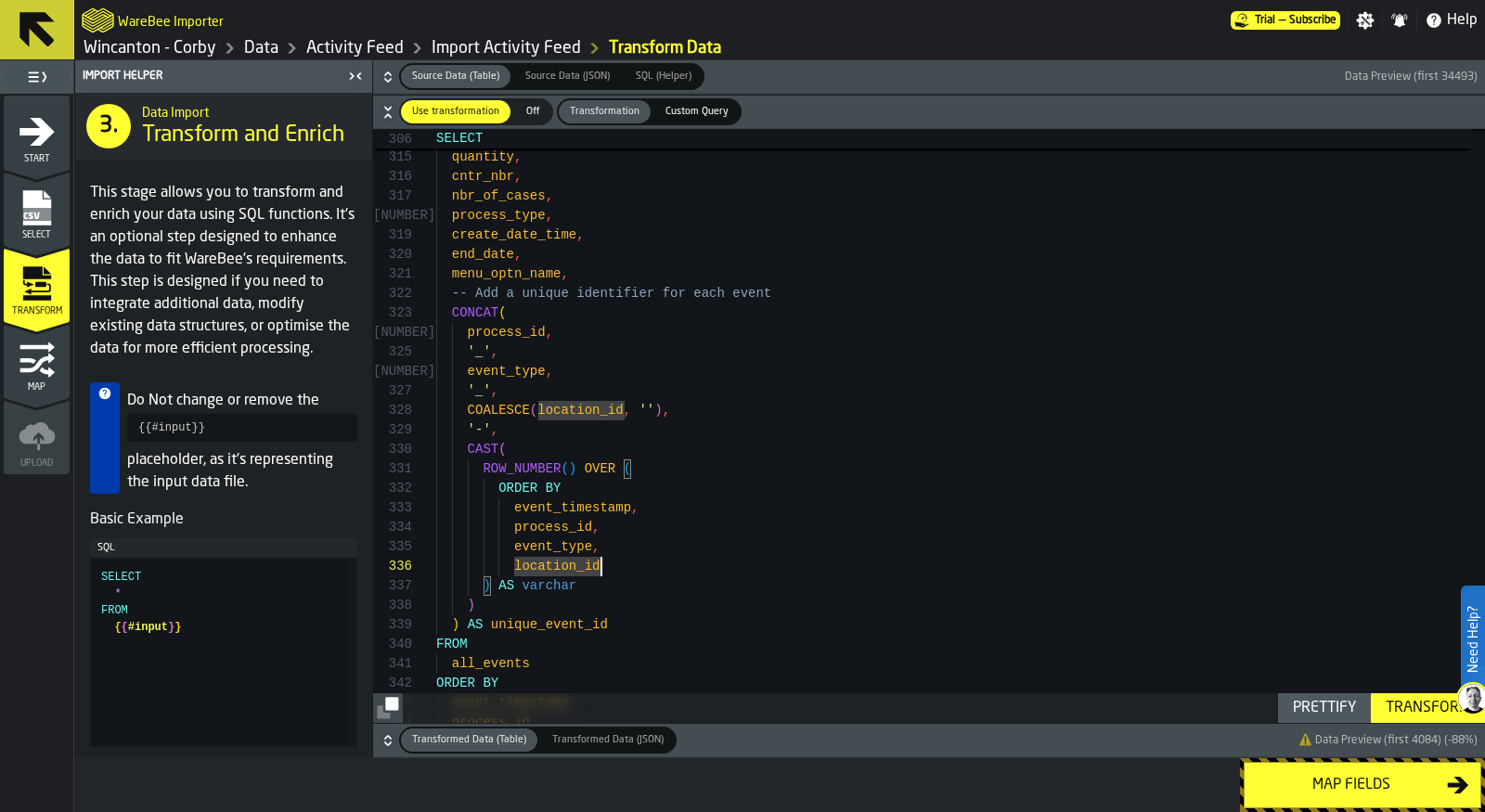 click on "nbr_of_cases ,    process_type ,    create_date_time ,    end_date ,    menu_optn_name ,    -- Add a unique identifier for each event    CONCAT (      process_id ,      '_',      event_type ,      '_',      COALESCE ( location_id ,   '' ) ,      '-',      CAST (        ROW_NUMBER ( )   OVER   (          ORDER   BY            event_timestamp ,            process_id ,            event_type ,            location_id        )   AS   varchar      )    )   AS   unique_event_id FROM    all_events ORDER   BY    event_timestamp ,    process_id ,    cntr_nbr ,    quantity ,    sku ," at bounding box center [961, -2596] 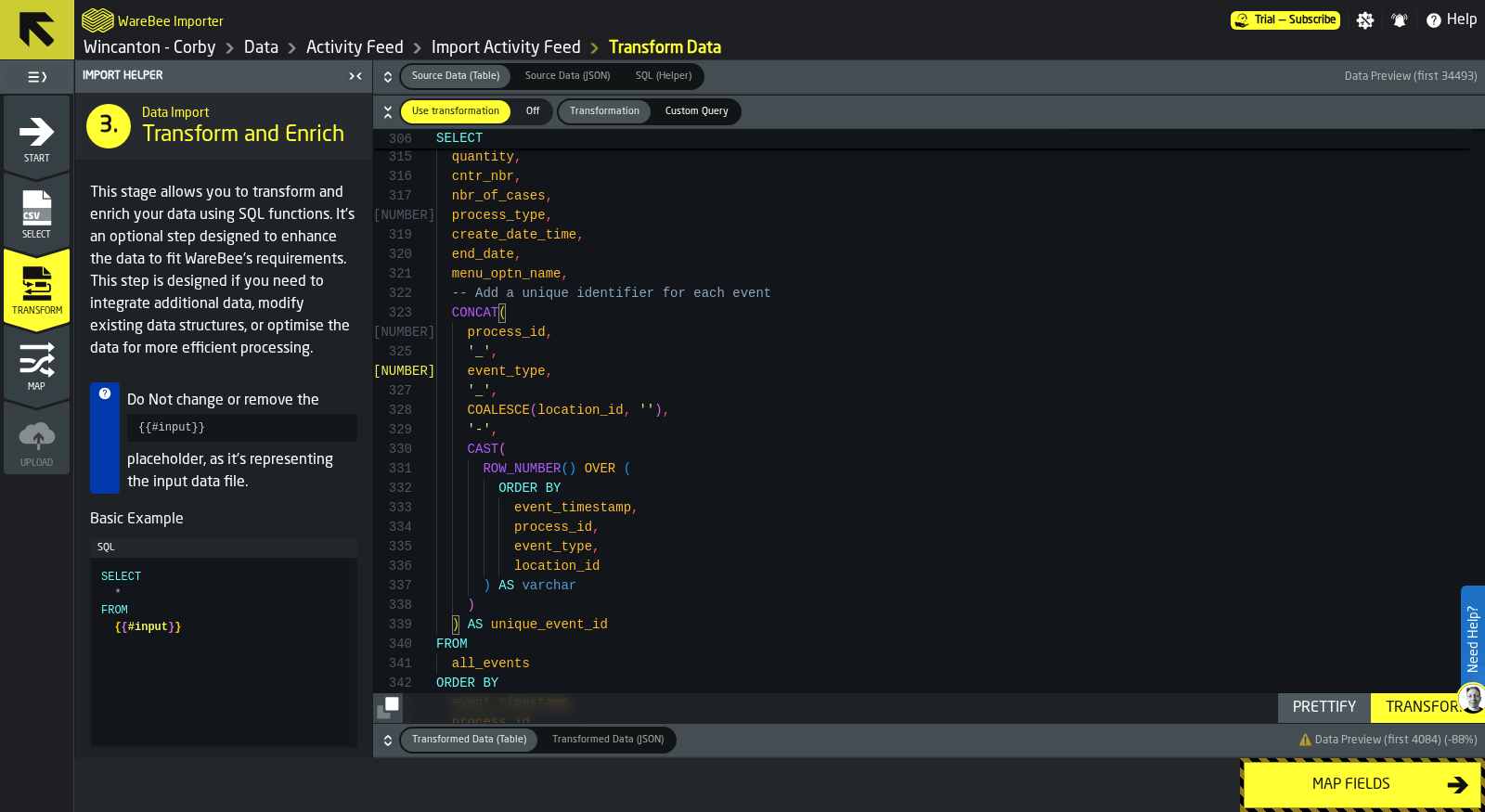 click on "nbr_of_cases ,    process_type ,    create_date_time ,    end_date ,    menu_optn_name ,    -- Add a unique identifier for each event    CONCAT (      process_id ,      '_',      event_type ,      '_',      COALESCE ( location_id ,   '' ) ,      '-',      CAST (        ROW_NUMBER ( )   OVER   (          ORDER   BY            event_timestamp ,            process_id ,            event_type ,            location_id        )   AS   varchar      )    )   AS   unique_event_id FROM    all_events ORDER   BY    event_timestamp ,    process_id ,    cntr_nbr ,    quantity ,    sku ," at bounding box center (961, -2596) 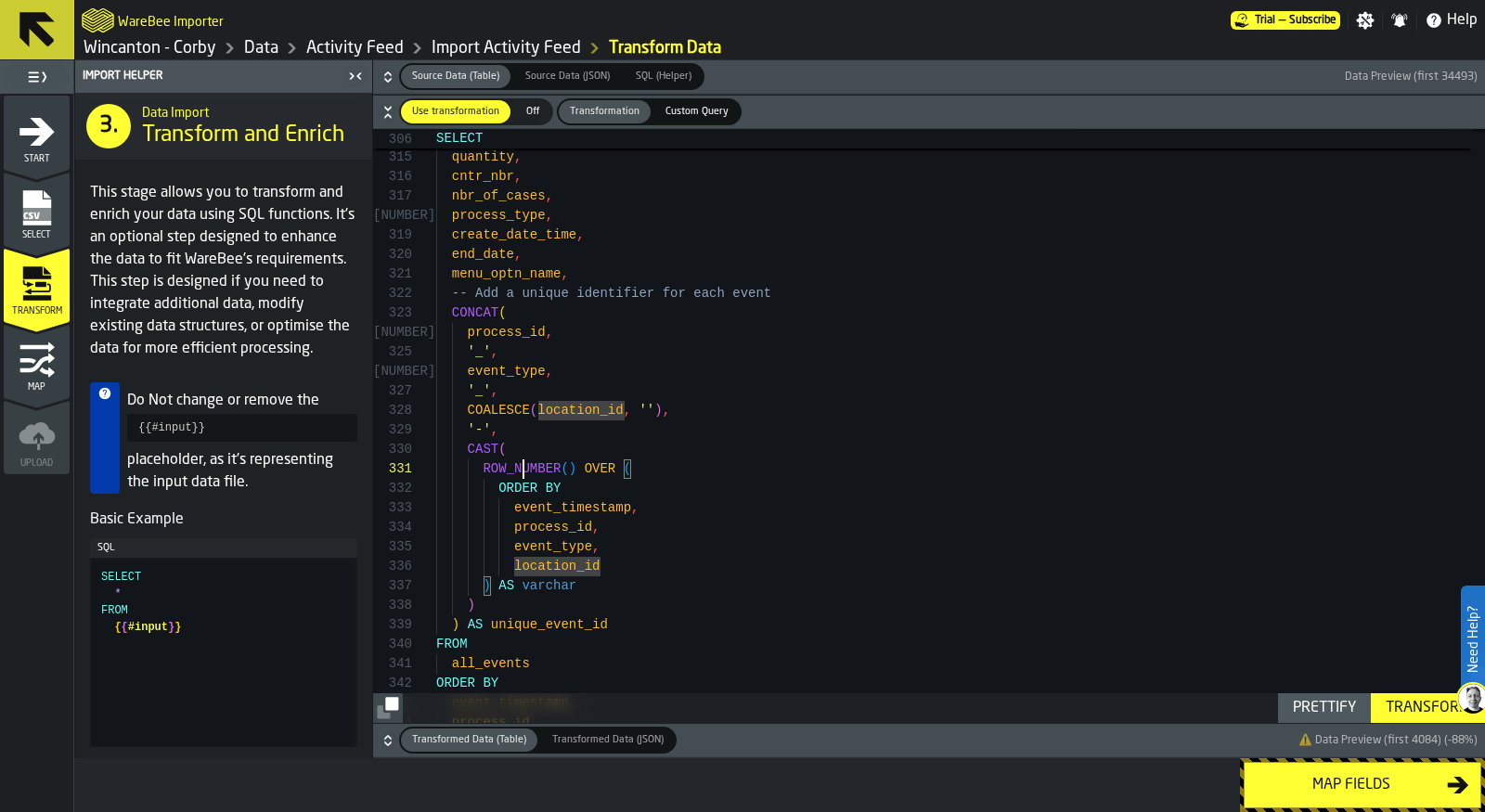 scroll, scrollTop: 0, scrollLeft: 0, axis: both 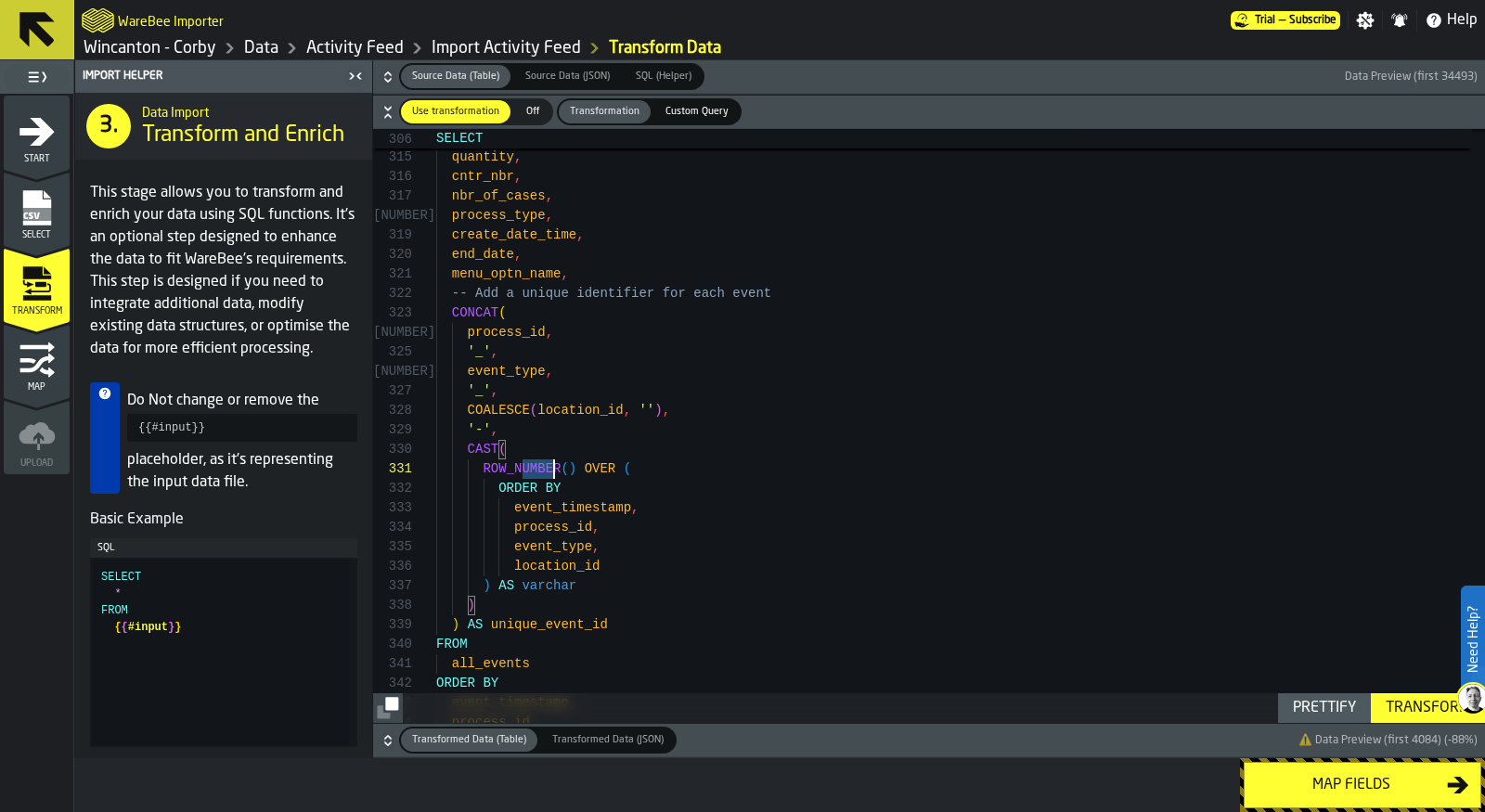 drag, startPoint x: 523, startPoint y: 462, endPoint x: 551, endPoint y: 462, distance: 28 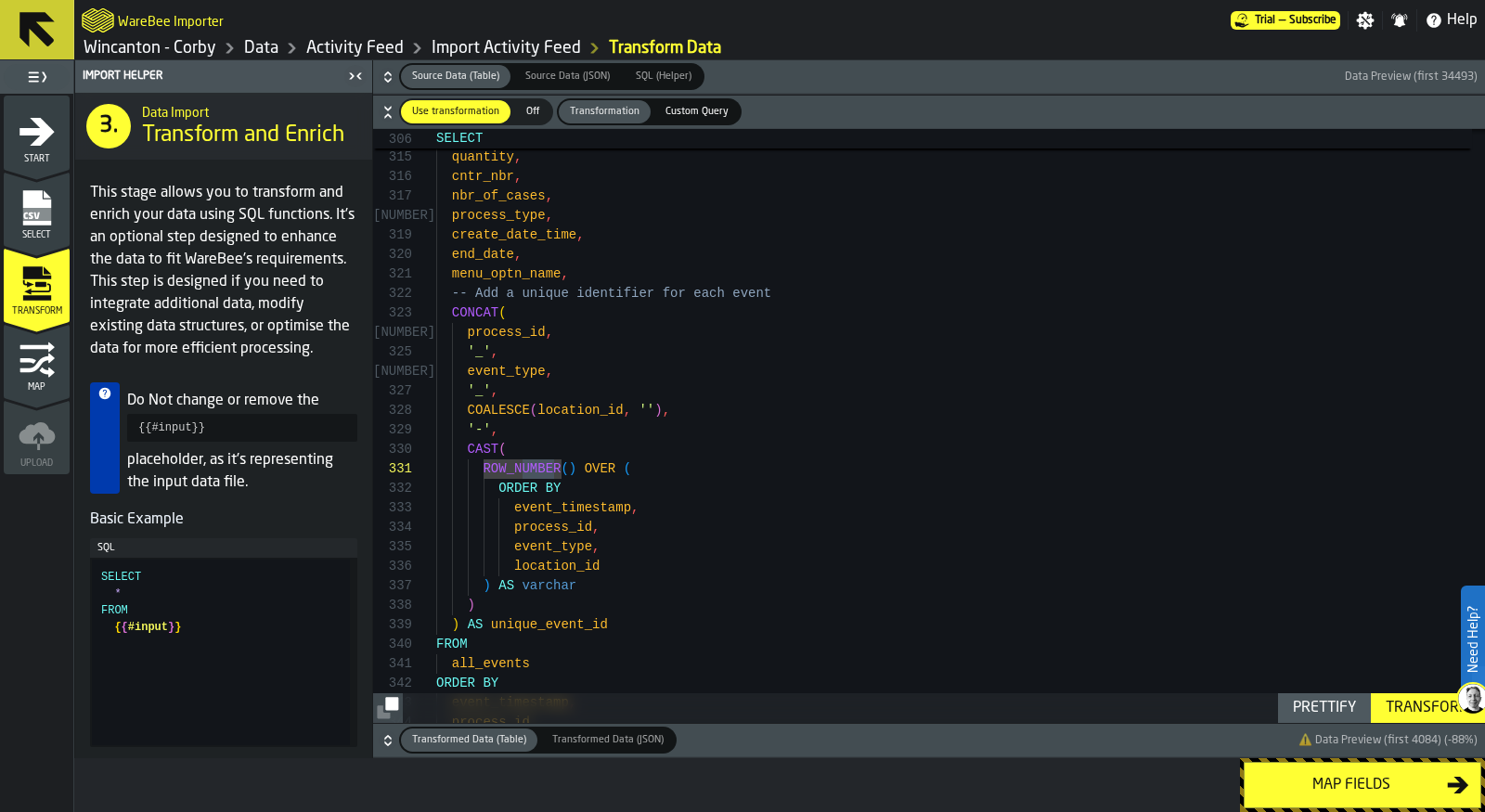 click on "nbr_of_cases ,    process_type ,    create_date_time ,    end_date ,    menu_optn_name ,    -- Add a unique identifier for each event    CONCAT (      process_id ,      '_',      event_type ,      '_',      COALESCE ( location_id ,   '' ) ,      '-',      CAST (        ROW_NUMBER ( )   OVER   (          ORDER   BY            event_timestamp ,            process_id ,            event_type ,            location_id        )   AS   varchar      )    )   AS   unique_event_id FROM    all_events ORDER   BY    event_timestamp ,    process_id ,    cntr_nbr ,    quantity ,    sku ," at bounding box center [961, -2596] 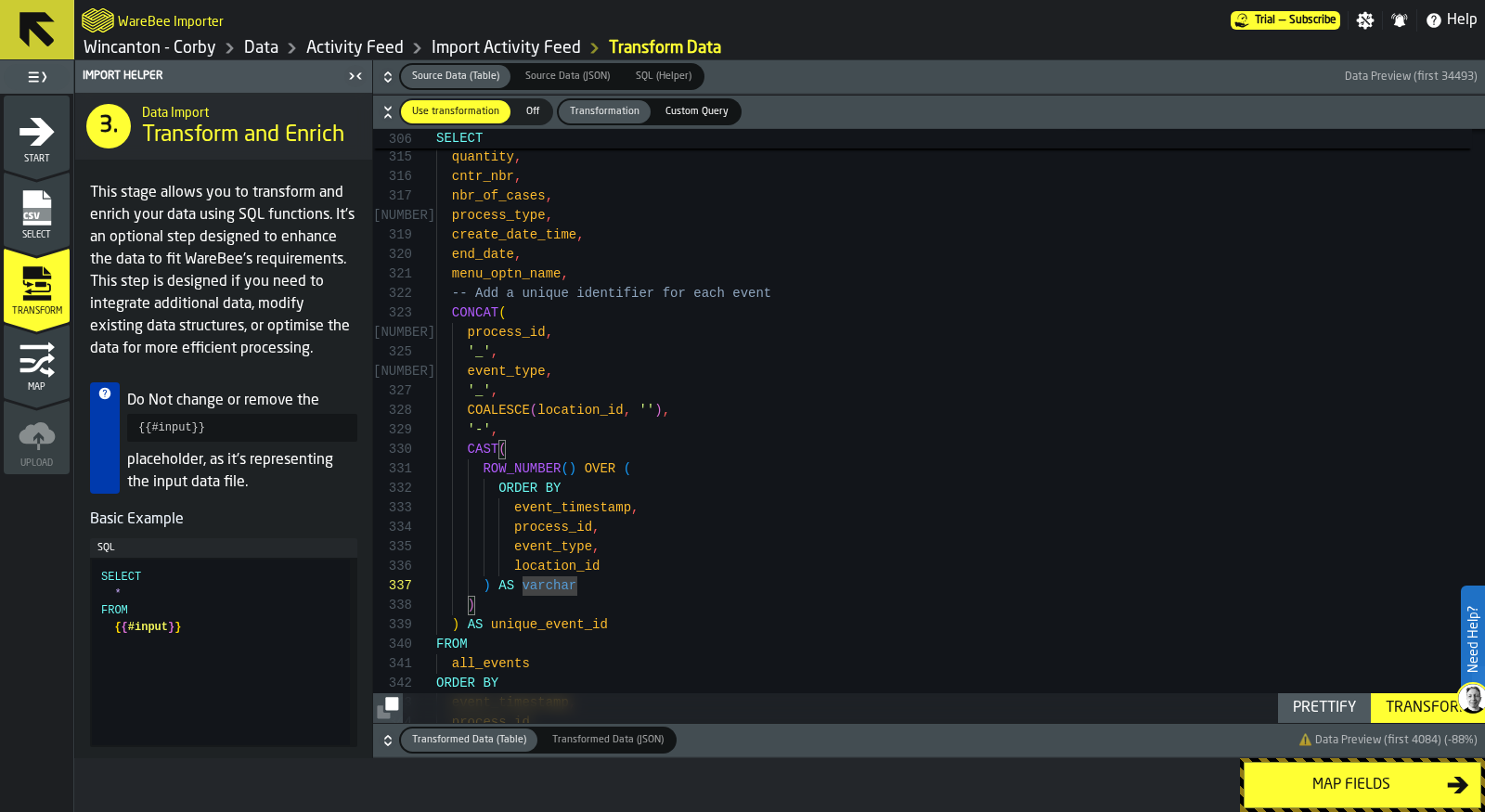 scroll, scrollTop: 77, scrollLeft: 0, axis: vertical 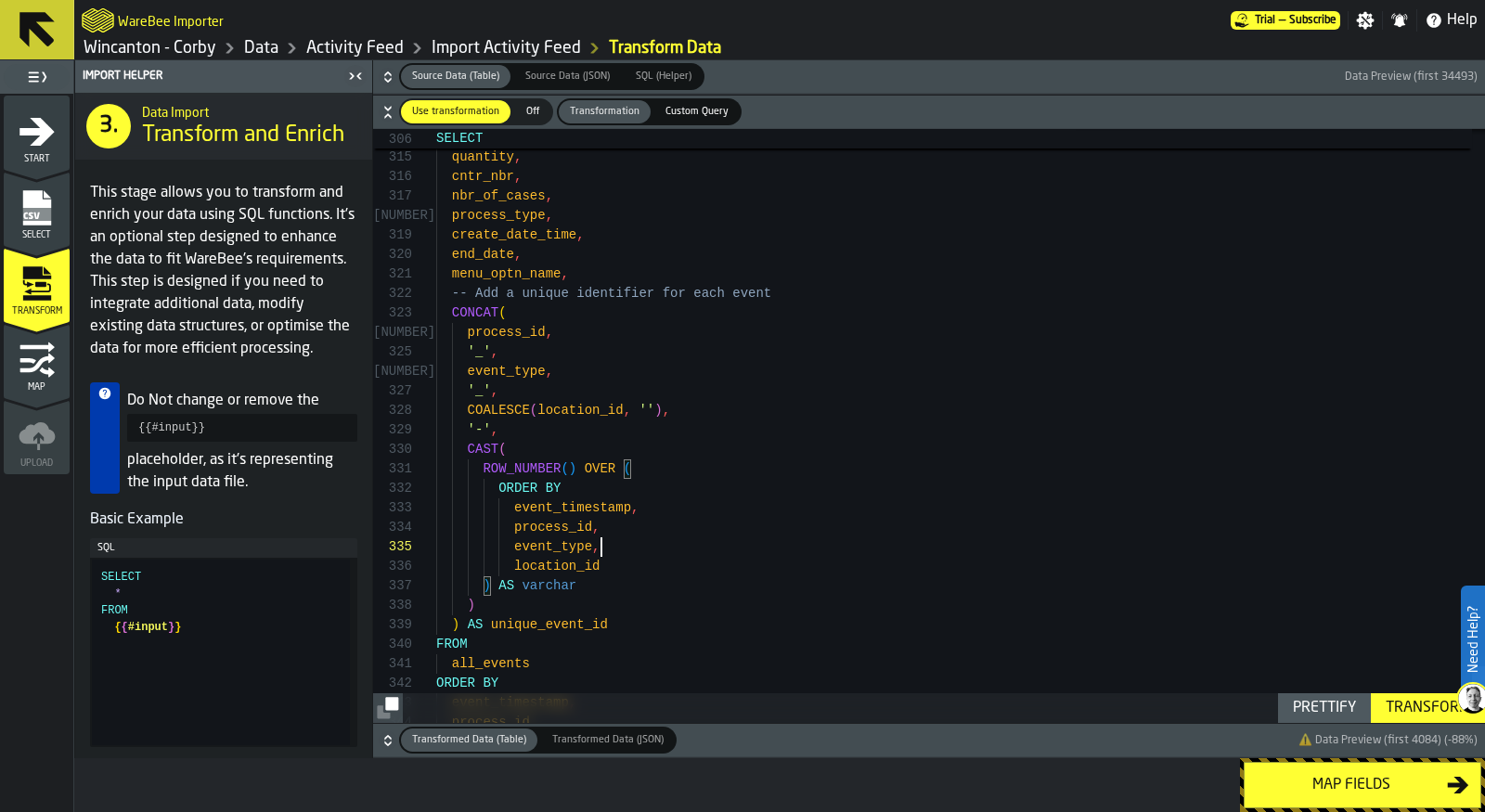 click on "nbr_of_cases ,    process_type ,    create_date_time ,    end_date ,    menu_optn_name ,    -- Add a unique identifier for each event    CONCAT (      process_id ,      '_',      event_type ,      '_',      COALESCE ( location_id ,   '' ) ,      '-',      CAST (        ROW_NUMBER ( )   OVER   (          ORDER   BY            event_timestamp ,            process_id ,            event_type ,            location_id        )   AS   varchar      )    )   AS   unique_event_id FROM    all_events ORDER   BY    event_timestamp ,    process_id ,    cntr_nbr ,    quantity ,    sku ," at bounding box center [961, -2596] 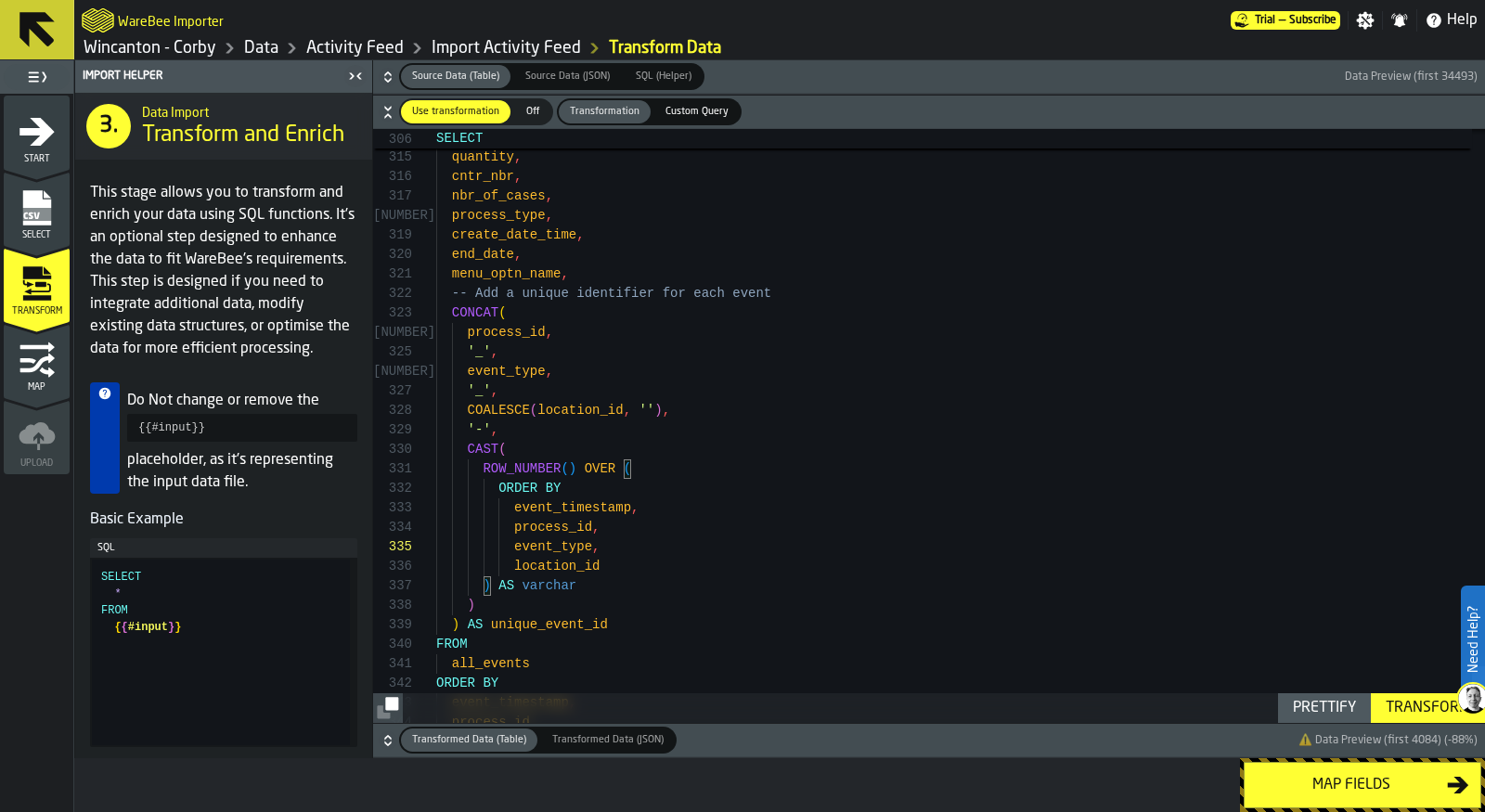 click on "nbr_of_cases ,    process_type ,    create_date_time ,    end_date ,    menu_optn_name ,    -- Add a unique identifier for each event    CONCAT (      process_id ,      '_',      event_type ,      '_',      COALESCE ( location_id ,   '' ) ,      '-',      CAST (        ROW_NUMBER ( )   OVER   (          ORDER   BY            event_timestamp ,            process_id ,            event_type ,            location_id        )   AS   varchar      )    )   AS   unique_event_id FROM    all_events ORDER   BY    event_timestamp ,    process_id ,    cntr_nbr ,    quantity ,    sku ," at bounding box center [961, -2596] 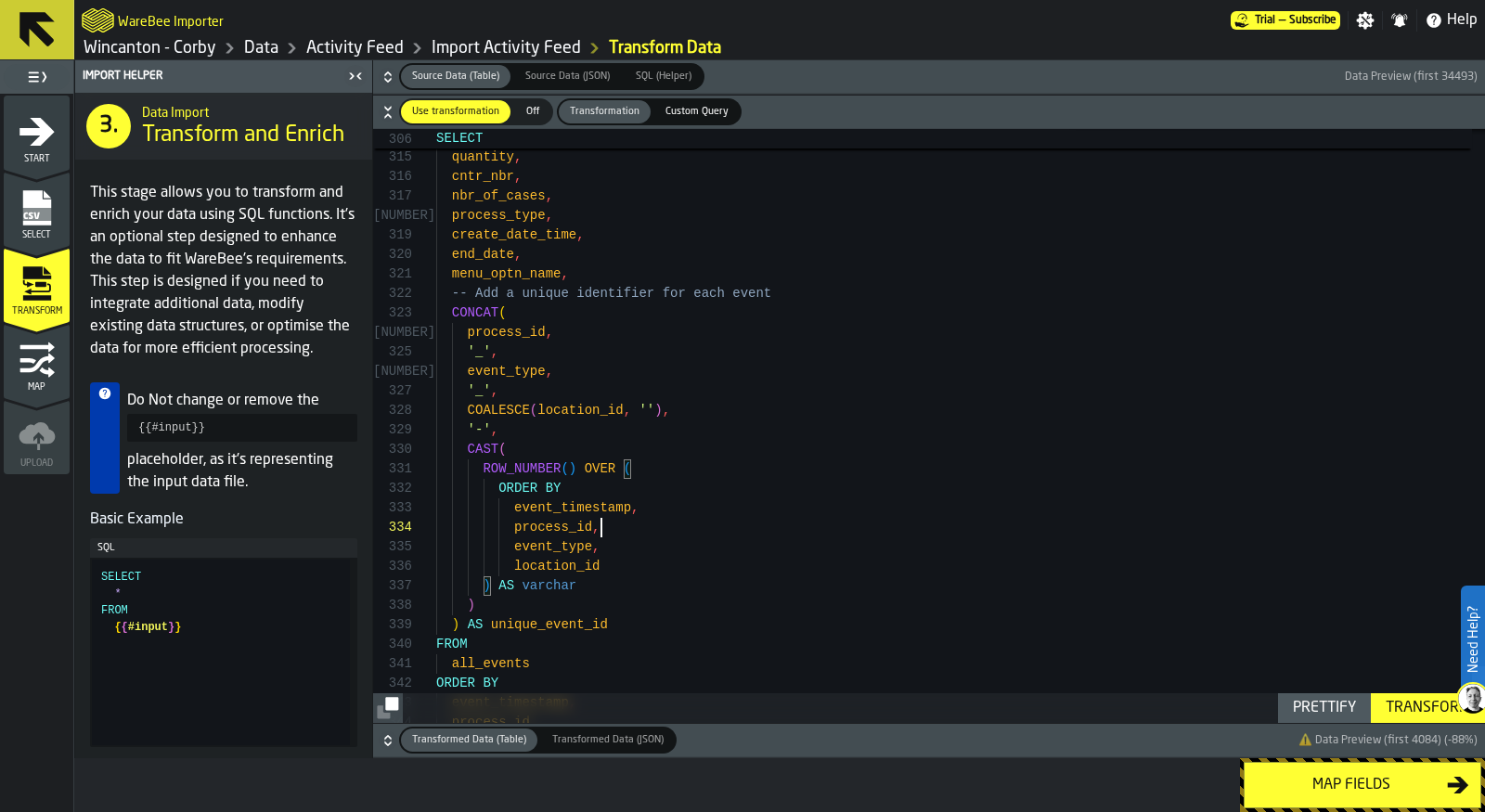 click on "nbr_of_cases ,    process_type ,    create_date_time ,    end_date ,    menu_optn_name ,    -- Add a unique identifier for each event    CONCAT (      process_id ,      '_',      event_type ,      '_',      COALESCE ( location_id ,   '' ) ,      '-',      CAST (        ROW_NUMBER ( )   OVER   (          ORDER   BY            event_timestamp ,            process_id ,            event_type ,            location_id        )   AS   varchar      )    )   AS   unique_event_id FROM    all_events ORDER   BY    event_timestamp ,    process_id ,    cntr_nbr ,    quantity ,    sku ," at bounding box center (961, -2596) 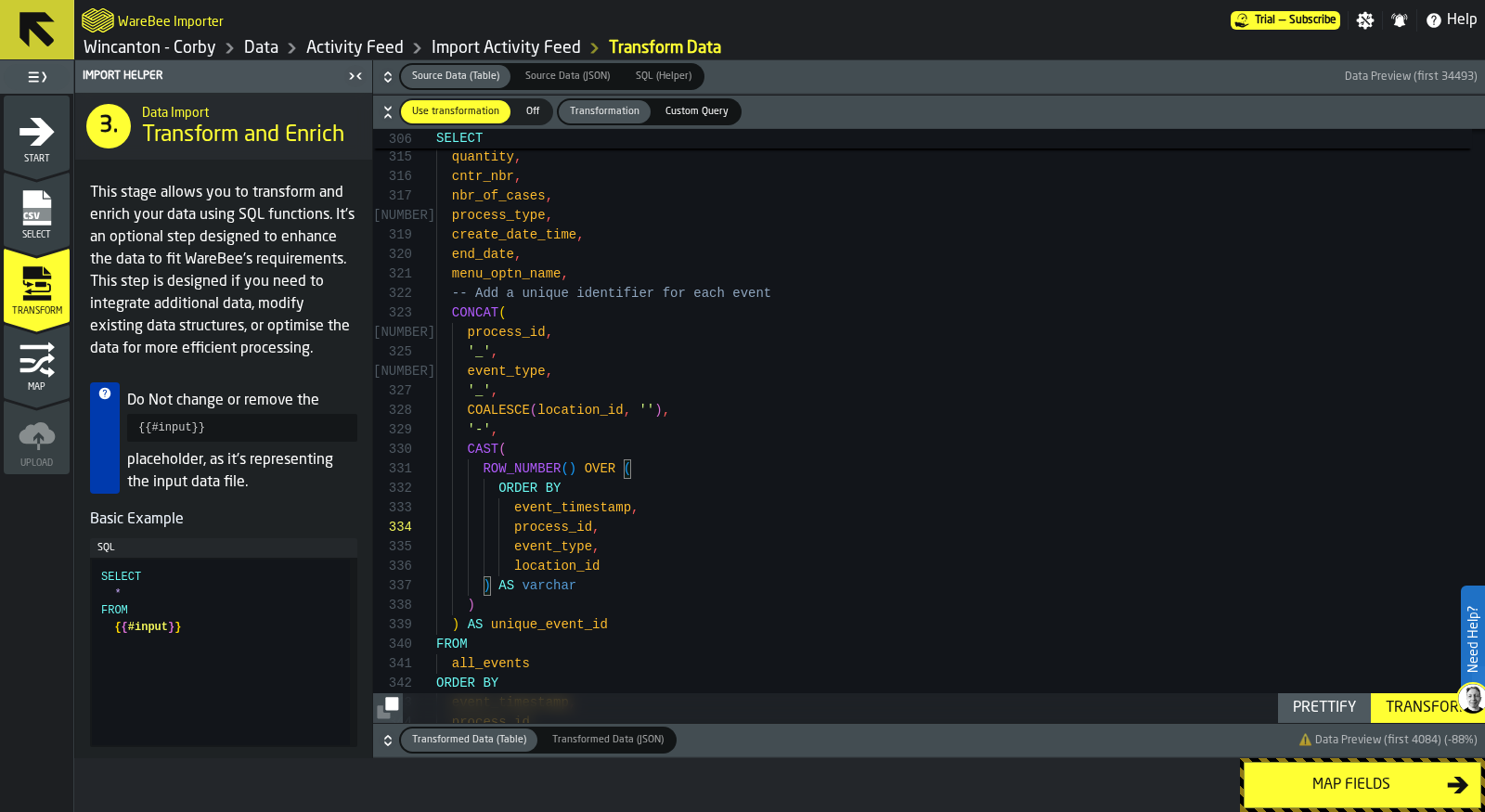 click on "nbr_of_cases ,    process_type ,    create_date_time ,    end_date ,    menu_optn_name ,    -- Add a unique identifier for each event    CONCAT (      process_id ,      '_',      event_type ,      '_',      COALESCE ( location_id ,   '' ) ,      '-',      CAST (        ROW_NUMBER ( )   OVER   (          ORDER   BY            event_timestamp ,            process_id ,            event_type ,            location_id        )   AS   varchar      )    )   AS   unique_event_id FROM    all_events ORDER   BY    event_timestamp ,    process_id ,    cntr_nbr ,    quantity ,    sku ," at bounding box center [961, -2596] 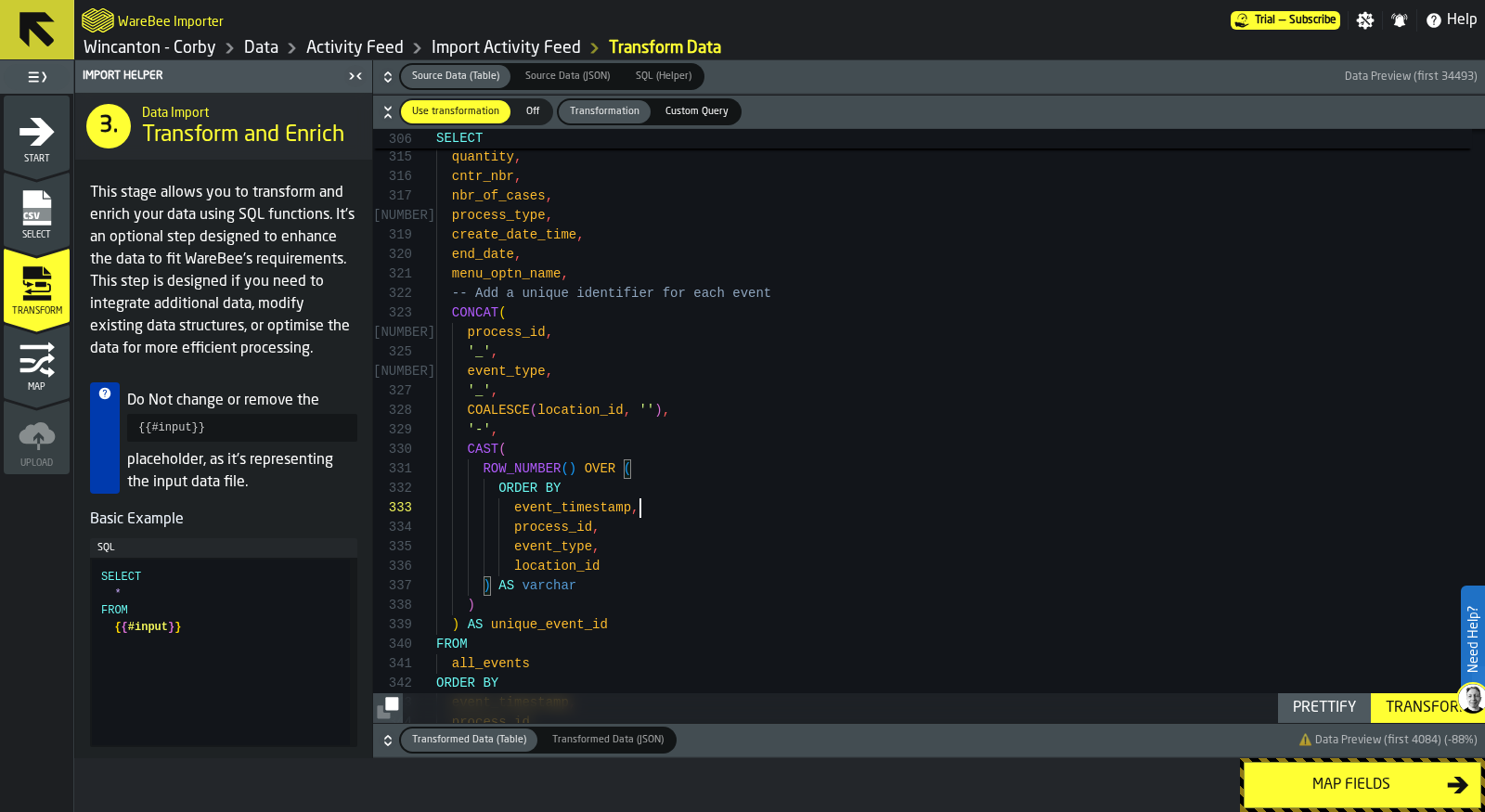 click on "nbr_of_cases ,    process_type ,    create_date_time ,    end_date ,    menu_optn_name ,    -- Add a unique identifier for each event    CONCAT (      process_id ,      '_',      event_type ,      '_',      COALESCE ( location_id ,   '' ) ,      '-',      CAST (        ROW_NUMBER ( )   OVER   (          ORDER   BY            event_timestamp ,            process_id ,            event_type ,            location_id        )   AS   varchar      )    )   AS   unique_event_id FROM    all_events ORDER   BY    event_timestamp ,    process_id ,    cntr_nbr ,    quantity ,    sku ," at bounding box center (961, -2596) 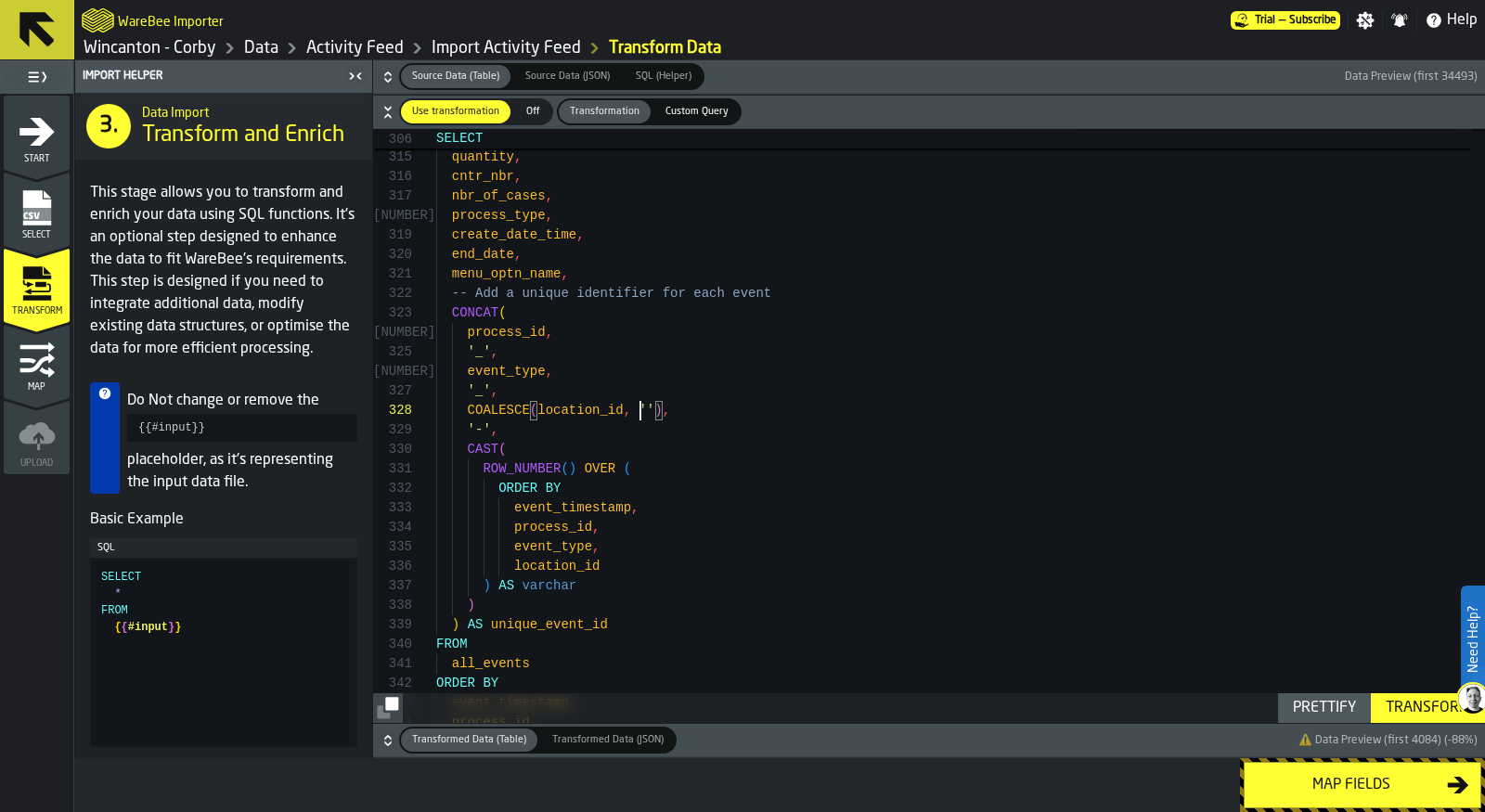 click on "nbr_of_cases ,    process_type ,    create_date_time ,    end_date ,    menu_optn_name ,    -- Add a unique identifier for each event    CONCAT (      process_id ,      '_',      event_type ,      '_',      COALESCE ( location_id ,   '' ) ,      '-',      CAST (        ROW_NUMBER ( )   OVER   (          ORDER   BY            event_timestamp ,            process_id ,            event_type ,            location_id        )   AS   varchar      )    )   AS   unique_event_id FROM    all_events ORDER   BY    event_timestamp ,    process_id ,    cntr_nbr ,    quantity ,    sku ," at bounding box center (961, -2596) 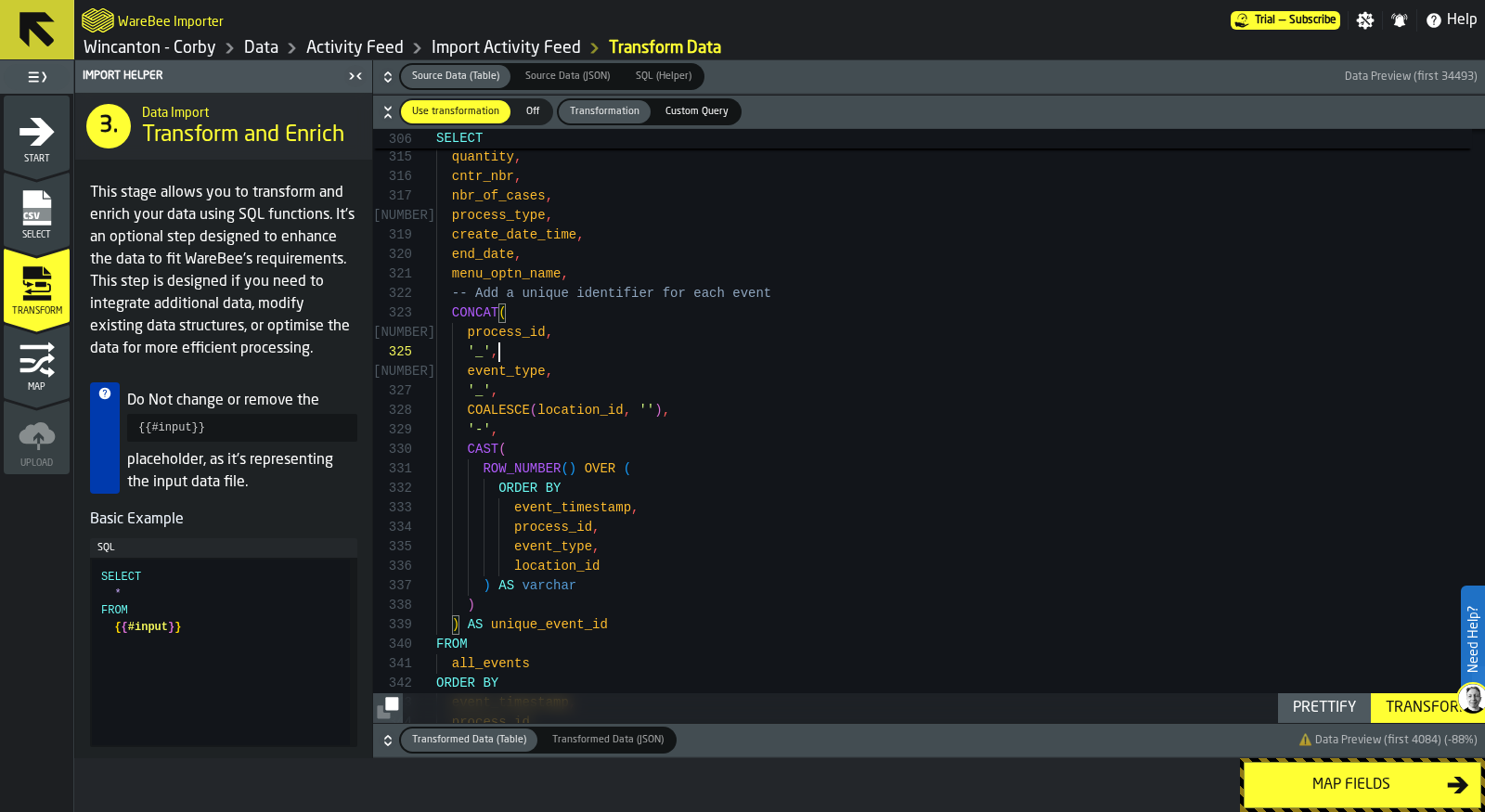 click on "nbr_of_cases ,    process_type ,    create_date_time ,    end_date ,    menu_optn_name ,    -- Add a unique identifier for each event    CONCAT (      process_id ,      '_',      event_type ,      '_',      COALESCE ( location_id ,   '' ) ,      '-',      CAST (        ROW_NUMBER ( )   OVER   (          ORDER   BY            event_timestamp ,            process_id ,            event_type ,            location_id        )   AS   varchar      )    )   AS   unique_event_id FROM    all_events ORDER   BY    event_timestamp ,    process_id ,    cntr_nbr ,    quantity ,    sku ," at bounding box center (961, -2596) 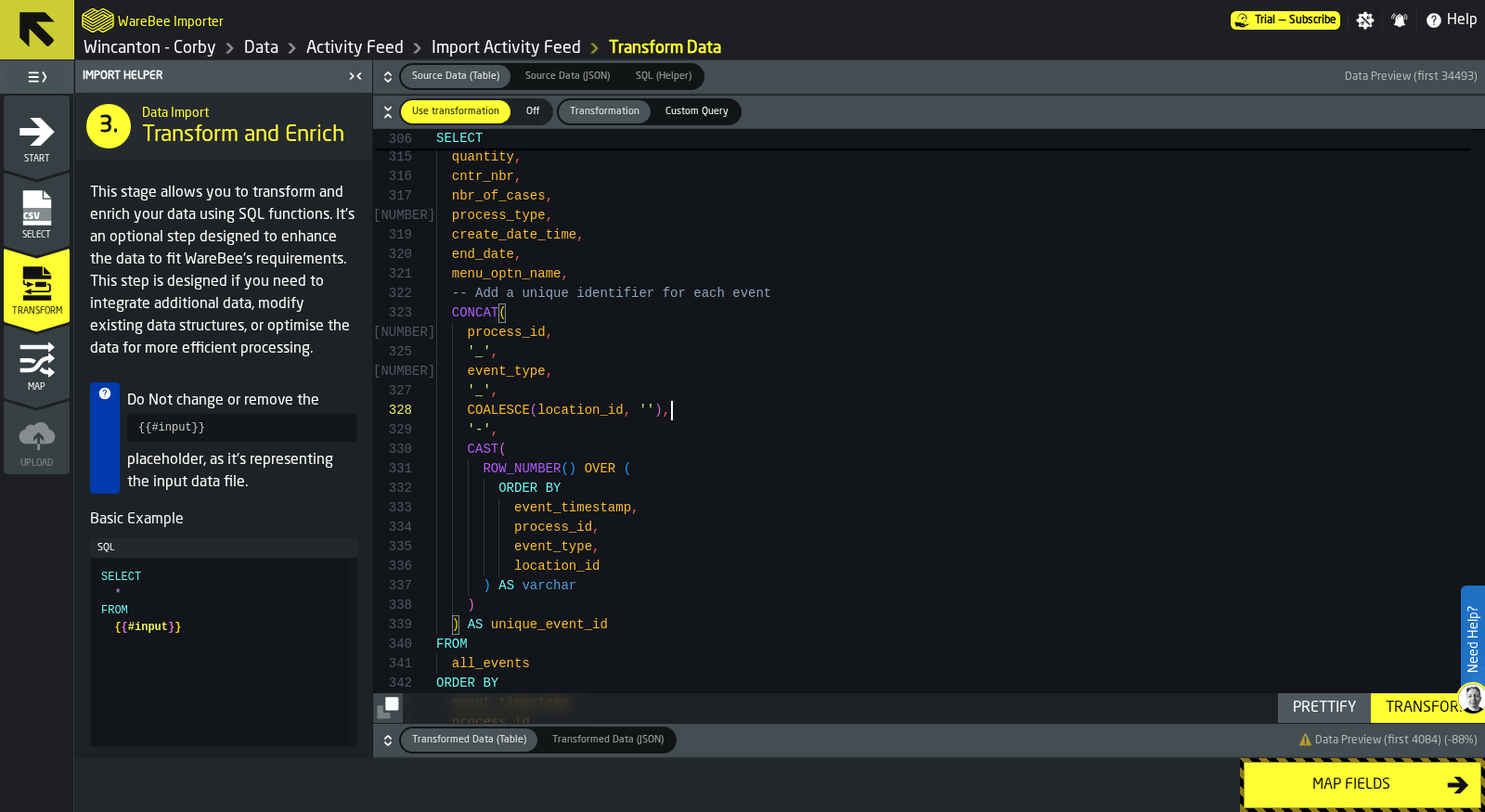 click on "nbr_of_cases ,    process_type ,    create_date_time ,    end_date ,    menu_optn_name ,    -- Add a unique identifier for each event    CONCAT (      process_id ,      '_',      event_type ,      '_',      COALESCE ( location_id ,   '' ) ,      '-',      CAST (        ROW_NUMBER ( )   OVER   (          ORDER   BY            event_timestamp ,            process_id ,            event_type ,            location_id        )   AS   varchar      )    )   AS   unique_event_id FROM    all_events ORDER   BY    event_timestamp ,    process_id ,    cntr_nbr ,    quantity ,    sku ," at bounding box center [961, -2596] 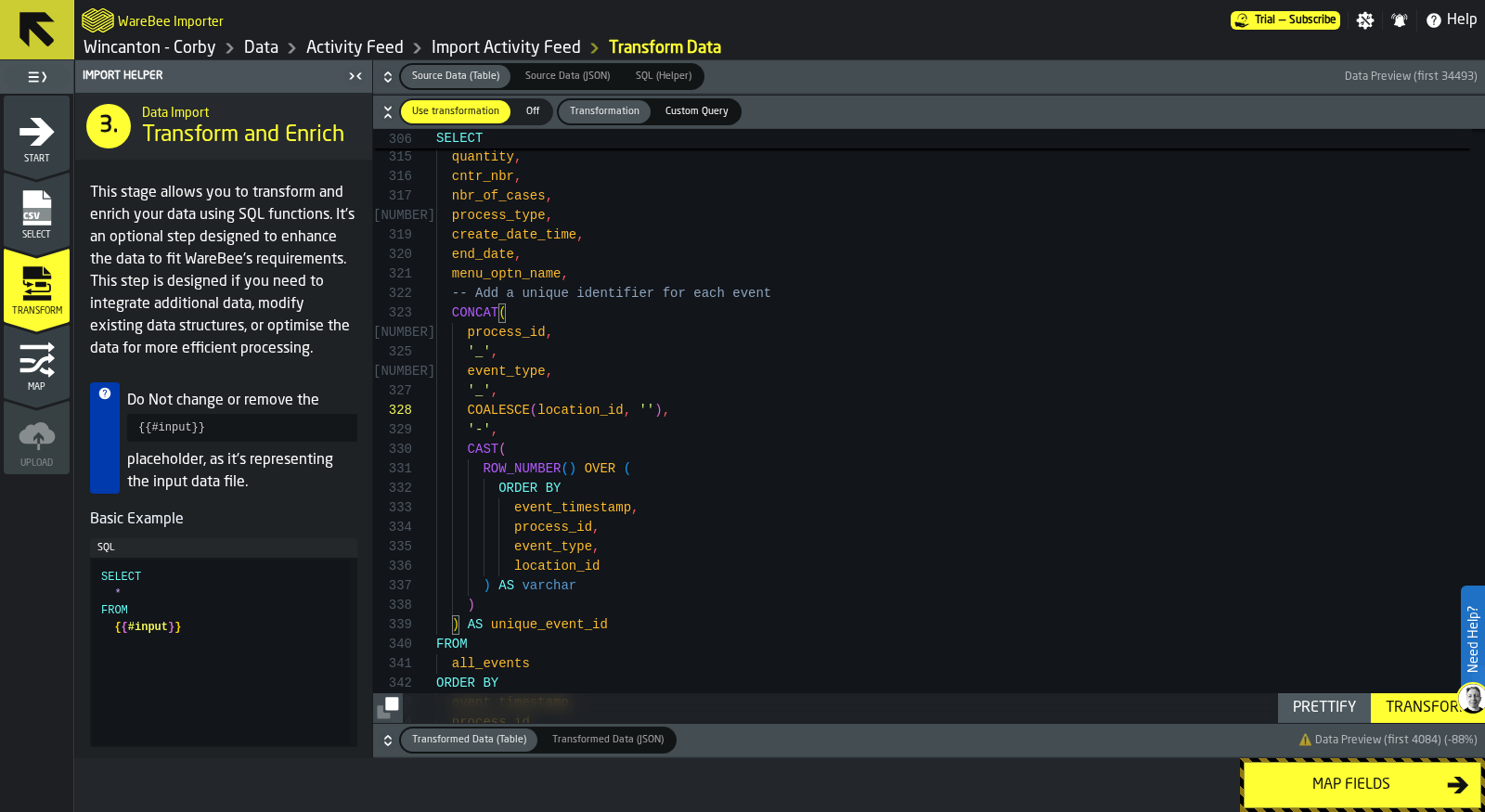 click on "nbr_of_cases ,    process_type ,    create_date_time ,    end_date ,    menu_optn_name ,    -- Add a unique identifier for each event    CONCAT (      process_id ,      '_',      event_type ,      '_',      COALESCE ( location_id ,   '' ) ,      '-',      CAST (        ROW_NUMBER ( )   OVER   (          ORDER   BY            event_timestamp ,            process_id ,            event_type ,            location_id        )   AS   varchar      )    )   AS   unique_event_id FROM    all_events ORDER   BY    event_timestamp ,    process_id ,    cntr_nbr ,    quantity ,    sku ," at bounding box center [961, -2596] 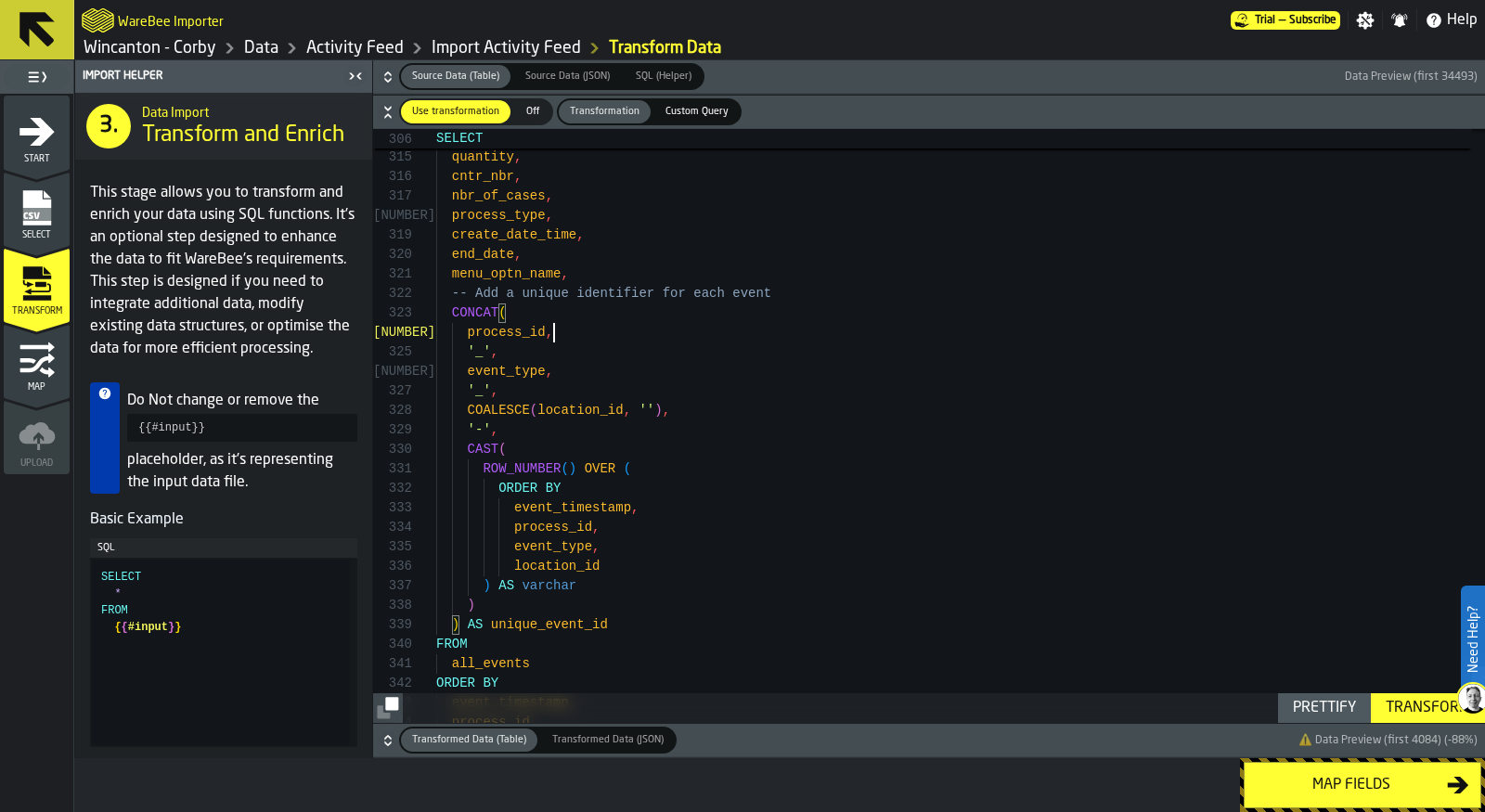 scroll, scrollTop: 58, scrollLeft: 0, axis: vertical 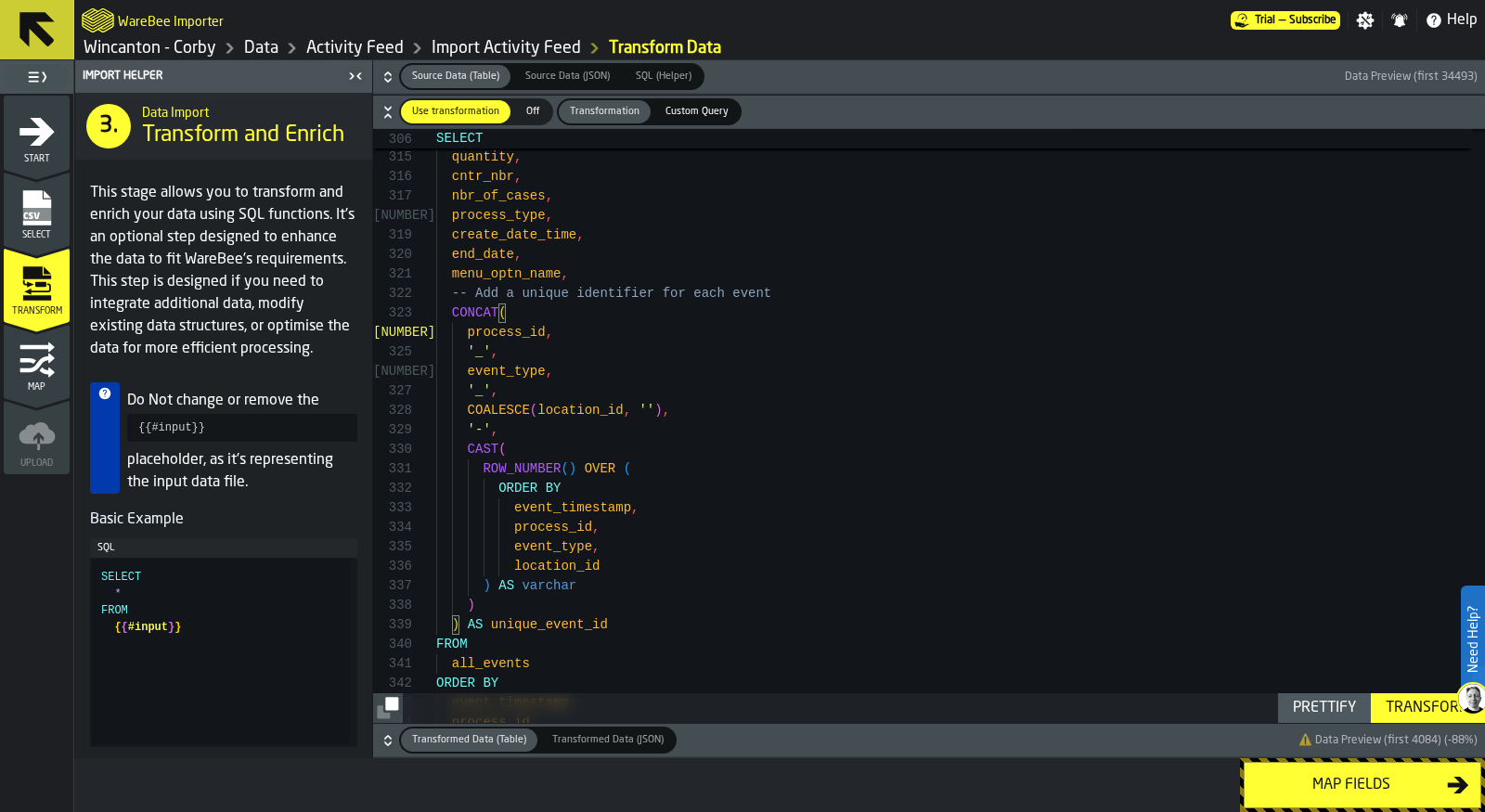 click 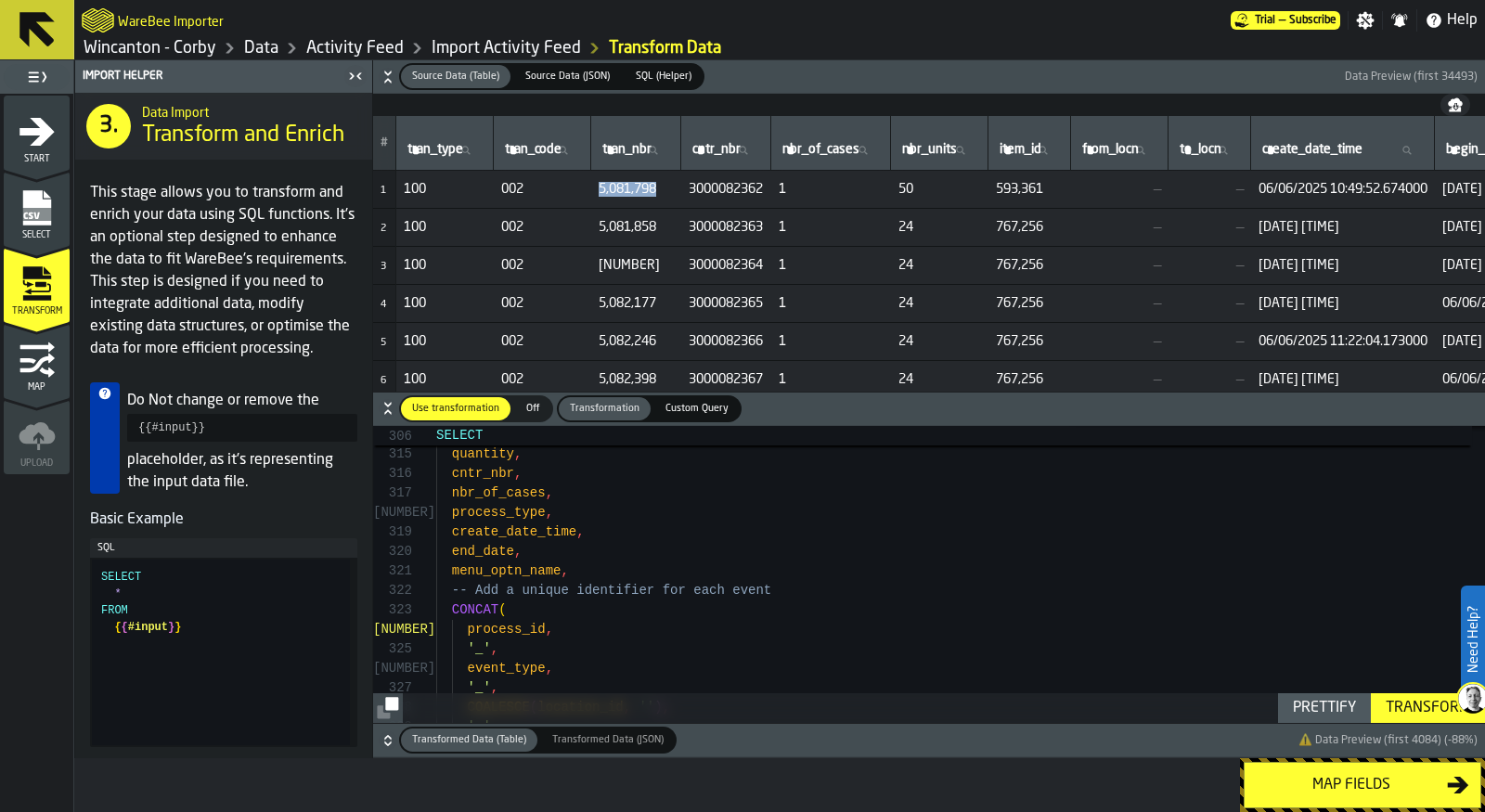 drag, startPoint x: 608, startPoint y: 188, endPoint x: 669, endPoint y: 190, distance: 61.0328 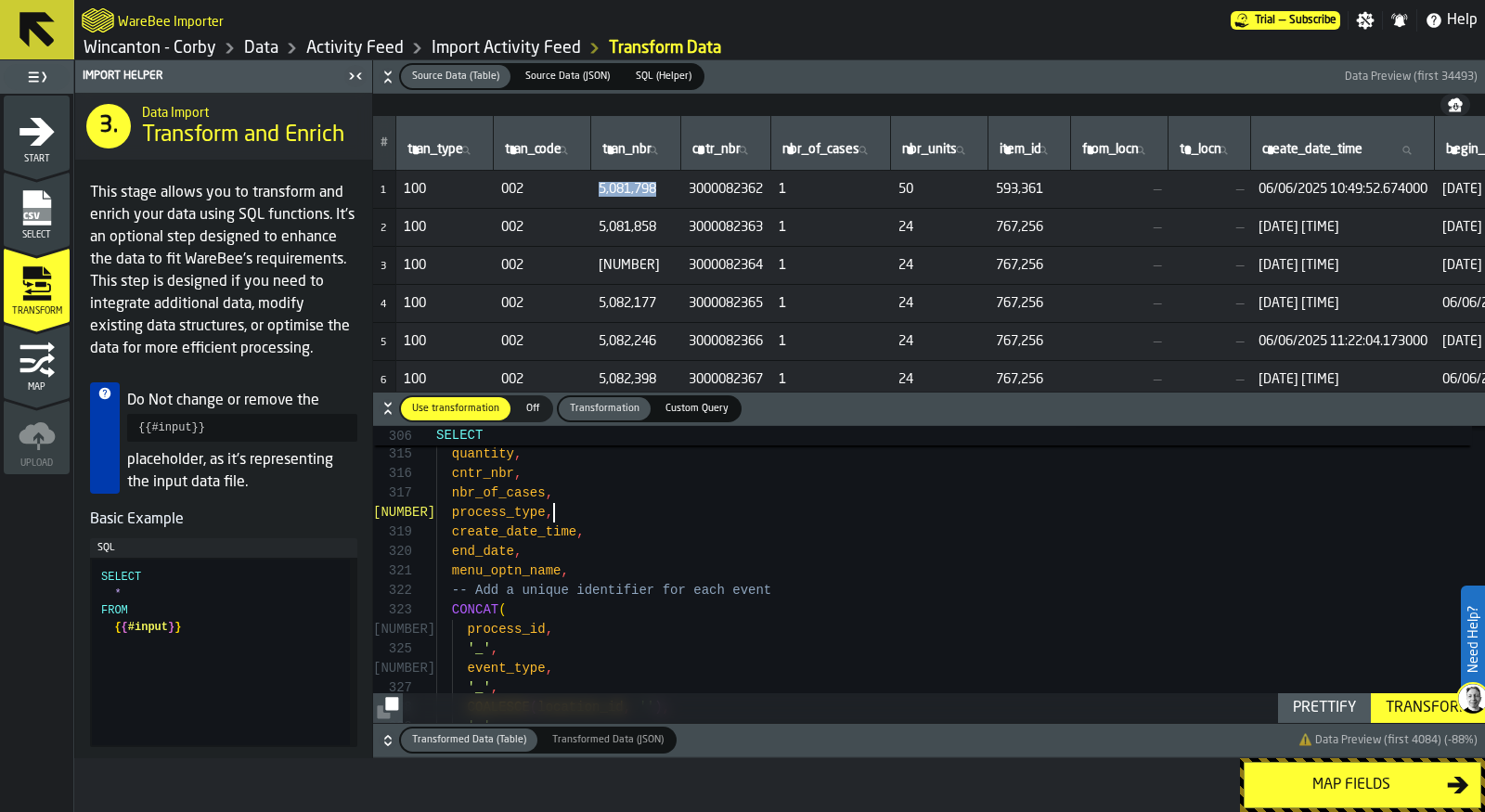 scroll, scrollTop: 136, scrollLeft: 0, axis: vertical 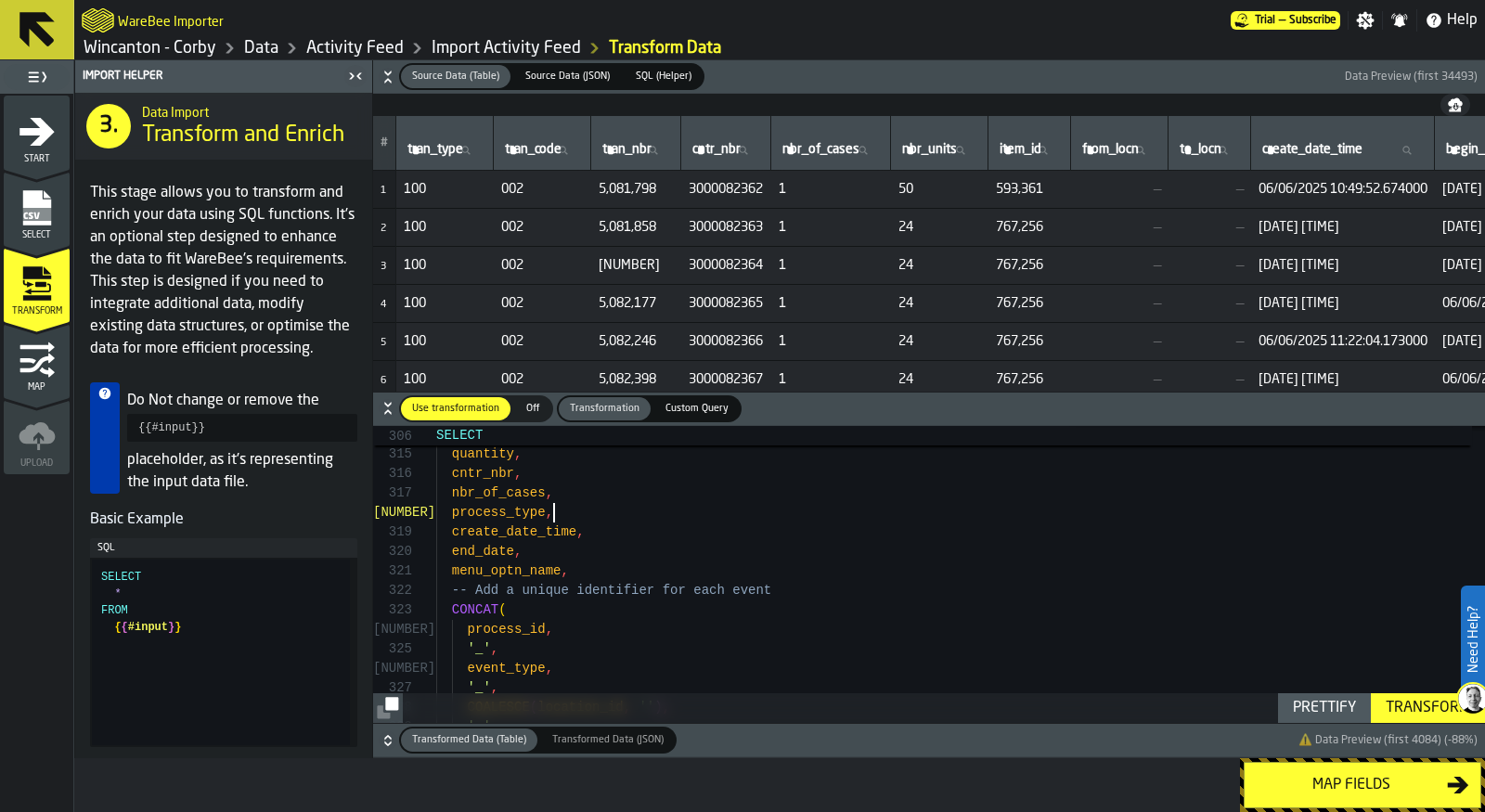 click on "nbr_of_cases ,    process_type ,    create_date_time ,    end_date ,    menu_optn_name ,    -- Add a unique identifier for each event    CONCAT (      process_id ,      '_' ,      event_type ,      '_' ,      COALESCE ( location_id ,   '' ) ,      '-' ,    cntr_nbr ,    quantity ,    sku ," at bounding box center [961, -2299] 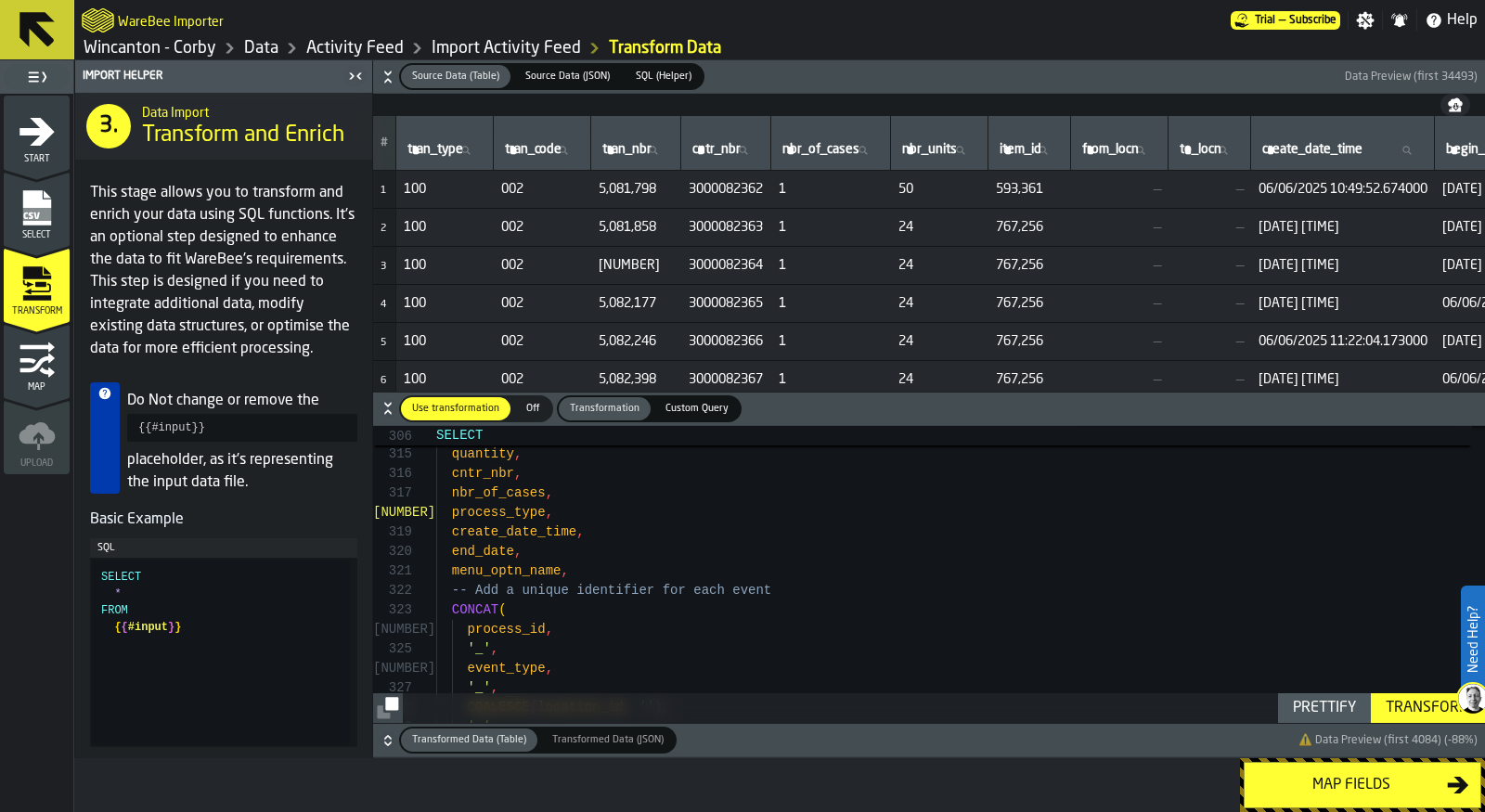 click 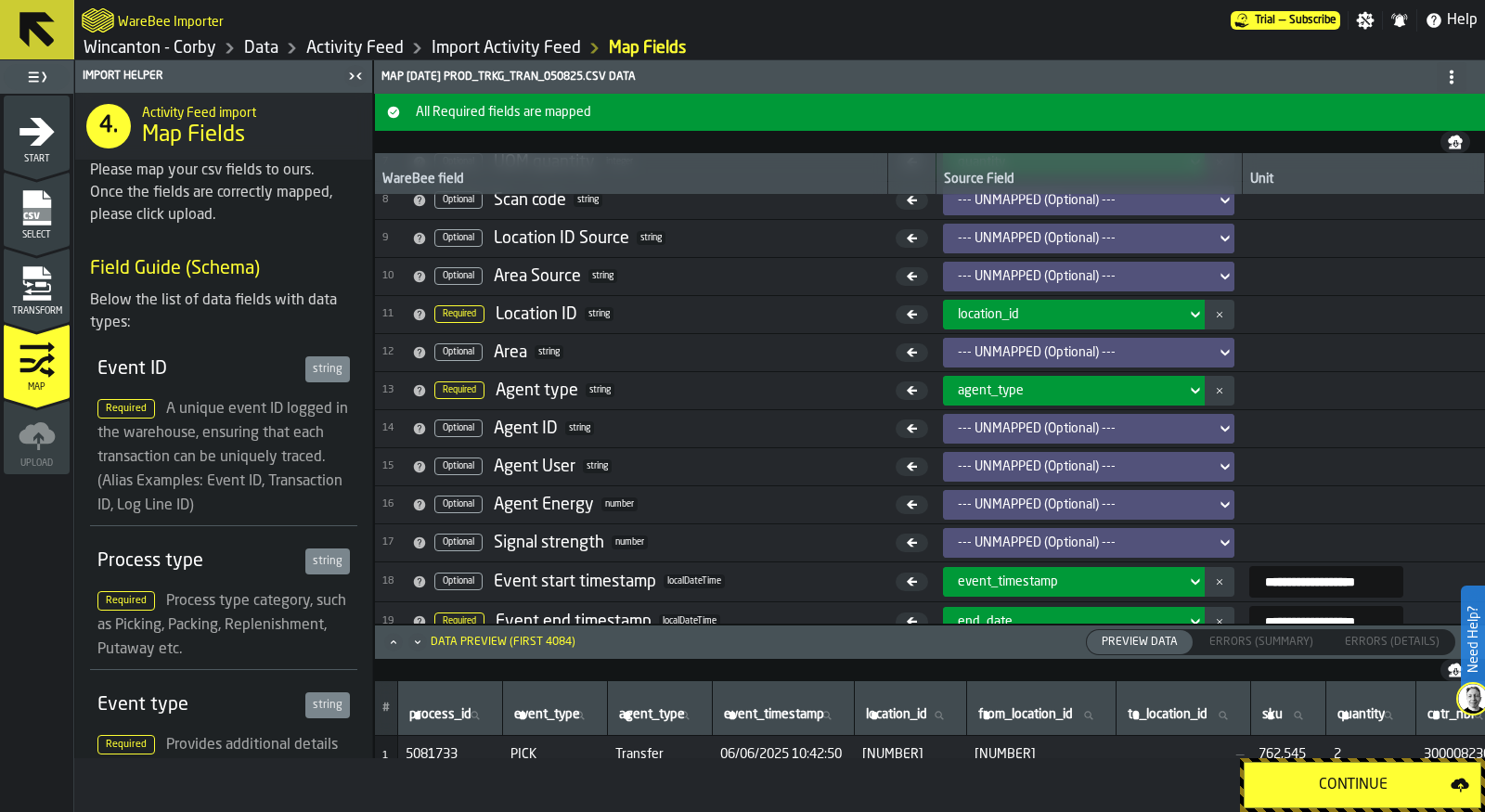 scroll, scrollTop: 350, scrollLeft: 0, axis: vertical 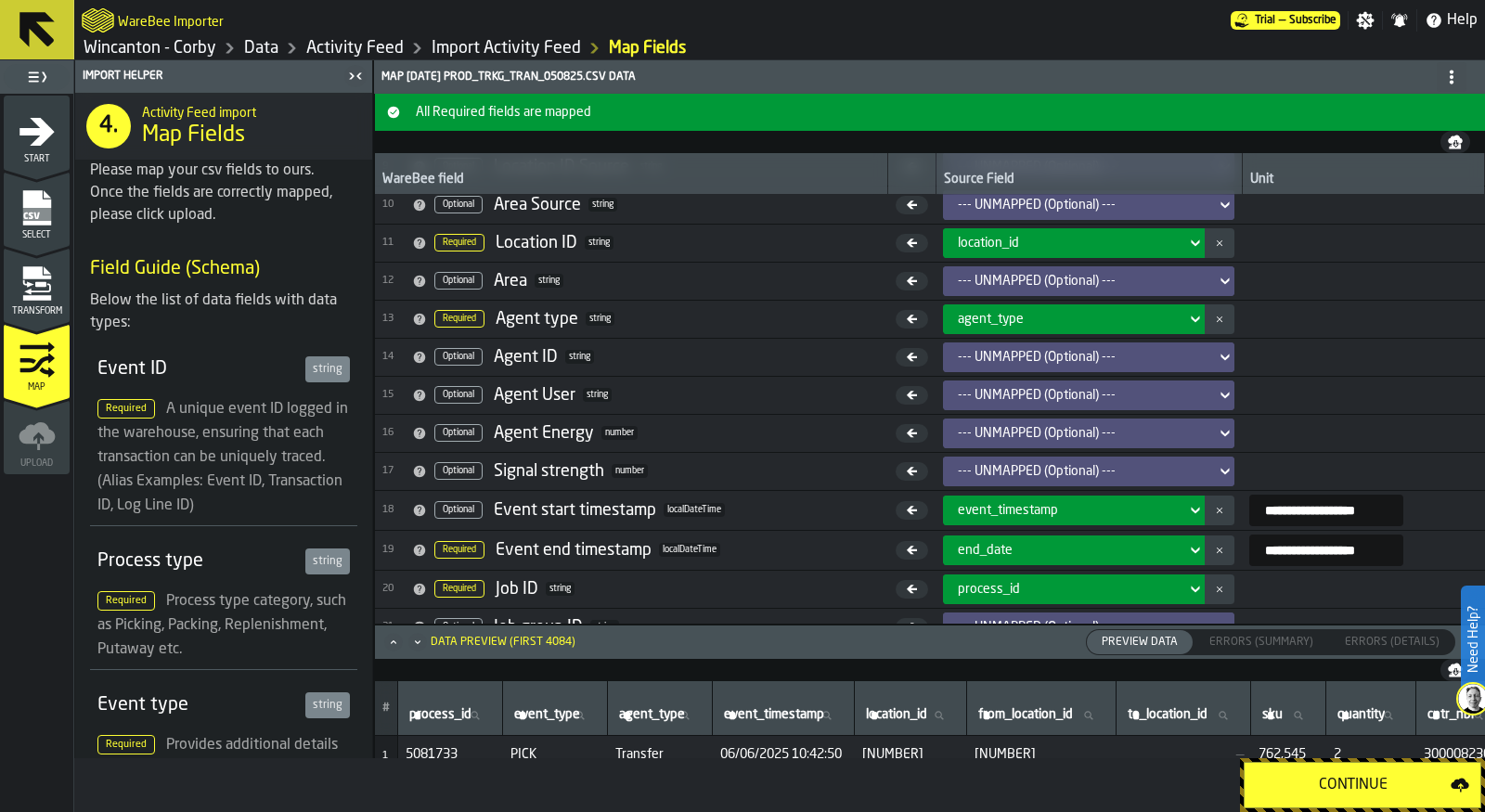 click on "Event ID string Required A unique event ID logged in the warehouse, ensuring that each transaction can be uniquely traced. (Alias Examples: Event ID, Transaction ID, Log Line ID) Process type string Required Process type category, such as Picking, Packing, Replenishment, Putaway etc. Event type string Required Provides additional details about the event, helping to clarify the specific action taken or the status update reported. (Pick, Put, Move, etc.) Client (Consignee) string Optional Client (consignee) — Name of your company (can be generated) or your client (For 3PLs) Item string Optional The stock keeping unit (SKU) code for the item involved in the event, essential for inventory management and tracking. (Item code, SKU, Product ID, Part Number, Article etc.) UOM string Optional UOM quantity integer Optional Scan code string Optional string" at bounding box center [224, 2147] 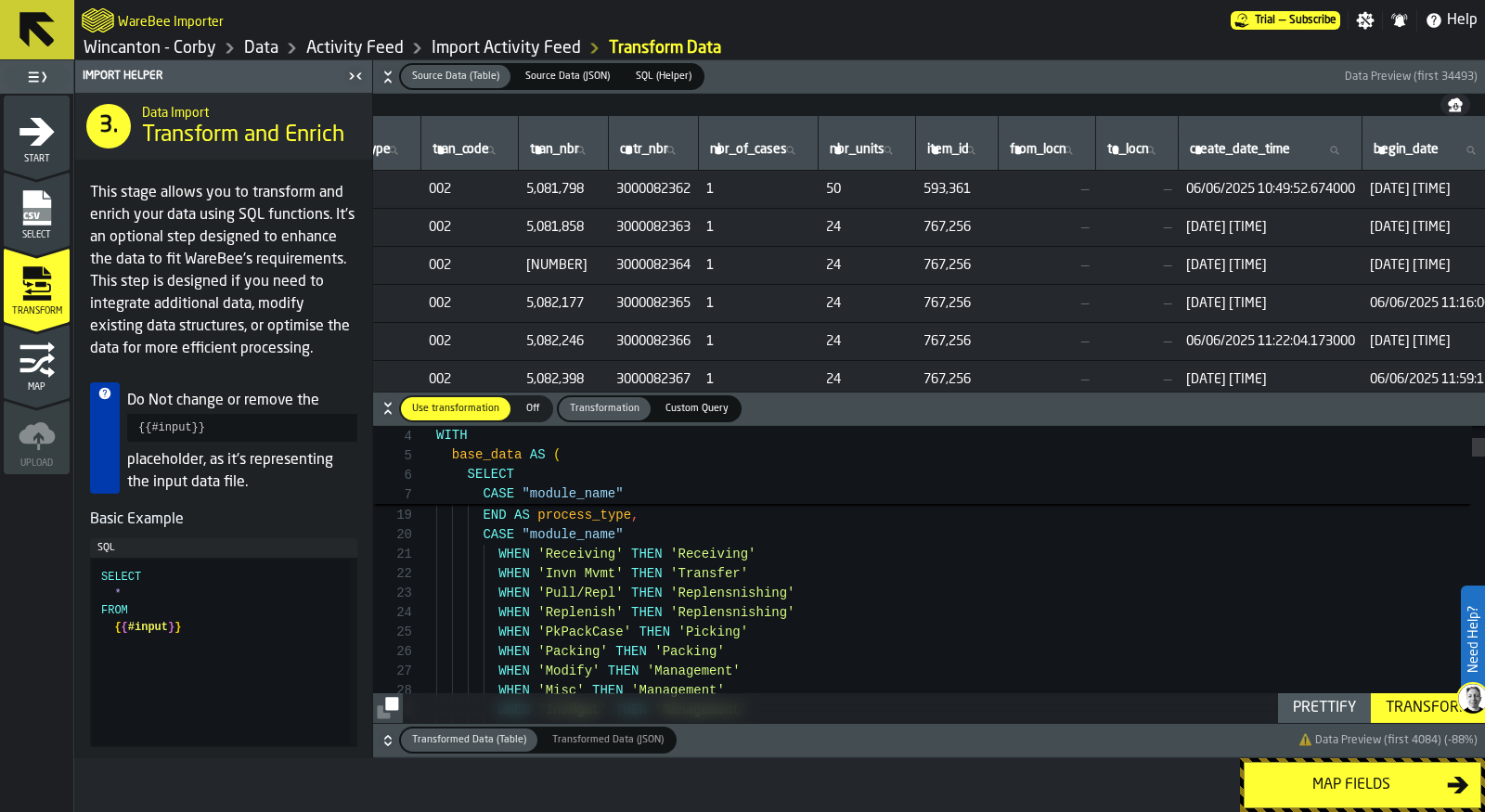 scroll, scrollTop: 0, scrollLeft: 0, axis: both 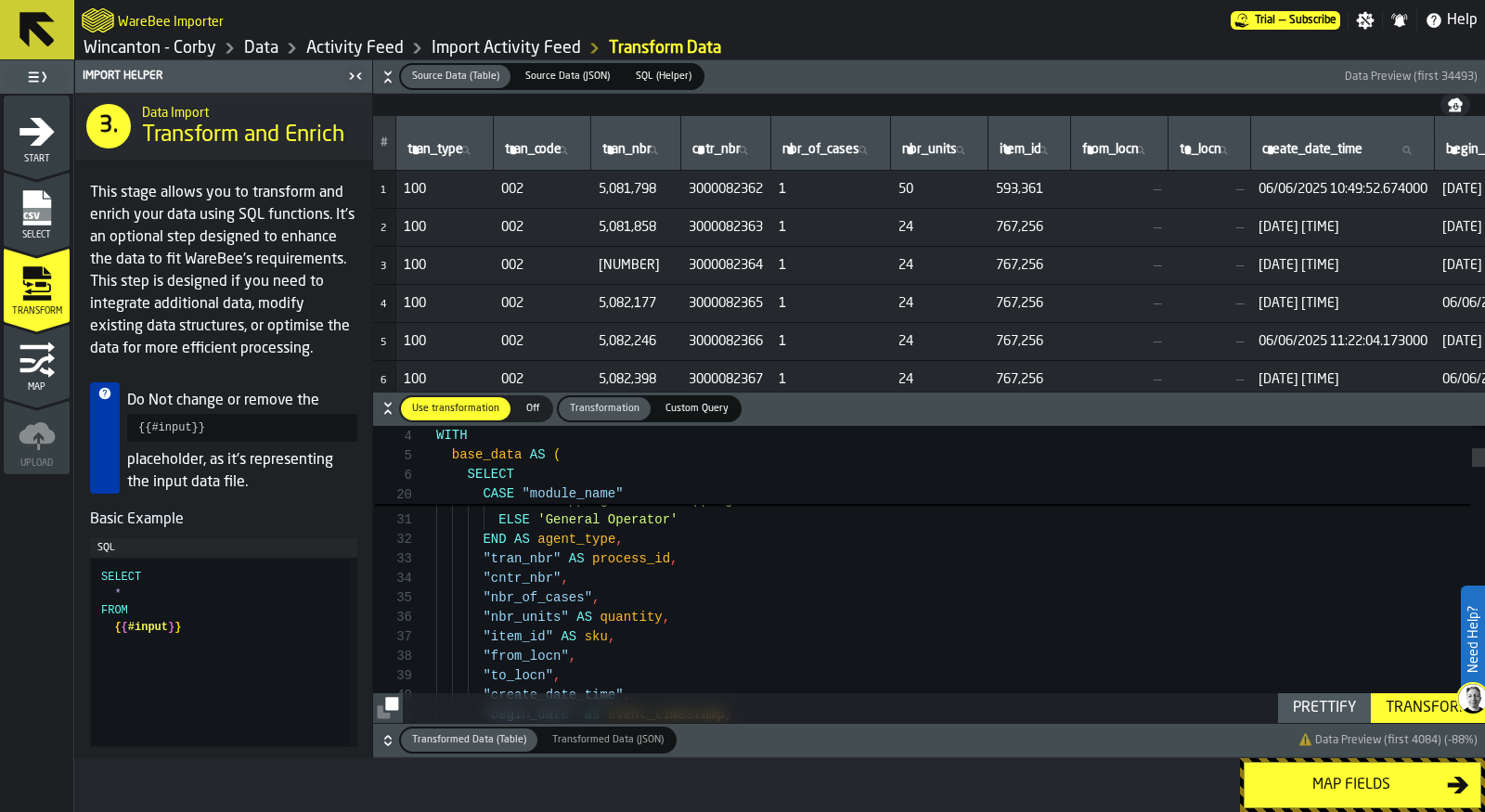 type on "**********" 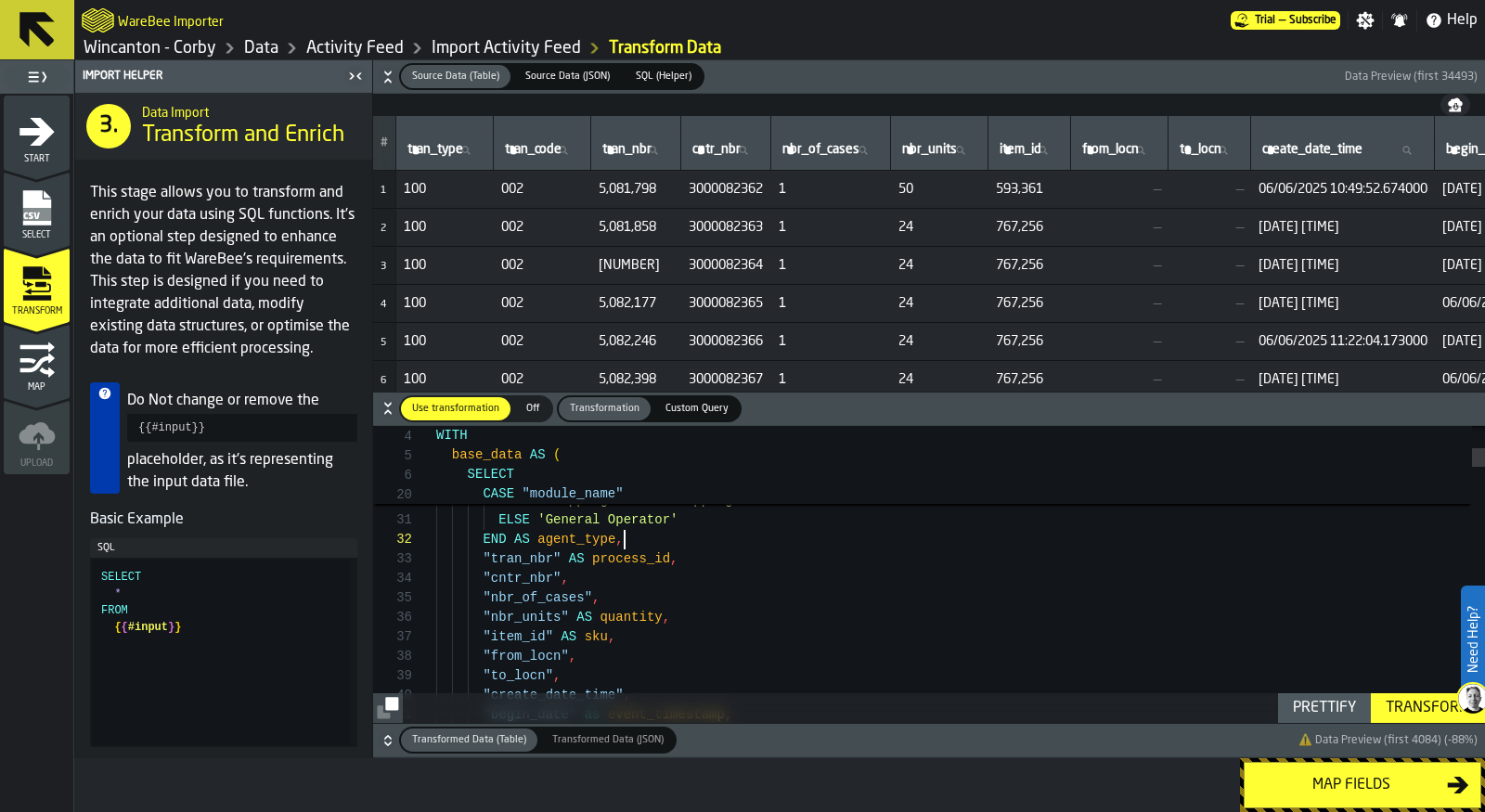 scroll, scrollTop: 0, scrollLeft: 545, axis: horizontal 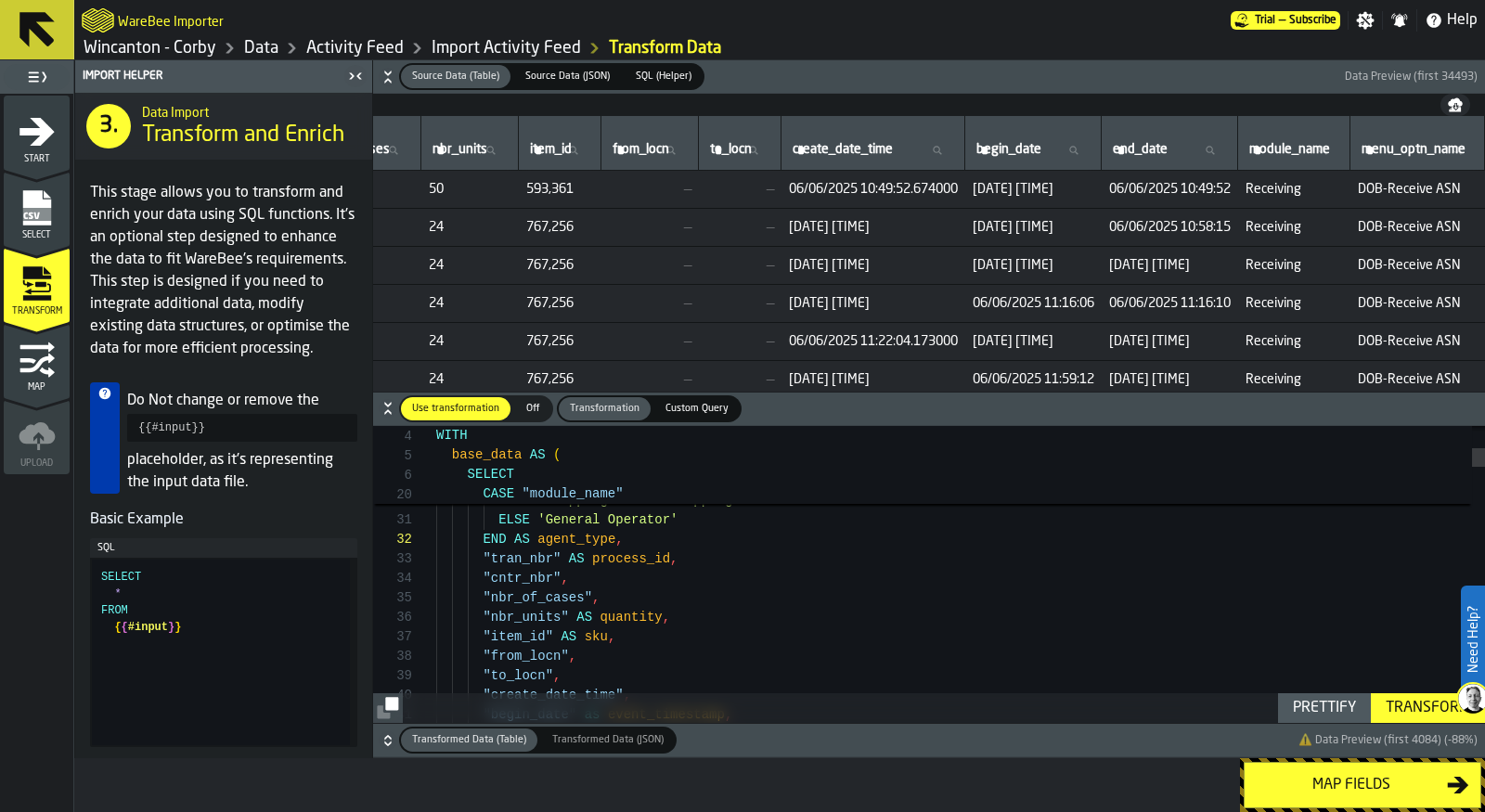 click 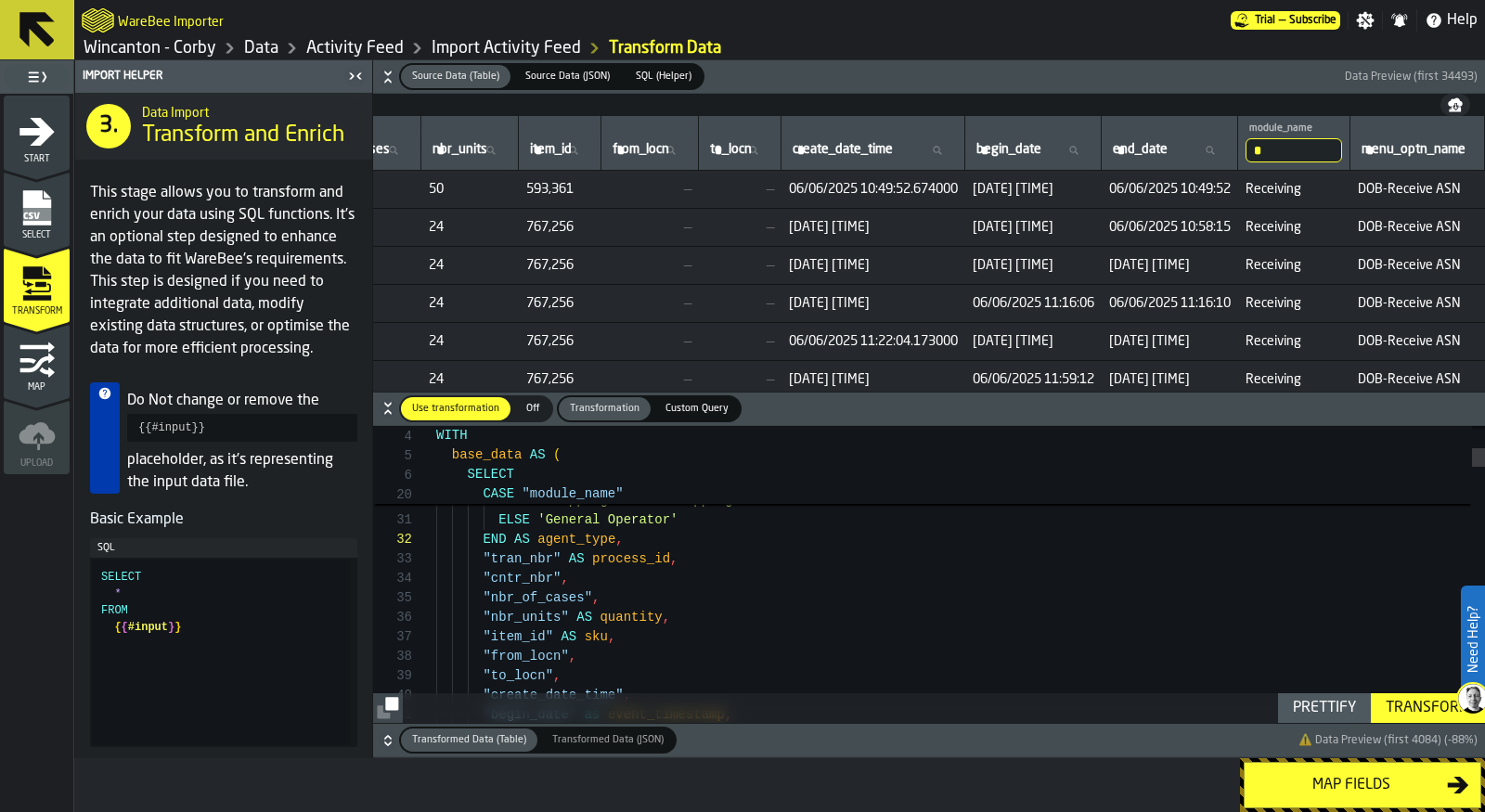 type on "**" 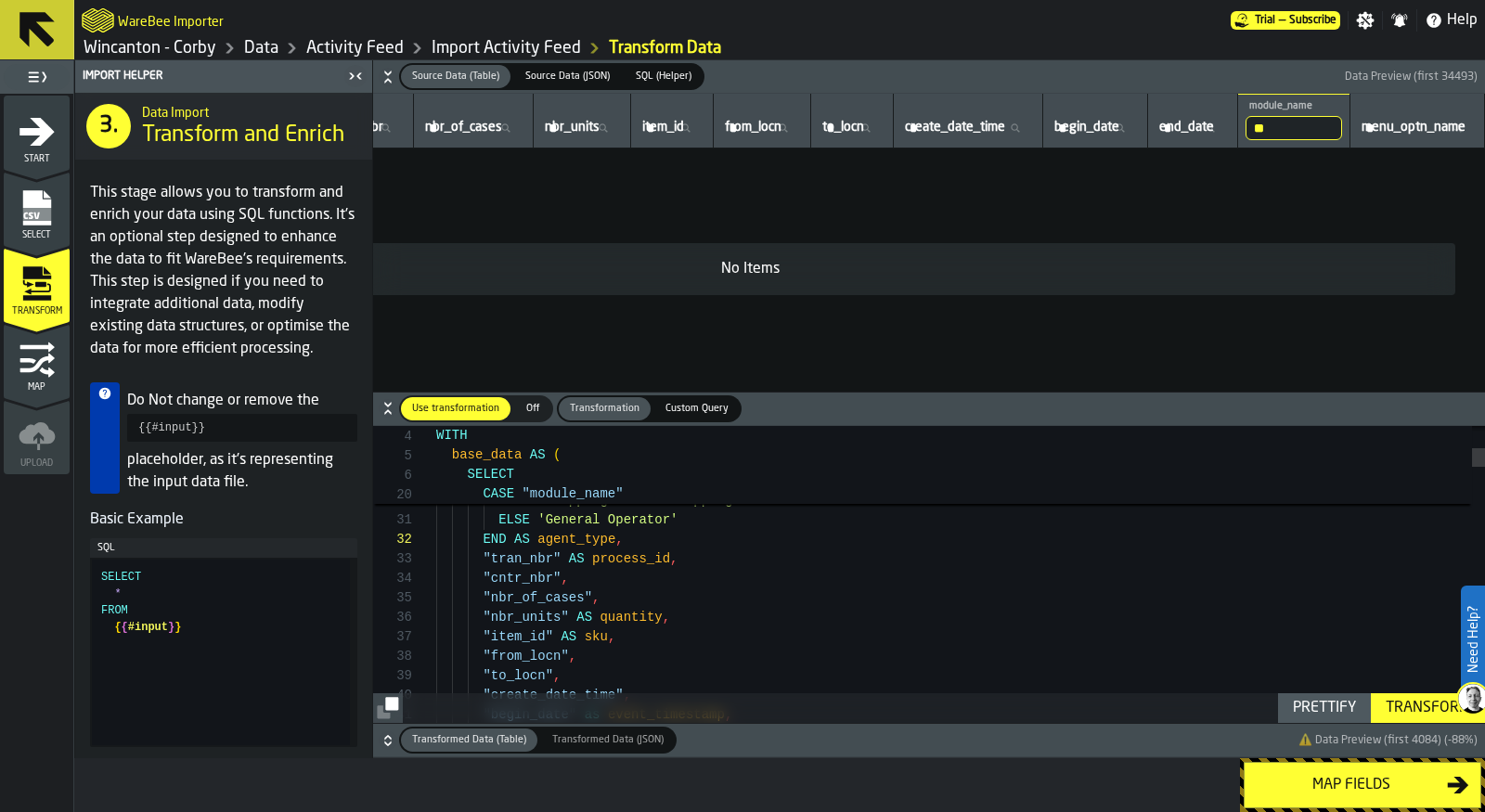 scroll, scrollTop: 0, scrollLeft: 372, axis: horizontal 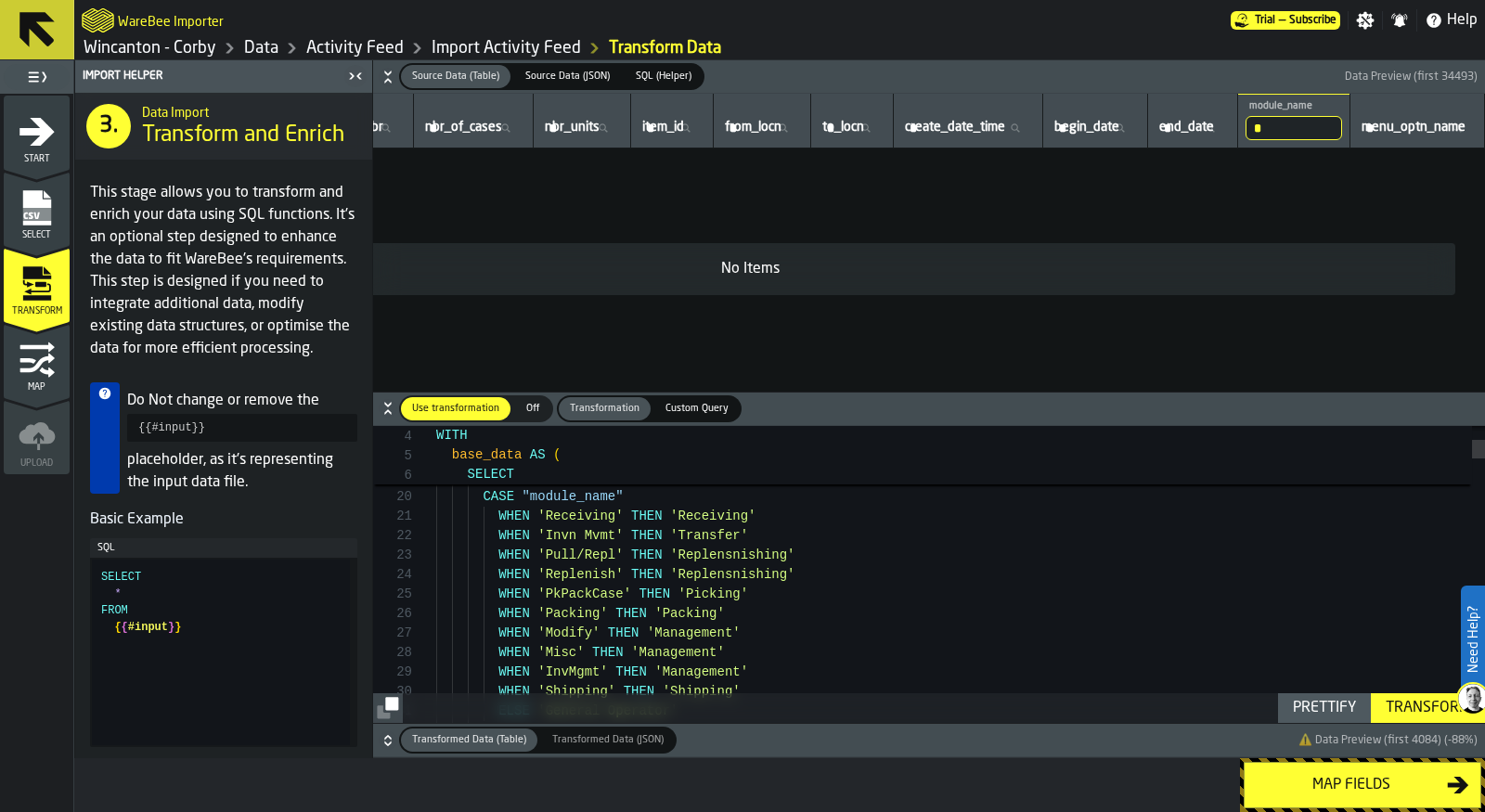 type on "**" 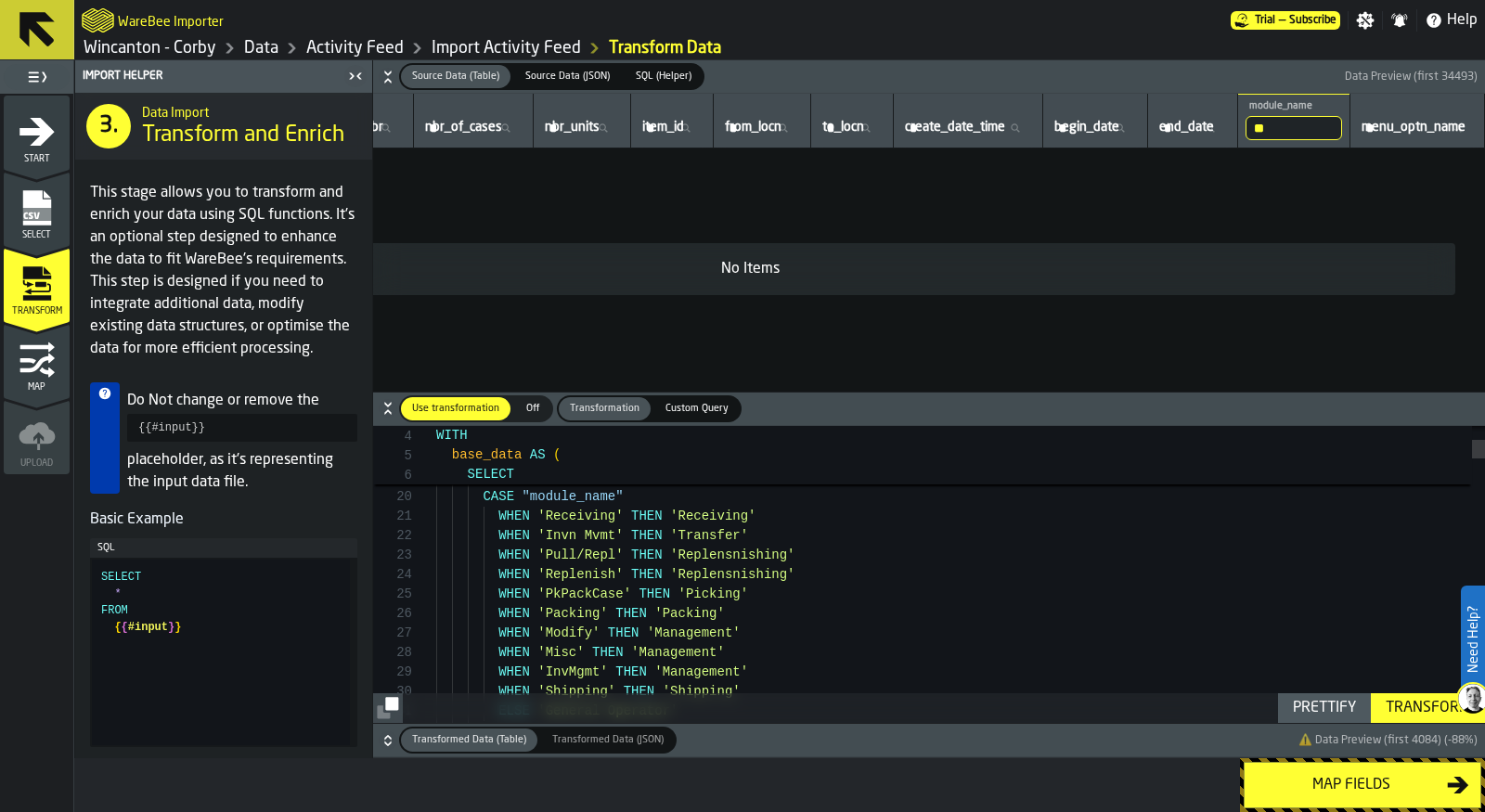 click on "**" at bounding box center (1294, 128) 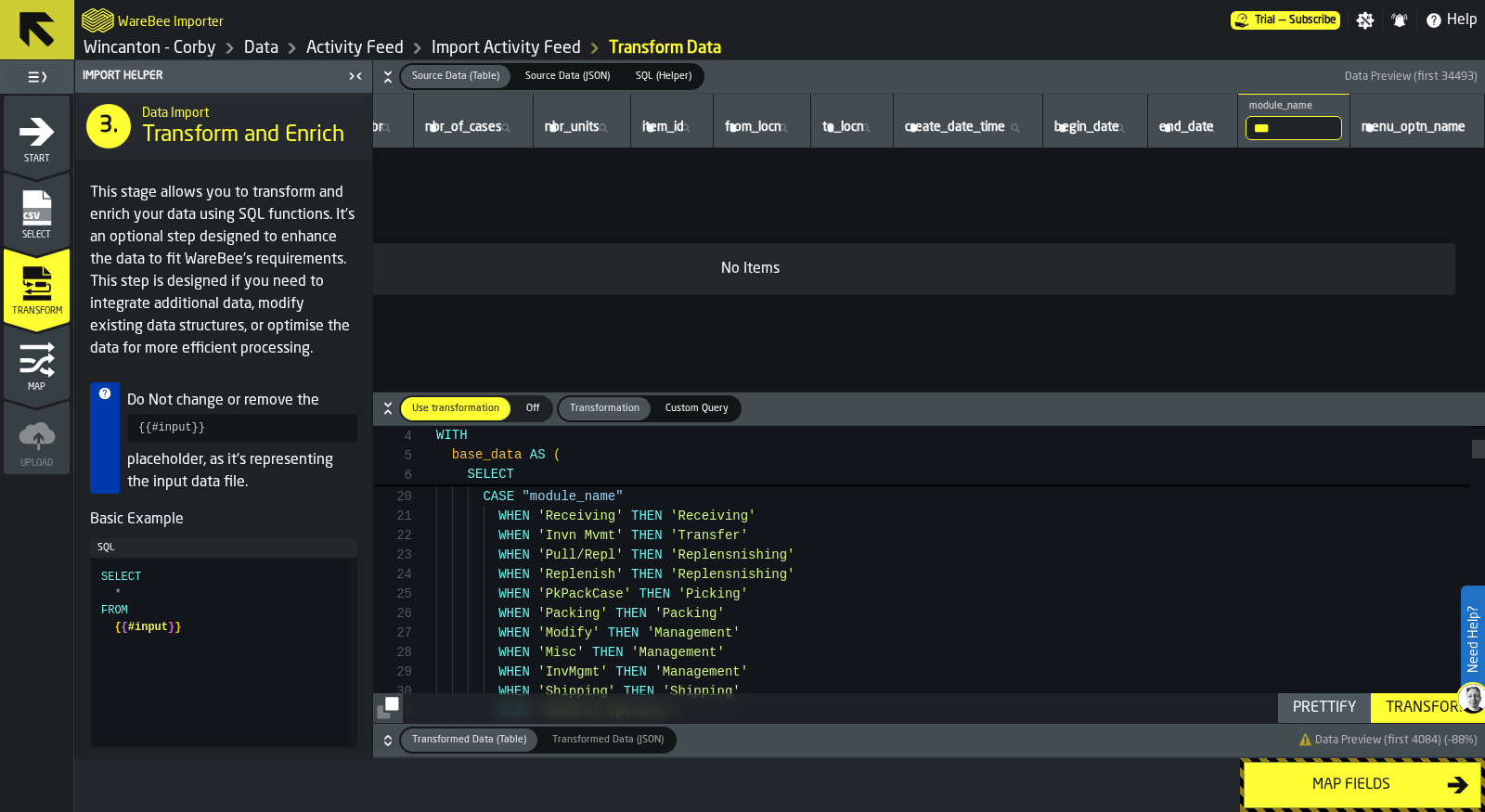 type on "****" 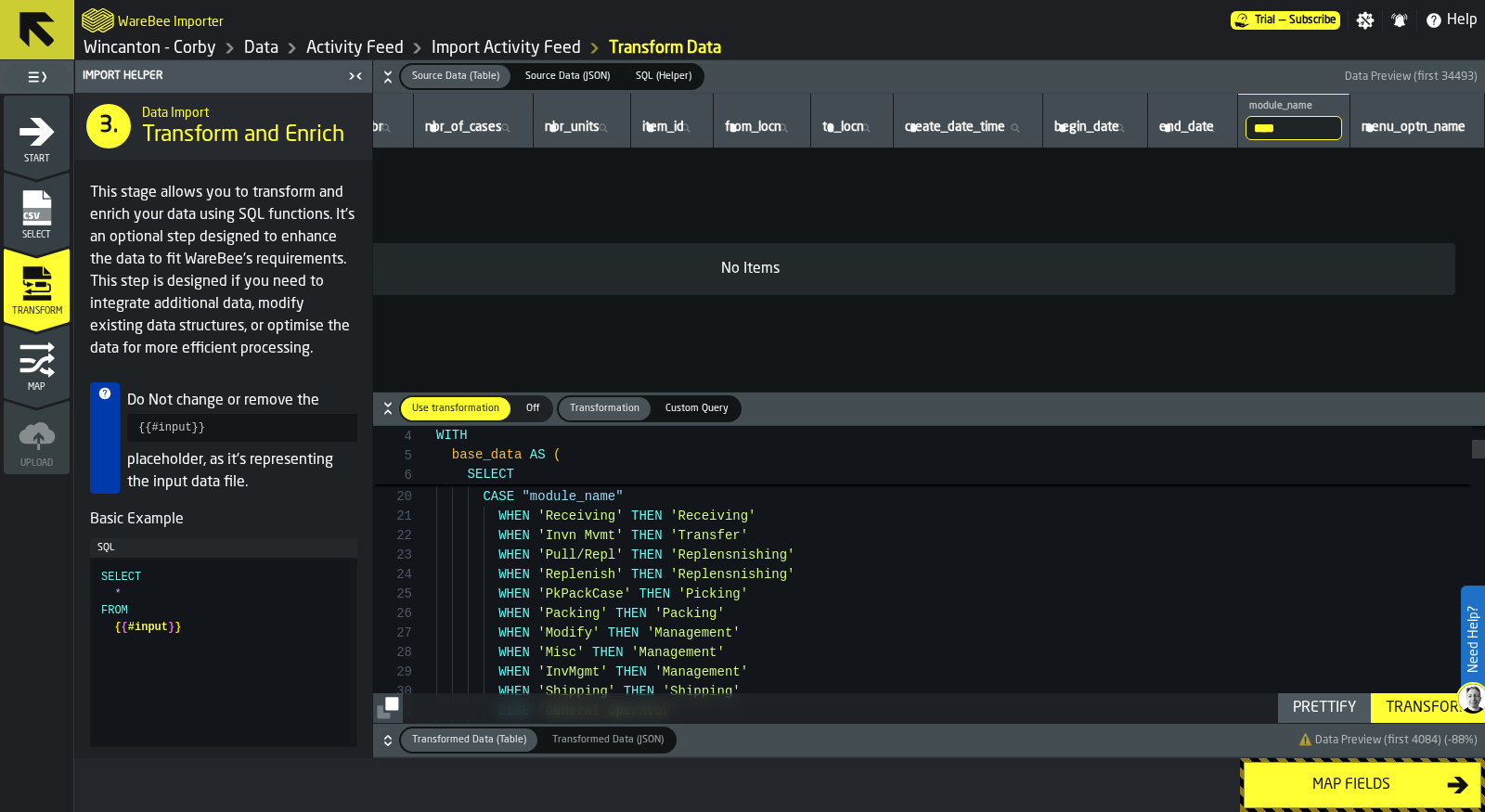 click on "**** module_name Pack" at bounding box center [1294, 121] 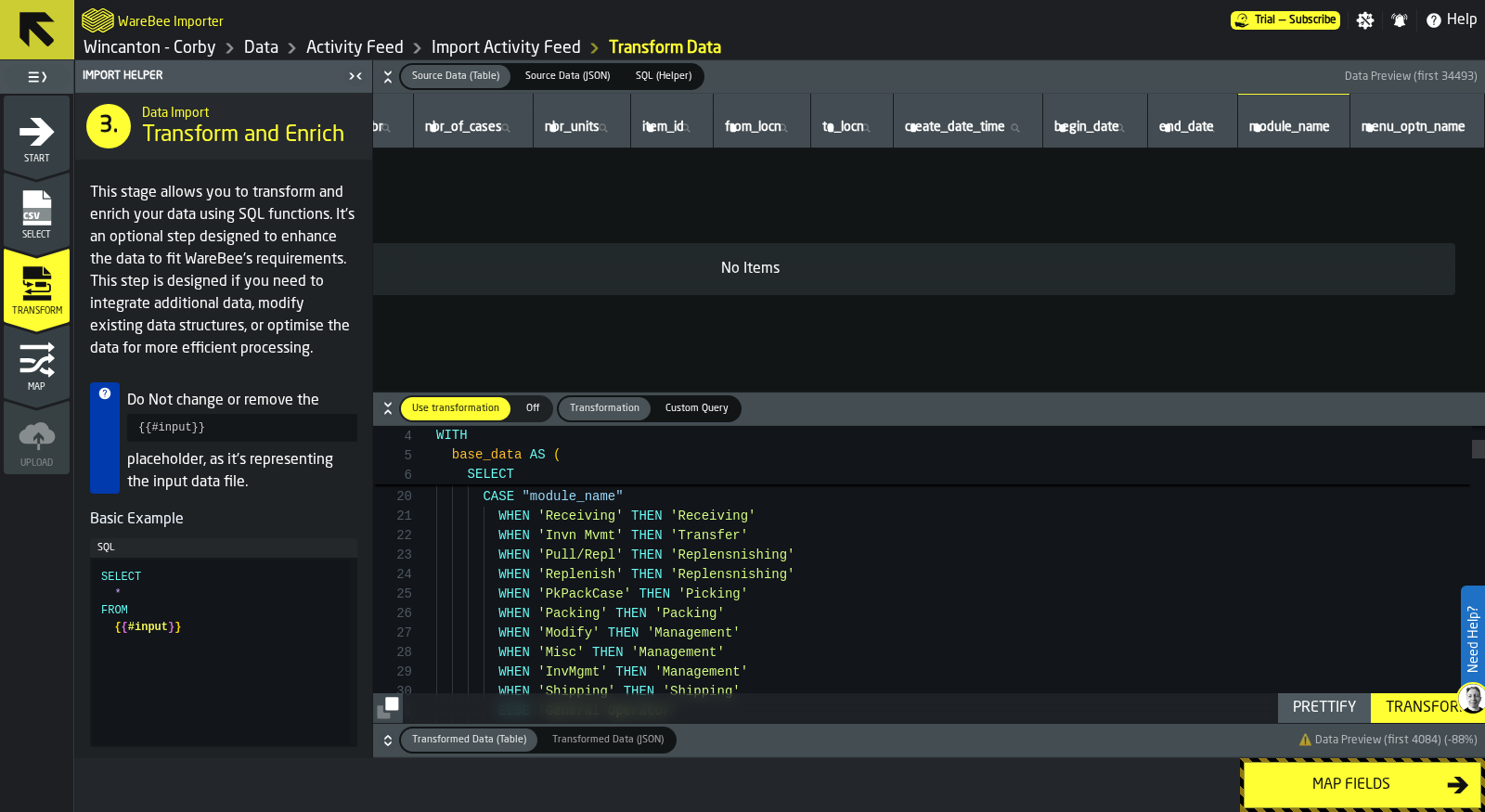 type 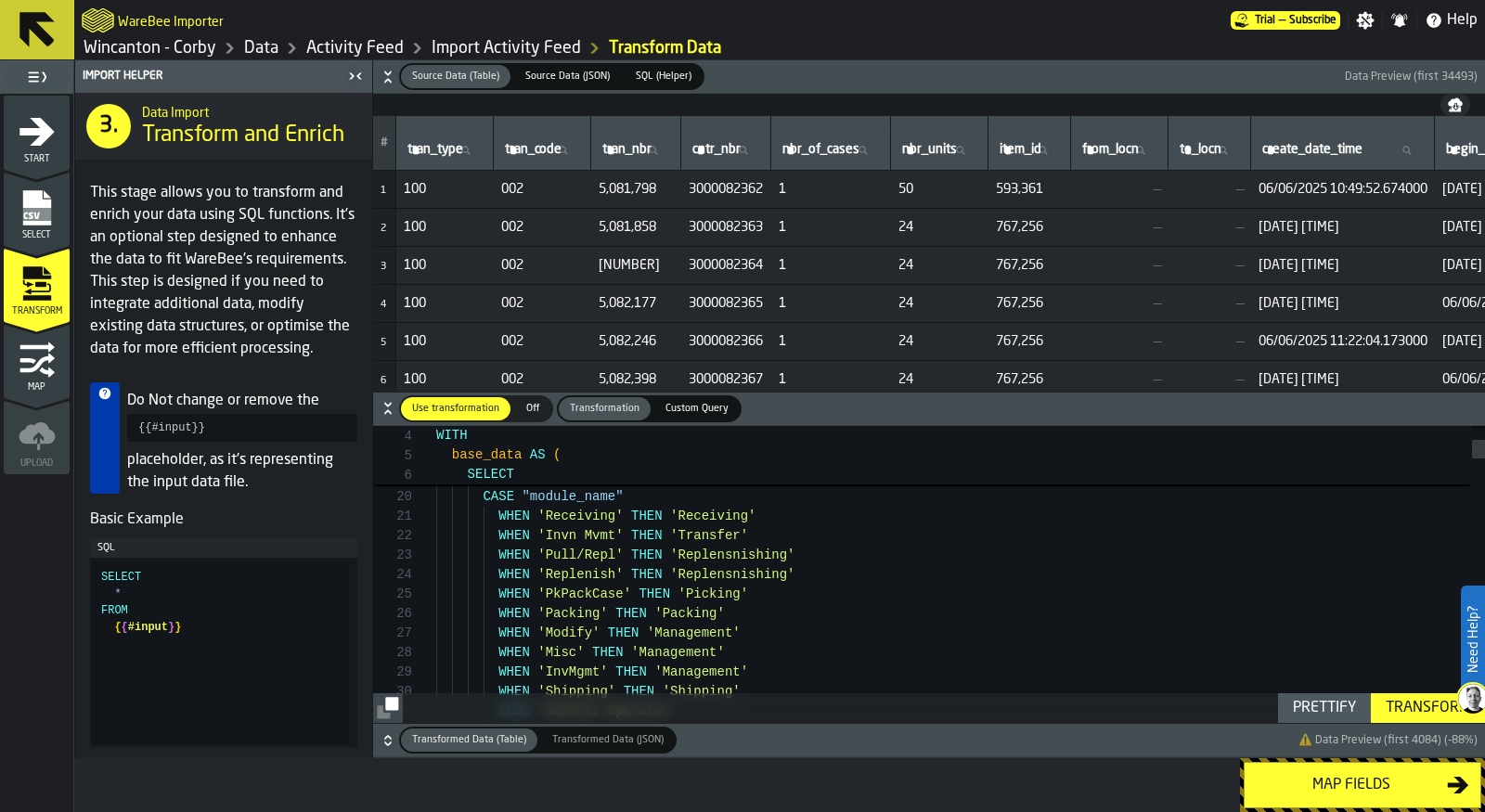 scroll, scrollTop: 0, scrollLeft: 0, axis: both 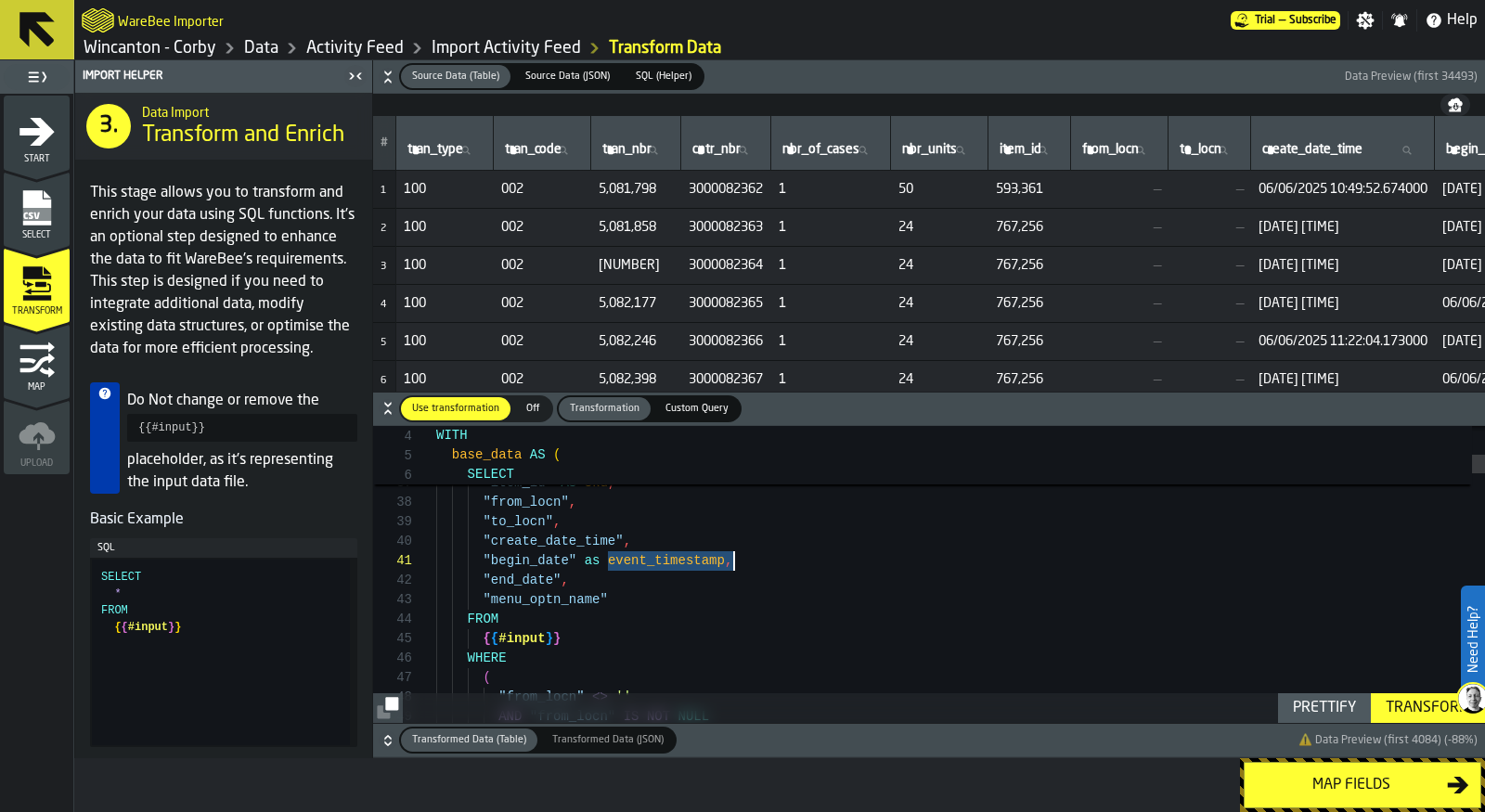 drag, startPoint x: 607, startPoint y: 562, endPoint x: 852, endPoint y: 560, distance: 245.00816 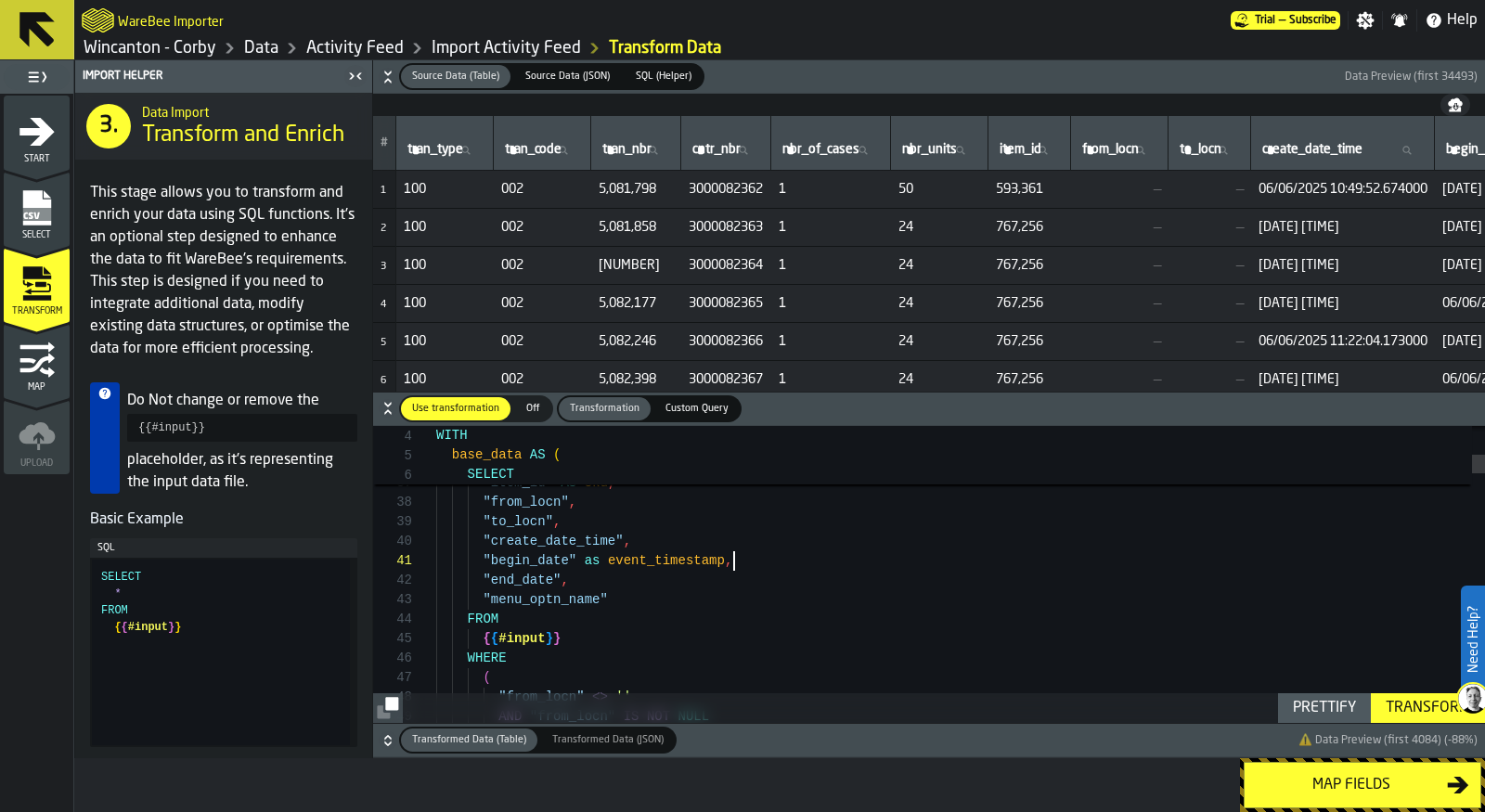click on ""nbr_units"  AS  quantity ,       "item_id"  AS  sku ,       "from_locn" ,       "to_locn" ,       "create_date_time" ,       "begin_date"   as  event_timestamp ,       "end_date" ,       "menu_optn_name"     FROM       { { #input } }     WHERE       (         "from_locn"  <>  ''         AND  "from_locn"  IS   NOT   NULL         "nbr_of_cases" ,       "cntr_nbr" ," at bounding box center (961, 3148) 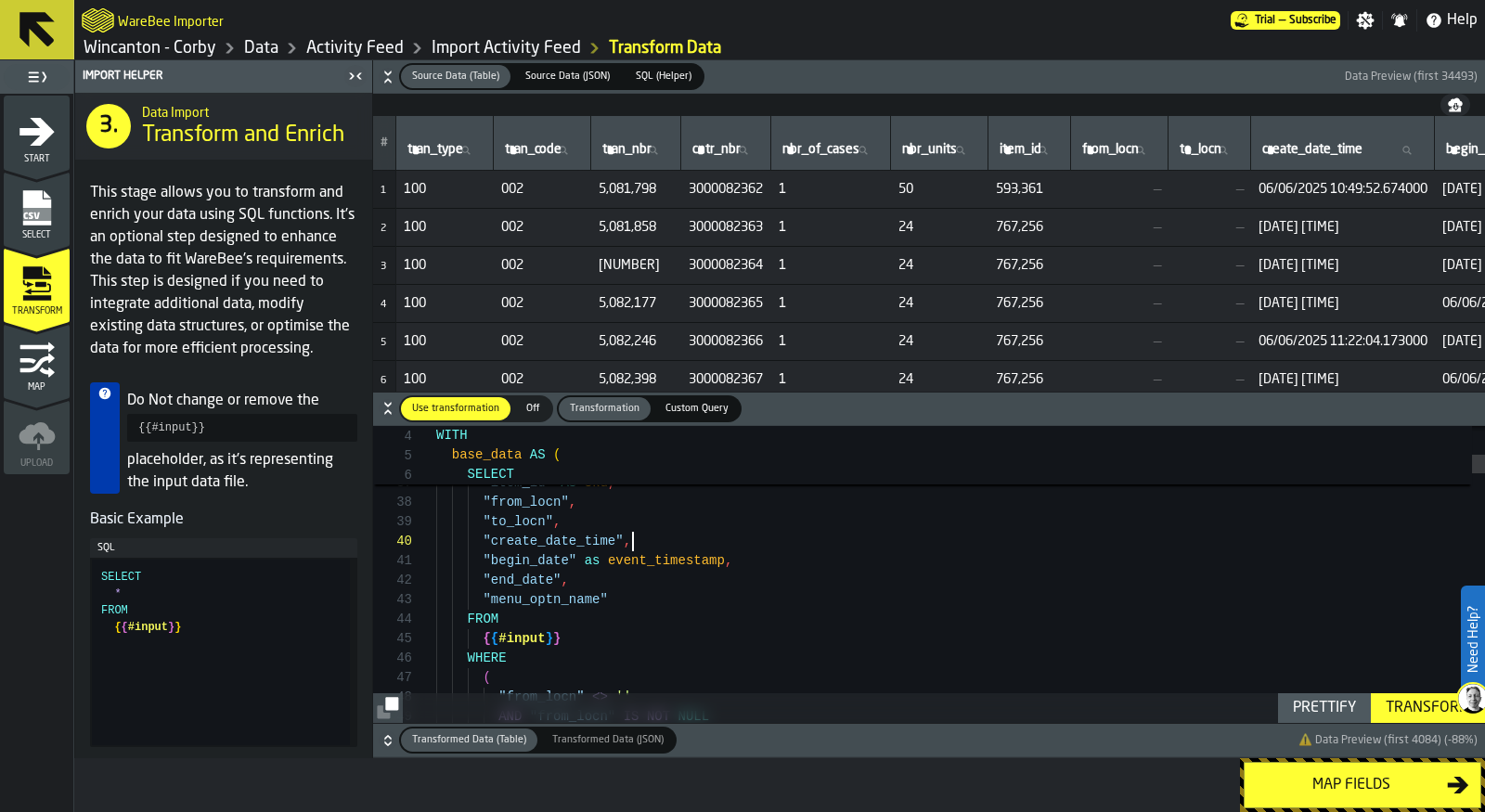 scroll, scrollTop: 174, scrollLeft: 0, axis: vertical 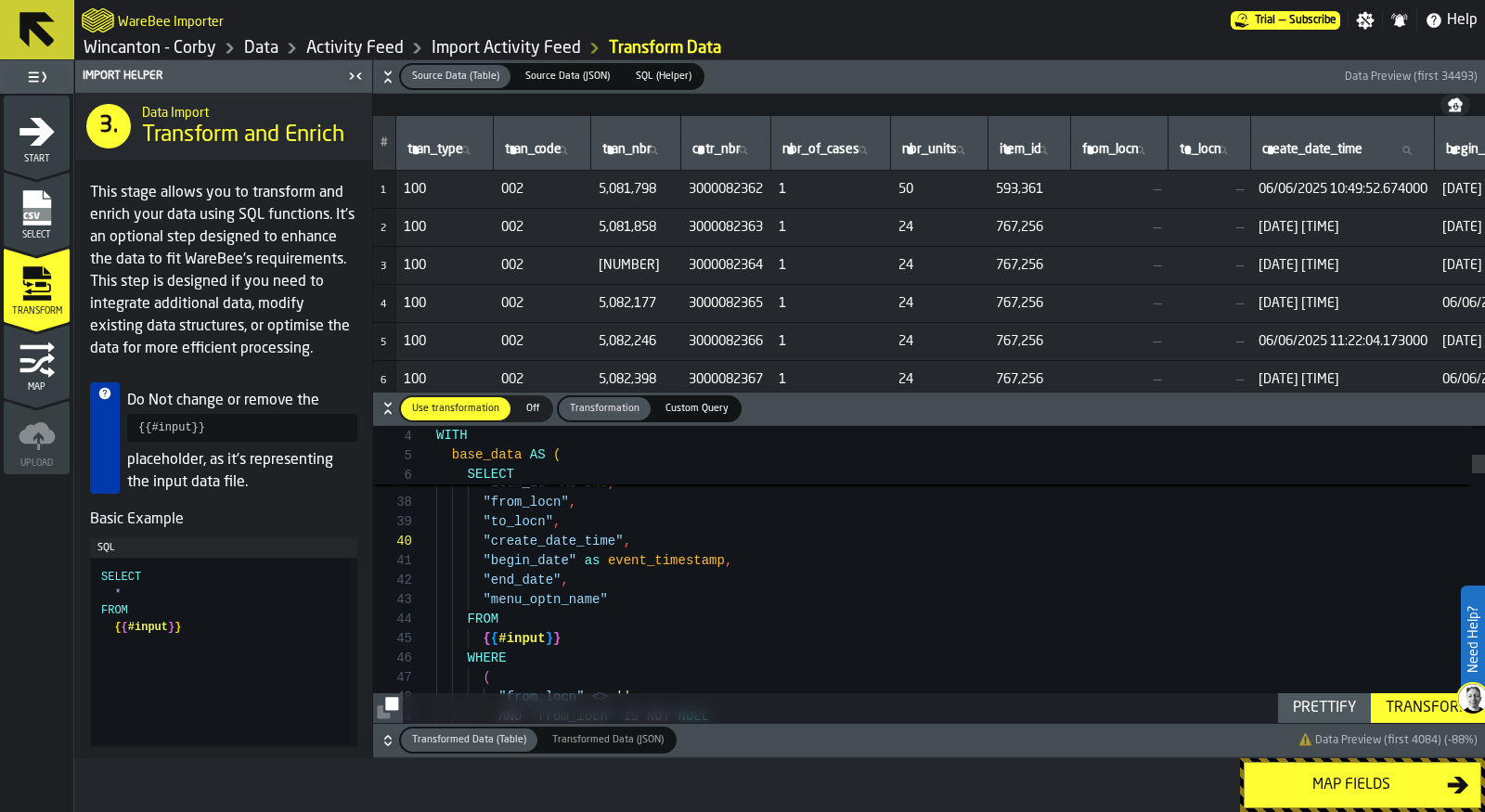 click on ""nbr_units"  AS  quantity ,       "item_id"  AS  sku ,       "from_locn" ,       "to_locn" ,       "create_date_time" ,       "begin_date"   as  event_timestamp ,       "end_date" ,       "menu_optn_name"     FROM       { { #input } }     WHERE       (         "from_locn"  <>  ''         AND  "from_locn"  IS   NOT   NULL         "nbr_of_cases" ,       "cntr_nbr" ," at bounding box center [961, 3148] 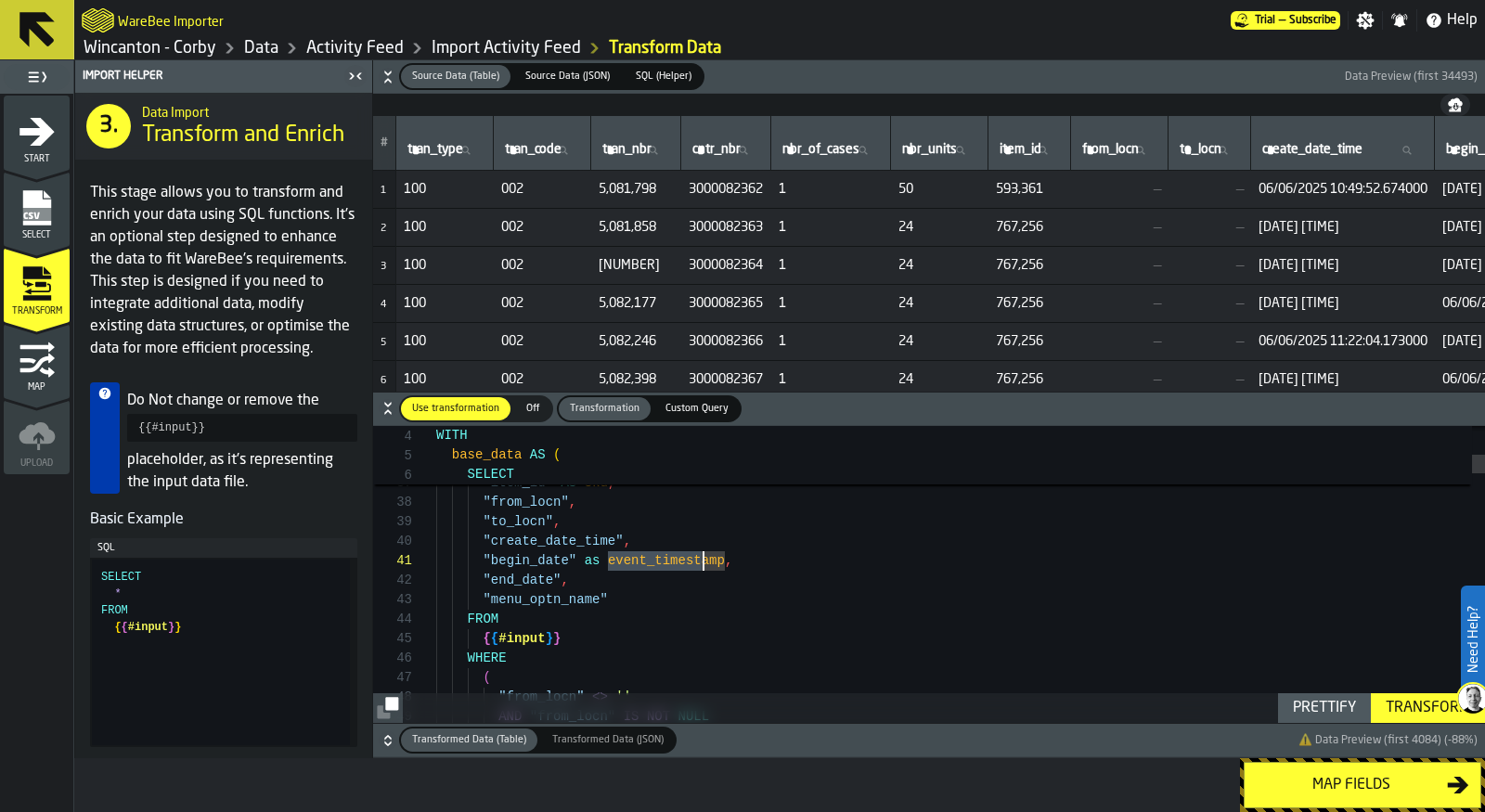 drag, startPoint x: 607, startPoint y: 560, endPoint x: 703, endPoint y: 560, distance: 96 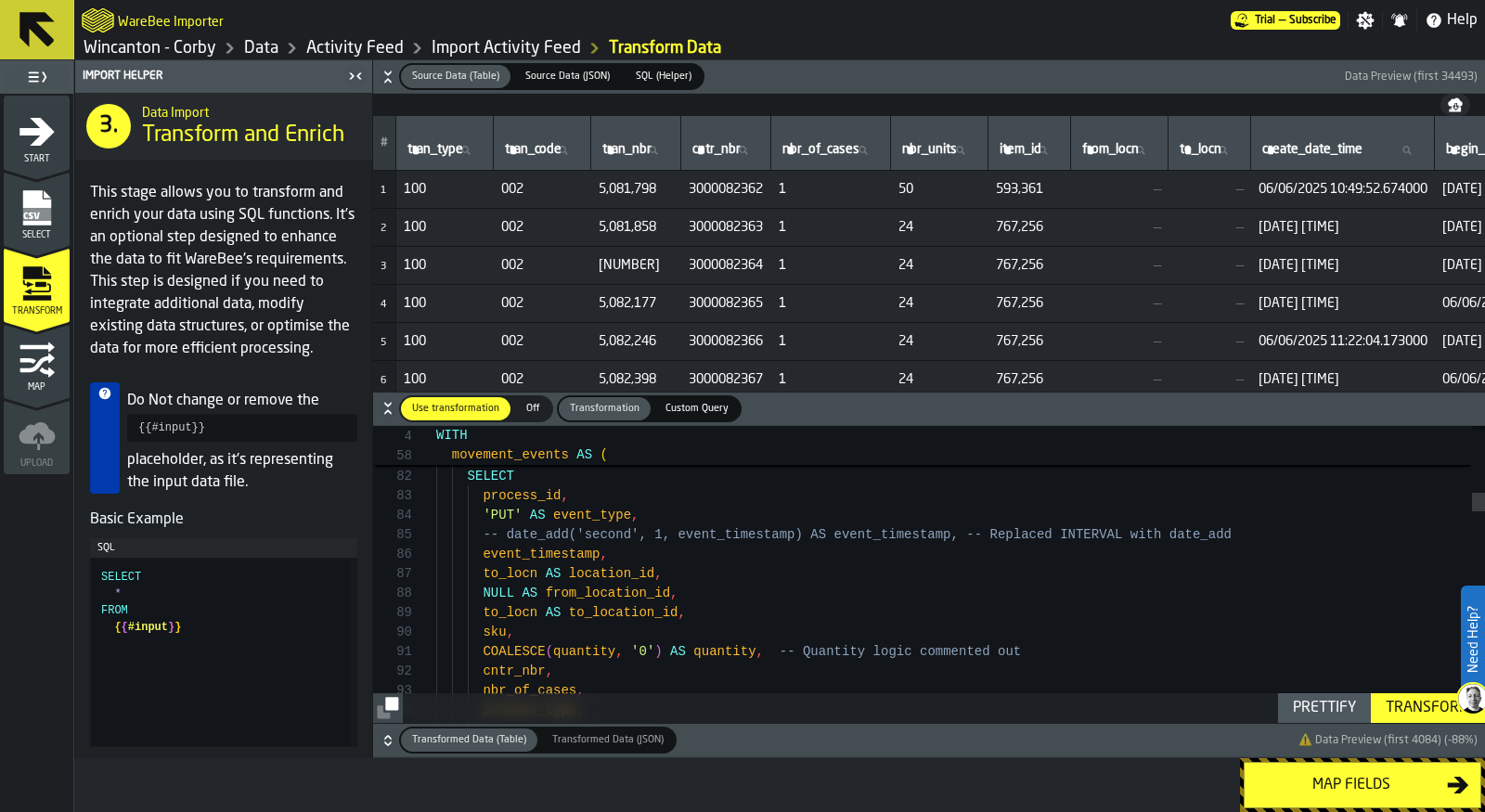 type on "**********" 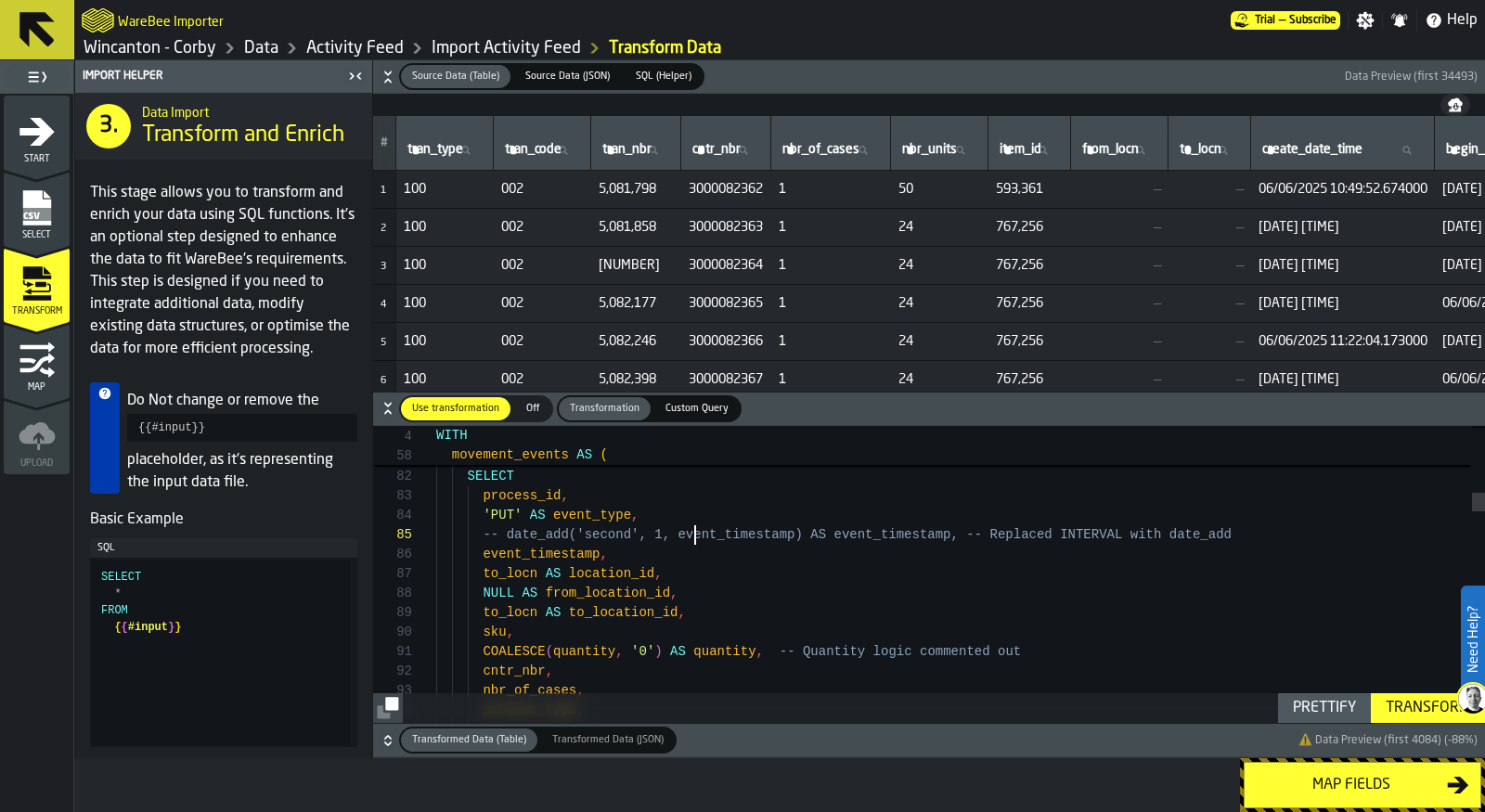 click on "process_type  =  'MOVEMENT'      UNION  ALL      -- TO event (addition to destination location)      SELECT        process_id ,        'PUT'  AS  event_type ,        -- date_add('second', 1, event_timestamp) AS event _timestamp,  -- Replaced INTERVAL with date_add        event_timestamp ,        to_locn  AS  location_id ,        NULL  AS  from_location_id ,        to_locn  AS  to_location_id ,        sku ,        COALESCE ( quantity ,   '0' )  AS  quantity ,    -- Quantity logic commented out        cntr_nbr ,        nbr_of_cases ,        process_type ,        create_date_time ," at bounding box center (961, 2264) 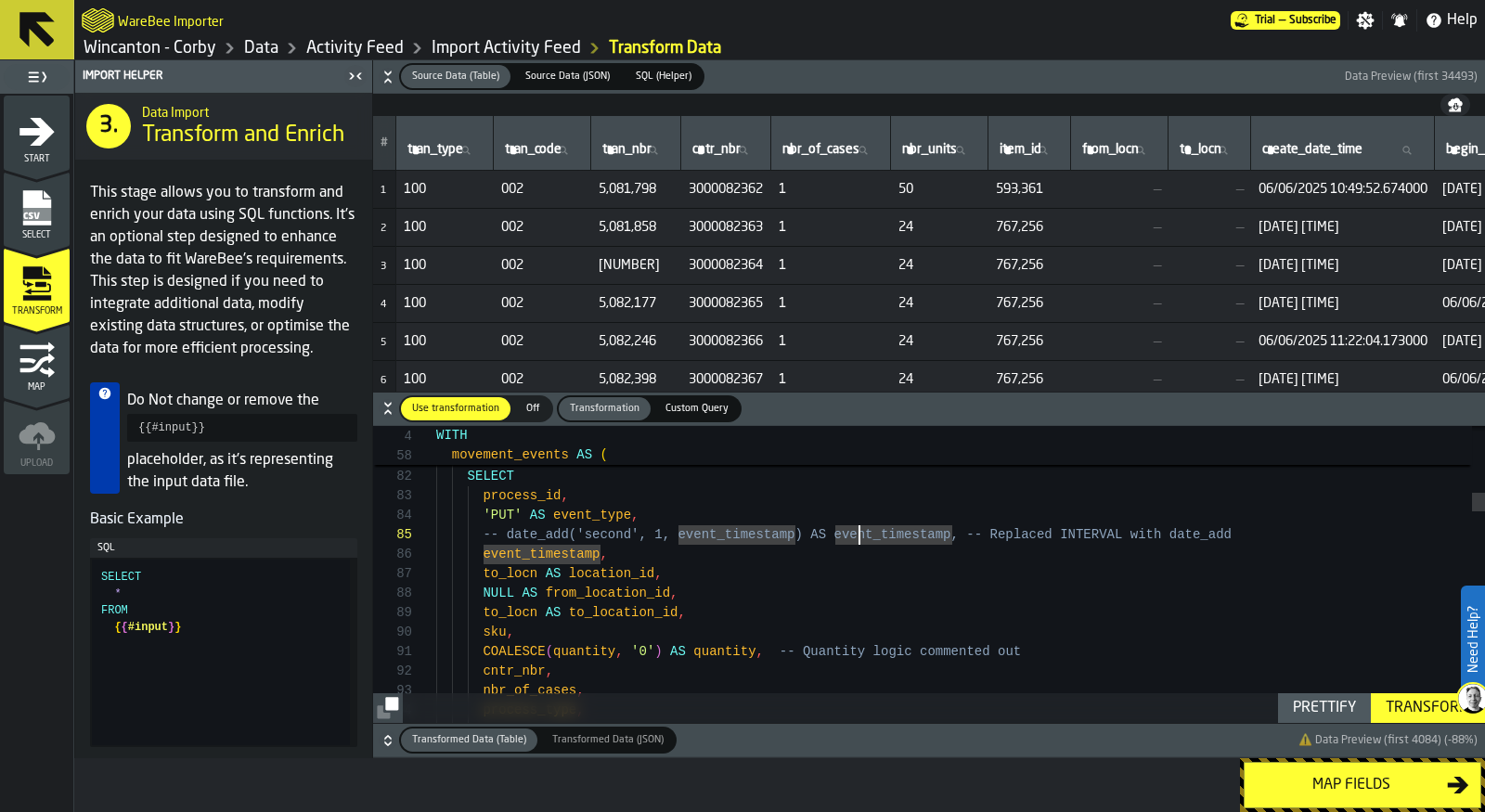 click on "process_type  =  'MOVEMENT'      UNION  ALL      -- TO event (addition to destination location)      SELECT        process_id ,        'PUT'  AS  event_type ,        -- date_add('second', 1, event_timestamp) AS event _timestamp,  -- Replaced INTERVAL with date_add        event_timestamp ,        to_locn  AS  location_id ,        NULL  AS  from_location_id ,        to_locn  AS  to_location_id ,        sku ,        COALESCE ( quantity ,   '0' )  AS  quantity ,    -- Quantity logic commented out        cntr_nbr ,        nbr_of_cases ,        process_type ,        create_date_time ," at bounding box center (961, 2264) 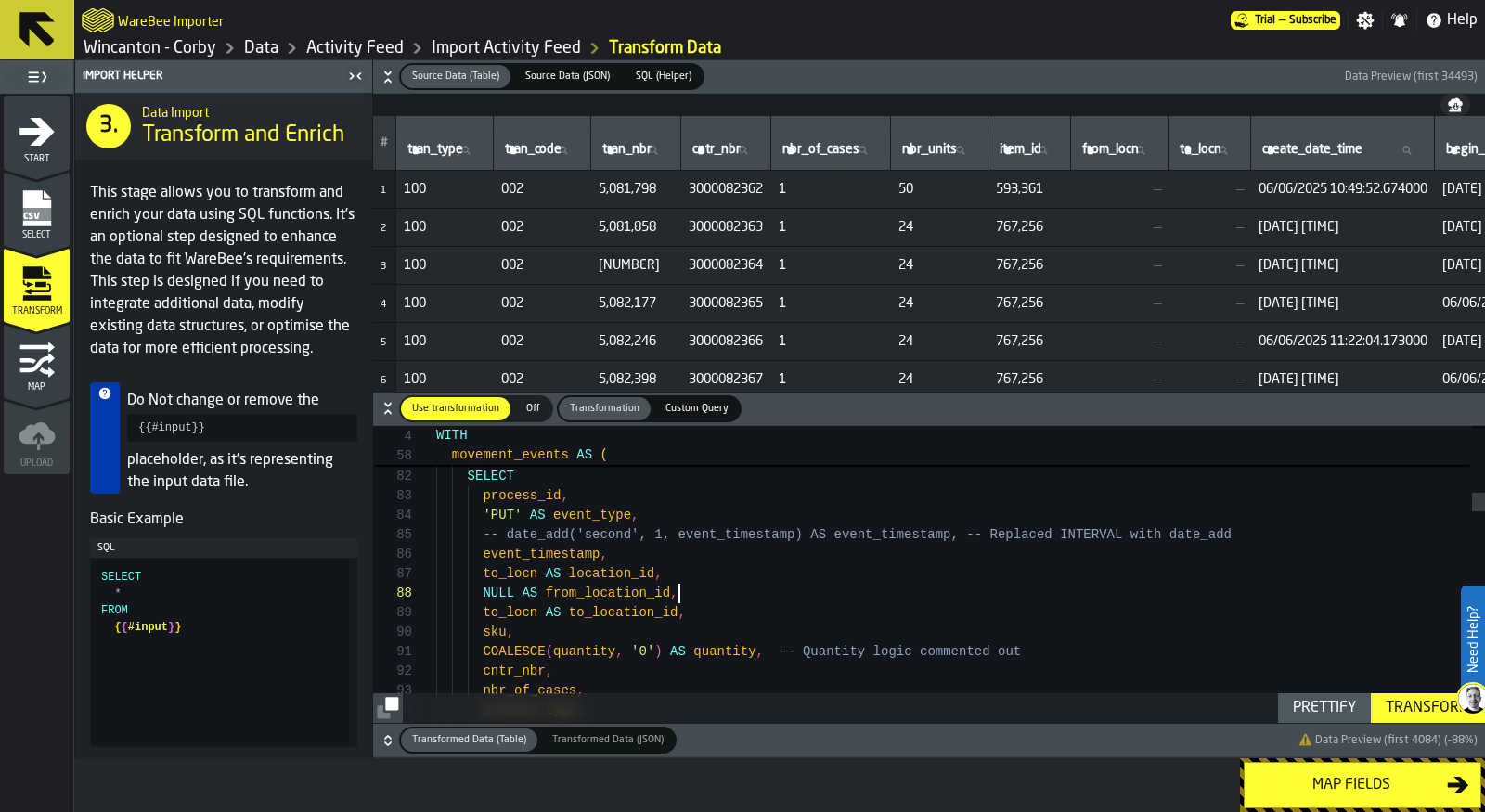 click on "process_type  =  'MOVEMENT'      UNION  ALL      -- TO event (addition to destination location)      SELECT        process_id ,        'PUT'  AS  event_type ,        -- date_add('second', 1, event_timestamp) AS event _timestamp,  -- Replaced INTERVAL with date_add        event_timestamp ,        to_locn  AS  location_id ,        NULL  AS  from_location_id ,        to_locn  AS  to_location_id ,        sku ,        COALESCE ( quantity ,   '0' )  AS  quantity ,    -- Quantity logic commented out        cntr_nbr ,        nbr_of_cases ,        process_type ,        create_date_time ," at bounding box center (961, 2264) 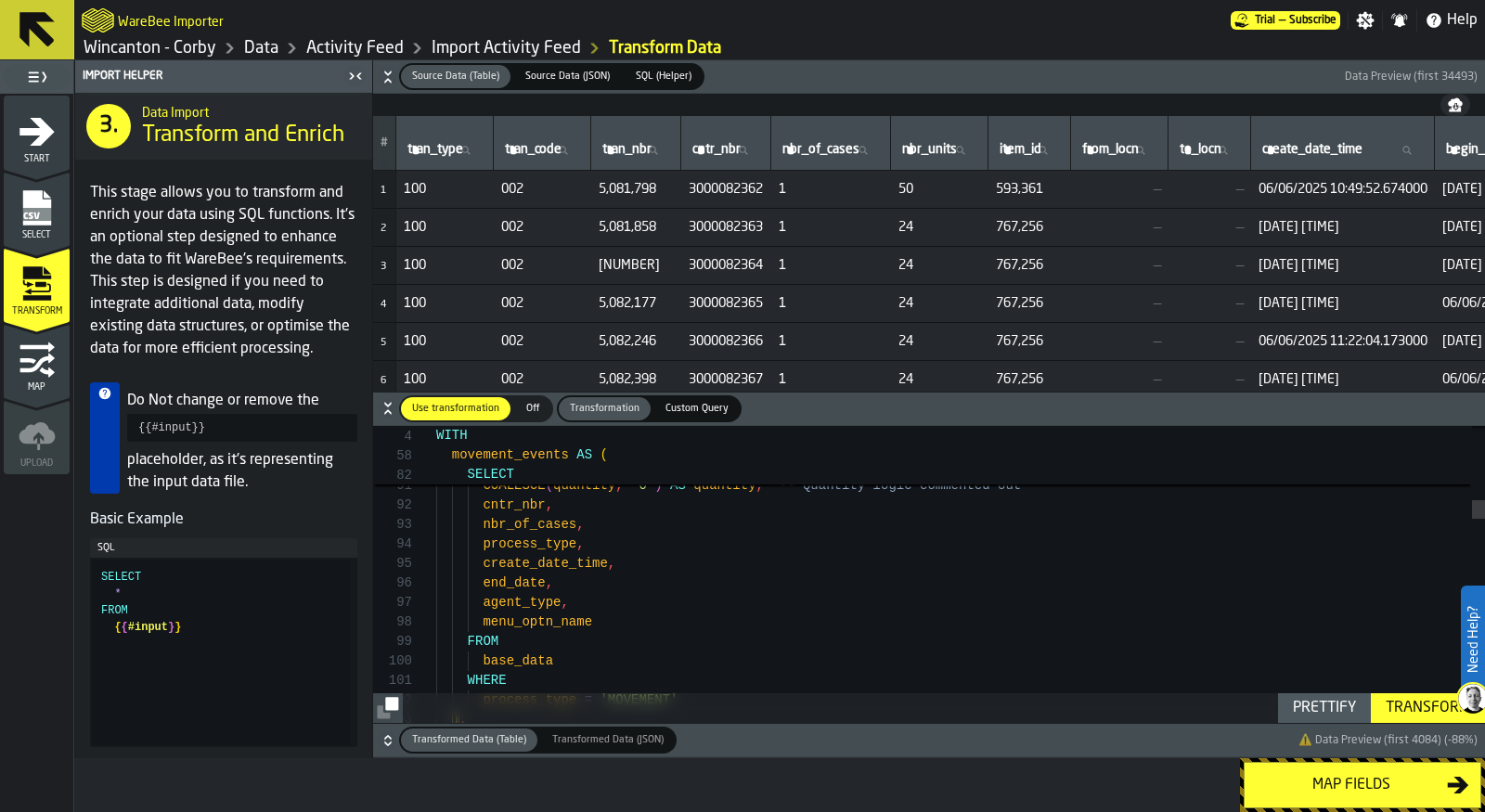 click 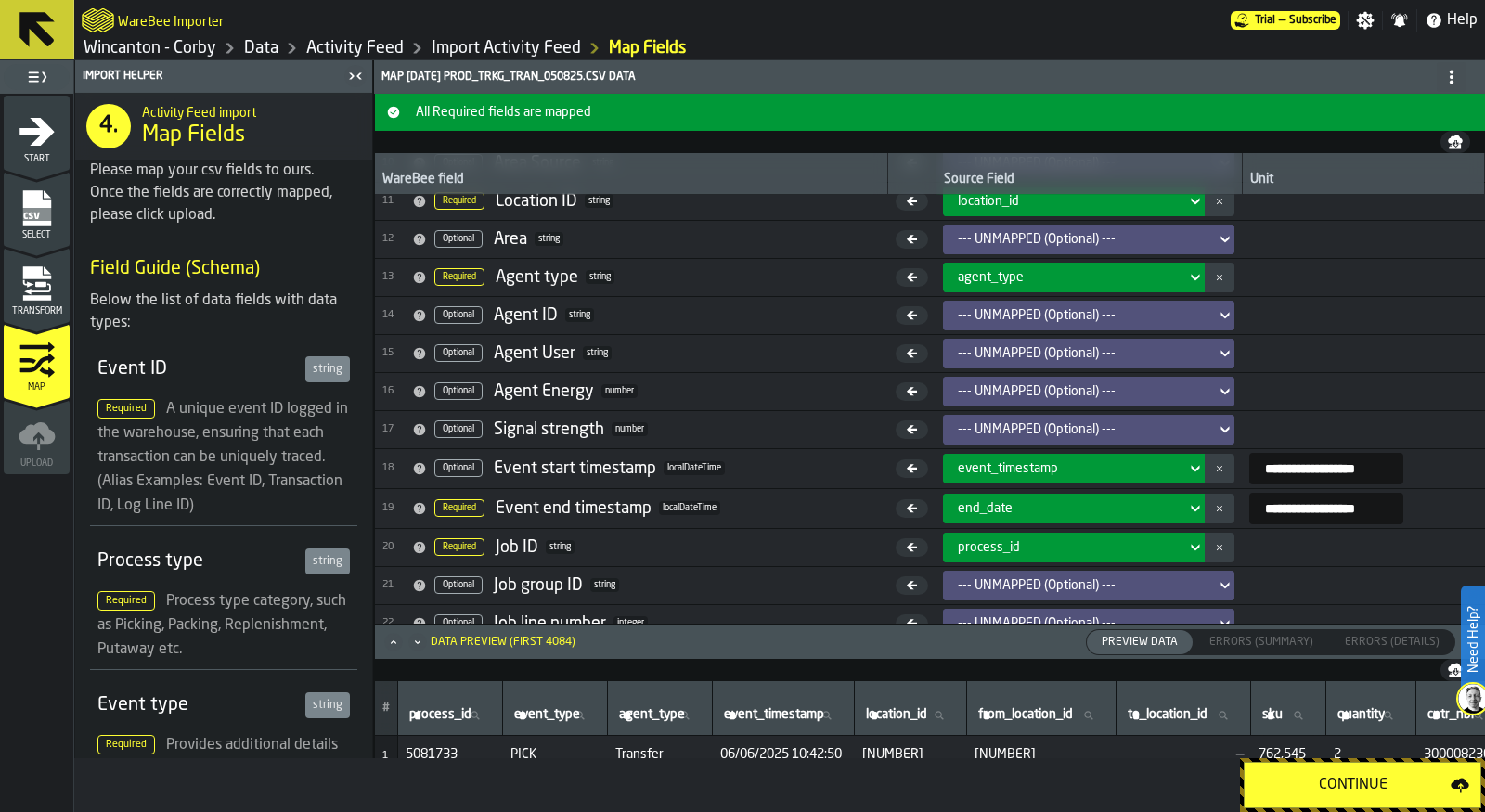 scroll, scrollTop: 393, scrollLeft: 0, axis: vertical 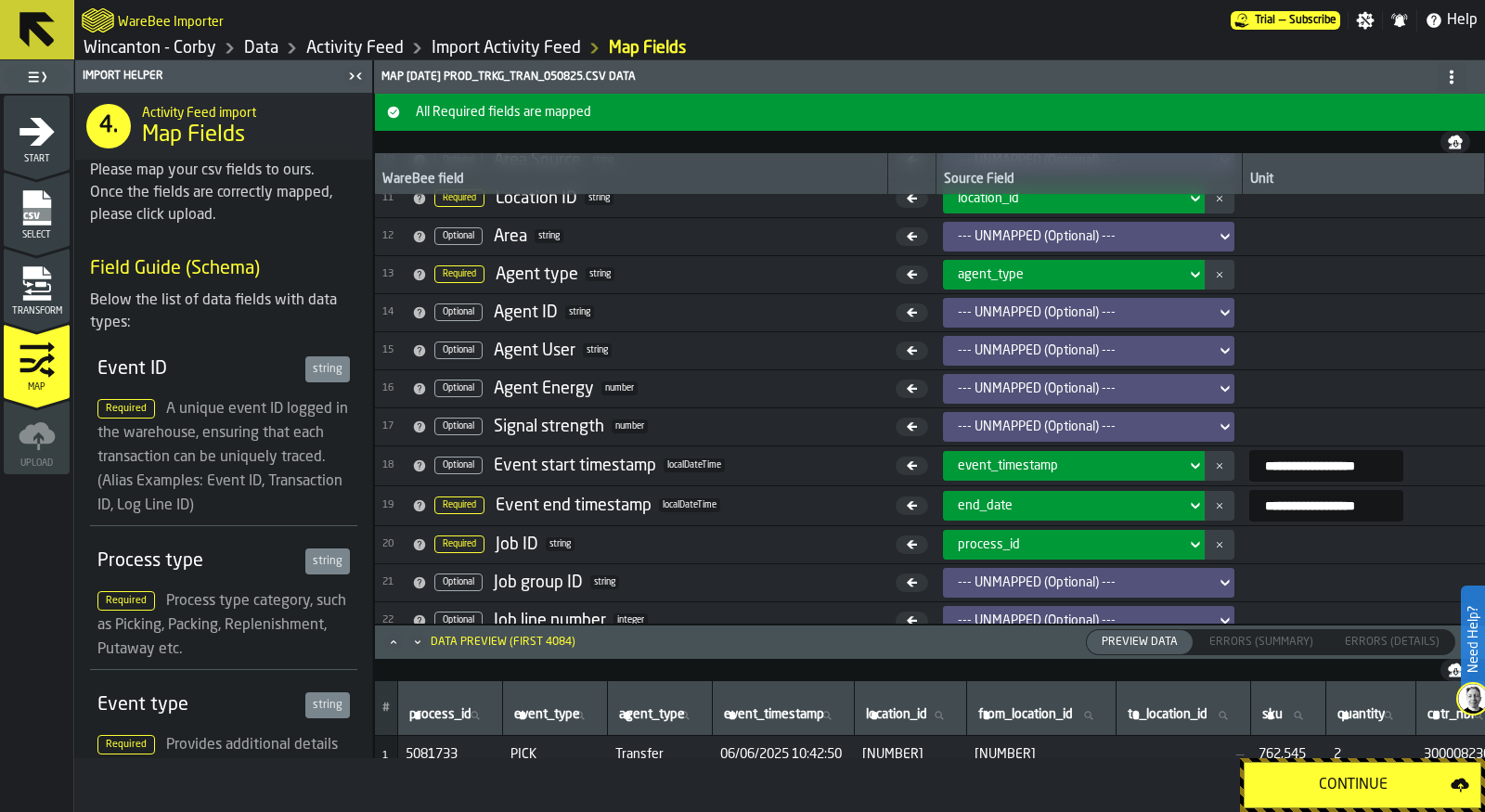 click 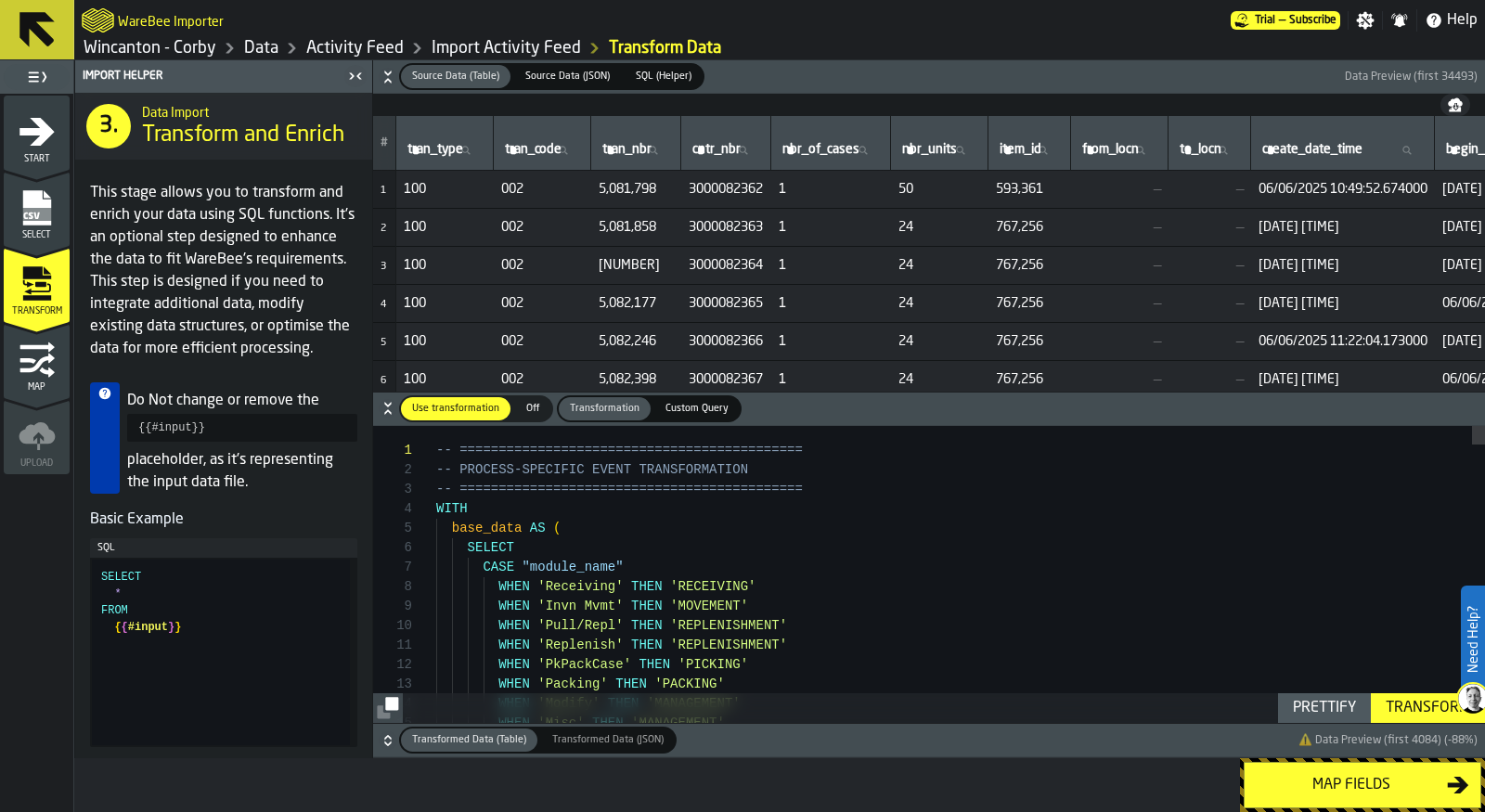 click 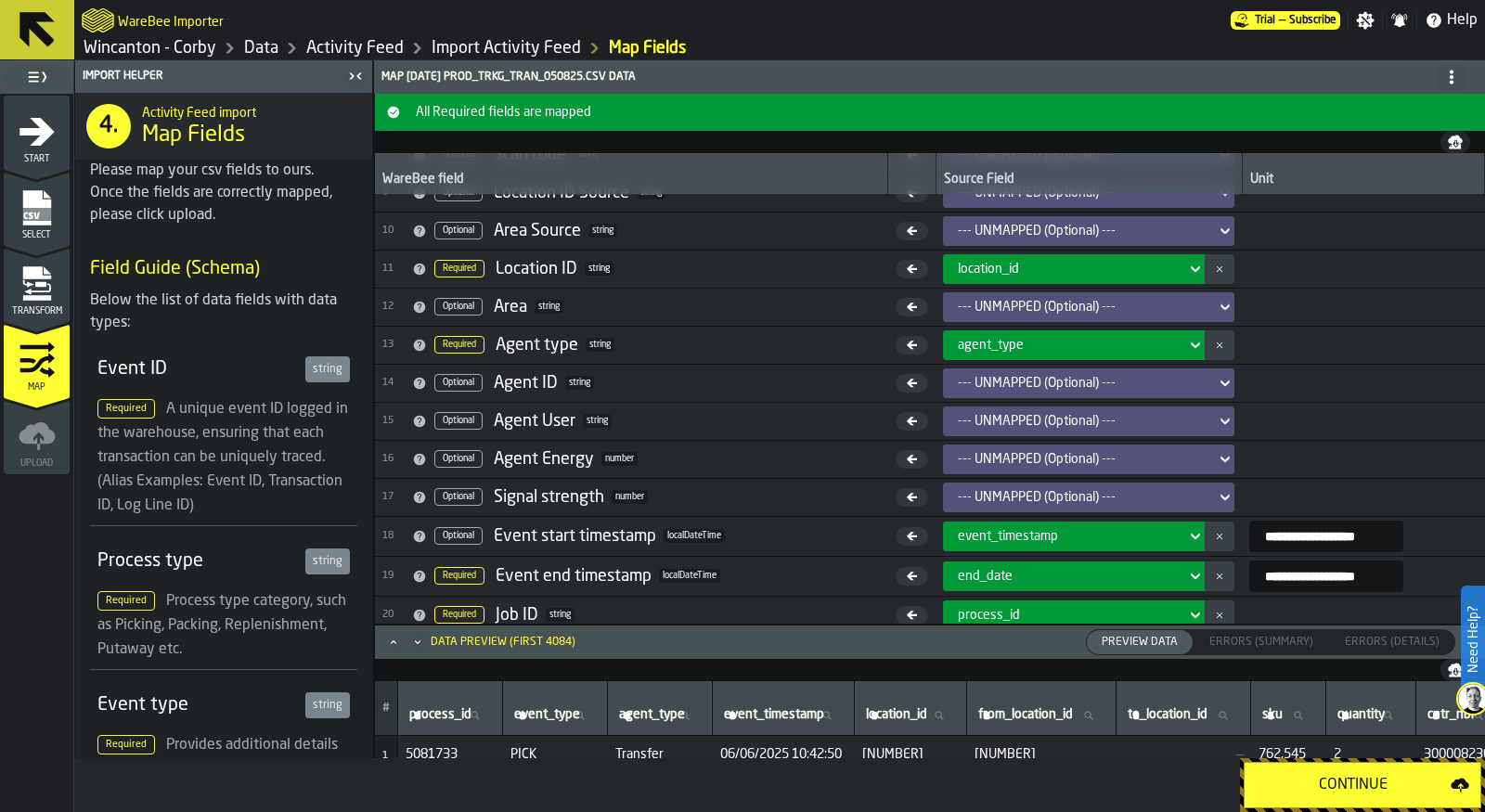 scroll, scrollTop: 354, scrollLeft: 0, axis: vertical 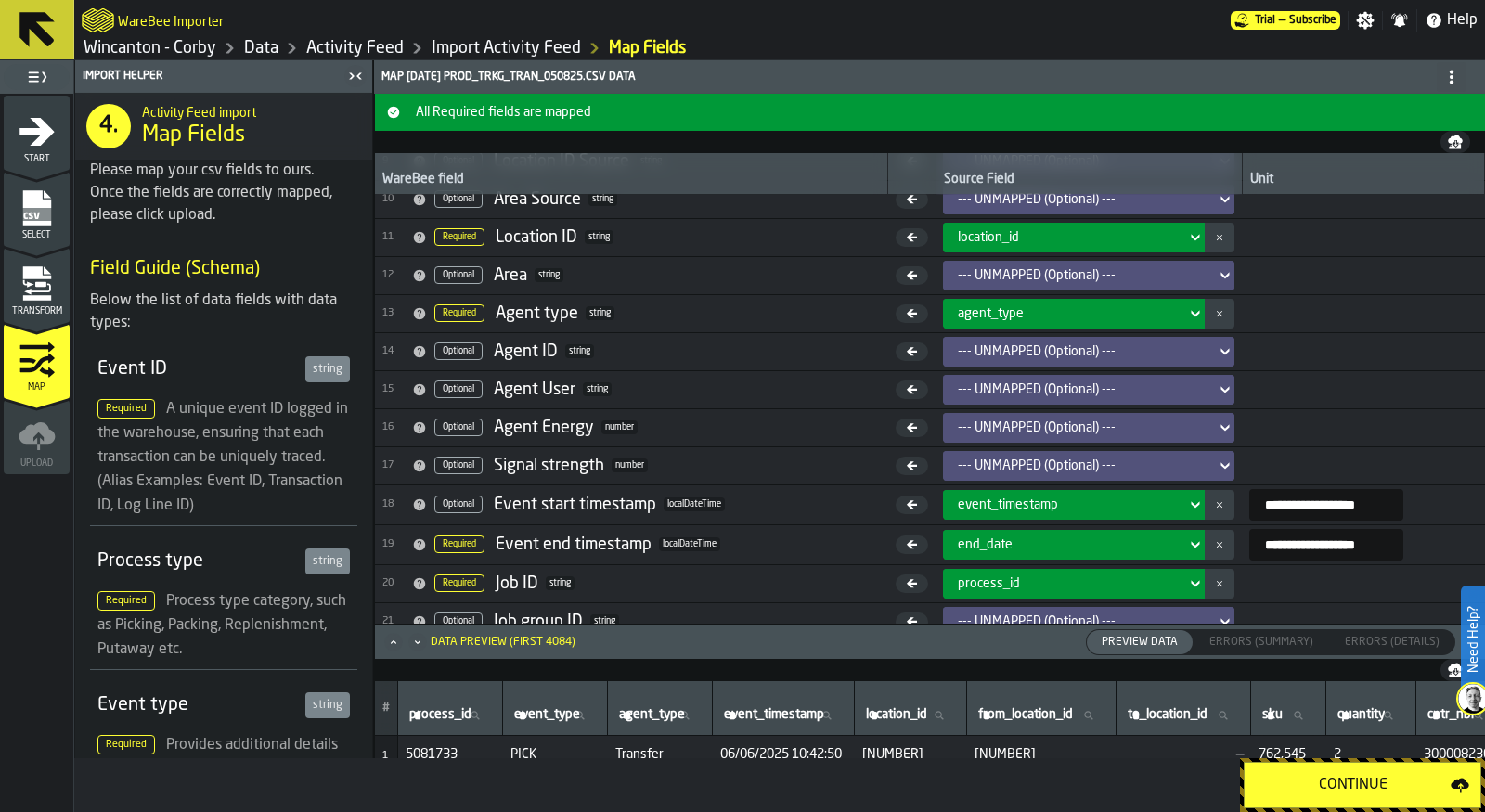 click at bounding box center (1220, 505) 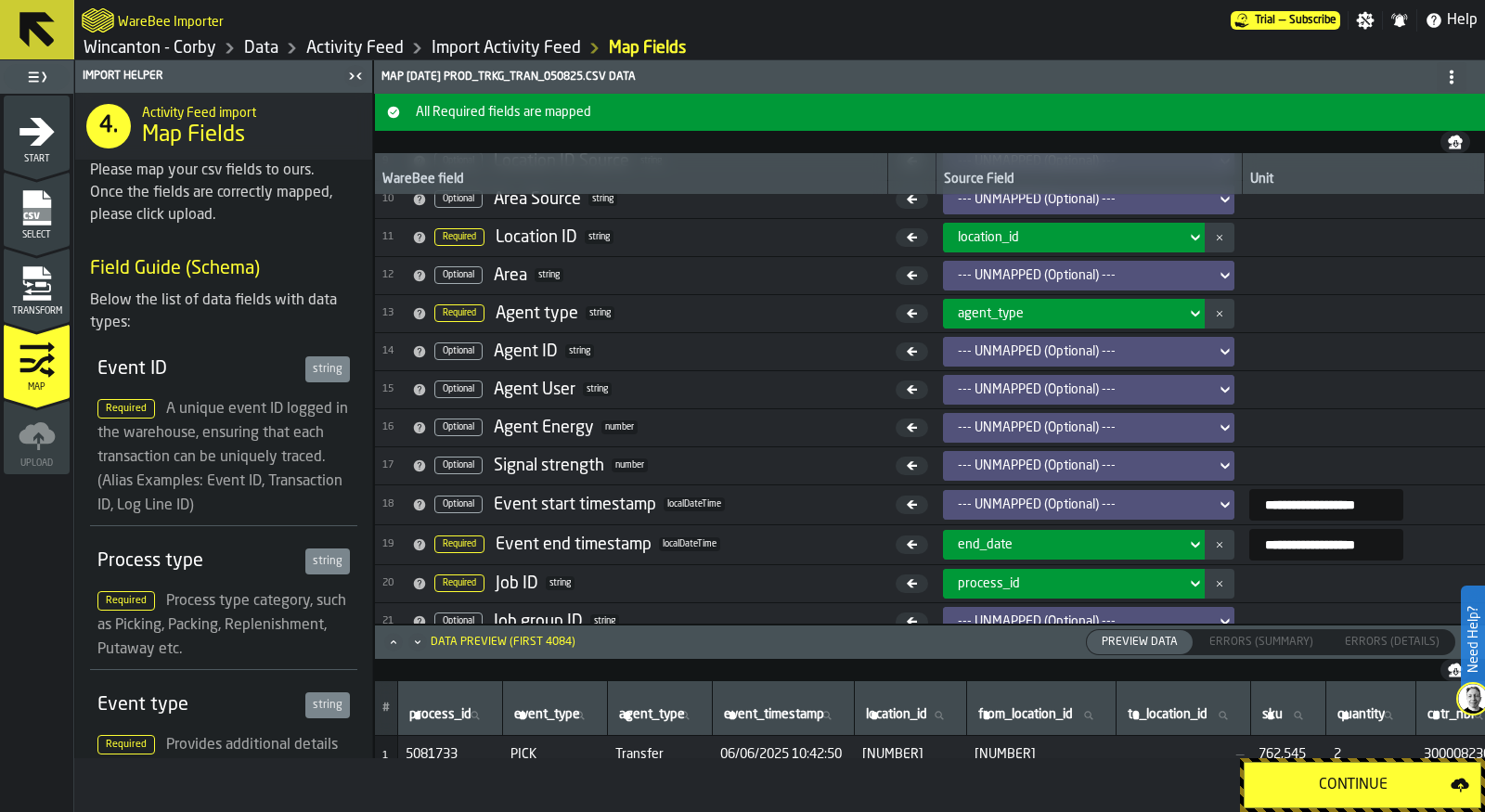click on "Transform" at bounding box center [36, 311] 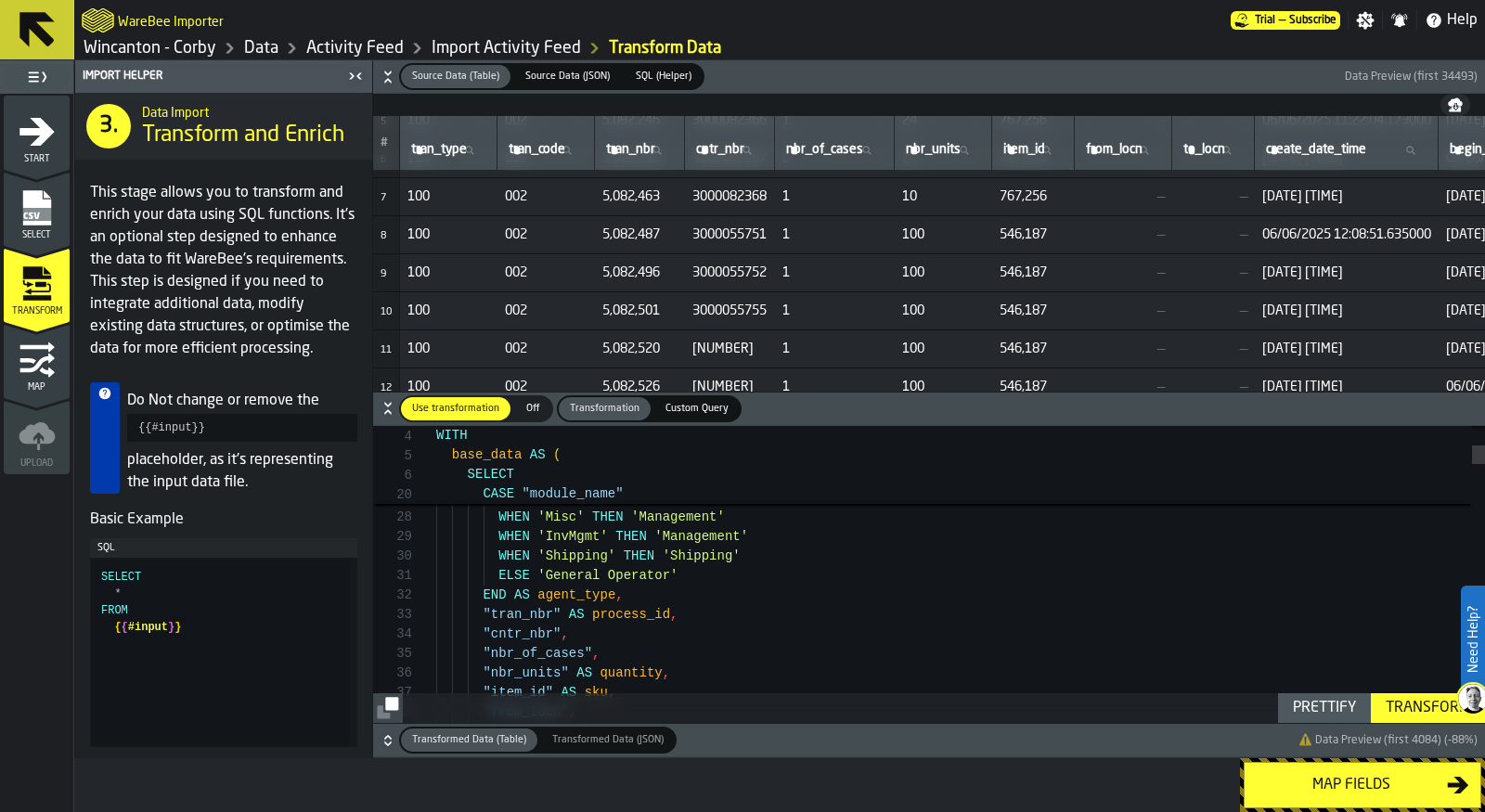 scroll, scrollTop: 0, scrollLeft: 0, axis: both 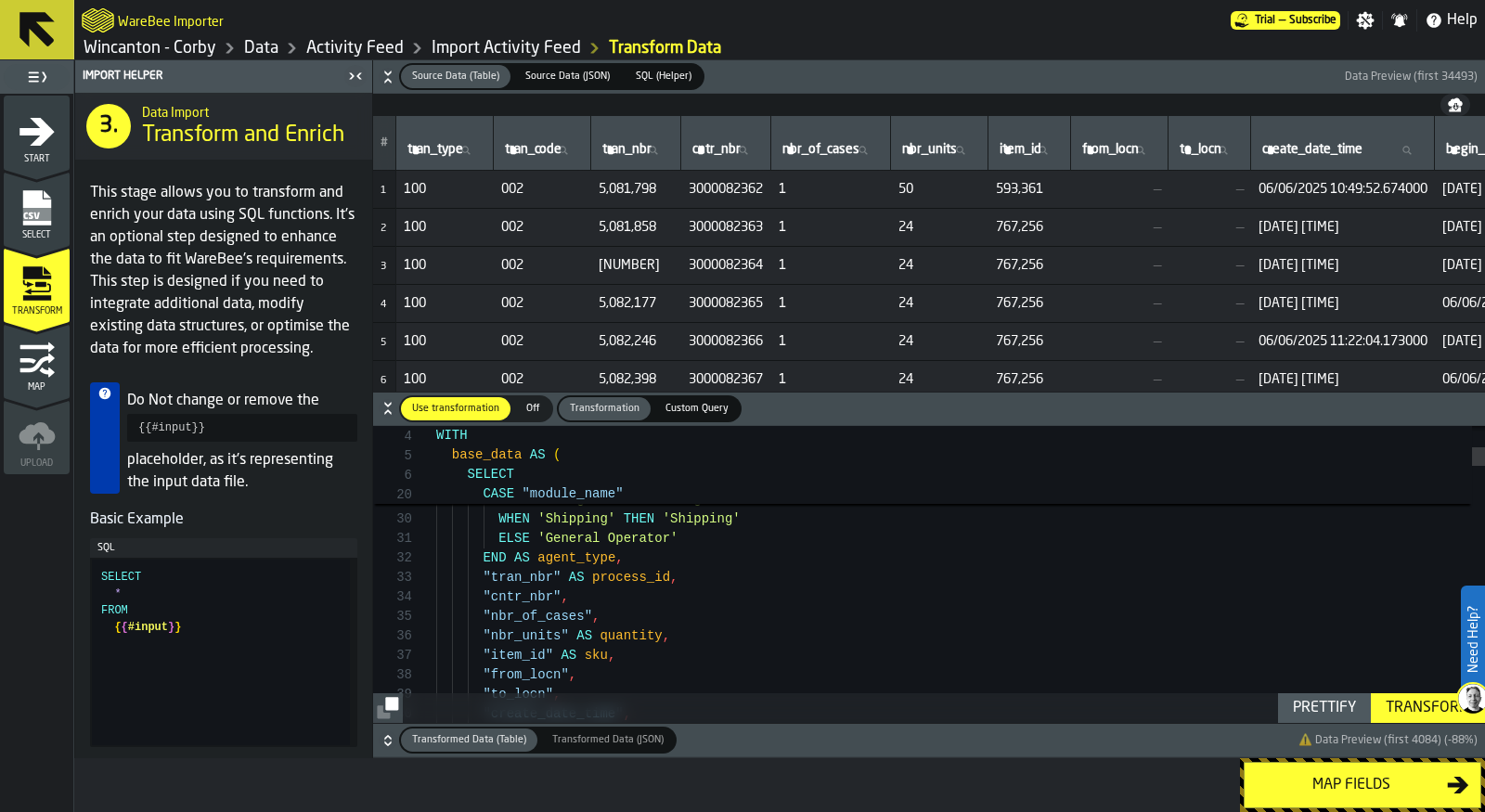 click on ""nbr_of_cases" , "cntr_nbr" , "tran_nbr" AS process_id , END AS agent_type , ELSE 'General Operator' WHEN 'Shipping' THEN 'Shipping' WHEN 'InvMgmt' THEN 'Management' WHEN 'Misc' THEN 'Management' WHEN 'Modify' THEN 'Management' WHEN 'Packing' THEN 'Packing' WHEN 'PkPackCase' THEN 'Picking' "nbr_units" AS quantity , "item_id" AS sku , "from_locn" , "to_locn" , "create_date_time" ," at bounding box center (961, 3320) 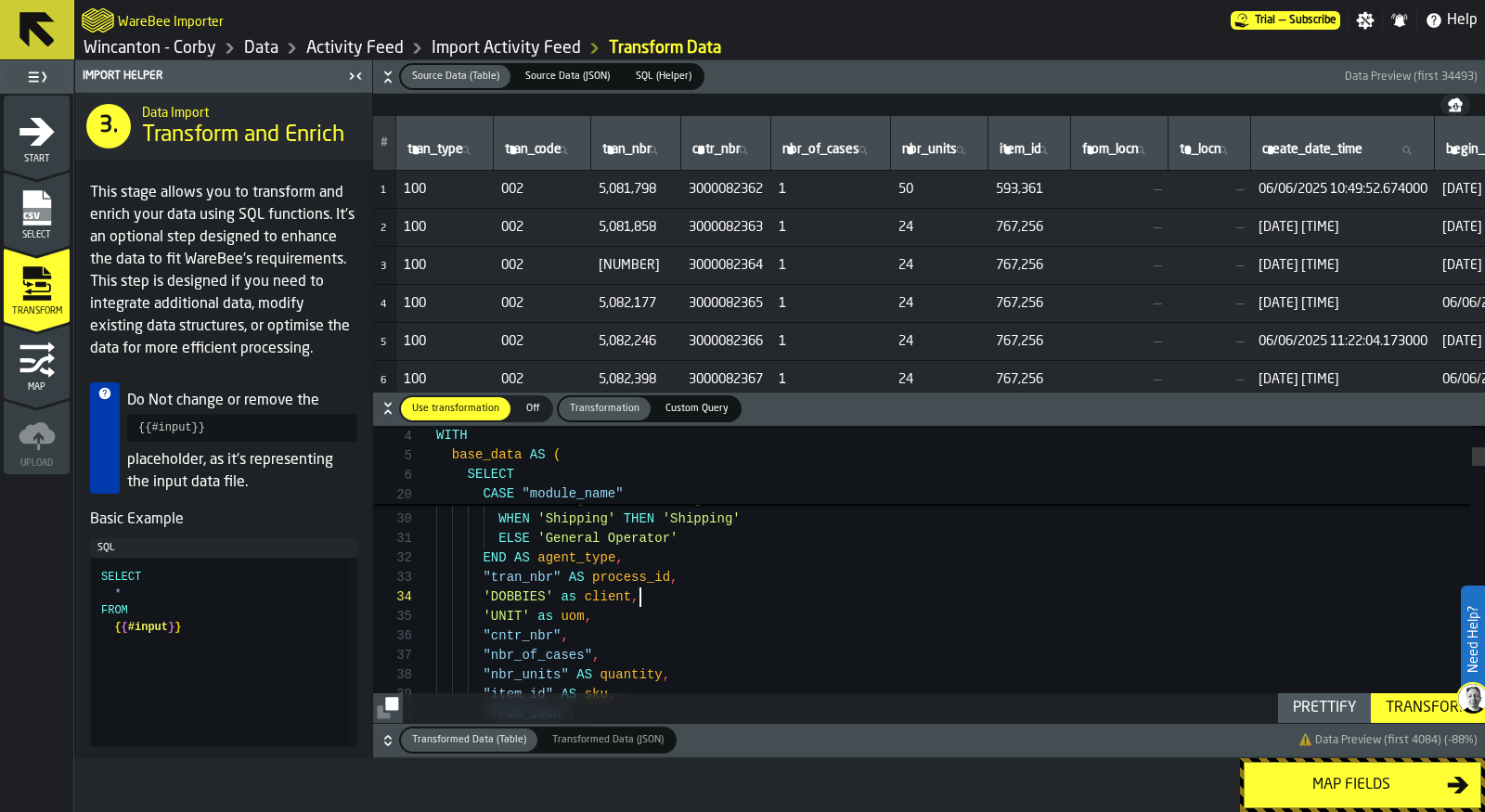 scroll, scrollTop: 58, scrollLeft: 0, axis: vertical 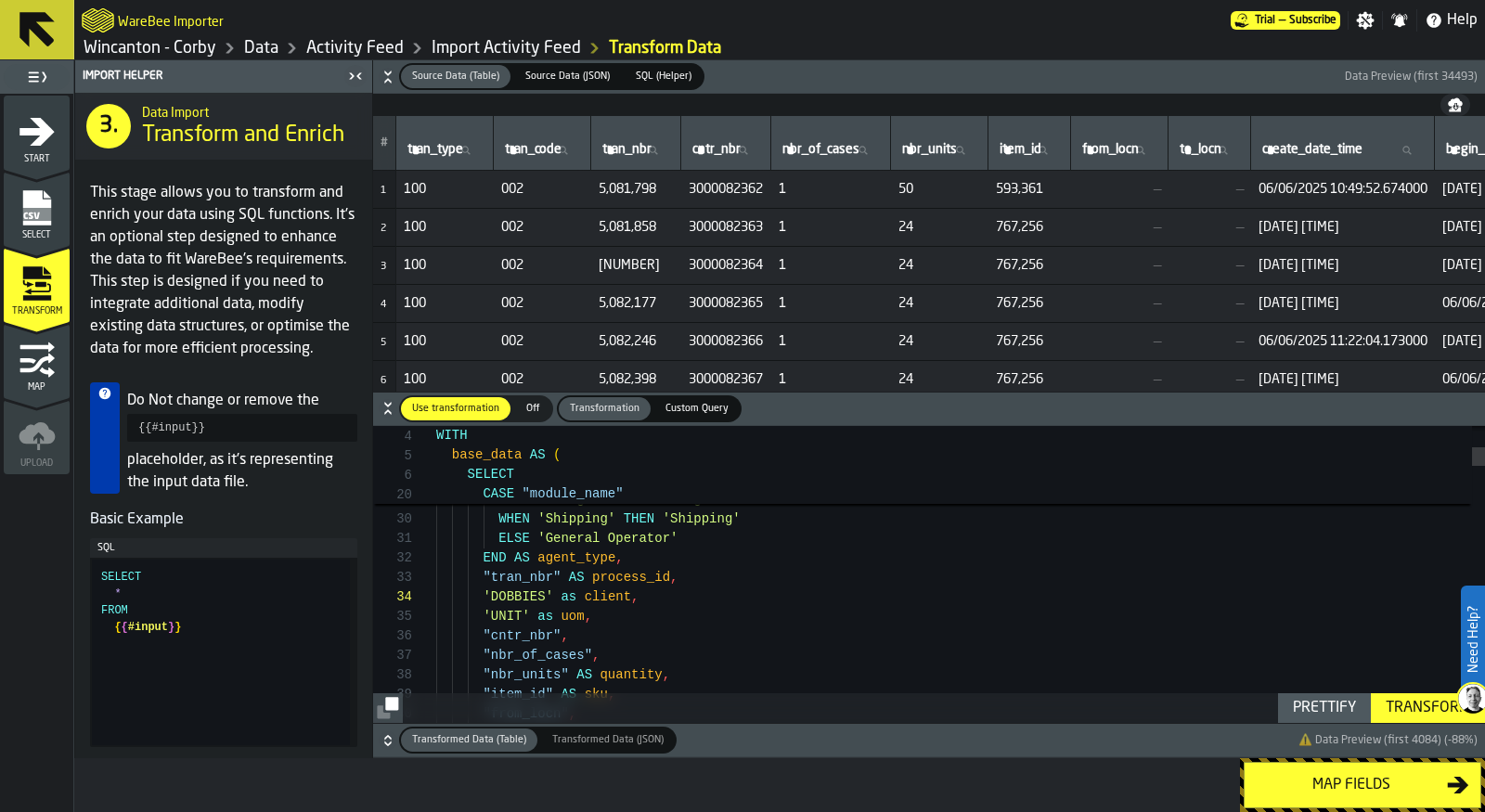 click on ""nbr_of_cases" ,        "cntr_nbr" ,        "tran_nbr"  AS   process_id ,        END  AS   agent_type ,          ELSE   'General Operator'          WHEN   'Shipping'  THEN   'Shipping'          WHEN   'InvMgmt'  THEN   'Management'          WHEN   'Misc'  THEN   'Management'          WHEN   'Modify'  THEN   'Management'          WHEN   'Packing'  THEN   'Packing'          WHEN   'PkPackCase'  THEN   'Picking'        "nbr_units"  AS   quantity ,        "item_id"  AS   sku ,        'DOBBIES'  as   client ,        'UNIT'  as   uom ,        "from_locn" ," at bounding box center [961, 3340] 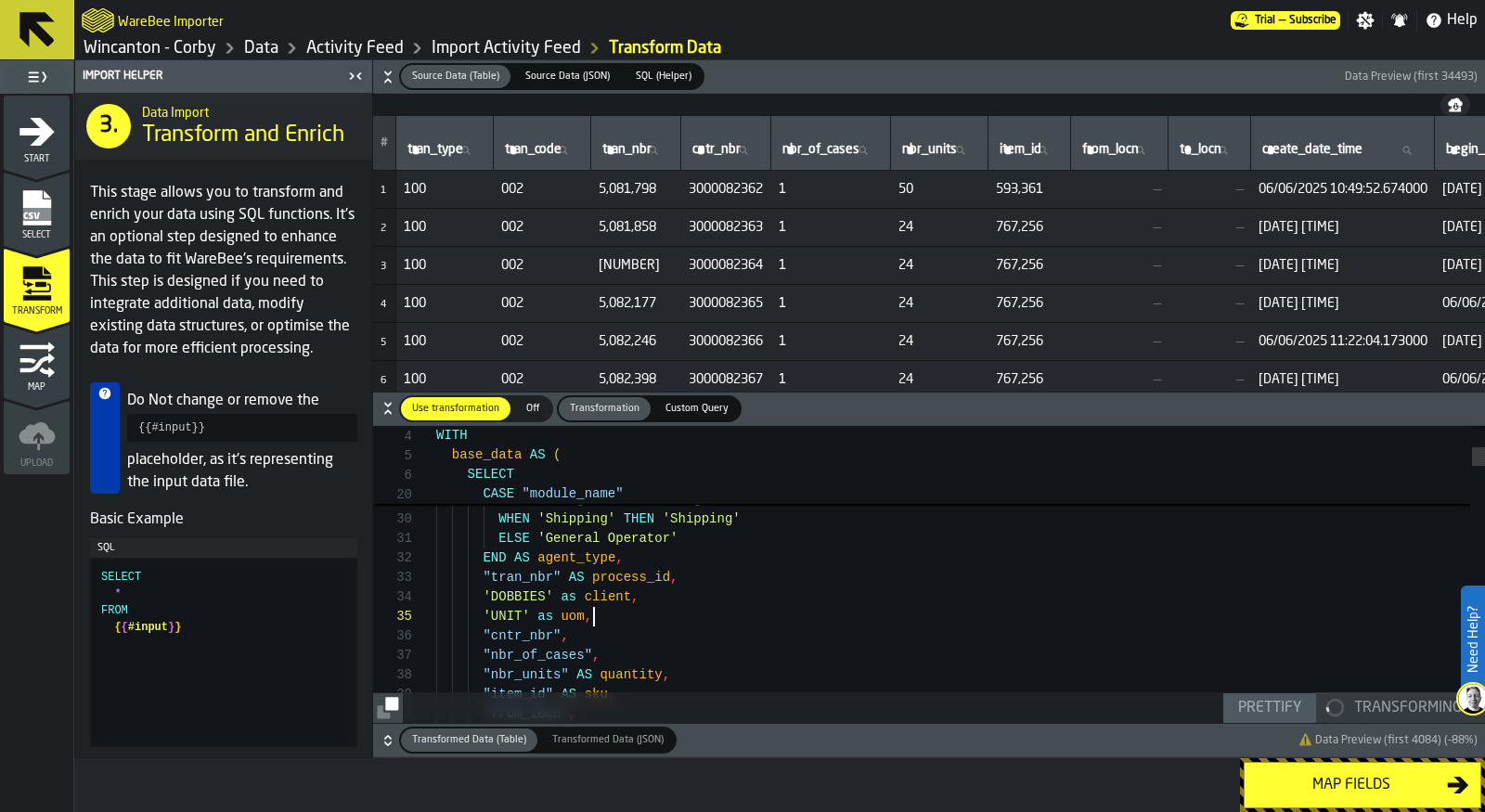 click on ""nbr_of_cases" ,        "cntr_nbr" ,        "tran_nbr"  AS   process_id ,        END  AS   agent_type ,          ELSE   'General Operator'          WHEN   'Shipping'  THEN   'Shipping'          WHEN   'InvMgmt'  THEN   'Management'          WHEN   'Misc'  THEN   'Management'          WHEN   'Modify'  THEN   'Management'          WHEN   'Packing'  THEN   'Packing'          WHEN   'PkPackCase'  THEN   'Picking'        "nbr_units"  AS   quantity ,        "item_id"  AS   sku ,        'DOBBIES'  as   client ,        'UNIT'  as   uom ,        "from_locn" ," at bounding box center (961, 3340) 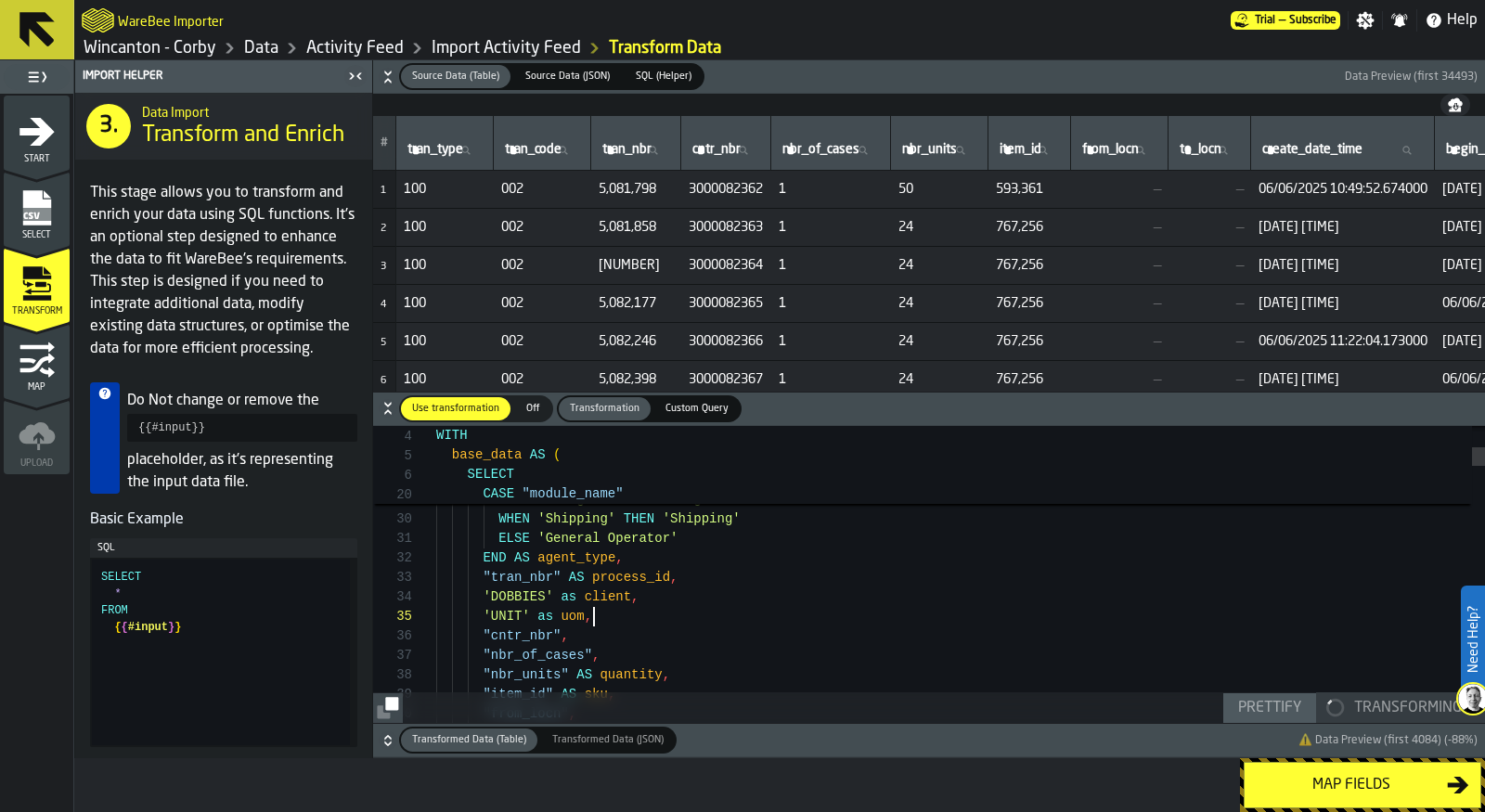 scroll, scrollTop: 77, scrollLeft: 0, axis: vertical 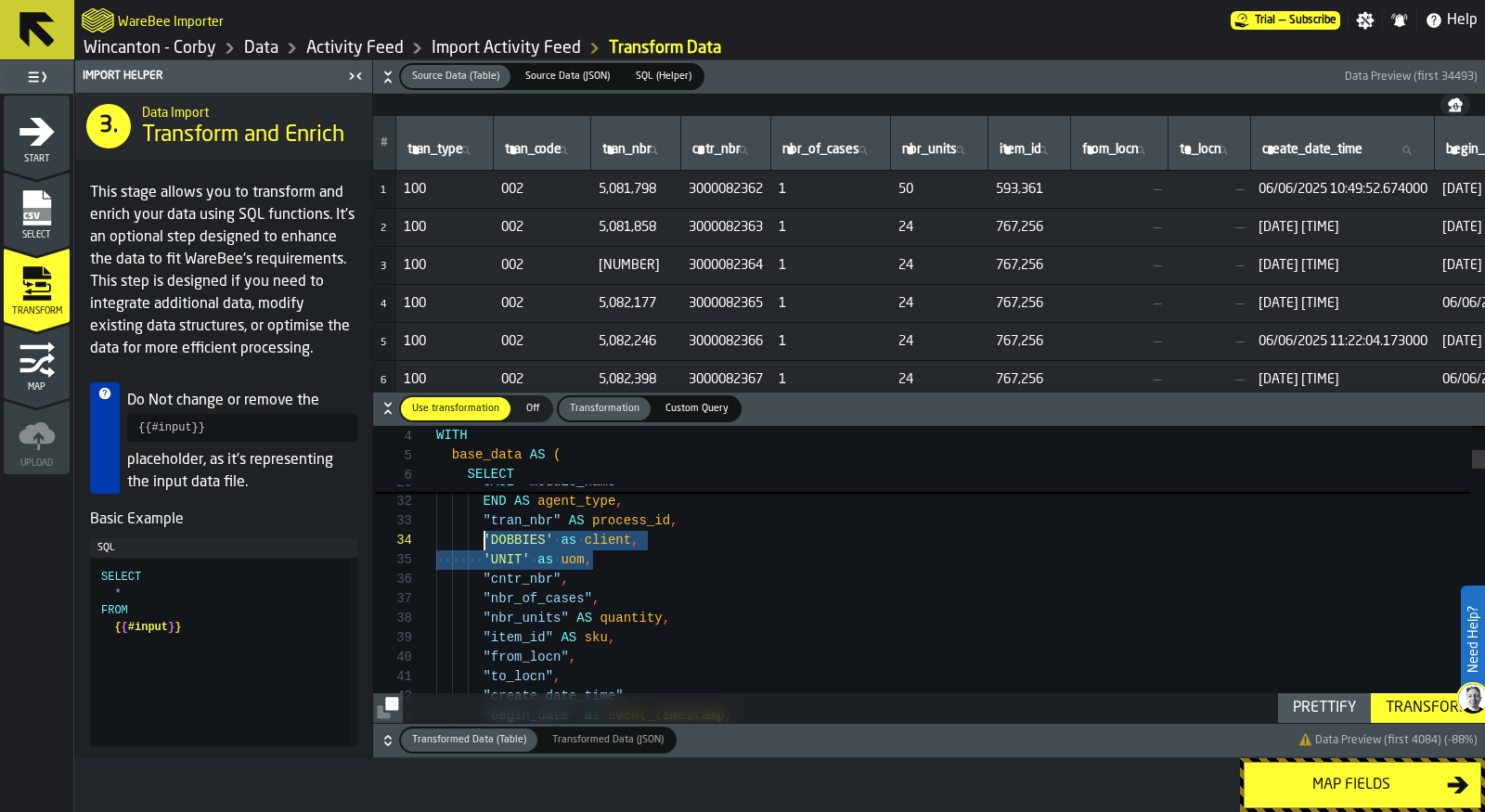 drag, startPoint x: 602, startPoint y: 558, endPoint x: 485, endPoint y: 544, distance: 117.83463 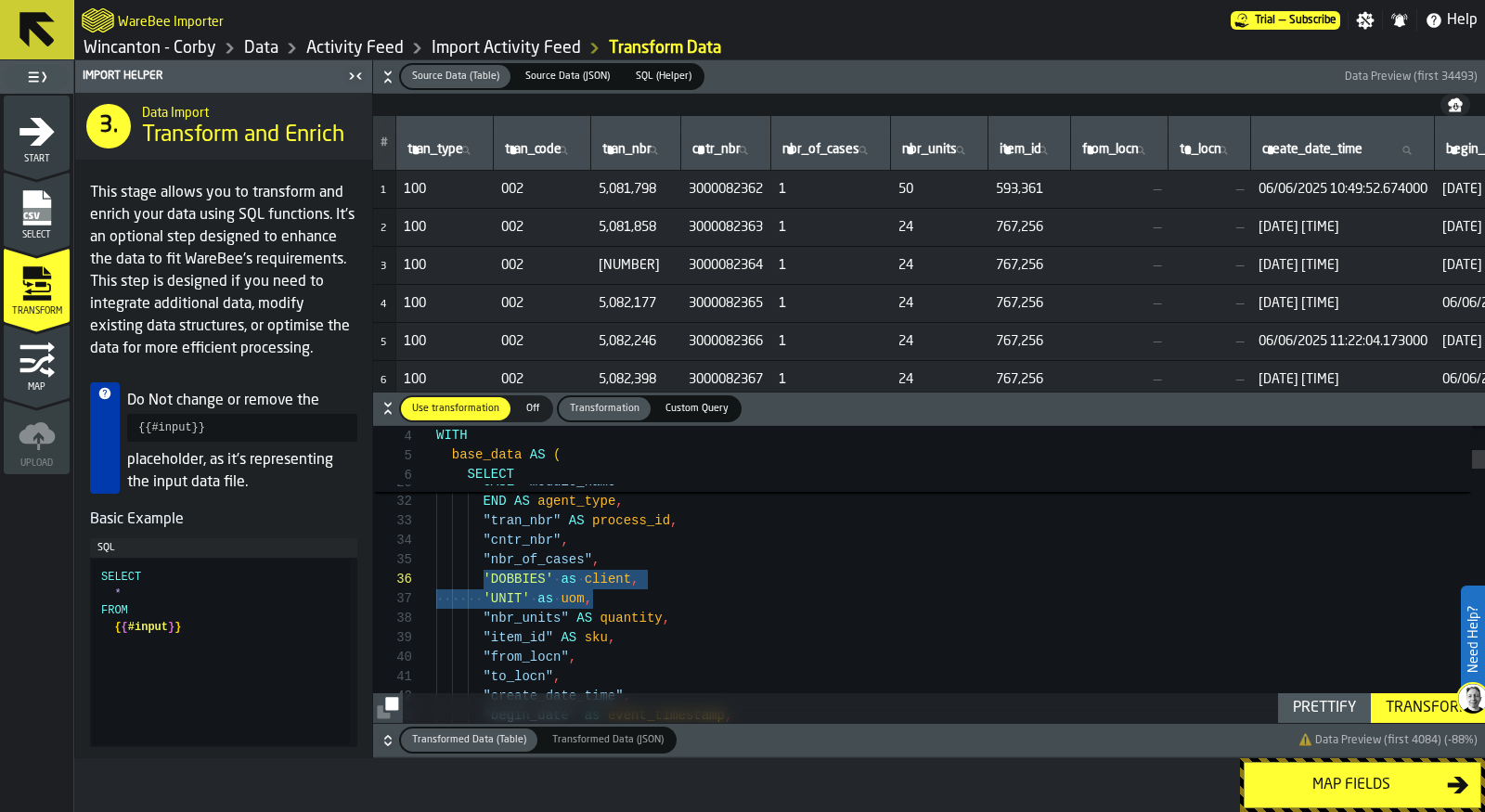 scroll, scrollTop: 117, scrollLeft: 0, axis: vertical 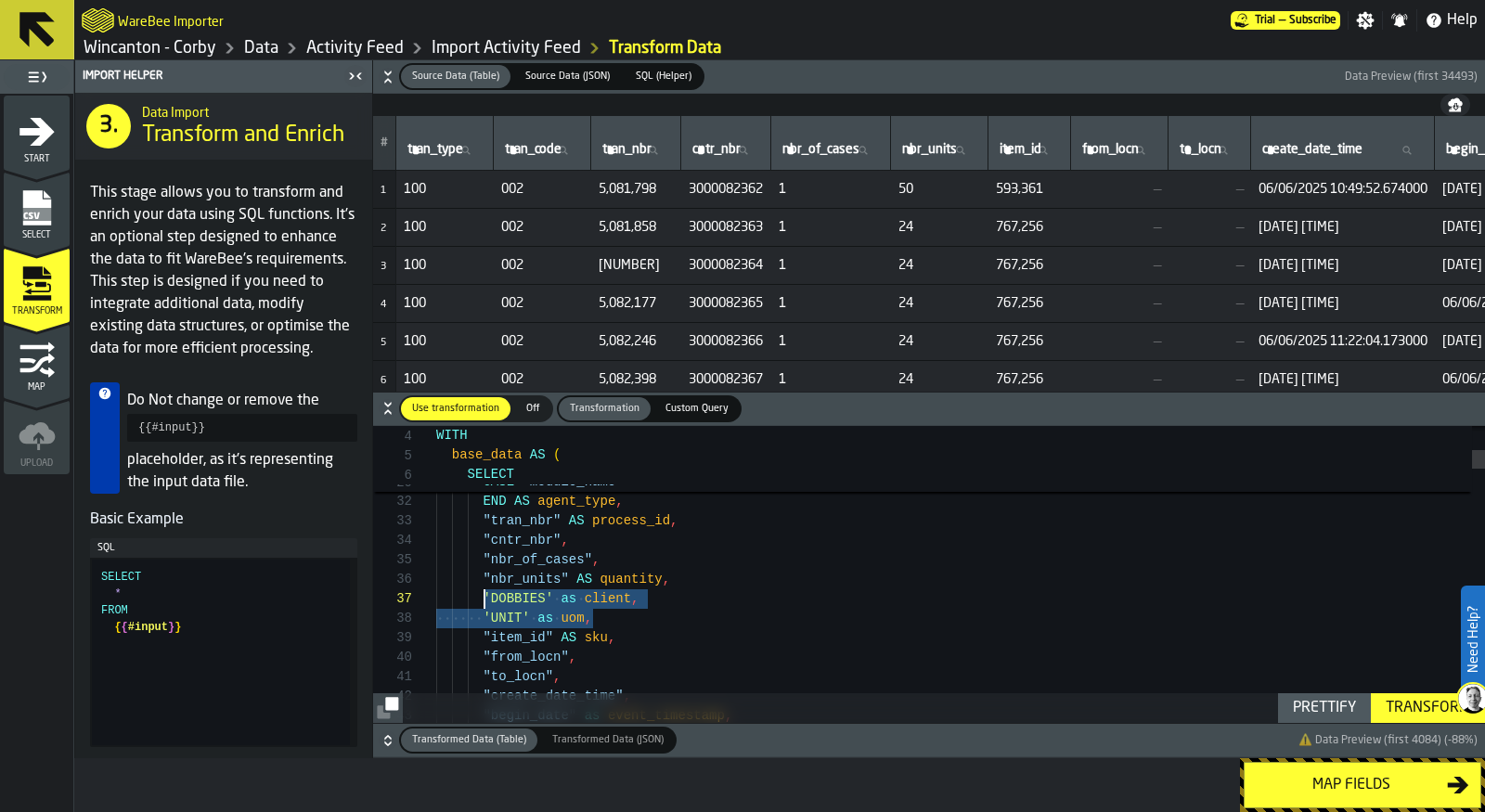 click on "Transform" at bounding box center [1427, 708] 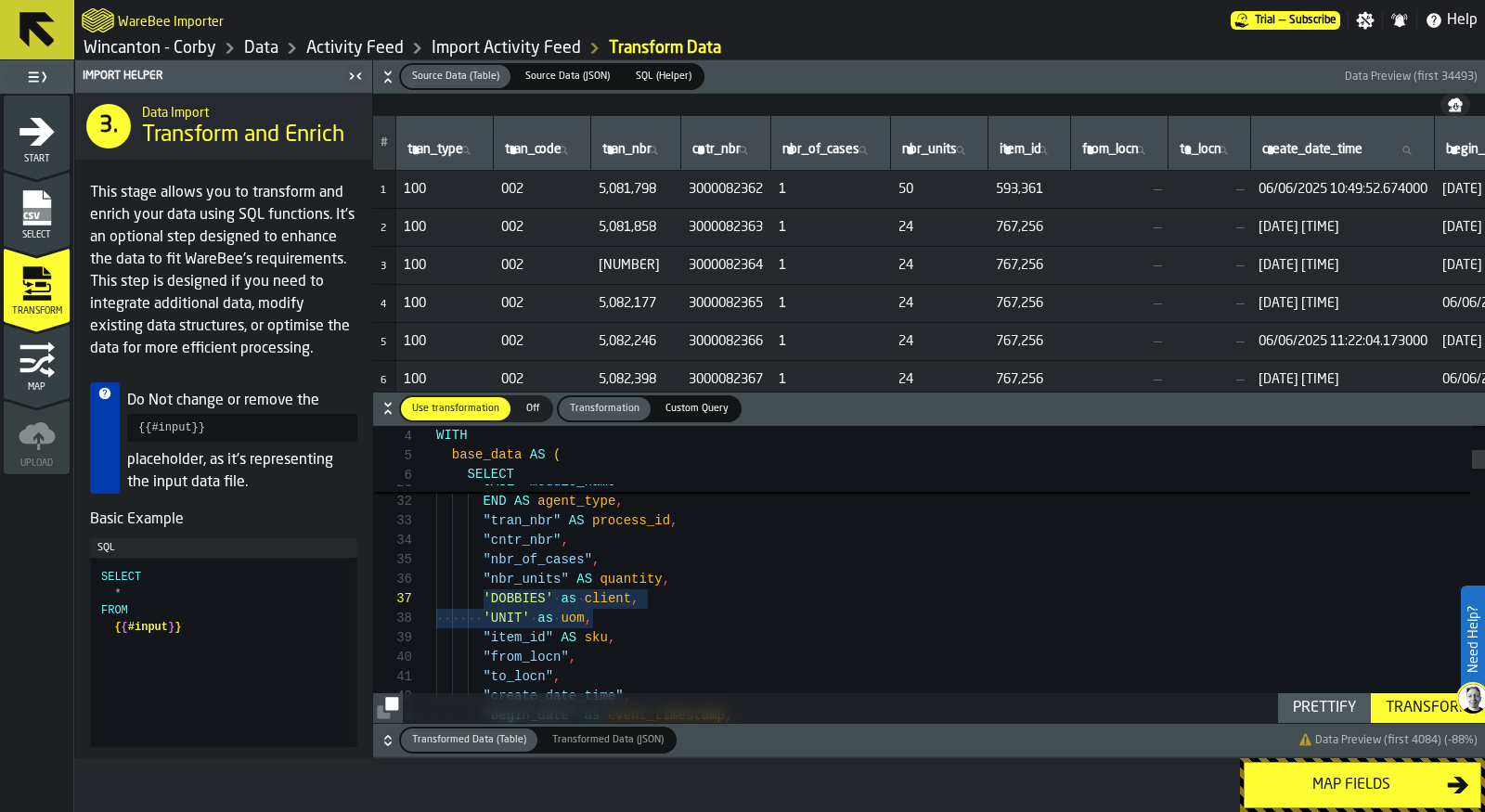 click 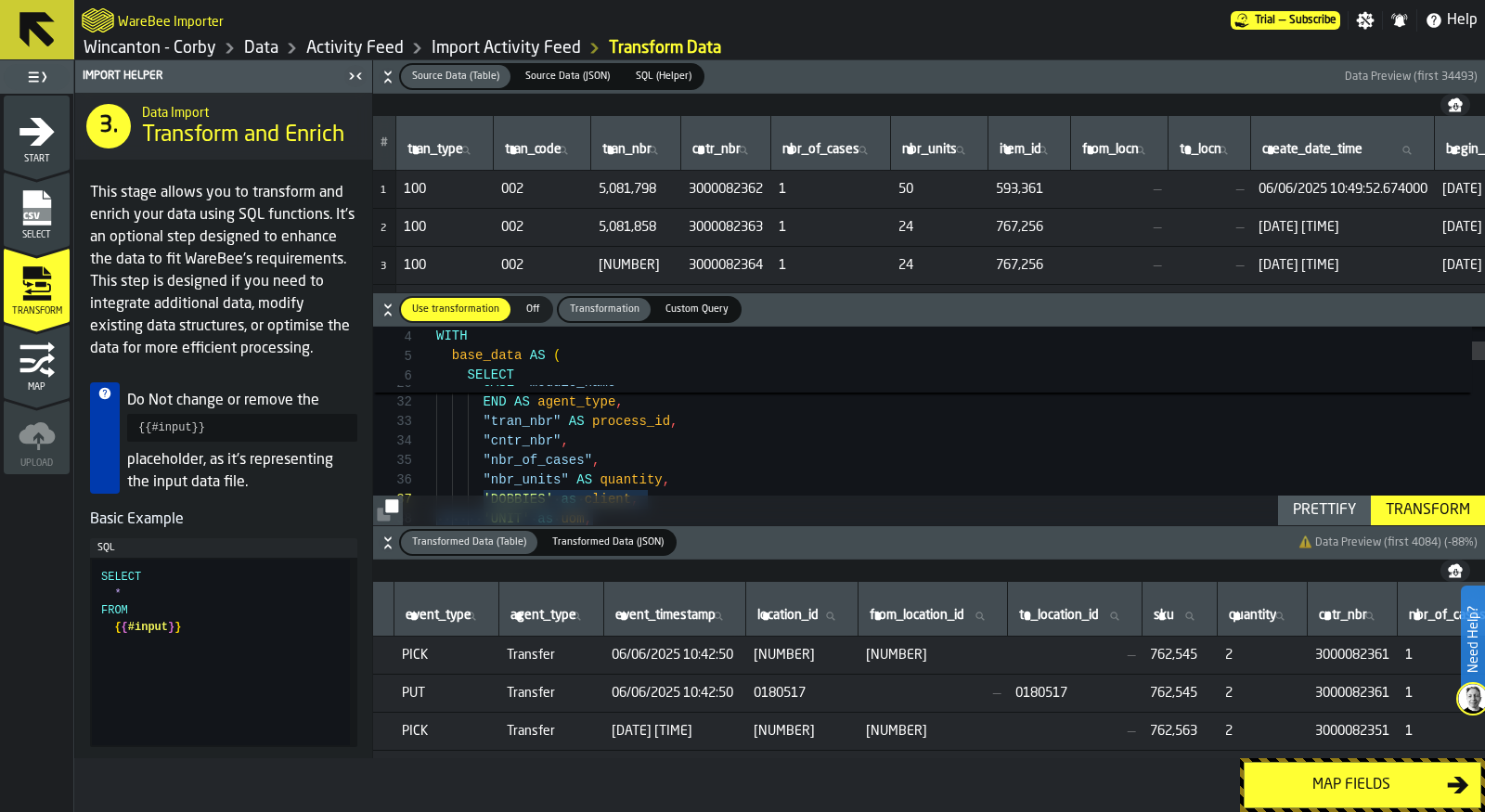 scroll, scrollTop: 0, scrollLeft: 0, axis: both 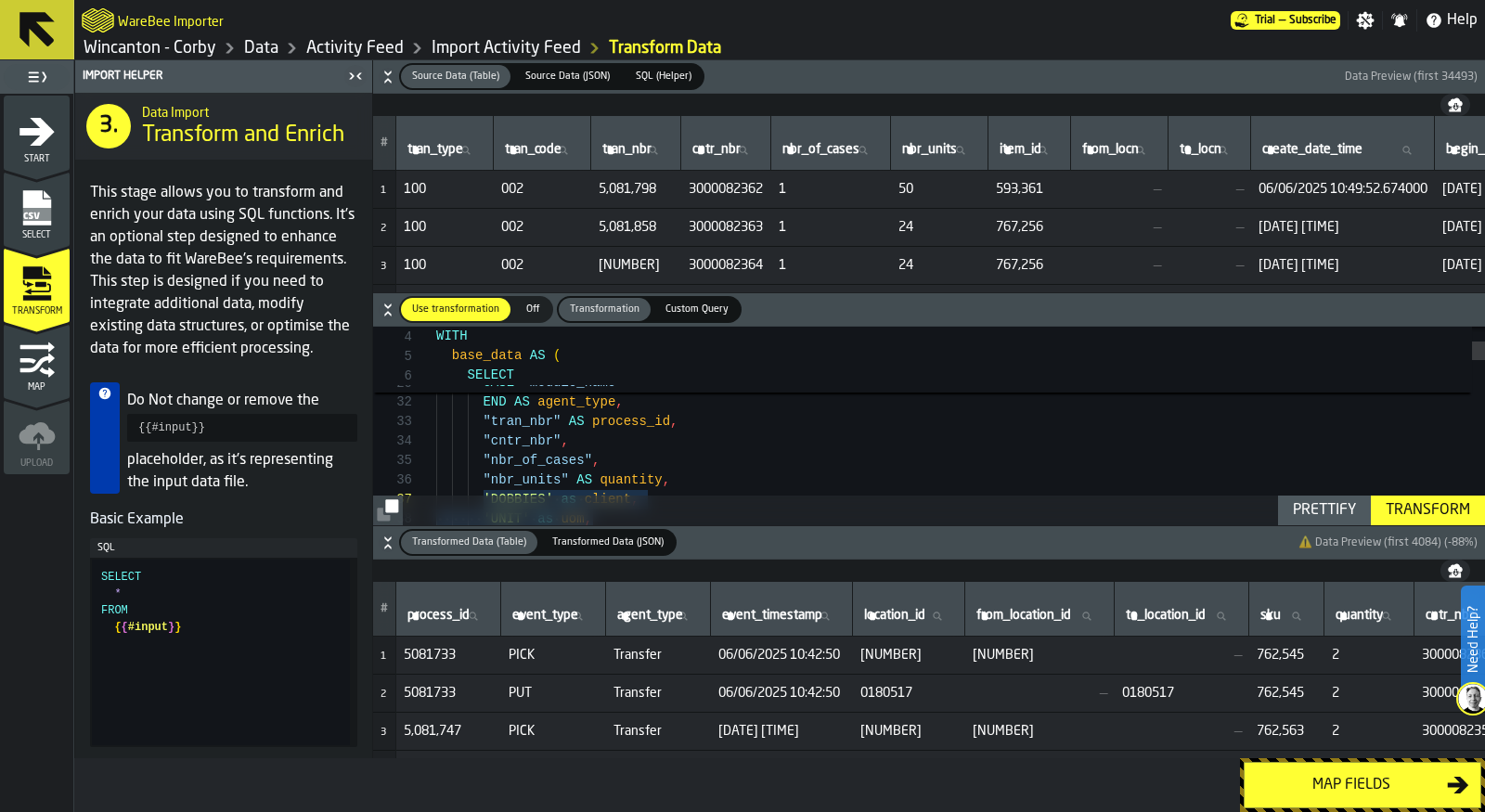 click 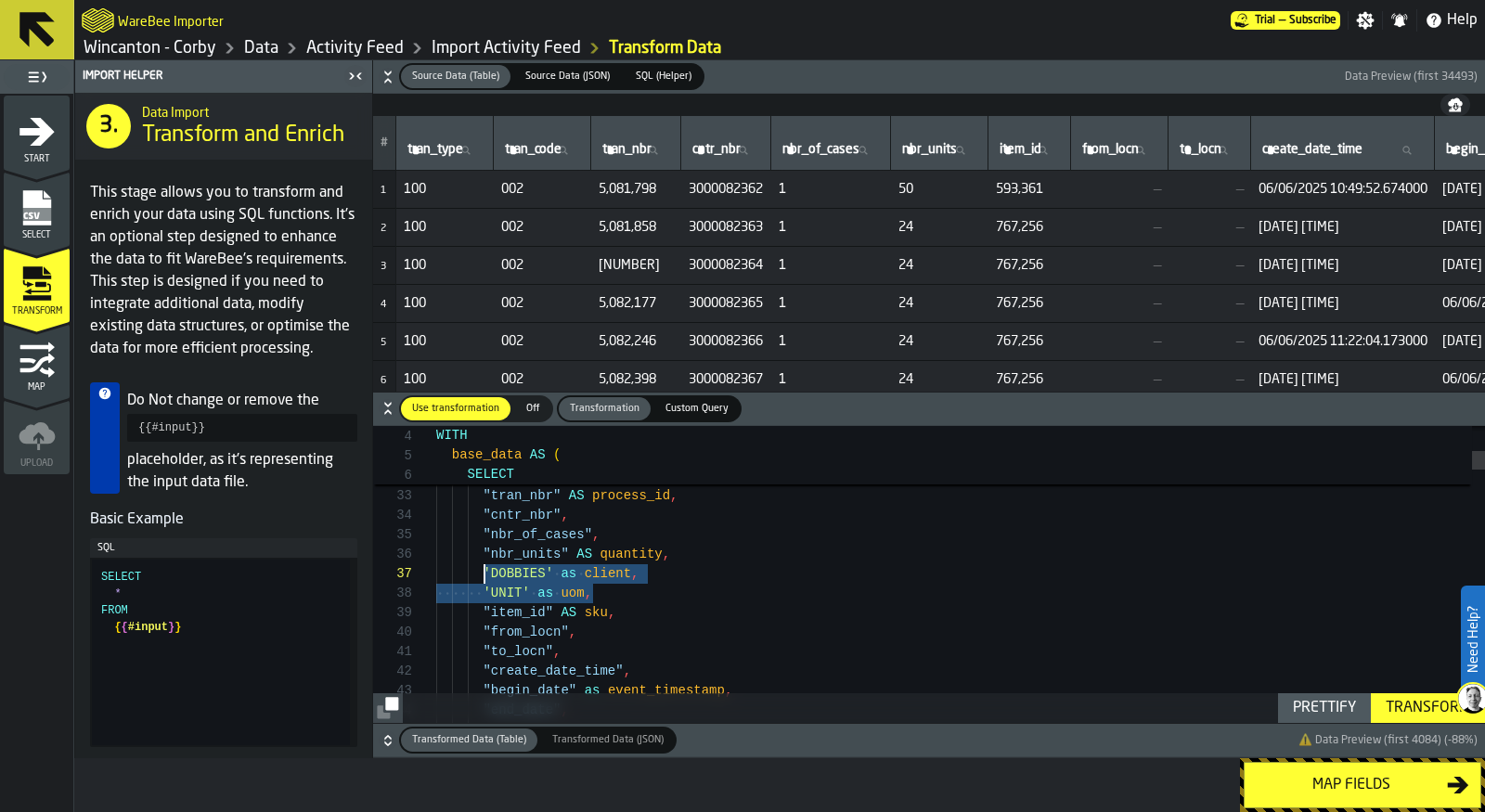 scroll, scrollTop: 117, scrollLeft: 0, axis: vertical 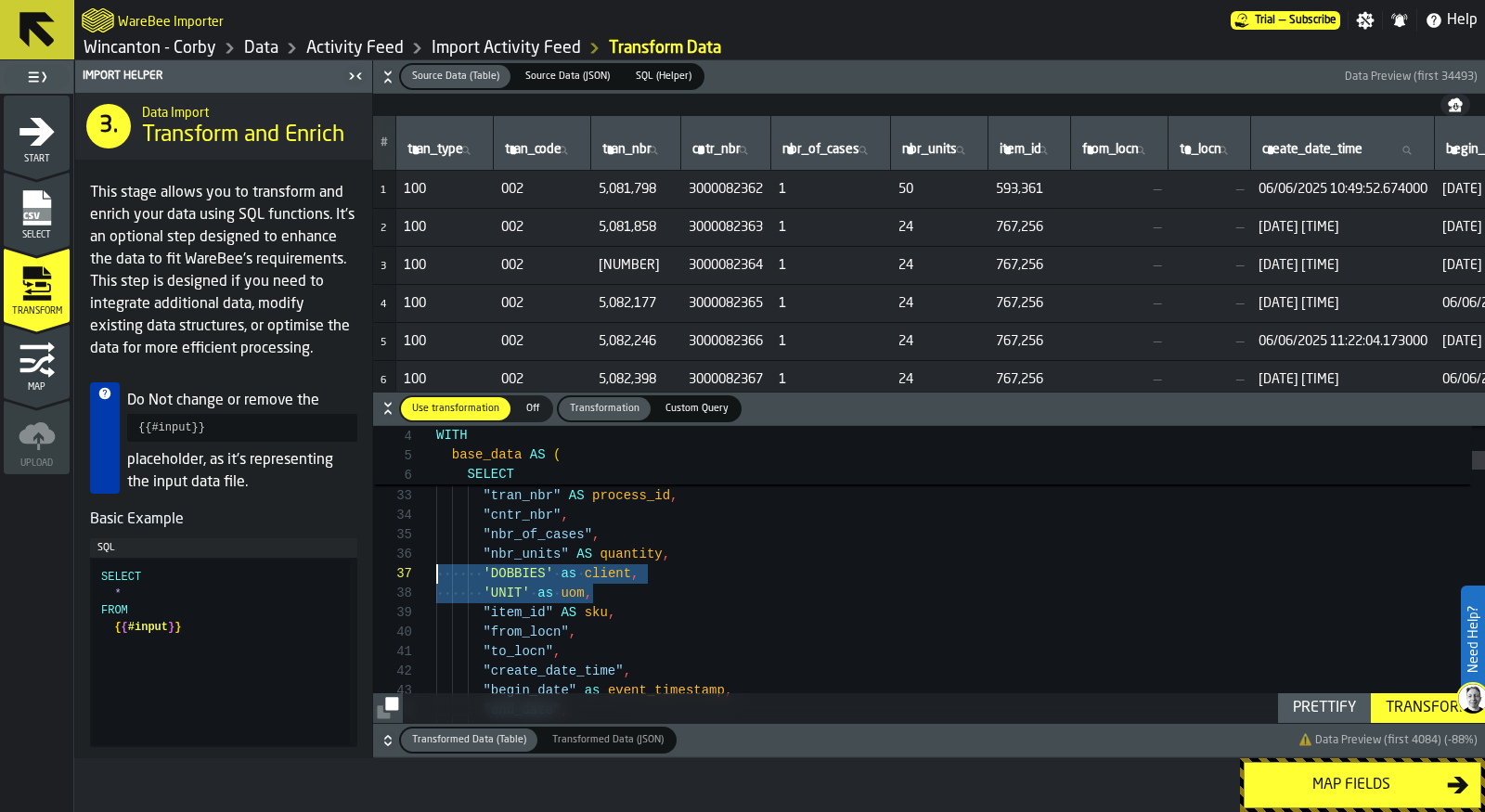 drag, startPoint x: 614, startPoint y: 596, endPoint x: 413, endPoint y: 568, distance: 202.94088 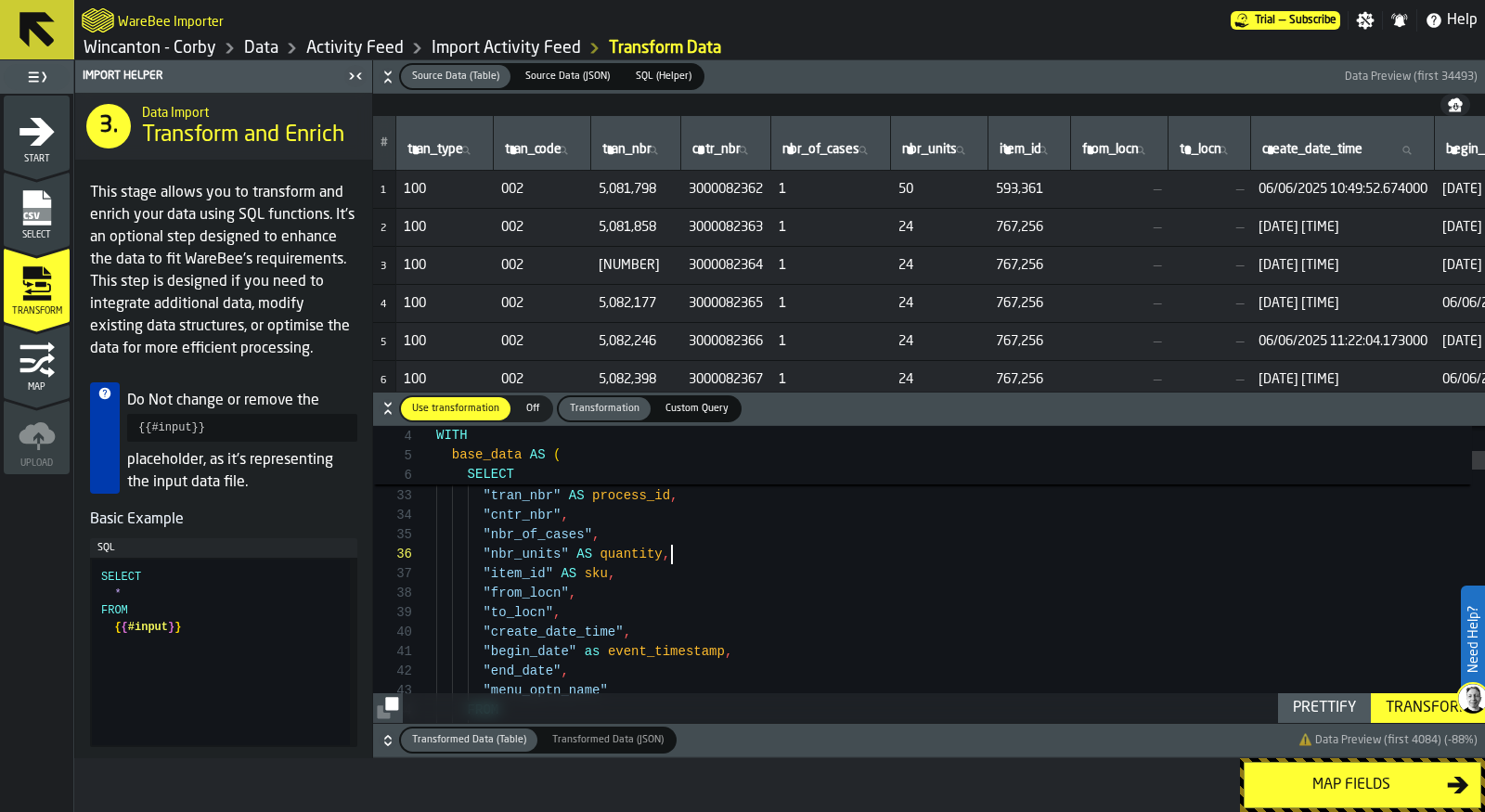 scroll, scrollTop: 97, scrollLeft: 0, axis: vertical 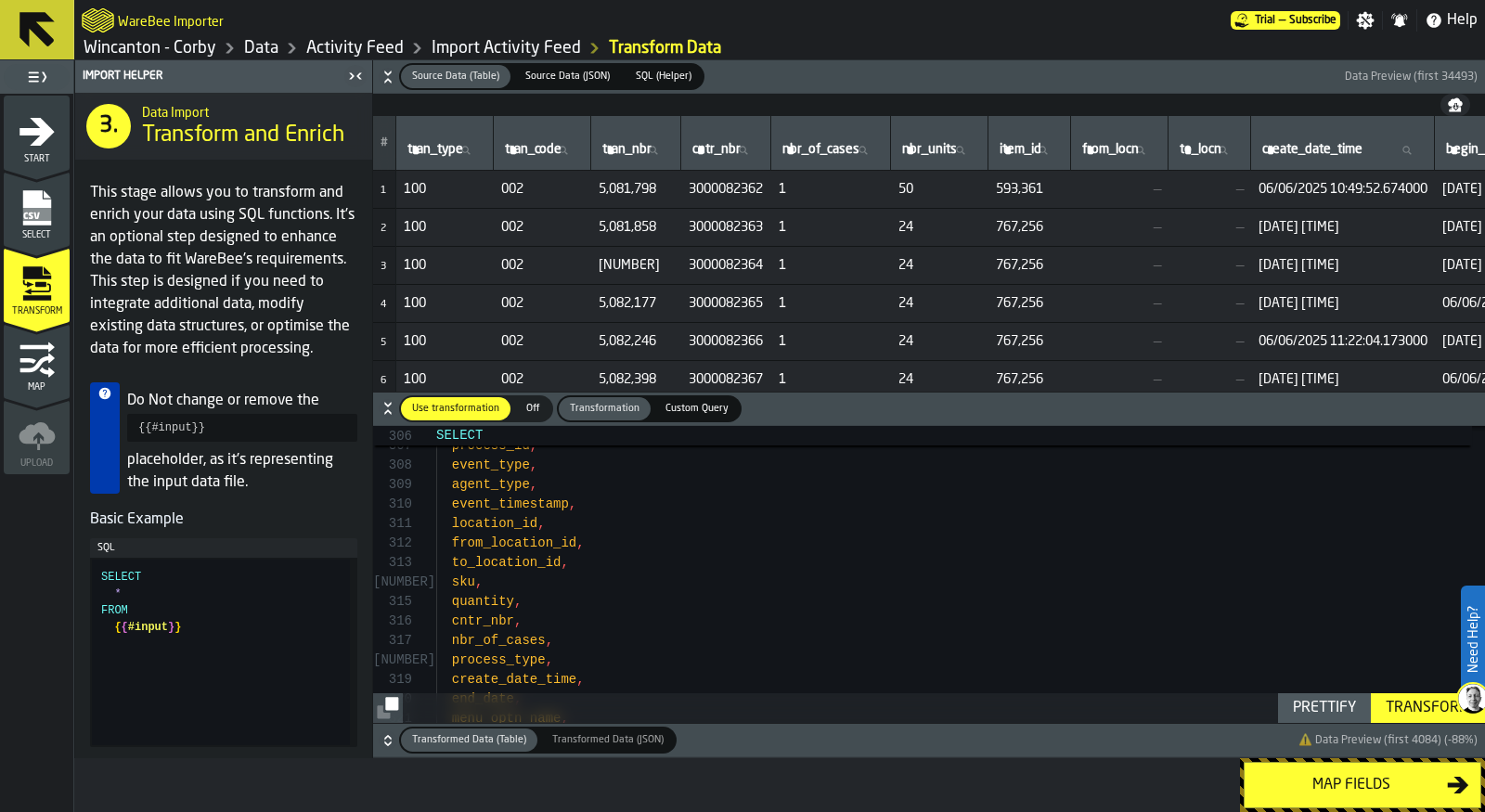 click on "agent_type ,  event_timestamp ,  location_id ,  from_location_id ,  to_location_id ,  sku ,  quantity ,  cntr_nbr ,  nbr_of_cases ,  process_type ,  create_date_time ,  end_date ,  menu_optn_name ,  event_type ,  process_id , SELECT" at bounding box center (961, -2151) 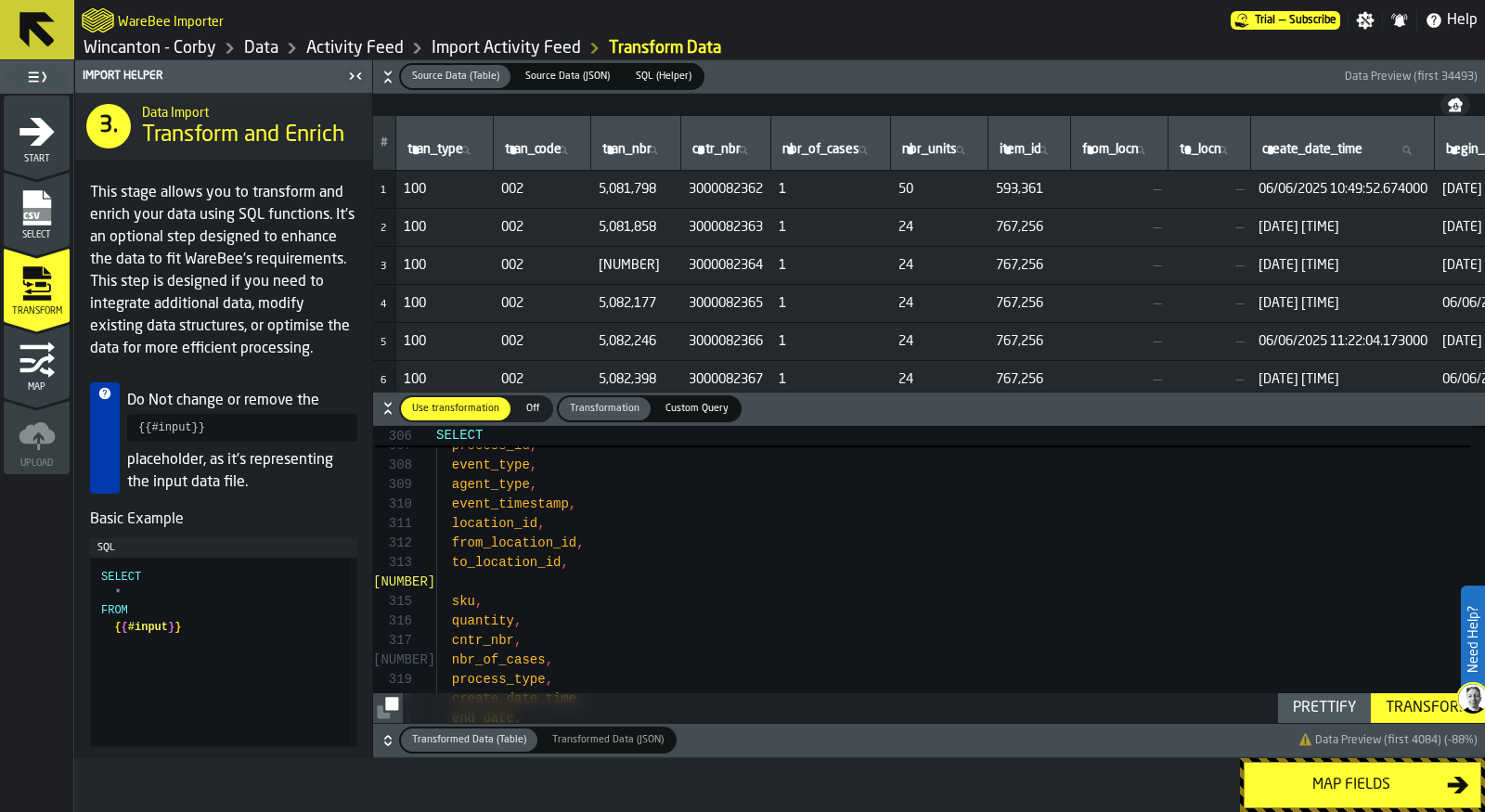 scroll, scrollTop: 77, scrollLeft: 0, axis: vertical 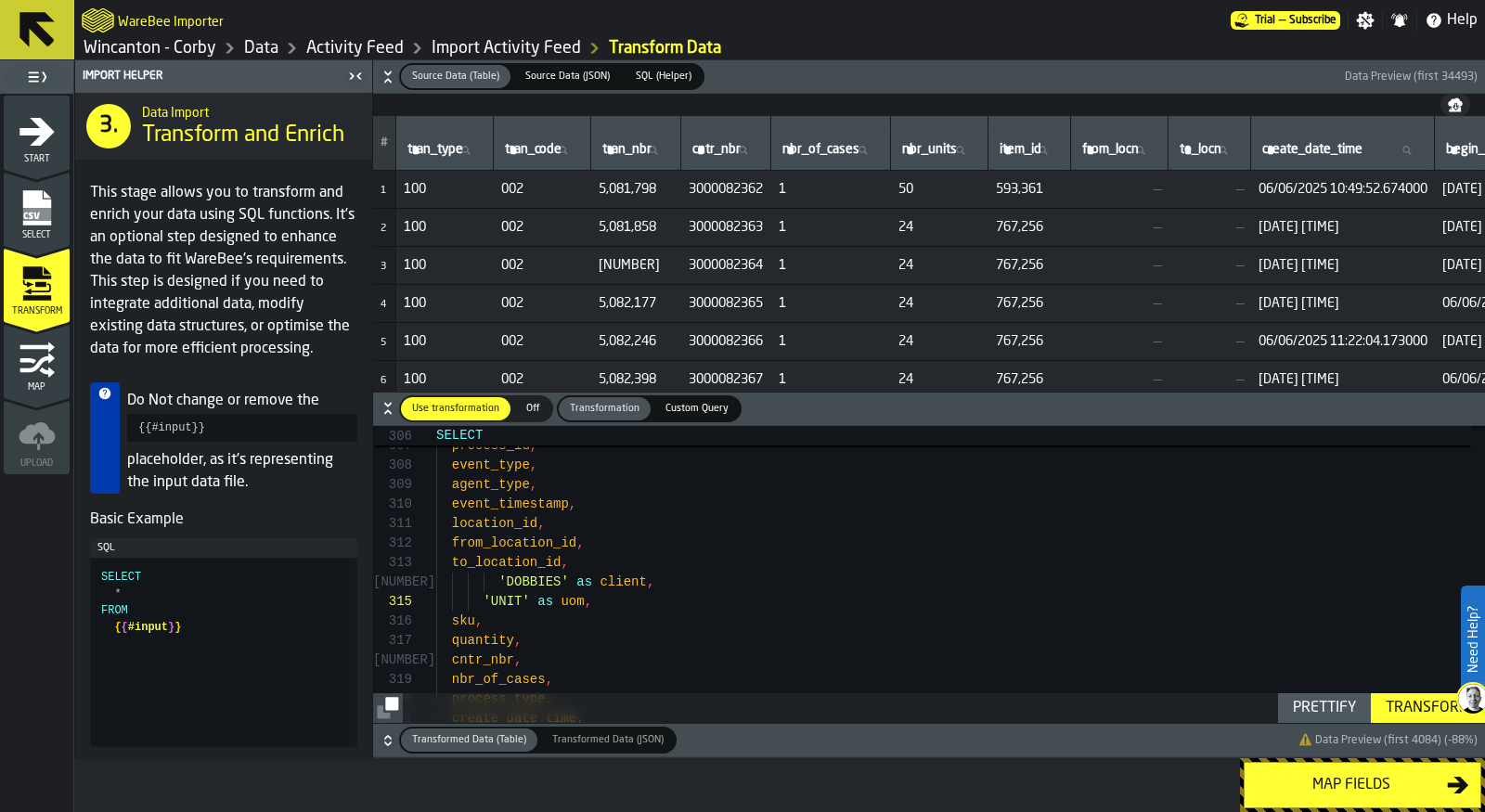click on "Prettify" at bounding box center (1324, 708) 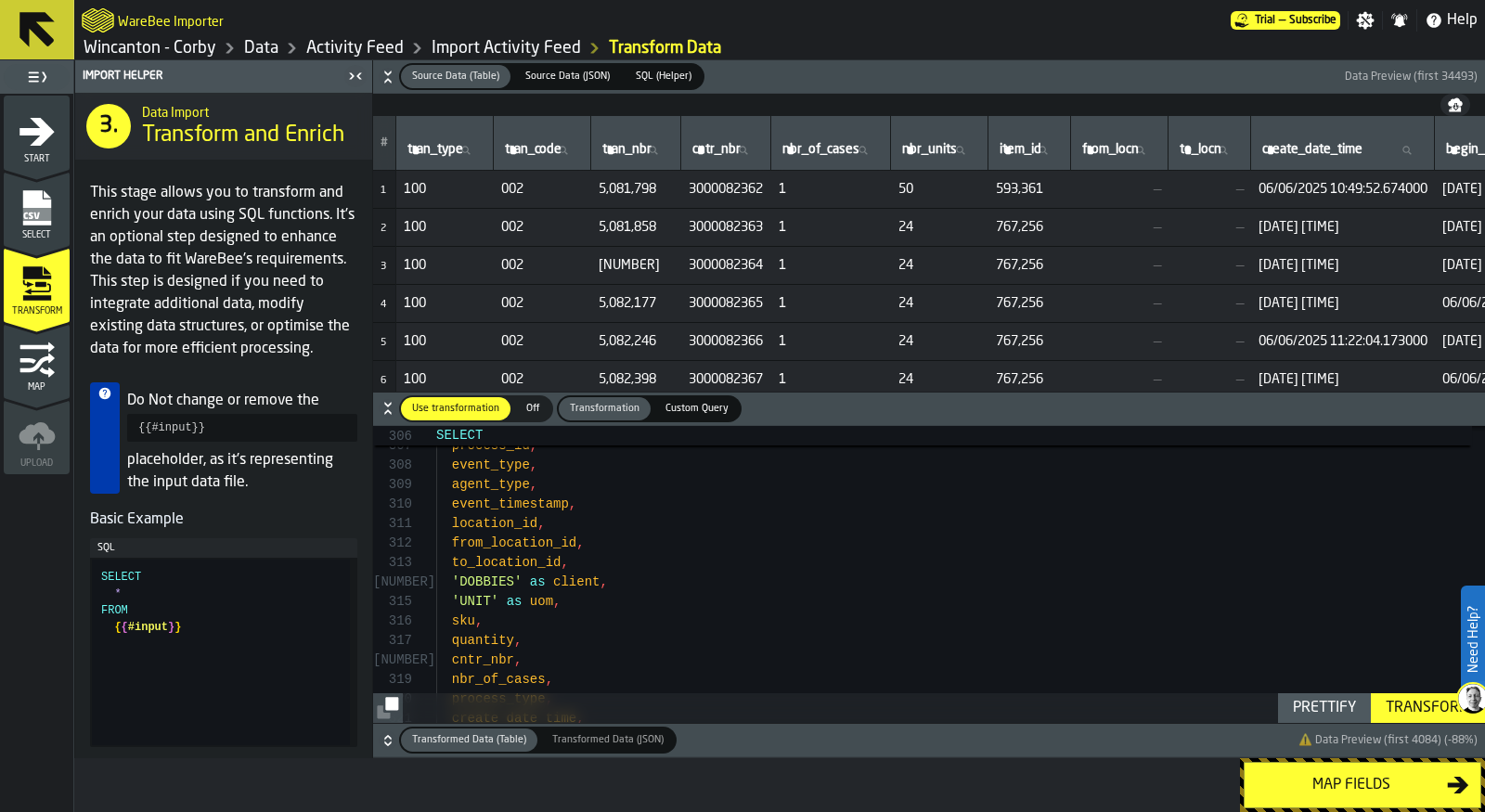 click on "Transform" at bounding box center (1427, 708) 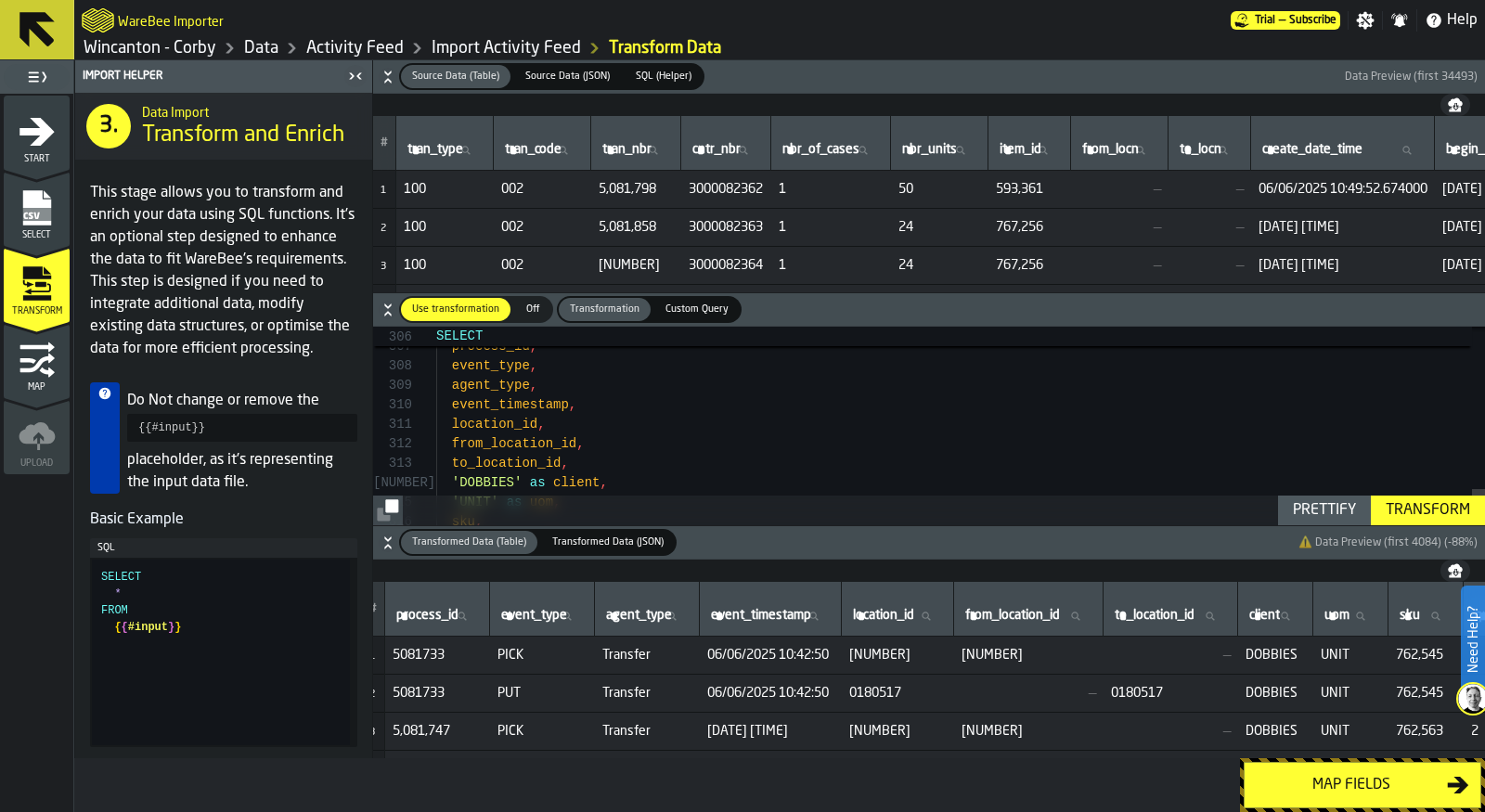 scroll, scrollTop: 0, scrollLeft: 60, axis: horizontal 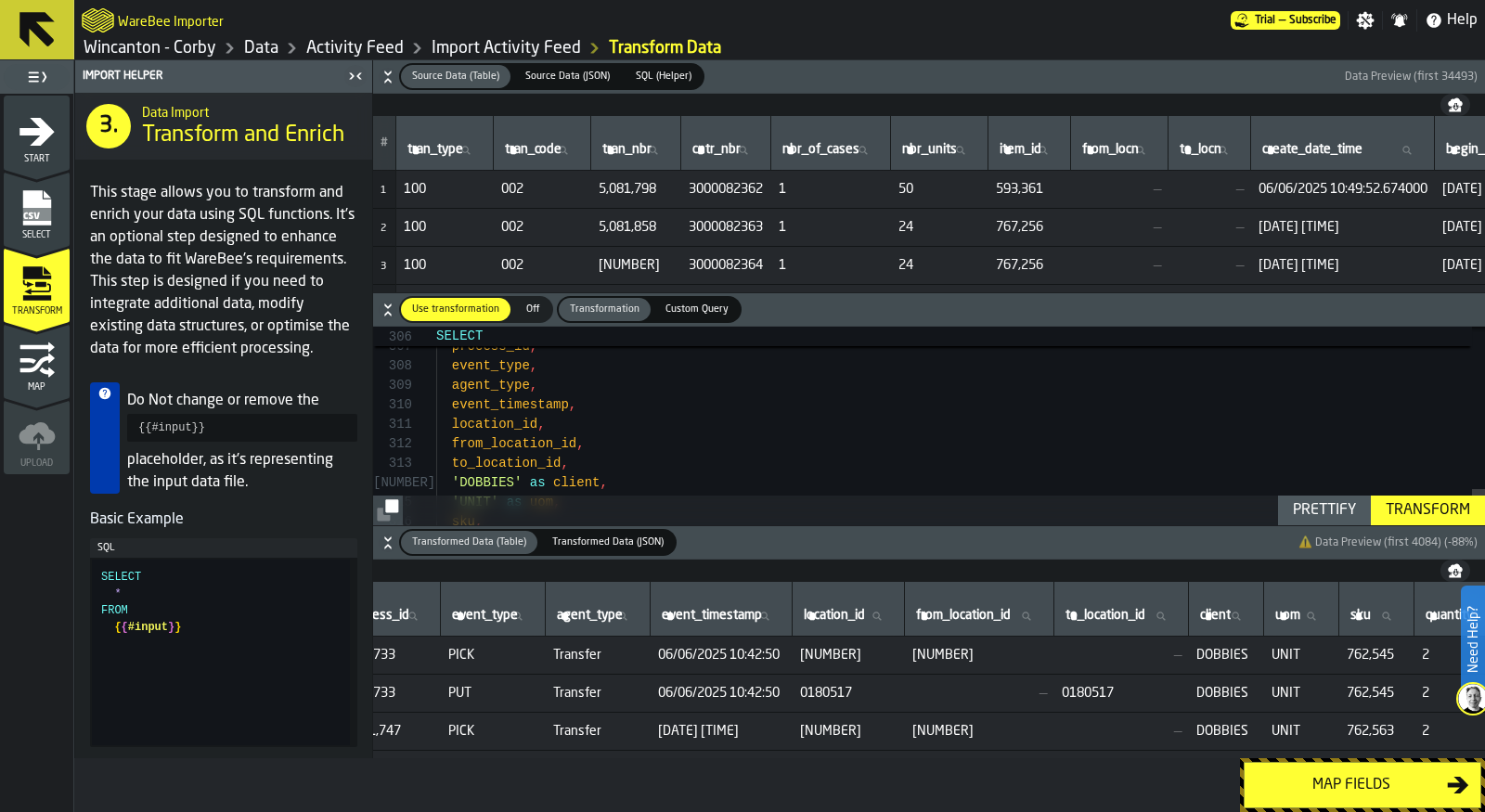 click 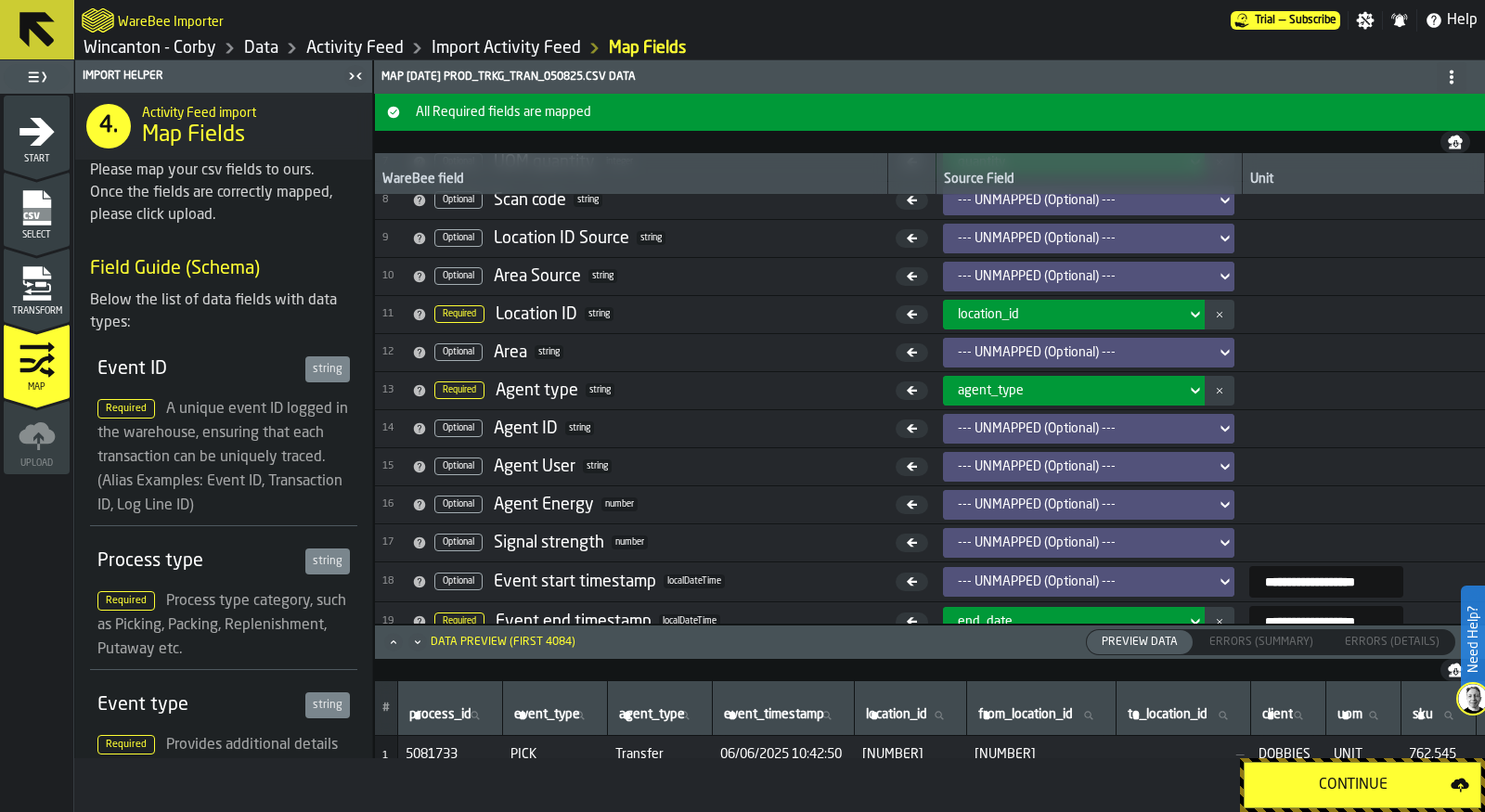 scroll, scrollTop: 299, scrollLeft: 0, axis: vertical 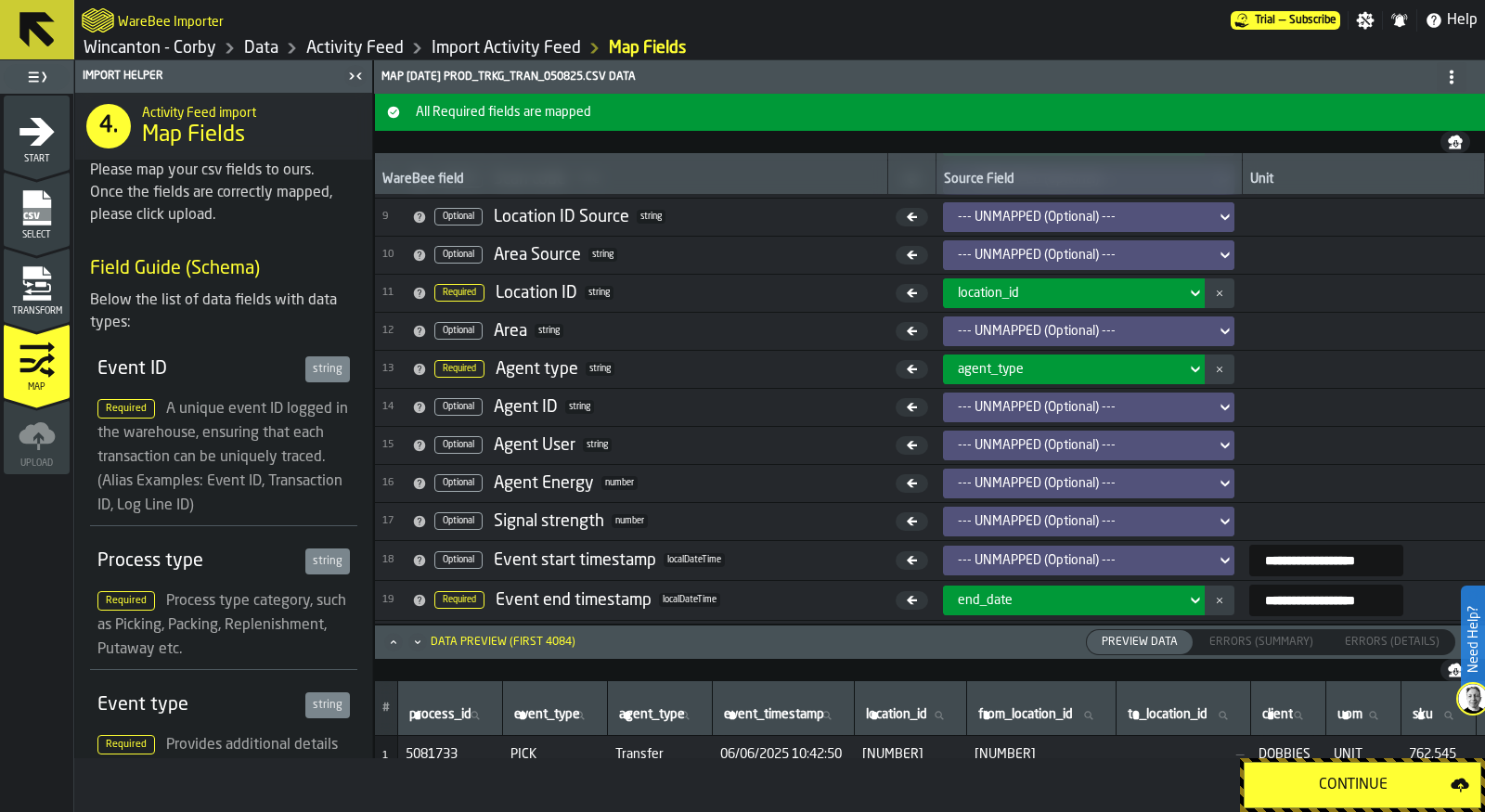 click on "--- UNMAPPED (Optional) ---" at bounding box center [1089, 407] 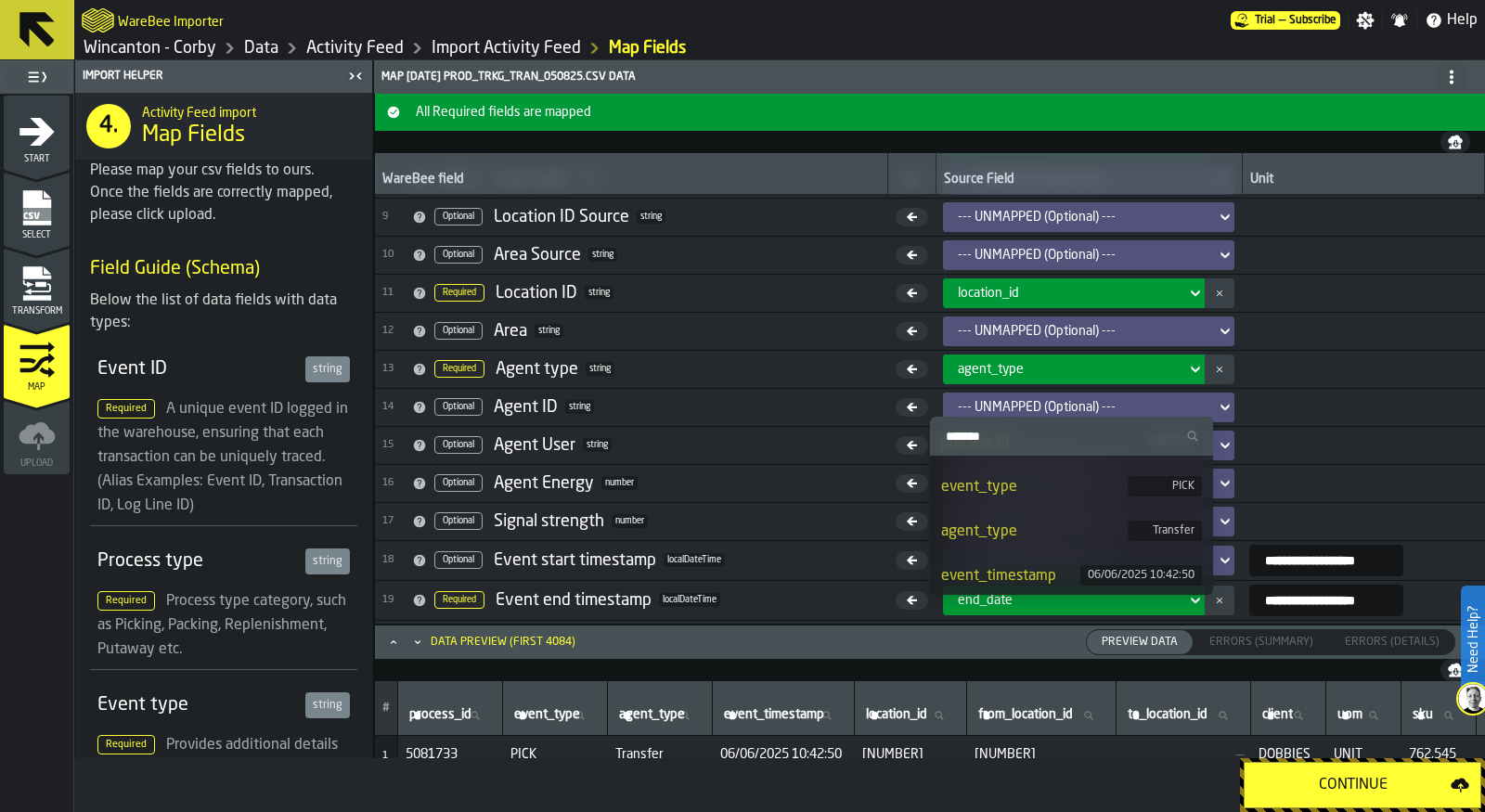 scroll, scrollTop: 48, scrollLeft: 0, axis: vertical 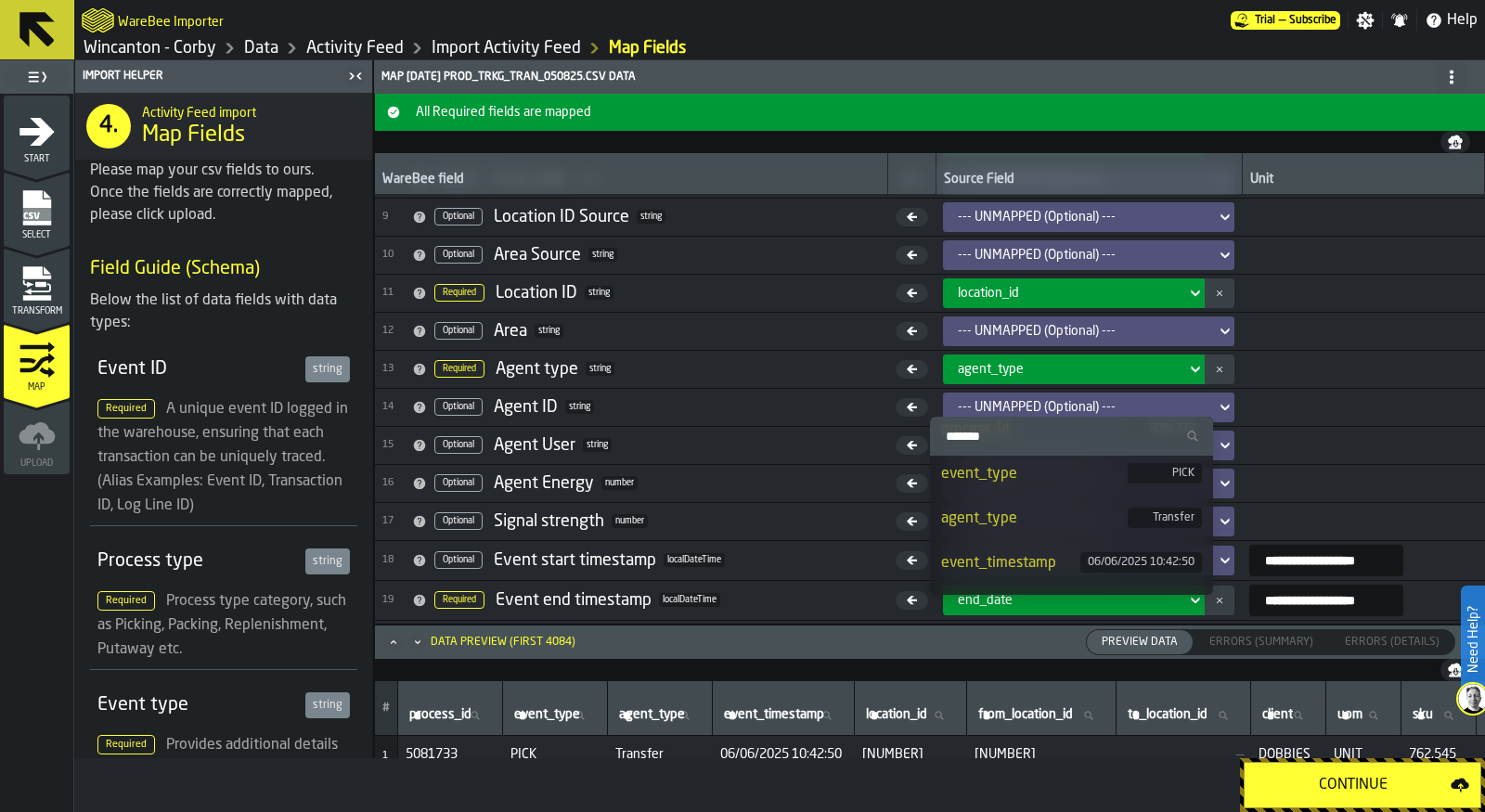 click on "agent_type" at bounding box center [1034, 519] 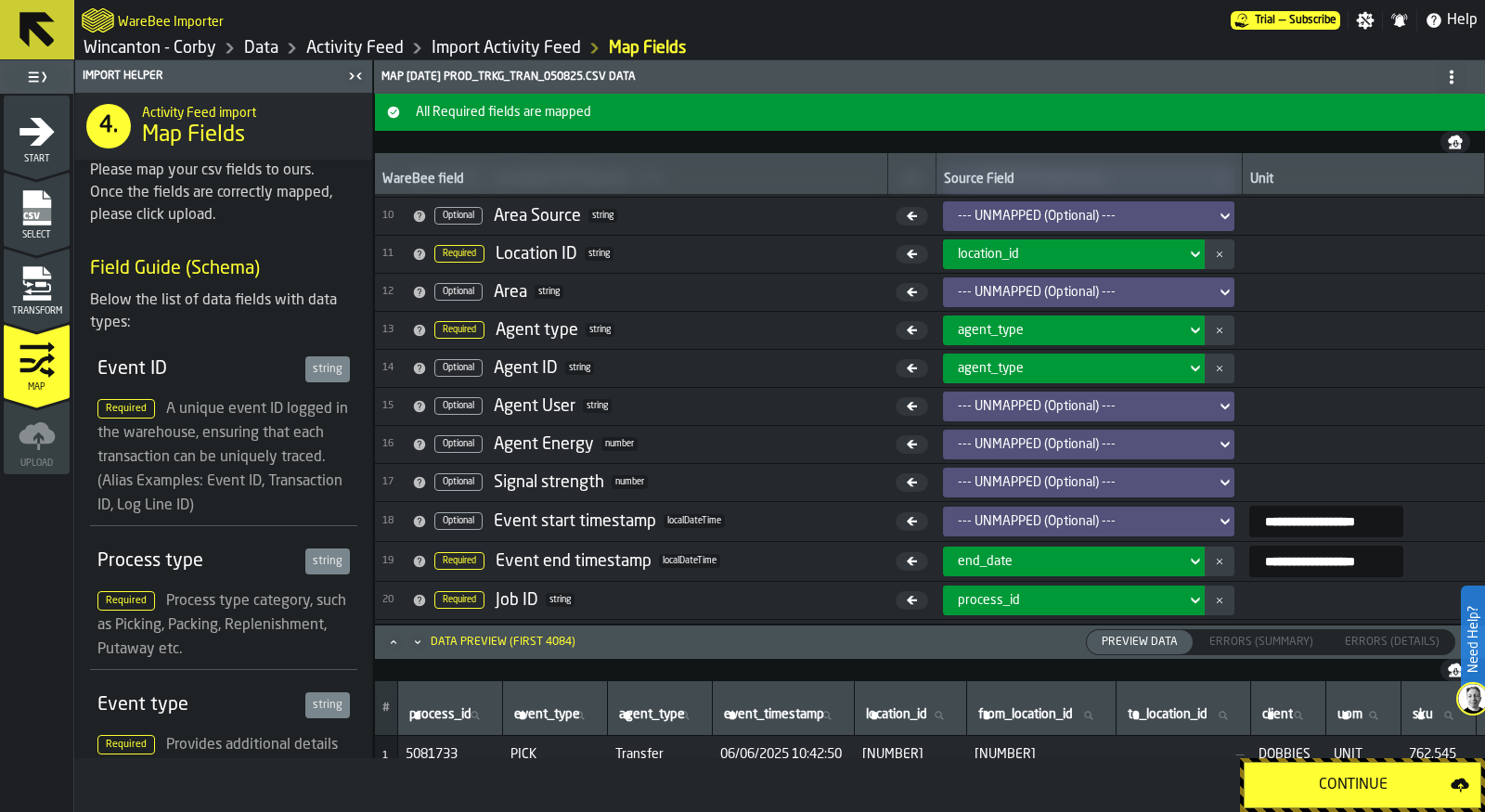scroll, scrollTop: 397, scrollLeft: 0, axis: vertical 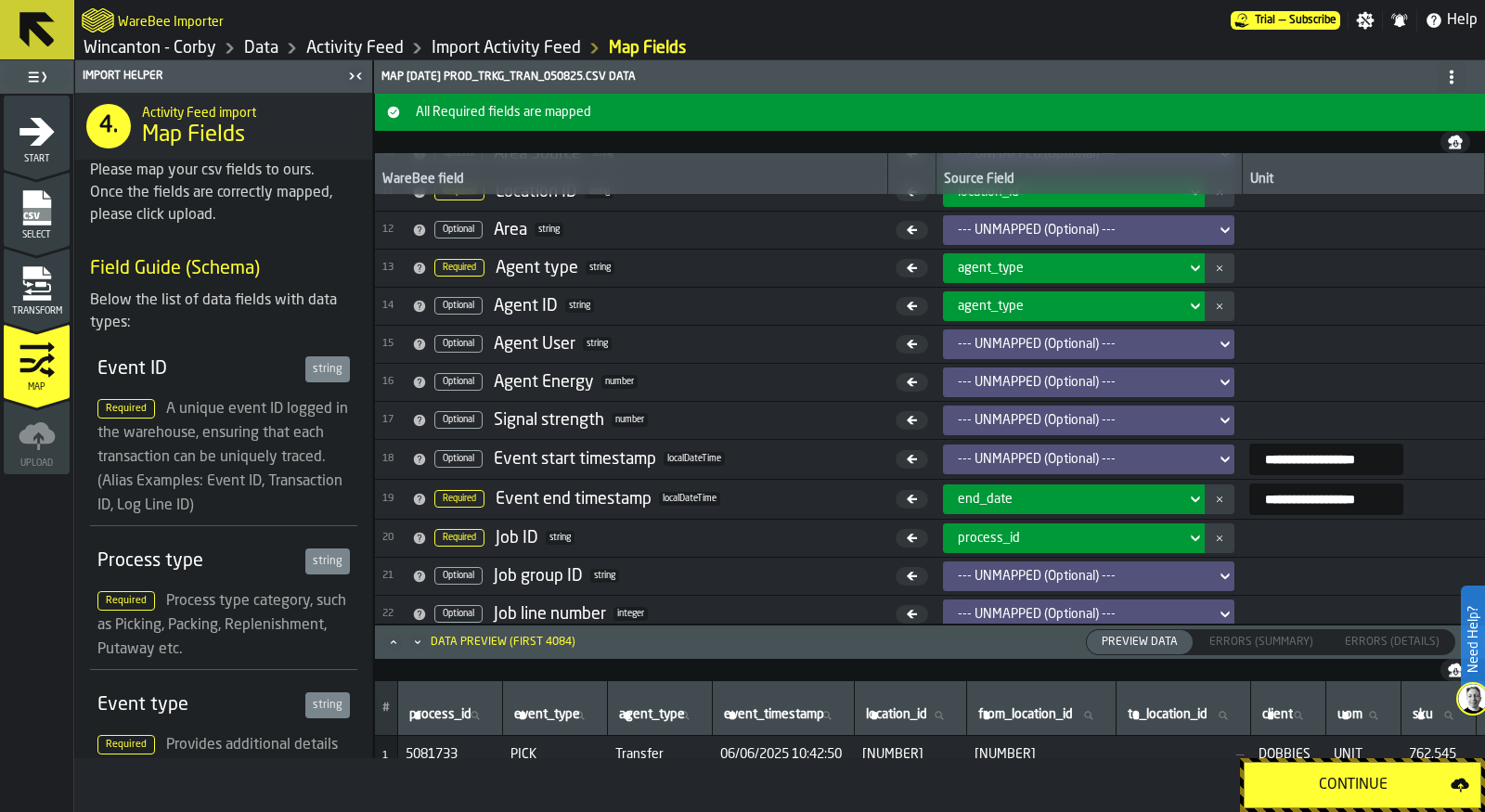 click on "--- UNMAPPED (Optional) ---" at bounding box center (1083, 344) 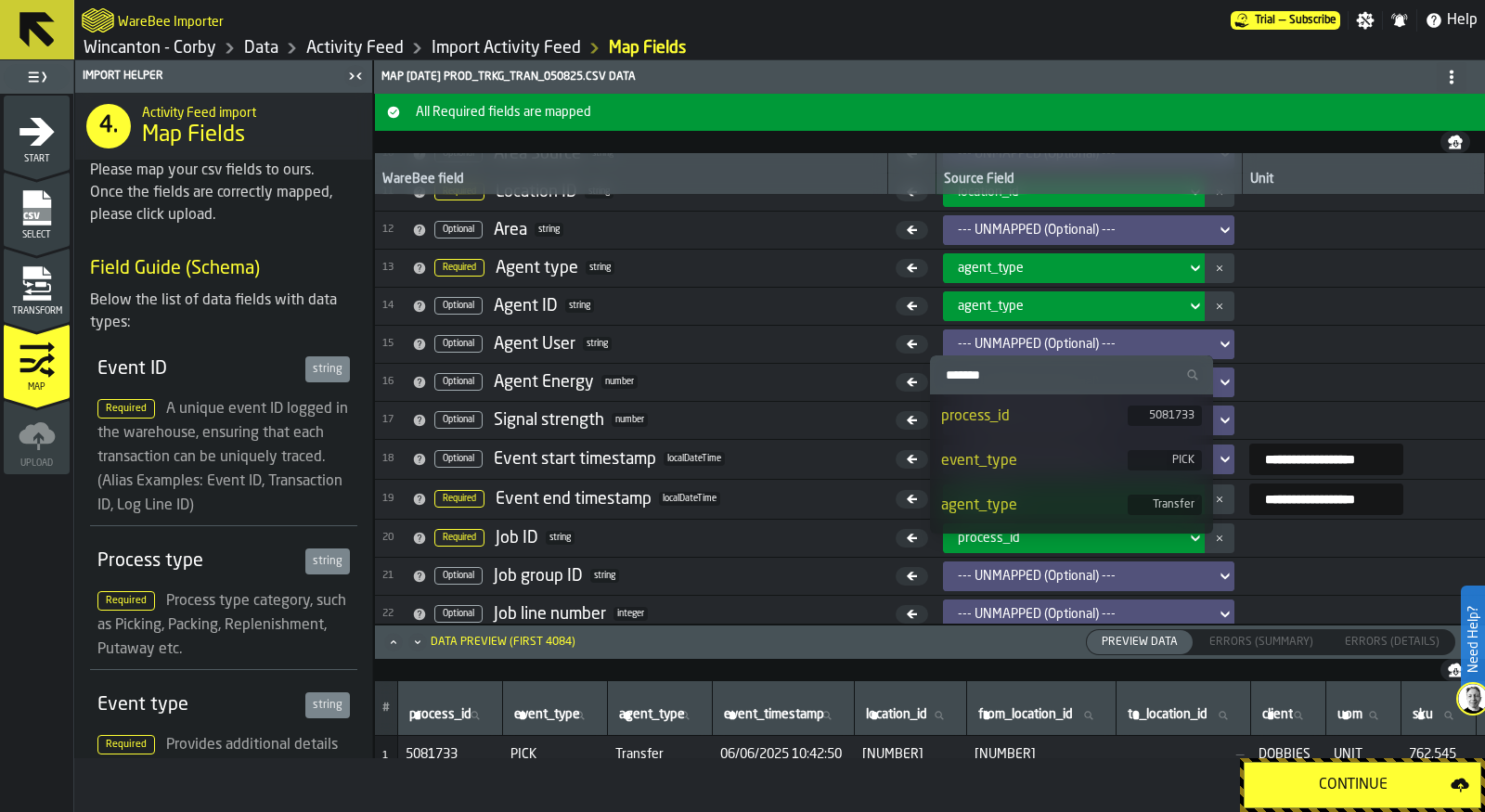 click on "agent_type" at bounding box center [1034, 506] 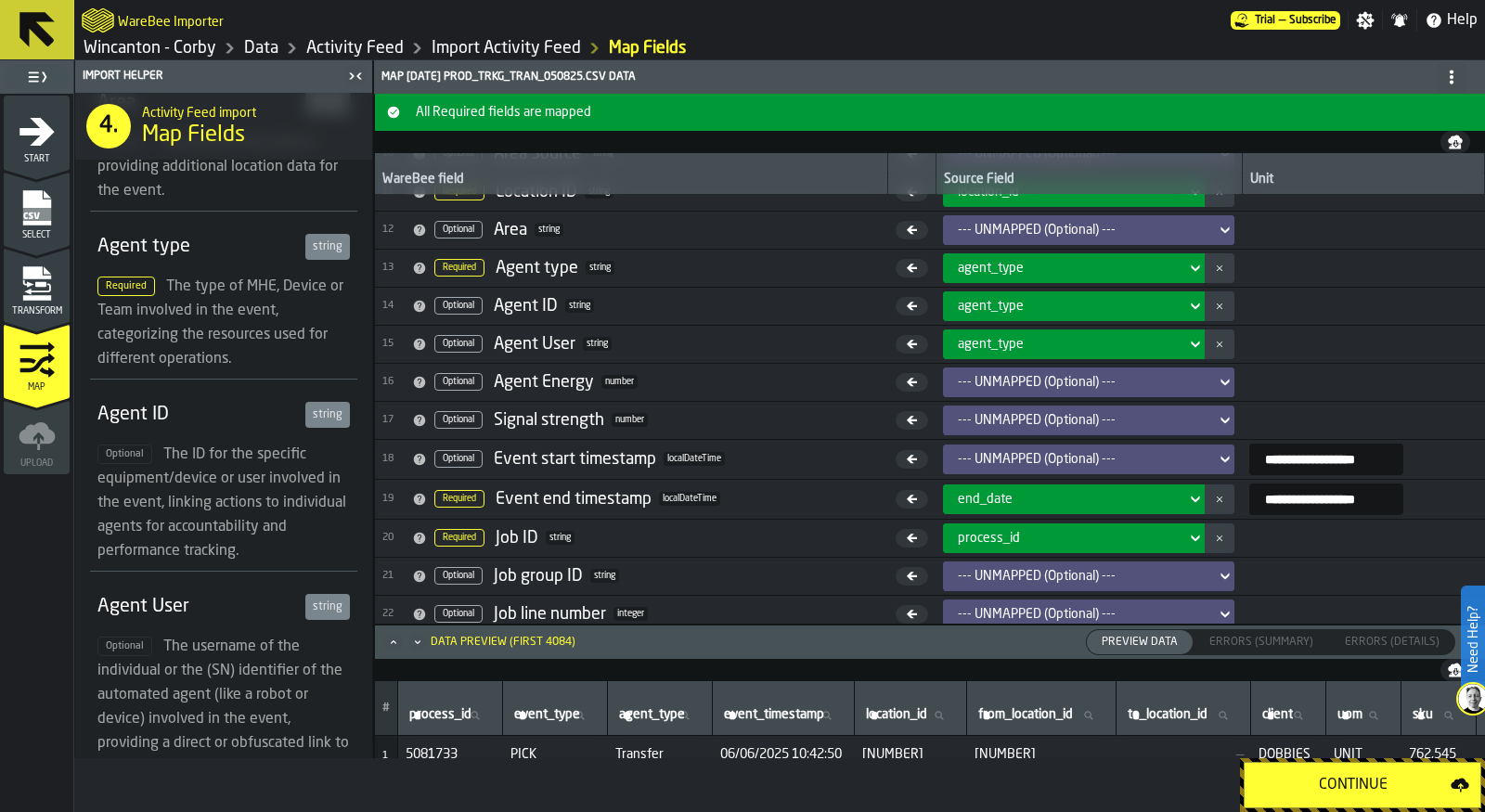 scroll, scrollTop: 1938, scrollLeft: 0, axis: vertical 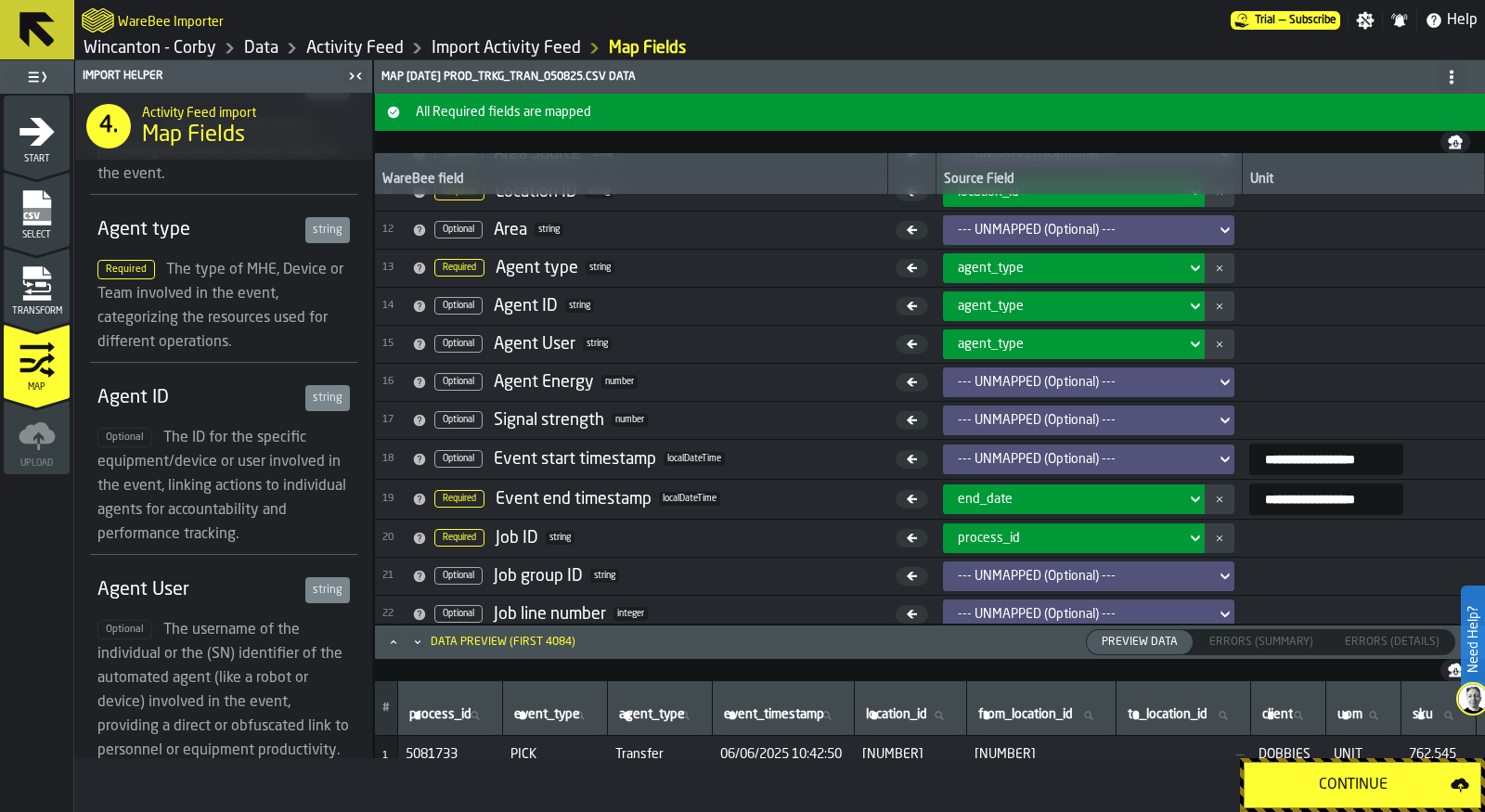 click on "Continue" at bounding box center [1353, 785] 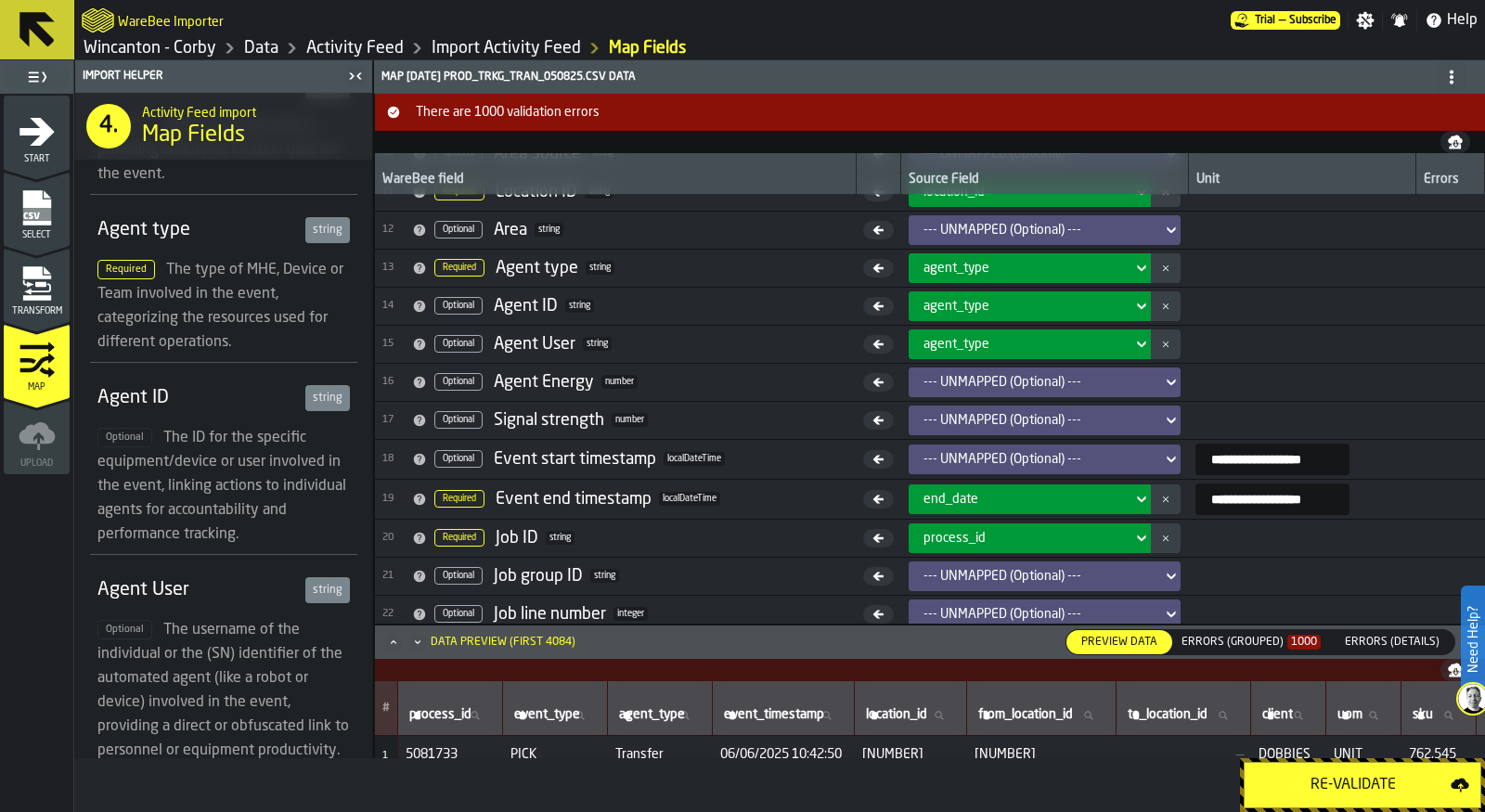 click on "Errors (Grouped) 1000" at bounding box center [1251, 642] 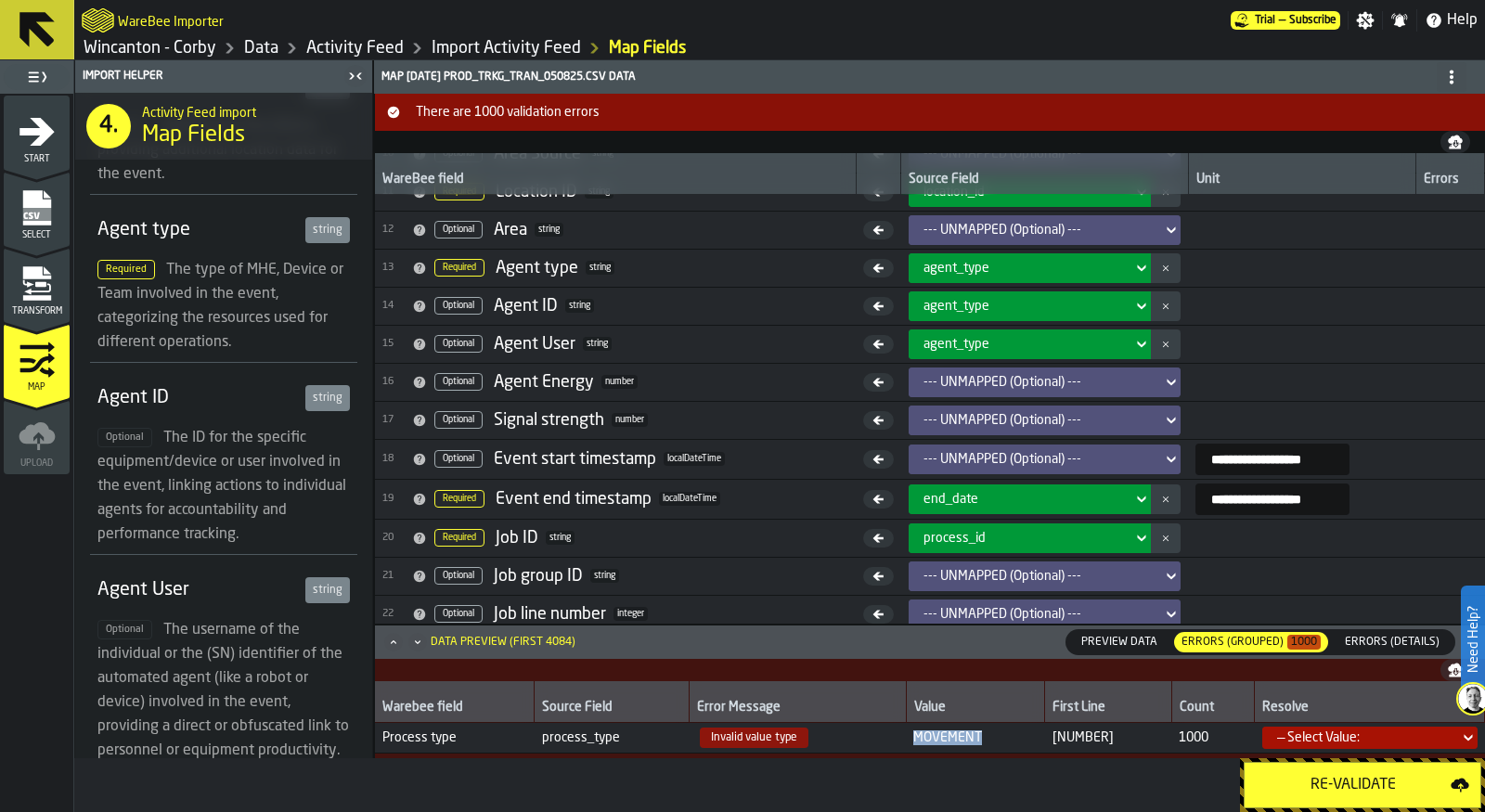 drag, startPoint x: 916, startPoint y: 736, endPoint x: 992, endPoint y: 736, distance: 76 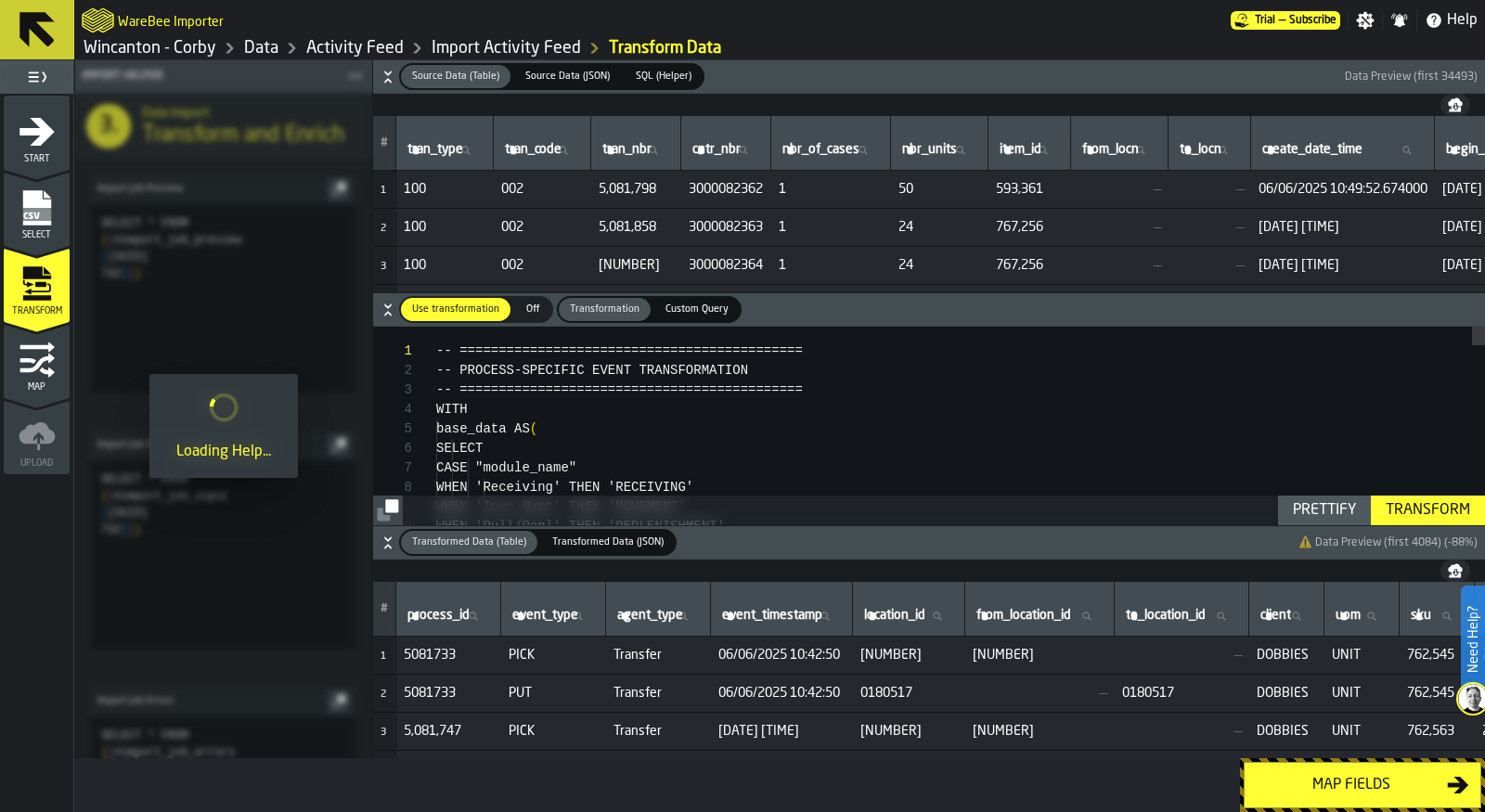 scroll, scrollTop: 0, scrollLeft: 0, axis: both 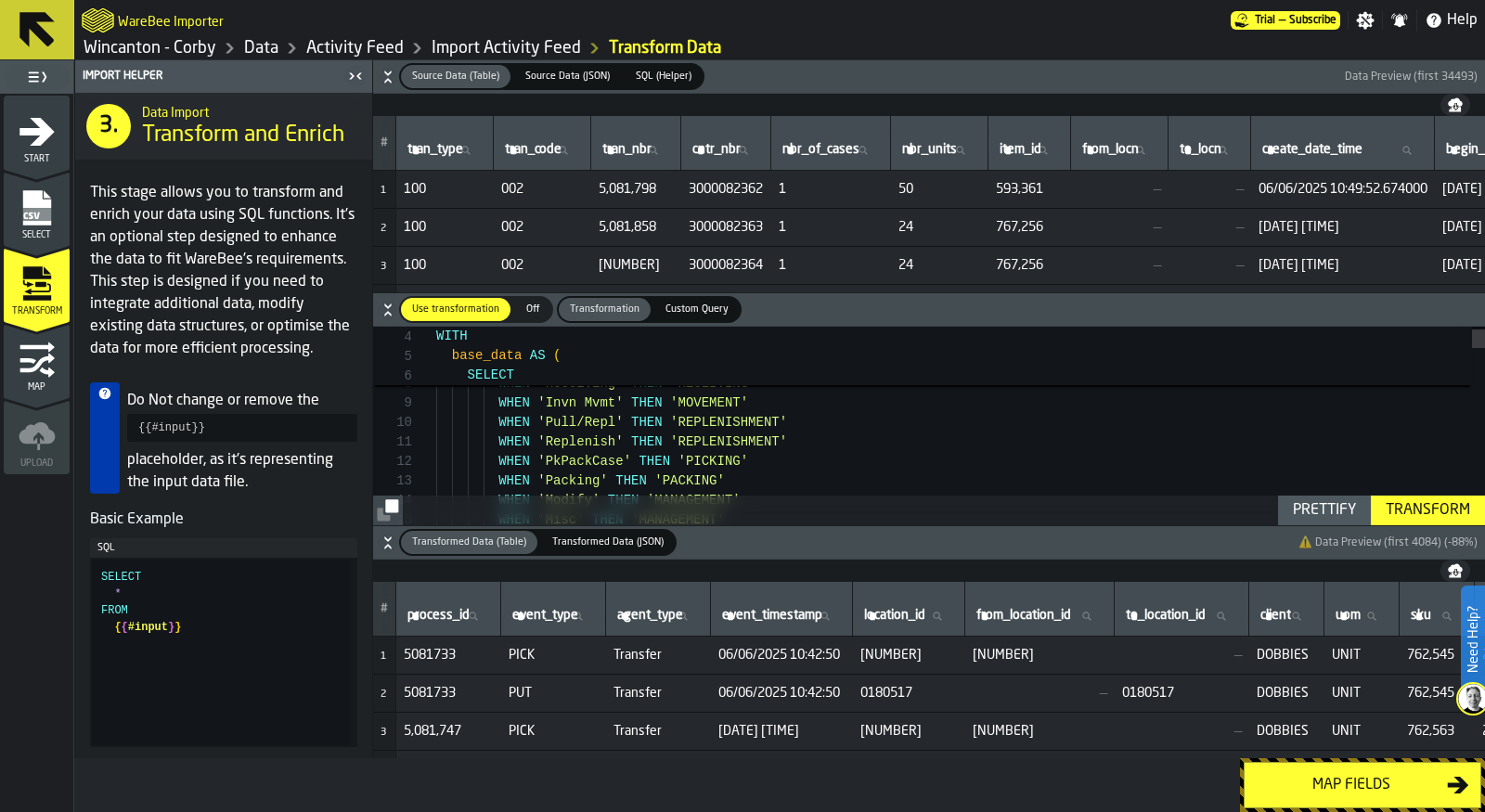 click on "CASE "module_name" WHEN 'Receiving' THEN 'RECEIVING' WHEN 'Invn Mvmt' THEN 'MOVEMENT' WHEN 'Pull/Repl' THEN 'REPLENISHMENT' WHEN 'Replenish' THEN 'REPLENISHMENT' WHEN 'PkPackCase' THEN 'PICKING' WHEN 'Packing' THEN 'PACKING' WHEN 'Modify' THEN 'MANAGEMENT' WHEN 'Misc' THEN 'MANAGEMENT' SELECT base_data AS (" at bounding box center (961, 3633) 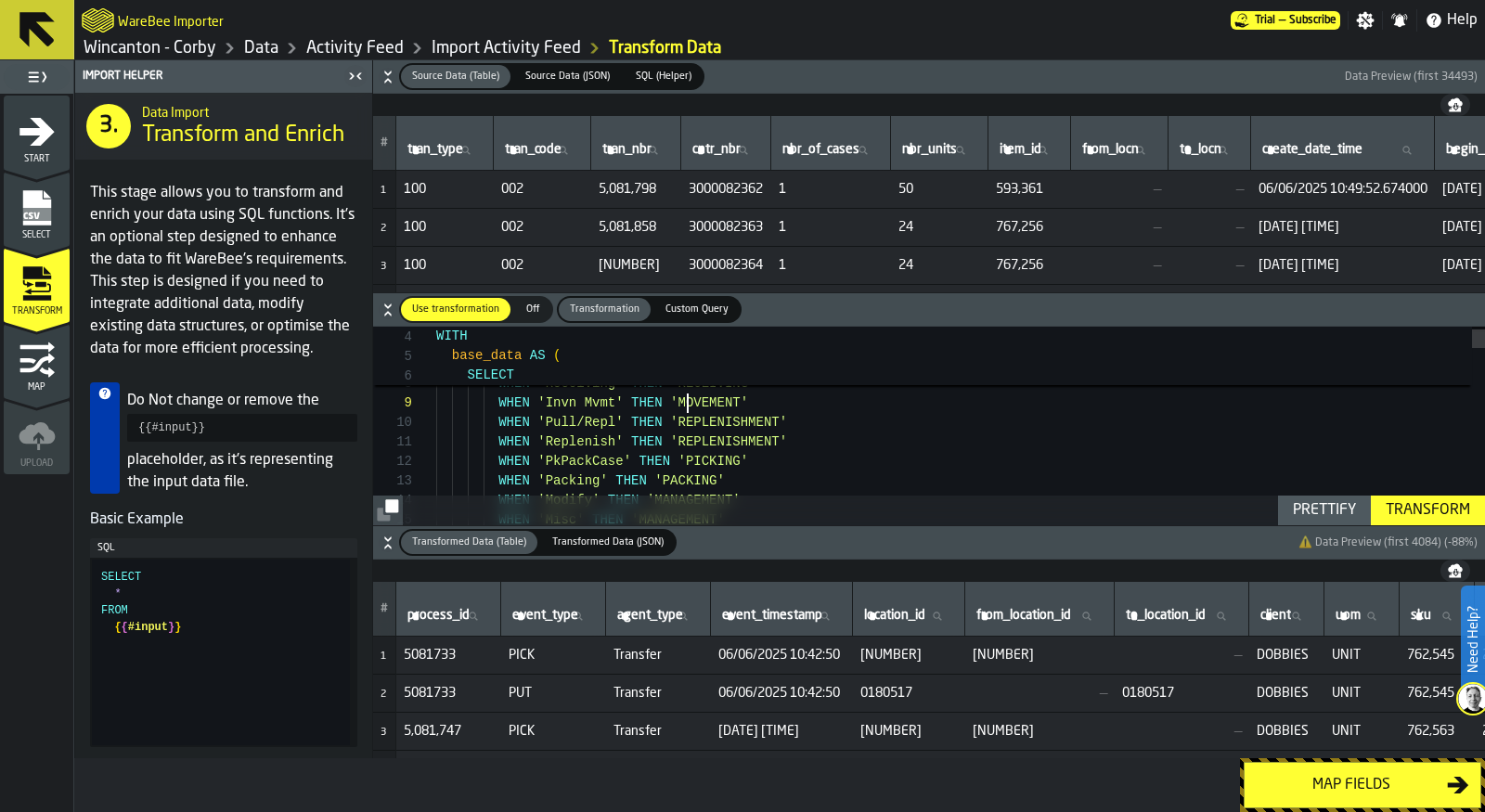 click on "CASE "module_name" WHEN 'Receiving' THEN 'RECEIVING' WHEN 'Invn Mvmt' THEN 'MOVEMENT' WHEN 'Pull/Repl' THEN 'REPLENISHMENT' WHEN 'Replenish' THEN 'REPLENISHMENT' WHEN 'PkPackCase' THEN 'PICKING' WHEN 'Packing' THEN 'PACKING' WHEN 'Modify' THEN 'MANAGEMENT' WHEN 'Misc' THEN 'MANAGEMENT' SELECT base_data AS (" at bounding box center (961, 3633) 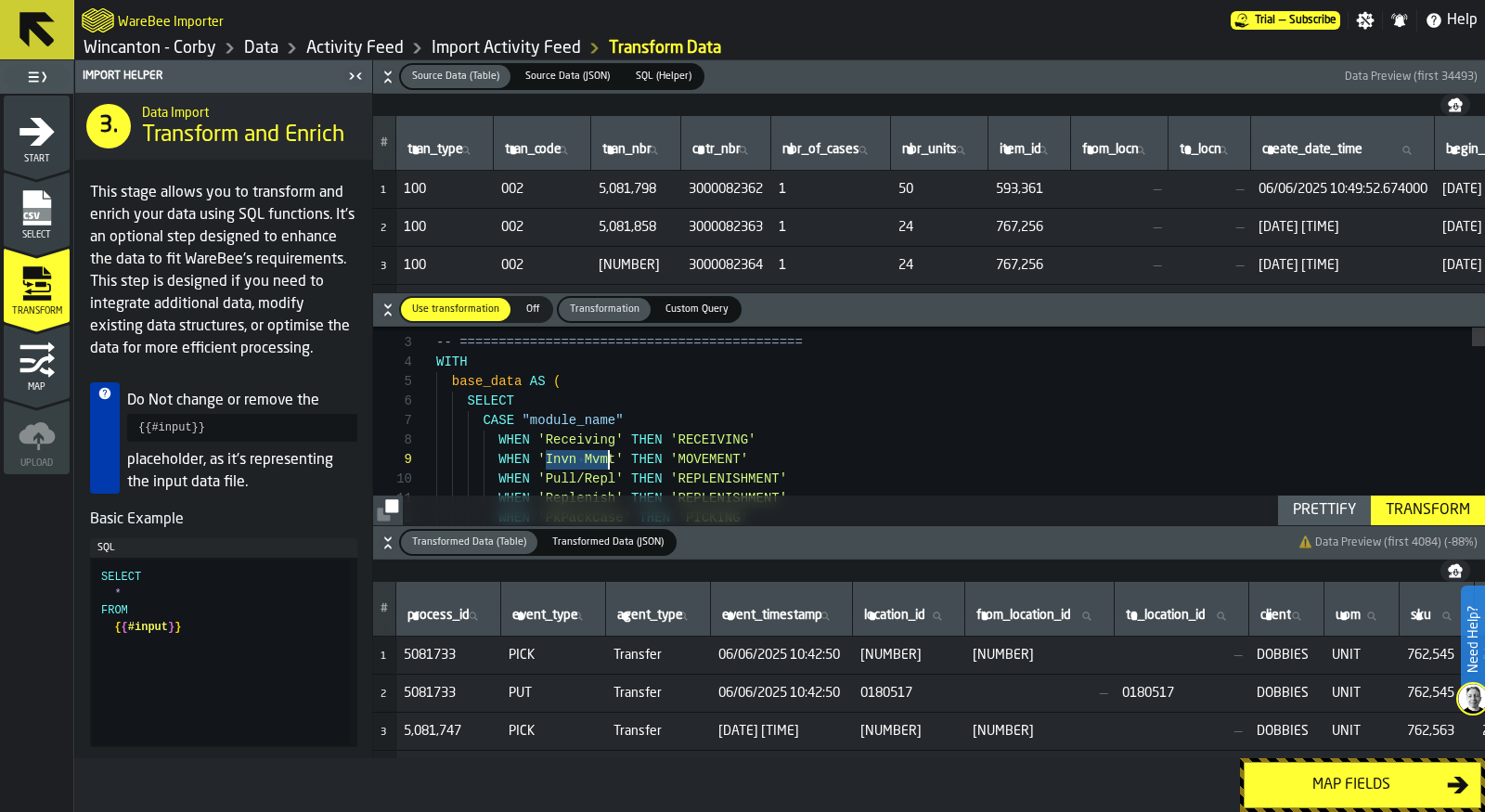 drag, startPoint x: 546, startPoint y: 456, endPoint x: 609, endPoint y: 453, distance: 63.07139 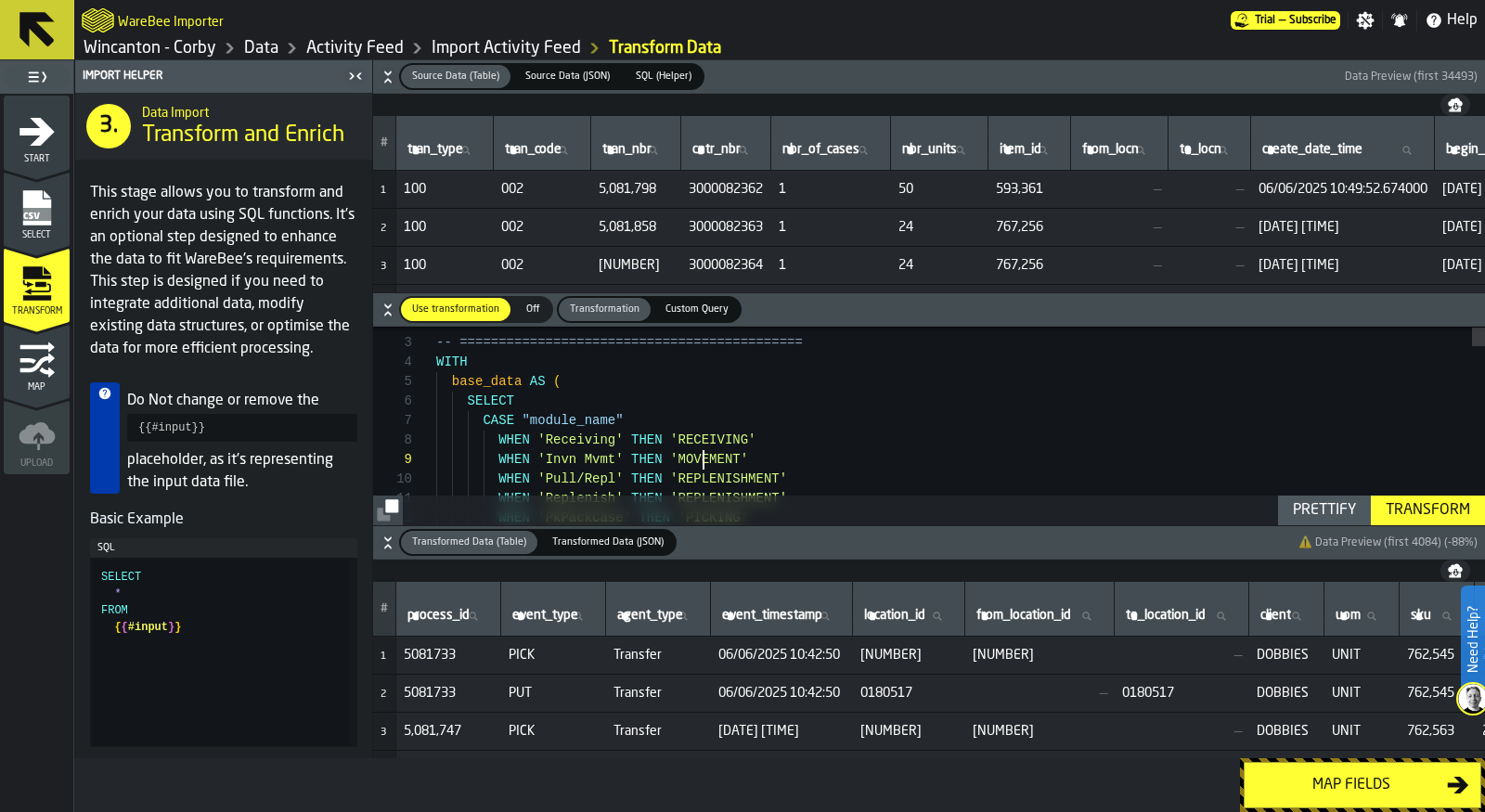 click on "CASE "module_name"         WHEN  'Receiving'  THEN  'RECEIVING'         WHEN  'Invn Mvmt'  THEN  'MOVEMENT'         WHEN  'Pull/Repl'  THEN  'REPLENISHMENT'         WHEN  'Replenish'  THEN  'REPLENISHMENT'         WHEN  'PkPackCase'  THEN  'PICKING'  SELECT  base_data  AS  ( WITH -- ============================================ -- PROCESS-SPECIFIC EVENT TRANSFORMATION" at bounding box center (961, 3690) 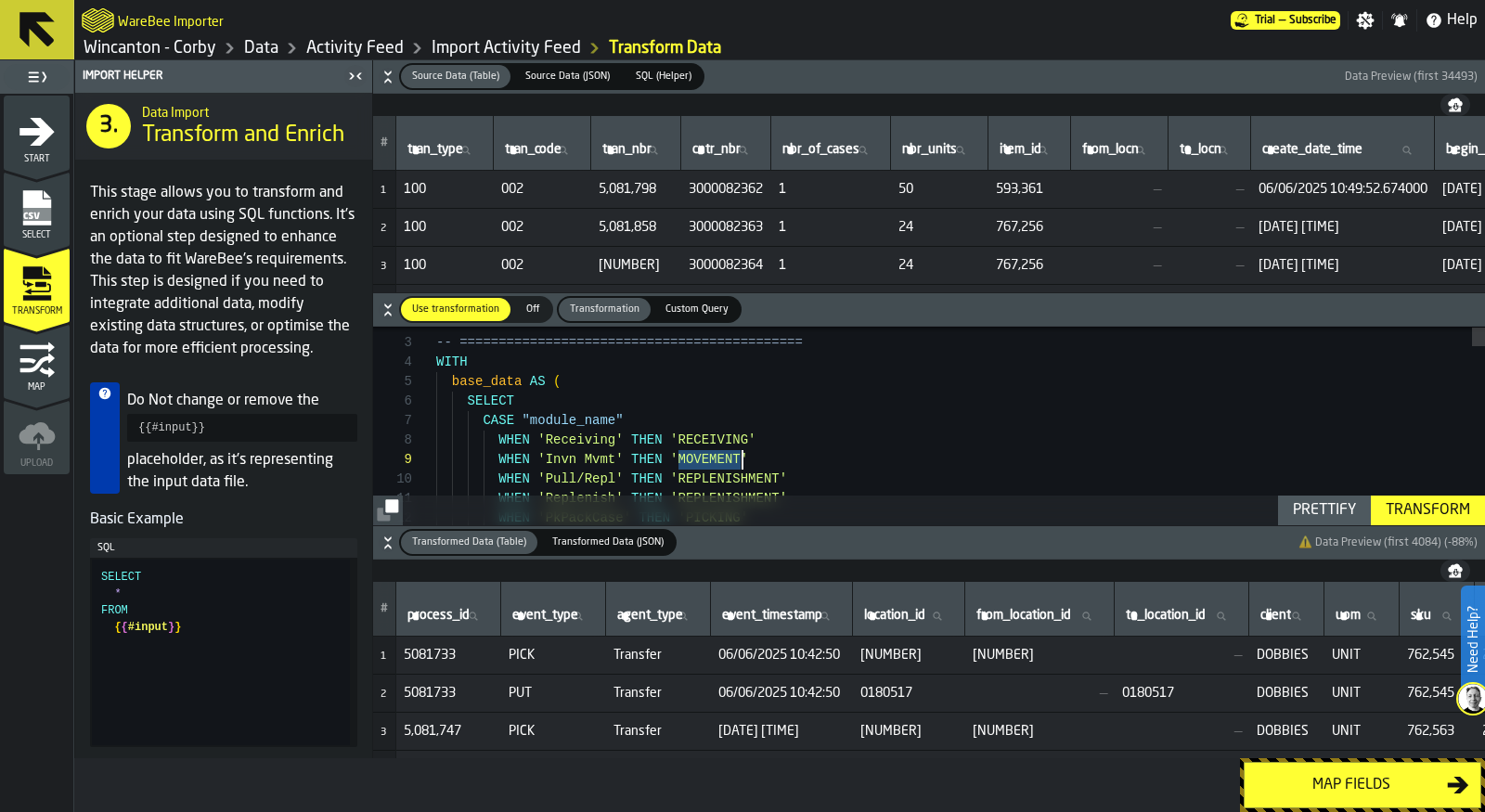 click on "CASE "module_name"         WHEN  'Receiving'  THEN  'RECEIVING'         WHEN  'Invn Mvmt'  THEN  'MOVEMENT'         WHEN  'Pull/Repl'  THEN  'REPLENISHMENT'         WHEN  'Replenish'  THEN  'REPLENISHMENT'         WHEN  'PkPackCase'  THEN  'PICKING'  SELECT  base_data  AS  ( WITH -- ============================================ -- PROCESS-SPECIFIC EVENT TRANSFORMATION" at bounding box center [961, 3690] 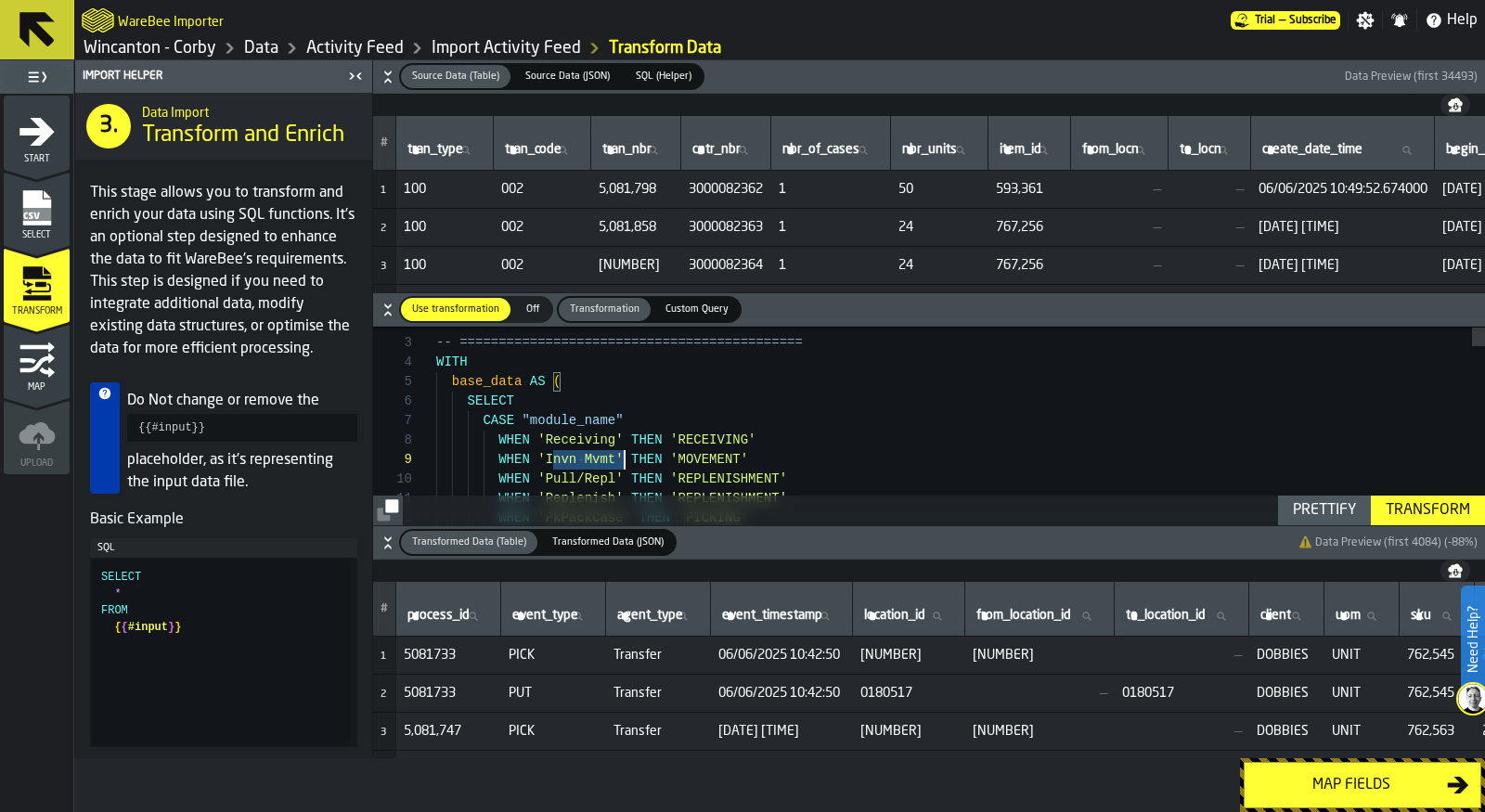 drag, startPoint x: 550, startPoint y: 460, endPoint x: 626, endPoint y: 460, distance: 76 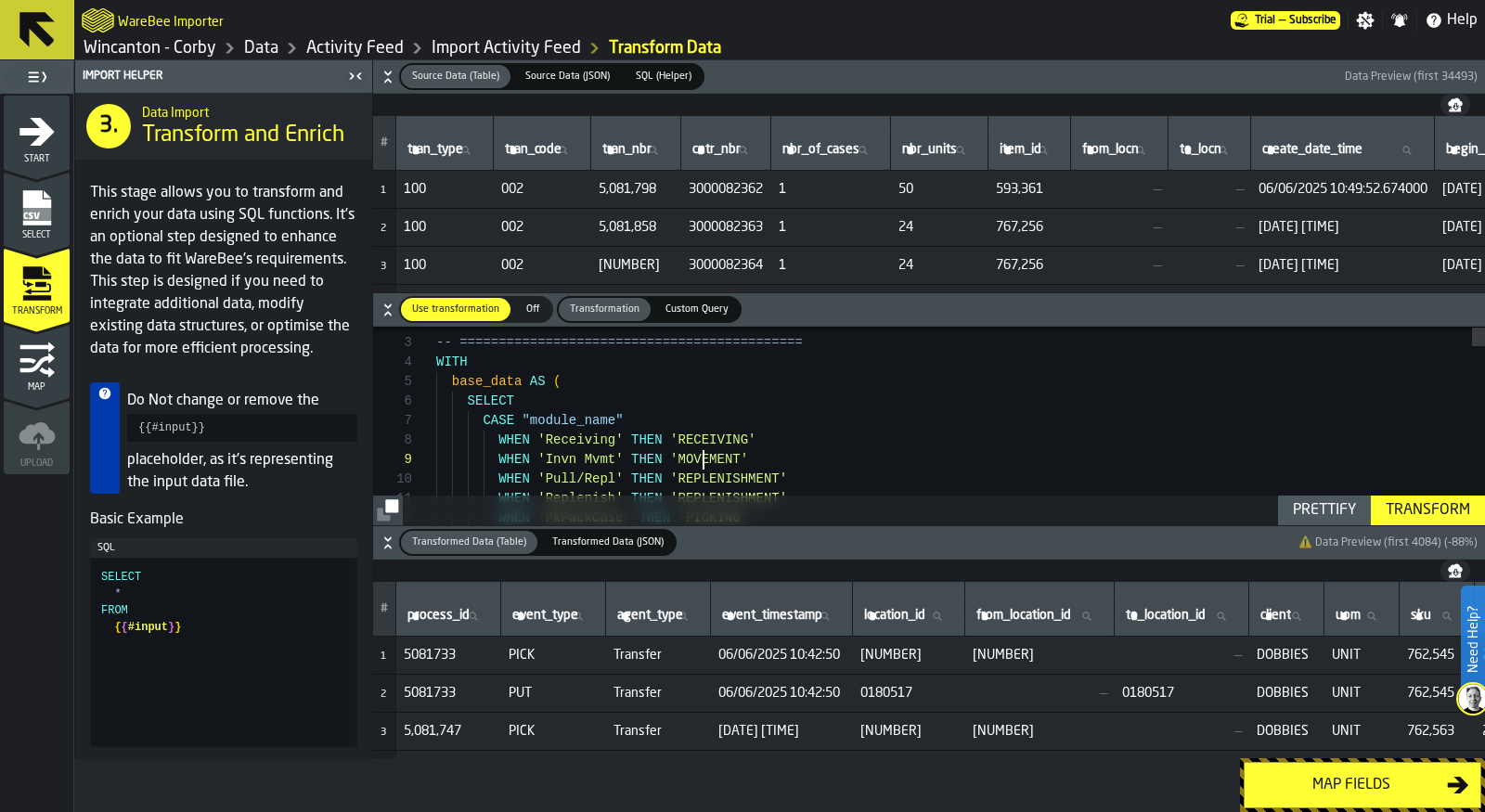 click on "CASE "module_name"         WHEN  'Receiving'  THEN  'RECEIVING'         WHEN  'Invn Mvmt'  THEN  'MOVEMENT'         WHEN  'Pull/Repl'  THEN  'REPLENISHMENT'         WHEN  'Replenish'  THEN  'REPLENISHMENT'         WHEN  'PkPackCase'  THEN  'PICKING'  SELECT  base_data  AS  ( WITH -- ============================================ -- PROCESS-SPECIFIC EVENT TRANSFORMATION" at bounding box center (961, 3690) 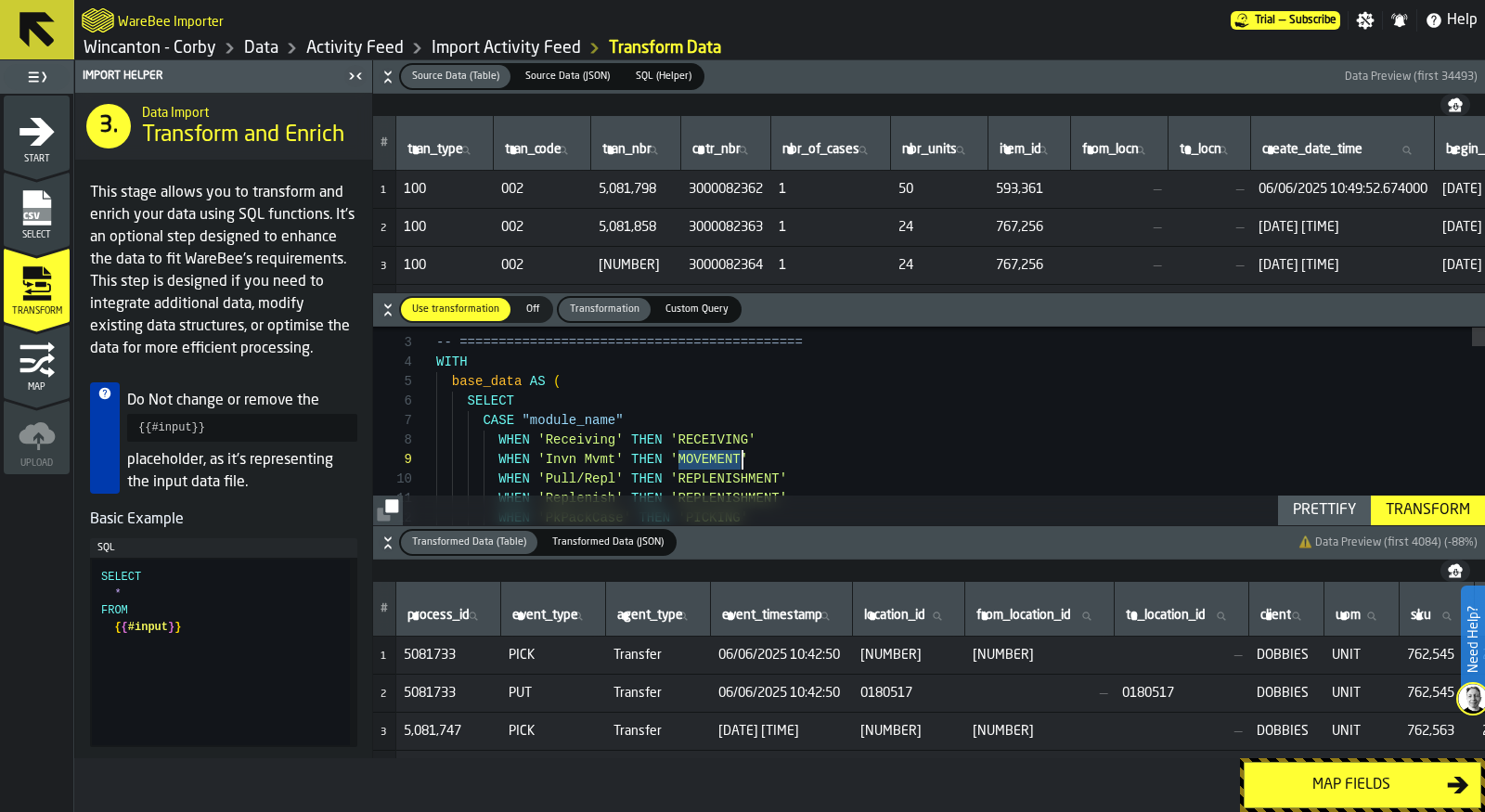 click on "CASE "module_name"         WHEN  'Receiving'  THEN  'RECEIVING'         WHEN  'Invn Mvmt'  THEN  'MOVEMENT'         WHEN  'Pull/Repl'  THEN  'REPLENISHMENT'         WHEN  'Replenish'  THEN  'REPLENISHMENT'         WHEN  'PkPackCase'  THEN  'PICKING'  SELECT  base_data  AS  ( WITH -- ============================================ -- PROCESS-SPECIFIC EVENT TRANSFORMATION" at bounding box center [961, 3690] 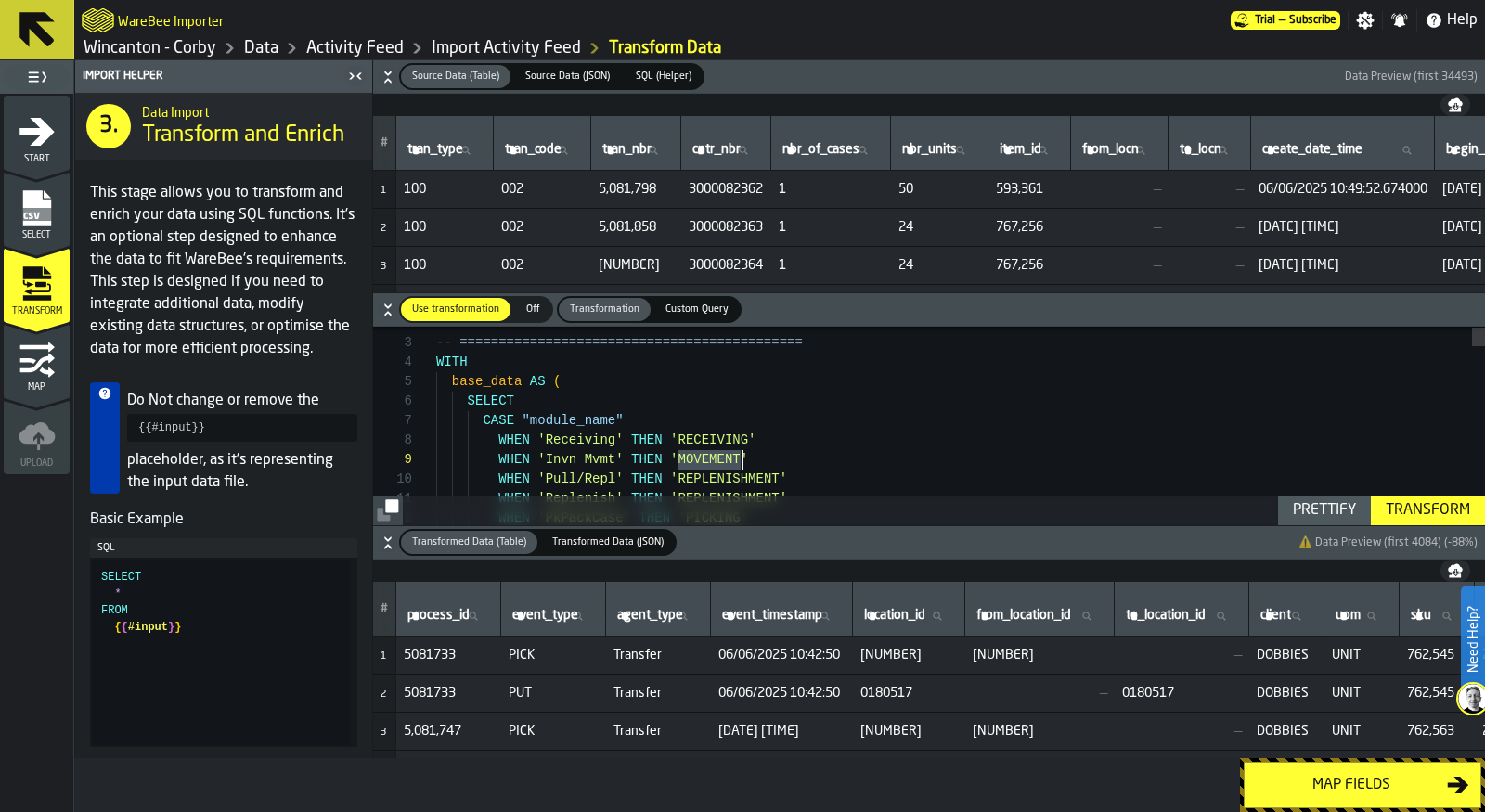 type on "**********" 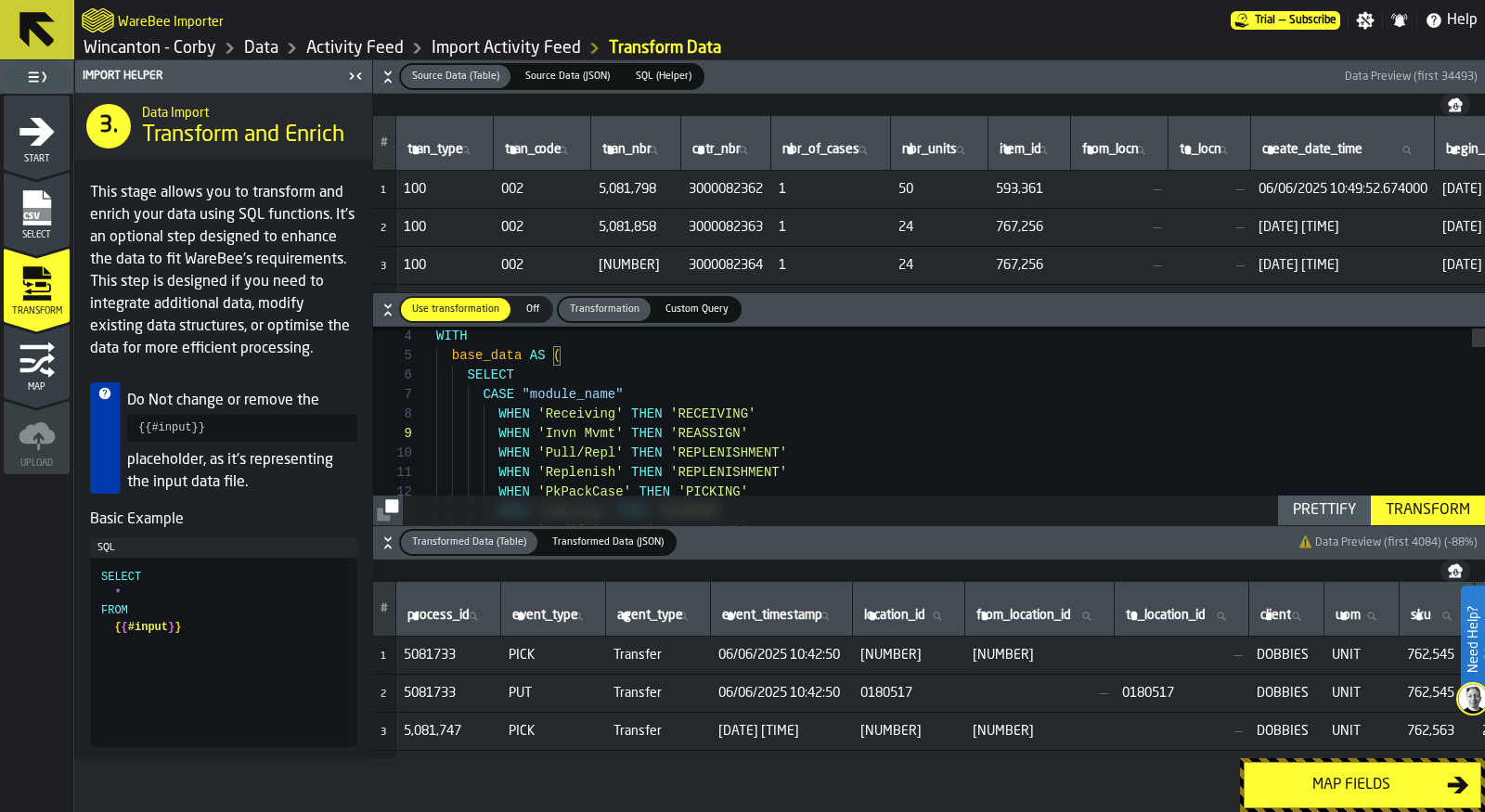 click on "Transform" at bounding box center [1427, 510] 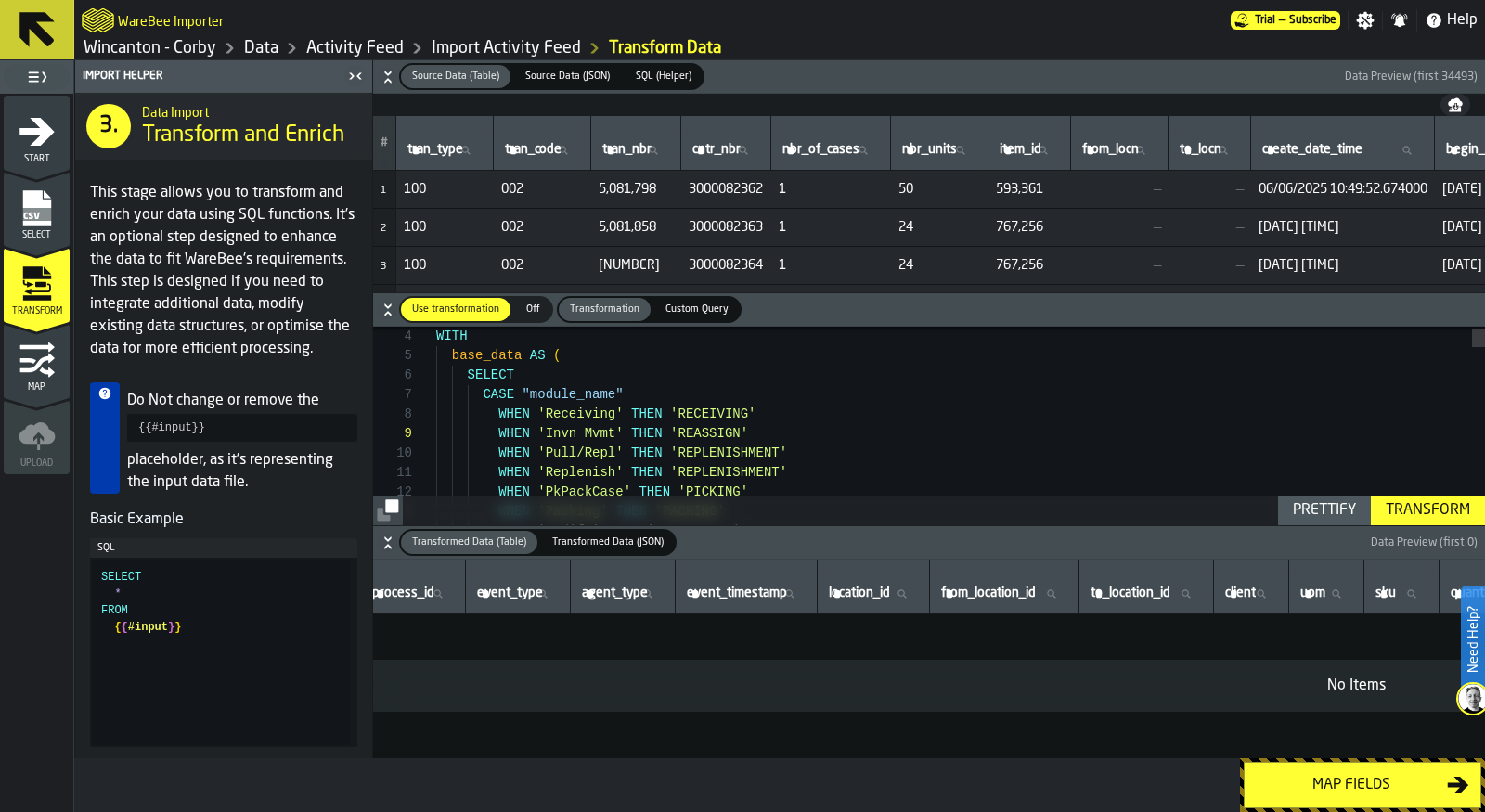 scroll, scrollTop: 0, scrollLeft: 56, axis: horizontal 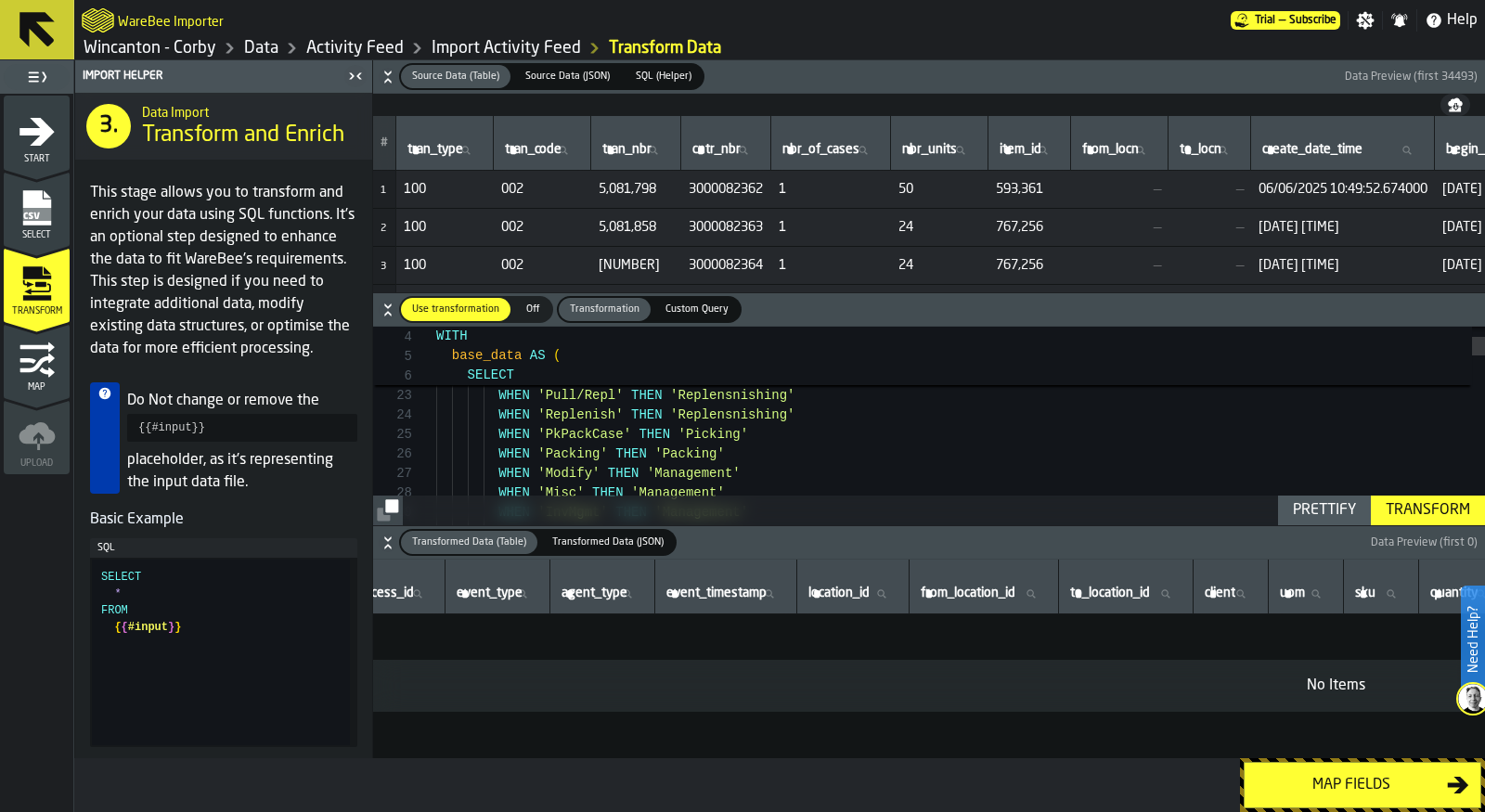 click 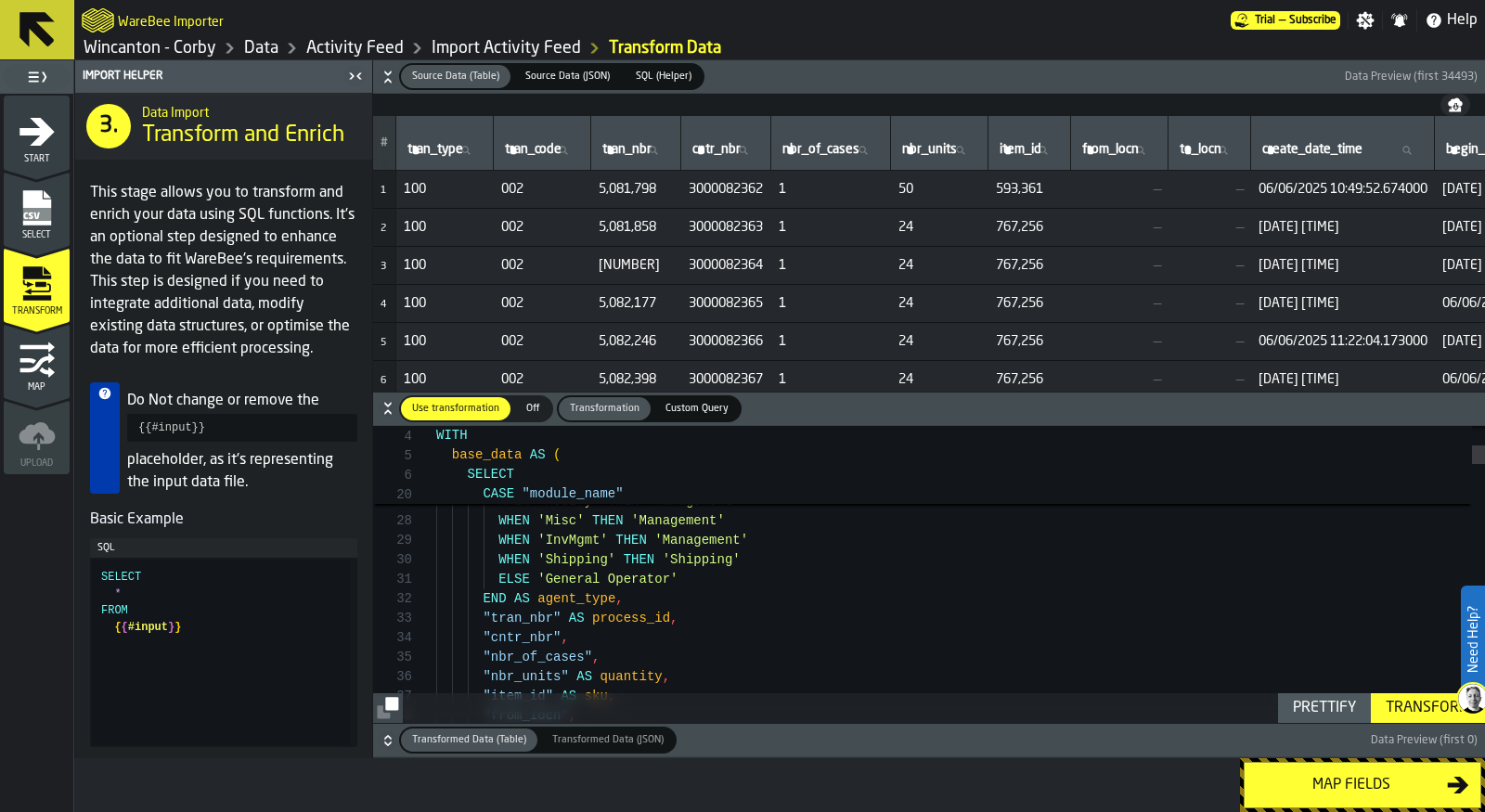 type 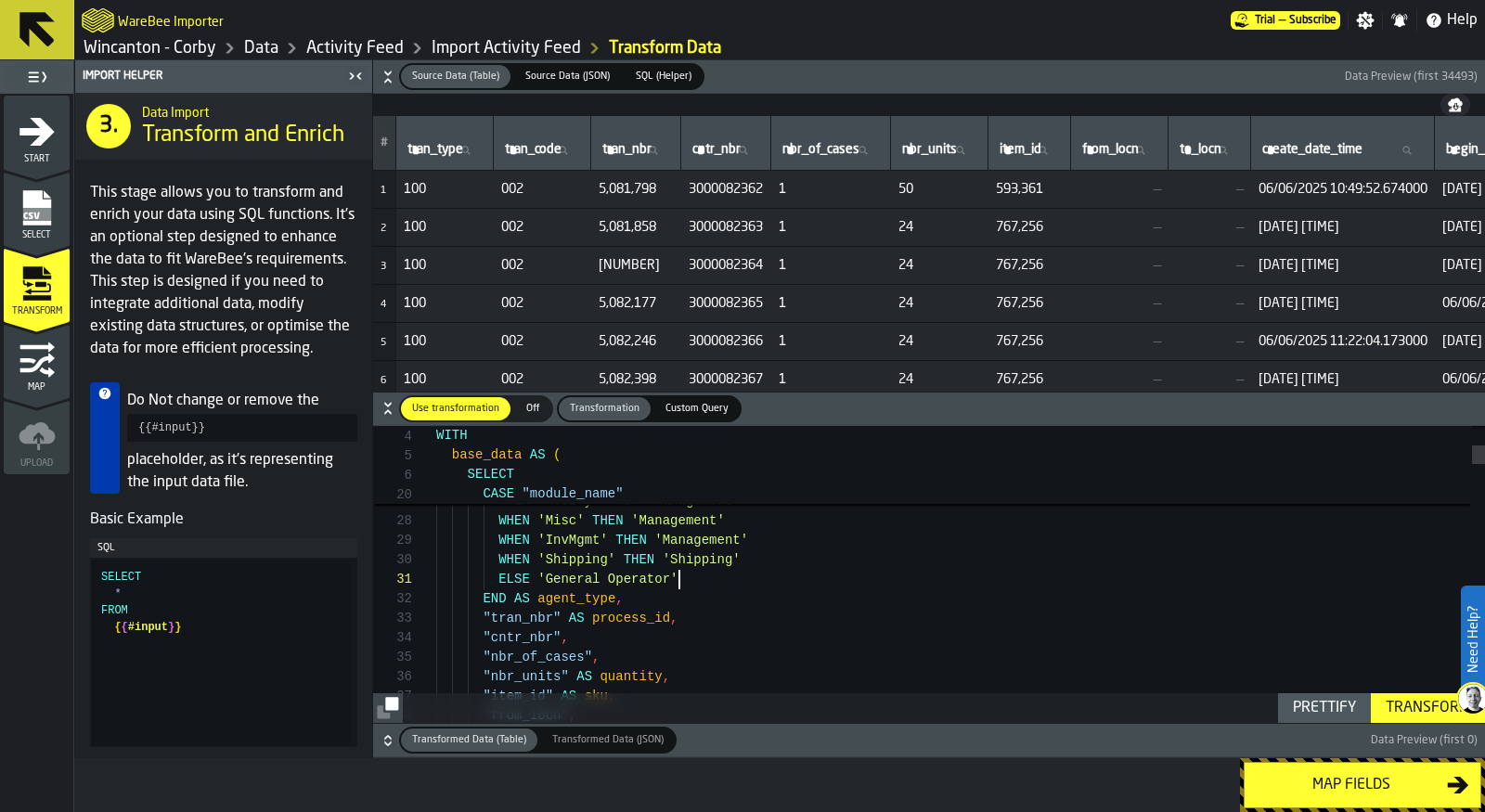 scroll, scrollTop: 0, scrollLeft: 0, axis: both 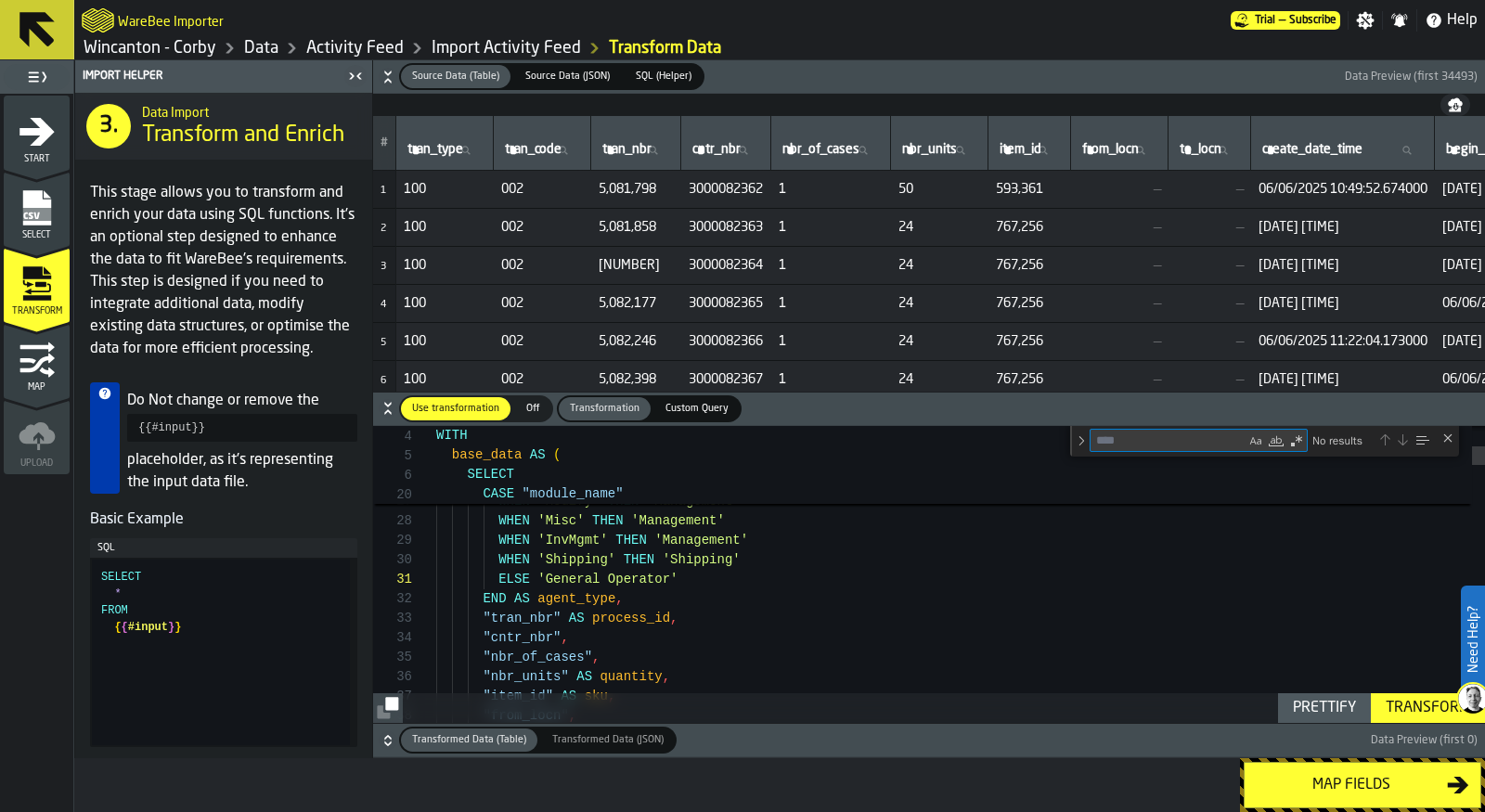 type on "*" 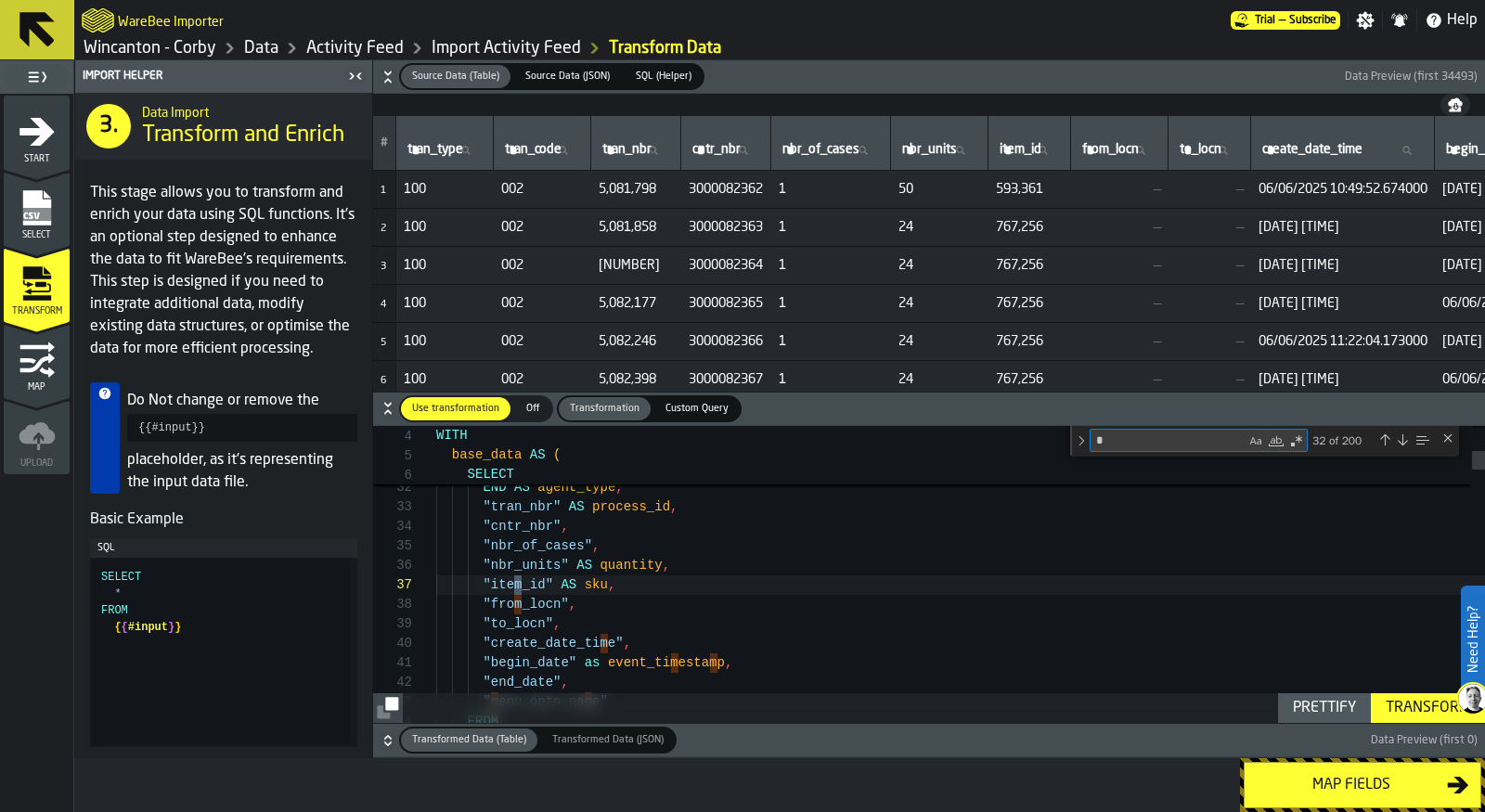type on "**********" 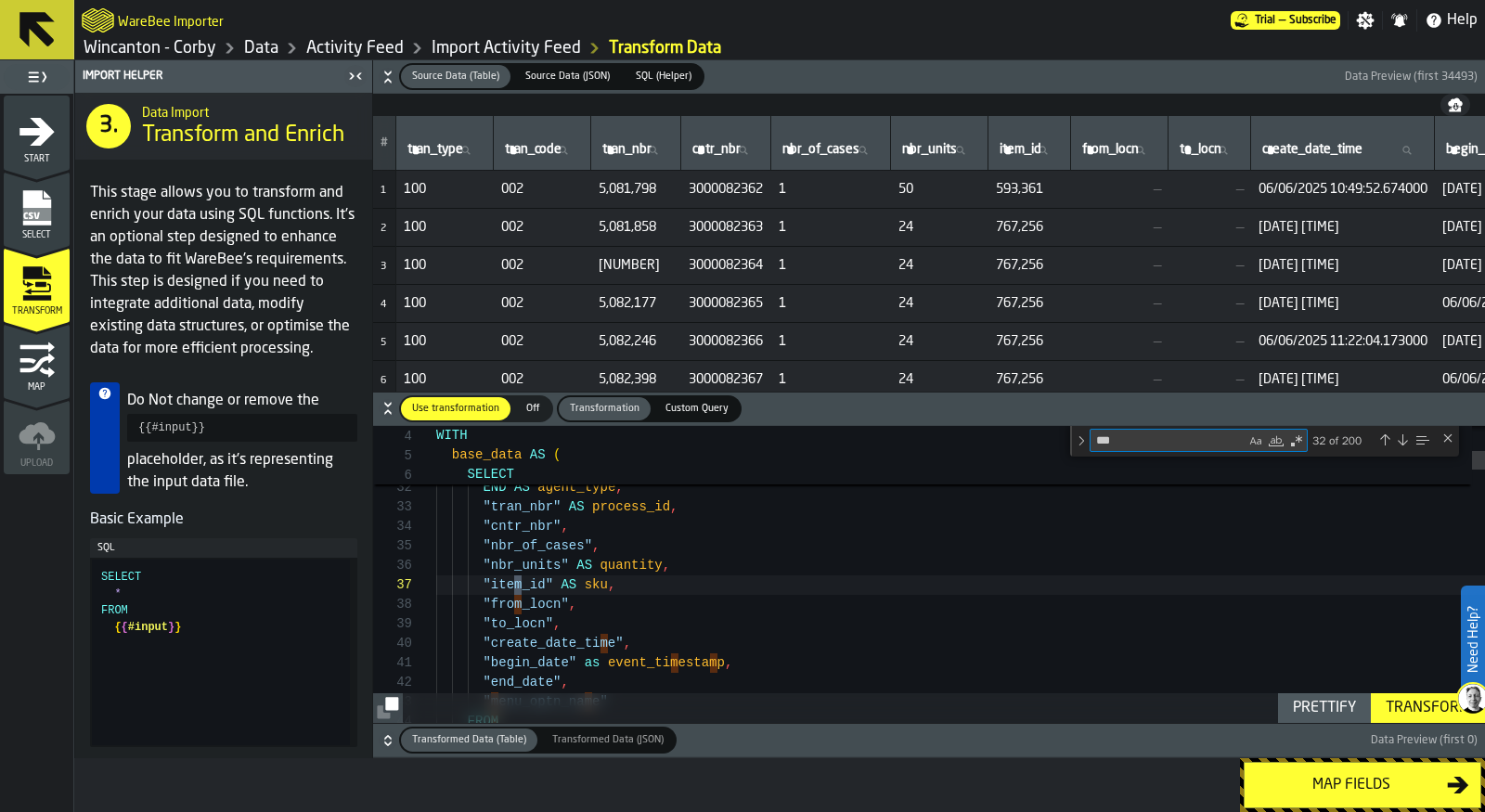scroll, scrollTop: 195, scrollLeft: 0, axis: vertical 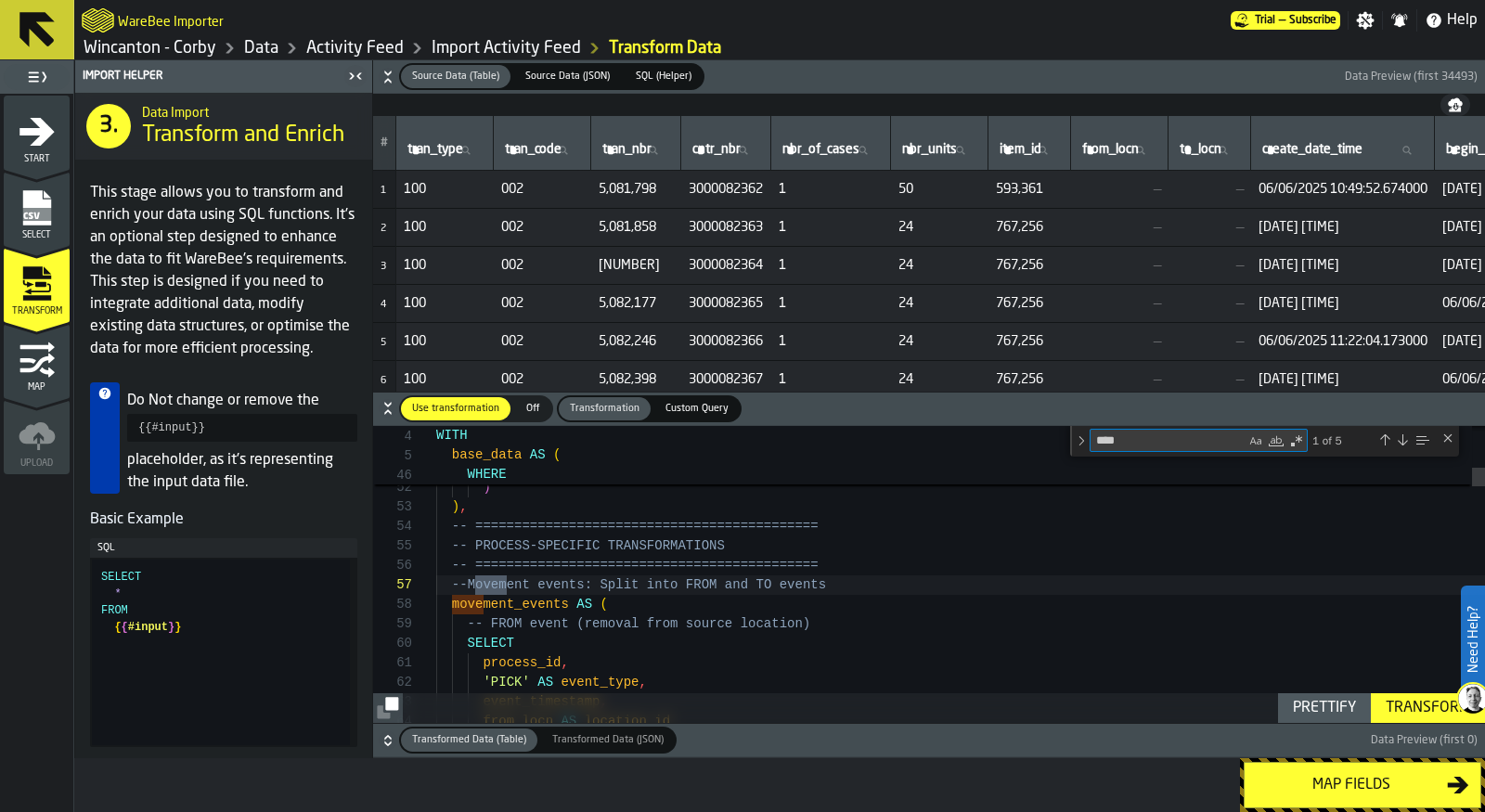 type on "****" 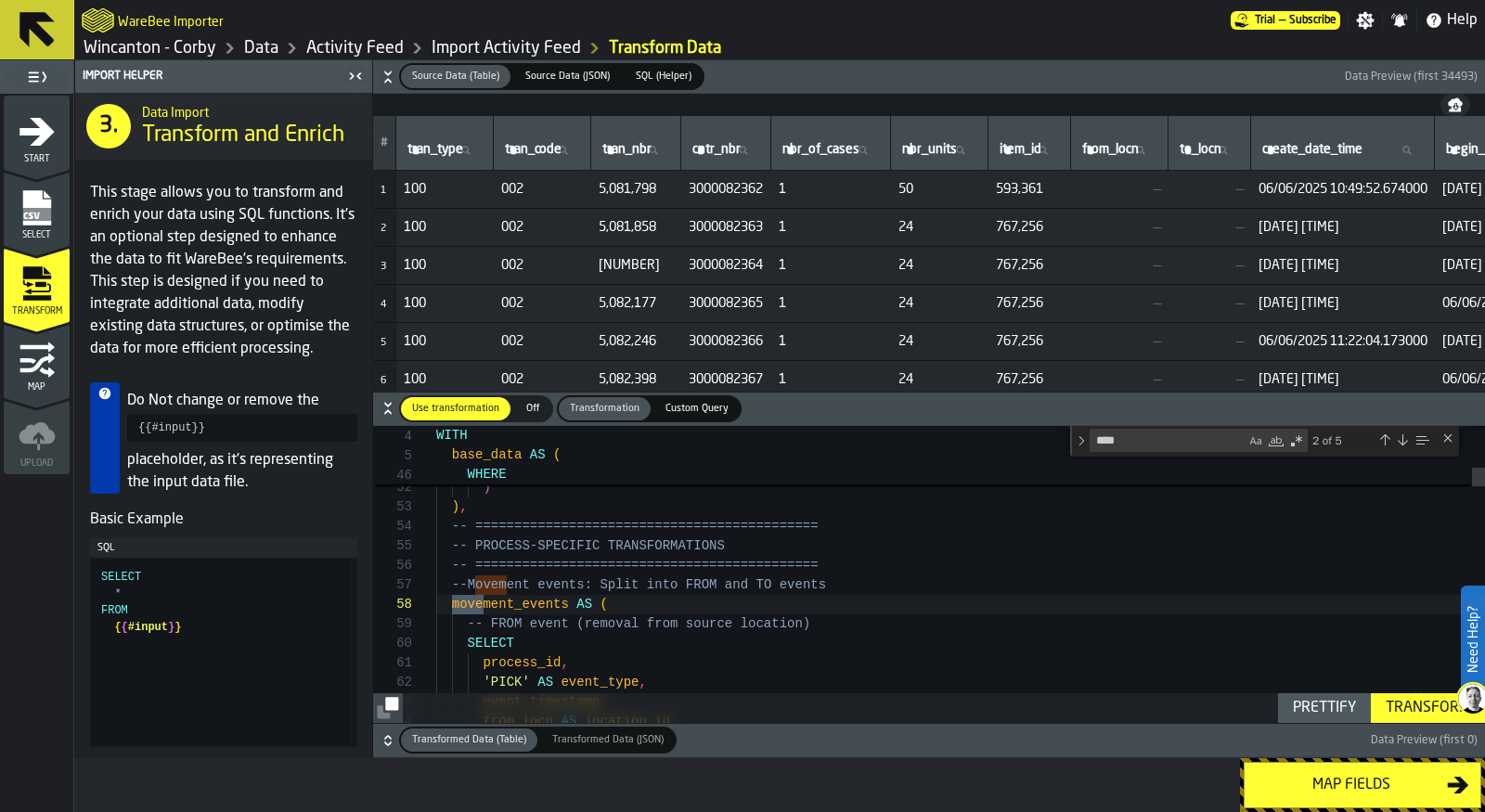 click at bounding box center [1402, 440] 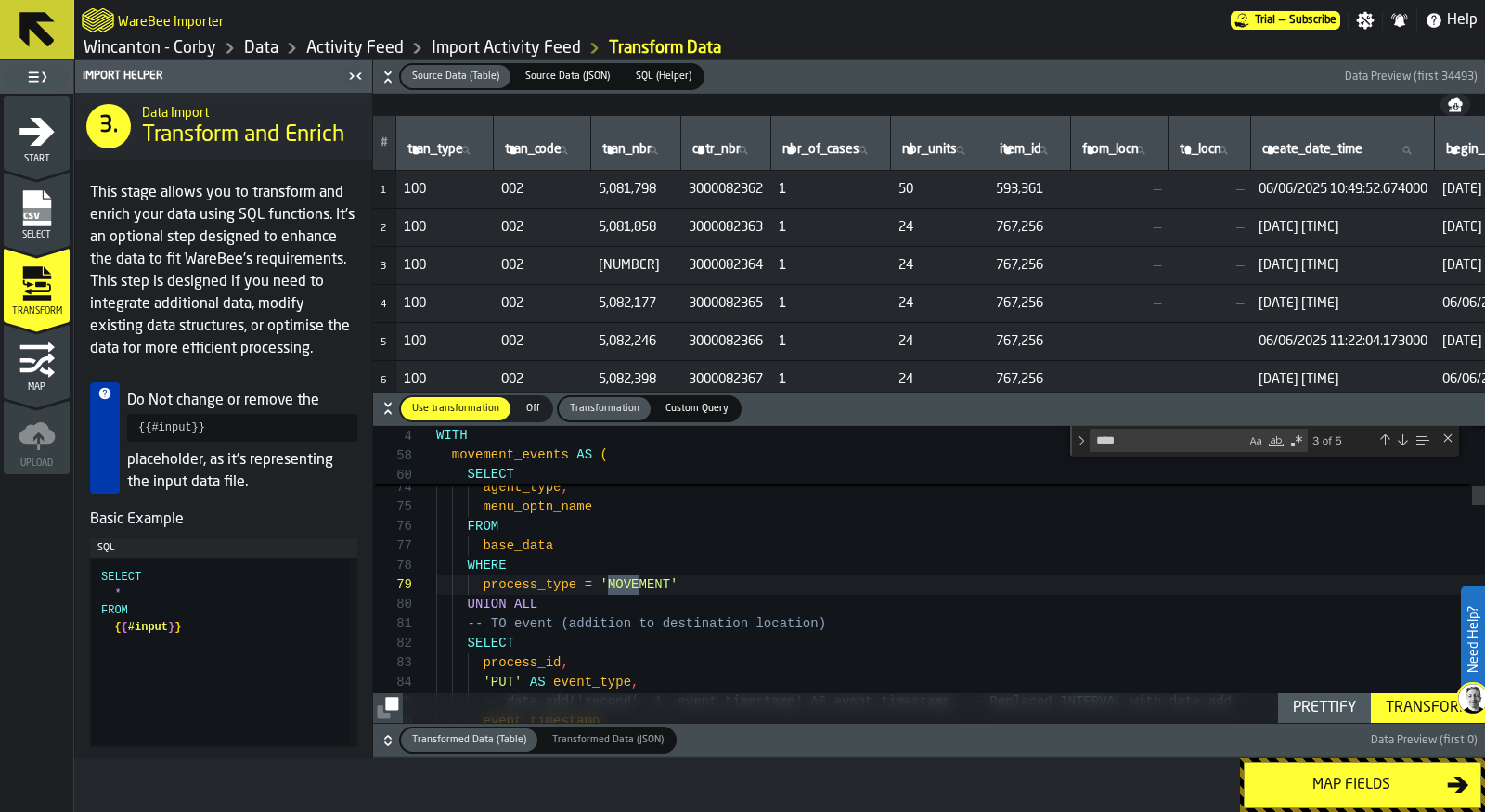 scroll, scrollTop: 155, scrollLeft: 0, axis: vertical 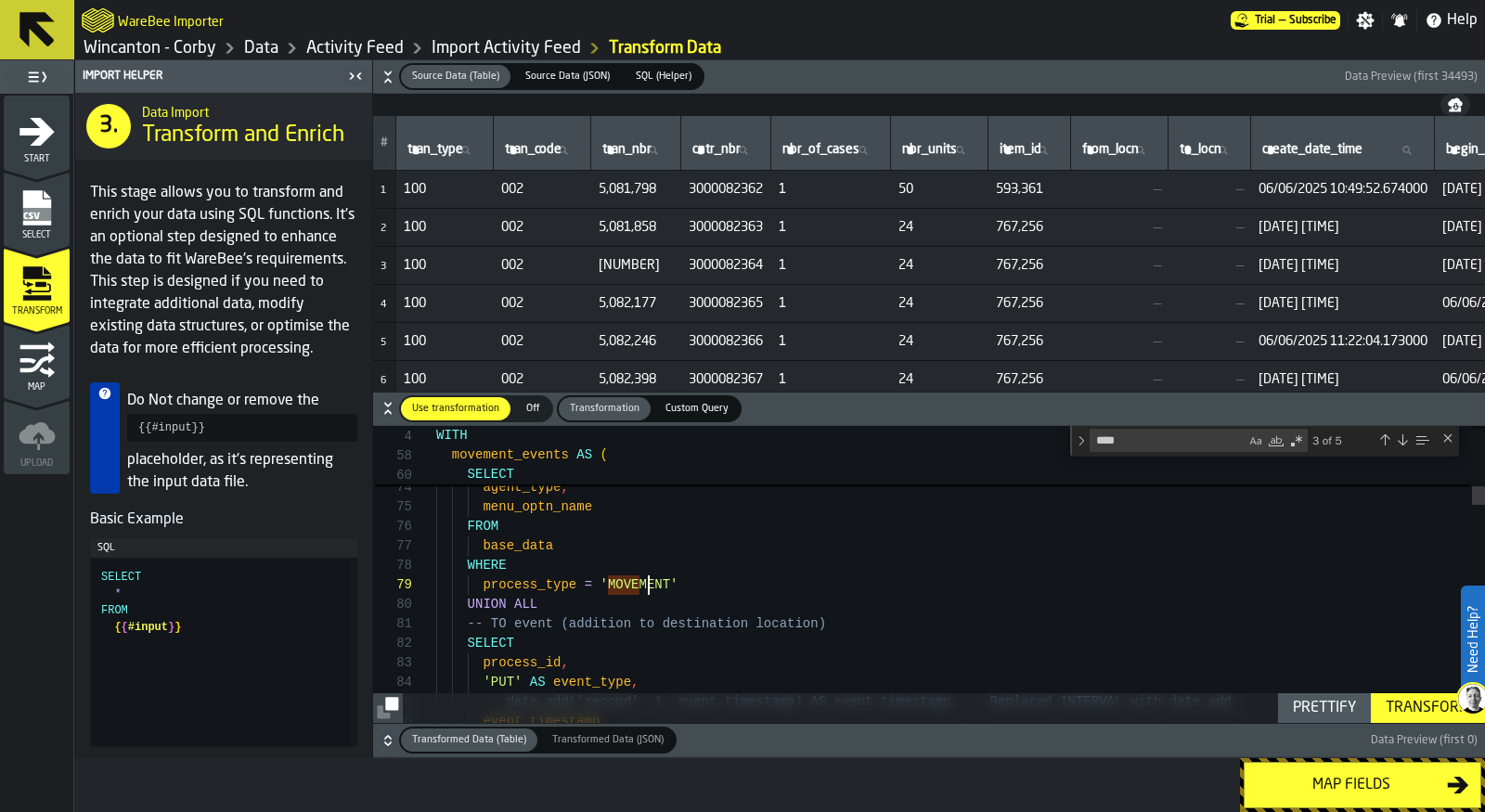 click on "process_type , create_date_time , end_date , agent_type , menu_optn_name FROM base_data WHERE process_type = ' MOVE MENT' UNION ALL -- TO event (addition to destination location) SELECT process_id , 'PUT' AS event_type , -- date_add('second', 1, event_timestamp) AS event _timestamp, -- Replaced INTERVAL with date_add event_timestamp ," at bounding box center [961, 2436] 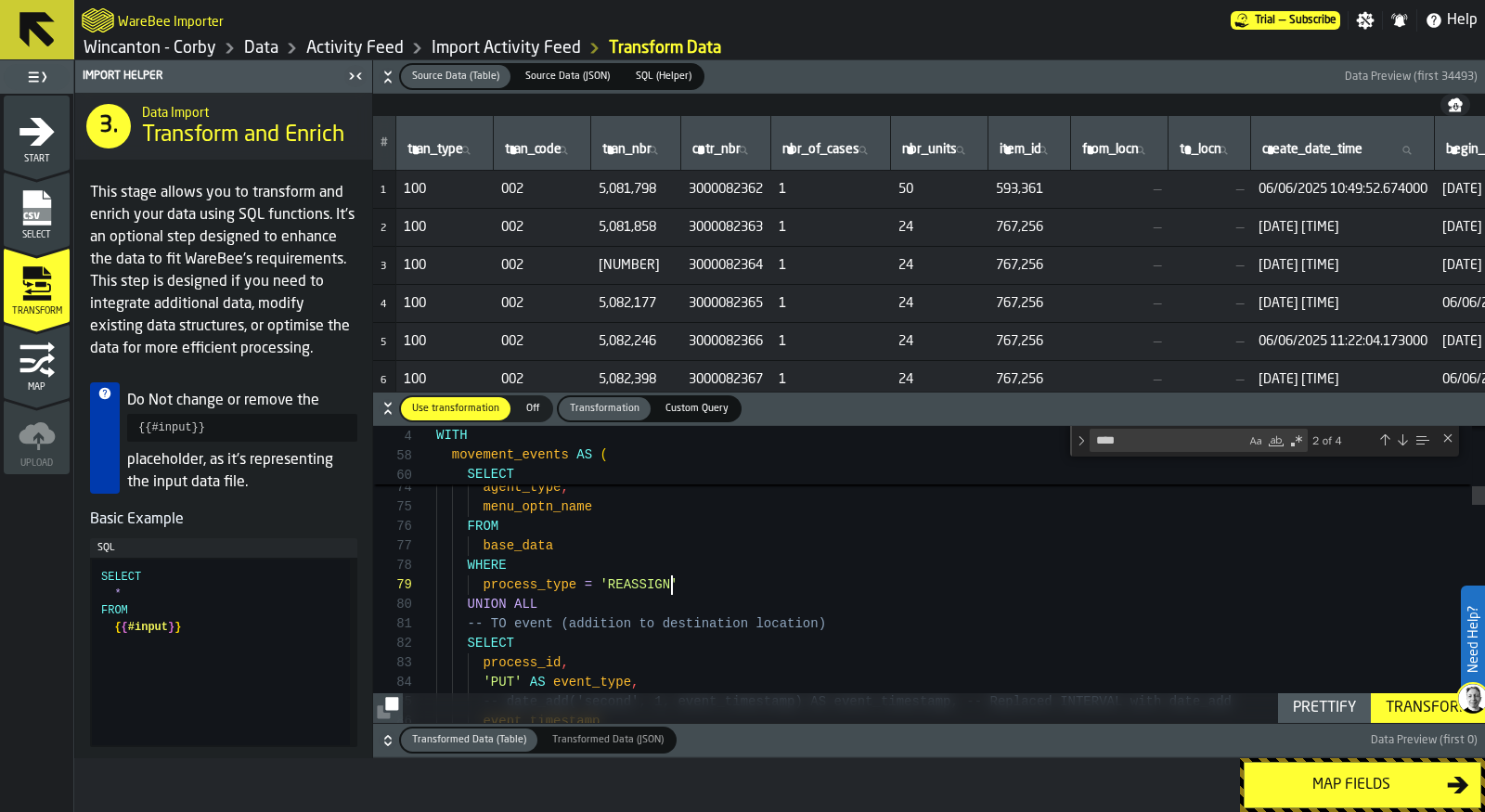 click at bounding box center (1402, 440) 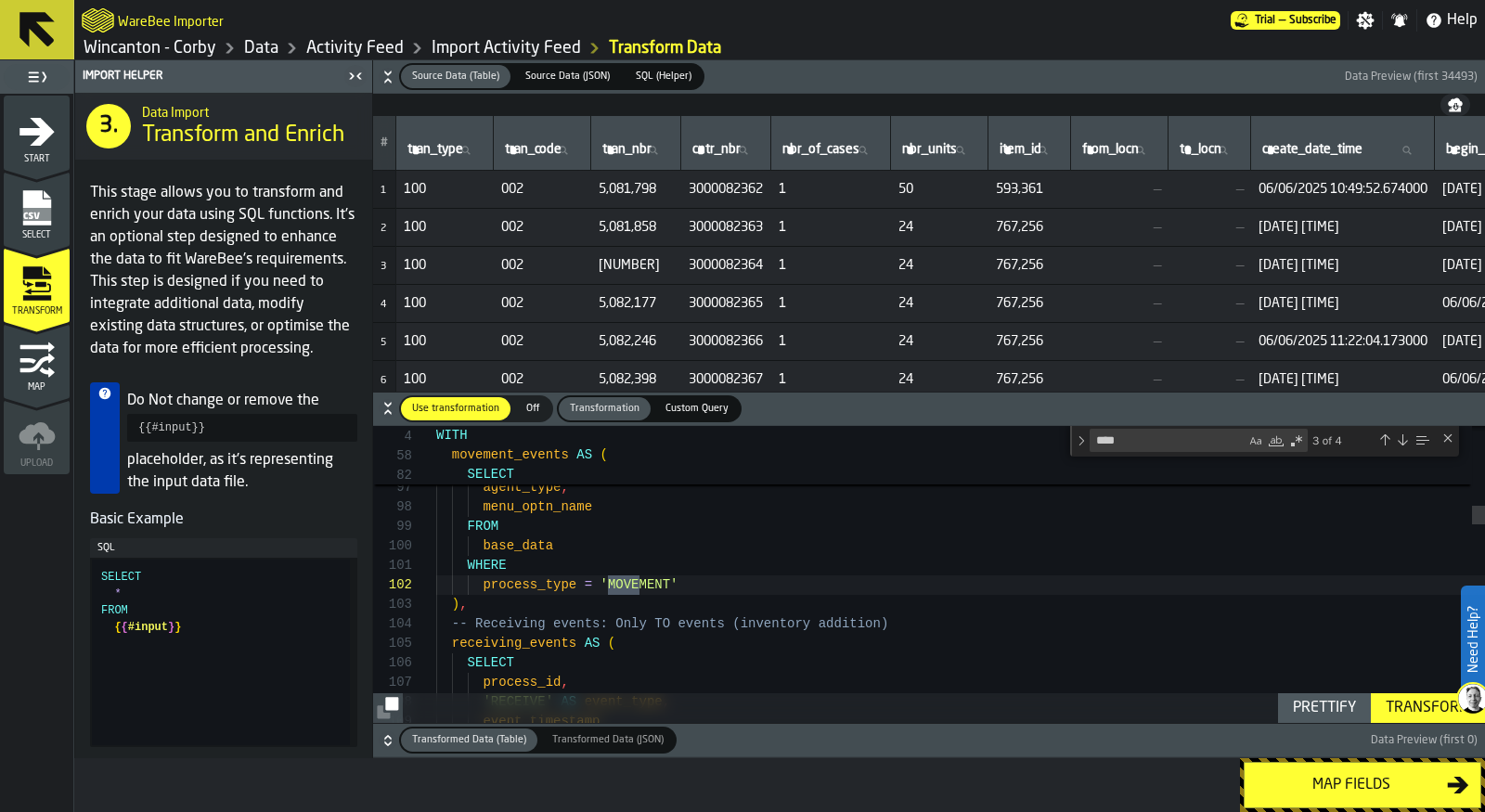 scroll, scrollTop: 0, scrollLeft: 0, axis: both 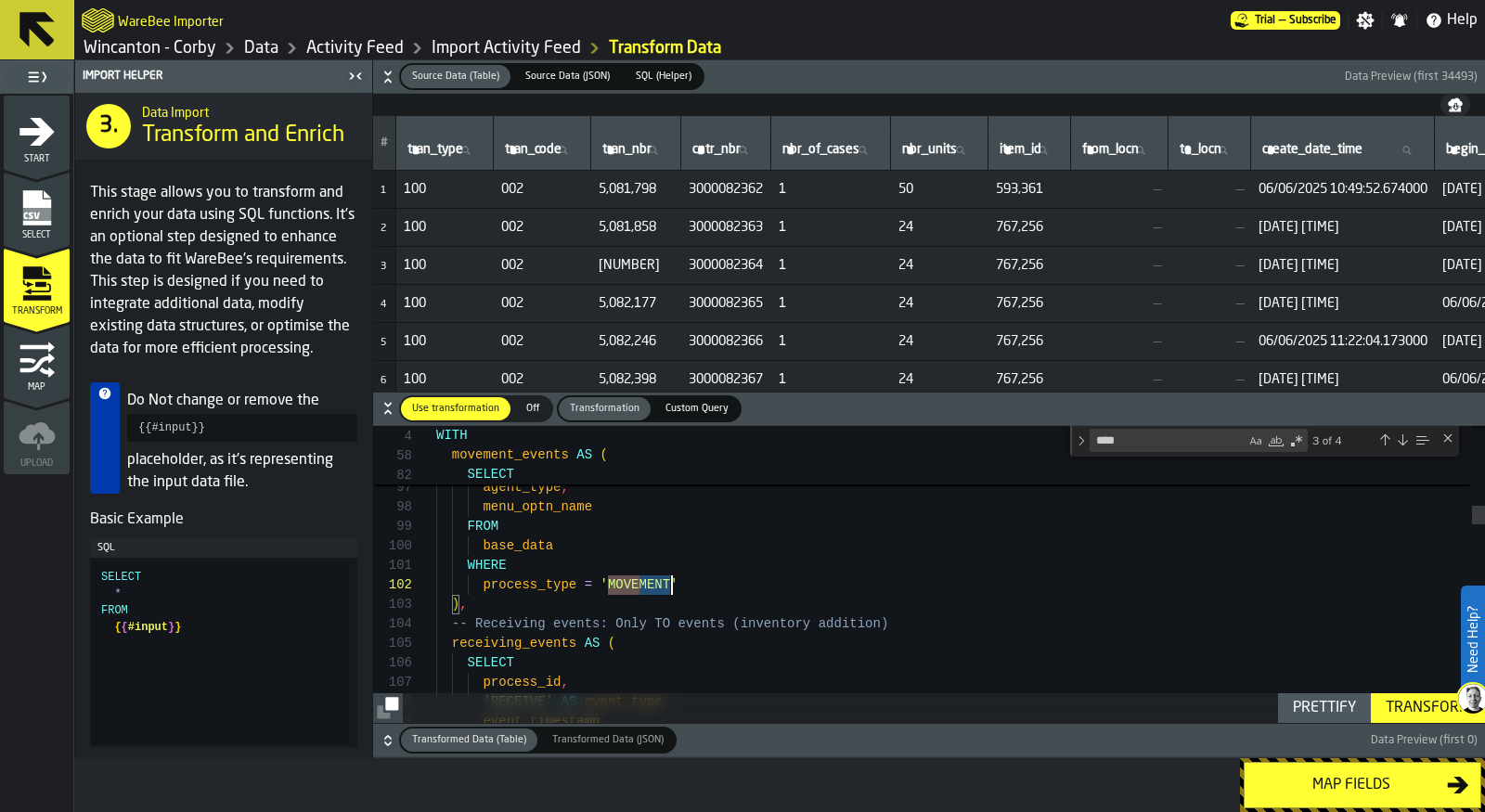 click on "process_type , create_date_time , end_date , agent_type , menu_optn_name     FROM       base_data     WHERE       process_type  =  ' MOVE MENT'   ) ,   --  Receiving  events:  Only  TO  events  (inventory  add ition)   receiving_events   AS   (       SELECT       process_id ,       'RECEIVE'  AS  event_type ,       event_timestamp ," at bounding box center (961, 1988) 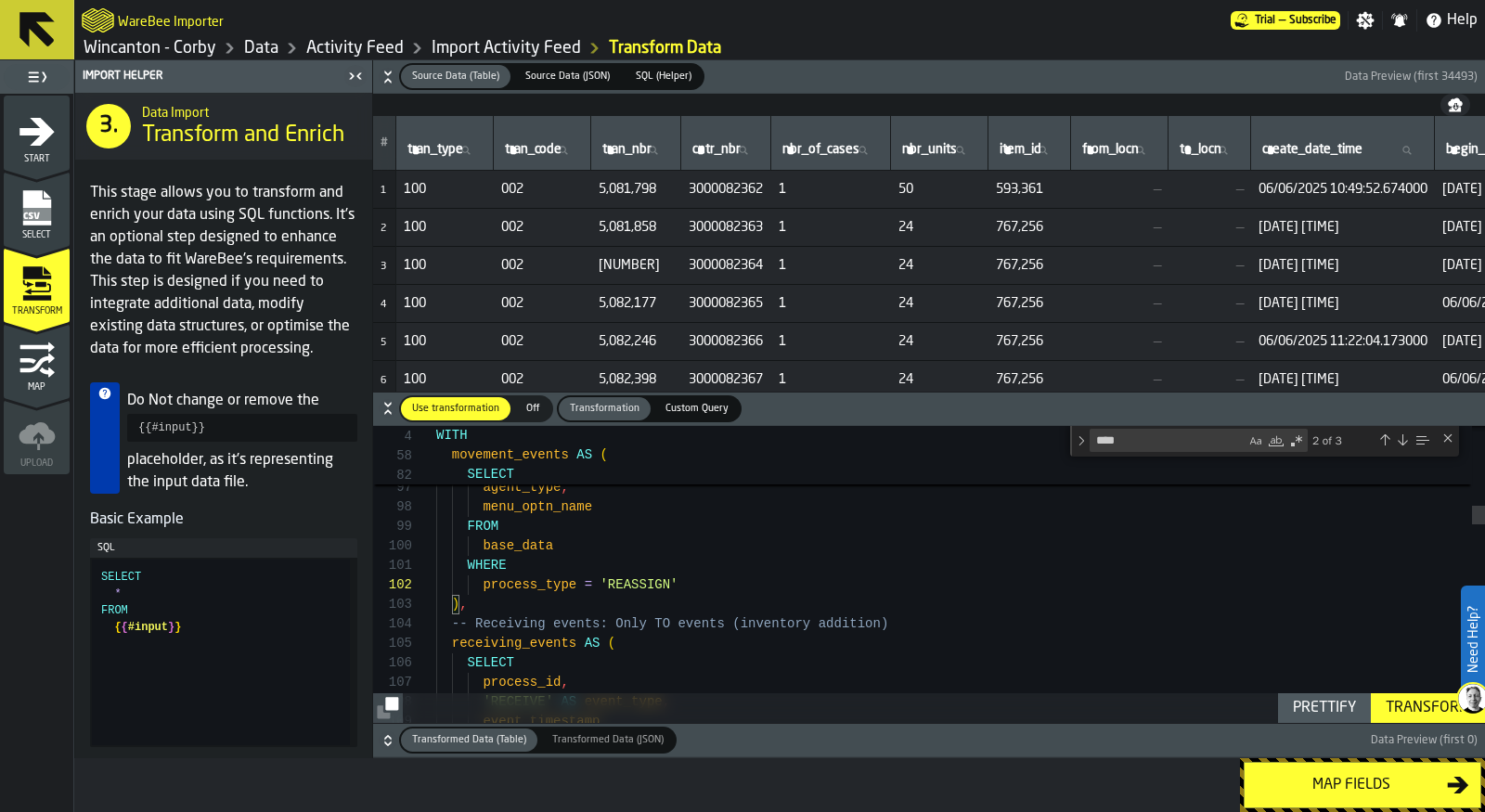 click at bounding box center [1402, 440] 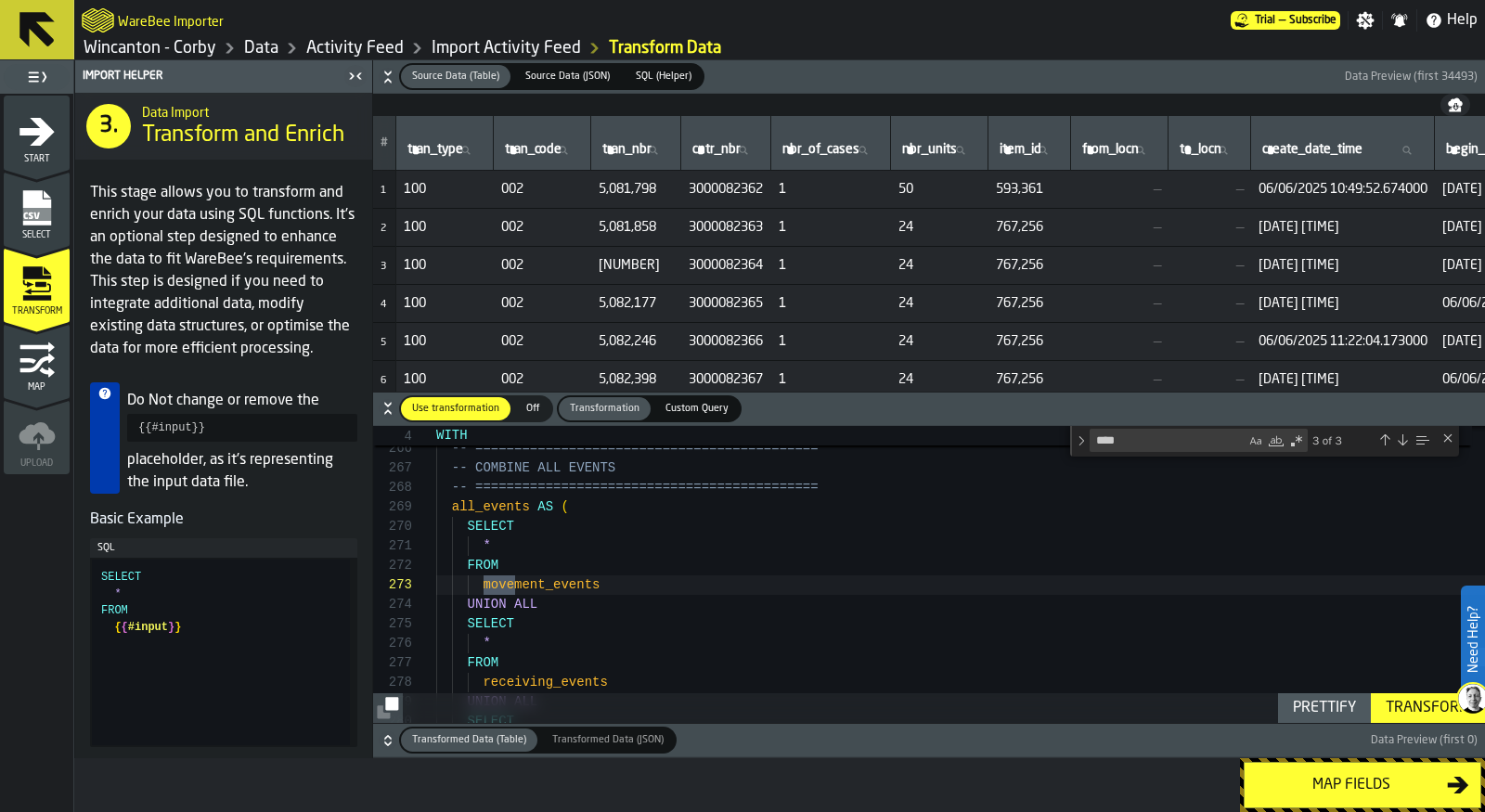 click at bounding box center [1402, 440] 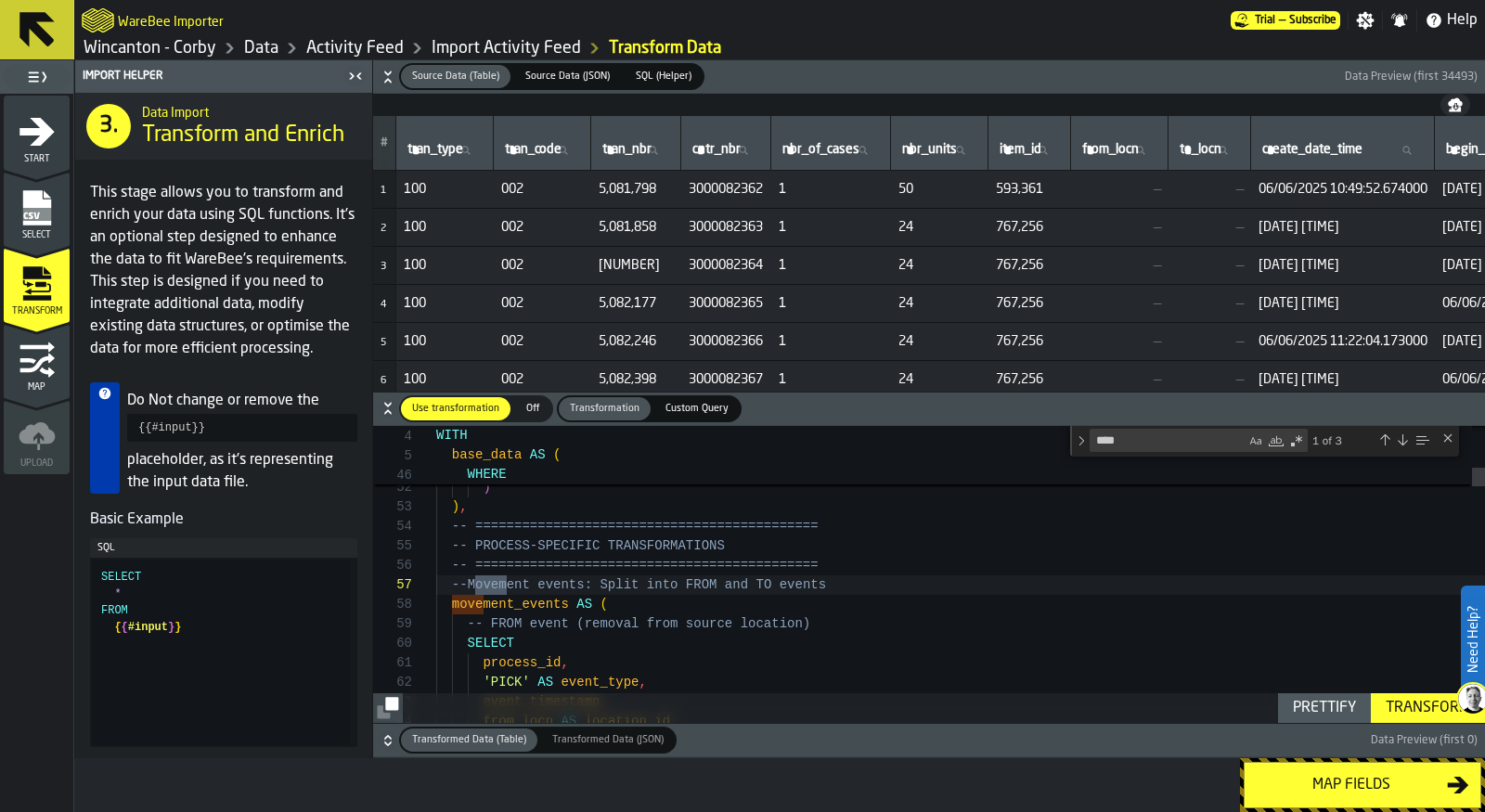 click on "Transform" at bounding box center [1427, 708] 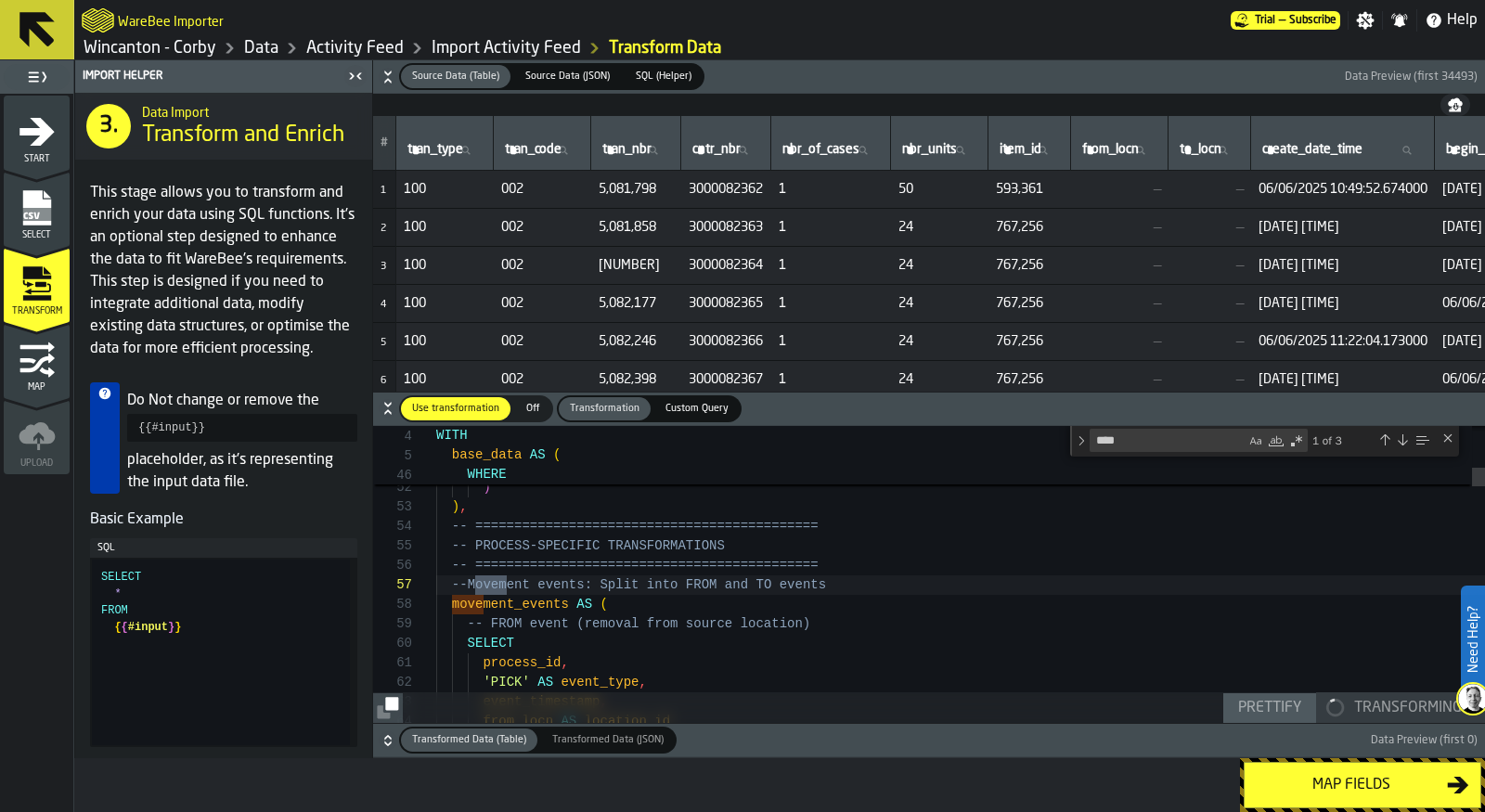 click 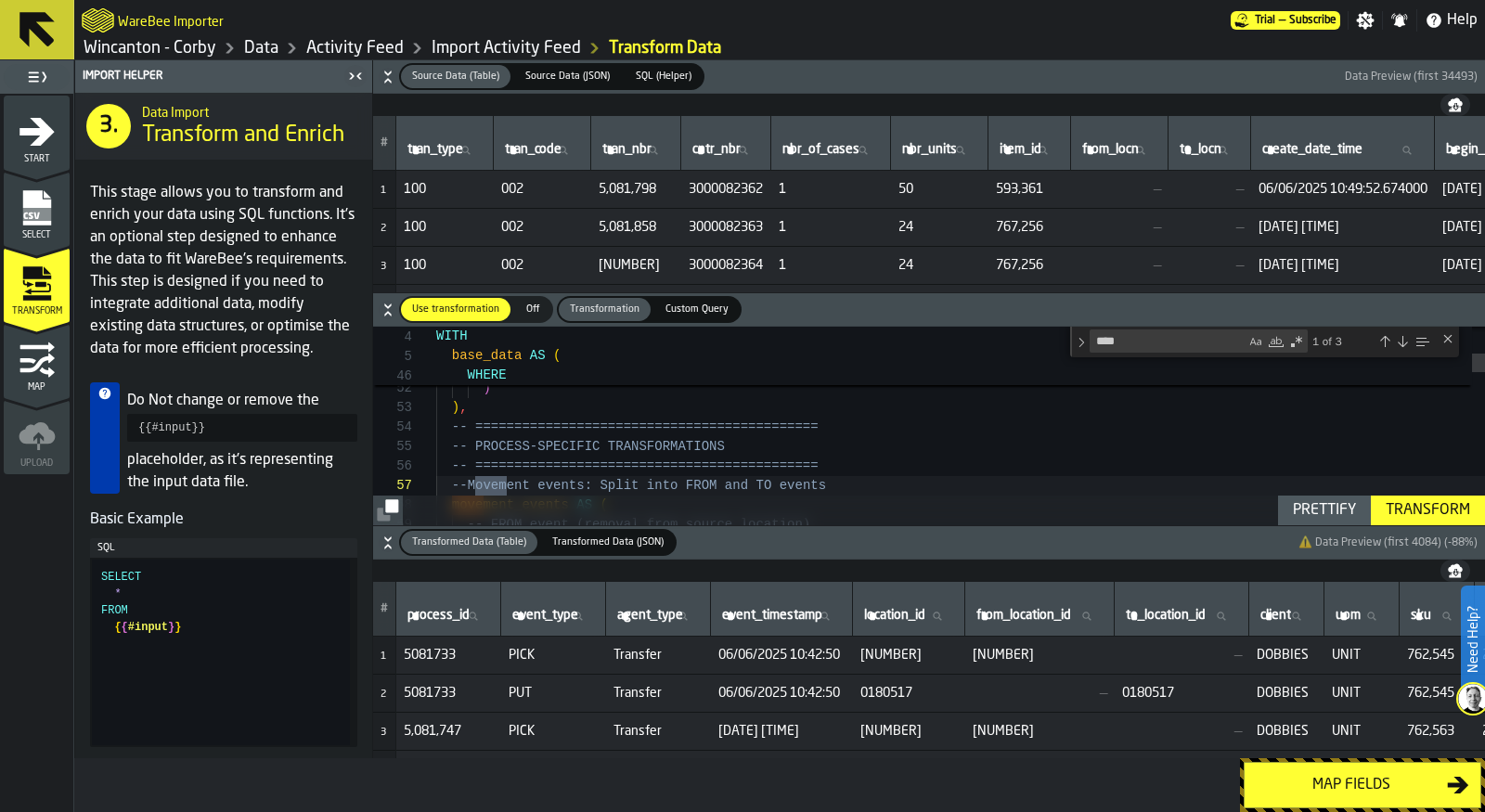 click on "Map fields" at bounding box center (1362, 785) 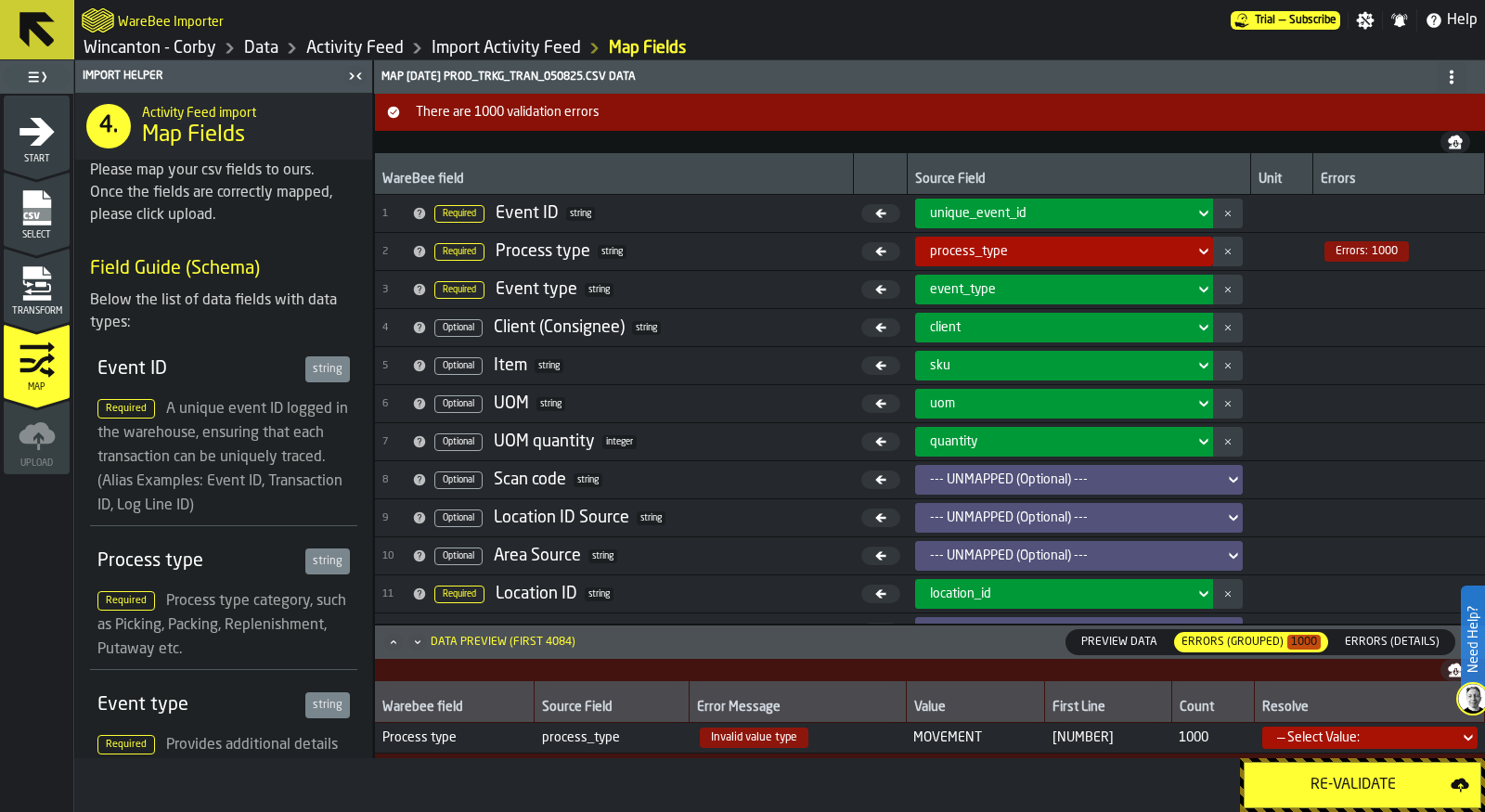 click on "Re-Validate" at bounding box center (1362, 785) 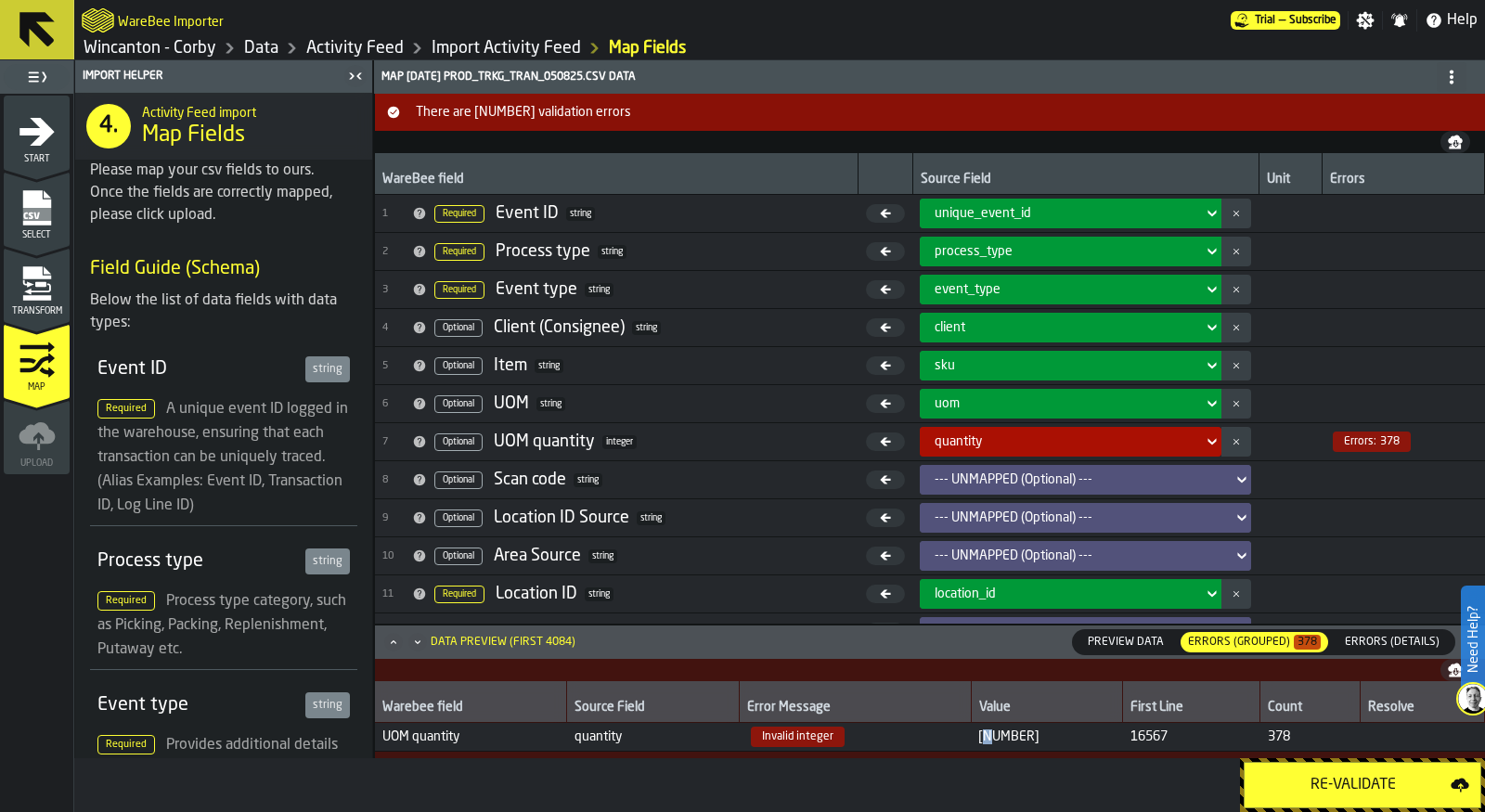 click on "[NUMBER]" at bounding box center (1047, 737) 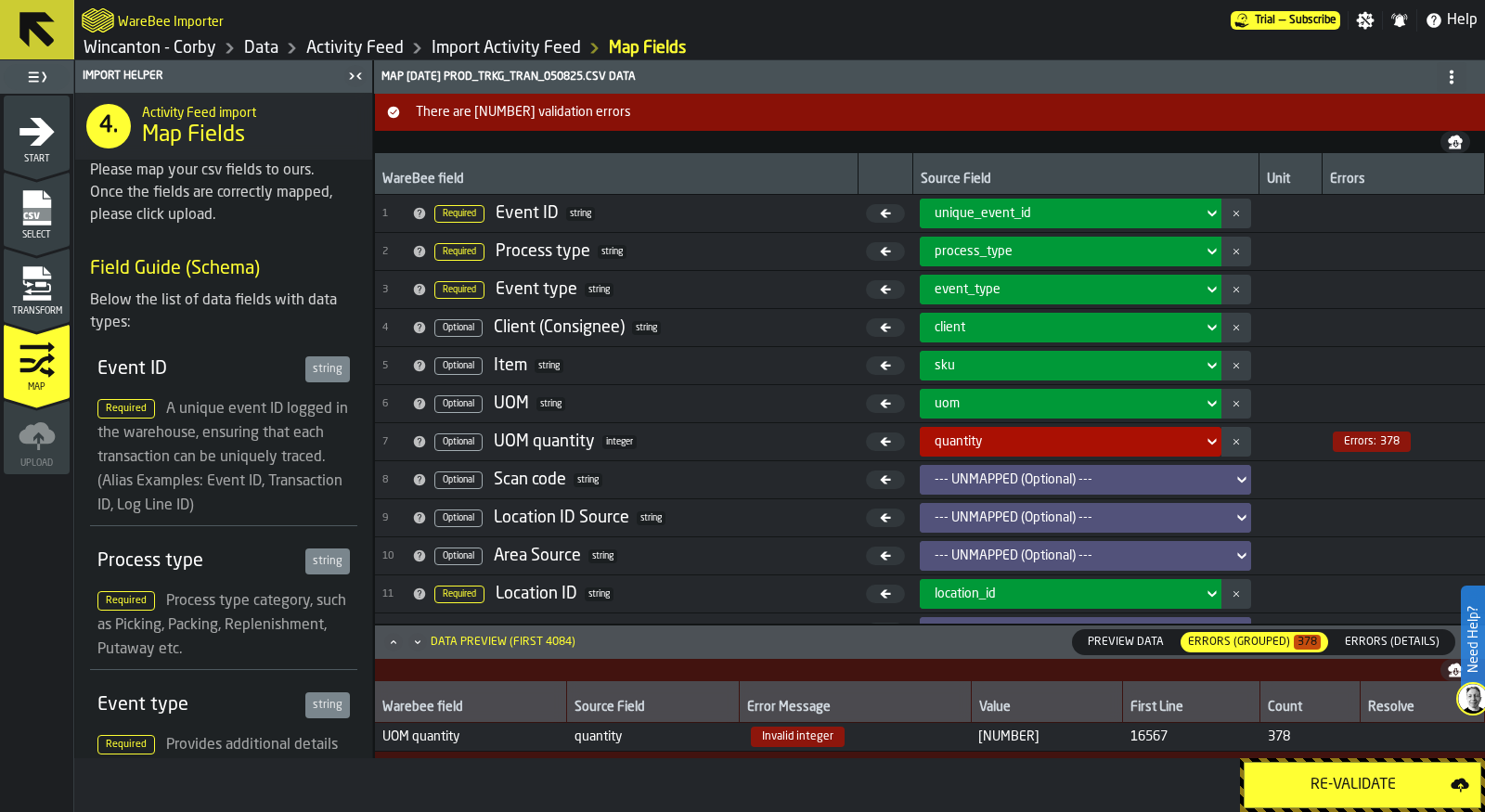 click on "Invalid integer" at bounding box center [856, 737] 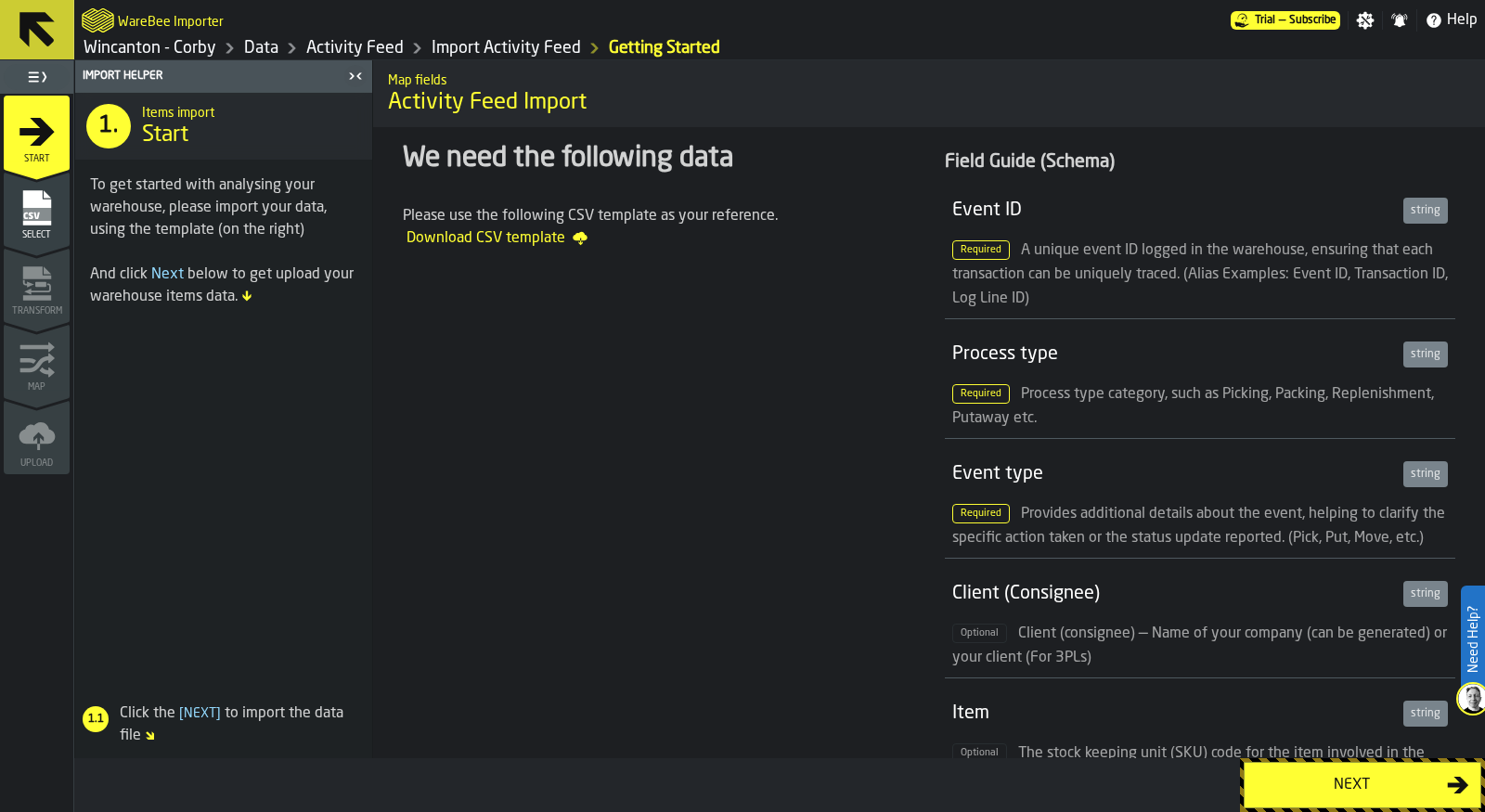 scroll, scrollTop: 0, scrollLeft: 0, axis: both 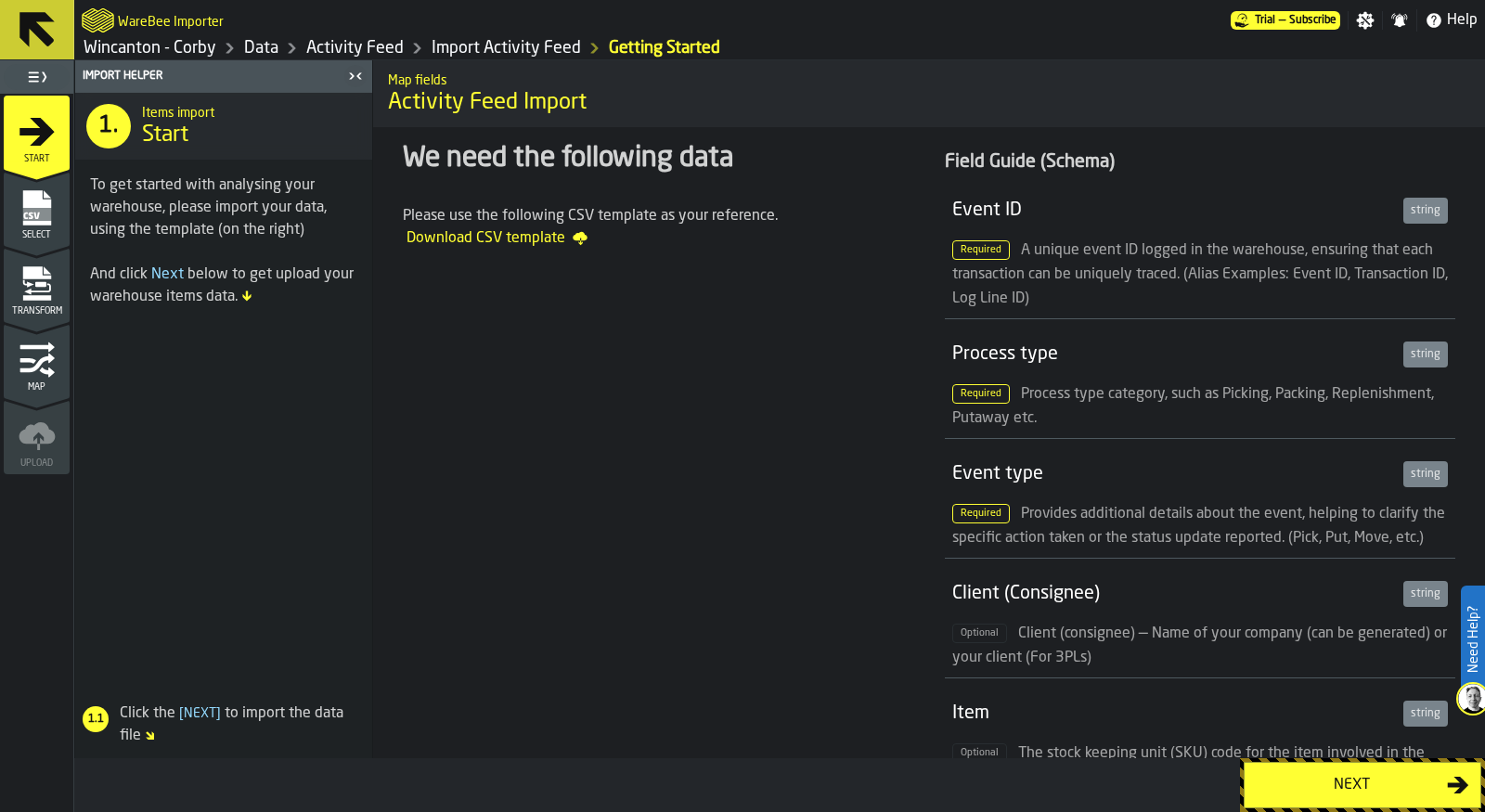 click on "Data" at bounding box center [261, 48] 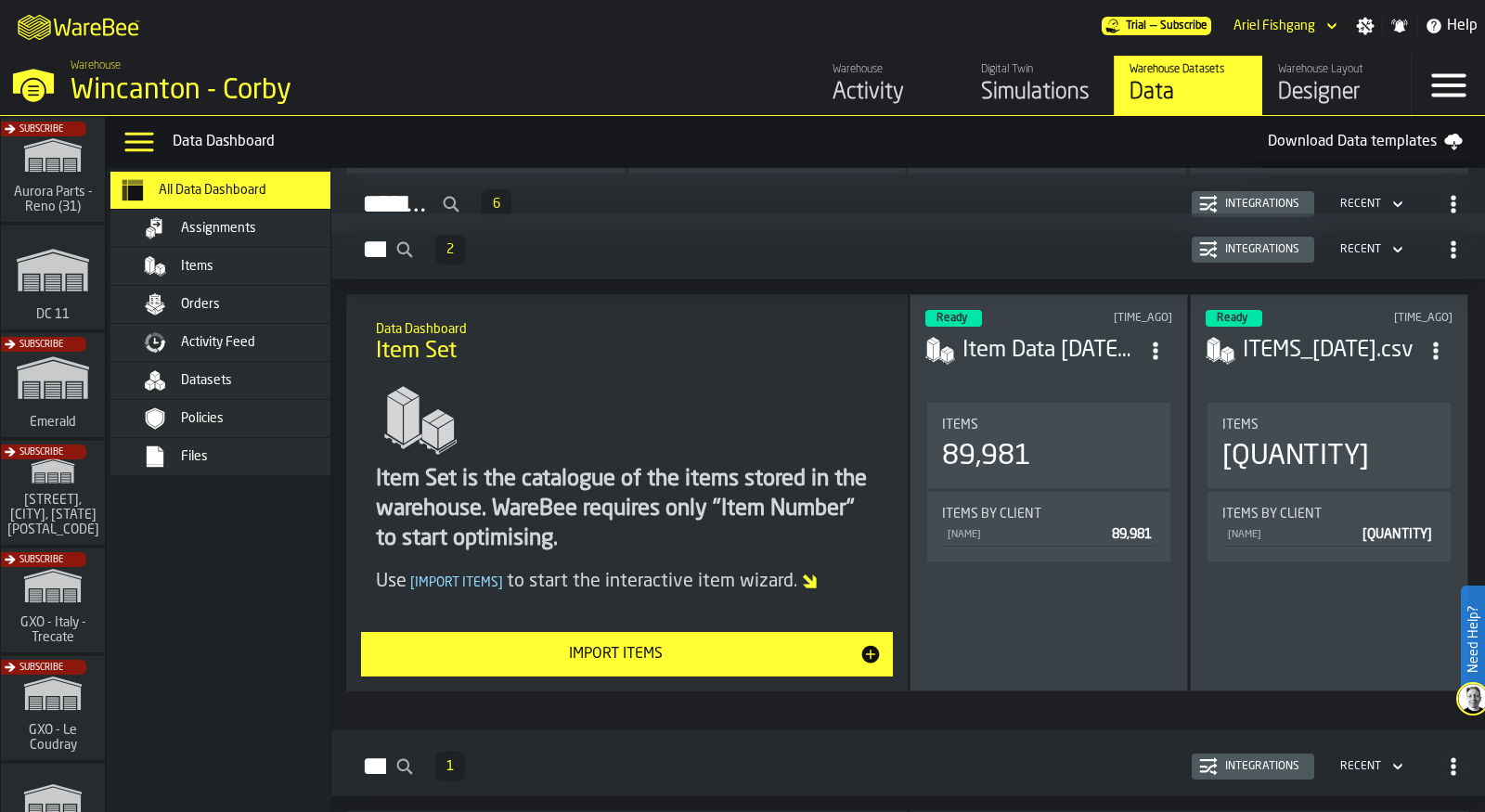 scroll, scrollTop: 1128, scrollLeft: 0, axis: vertical 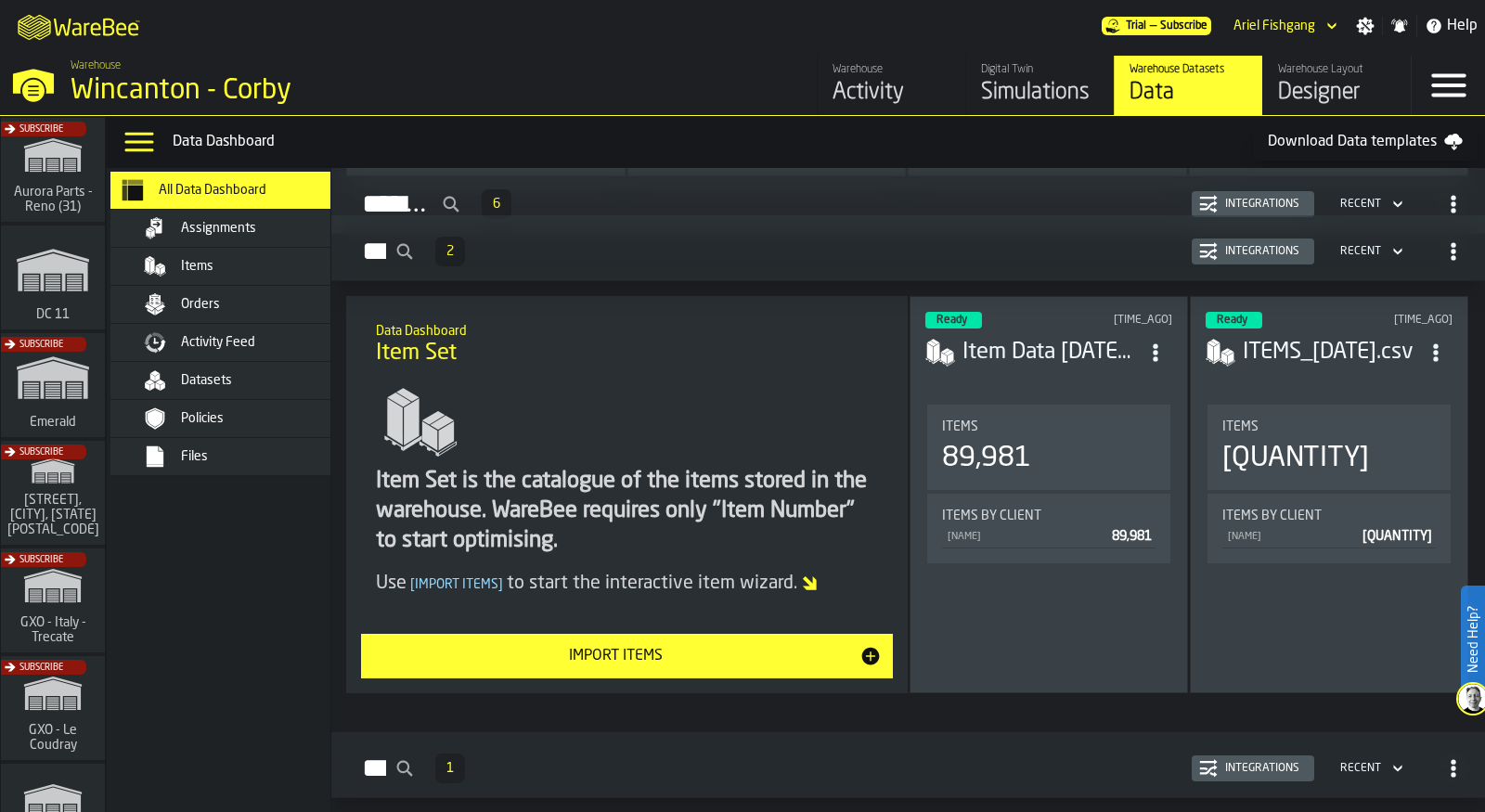 click on "Items" at bounding box center (197, 266) 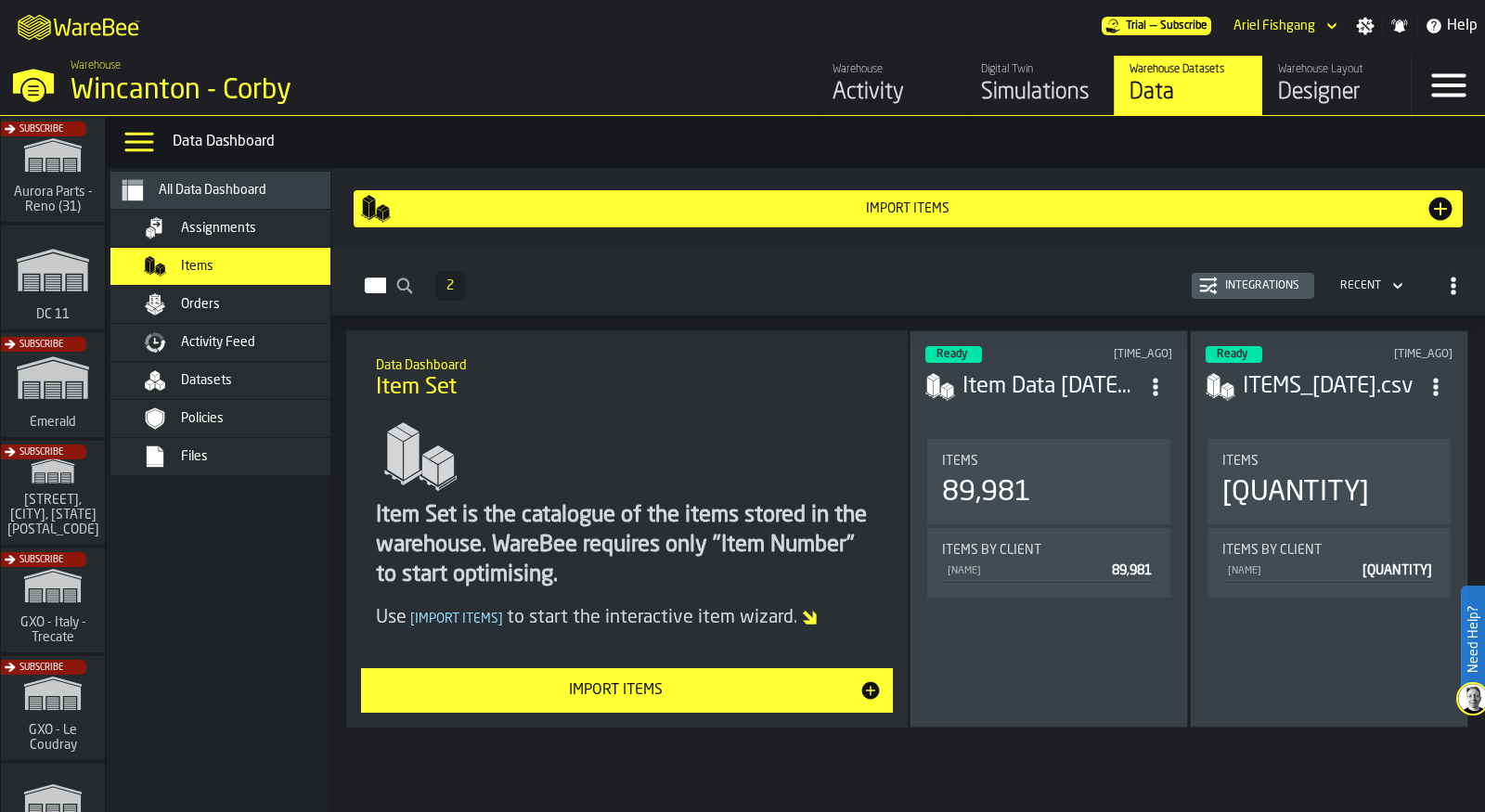 scroll, scrollTop: 0, scrollLeft: 0, axis: both 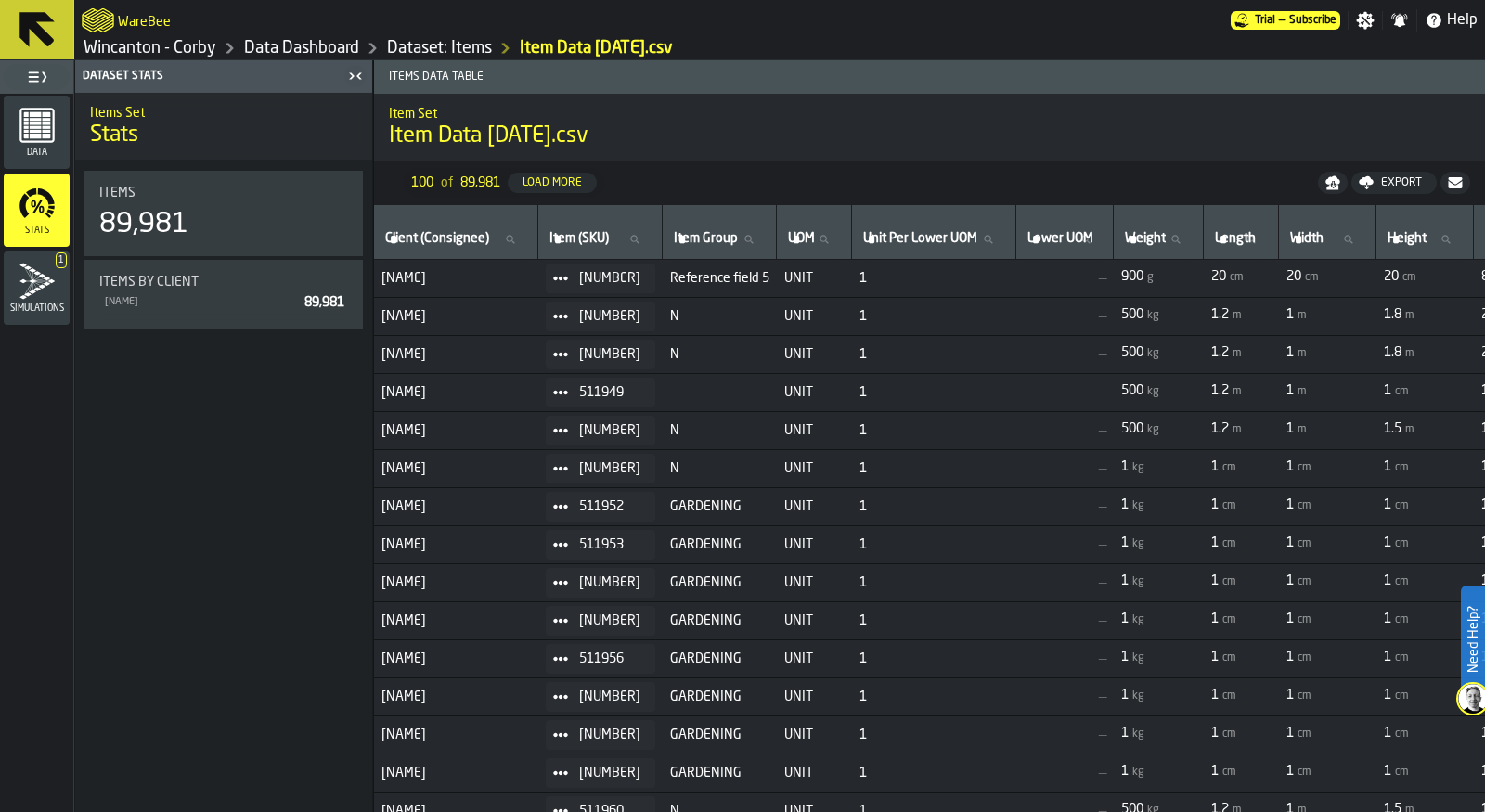 click on "Dataset: Items" at bounding box center (439, 48) 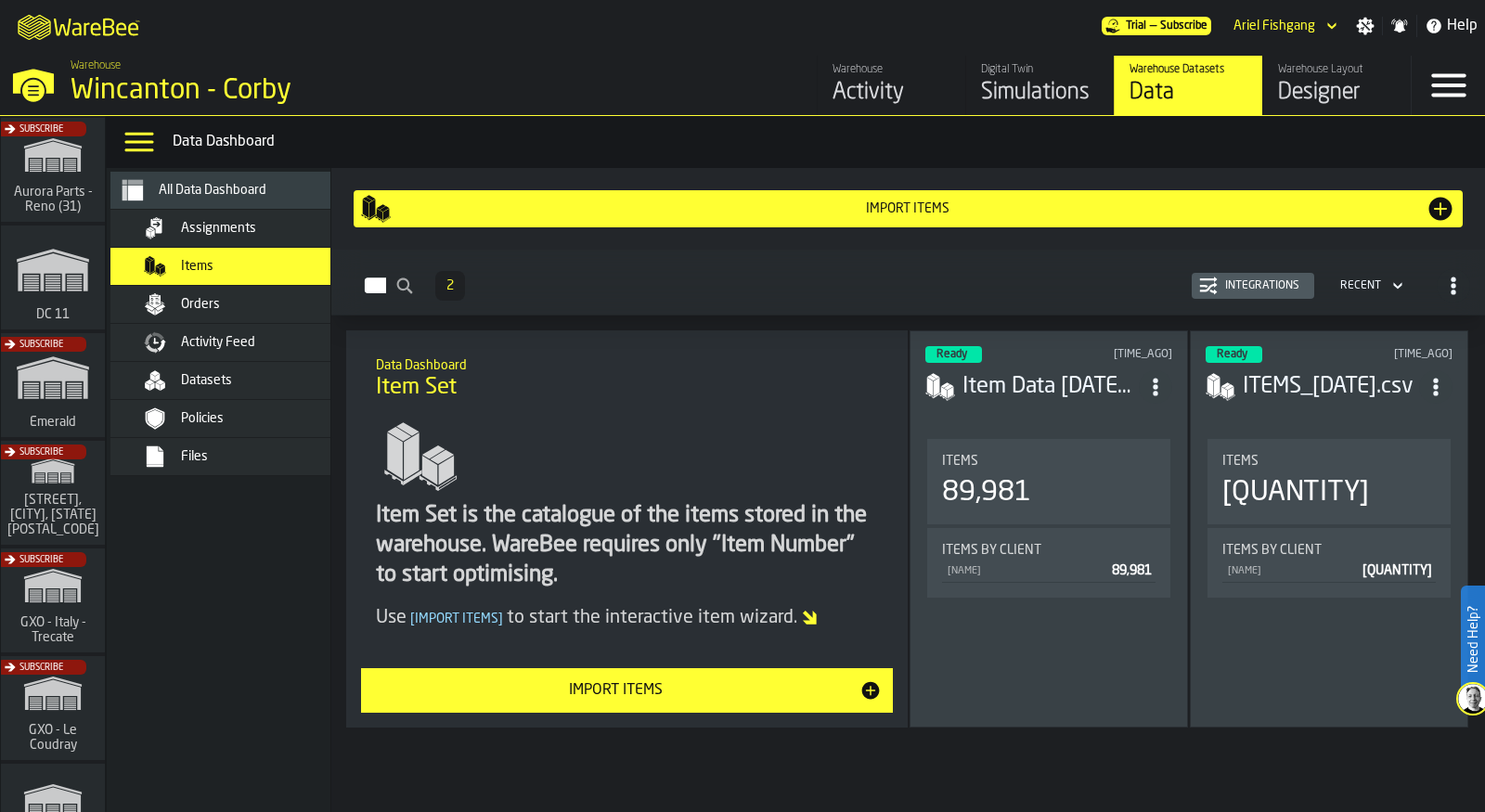 click on "Integrations" at bounding box center [1253, 286] 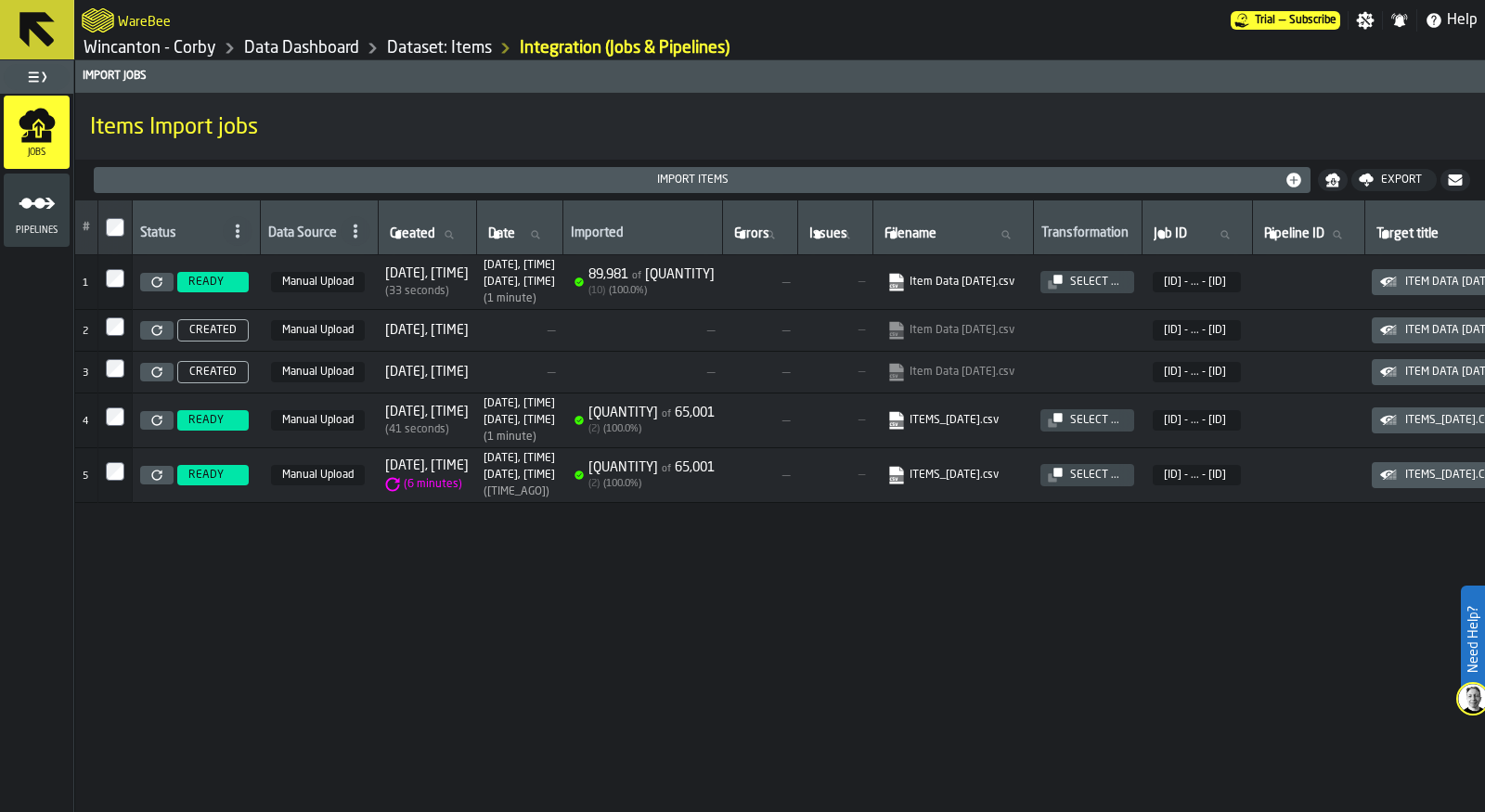 click 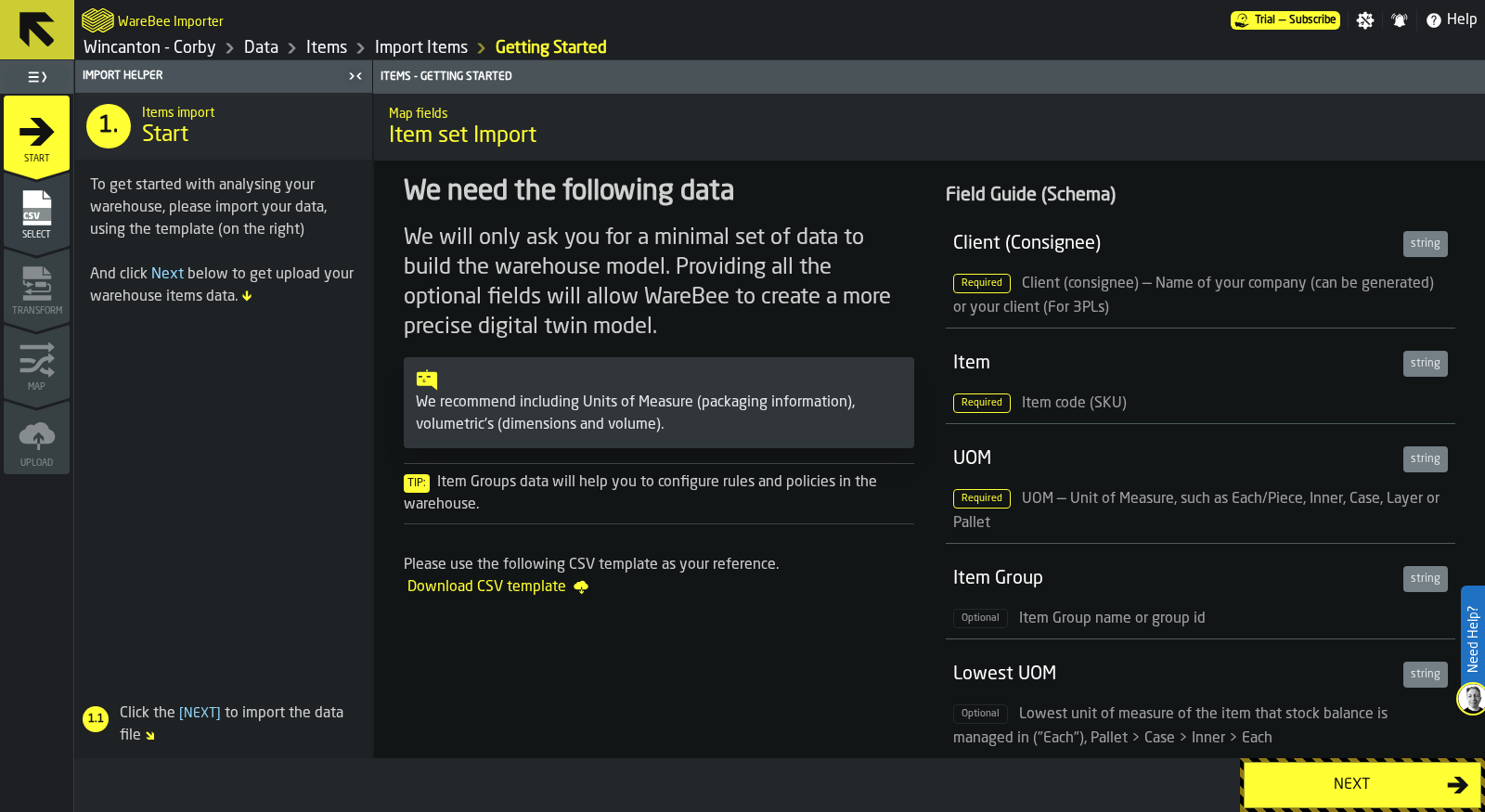 scroll, scrollTop: 0, scrollLeft: 0, axis: both 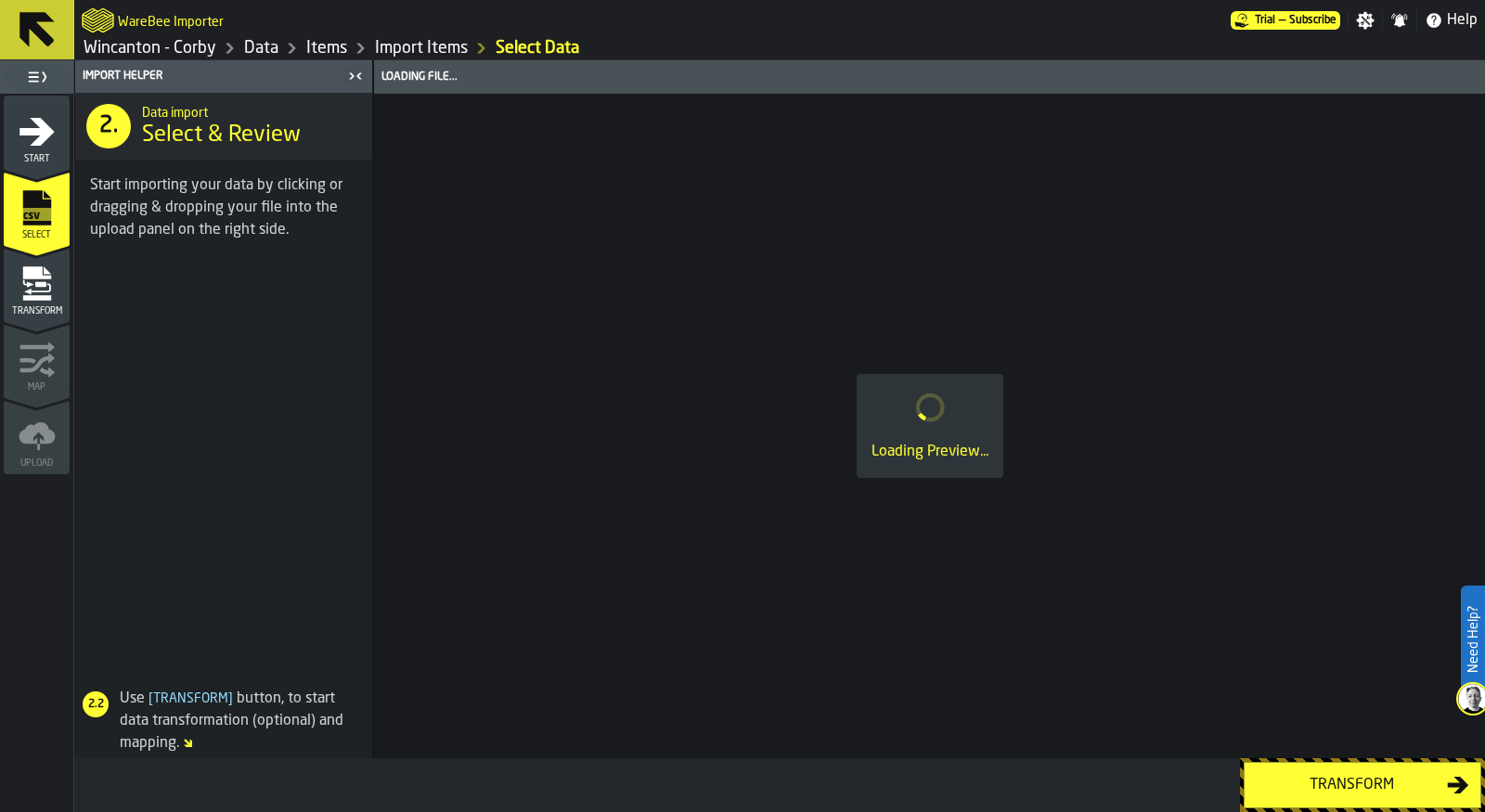 click 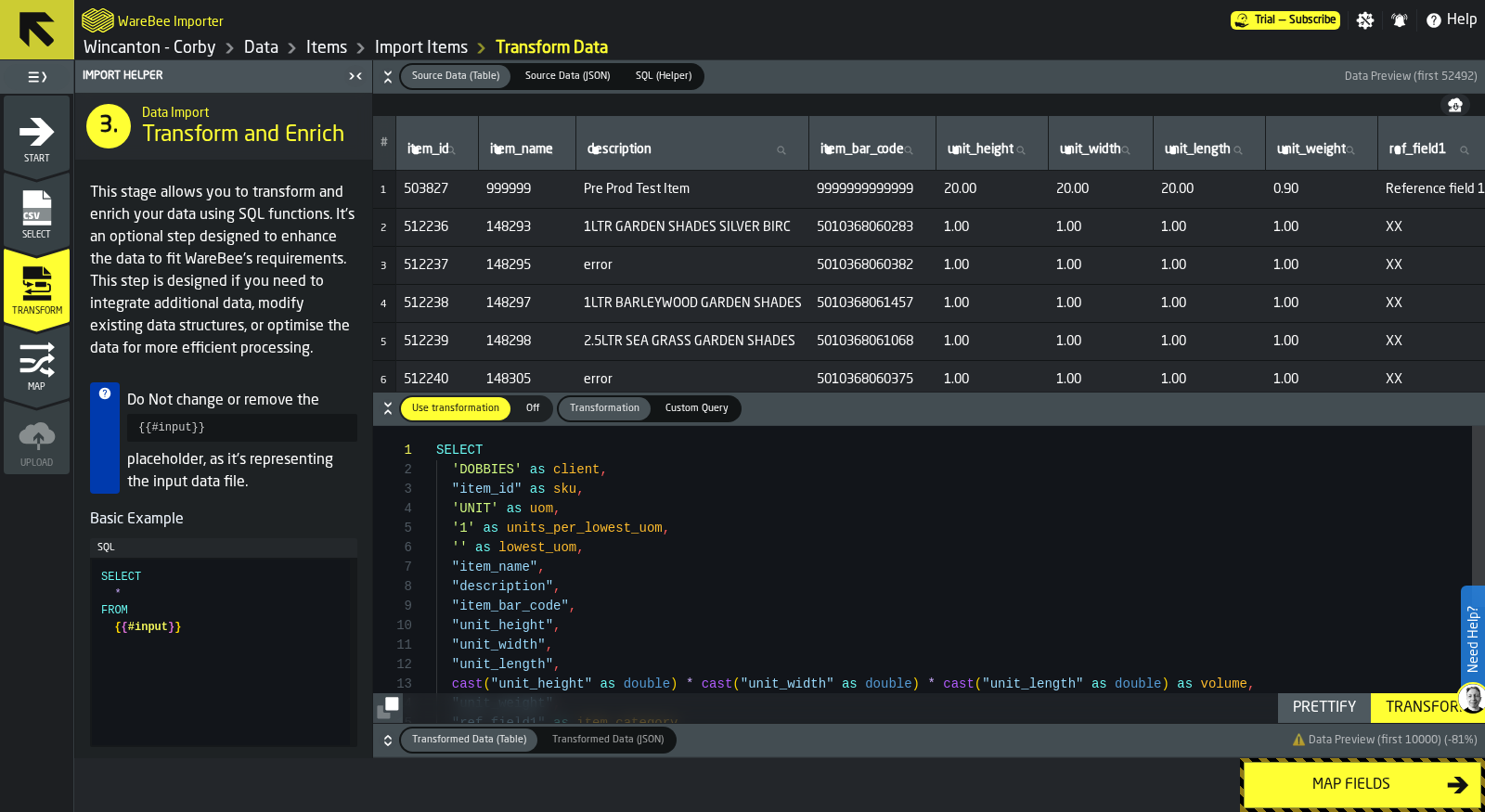 type on "**********" 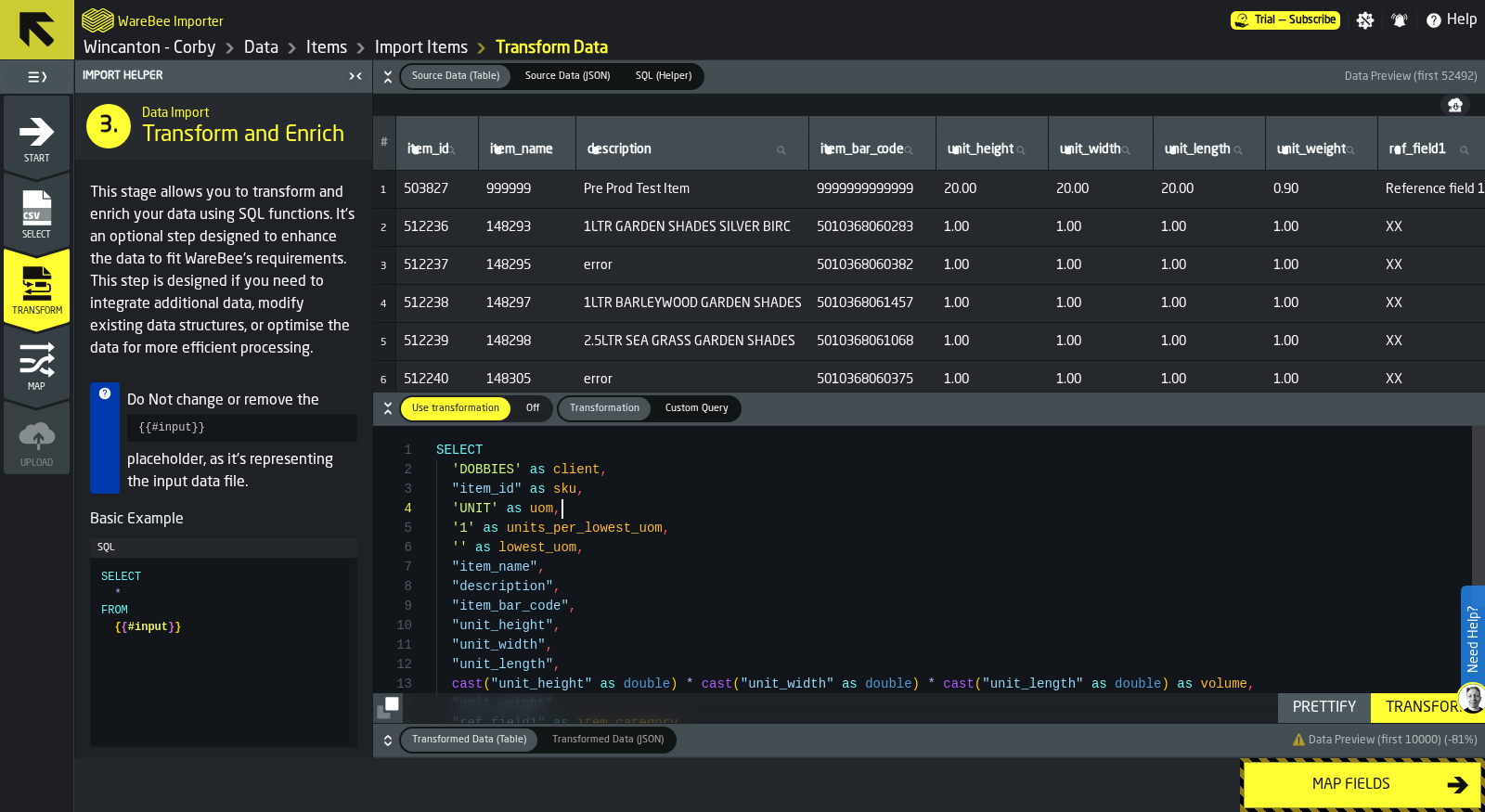 click on "SELECT  'DOBBIES'  as  client ,  "item_id"  as  sku ,  'UNIT'  as  uom ,  '1'  as  units_per_lowest_uom ,  ''  as  lowest_uom ,  "item_name" ,  "description" ,  "item_bar_code" ,  "unit_height" ,  "unit_width" ,  "unit_length" ,  cast ( "unit_height"  as  double )  *  cast ( "unit_width"  as  double )  *  cast ( "unit_length"  as  double )  as  volume ,  "unit_weight" ,  "ref_field1"  as  item_category ," at bounding box center (961, 670) 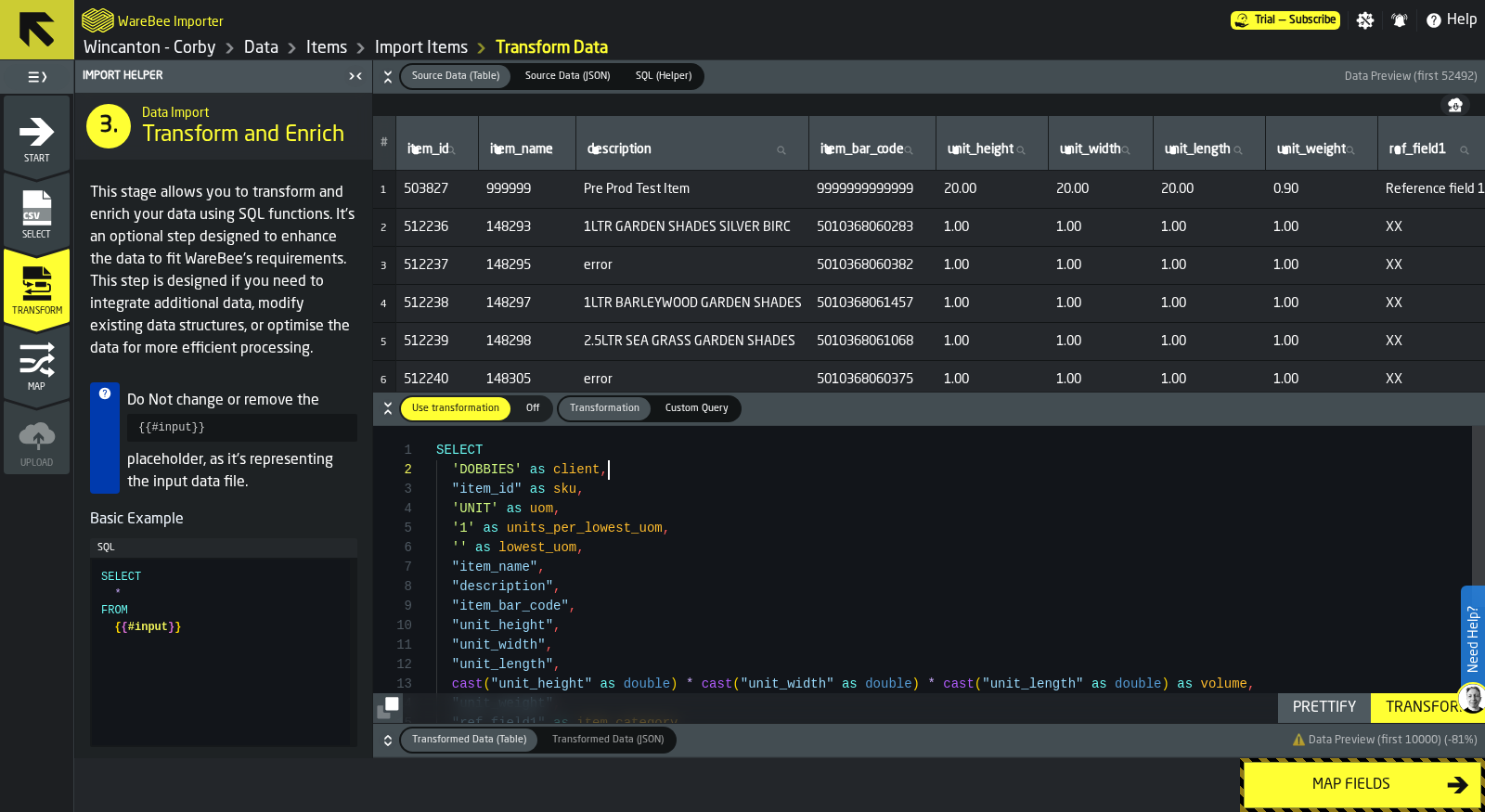 scroll, scrollTop: 19, scrollLeft: 0, axis: vertical 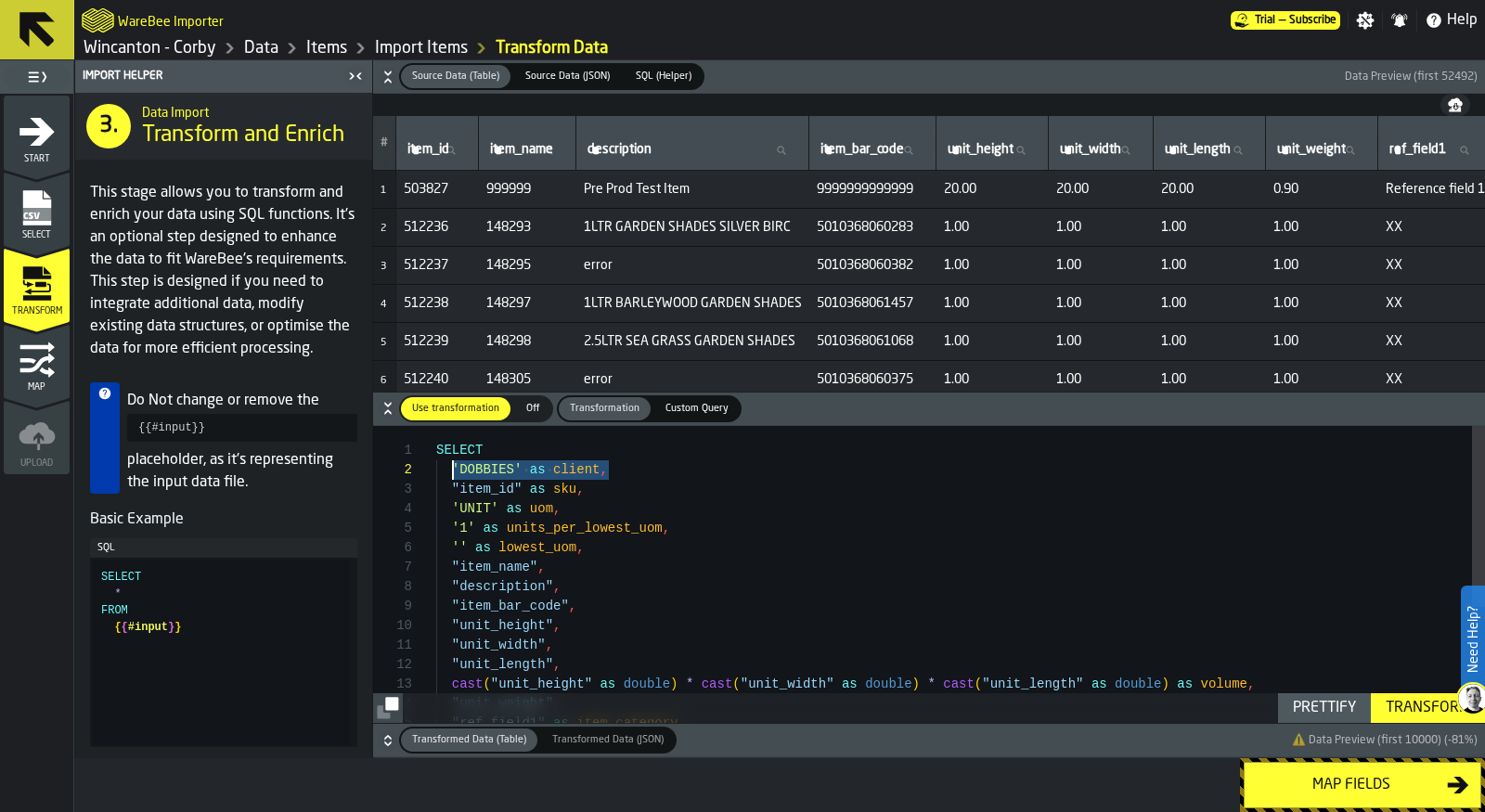 drag, startPoint x: 614, startPoint y: 468, endPoint x: 452, endPoint y: 470, distance: 162.01235 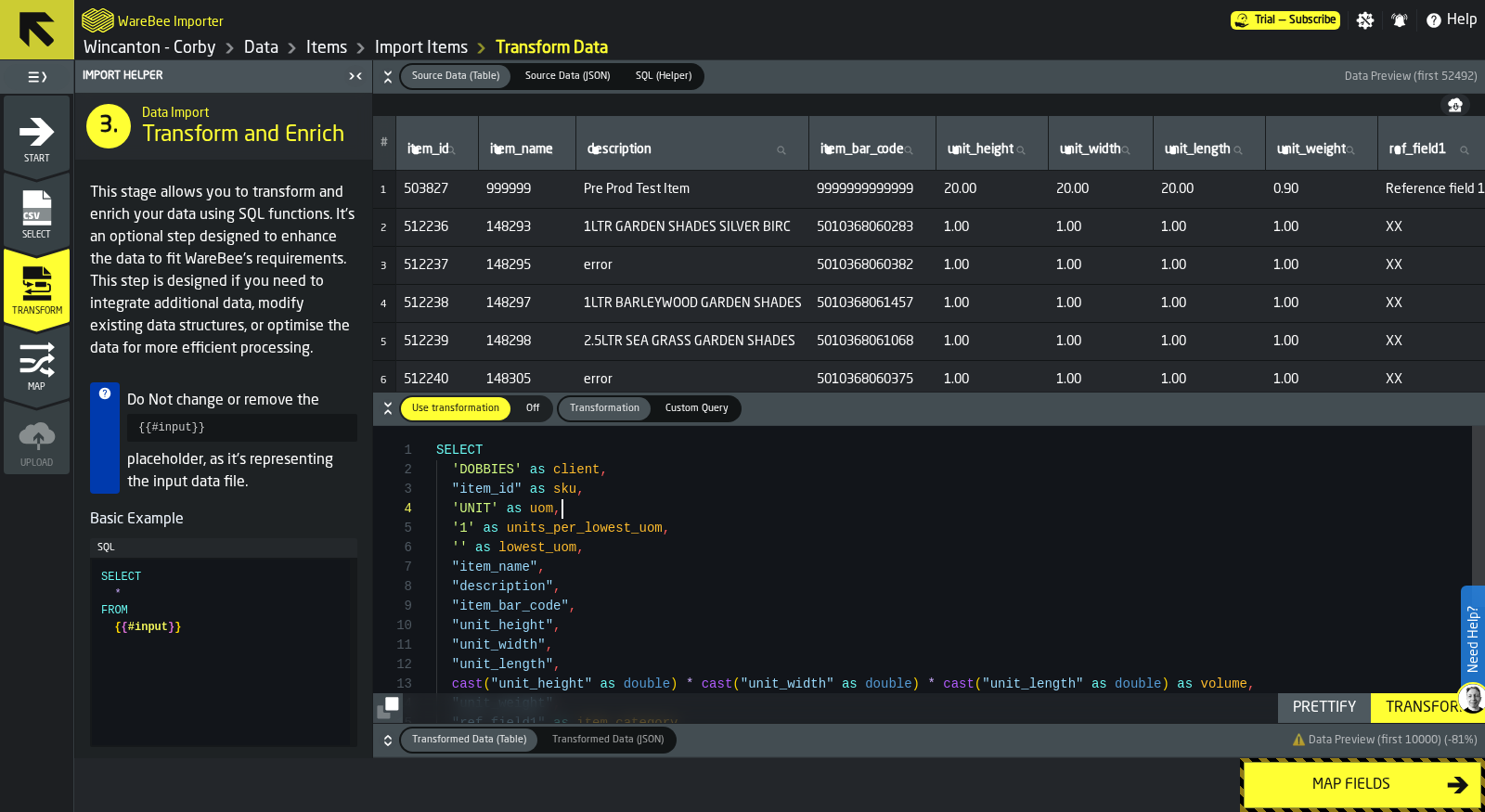 scroll, scrollTop: 58, scrollLeft: 0, axis: vertical 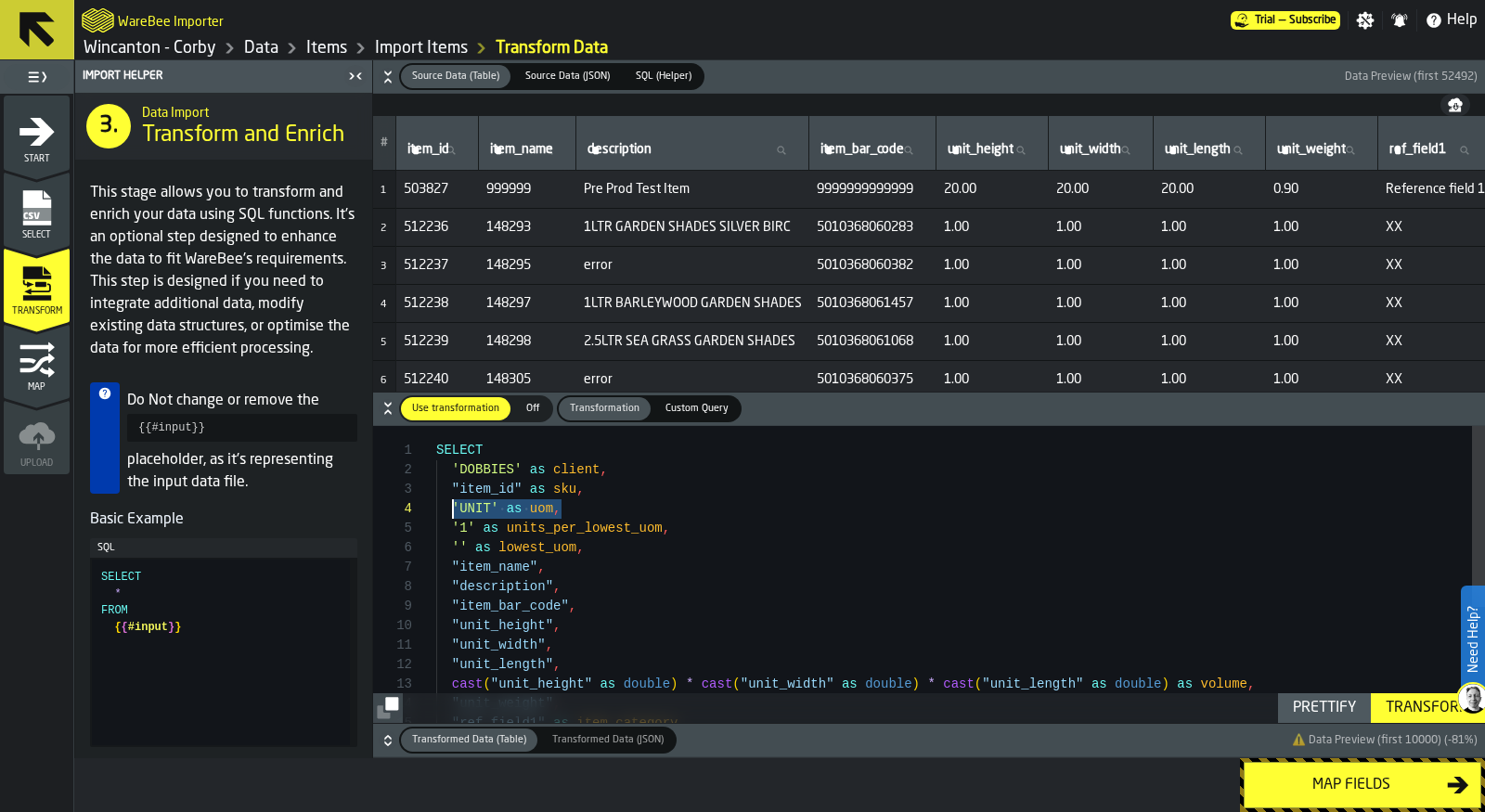 drag, startPoint x: 586, startPoint y: 507, endPoint x: 450, endPoint y: 507, distance: 136 